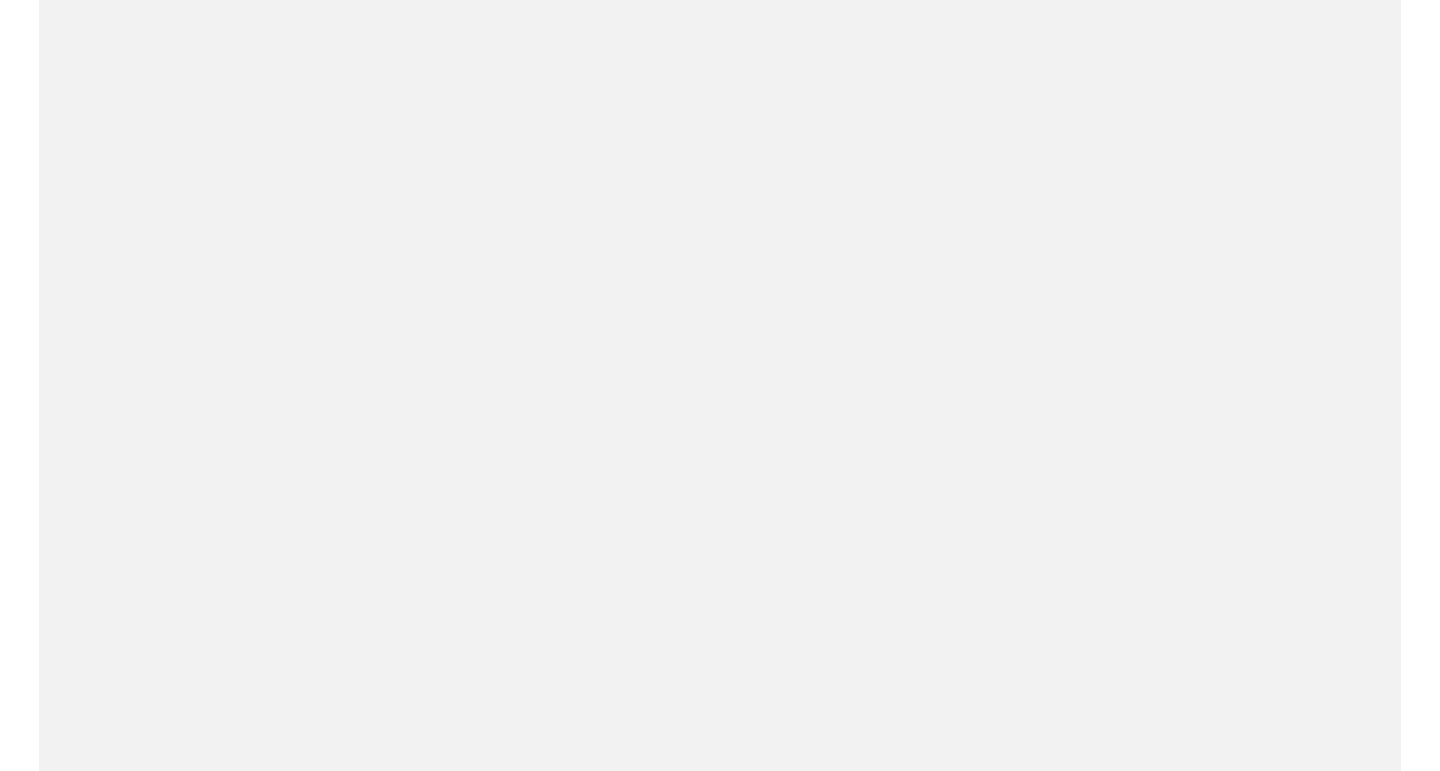 scroll, scrollTop: 0, scrollLeft: 0, axis: both 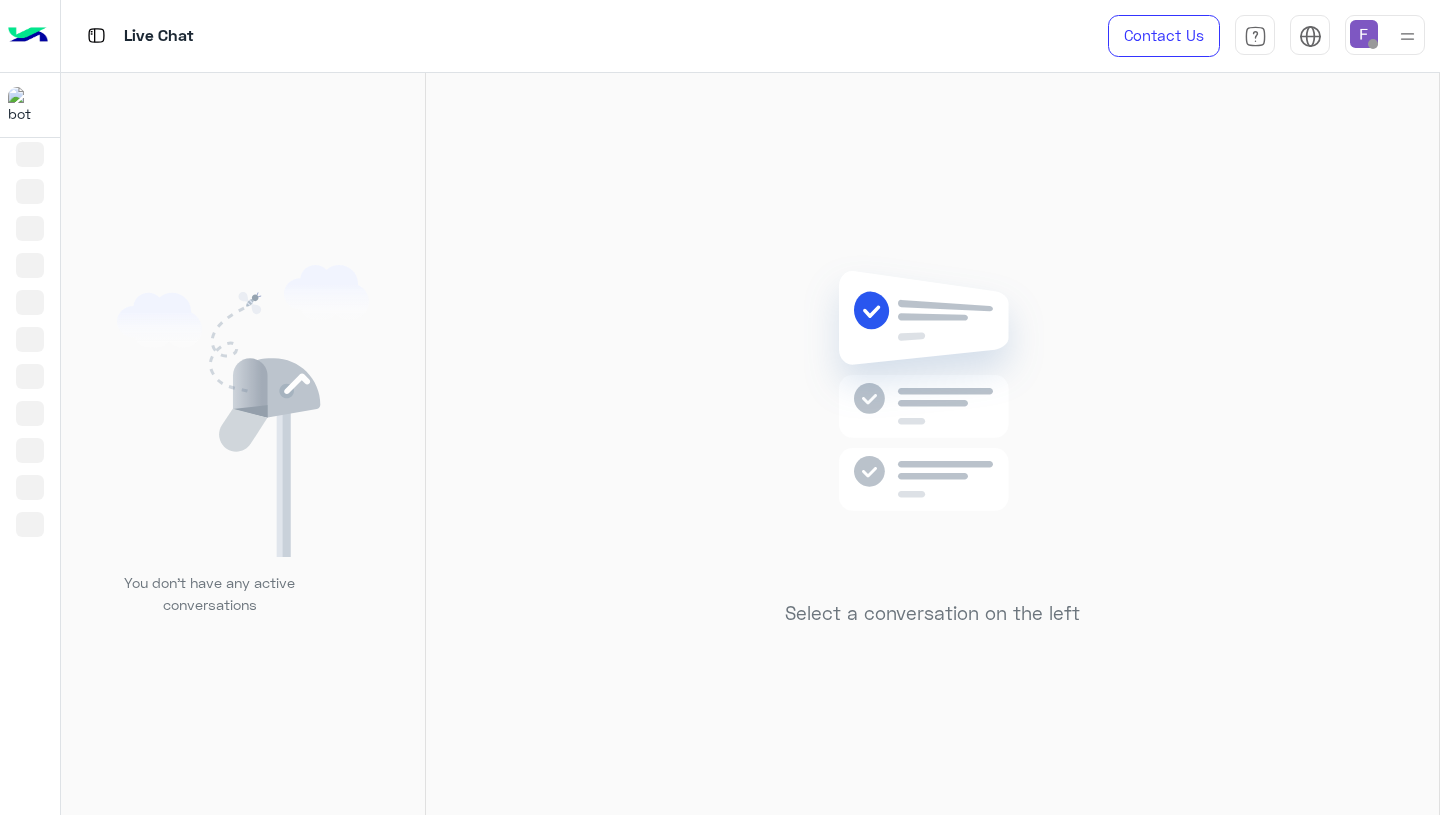 click at bounding box center [1364, 34] 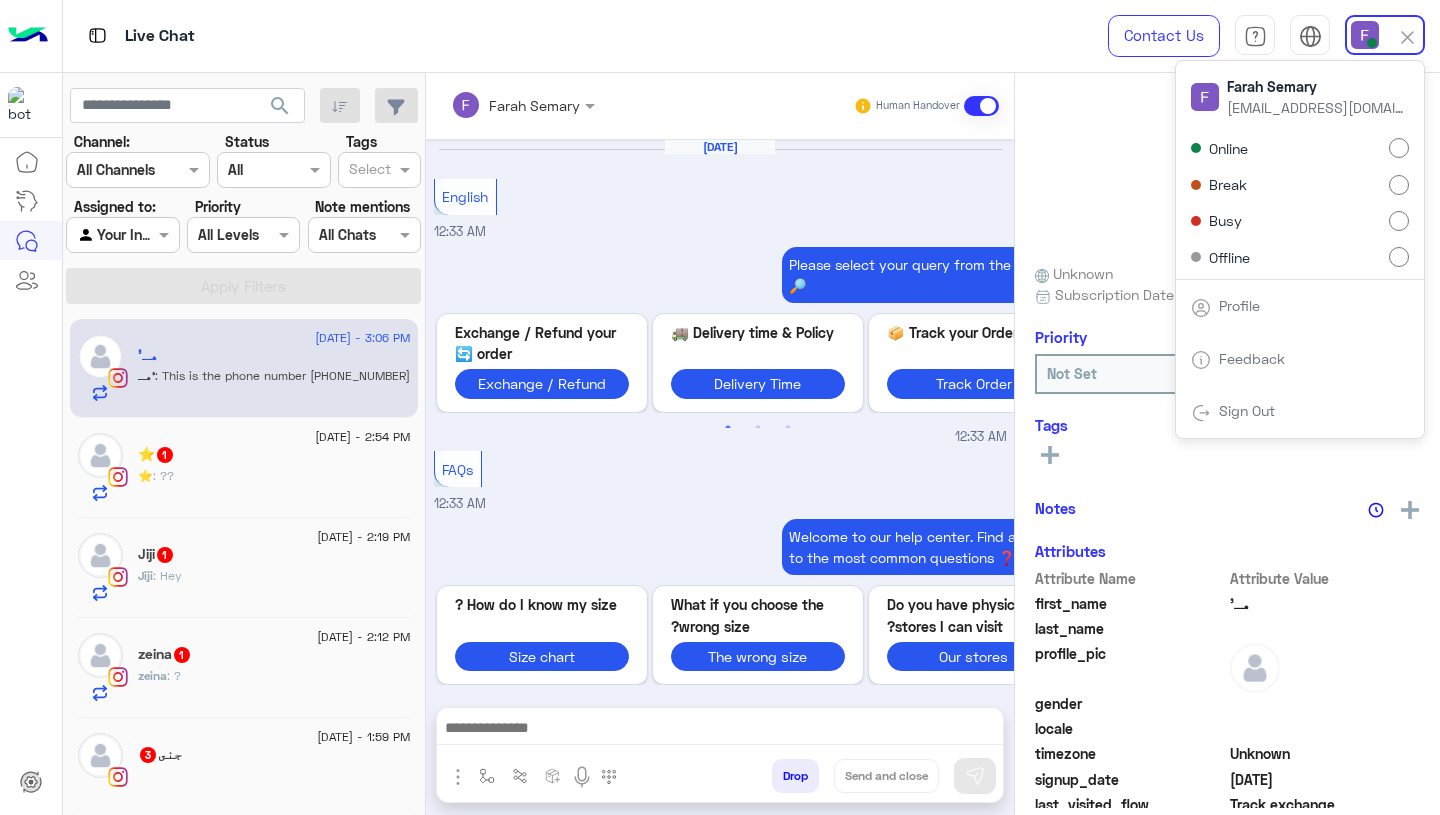 scroll, scrollTop: 1682, scrollLeft: 0, axis: vertical 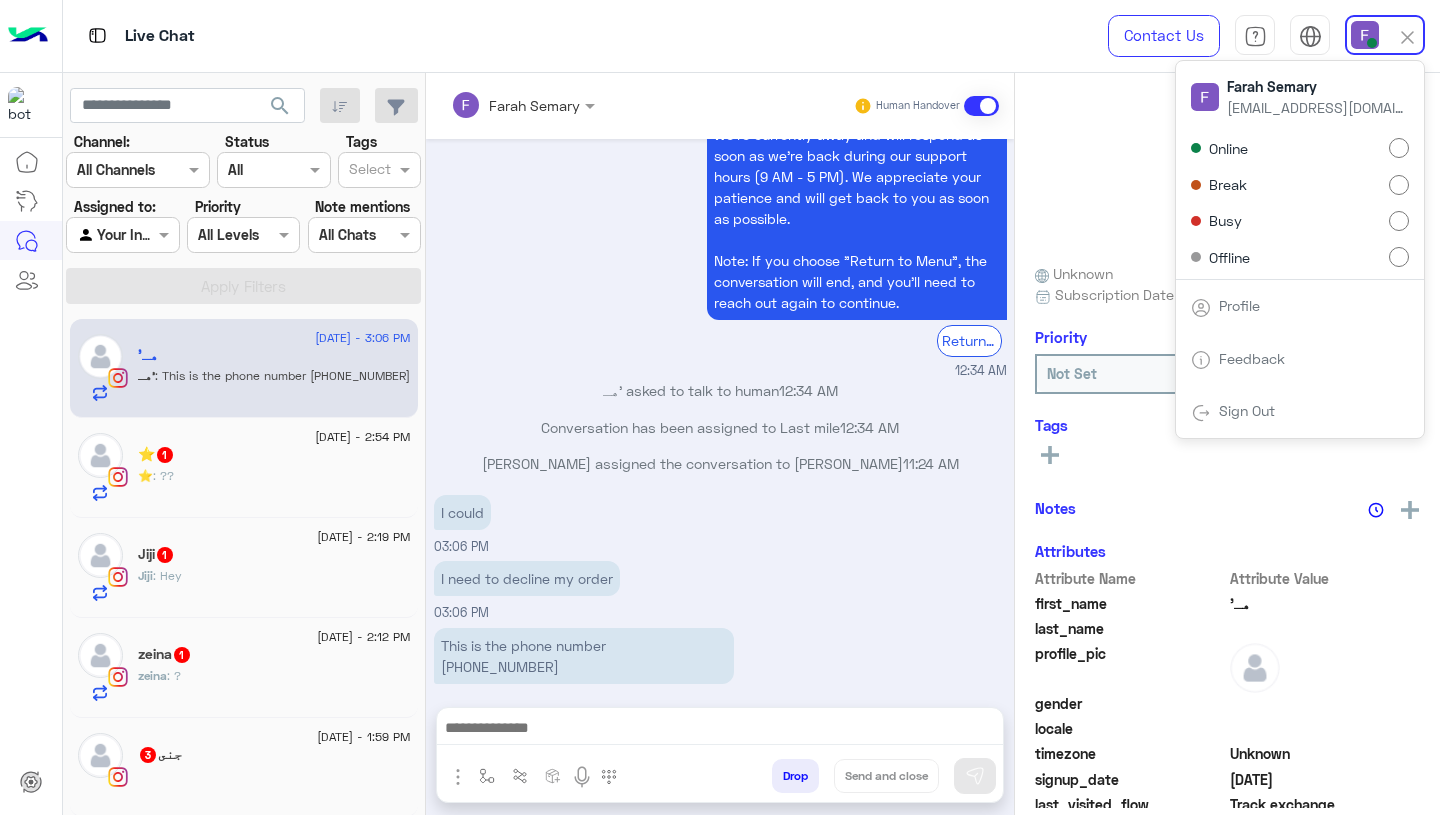 click on "هـ'    Reachable" 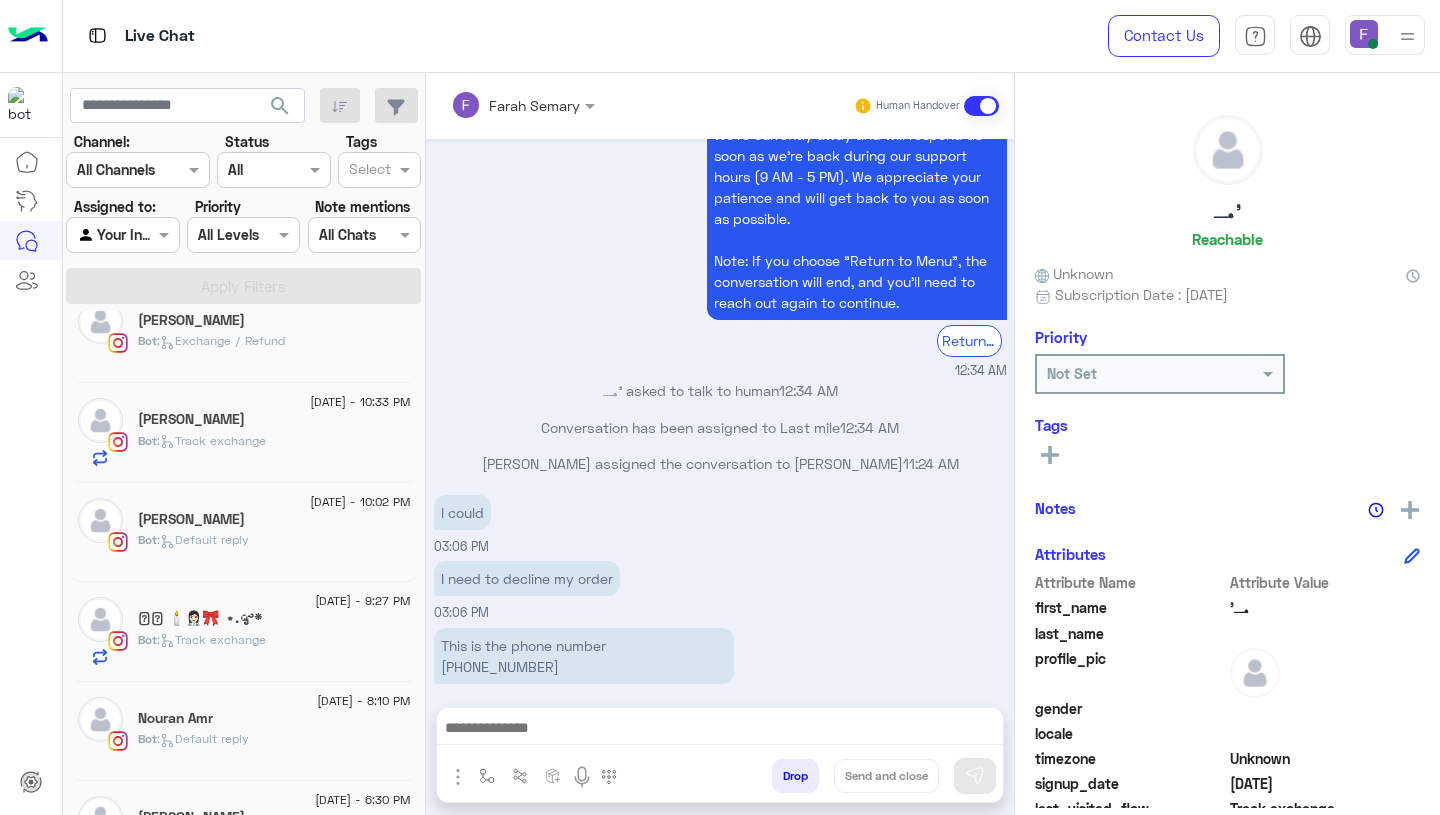 scroll, scrollTop: 1693, scrollLeft: 0, axis: vertical 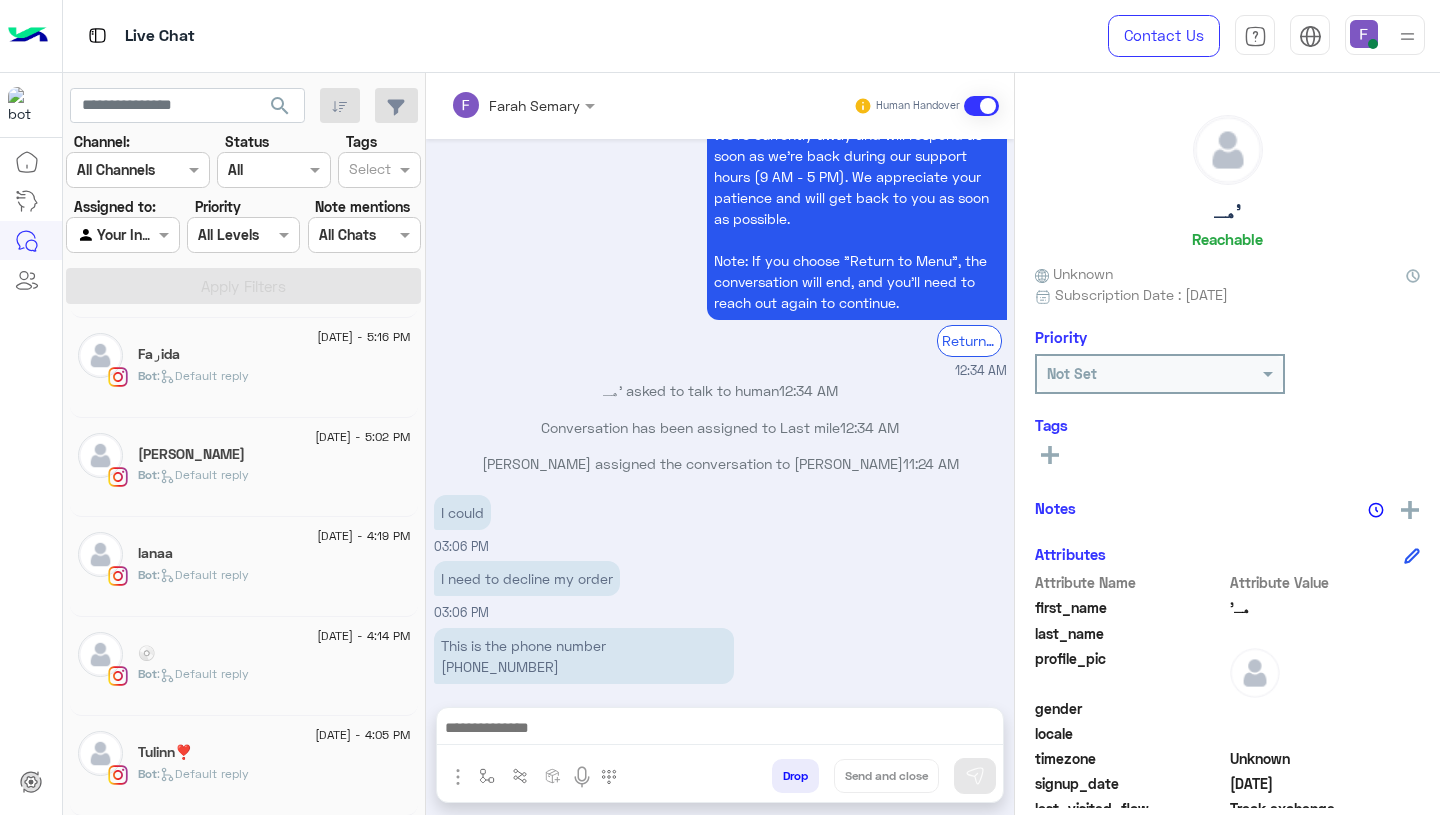 click on "Tulinn❣️" 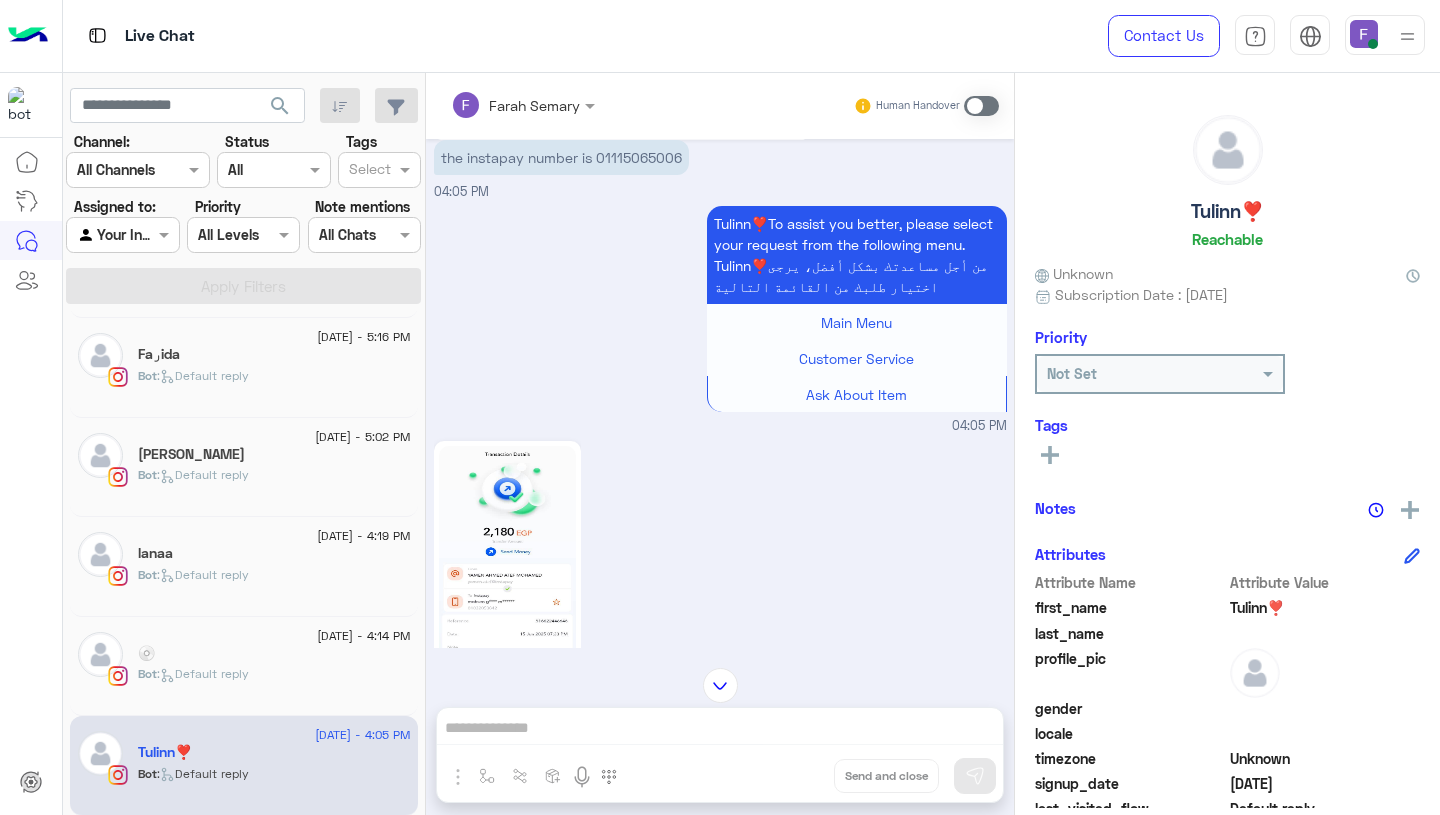 scroll, scrollTop: 2466, scrollLeft: 0, axis: vertical 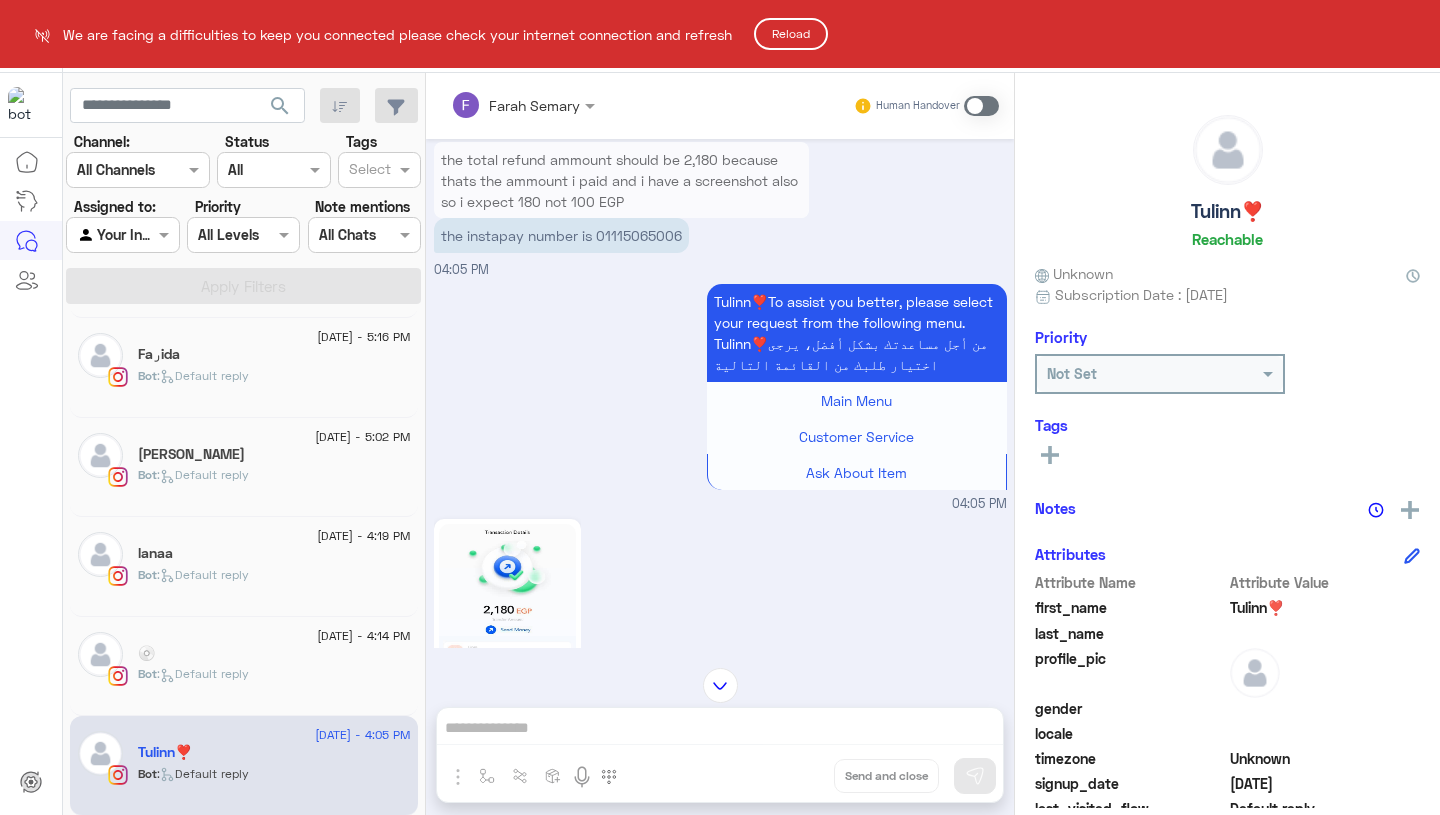 click on "Reload" 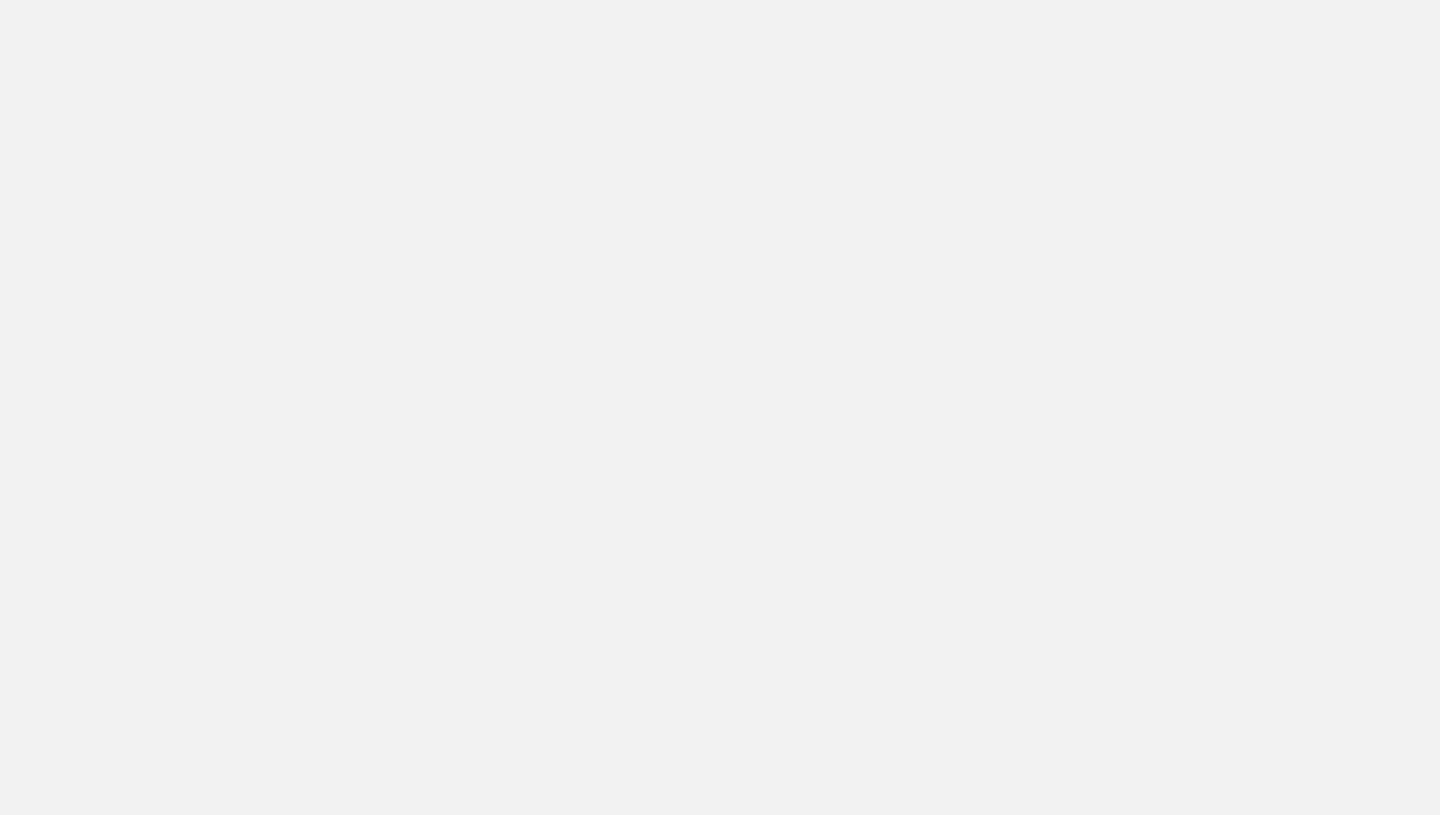 scroll, scrollTop: 0, scrollLeft: 0, axis: both 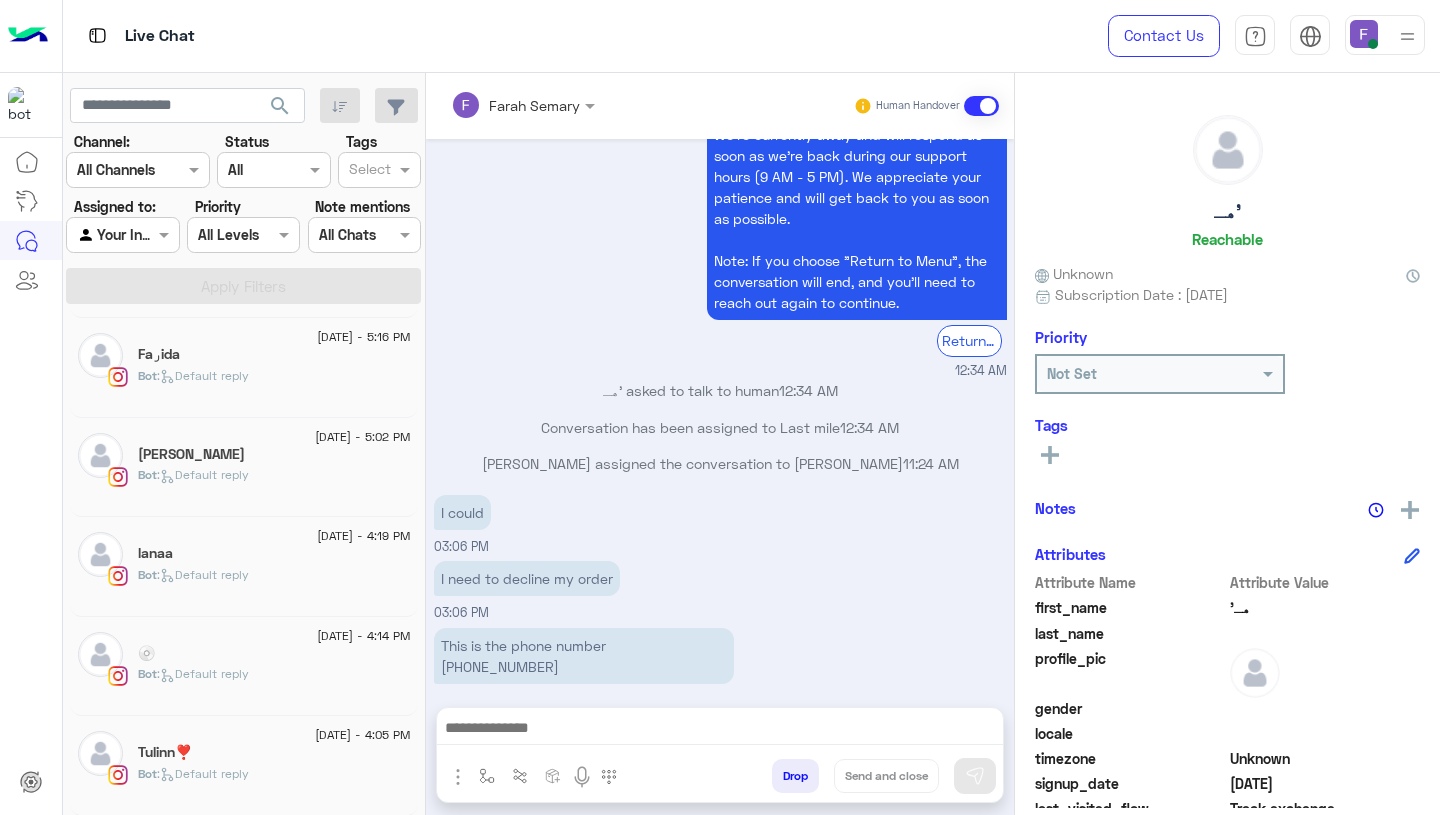 click on "Bot :   Default reply" 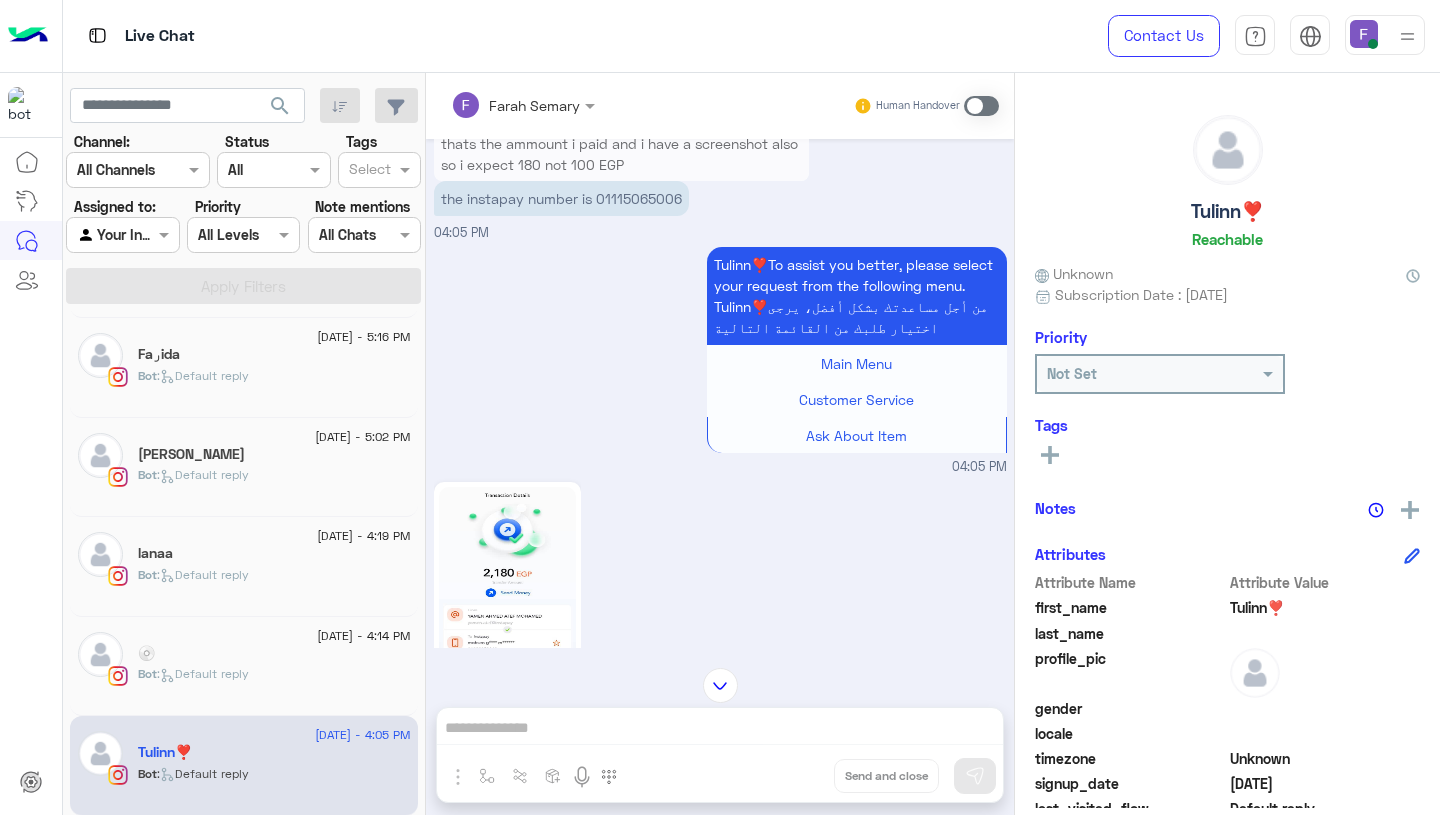 scroll, scrollTop: 2926, scrollLeft: 0, axis: vertical 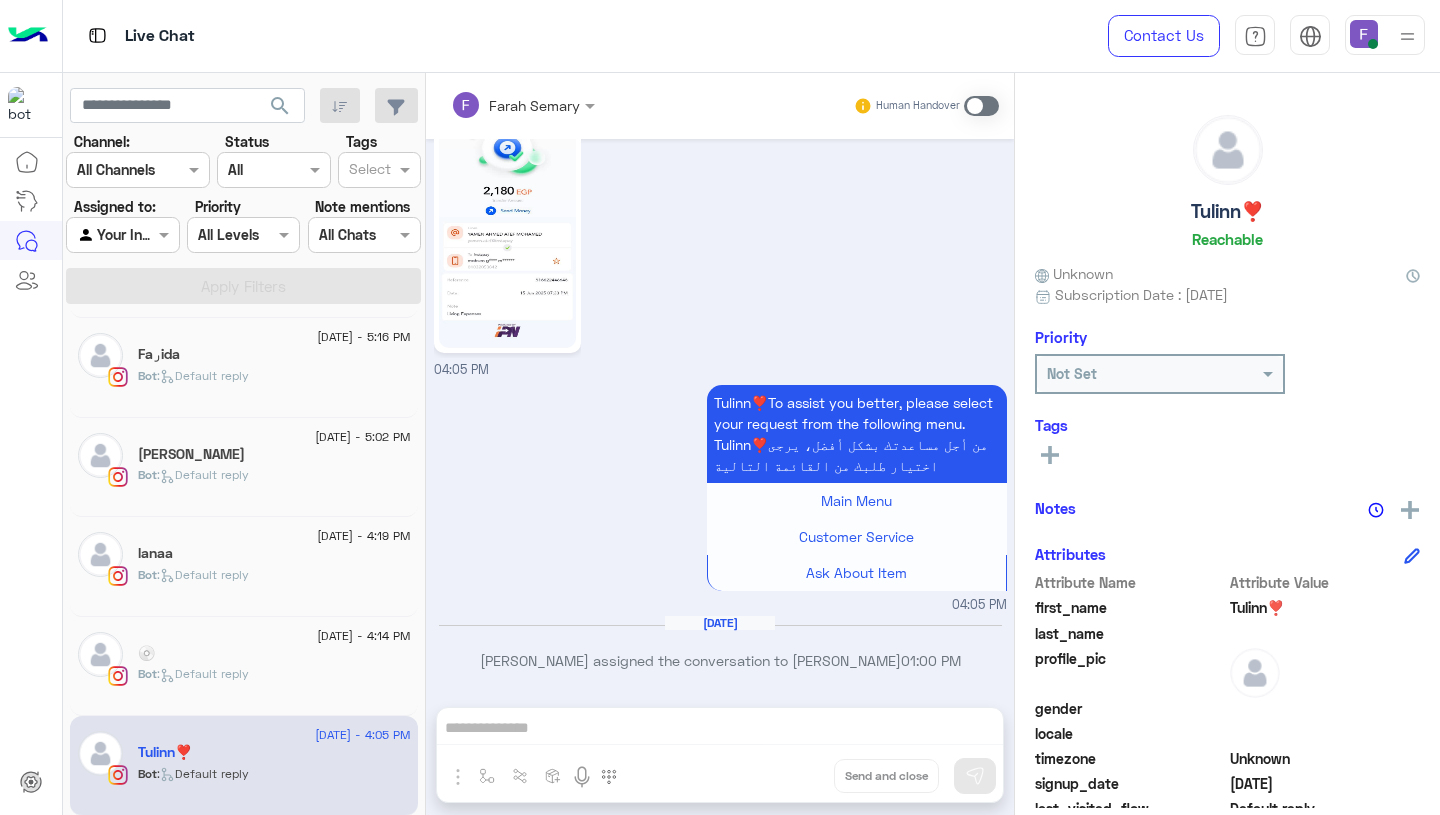 click 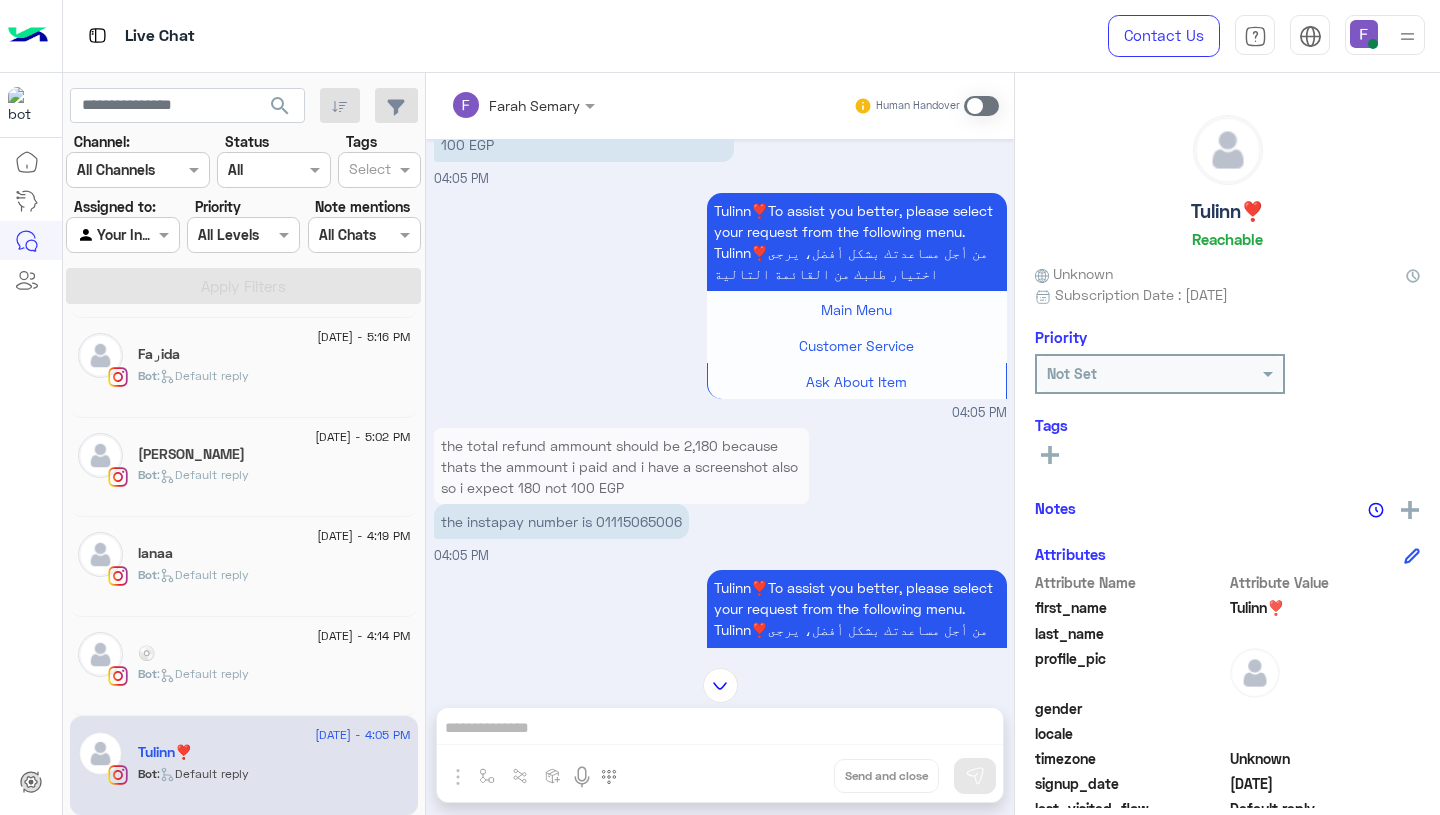 scroll, scrollTop: 2182, scrollLeft: 0, axis: vertical 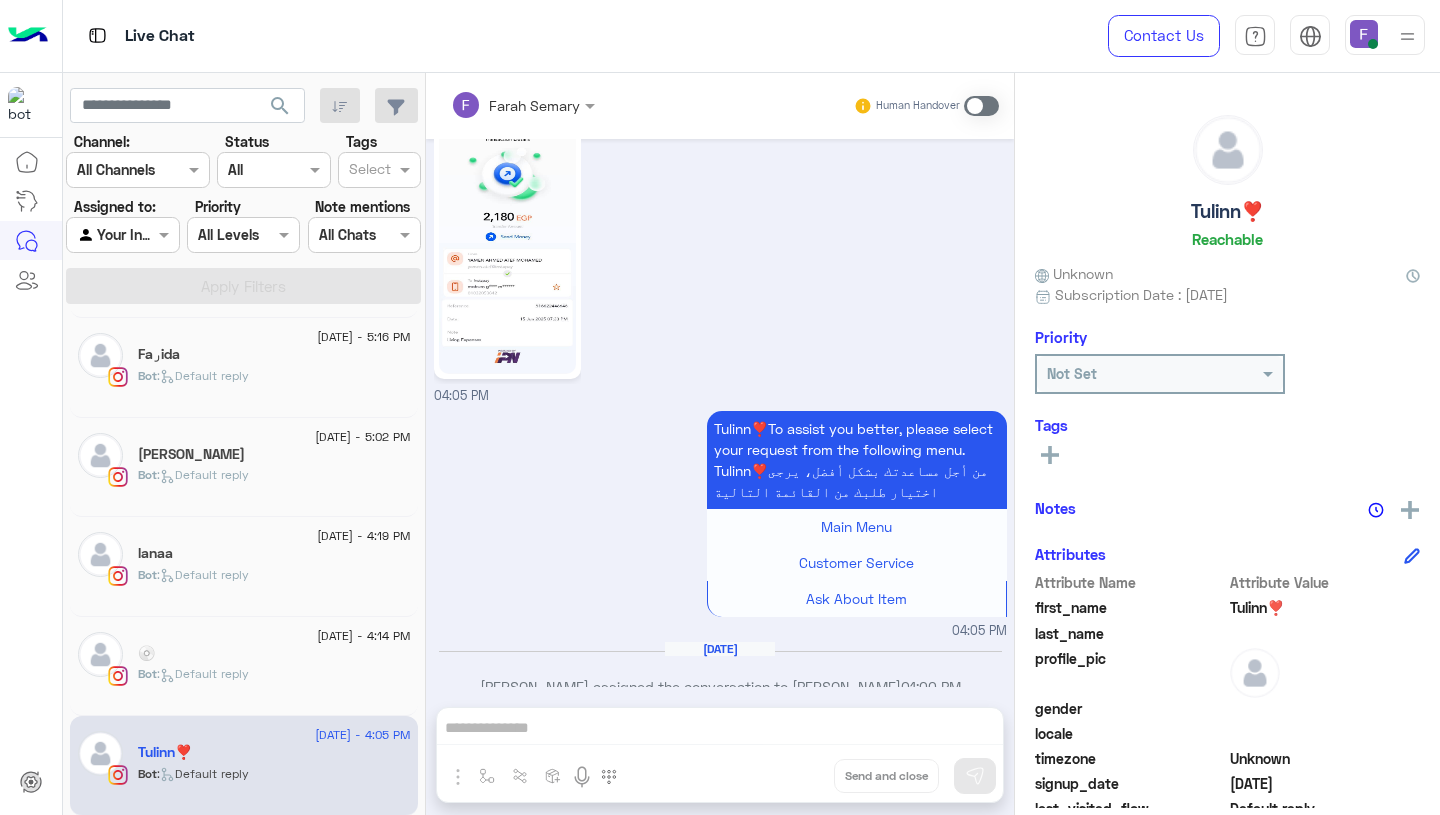 click at bounding box center [981, 106] 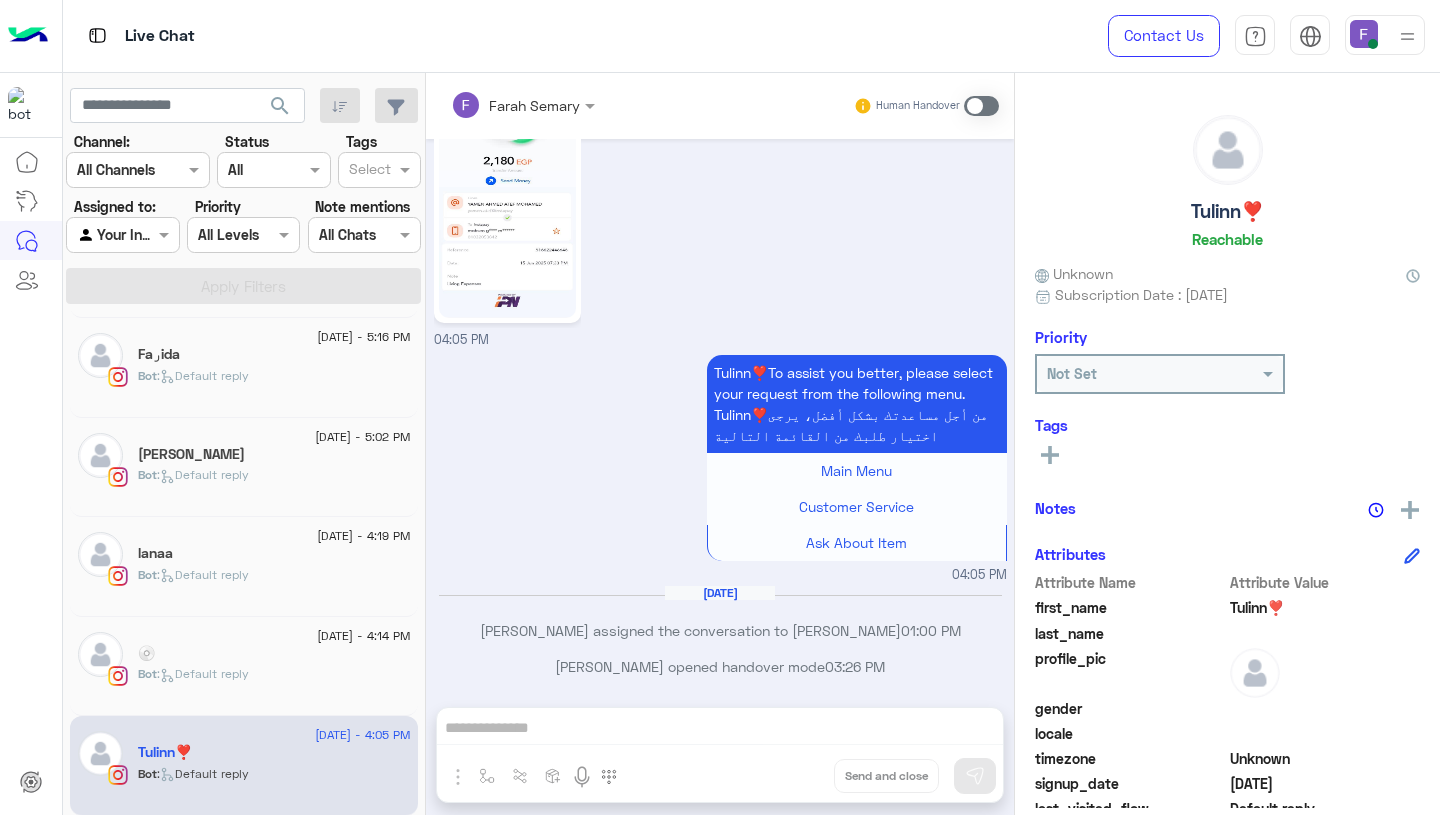 scroll, scrollTop: 2962, scrollLeft: 0, axis: vertical 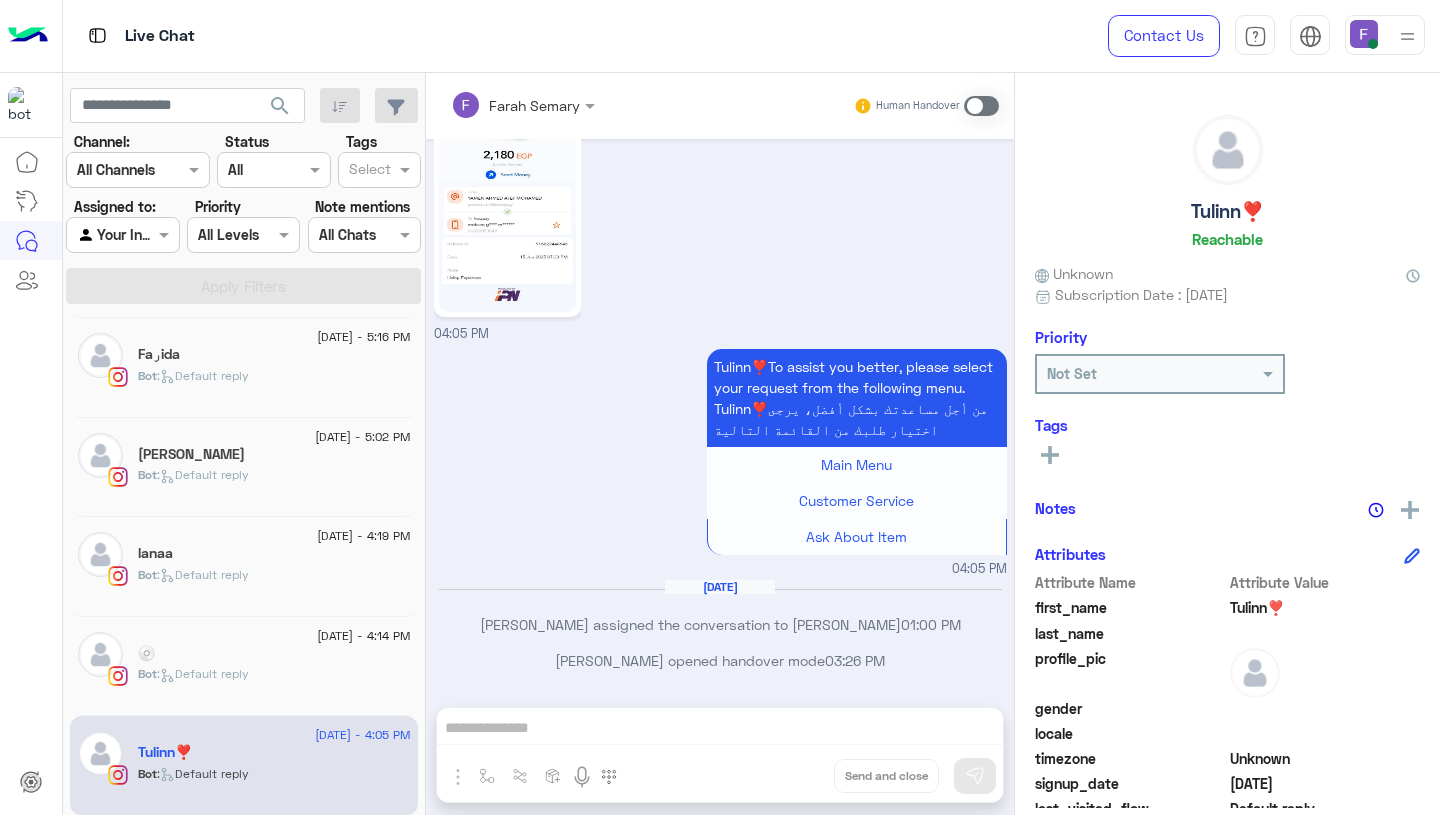 click at bounding box center [981, 106] 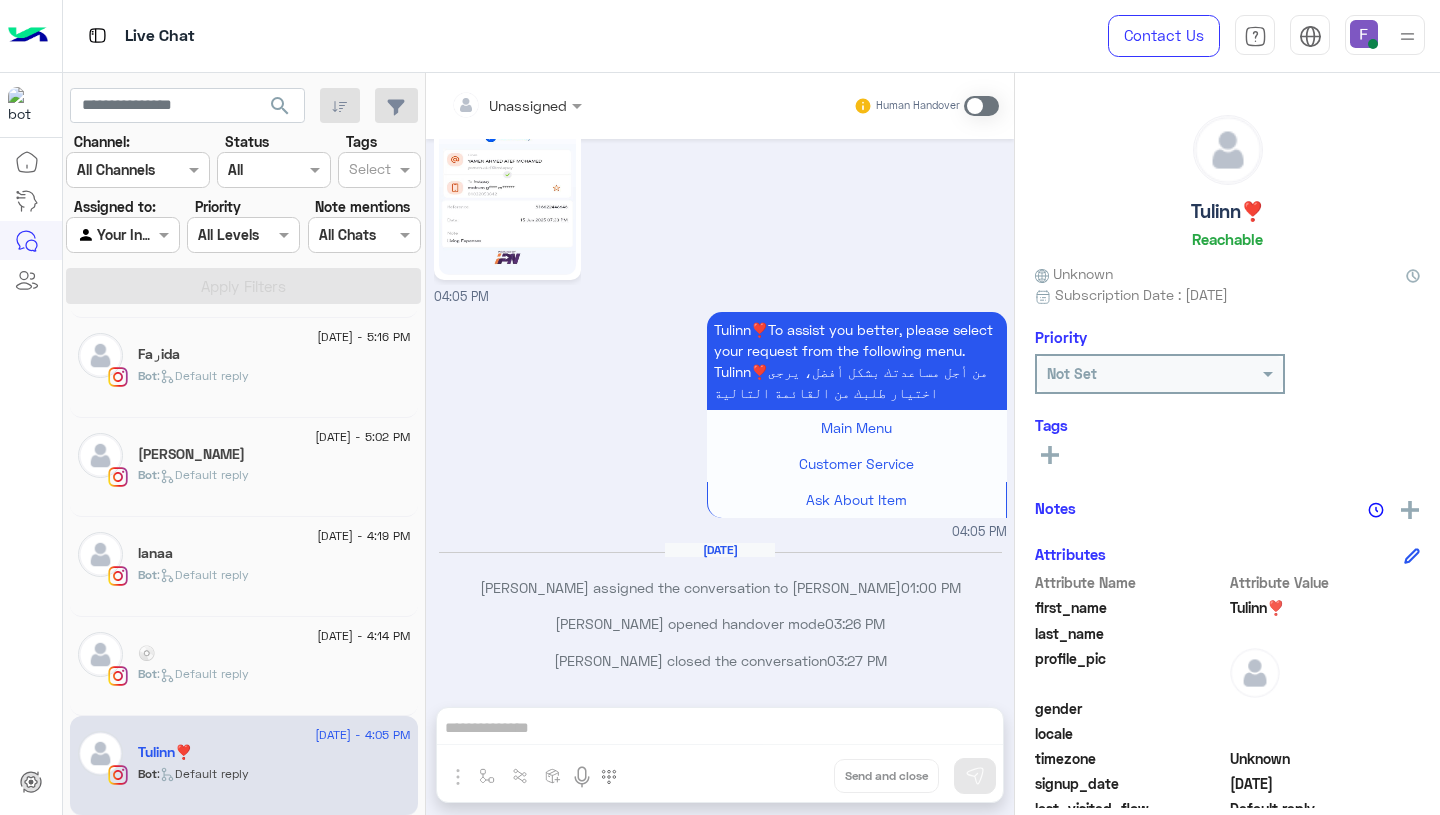 click on "Unassigned Human Handover     Jun 29, 2025   Farah Semary opened handover mode   12:30 PM      Hello,
We recognize how important prompt refunds and exchanges are for our valued customers. Use the “EXCHANGE” button on our website to:
1. Initiate exchanges or refunds effortlessly and quickly.
2. Follow our easy step-by-step guide (link provided).
https://cloud.e-stebdal.com/returns
3. Receive approval from our team within 24 hours.
While filling out the form, please make sure to enter your phone number or email exactly as you did when placing your original order — including any capital or small letters.
This help you process your request without any delays.
If you need any help, feel free to reach out — we’re happy to assist!     Farah Semary -  12:31 PM   Farah Semary joined the conversation   12:31 PM       Farah Semary closed the conversation   12:36 PM      We haven't got a response from you for 2 mins, so we will assume you got the answer you wanted and will resolve the chat." at bounding box center [720, 448] 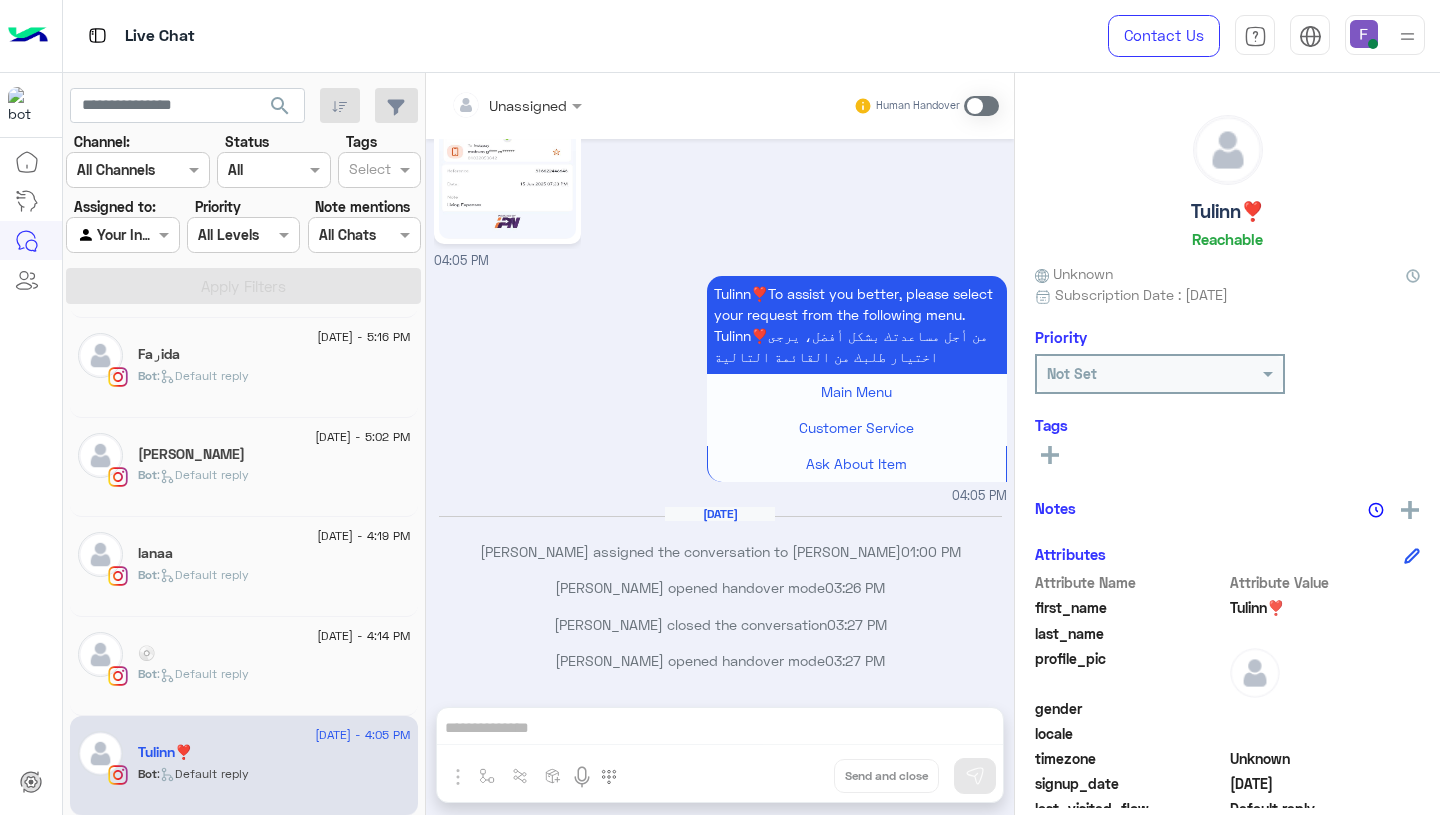 click at bounding box center [981, 106] 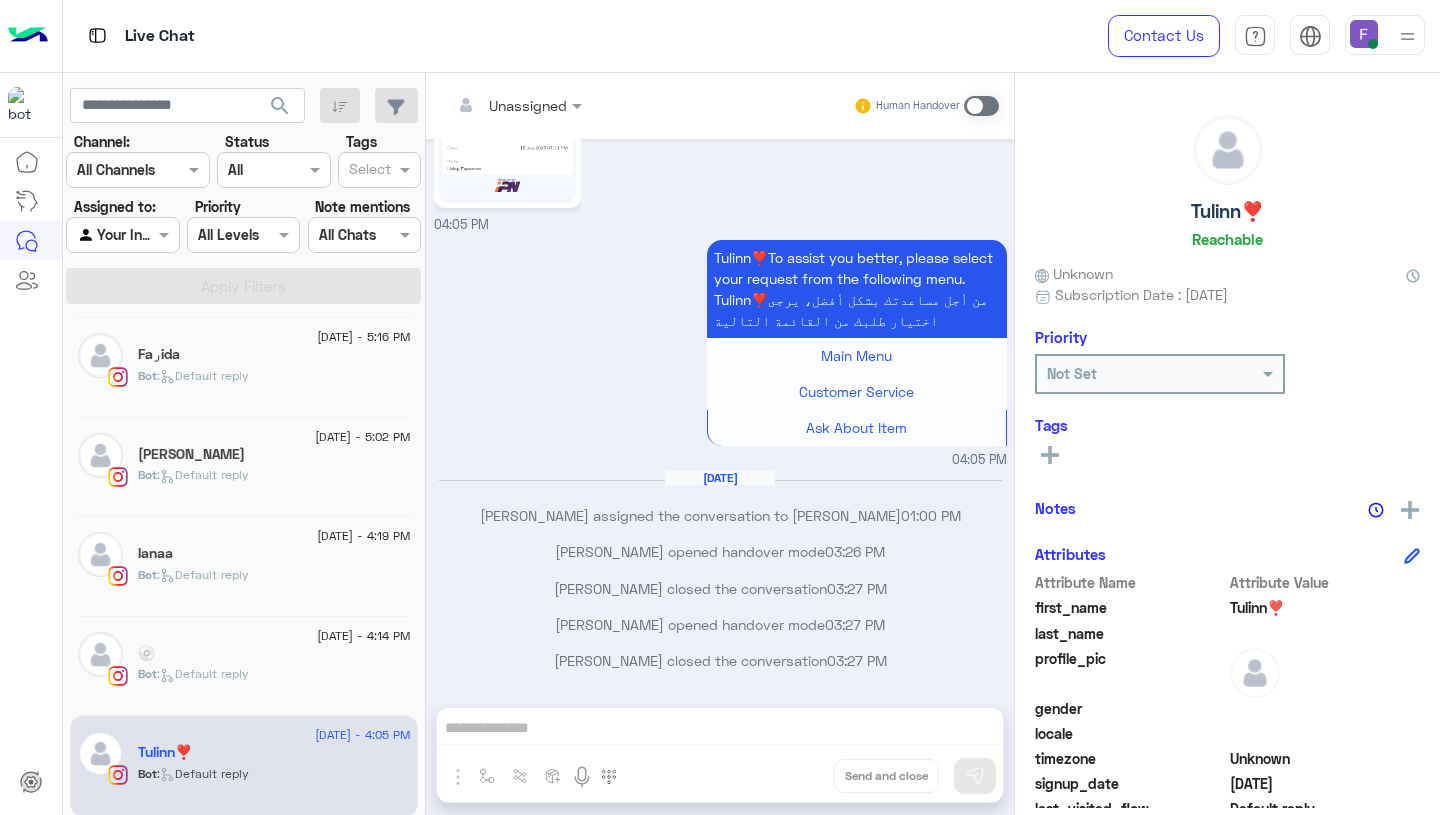 scroll, scrollTop: 3071, scrollLeft: 0, axis: vertical 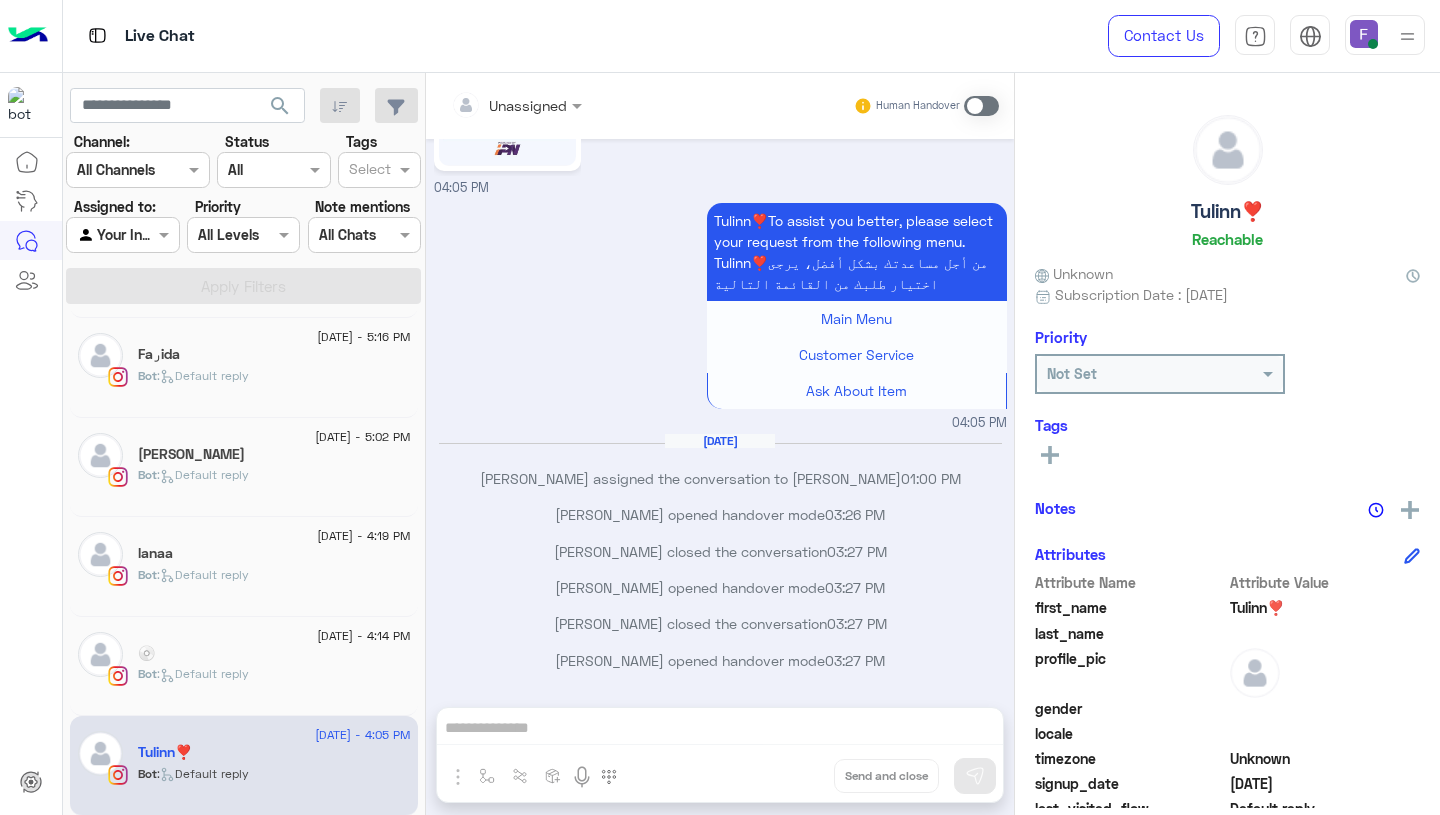 click on "Unassigned Human Handover     Jun 29, 2025   Farah Semary opened handover mode   12:30 PM      Hello,
We recognize how important prompt refunds and exchanges are for our valued customers. Use the “EXCHANGE” button on our website to:
1. Initiate exchanges or refunds effortlessly and quickly.
2. Follow our easy step-by-step guide (link provided).
https://cloud.e-stebdal.com/returns
3. Receive approval from our team within 24 hours.
While filling out the form, please make sure to enter your phone number or email exactly as you did when placing your original order — including any capital or small letters.
This help you process your request without any delays.
If you need any help, feel free to reach out — we’re happy to assist!     Farah Semary -  12:31 PM   Farah Semary joined the conversation   12:31 PM       Farah Semary closed the conversation   12:36 PM      We haven't got a response from you for 2 mins, so we will assume you got the answer you wanted and will resolve the chat." at bounding box center [720, 448] 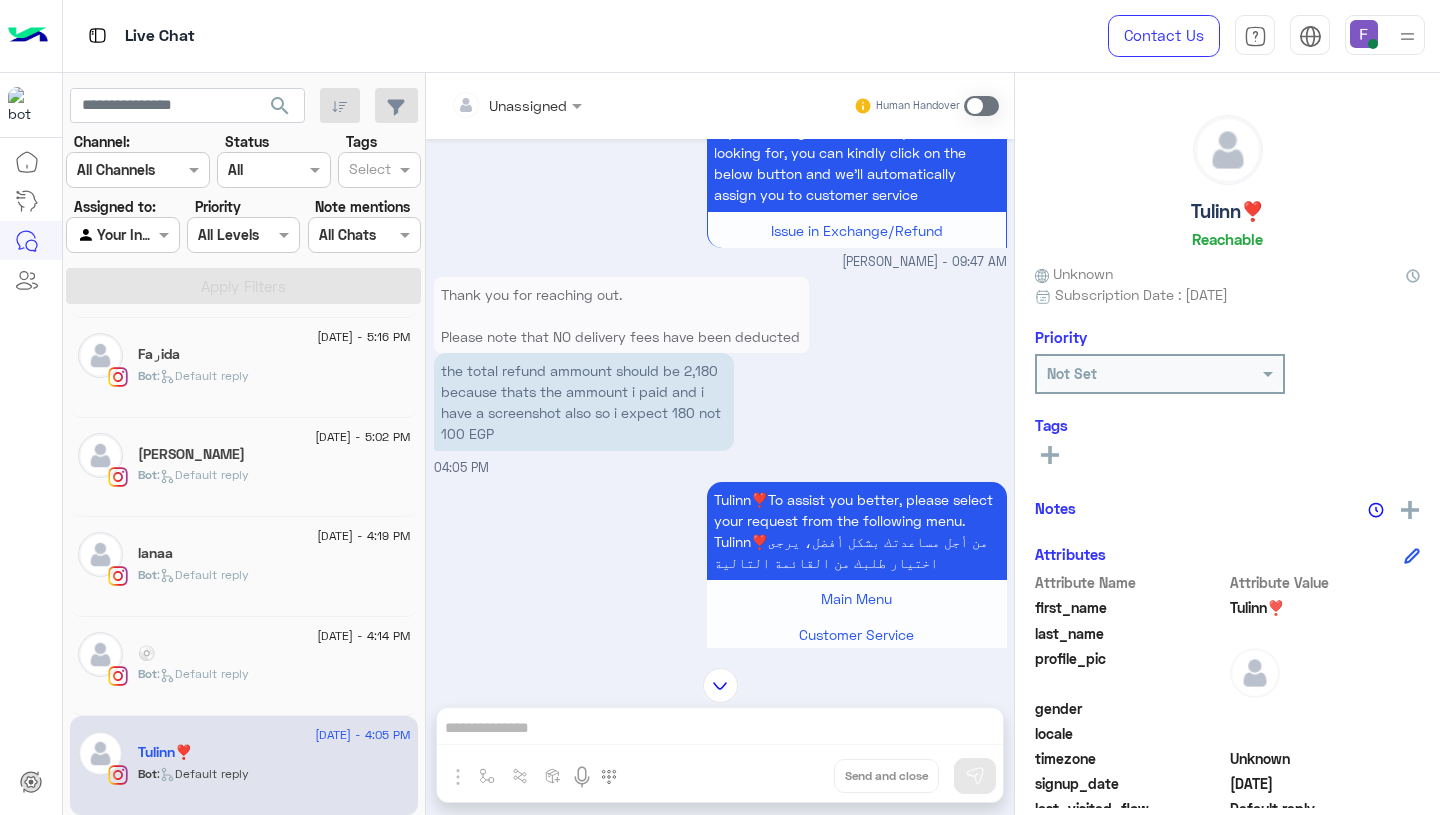 scroll, scrollTop: 1859, scrollLeft: 0, axis: vertical 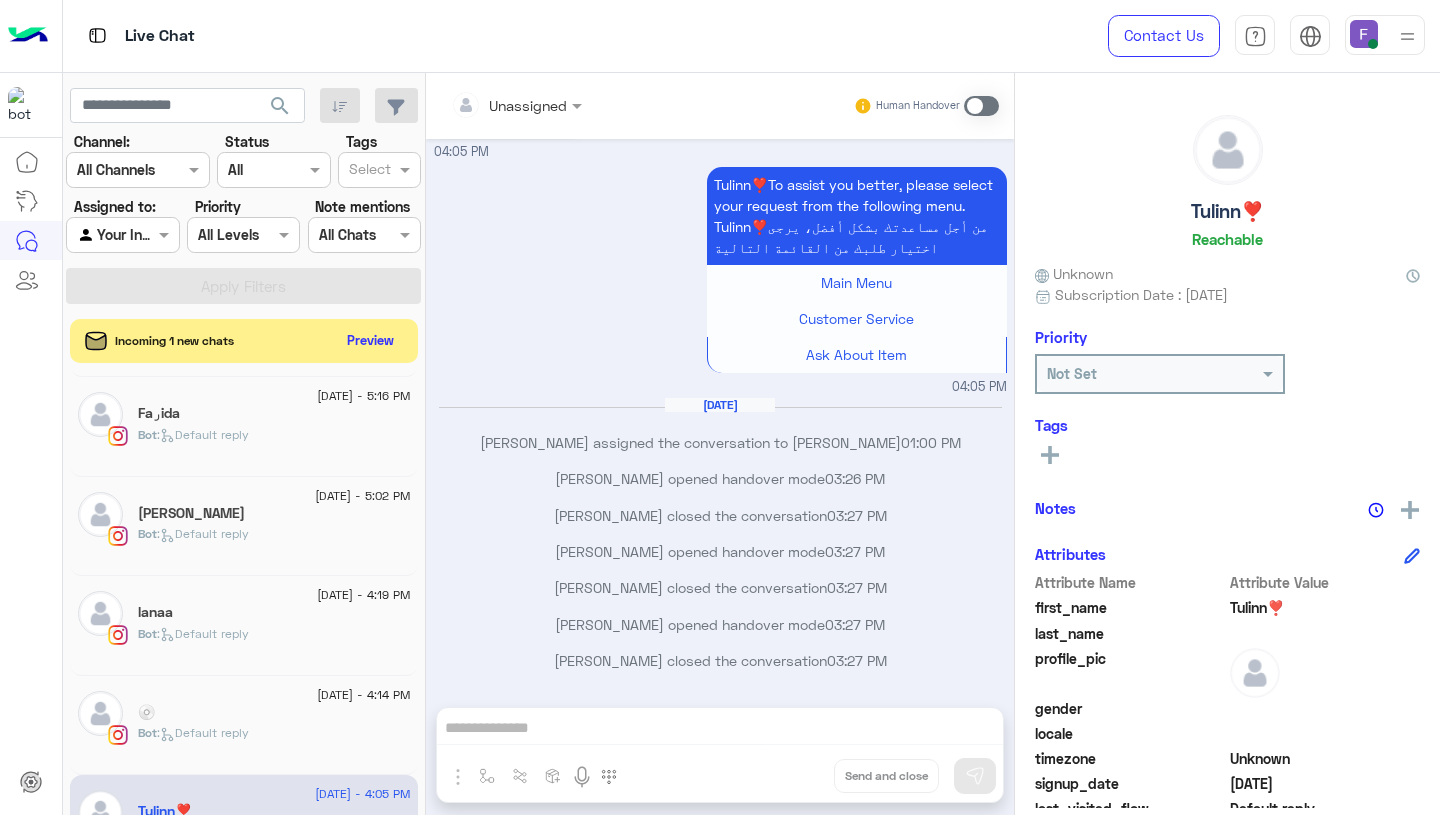 click at bounding box center [981, 106] 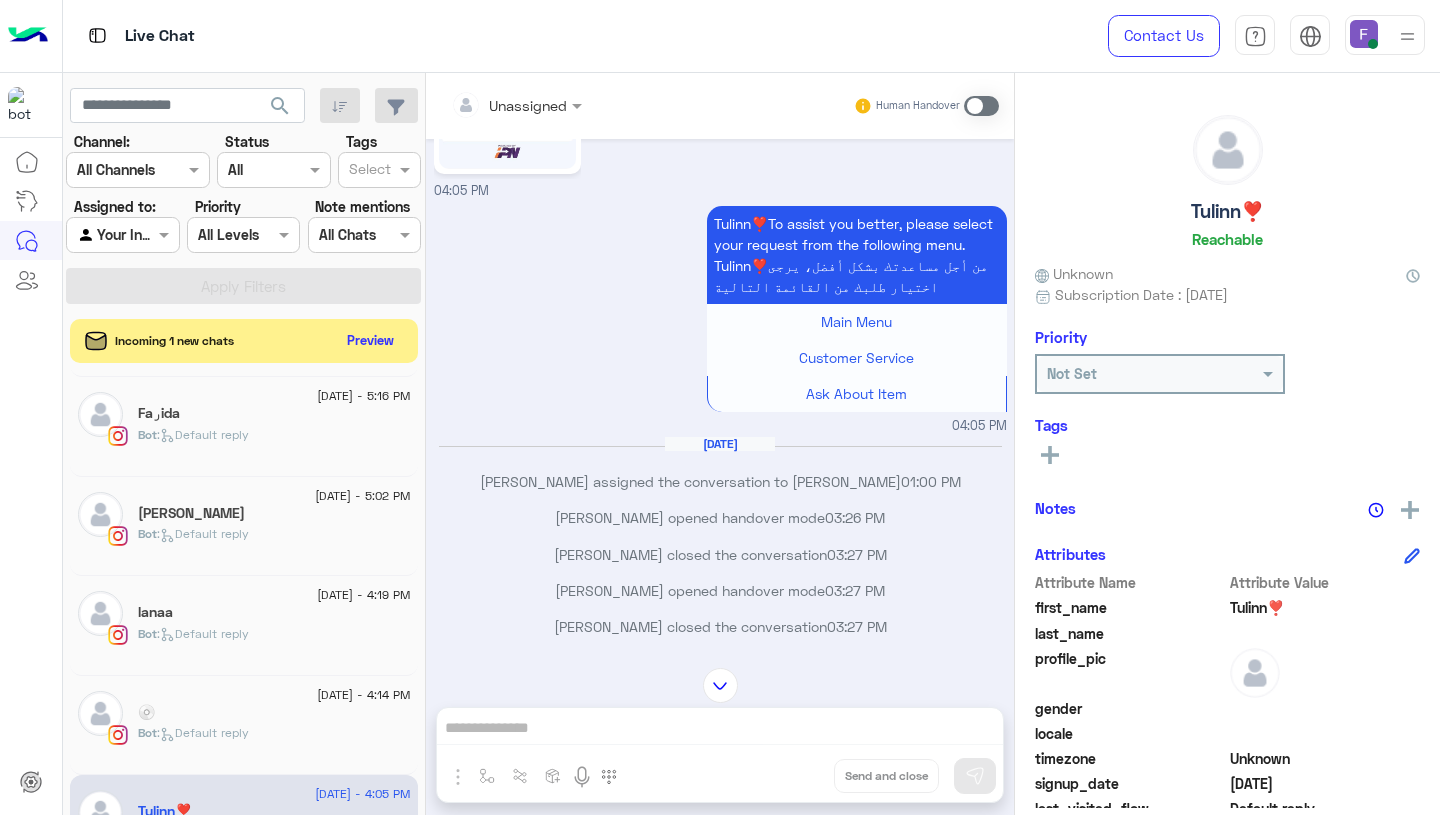 scroll, scrollTop: 3051, scrollLeft: 0, axis: vertical 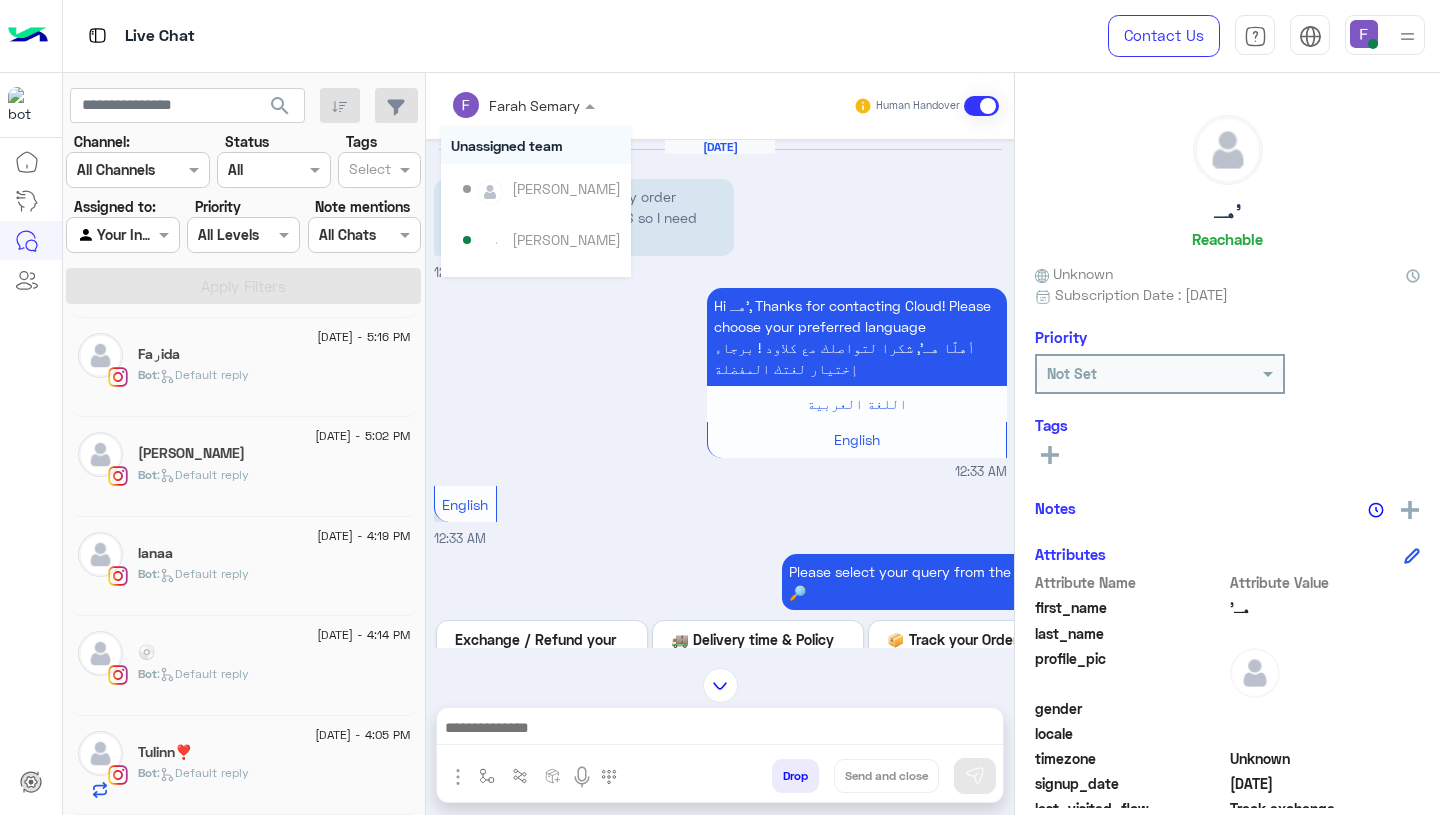 click at bounding box center [497, 105] 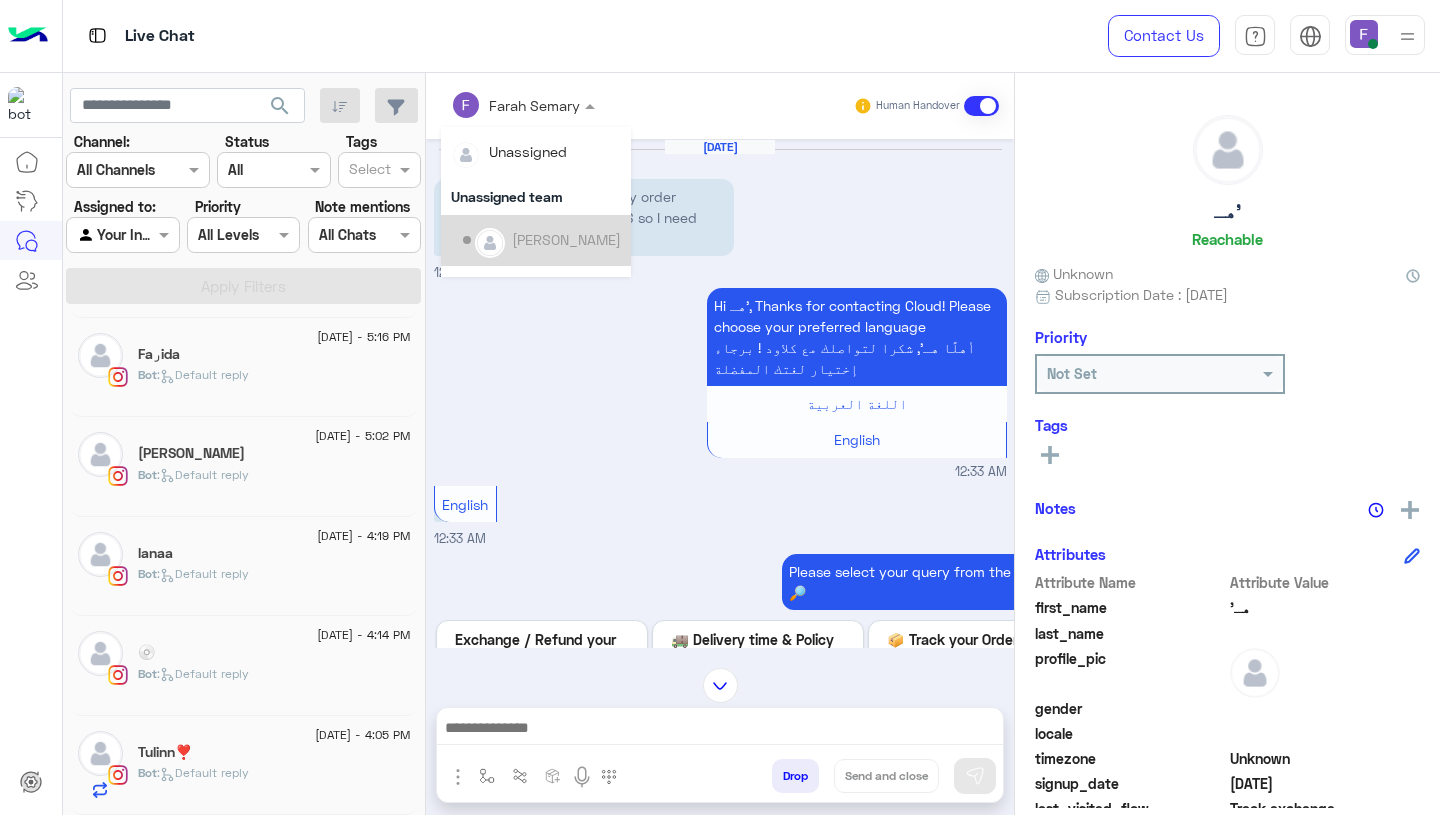 click on "[DATE] - 4:05 PM  Tulinn❣️   Bot :   Default reply" 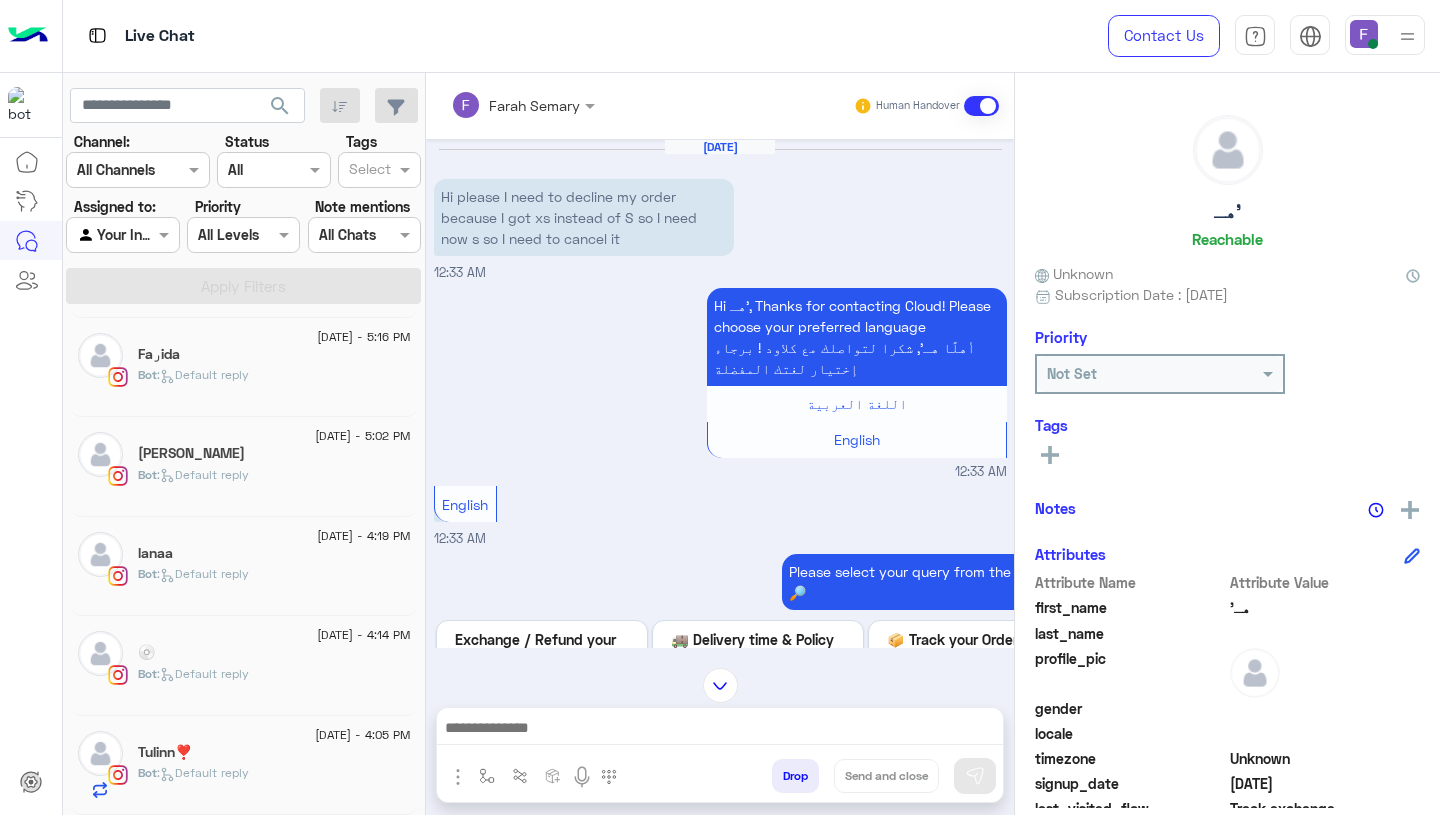 click on "Tulinn❣️" 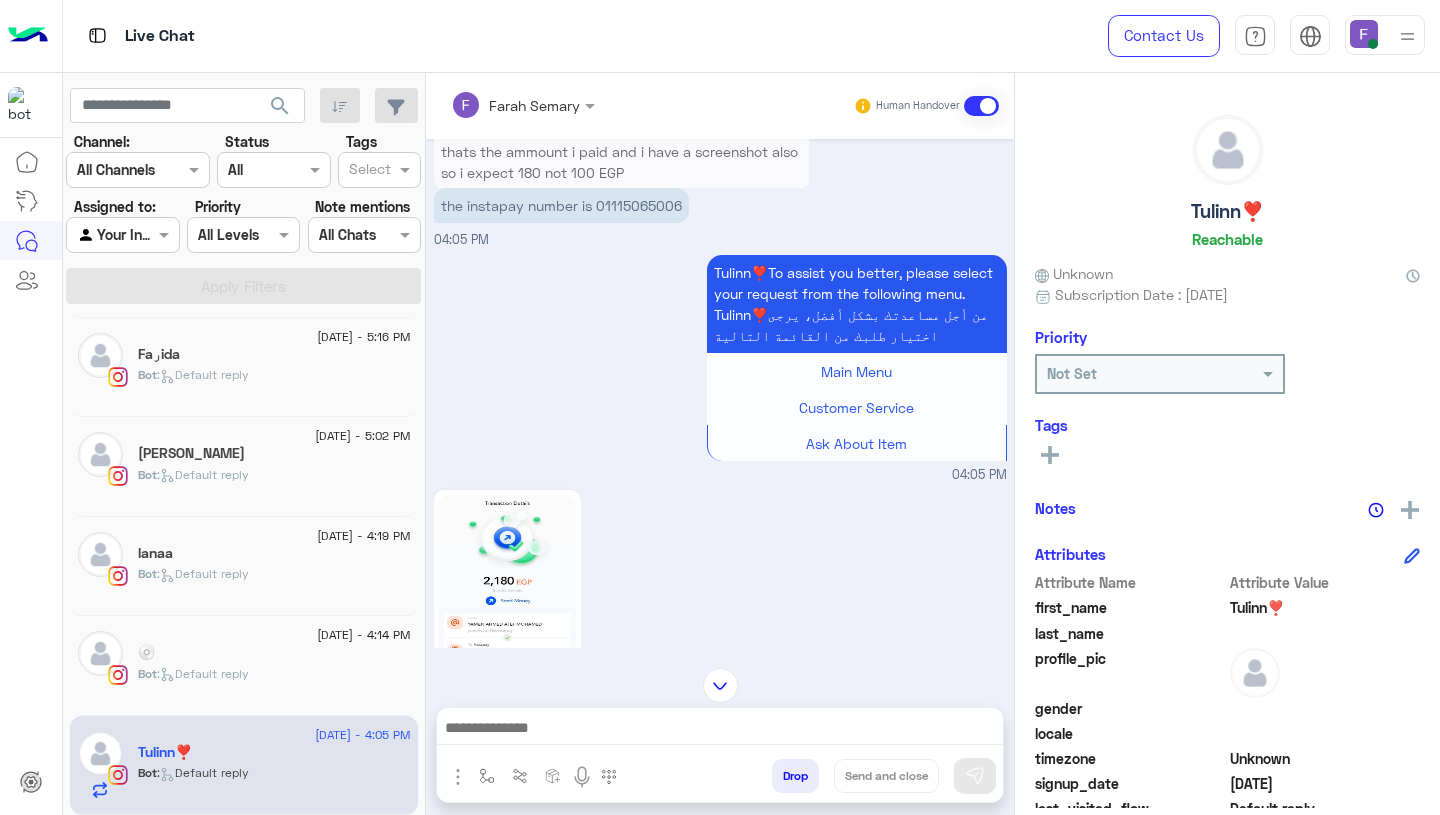 scroll, scrollTop: 3967, scrollLeft: 0, axis: vertical 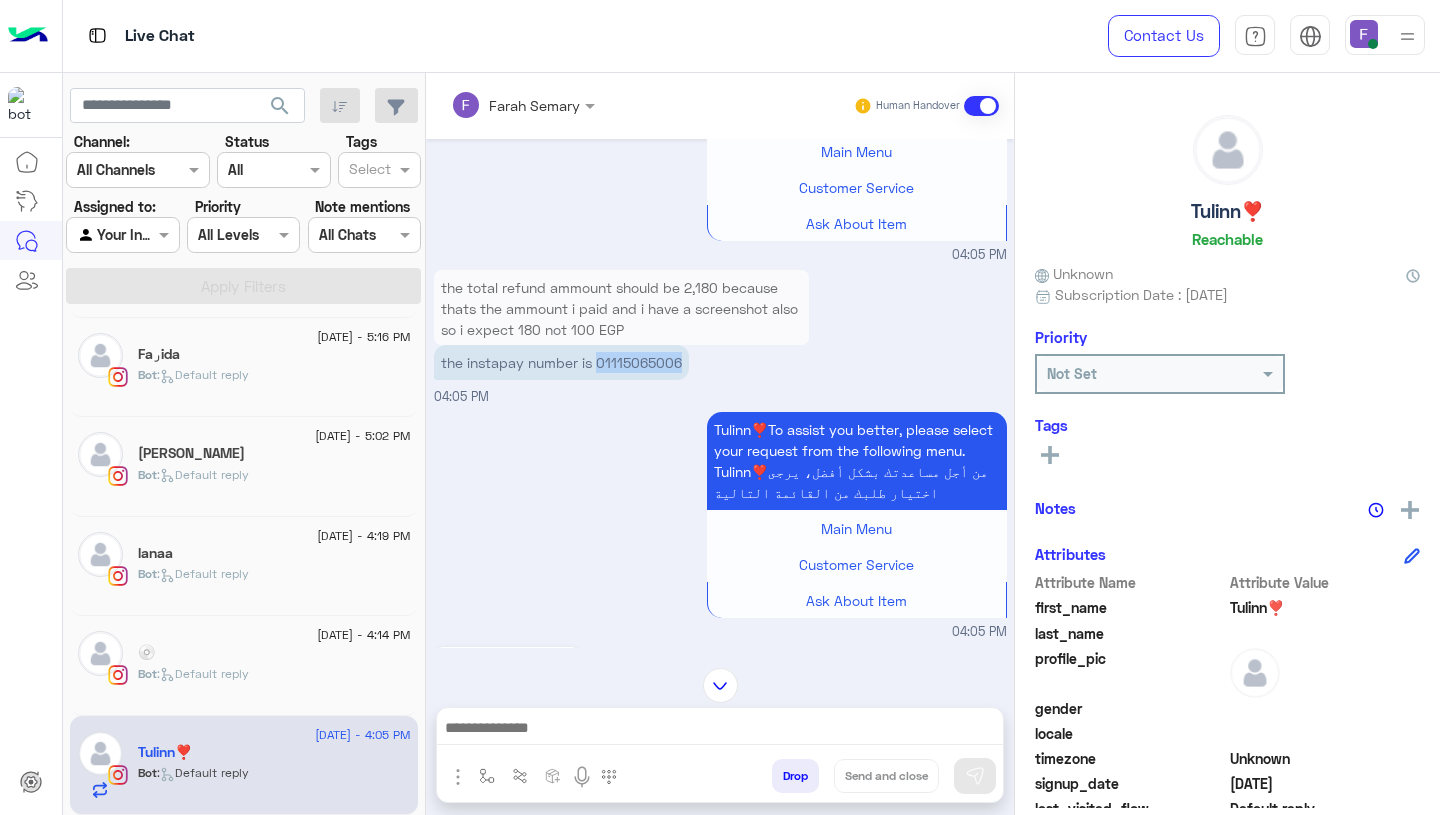 drag, startPoint x: 598, startPoint y: 406, endPoint x: 695, endPoint y: 405, distance: 97.00516 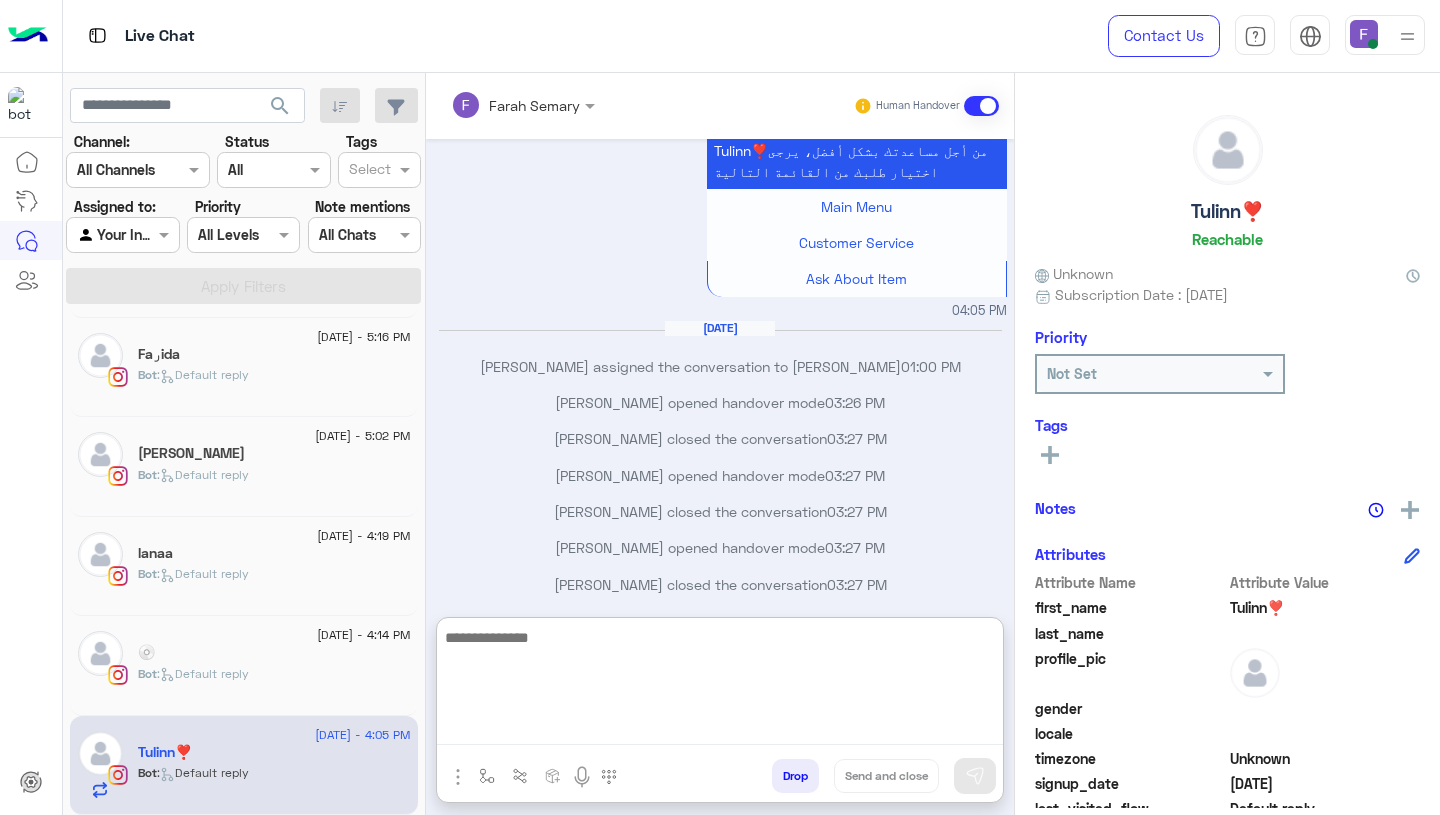 click at bounding box center (720, 685) 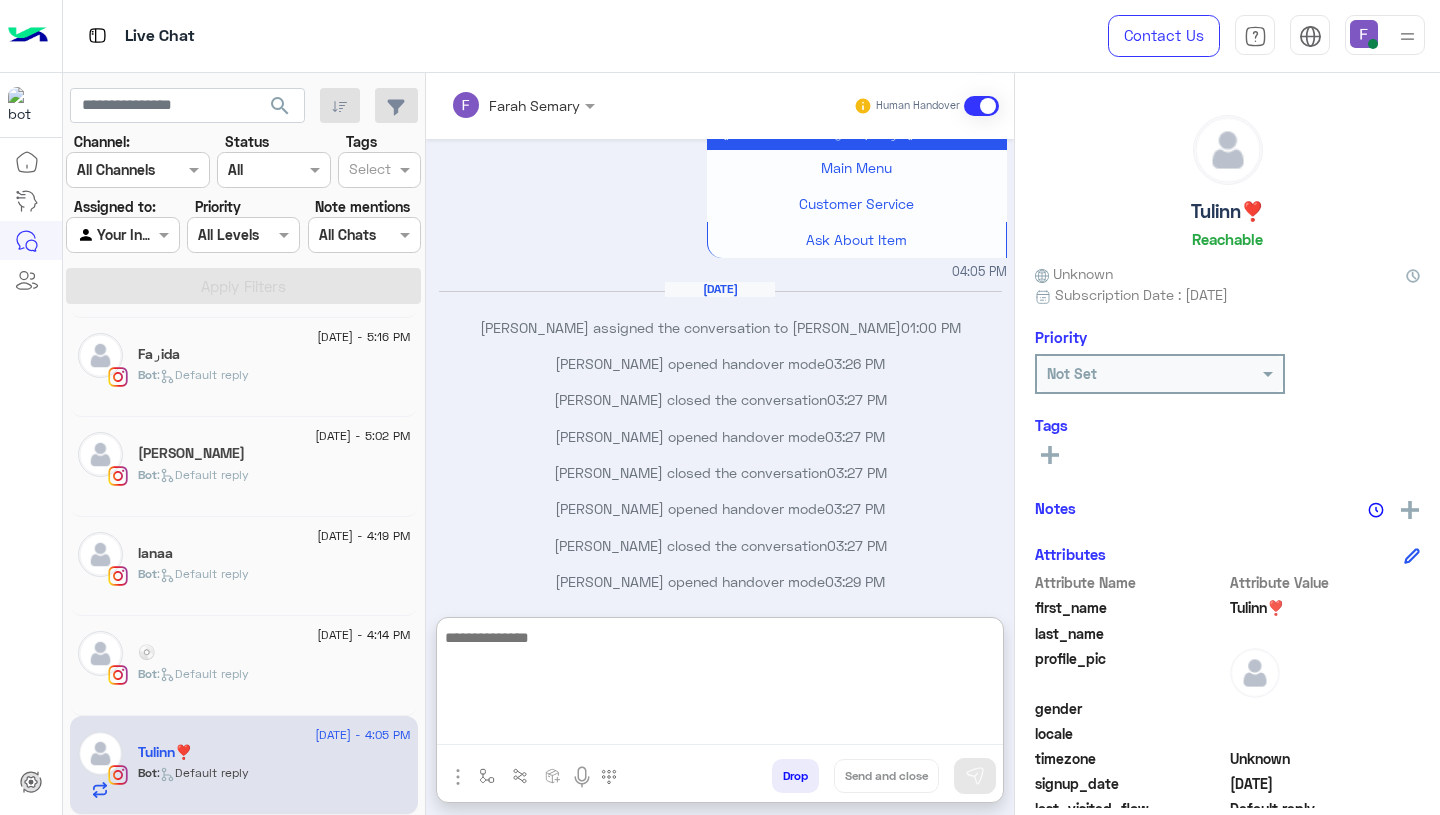 paste on "**********" 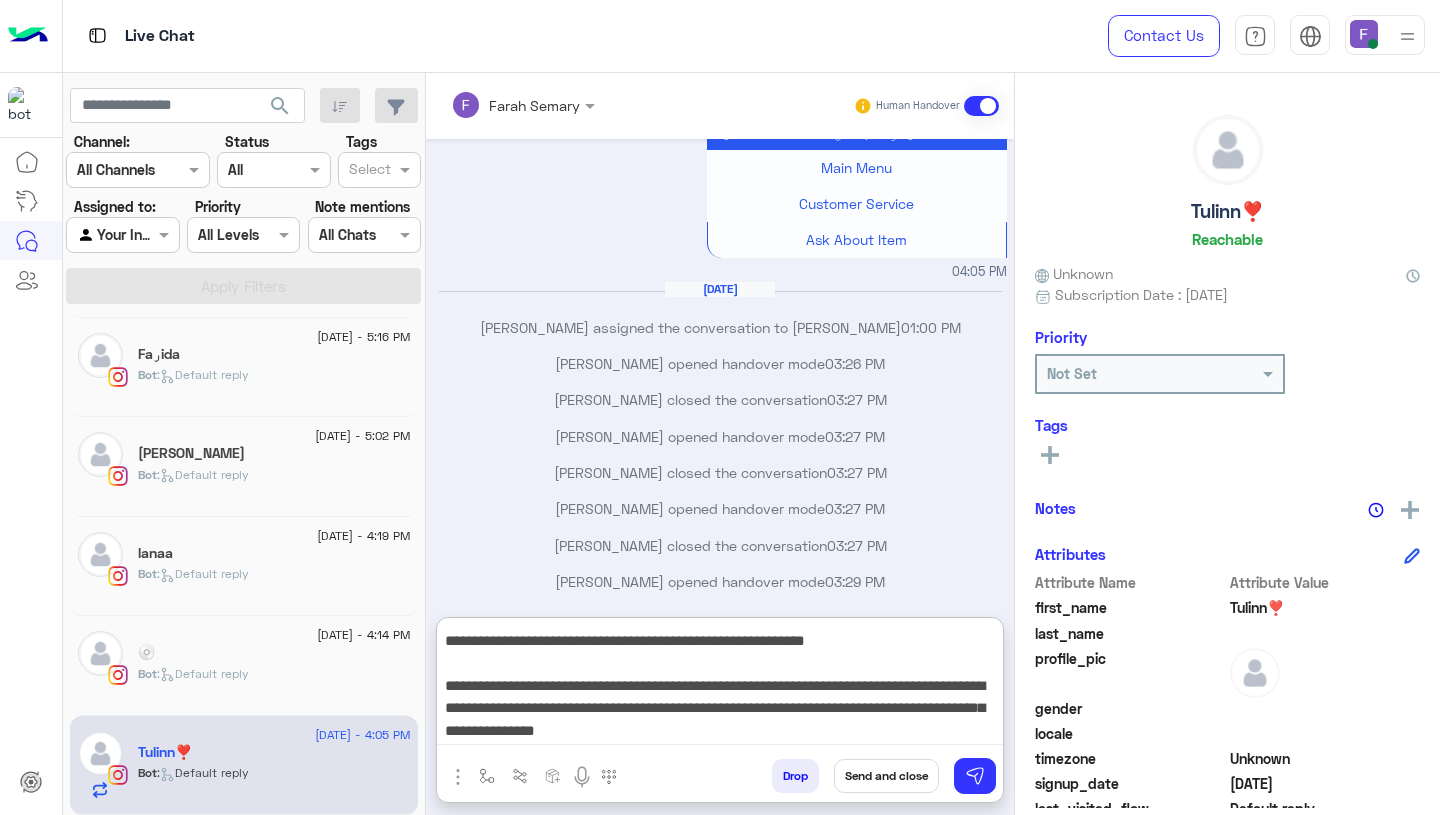 scroll, scrollTop: 0, scrollLeft: 0, axis: both 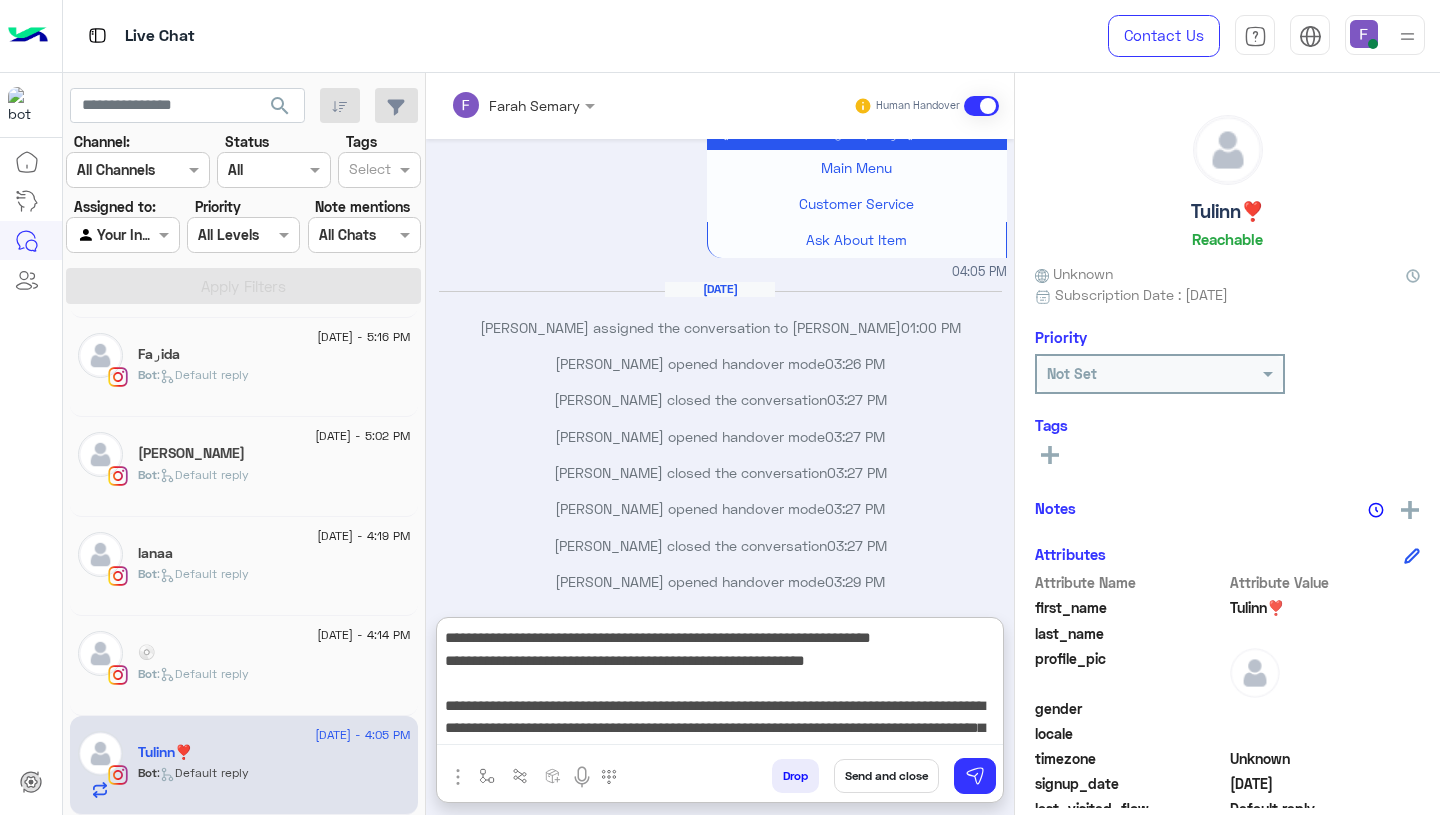 click on "**********" at bounding box center [720, 685] 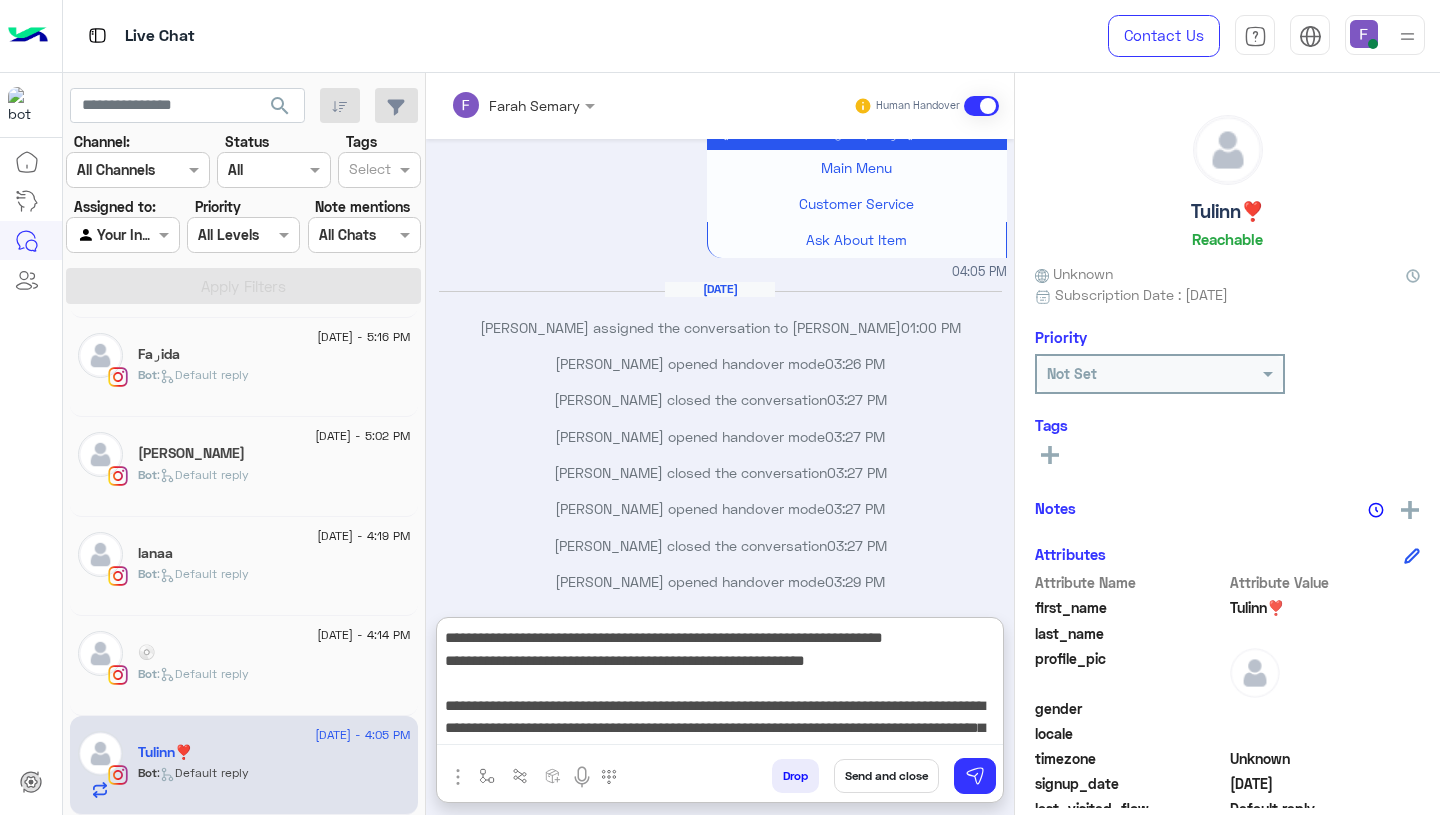 type on "**********" 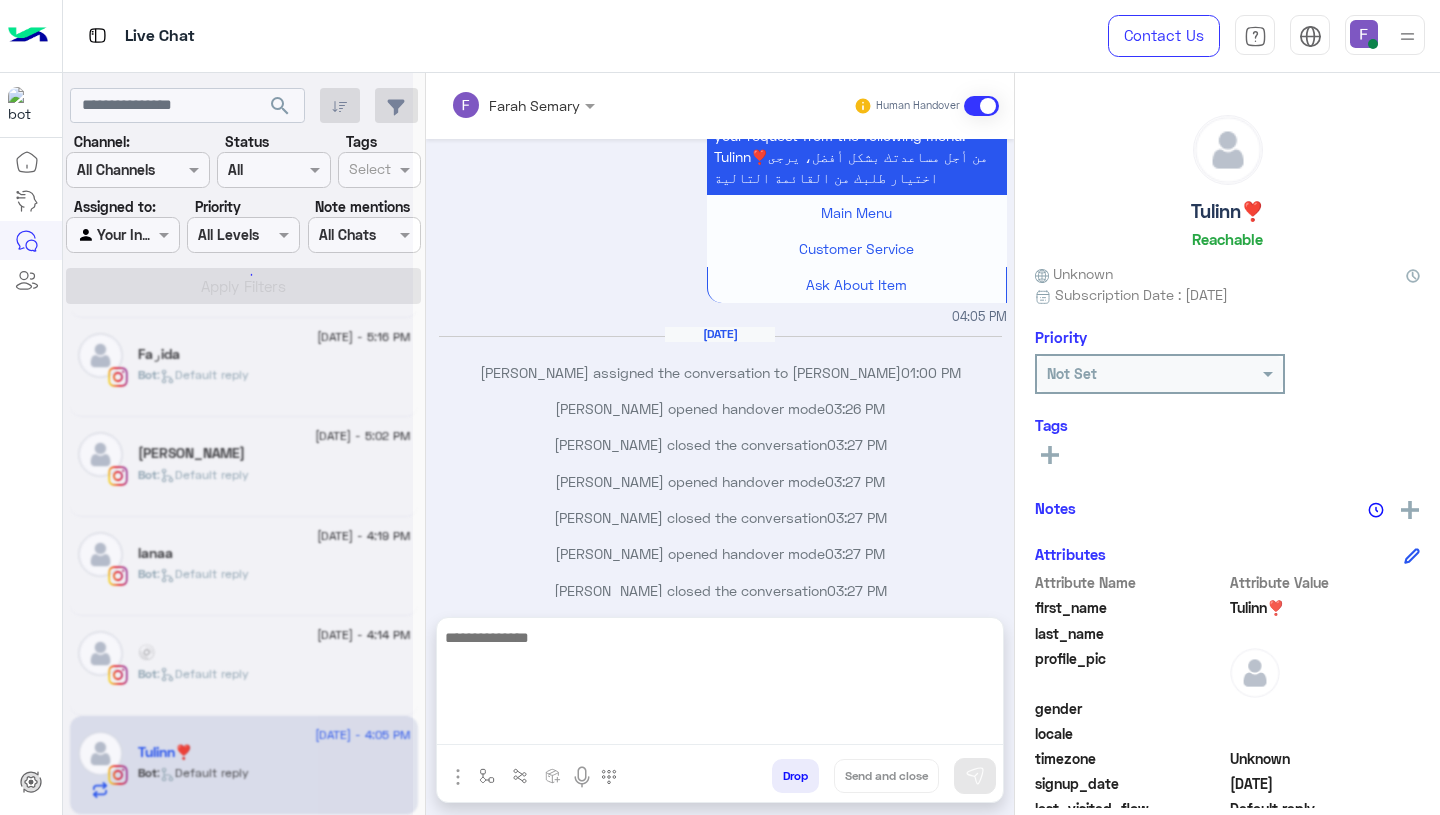 scroll, scrollTop: 5106, scrollLeft: 0, axis: vertical 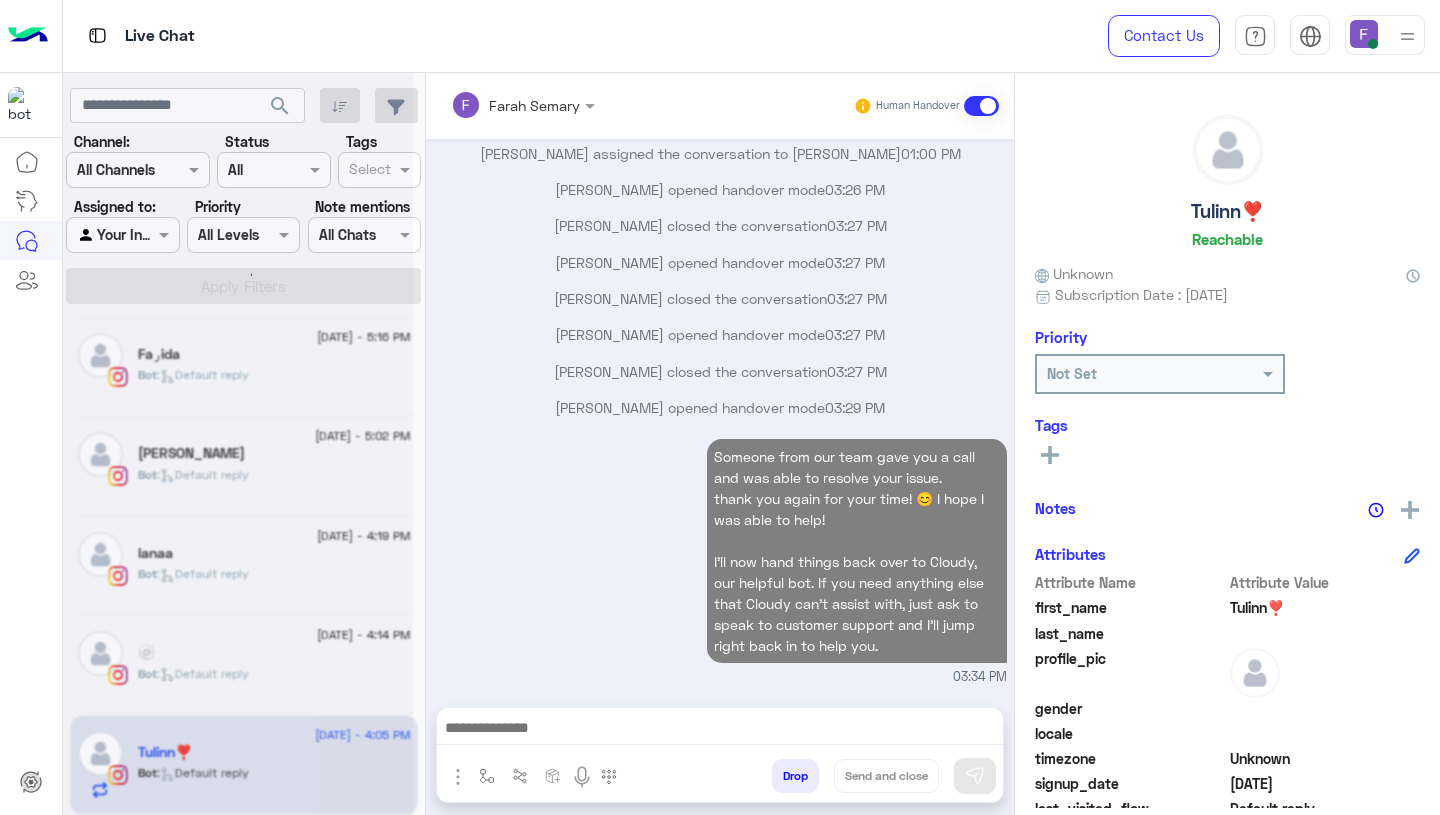 click 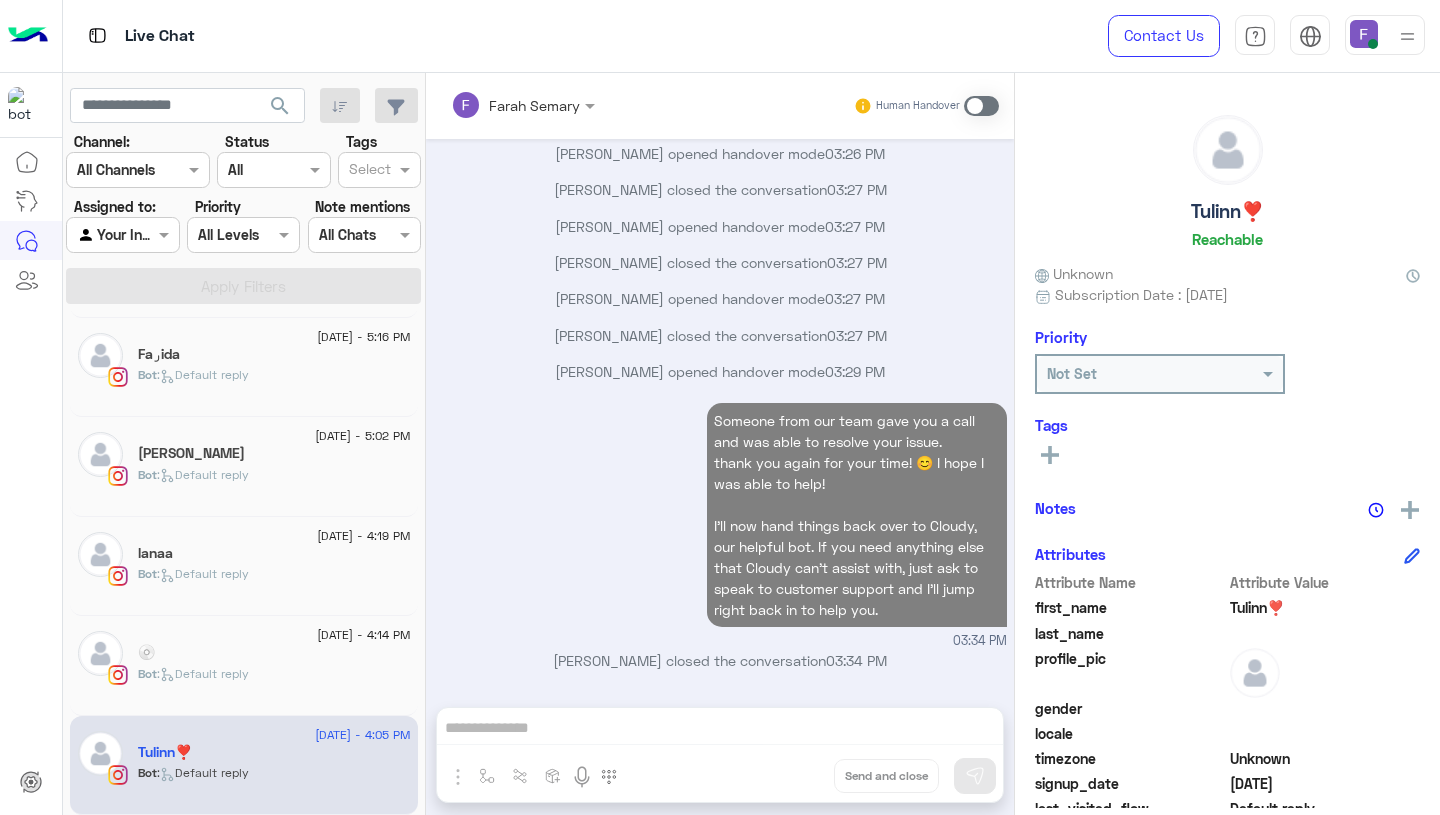 scroll, scrollTop: 5097, scrollLeft: 0, axis: vertical 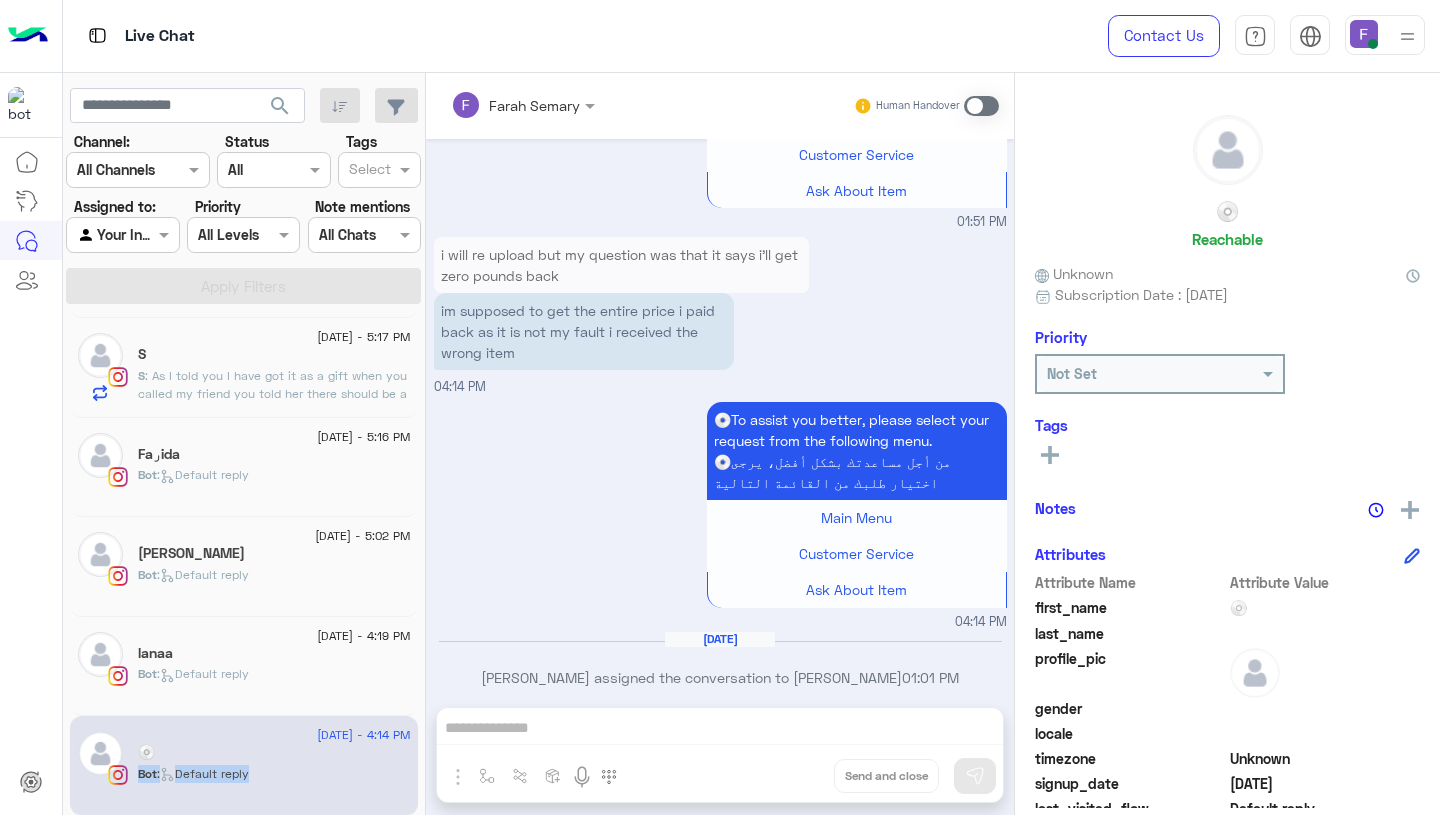 click on "i will re upload but my question was that it says i’ll get zero pounds back" at bounding box center (621, 265) 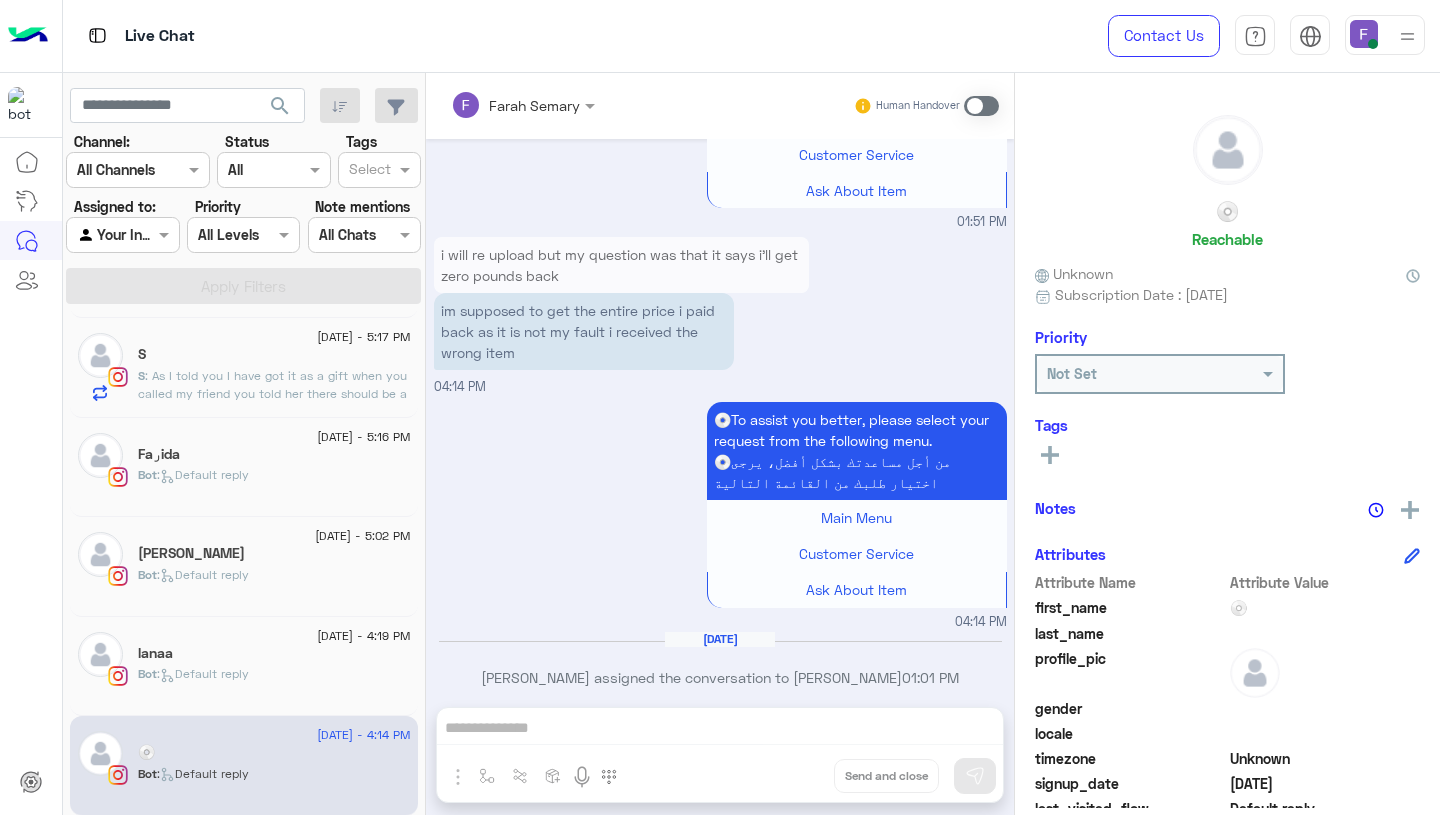 scroll, scrollTop: 2546, scrollLeft: 0, axis: vertical 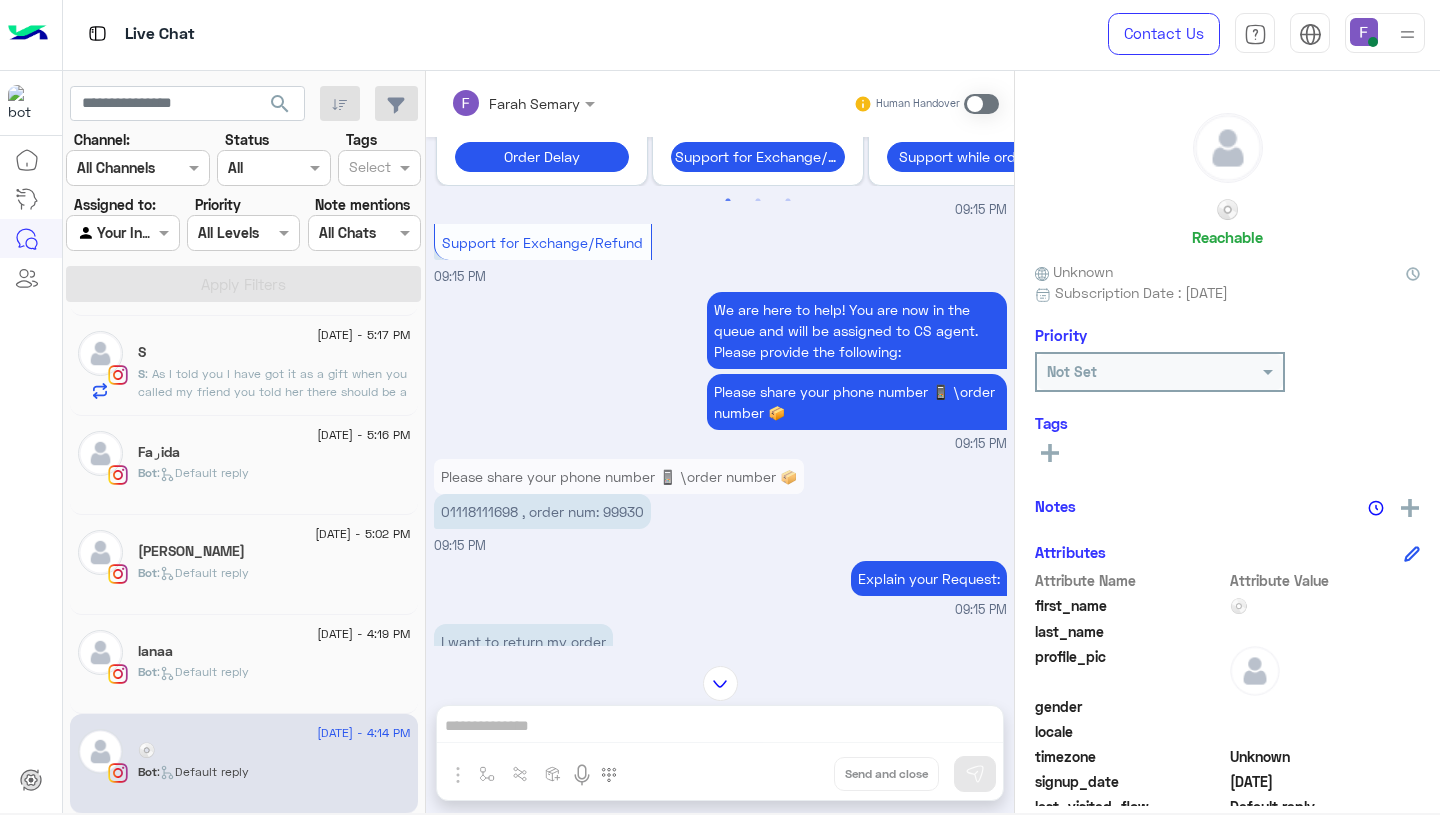 click on "01118111698 , order num: 99930" at bounding box center (542, 511) 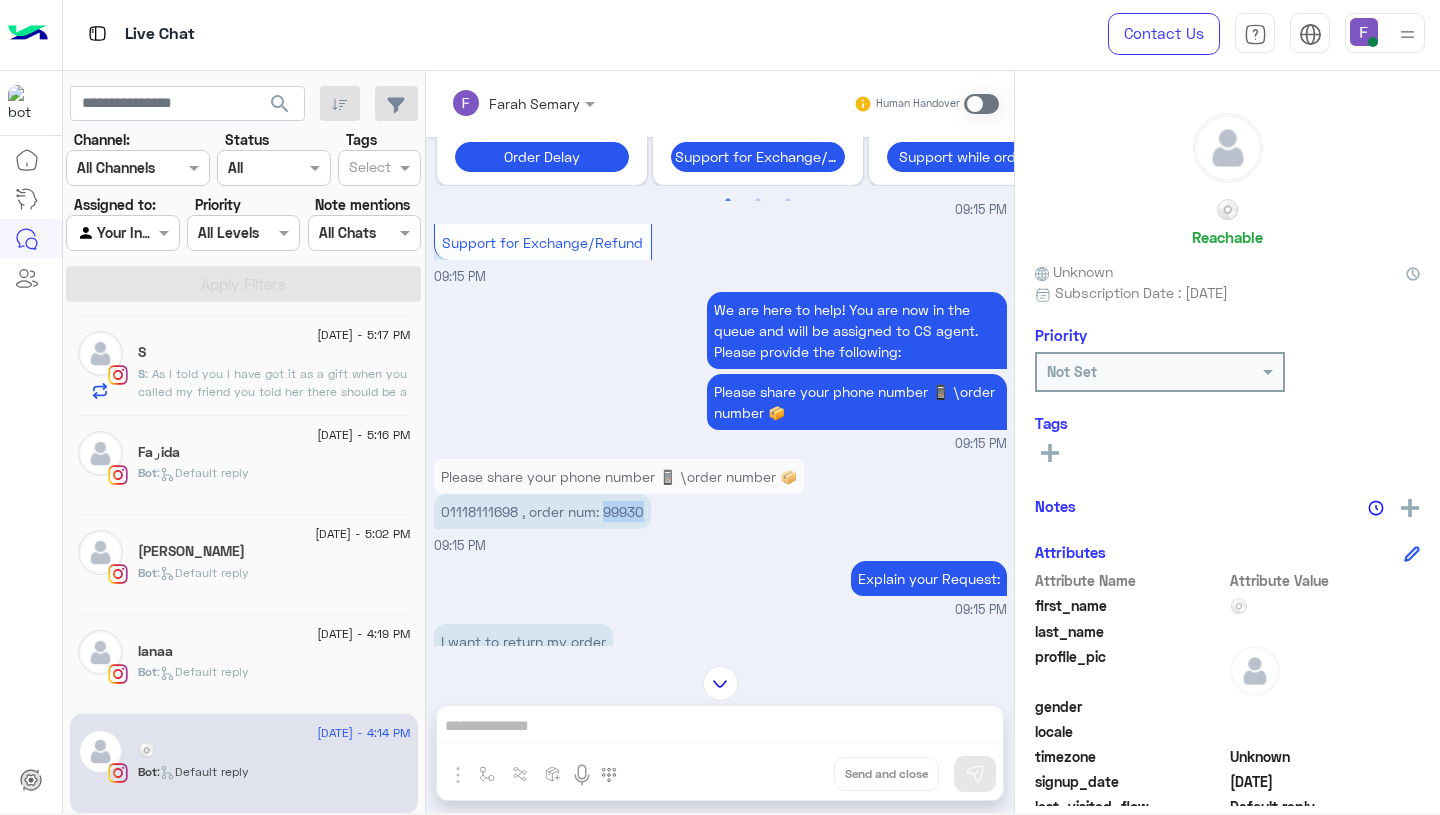 click on "01118111698 , order num: 99930" at bounding box center [542, 511] 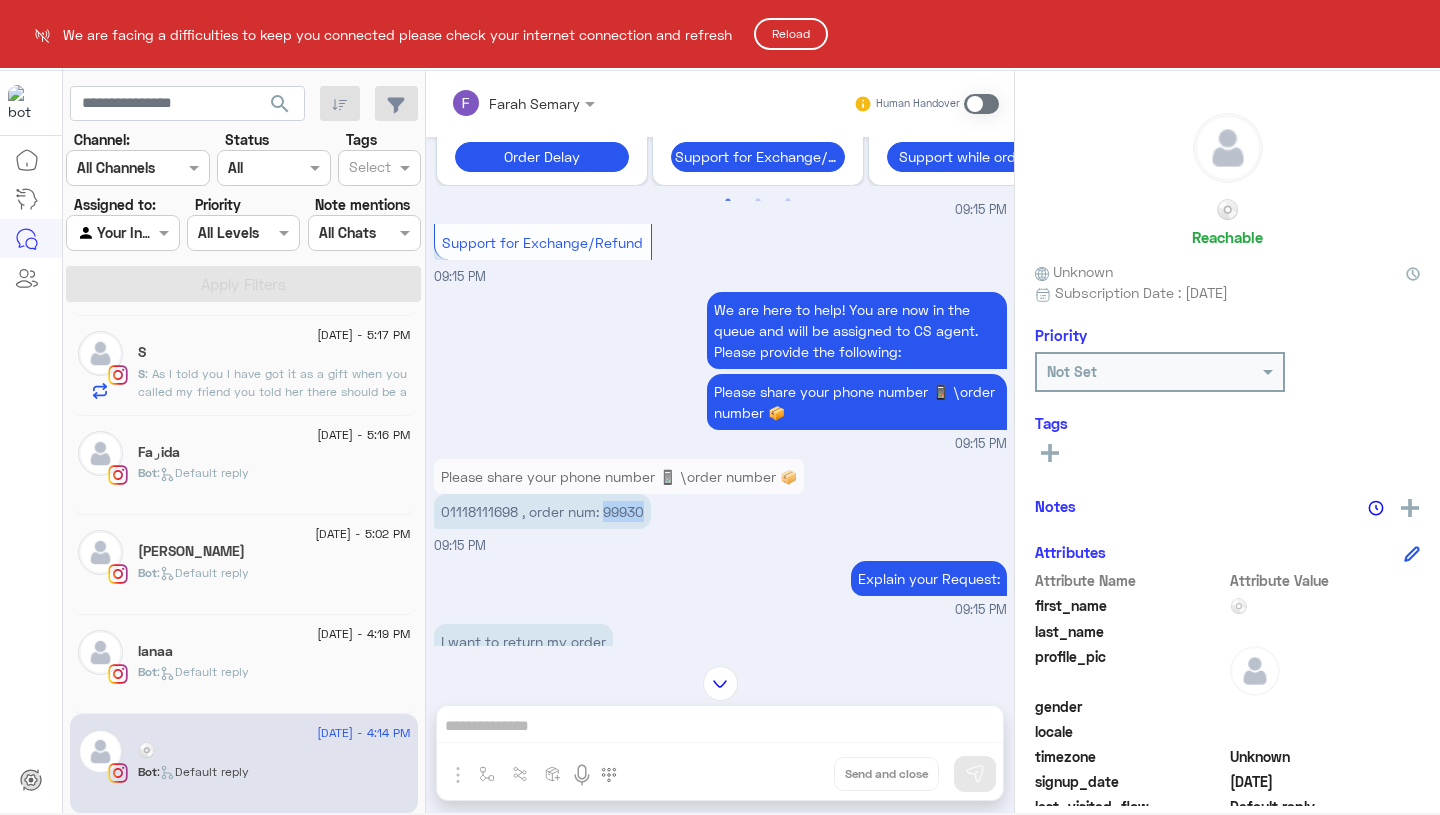 click on "We are facing a difficulties to keep you connected please check your internet connection and refresh Reload  Live Chat   Contact Us  Help Center عربي English search Channel: Channel All Channels Status Channel All Tags Select Assigned to: Agent Filter Your Inbox Priority All Levels All Levels Note mentions Select All Chats Apply Filters 2 July - 12:46 AM  .𝓙𝓸𝓾𝓭𝔂   Bot :   Default reply  2 July - 12:26 AM  𝑫𝒐𝒅𝒐★   Bot :   Track exchange  1 July - 11:49 PM  Nardeen Ashraf Louis  Bot :   Track exchange  1 July - 11:48 PM  shahd   shahd 1 July - 11:12 PM  Youssef Amr  Bot :   Track exchange  1 July - 10:52 PM  طَحاويّ   Bot :   Track exchange  1 July - 10:36 PM  Samiha Mohamed  Bot :   Exchange / Refund   1 July - 10:33 PM  Habiba Amr  Bot :   Track exchange  1 July - 10:02 PM  Hania Ismail Bassem  Bot :   Default reply  1 July - 9:27 PM  🫳🏻 🕯️👩🏻‍⚕️🎀 ⋆.ೃ࿔*  Bot :   Track exchange  1 July - 8:10 PM  Nouran Amr  Bot :   Lina   Bot" at bounding box center (720, 407) 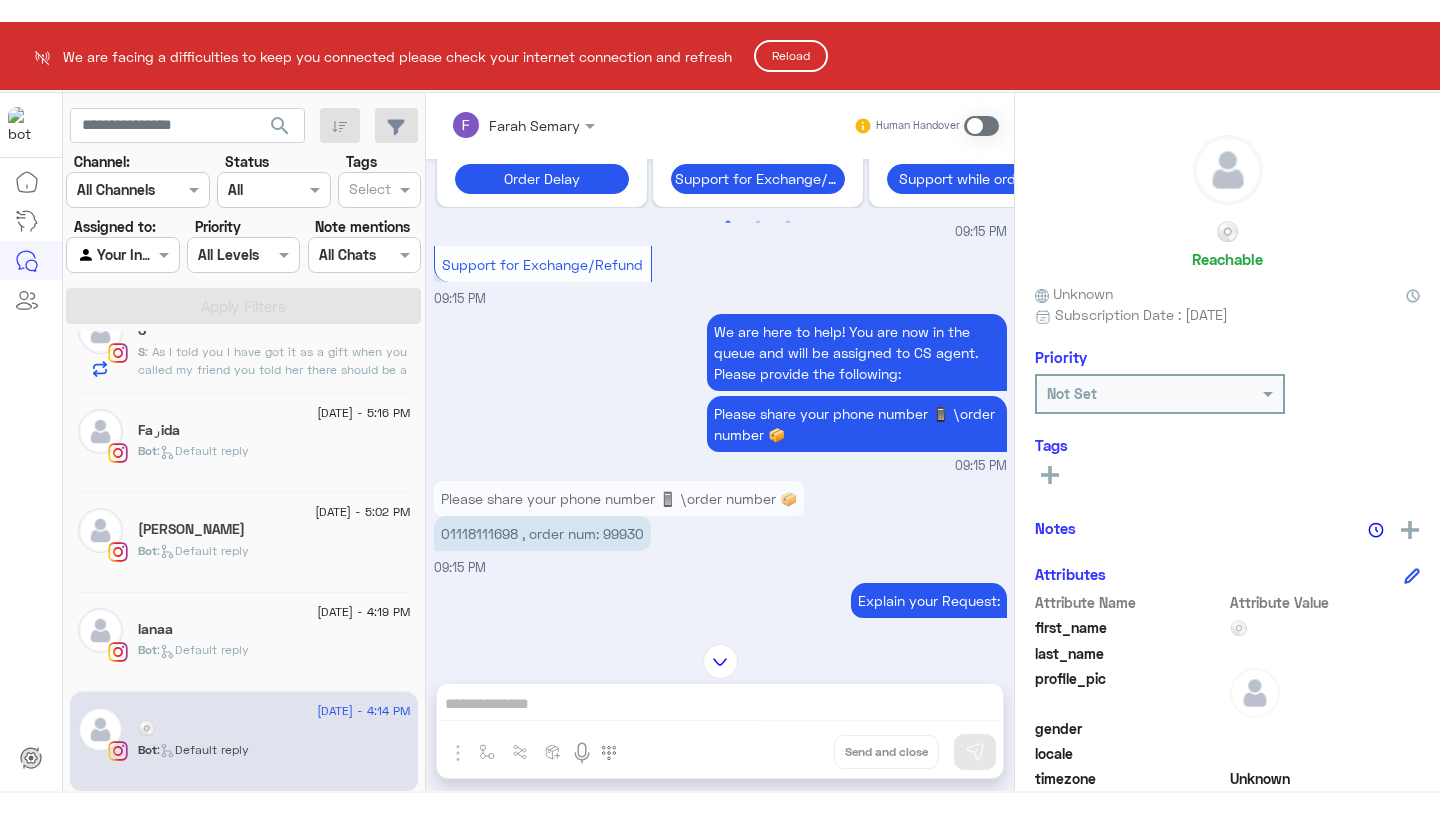 scroll, scrollTop: 1494, scrollLeft: 0, axis: vertical 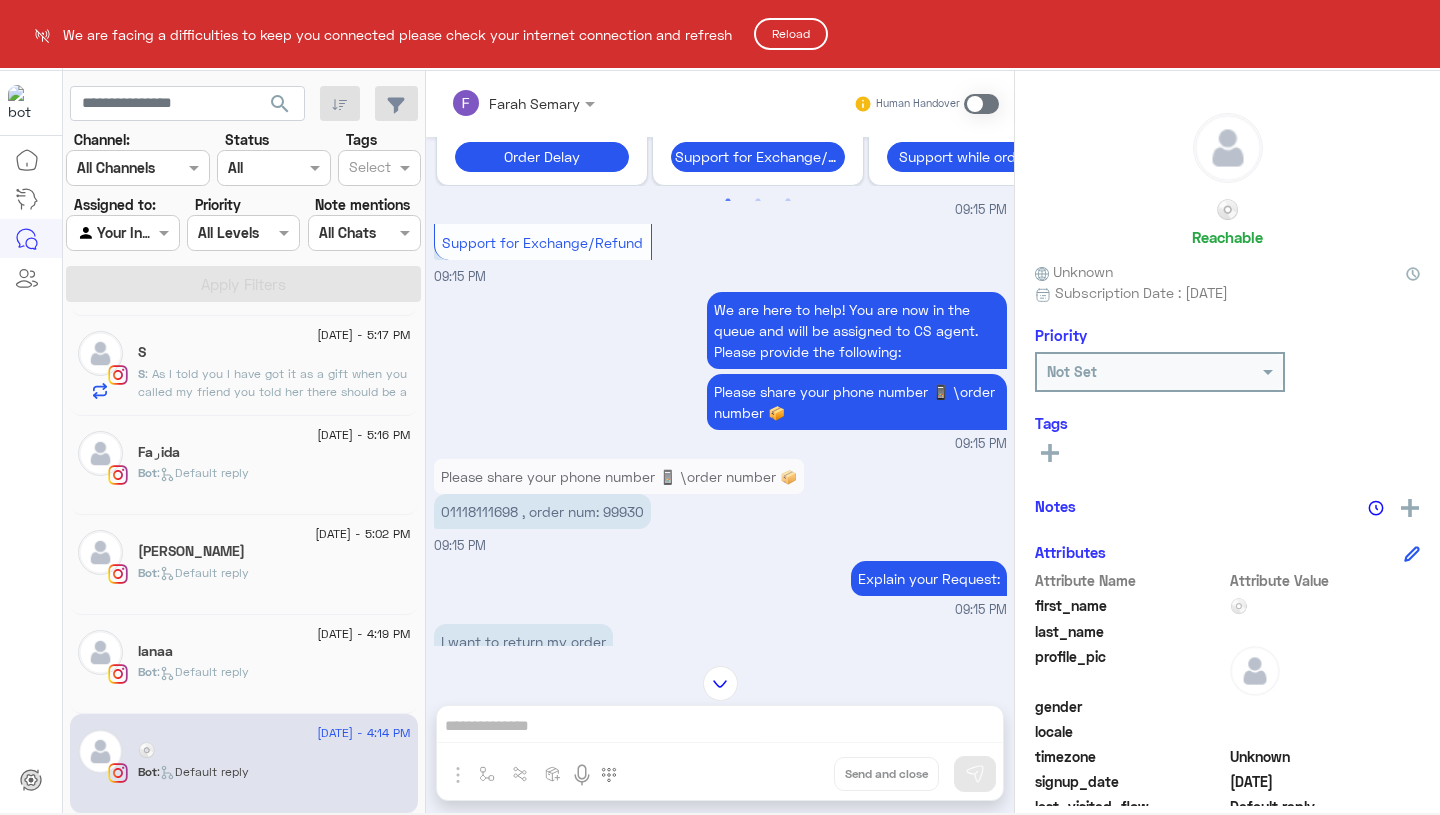 click on "Reload" 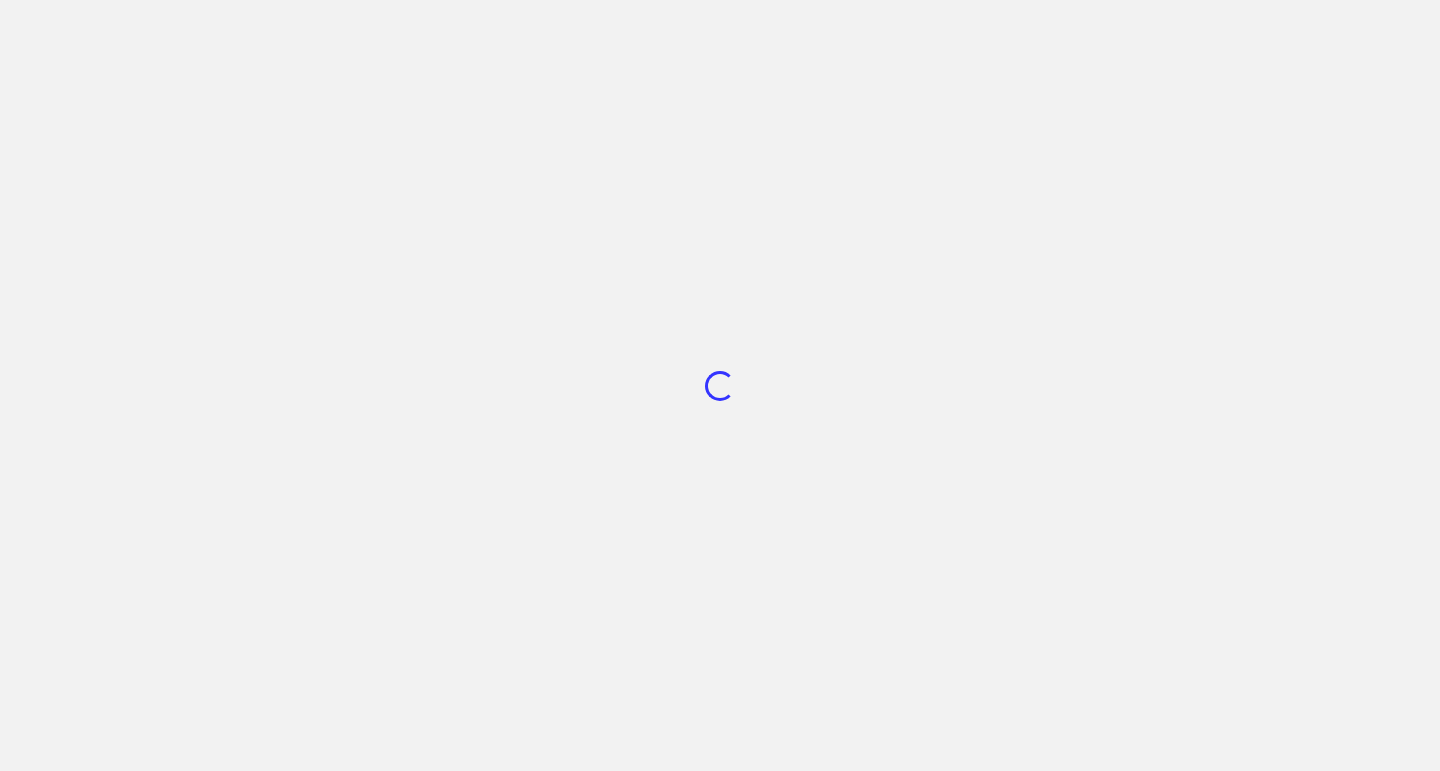 scroll, scrollTop: 0, scrollLeft: 0, axis: both 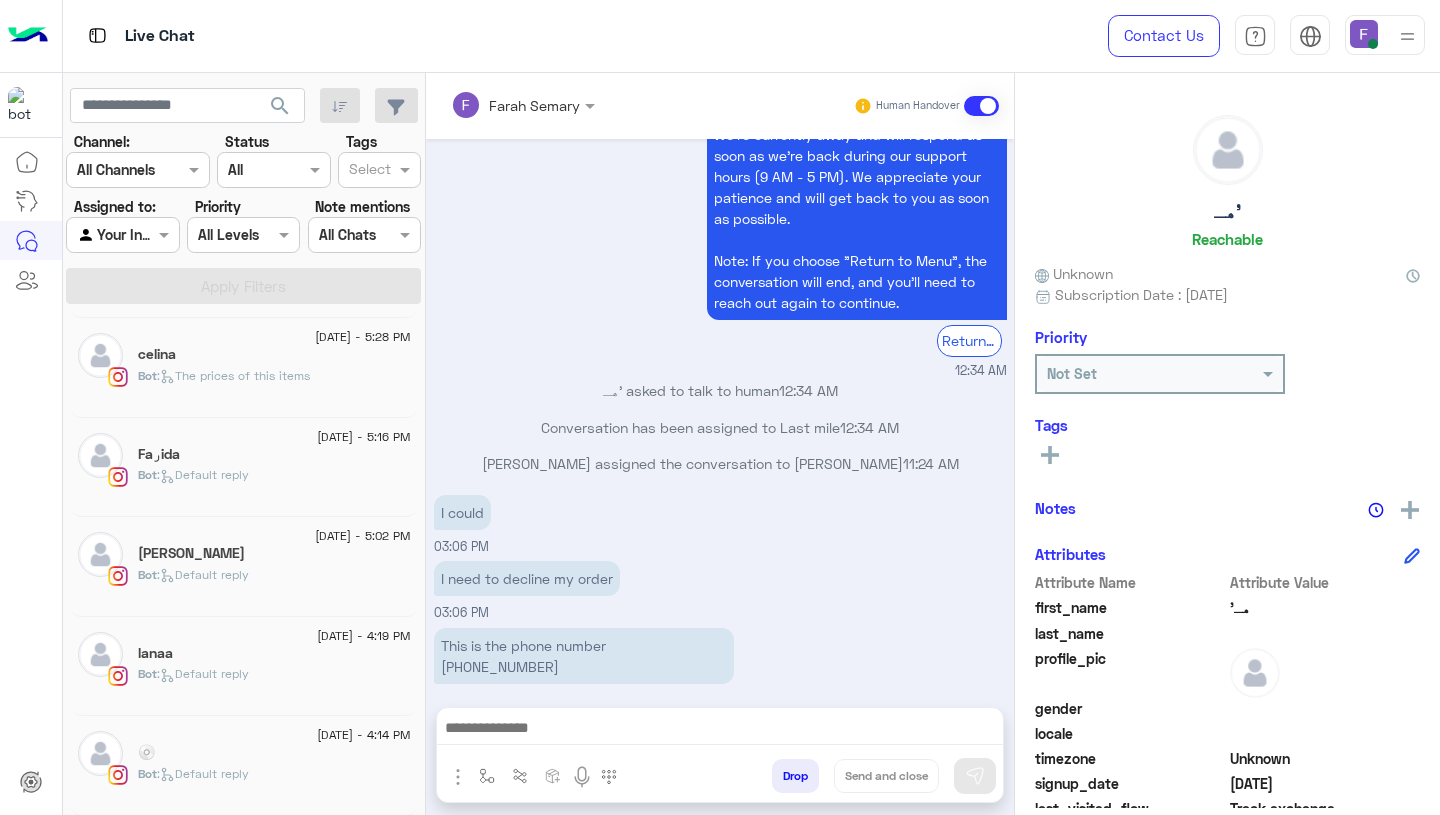click on ":   Default reply" 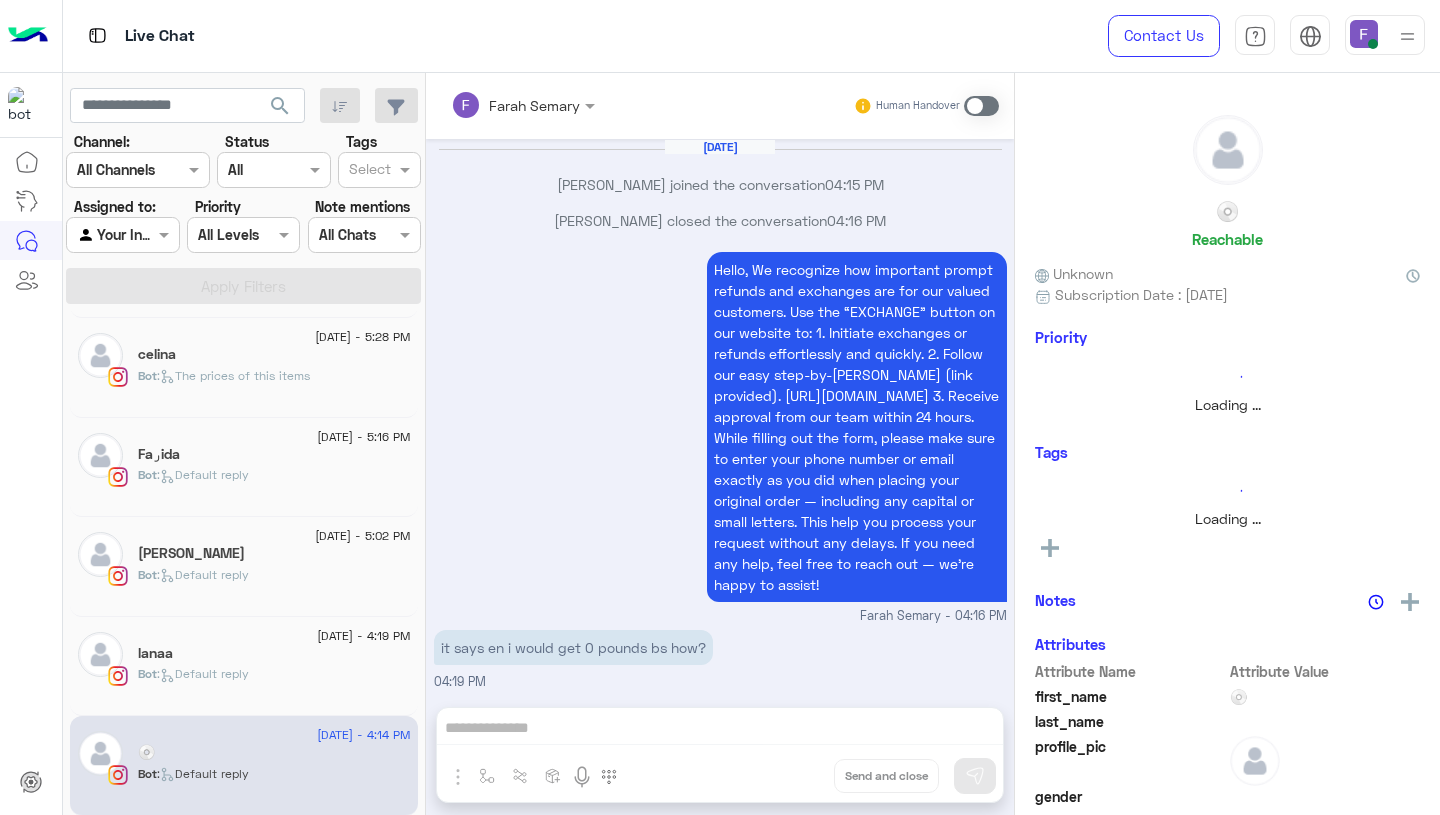 scroll, scrollTop: 2567, scrollLeft: 0, axis: vertical 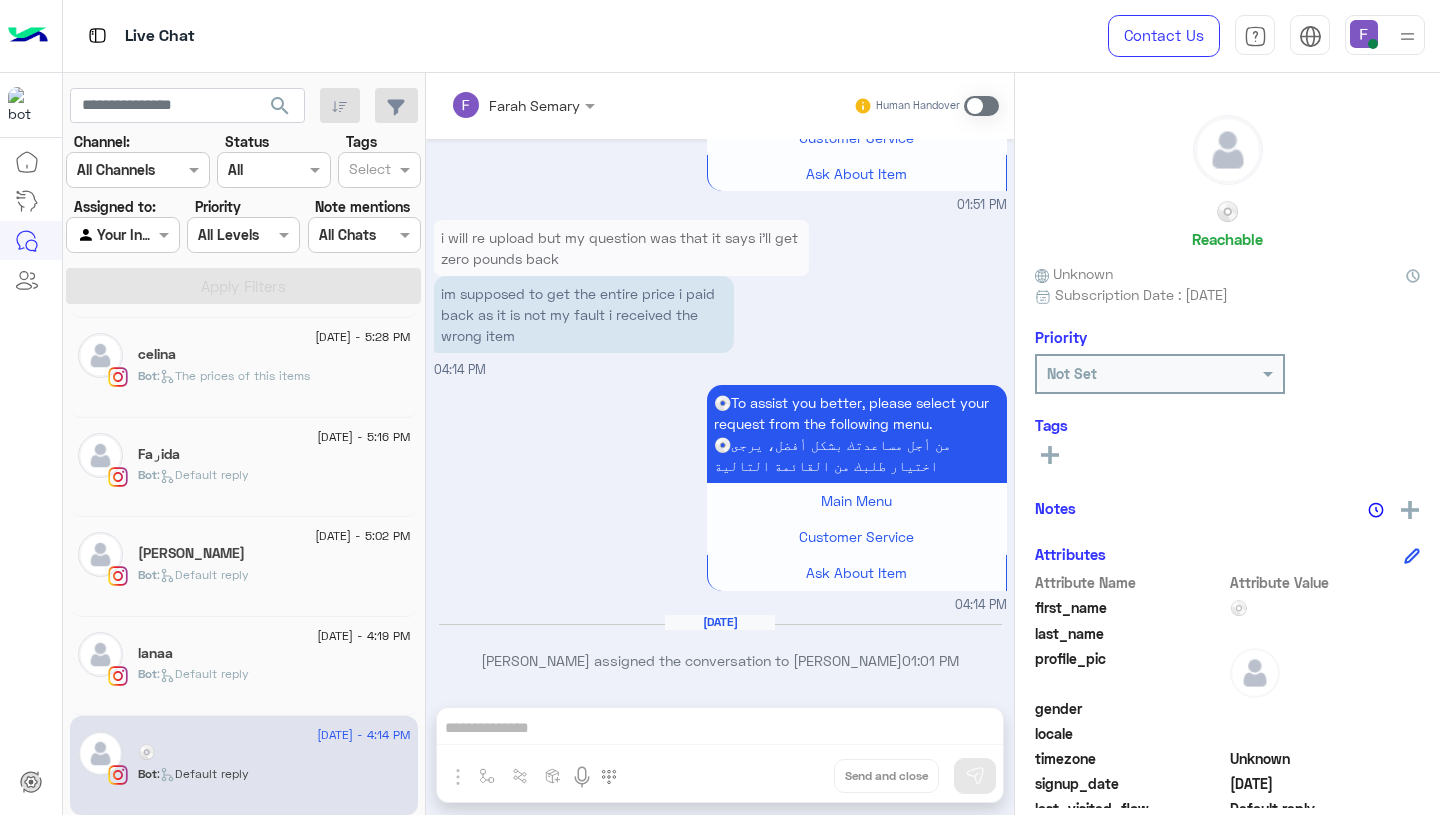 click on "im supposed to get the entire price i paid back as it is not my fault i received the wrong item" at bounding box center (584, 314) 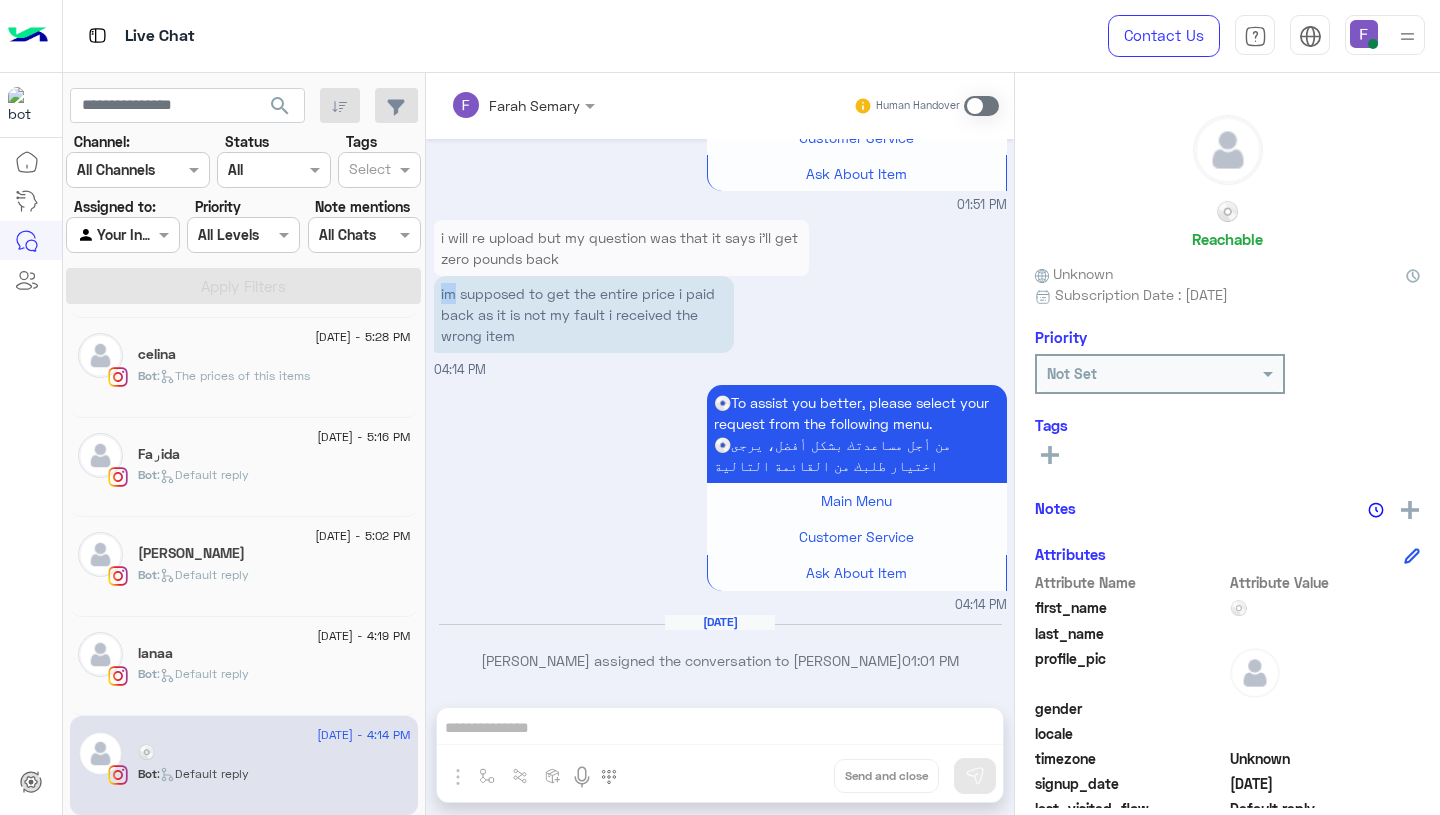 click on "im supposed to get the entire price i paid back as it is not my fault i received the wrong item" at bounding box center (584, 314) 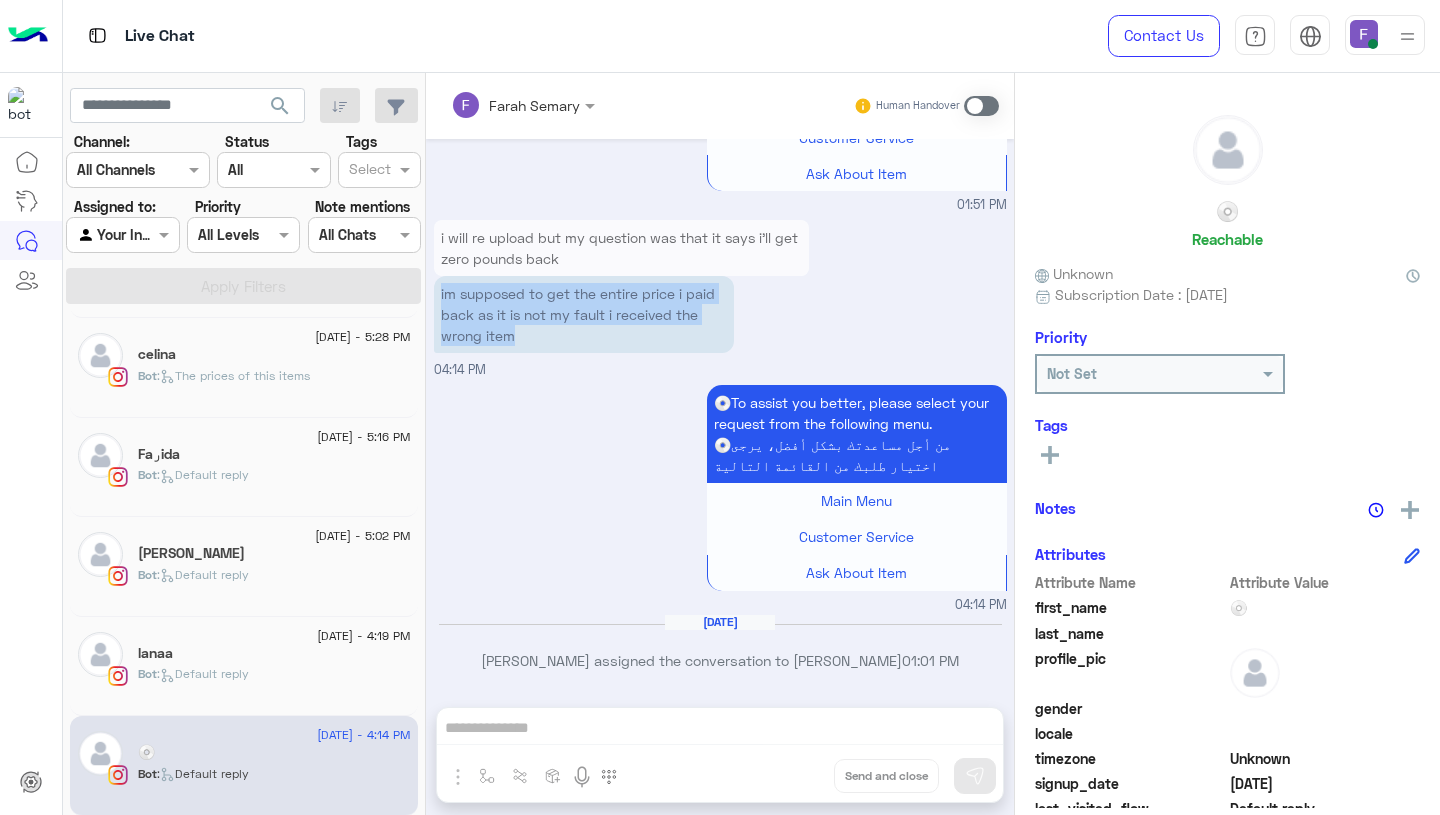 drag, startPoint x: 438, startPoint y: 293, endPoint x: 522, endPoint y: 327, distance: 90.62009 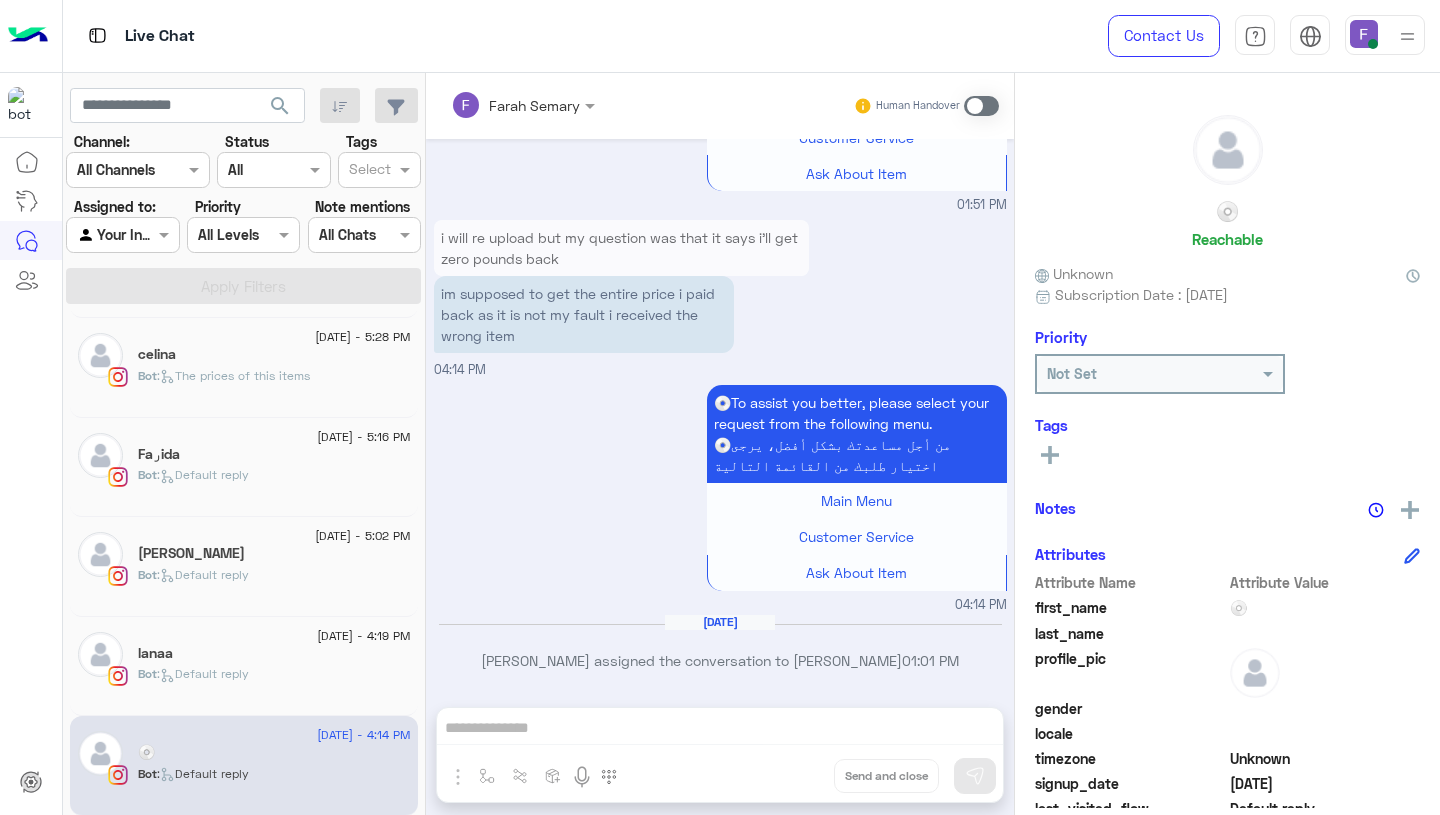 click at bounding box center [981, 106] 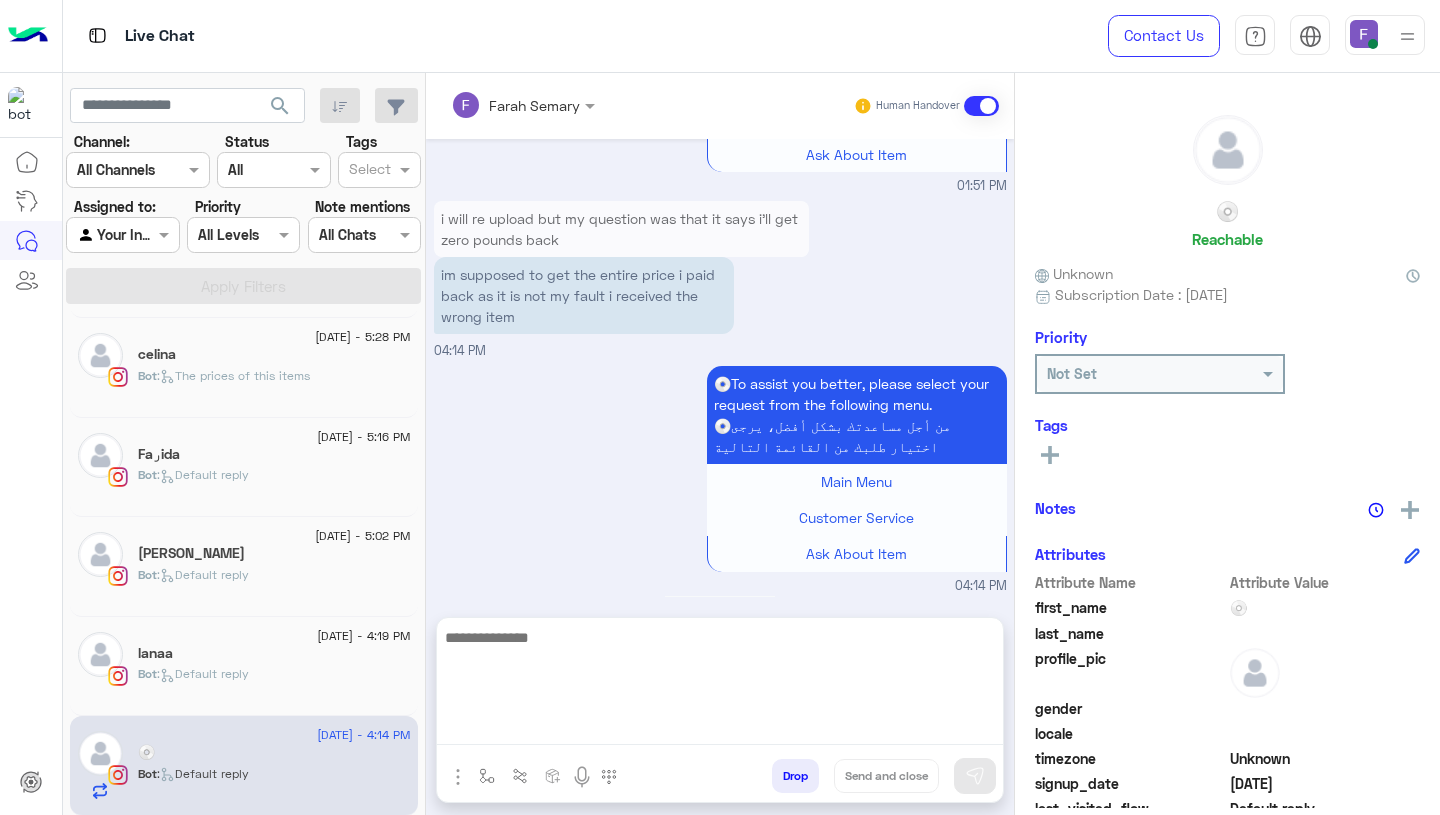 click at bounding box center [720, 685] 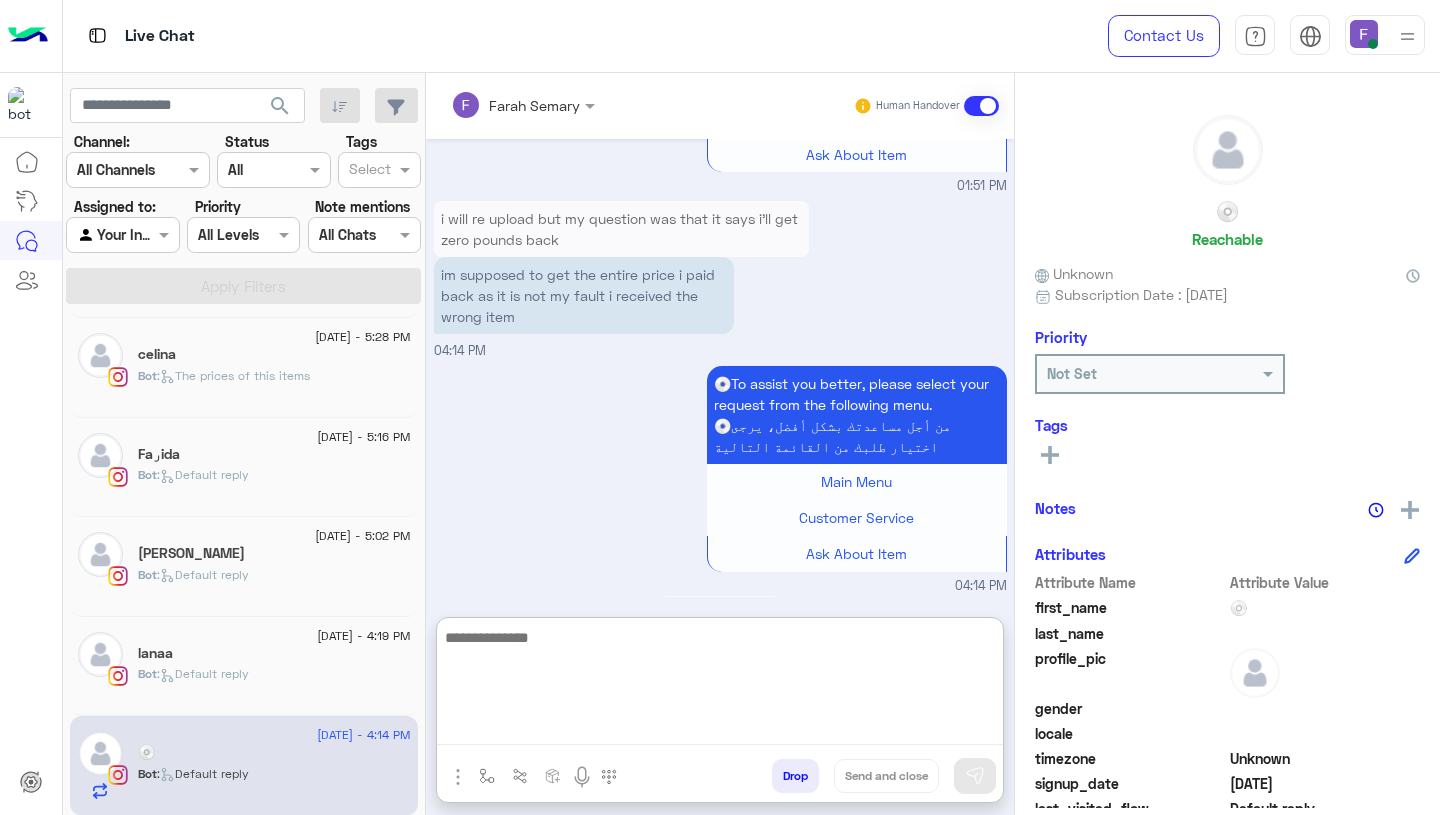 paste on "**********" 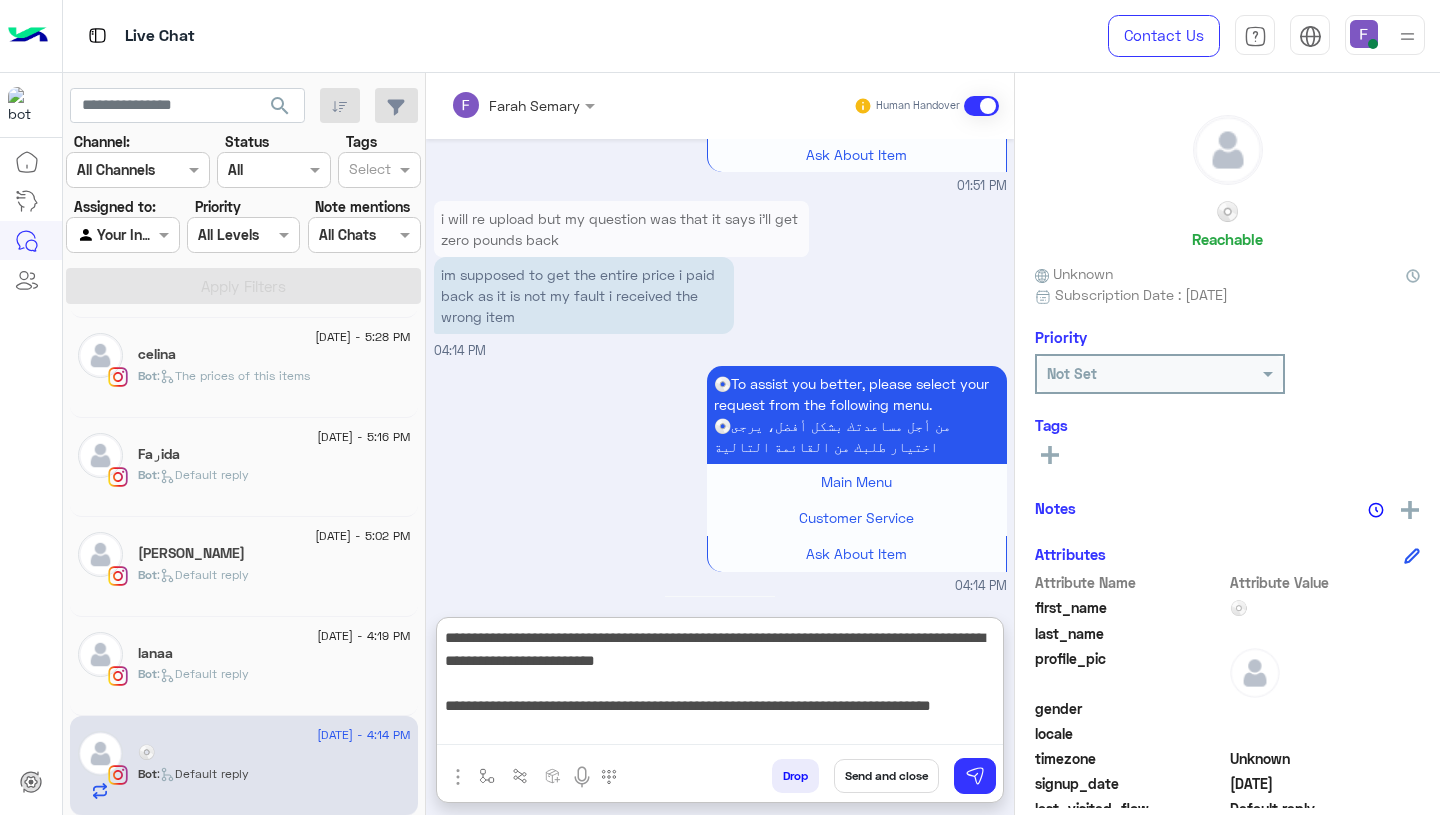 scroll, scrollTop: 0, scrollLeft: 0, axis: both 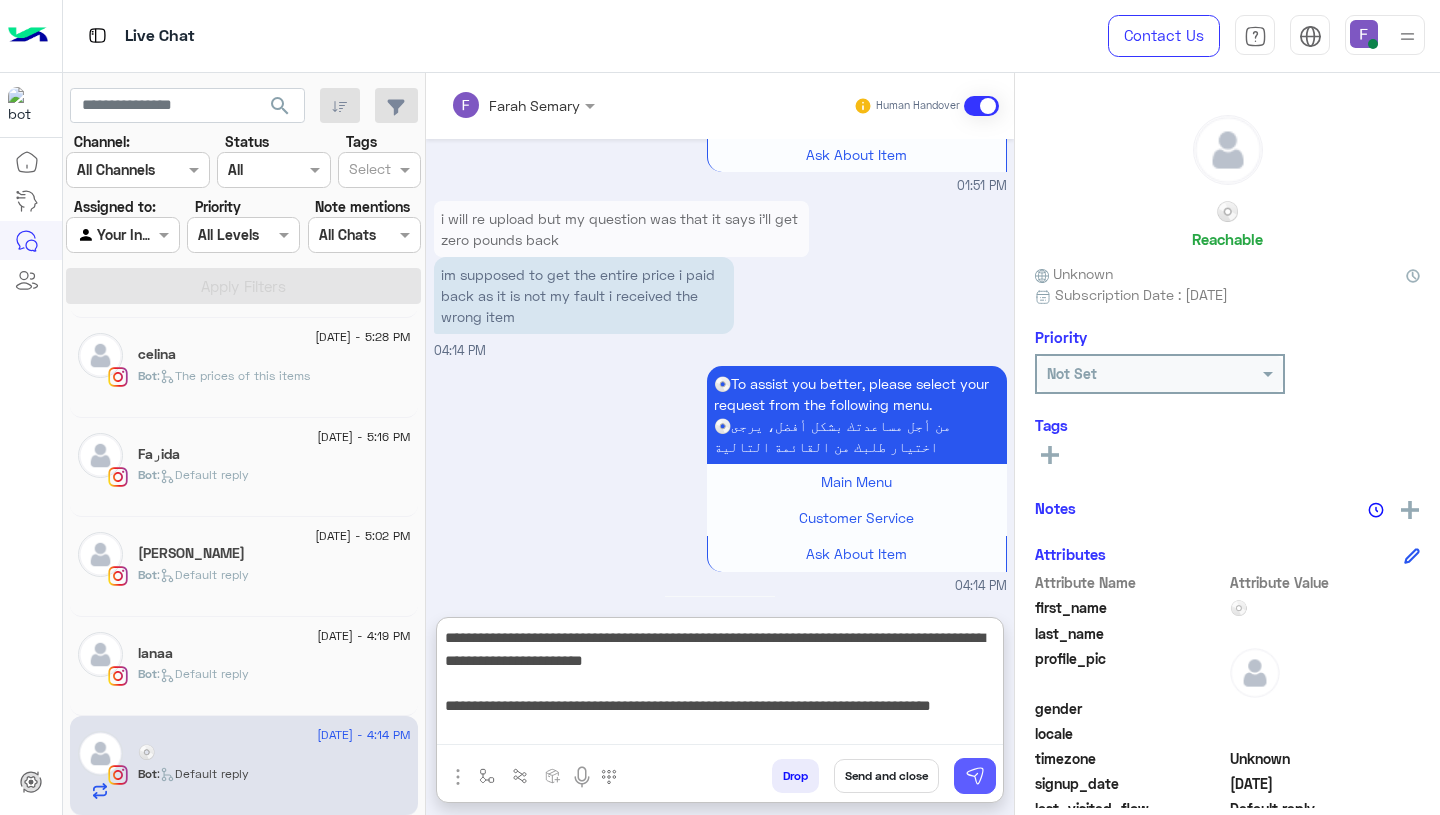 type on "**********" 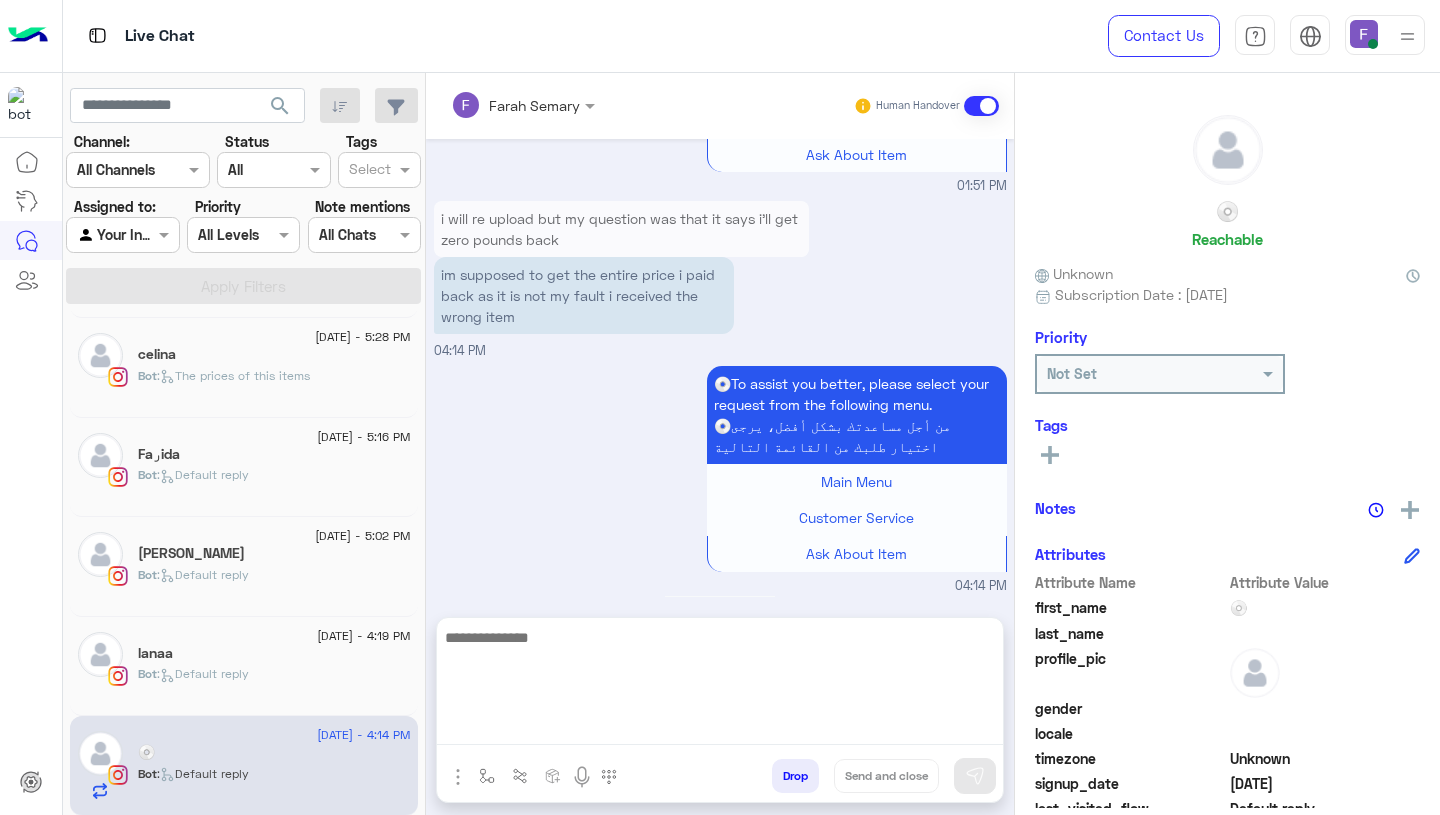 scroll, scrollTop: 0, scrollLeft: 0, axis: both 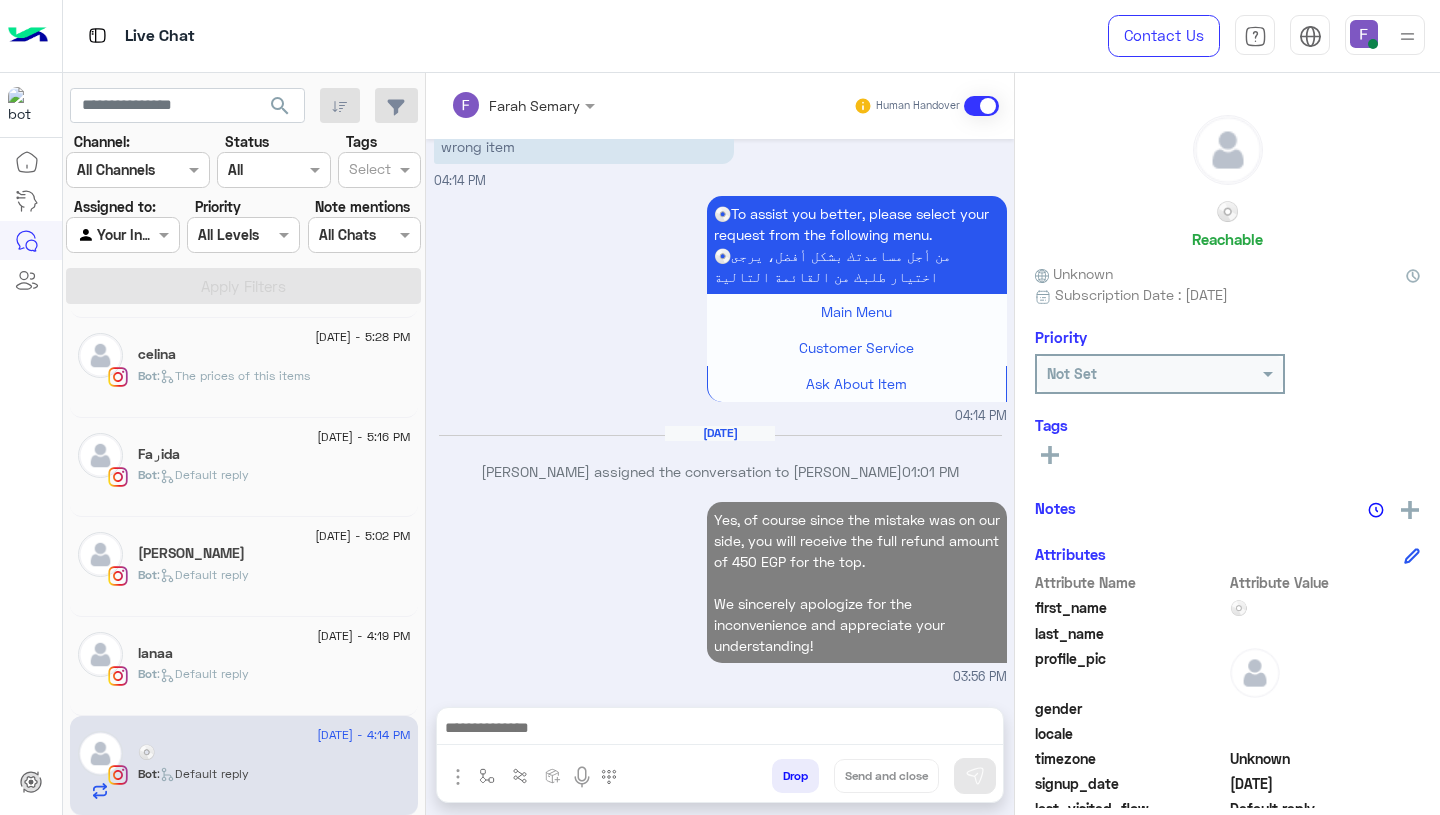 click on "lanaa" 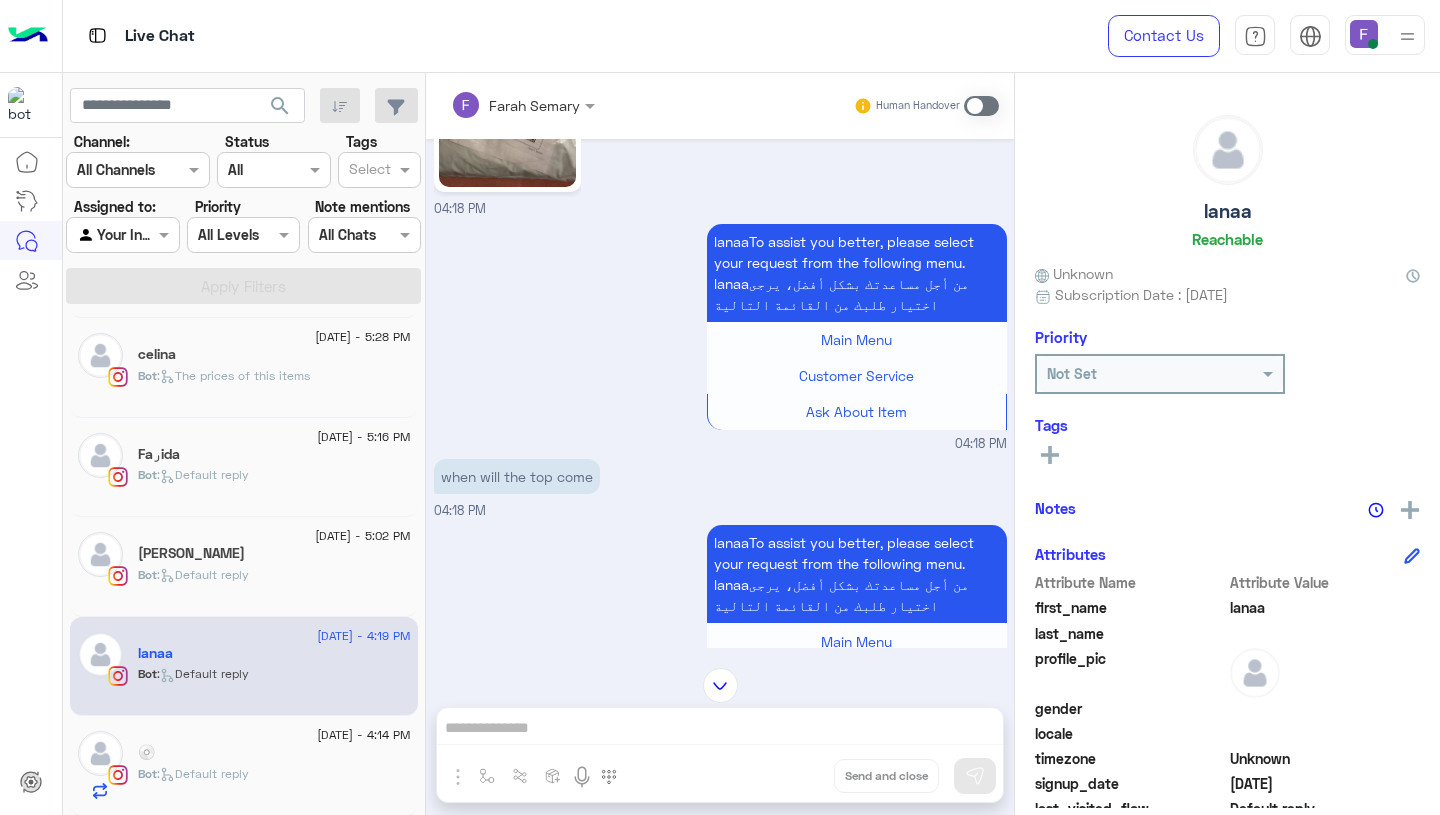 scroll, scrollTop: 1889, scrollLeft: 0, axis: vertical 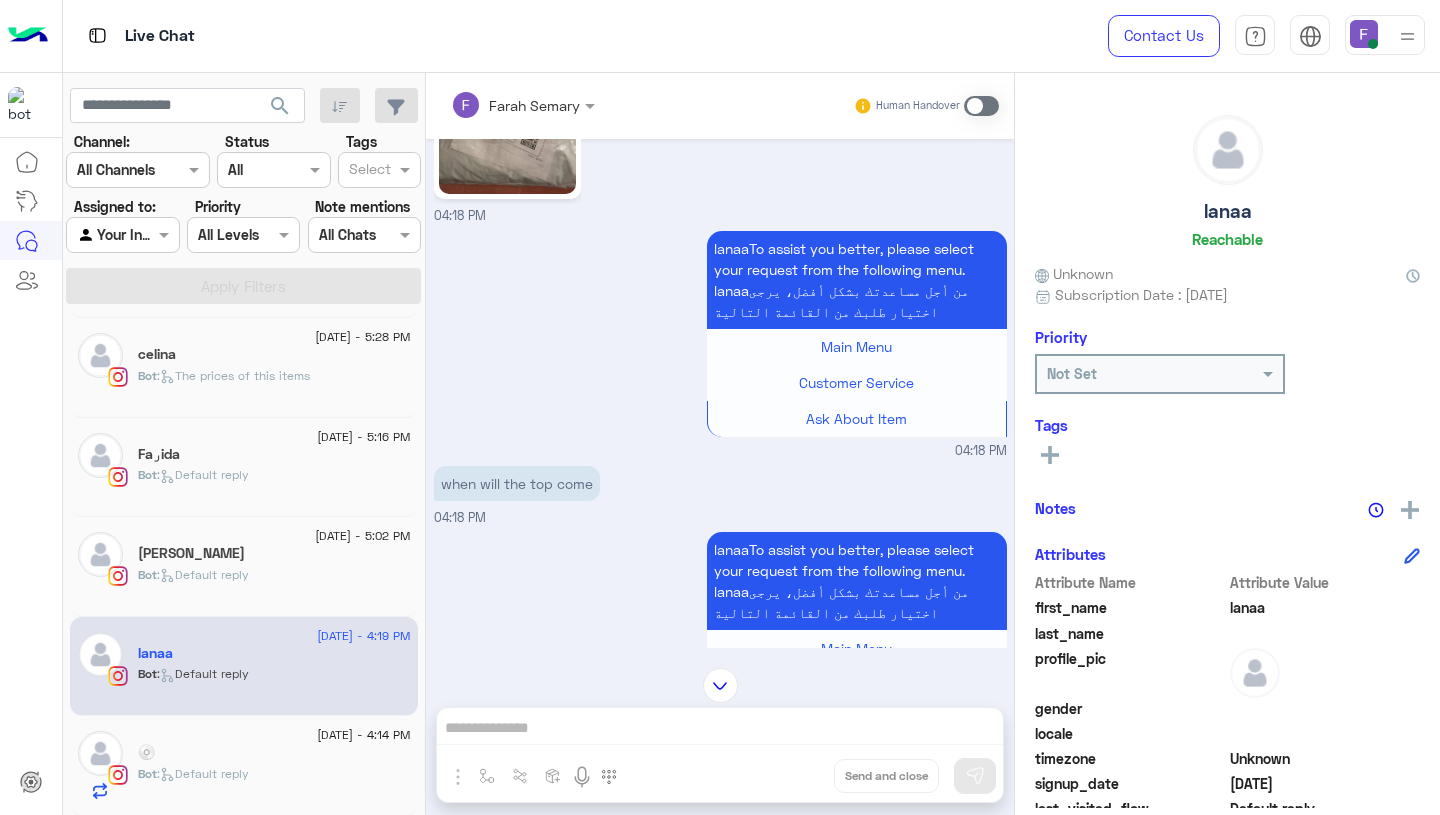click at bounding box center (523, 104) 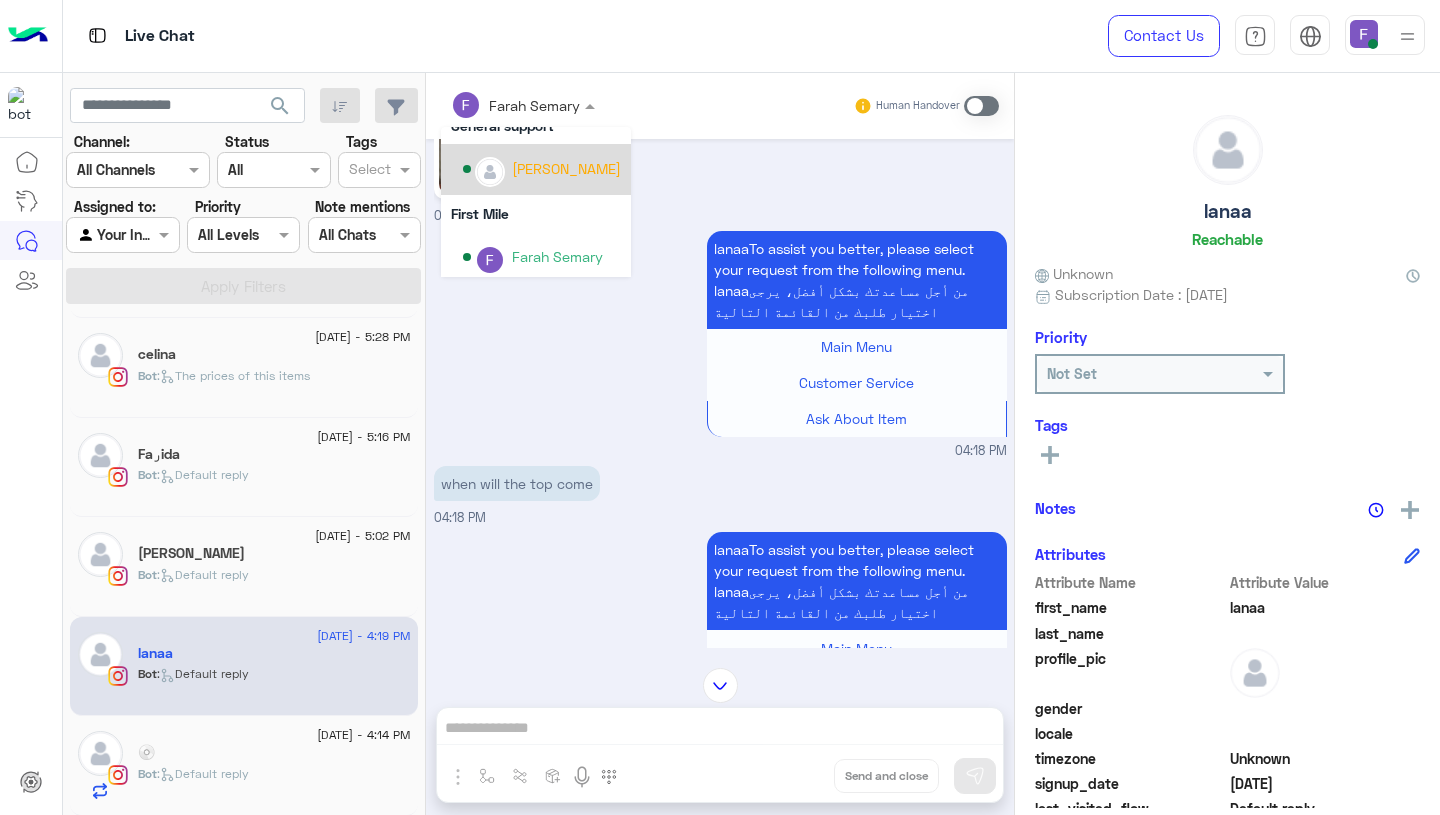 scroll, scrollTop: 355, scrollLeft: 0, axis: vertical 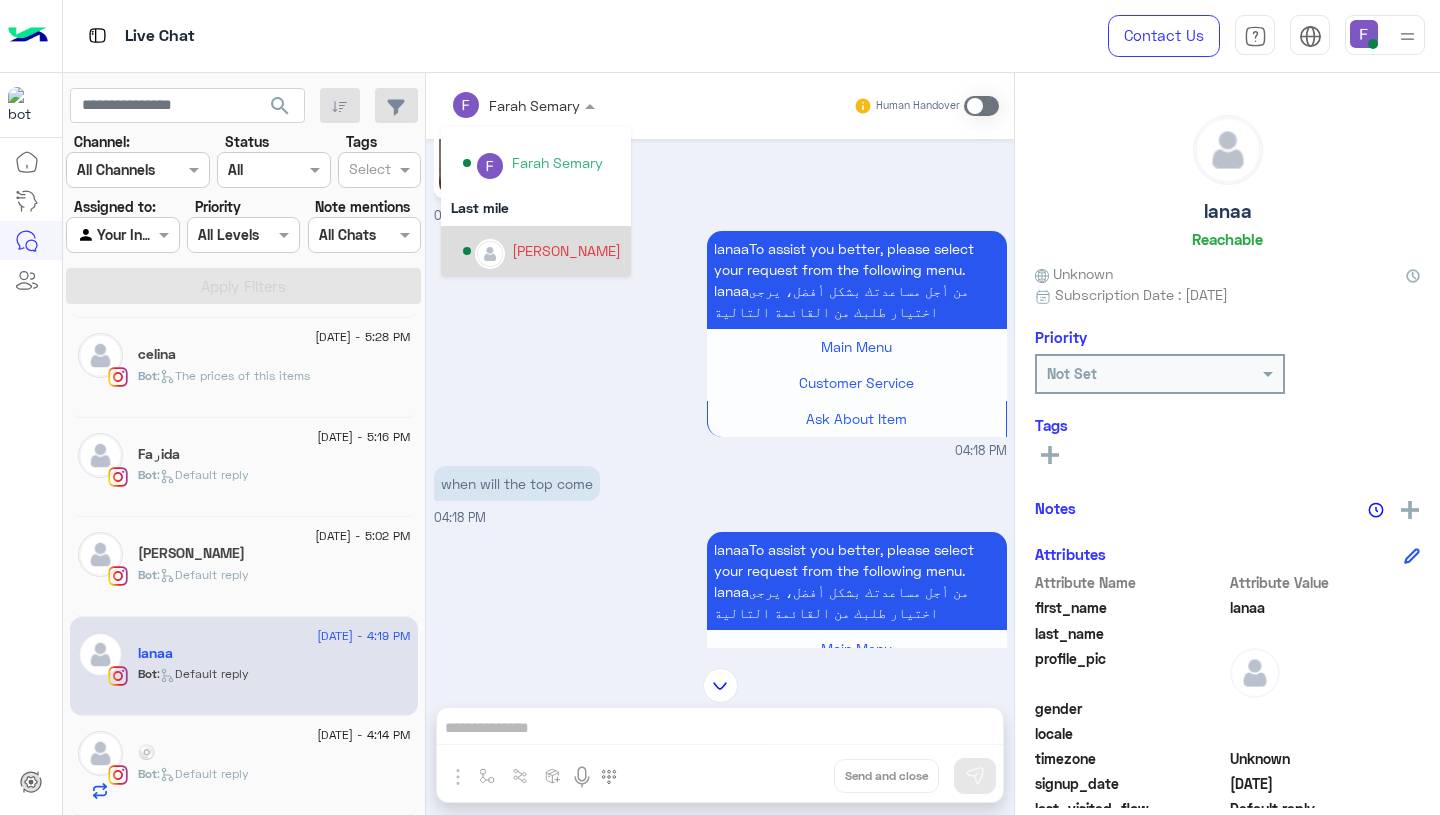 click on "Maram Ahmed" at bounding box center (542, 251) 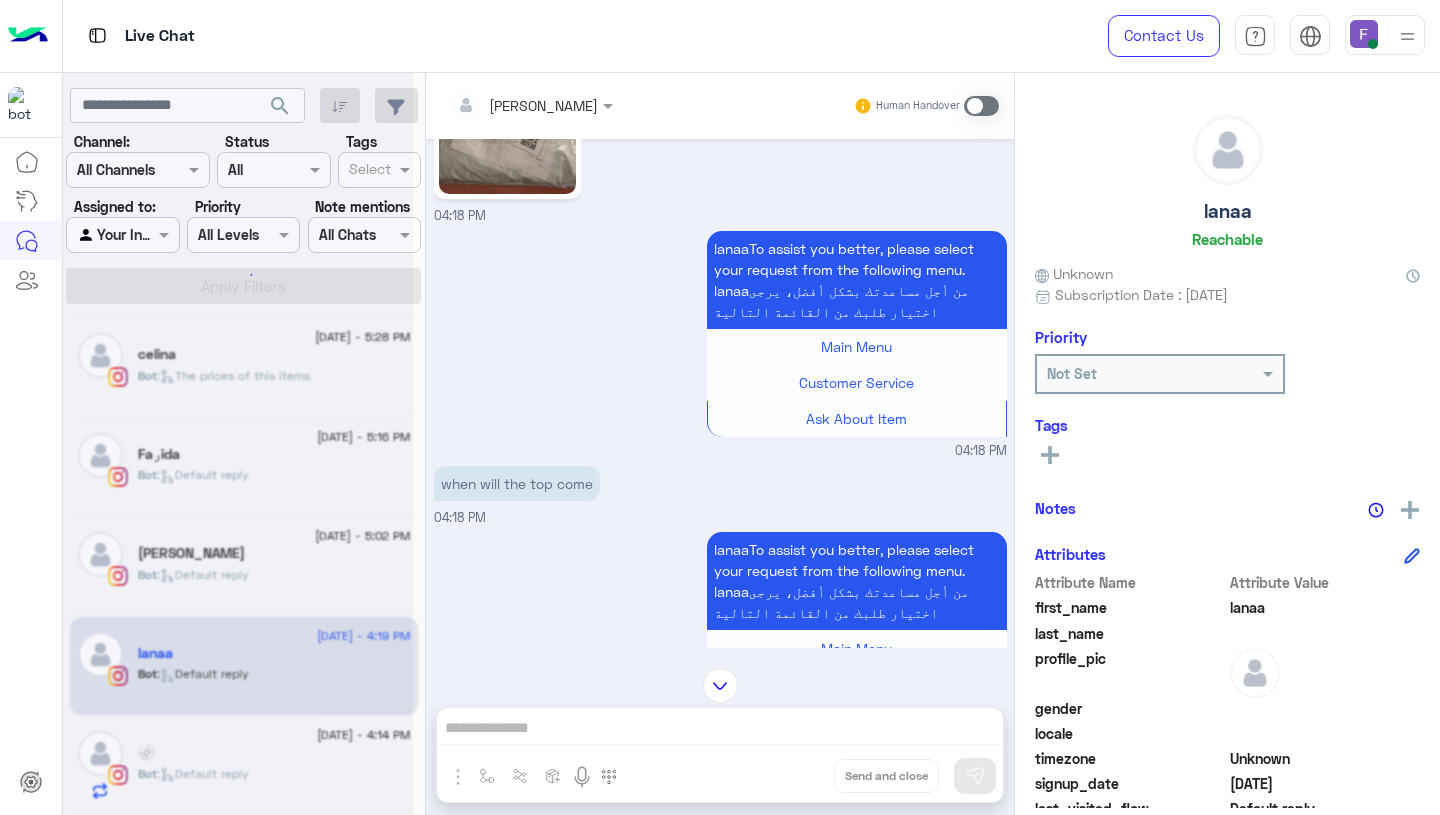 scroll, scrollTop: 1395, scrollLeft: 0, axis: vertical 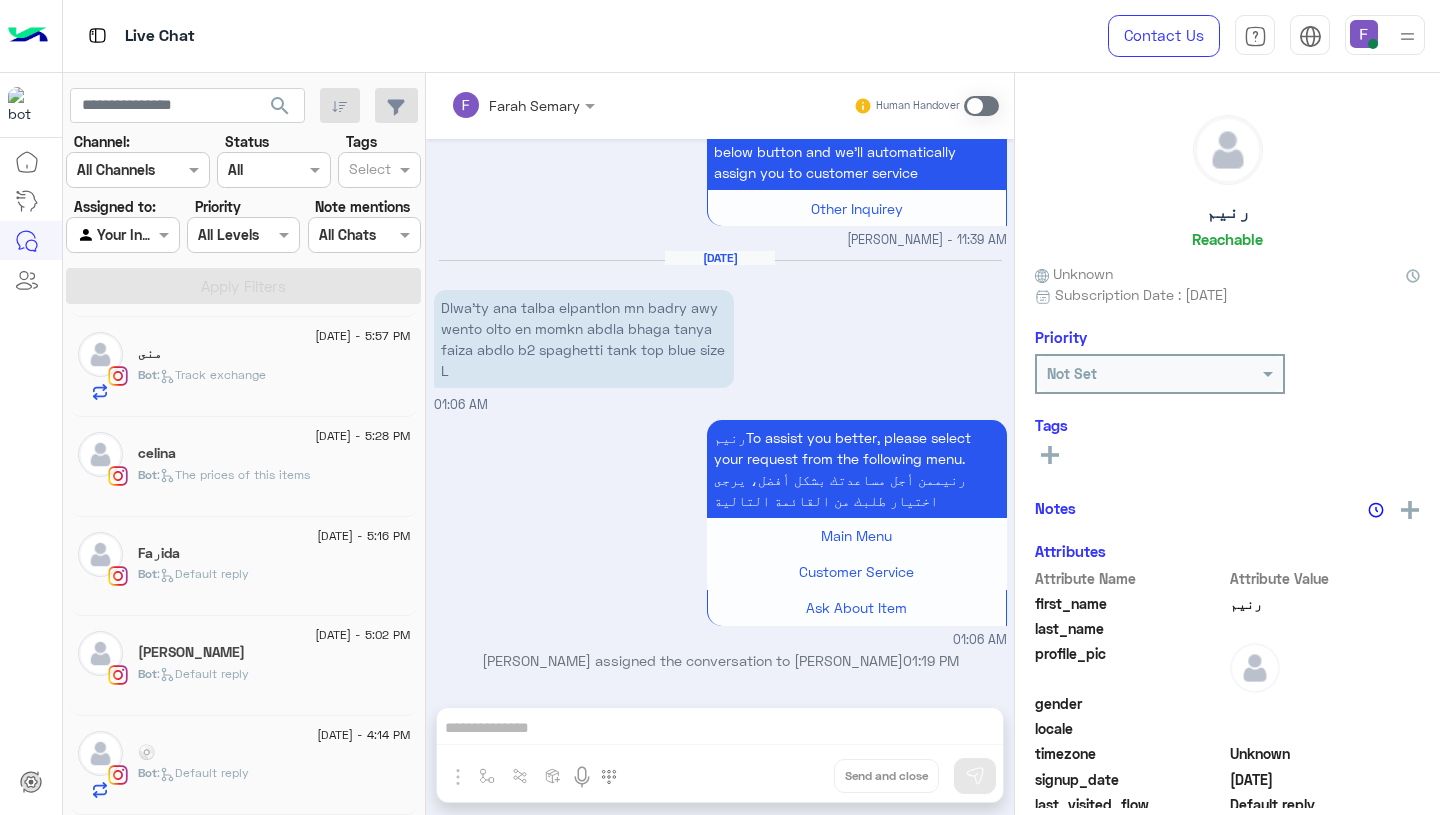 click on "[PERSON_NAME]" 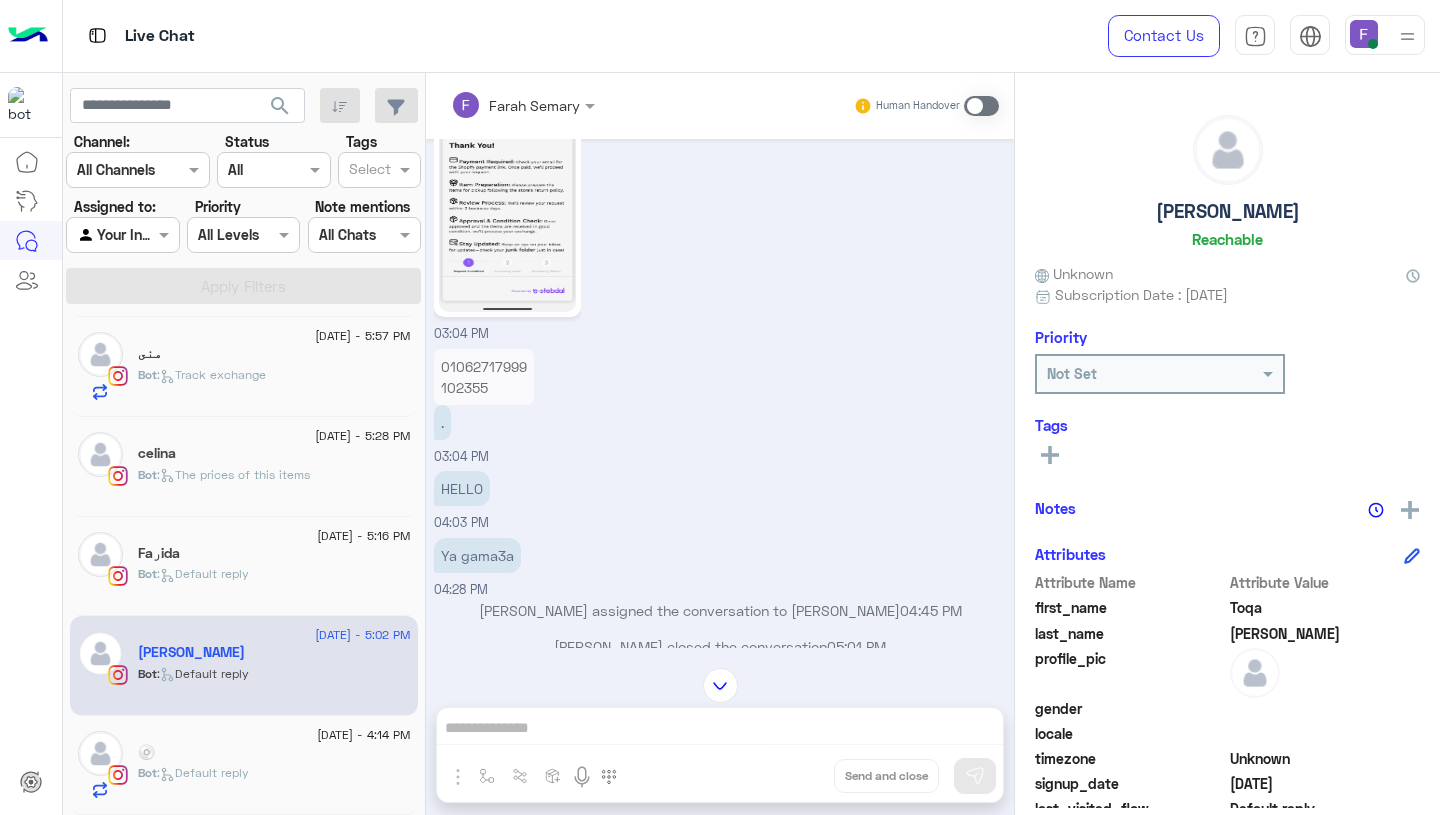 scroll, scrollTop: 687, scrollLeft: 0, axis: vertical 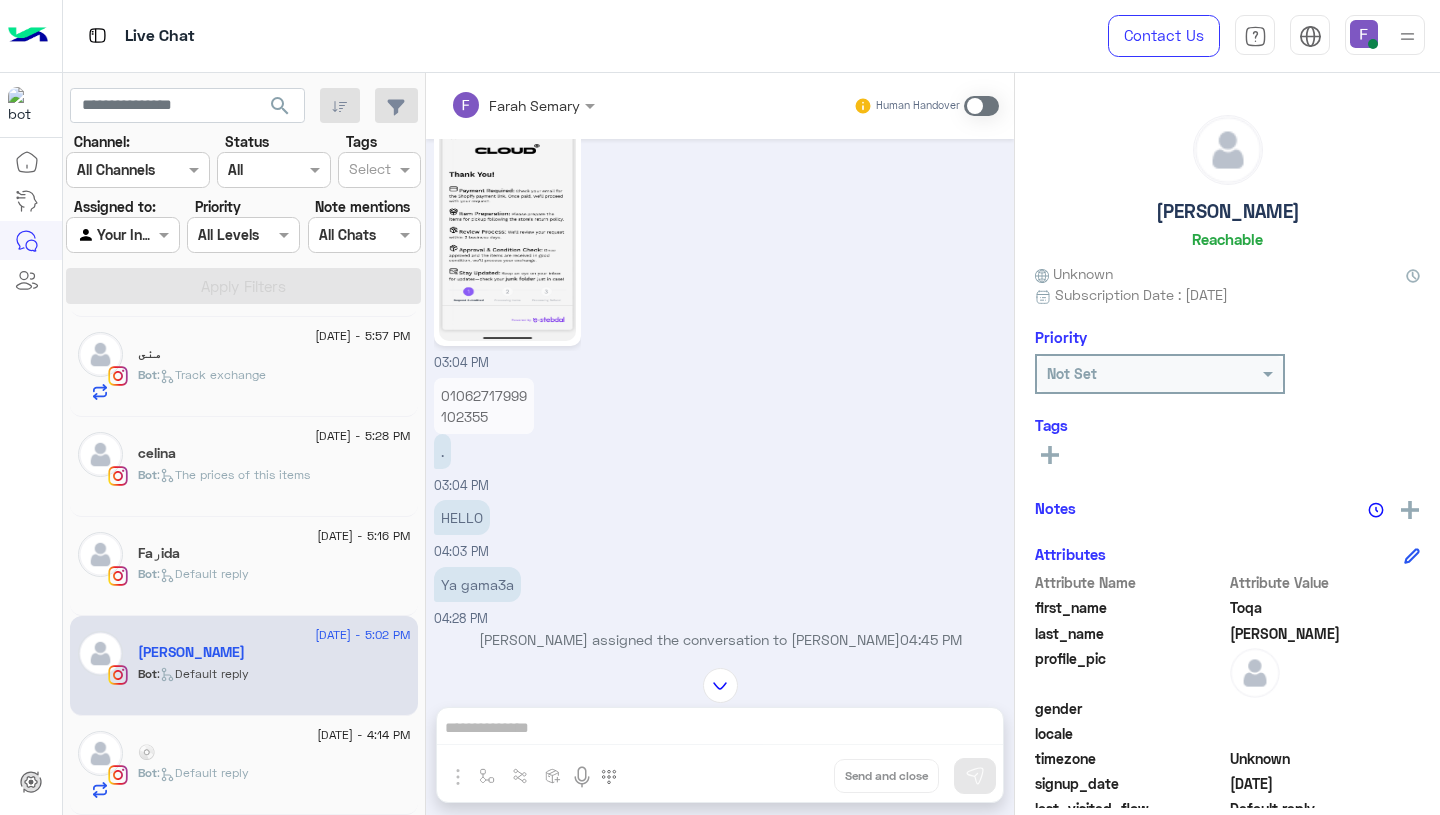 click on "01062717999 102355" at bounding box center [484, 406] 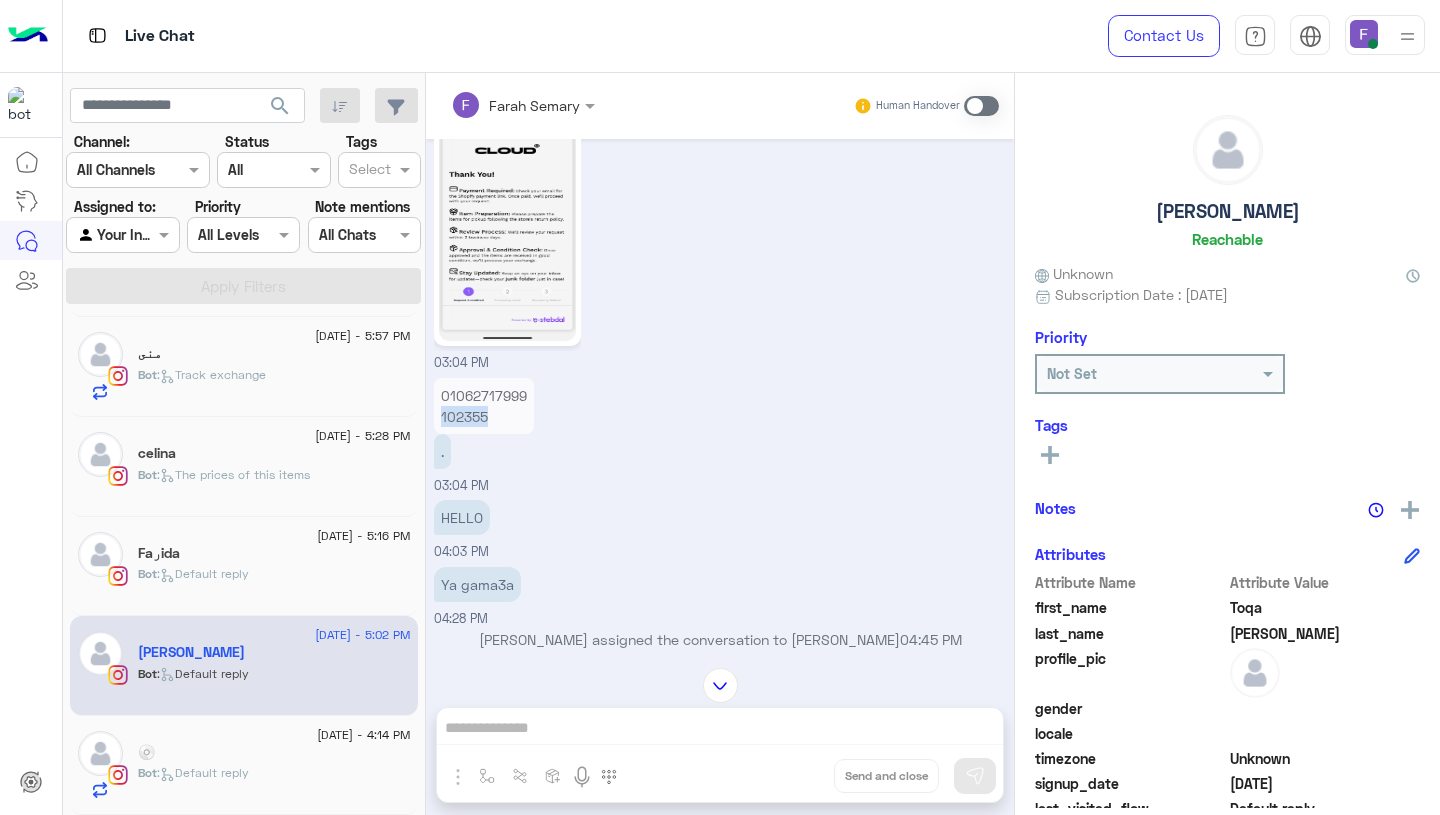 click on "01062717999 102355" at bounding box center (484, 406) 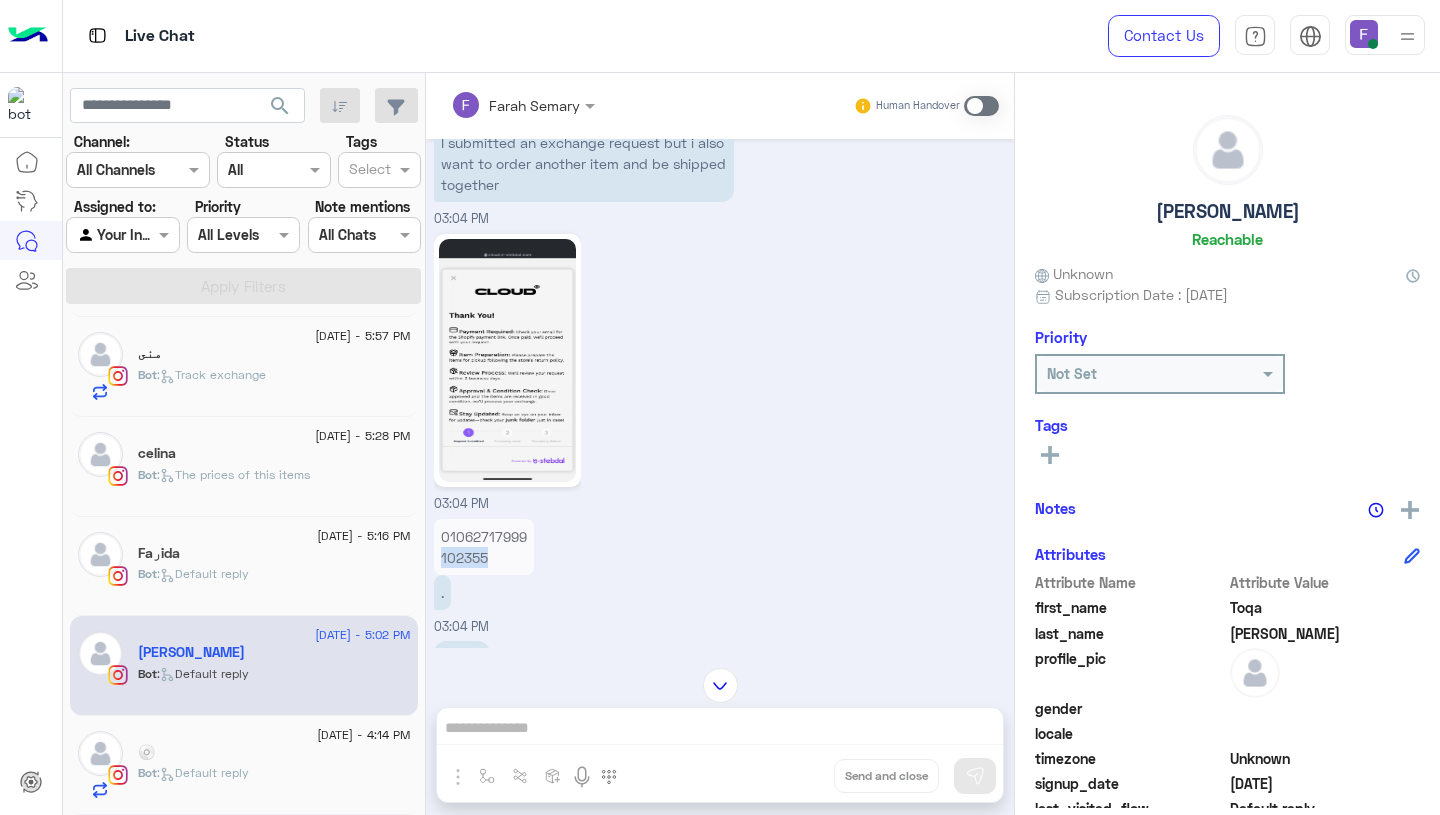 copy on "102355" 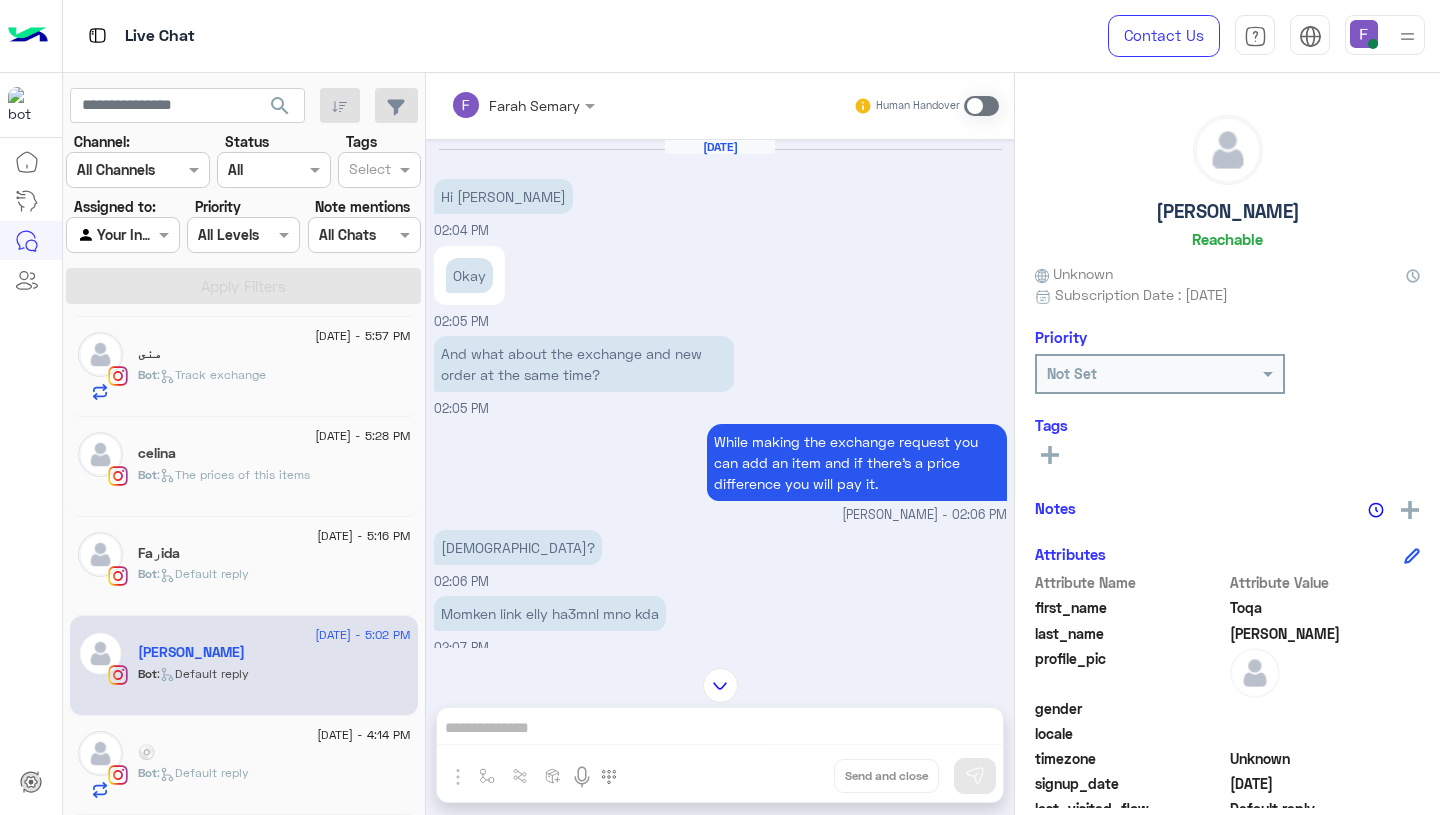 scroll, scrollTop: 1814, scrollLeft: 0, axis: vertical 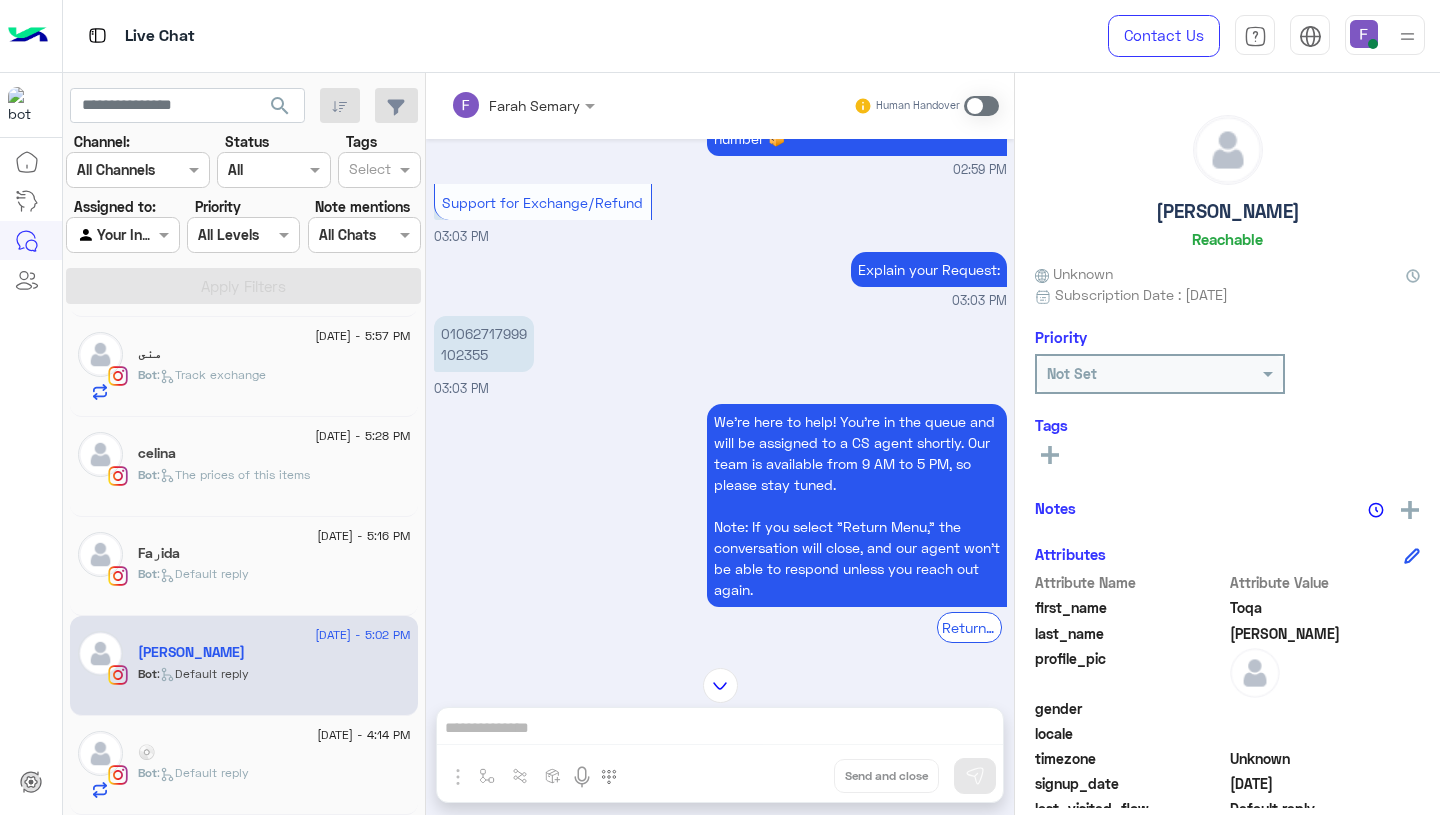 click on "01062717999 102355" at bounding box center [484, 344] 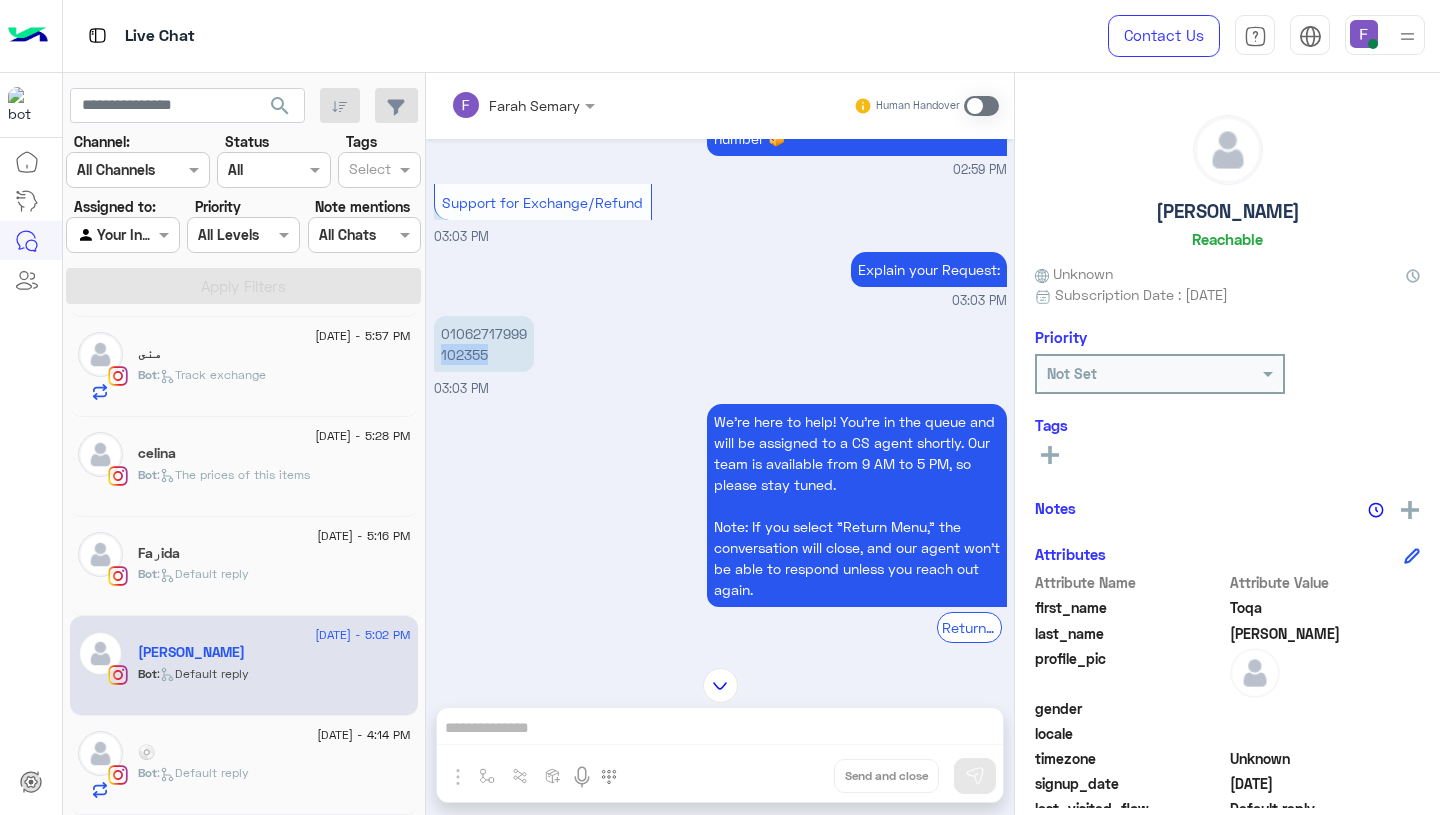 click on "01062717999 102355" at bounding box center (484, 344) 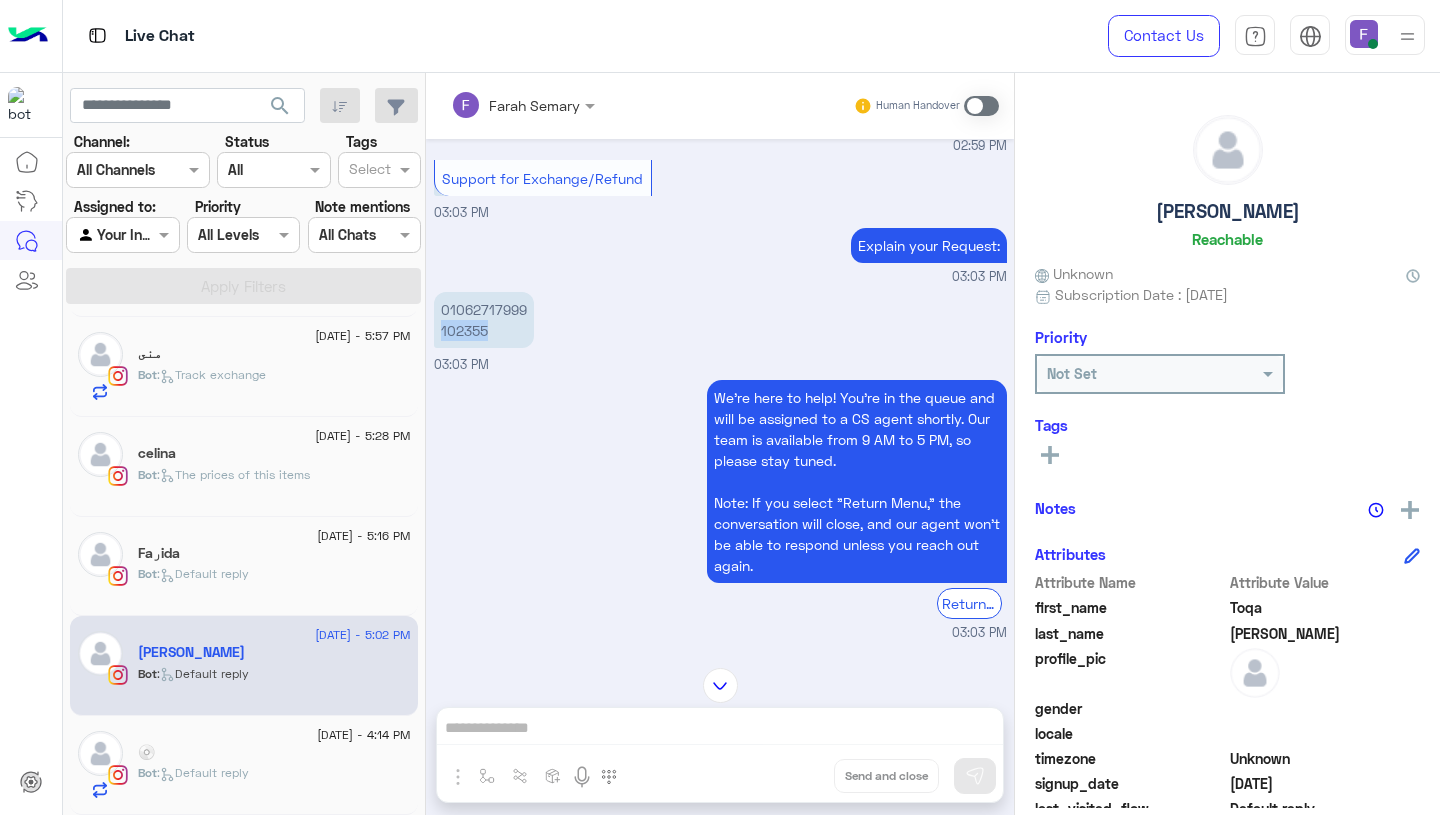 scroll, scrollTop: 1790, scrollLeft: 0, axis: vertical 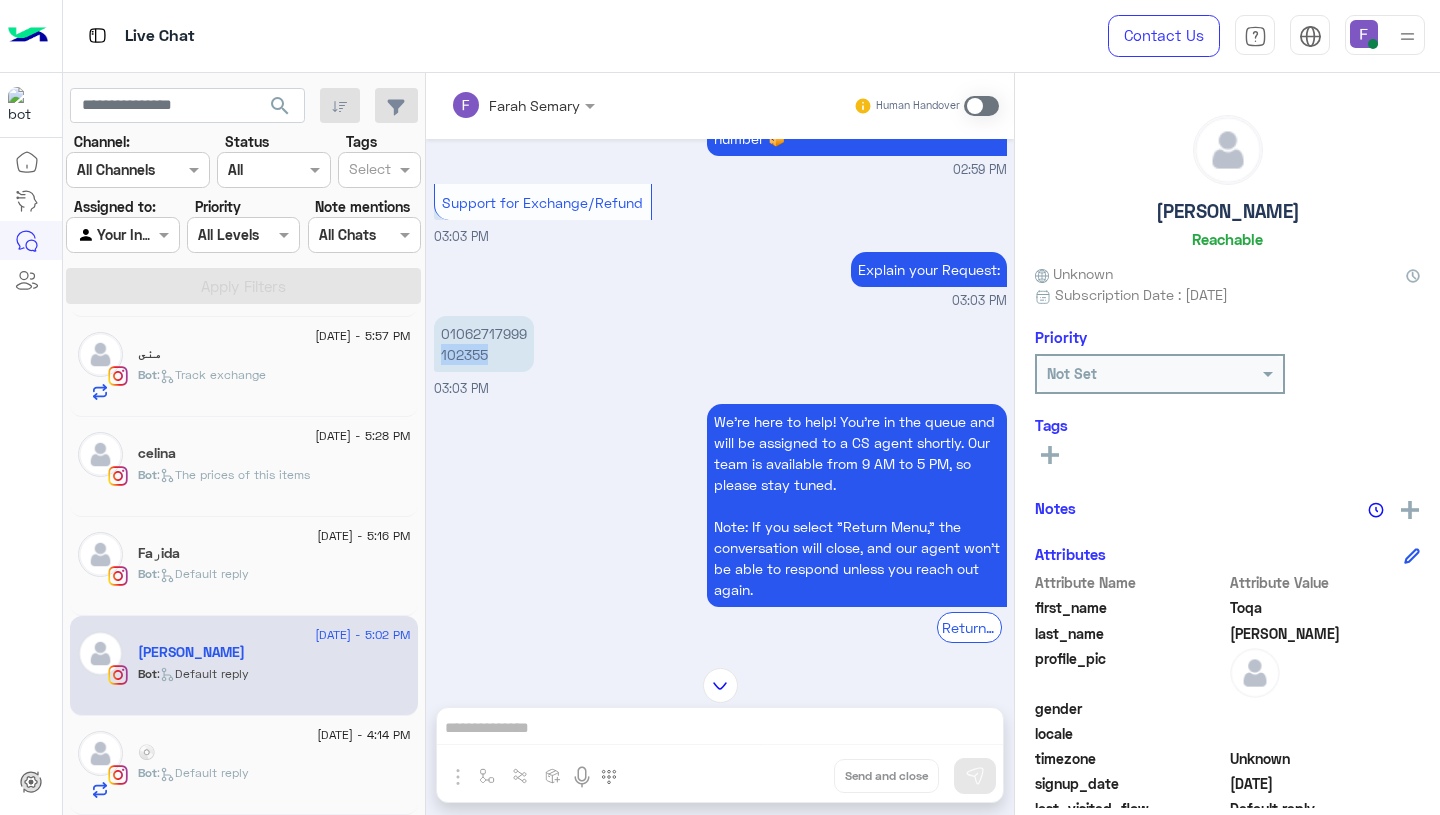 click on "We're here to help! You’re in the queue and will be assigned to a CS agent shortly. Our team is available from 9 AM to 5 PM, so please stay tuned. Note: If you select "Return Menu," the conversation will close, and our agent won’t be able to respond unless you reach out again.  Return to main menu     03:03 PM" at bounding box center (720, 533) 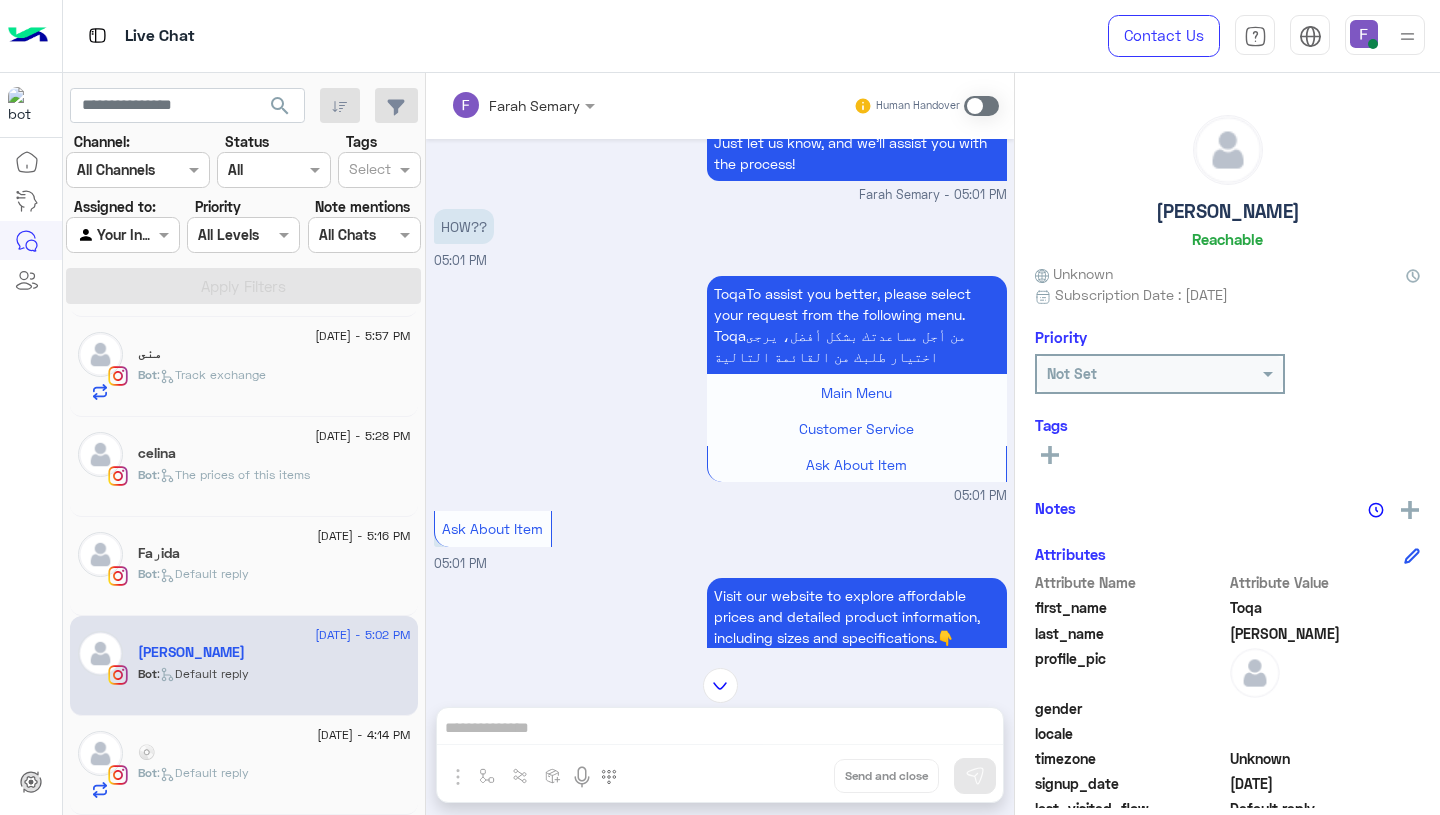 scroll, scrollTop: 3962, scrollLeft: 0, axis: vertical 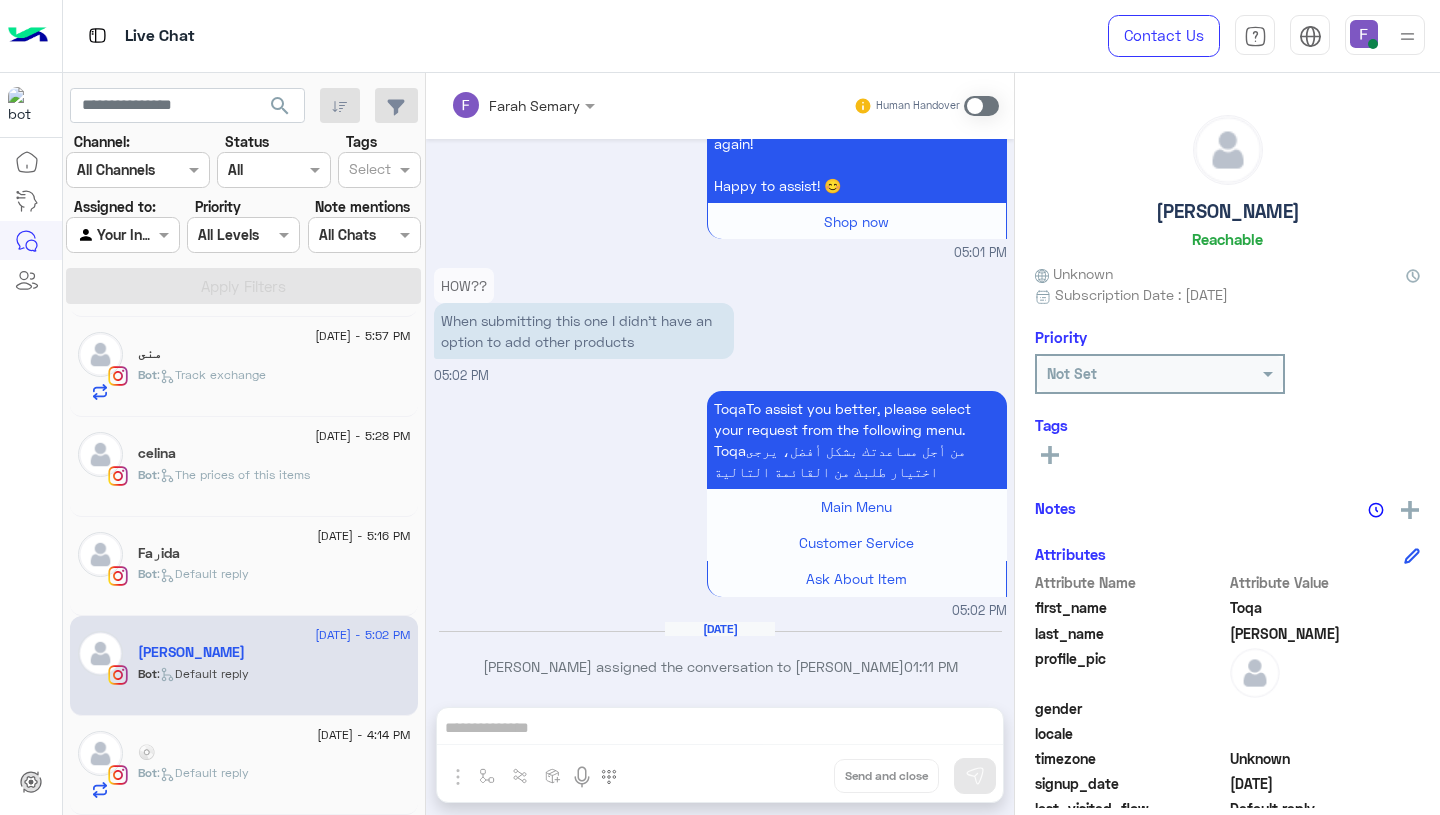 click on "ToqaTo assist you better, please select your request from the following menu. Toqaمن أجل مساعدتك بشكل أفضل، يرجى اختيار طلبك من القائمة التالية  Main Menu   Customer Service   Ask About Item     05:02 PM" at bounding box center [720, 503] 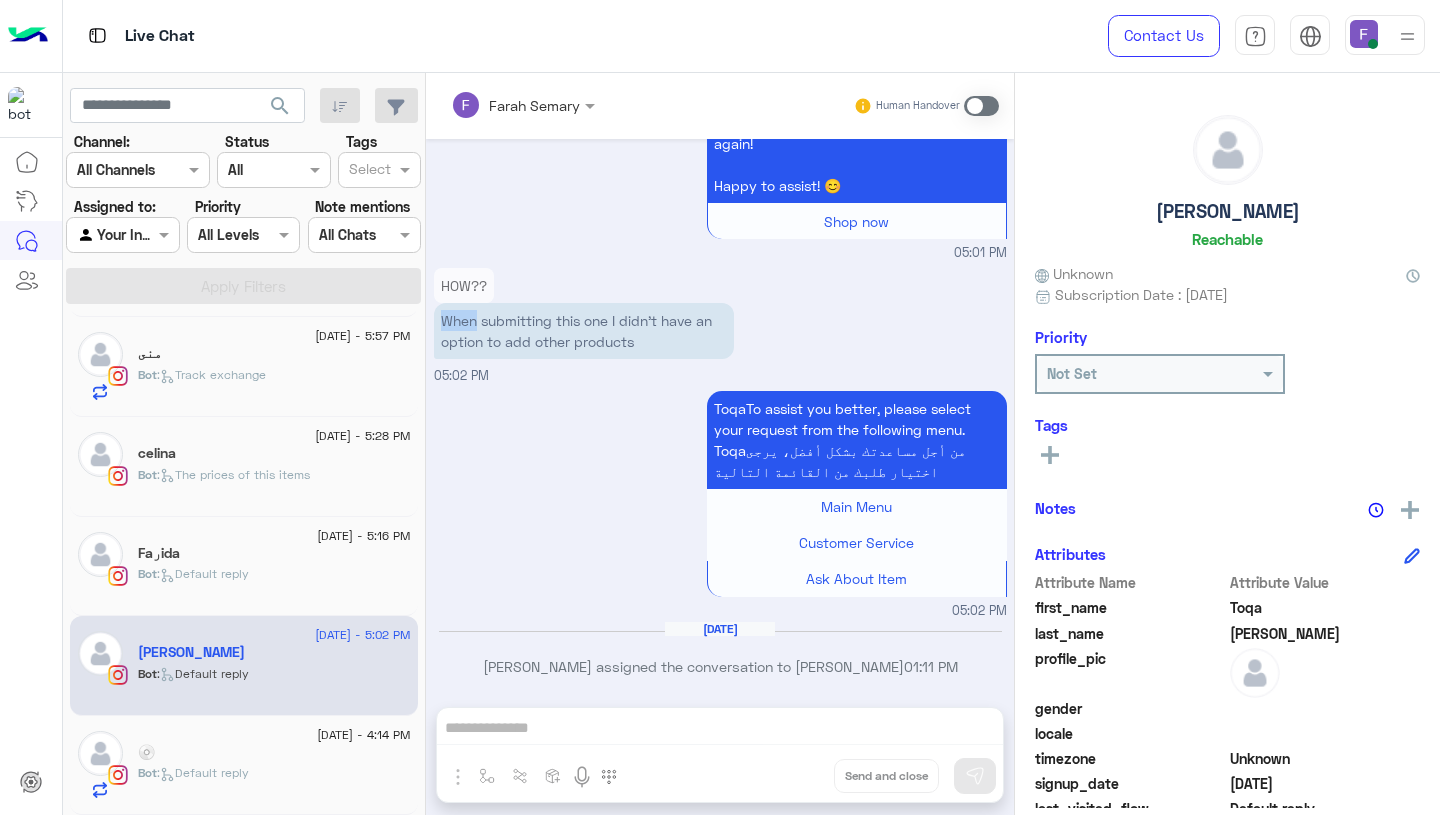 click on "When submitting this one I didn’t have an option to add other products" at bounding box center [584, 331] 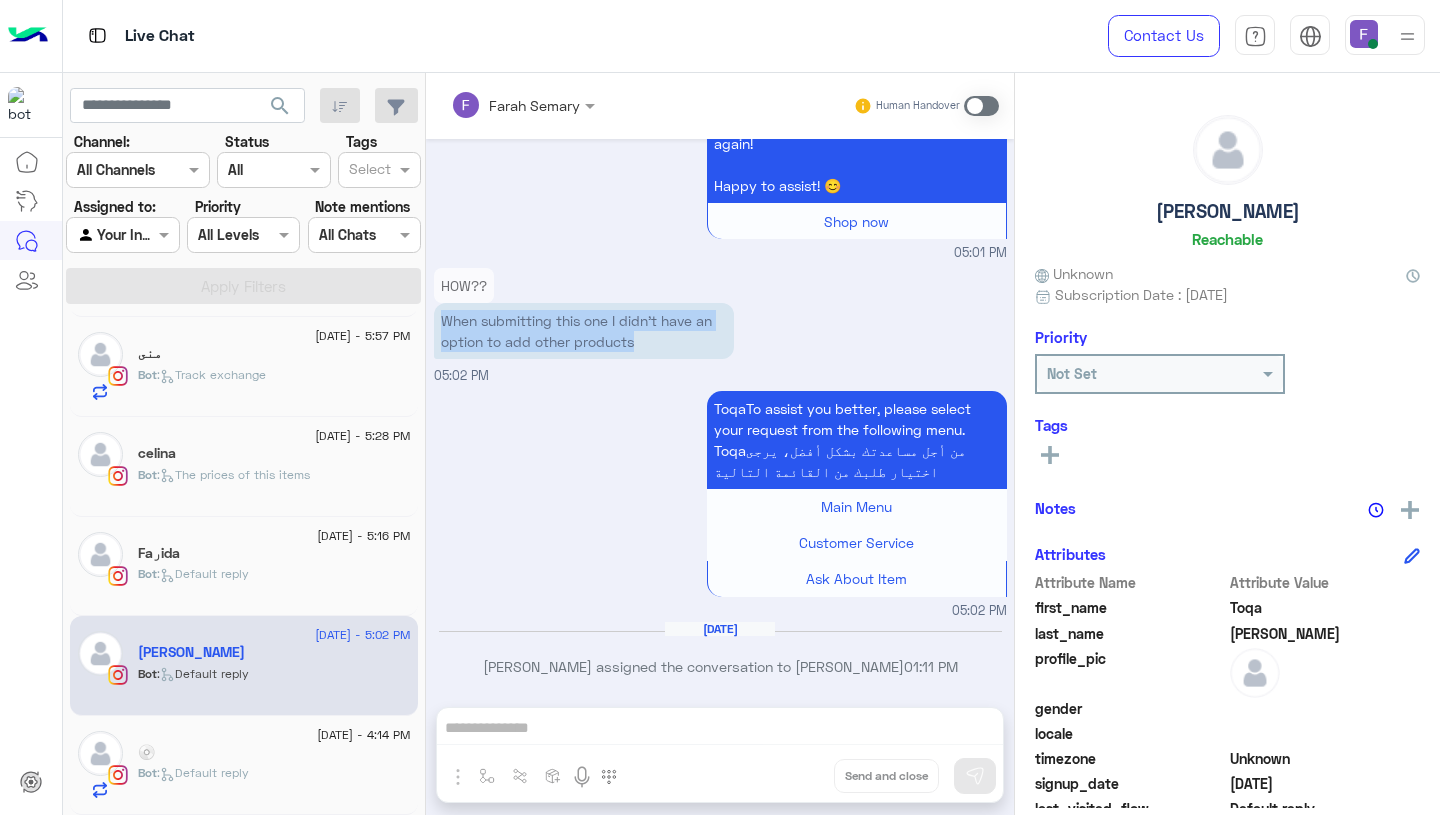 drag, startPoint x: 441, startPoint y: 323, endPoint x: 444, endPoint y: 334, distance: 11.401754 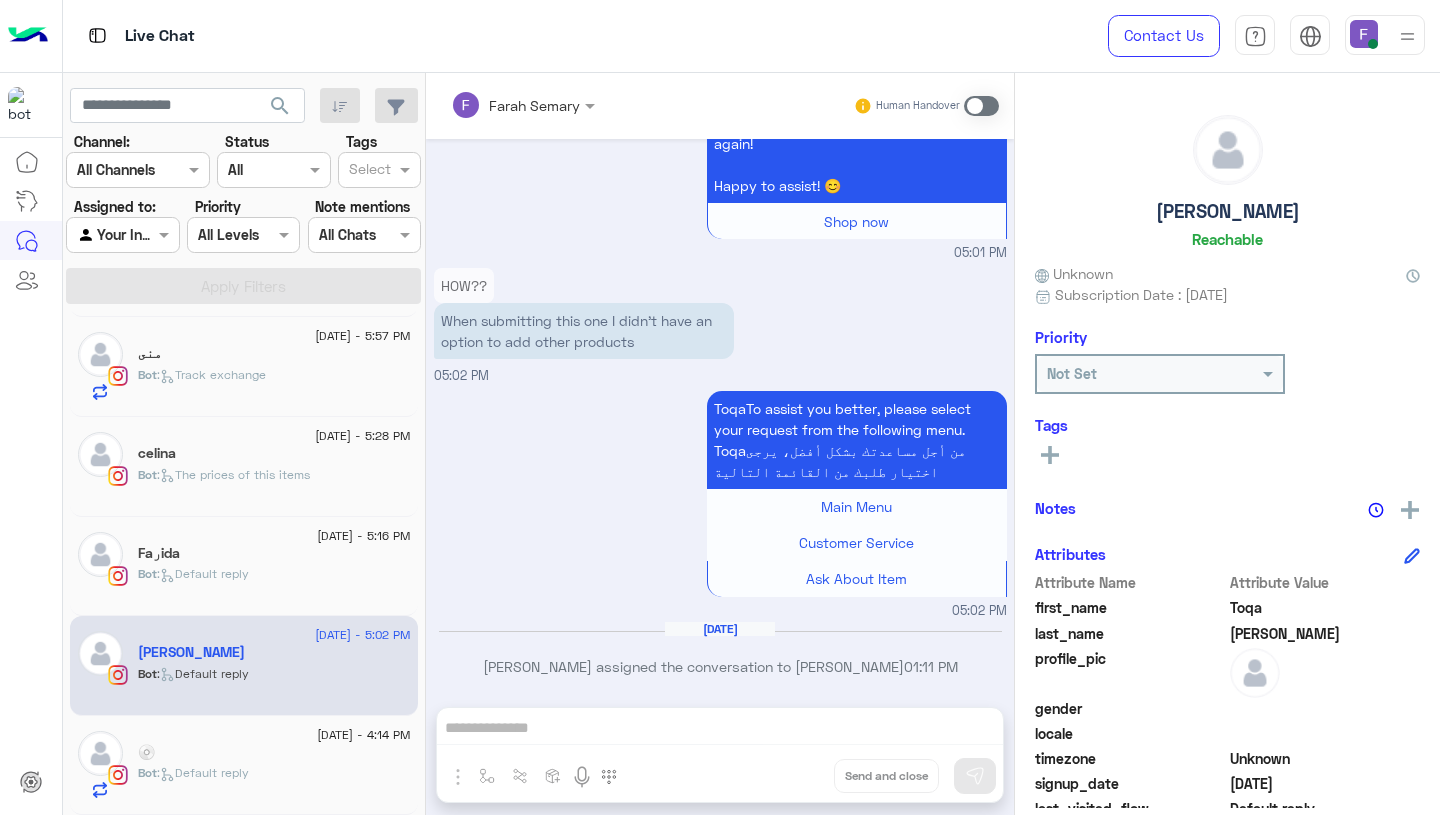 click at bounding box center [981, 106] 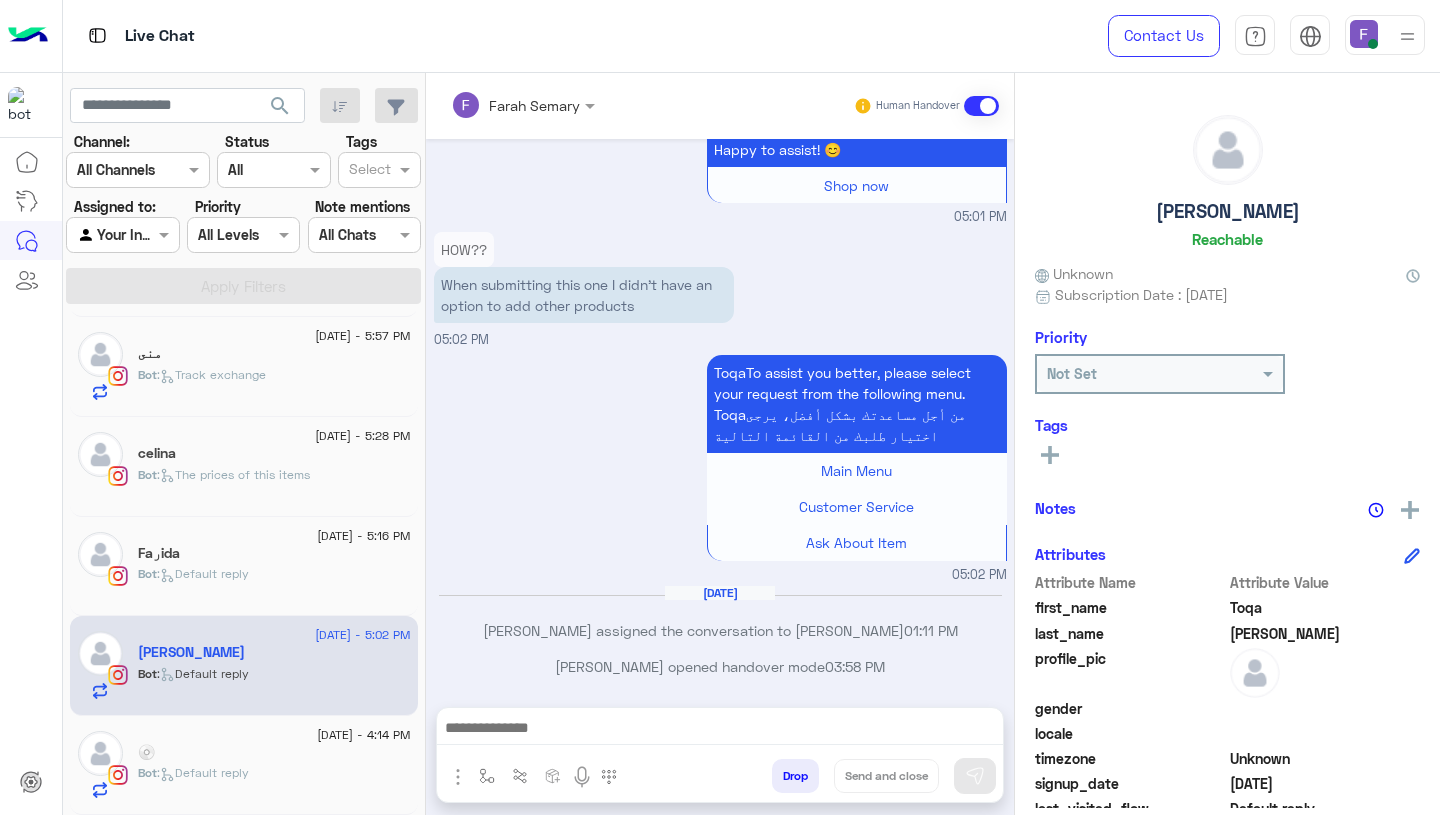 click at bounding box center (720, 730) 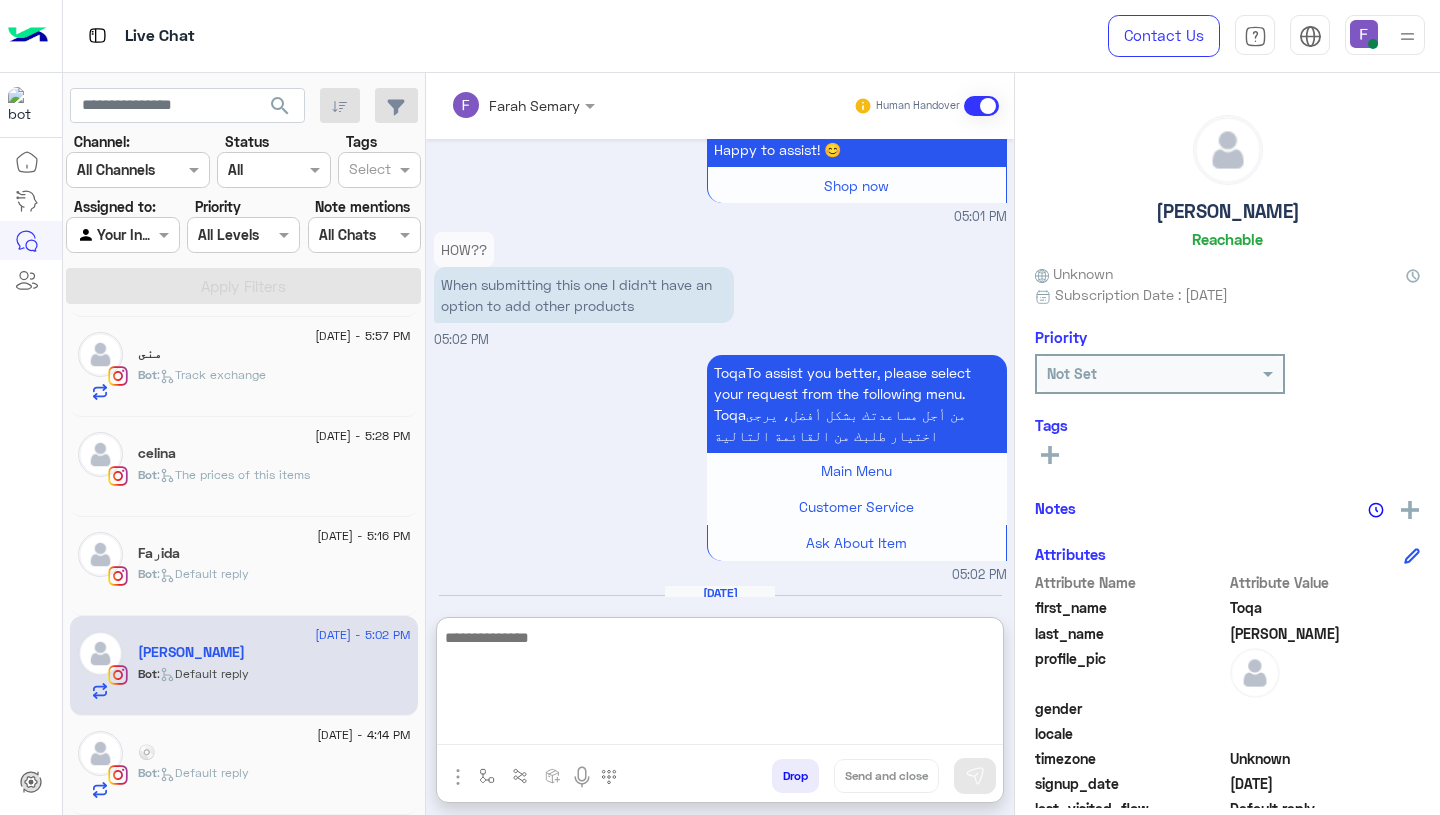 paste on "**********" 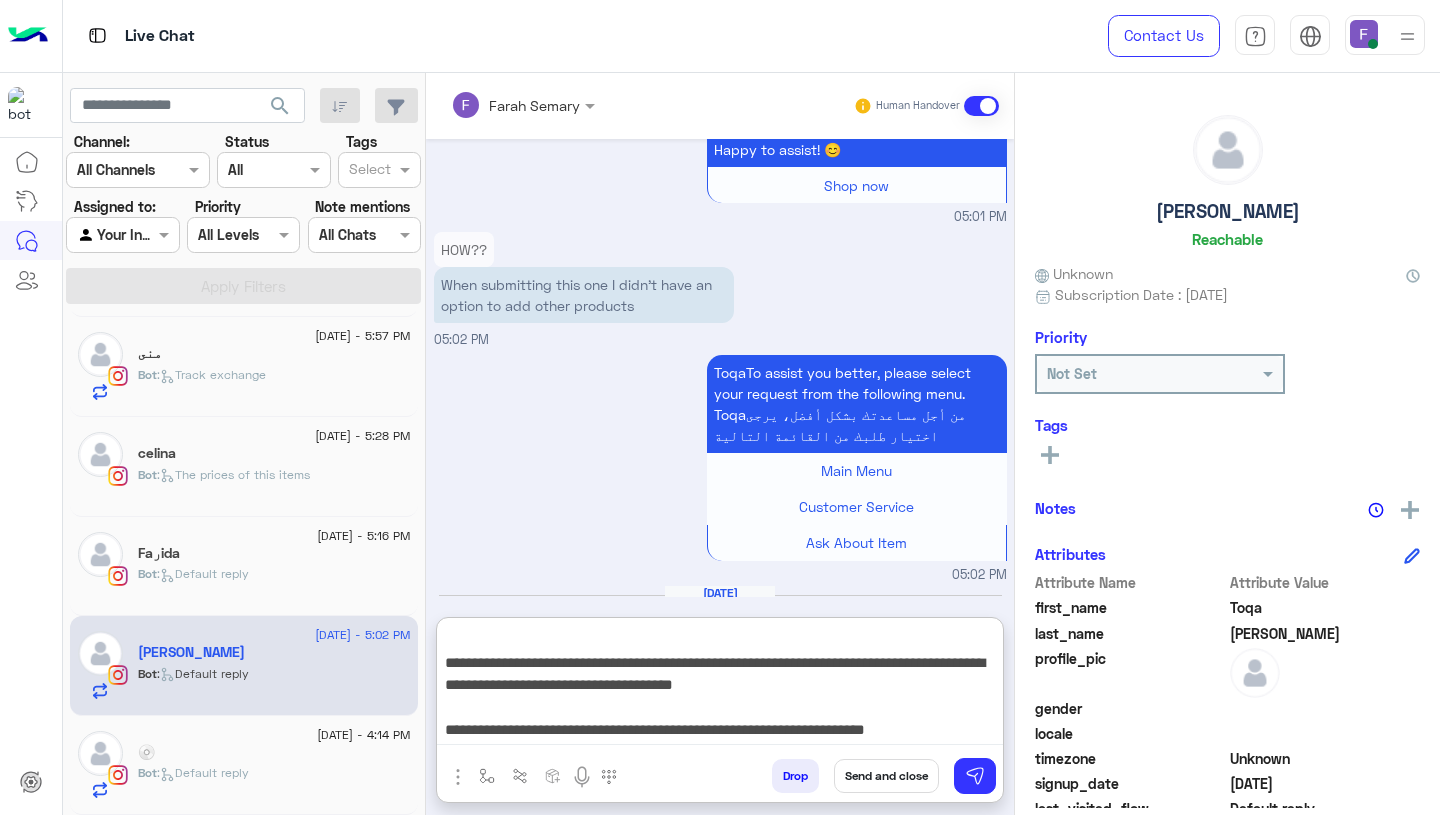 scroll, scrollTop: 0, scrollLeft: 0, axis: both 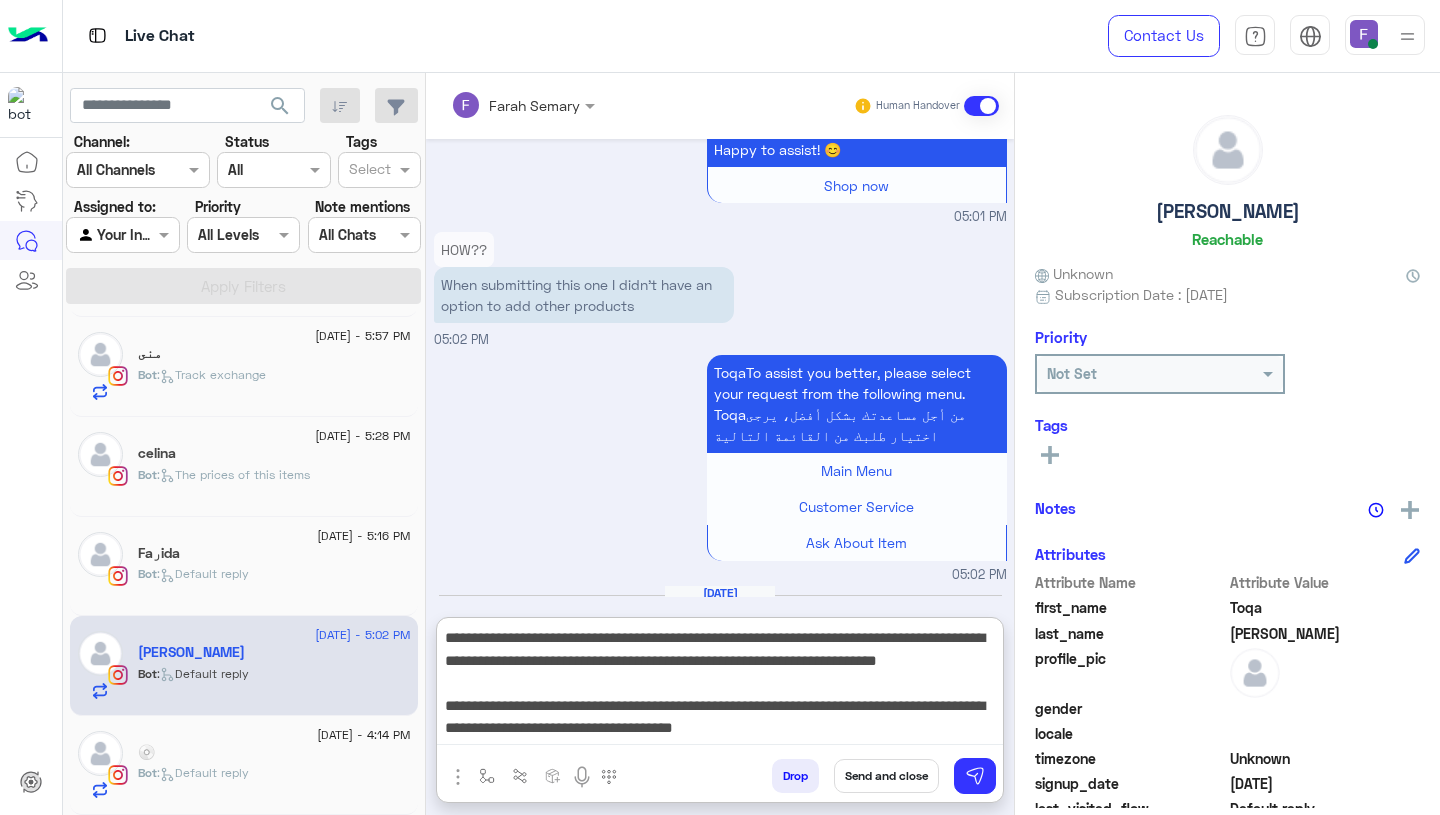 click on "**********" at bounding box center (720, 685) 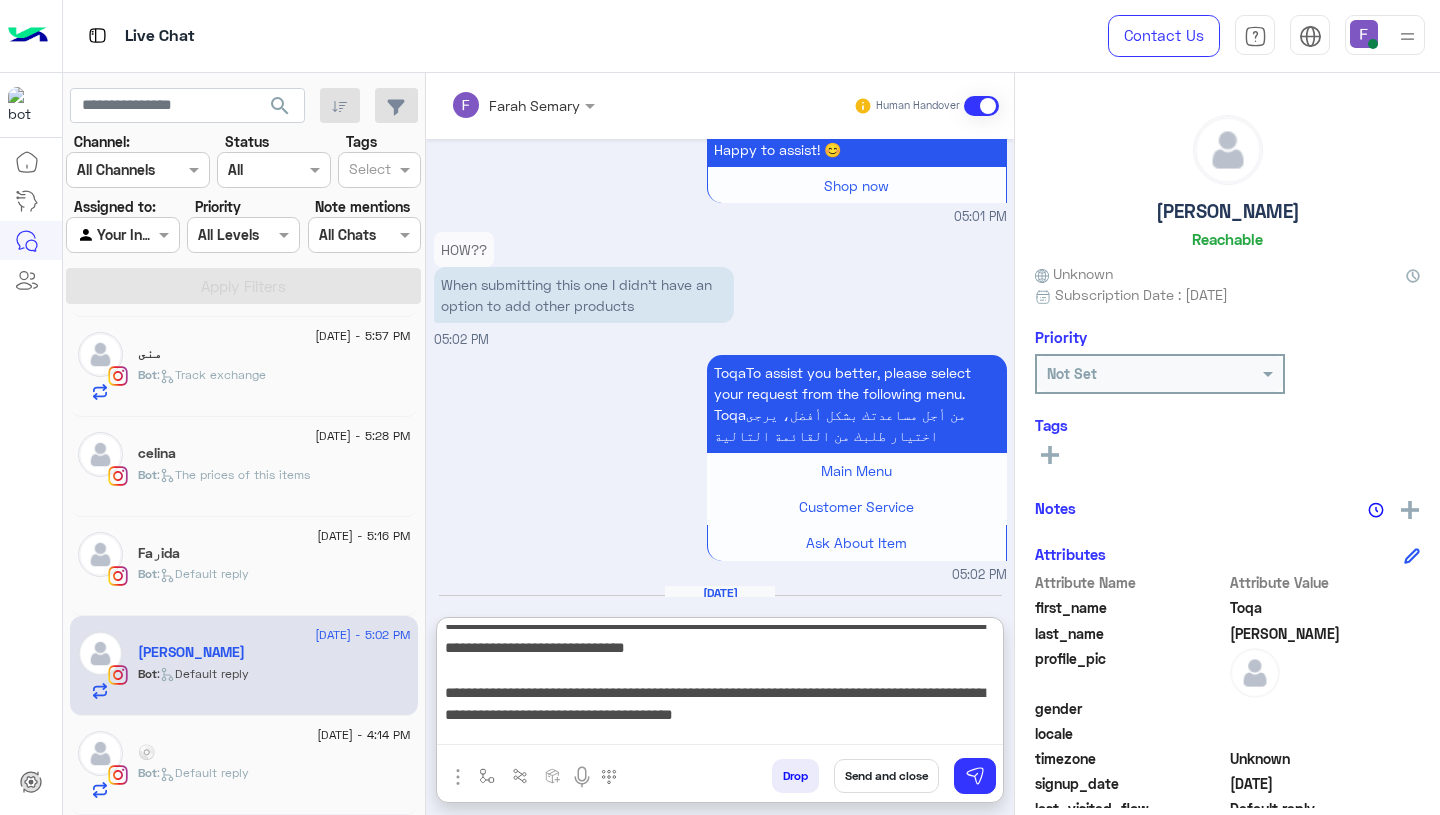 scroll, scrollTop: 39, scrollLeft: 0, axis: vertical 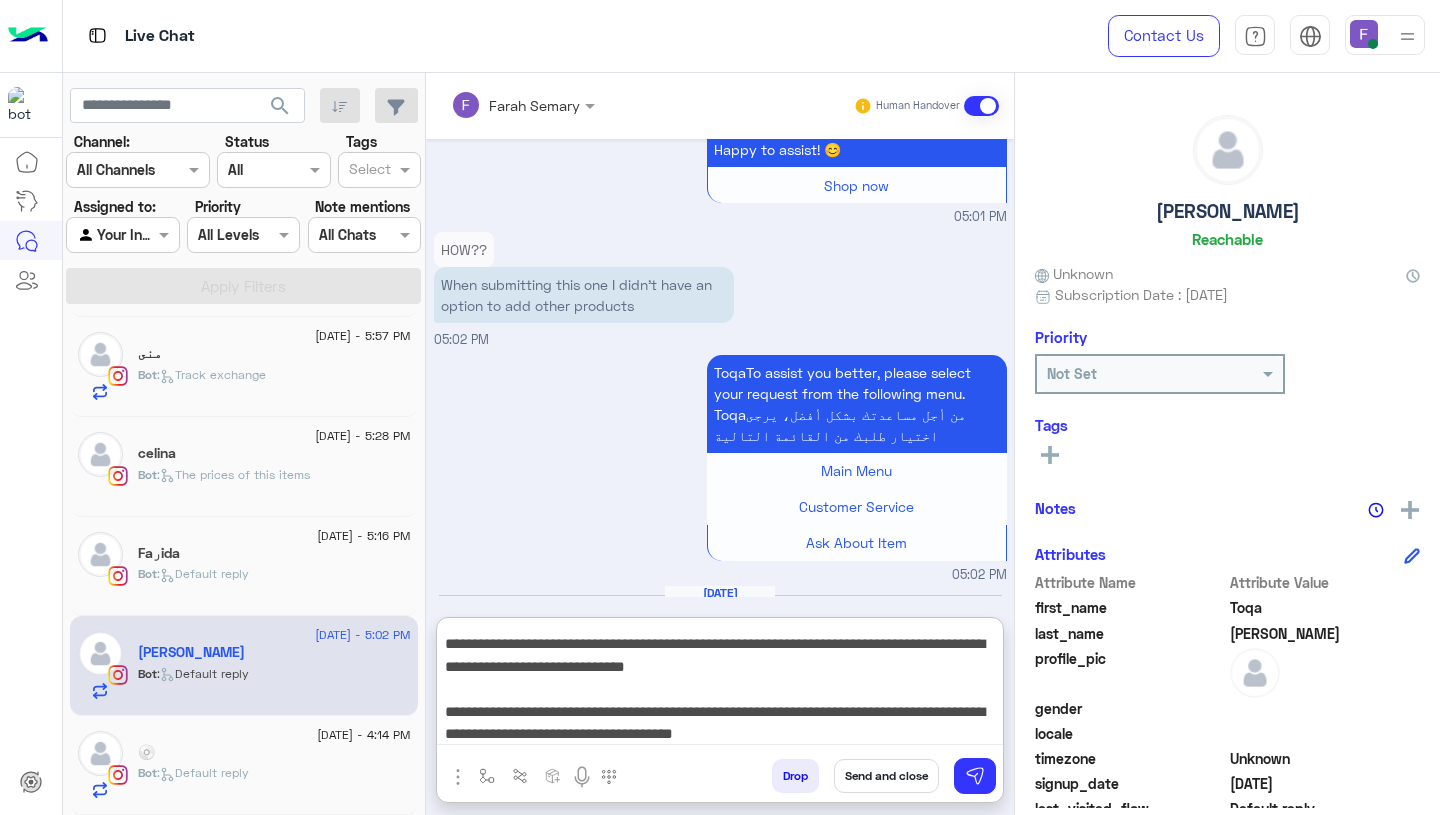 drag, startPoint x: 908, startPoint y: 645, endPoint x: 932, endPoint y: 677, distance: 40 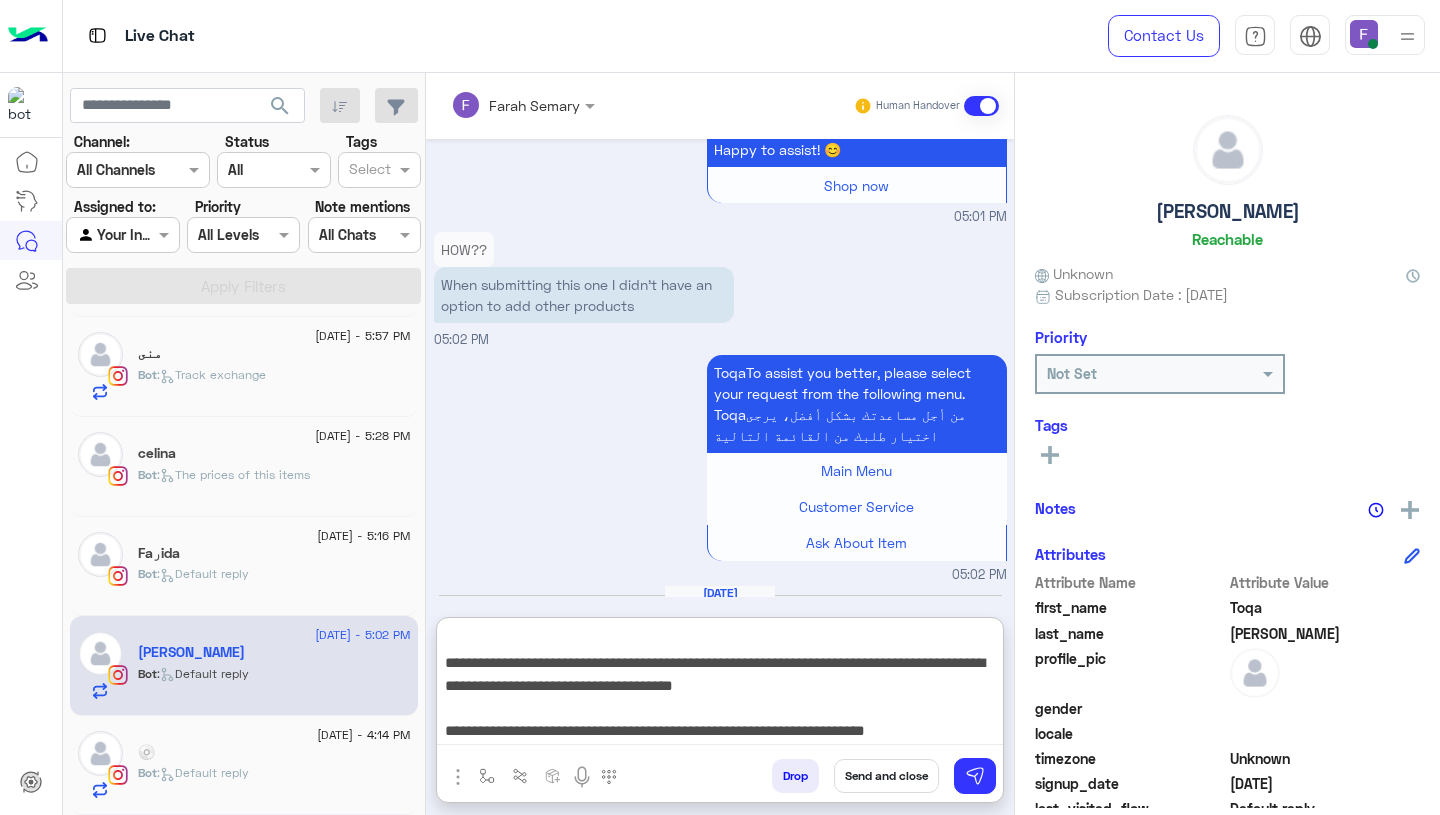 scroll, scrollTop: 110, scrollLeft: 0, axis: vertical 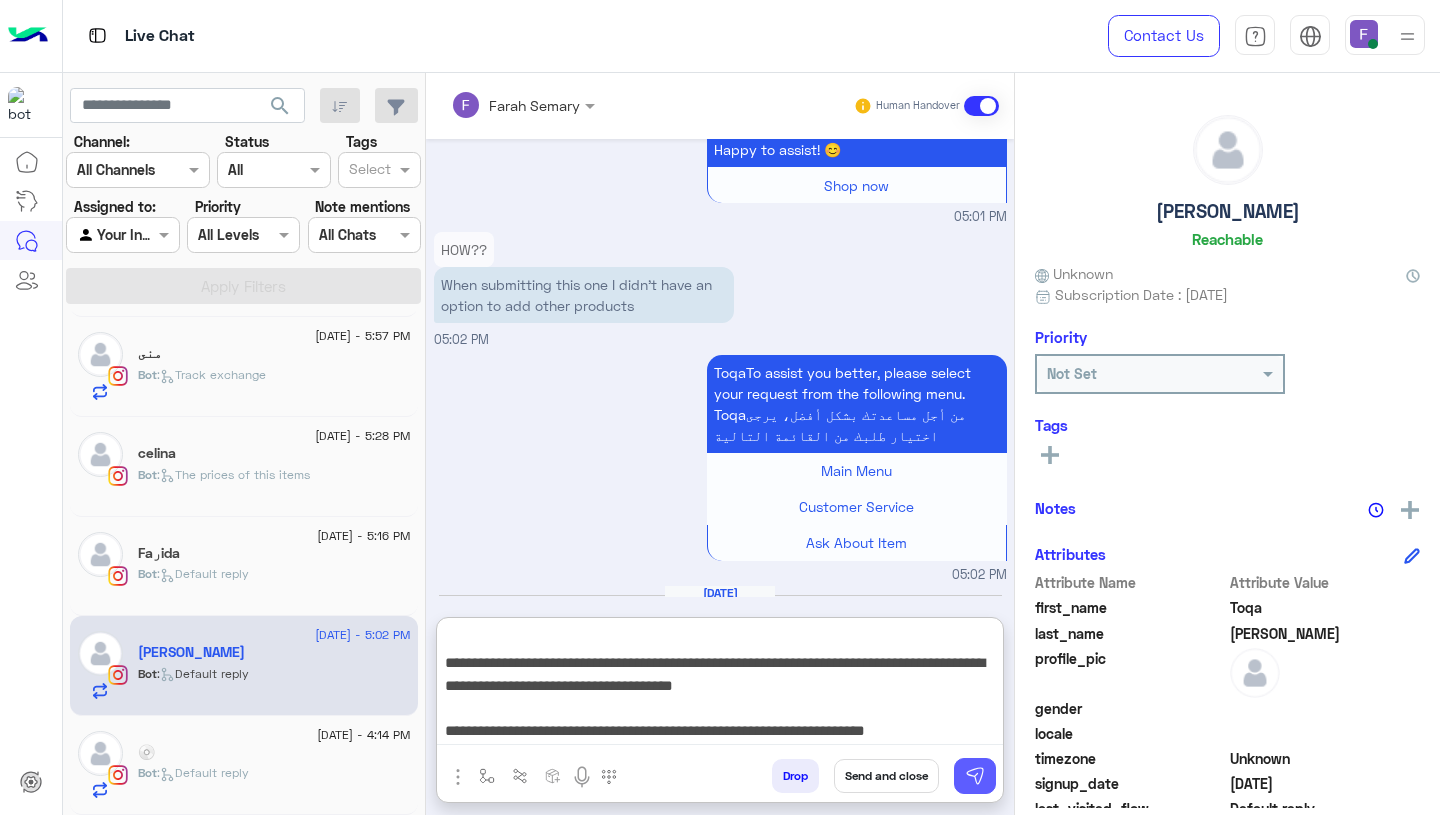 type on "**********" 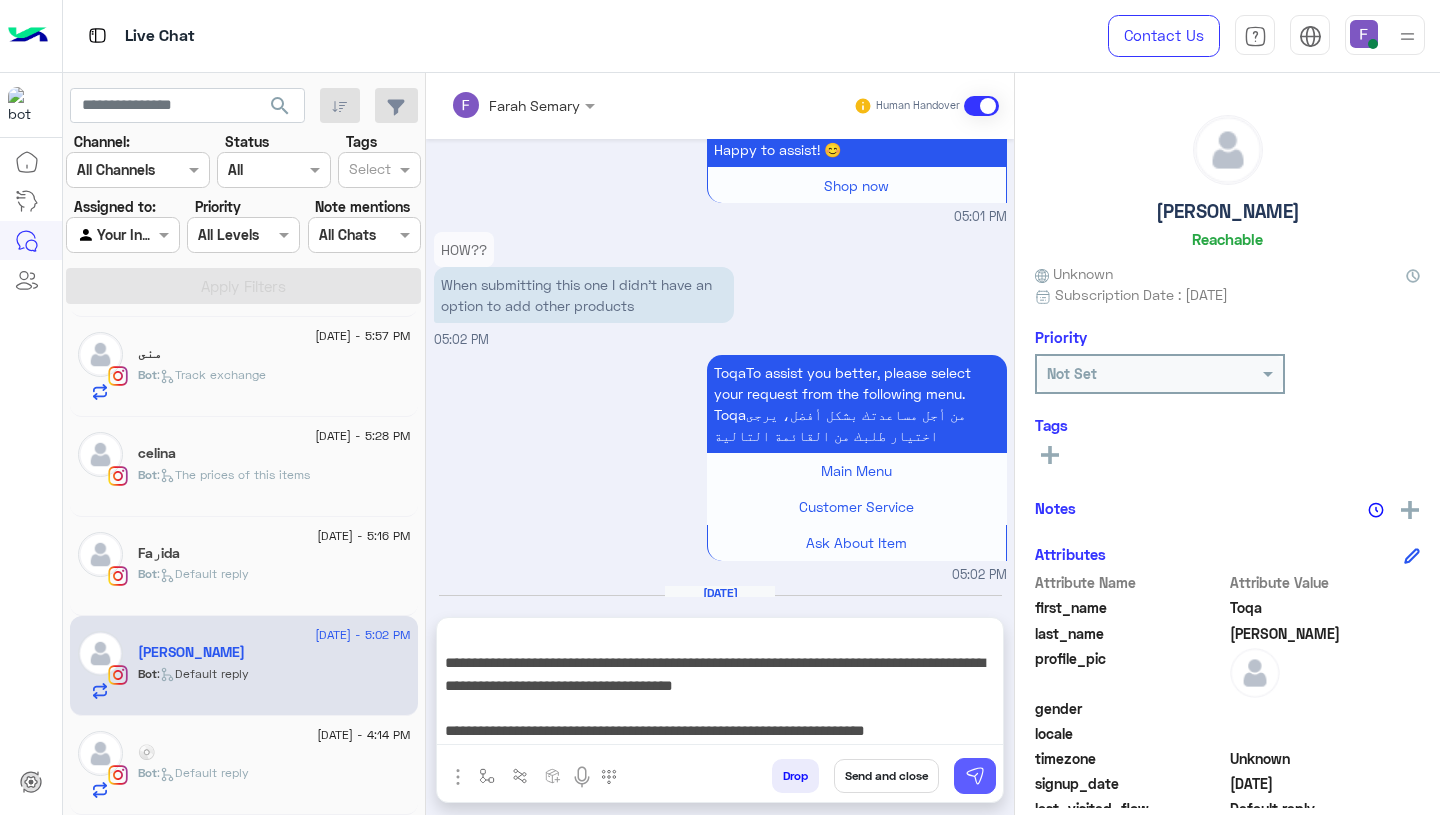 click at bounding box center (975, 776) 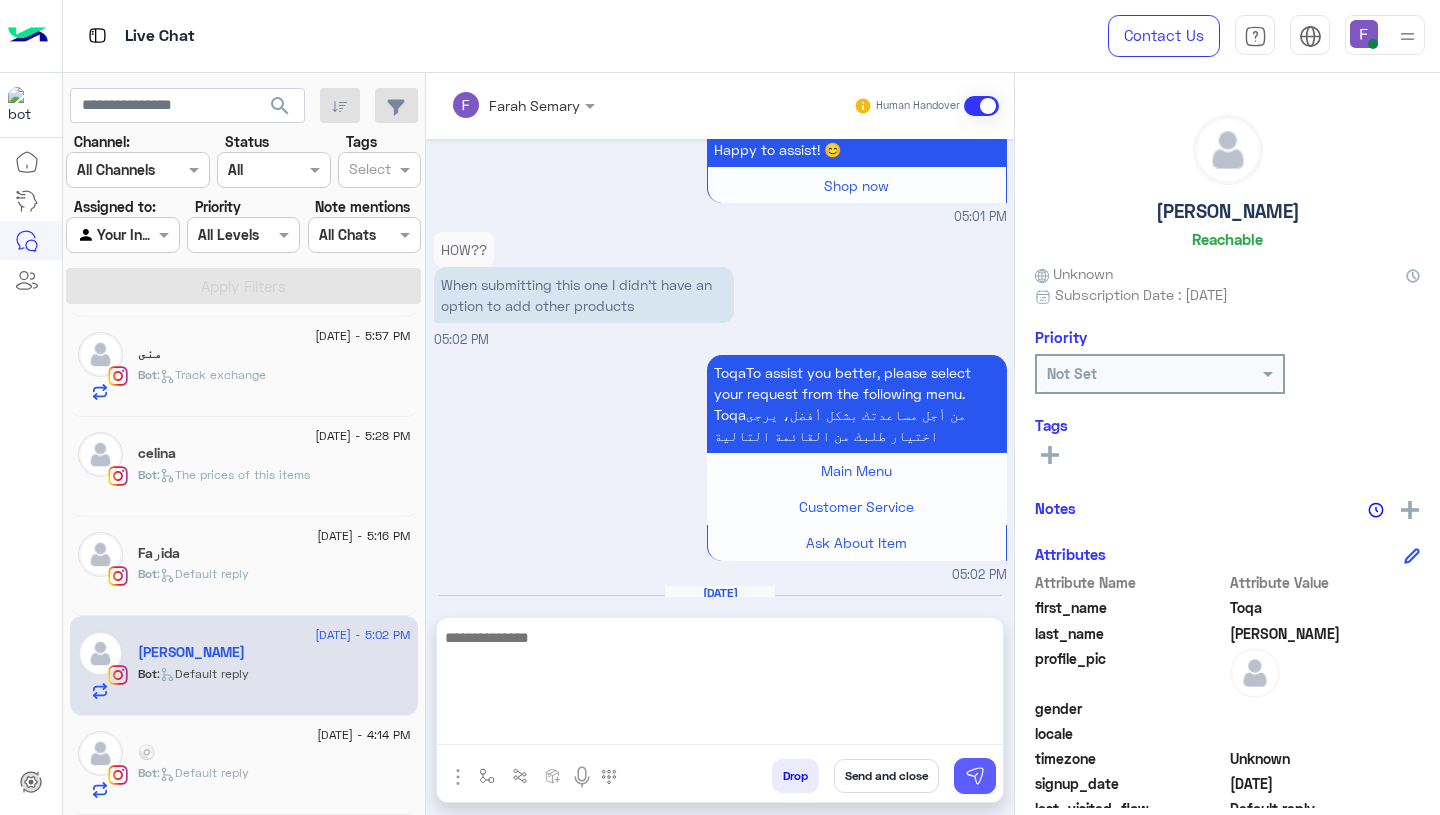 scroll, scrollTop: 0, scrollLeft: 0, axis: both 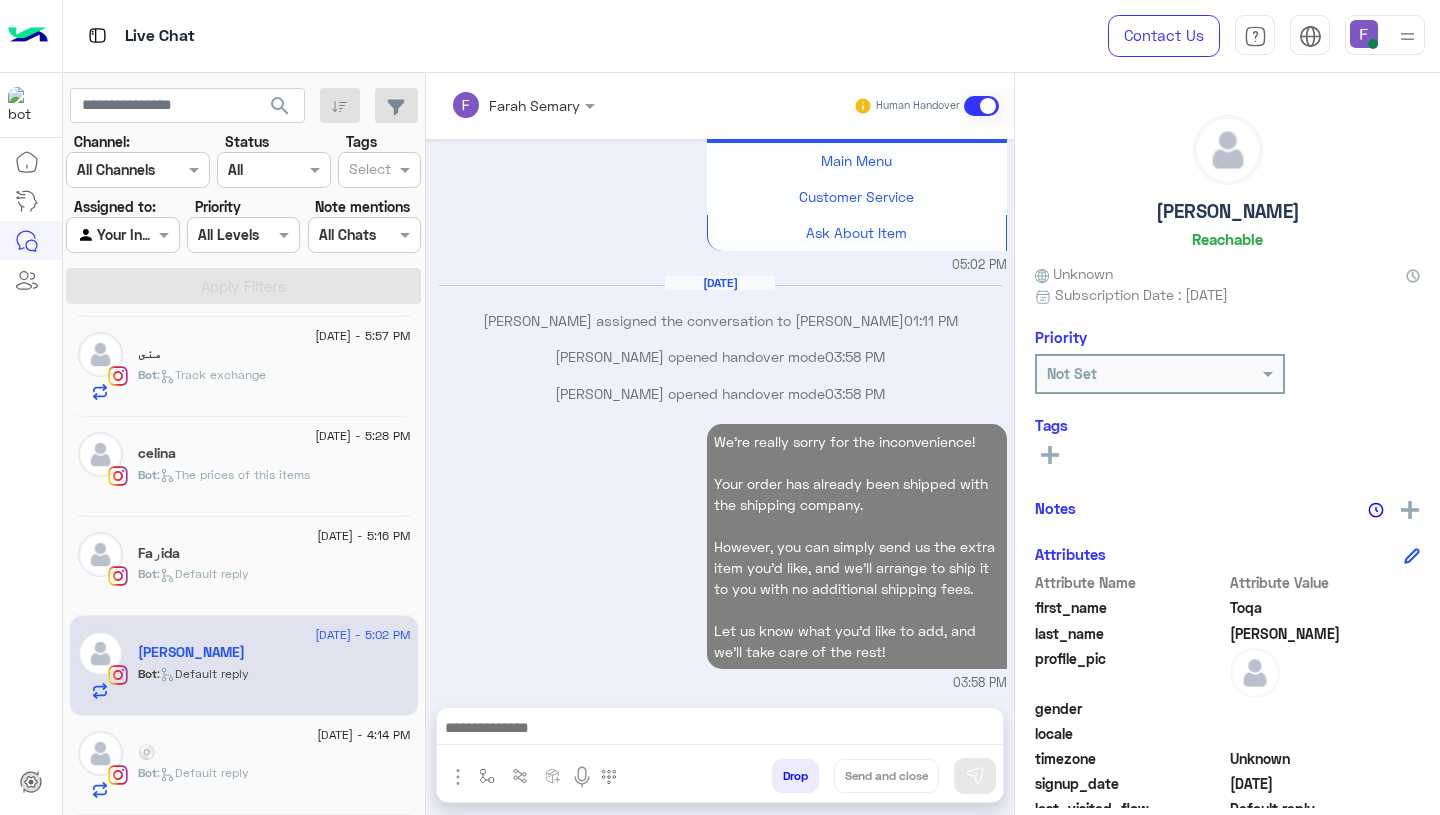 click on "💿" 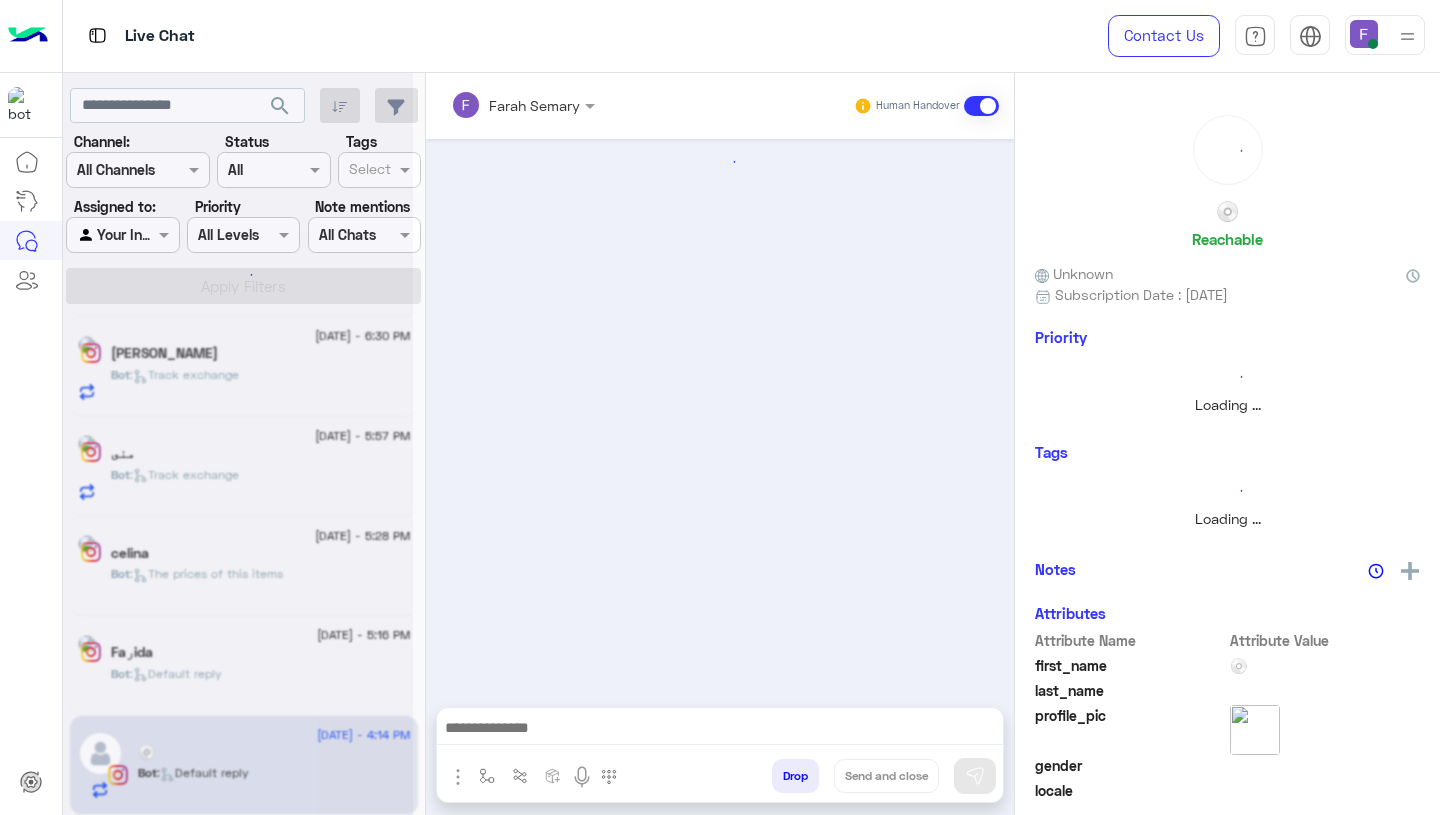 scroll, scrollTop: 2567, scrollLeft: 0, axis: vertical 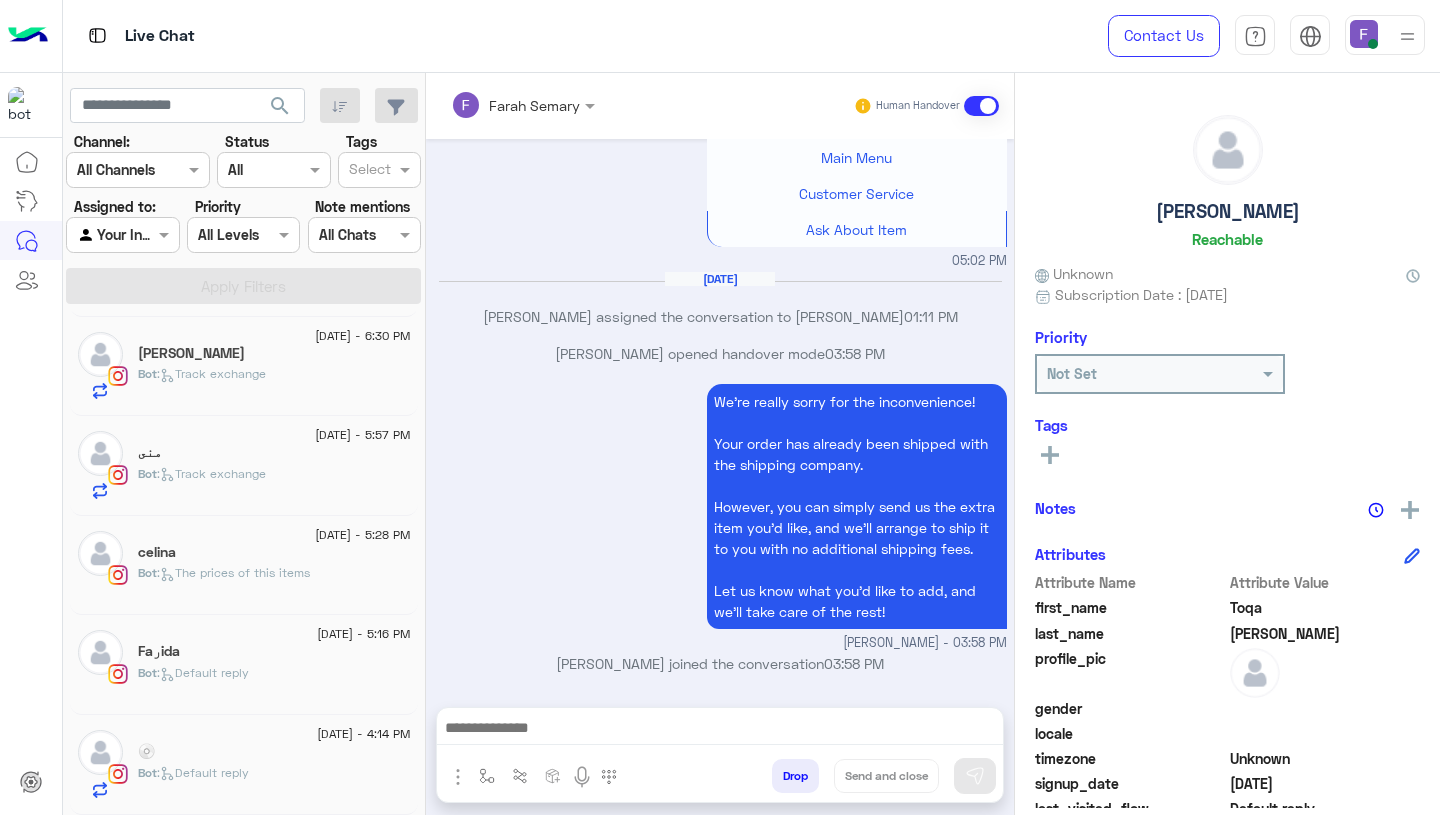 click on "Bot :   Default reply" 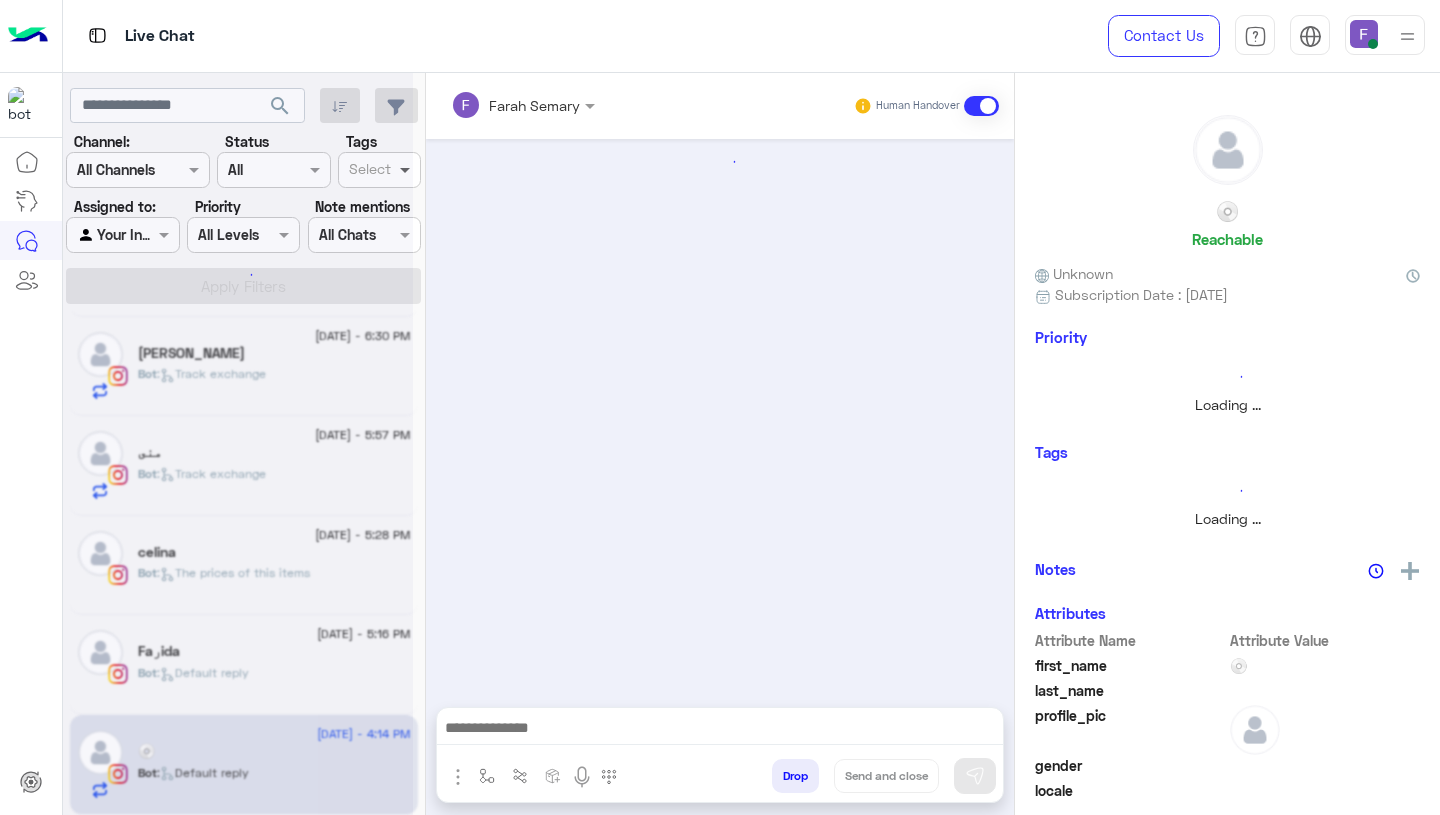 scroll, scrollTop: 2567, scrollLeft: 0, axis: vertical 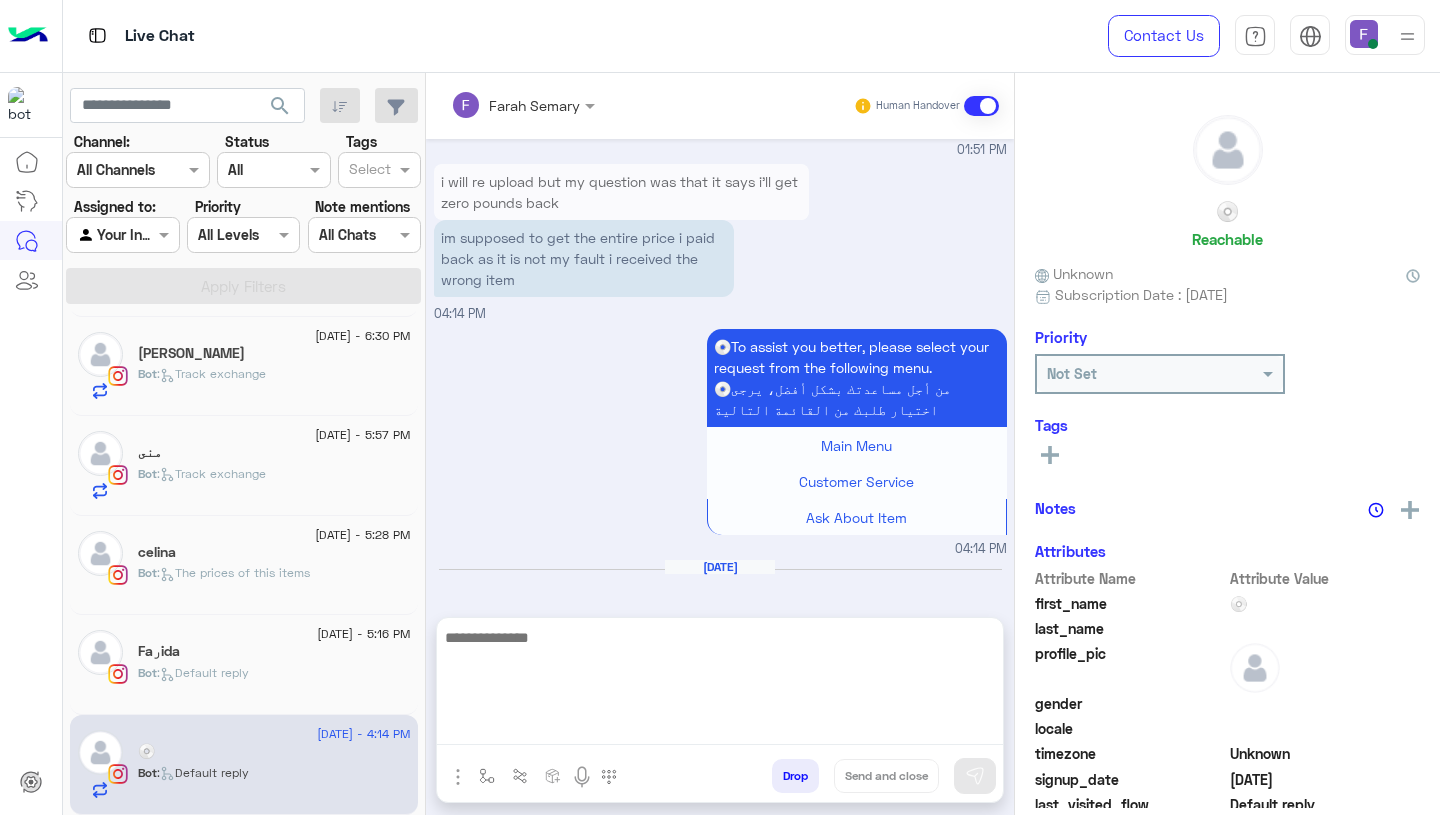 click at bounding box center [720, 685] 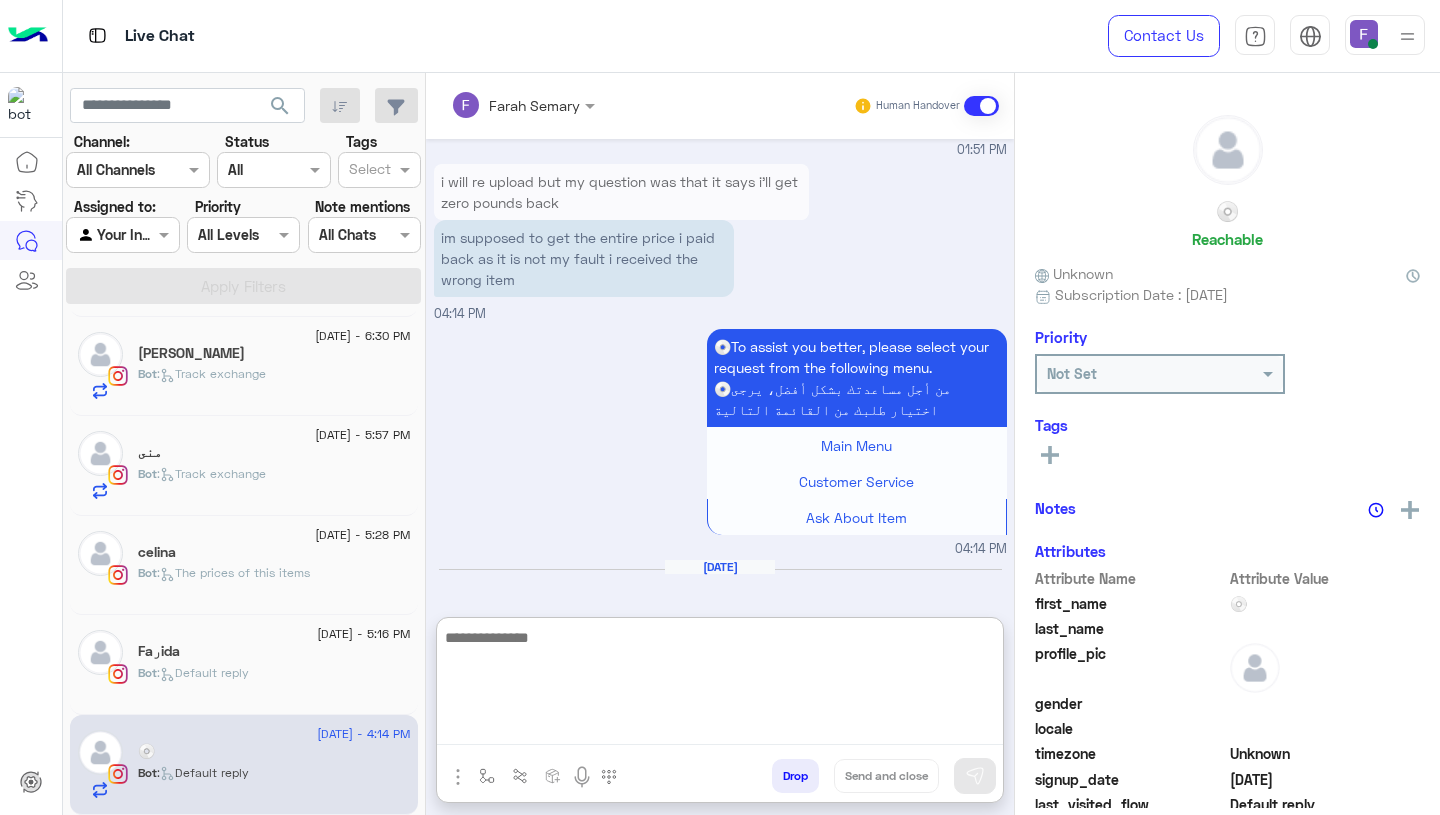 paste on "**********" 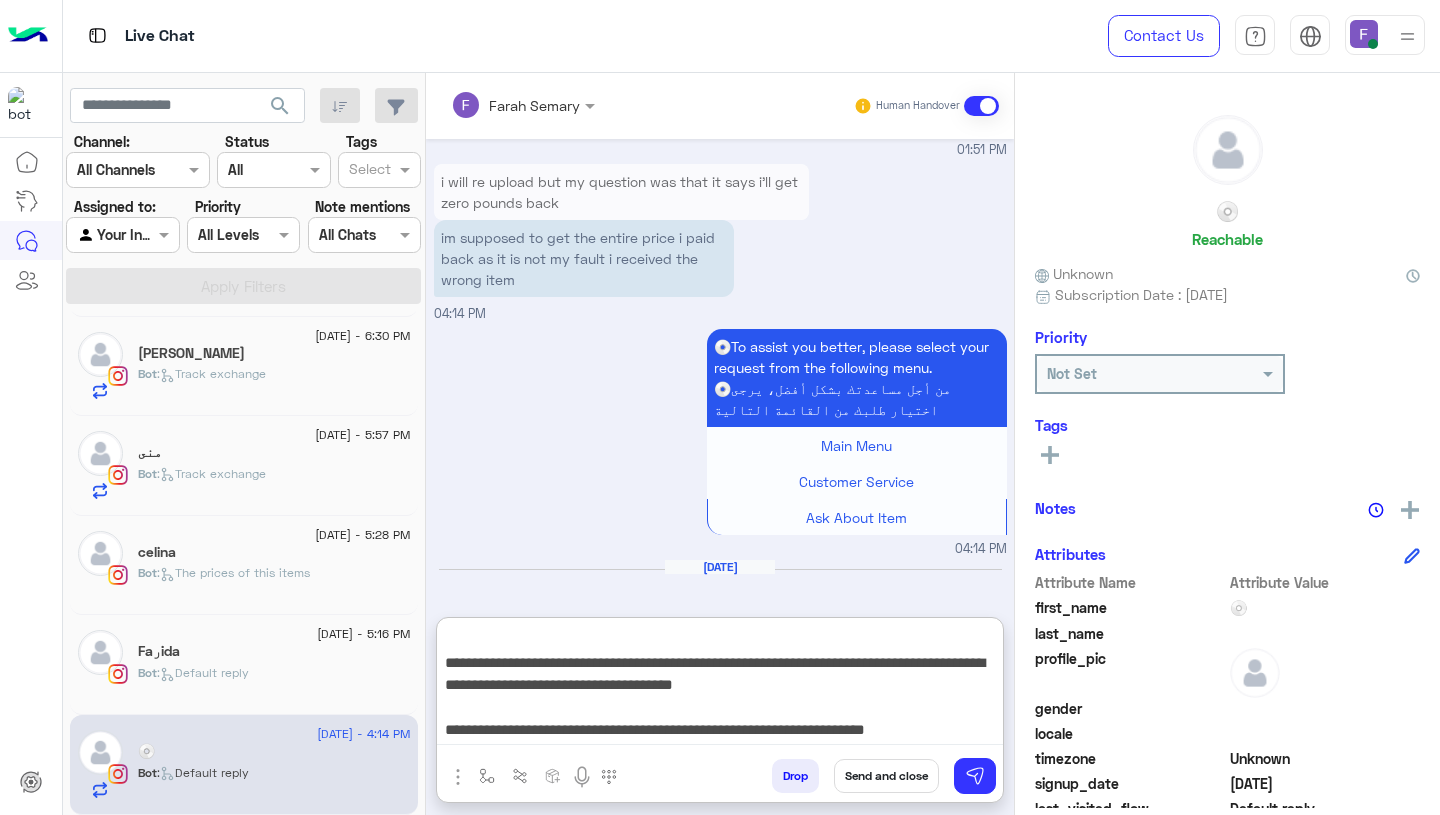 scroll, scrollTop: 0, scrollLeft: 0, axis: both 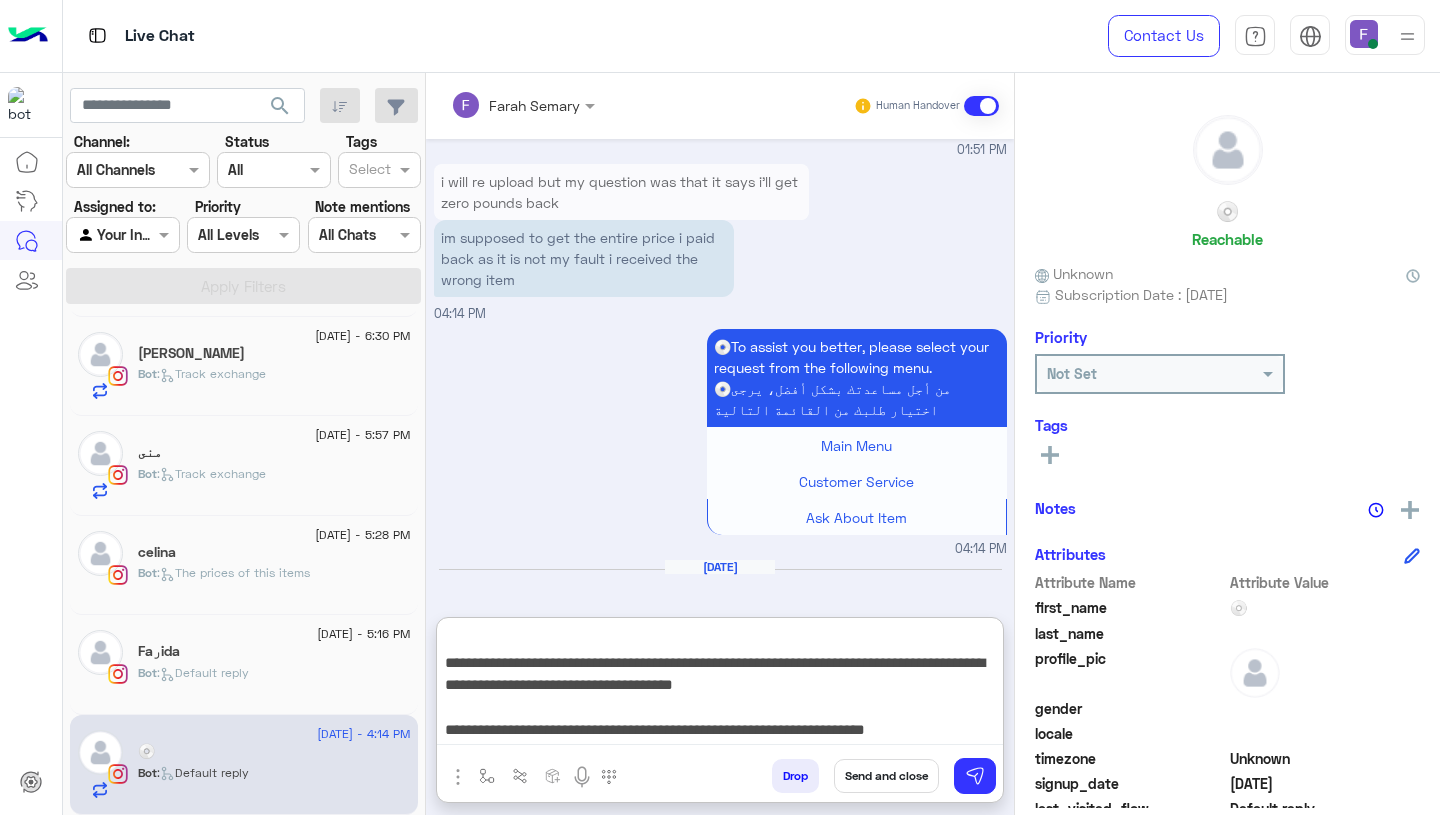 drag, startPoint x: 444, startPoint y: 636, endPoint x: 604, endPoint y: 804, distance: 232 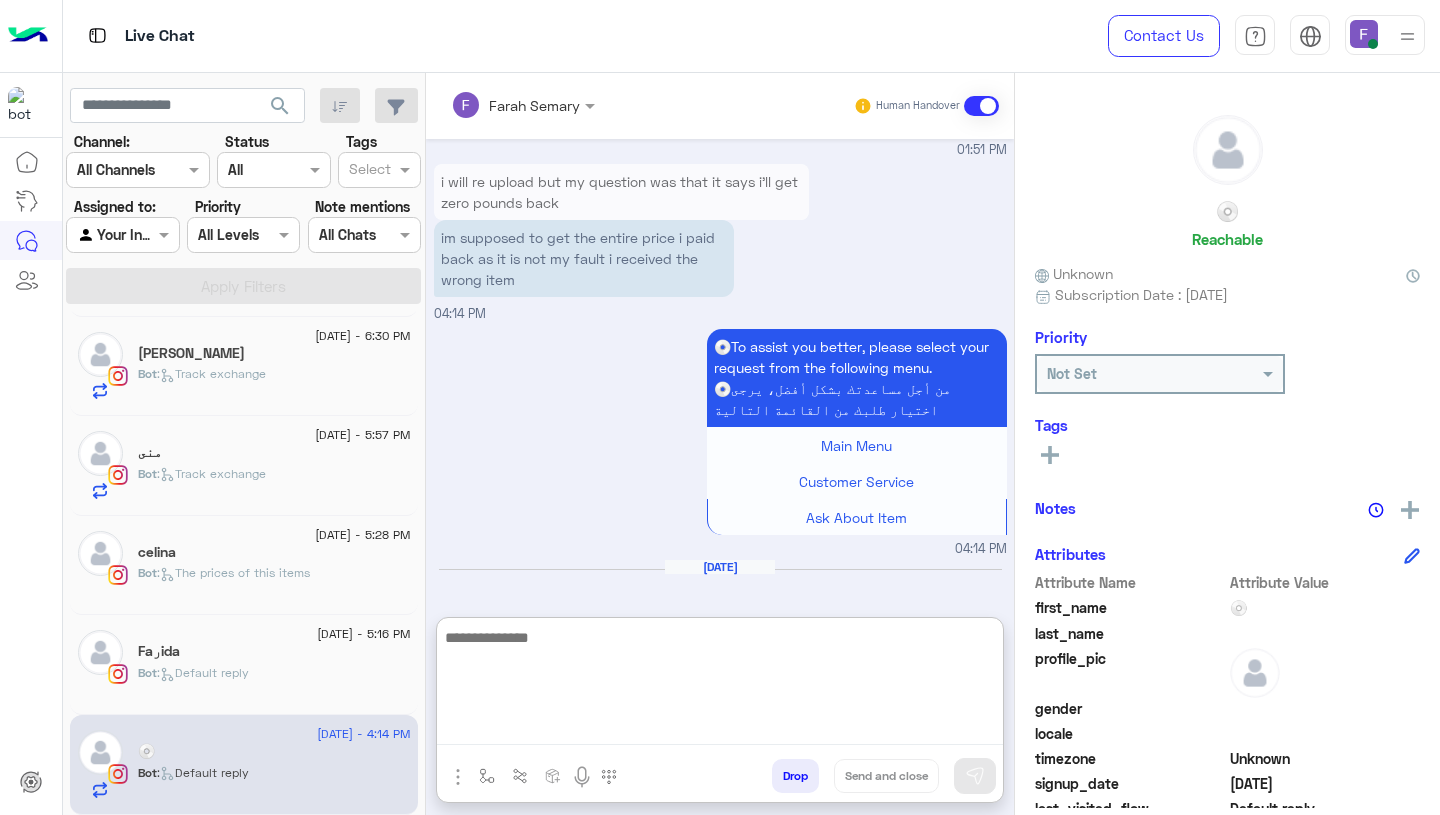 scroll, scrollTop: 0, scrollLeft: 0, axis: both 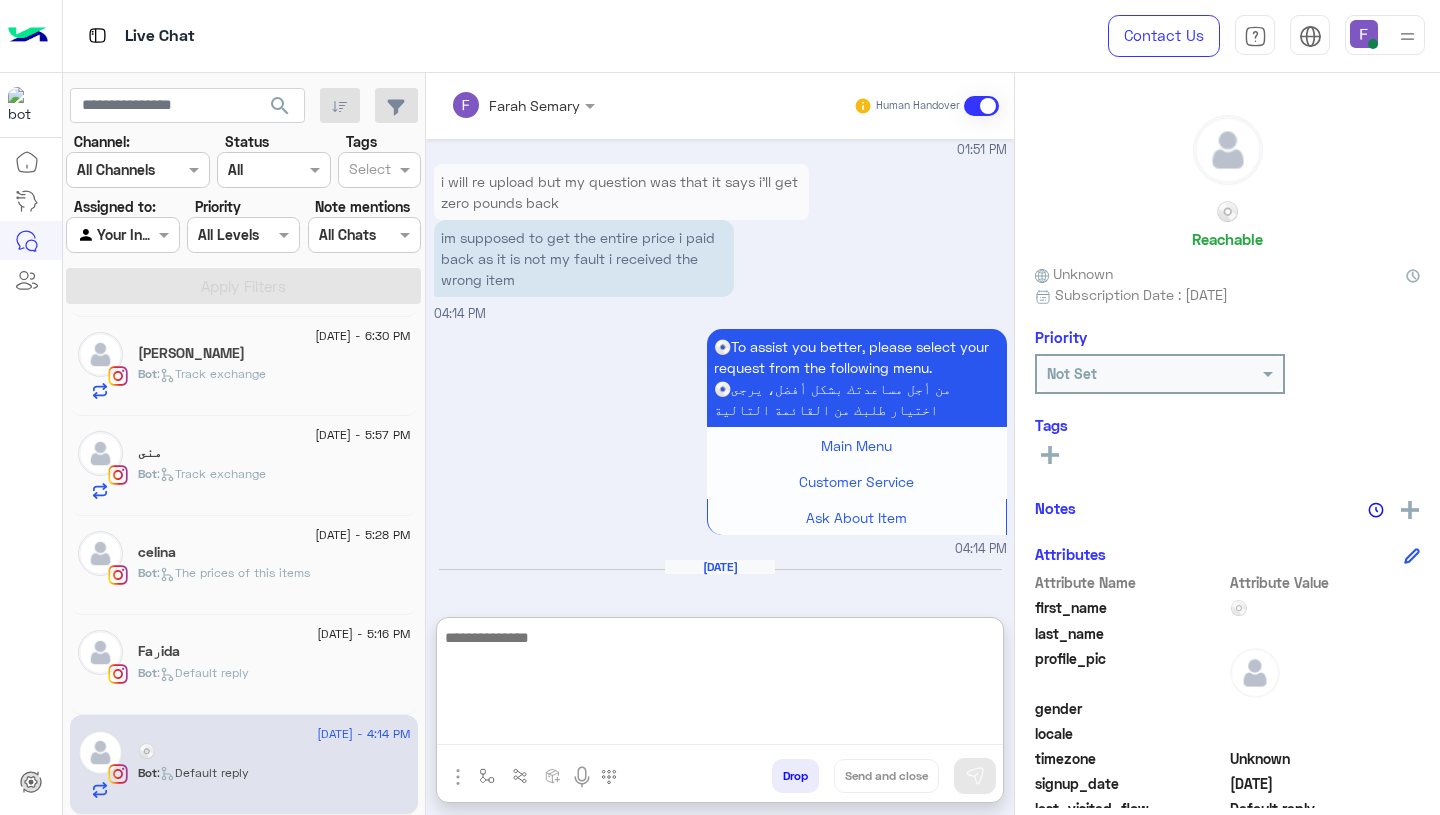 paste on "**********" 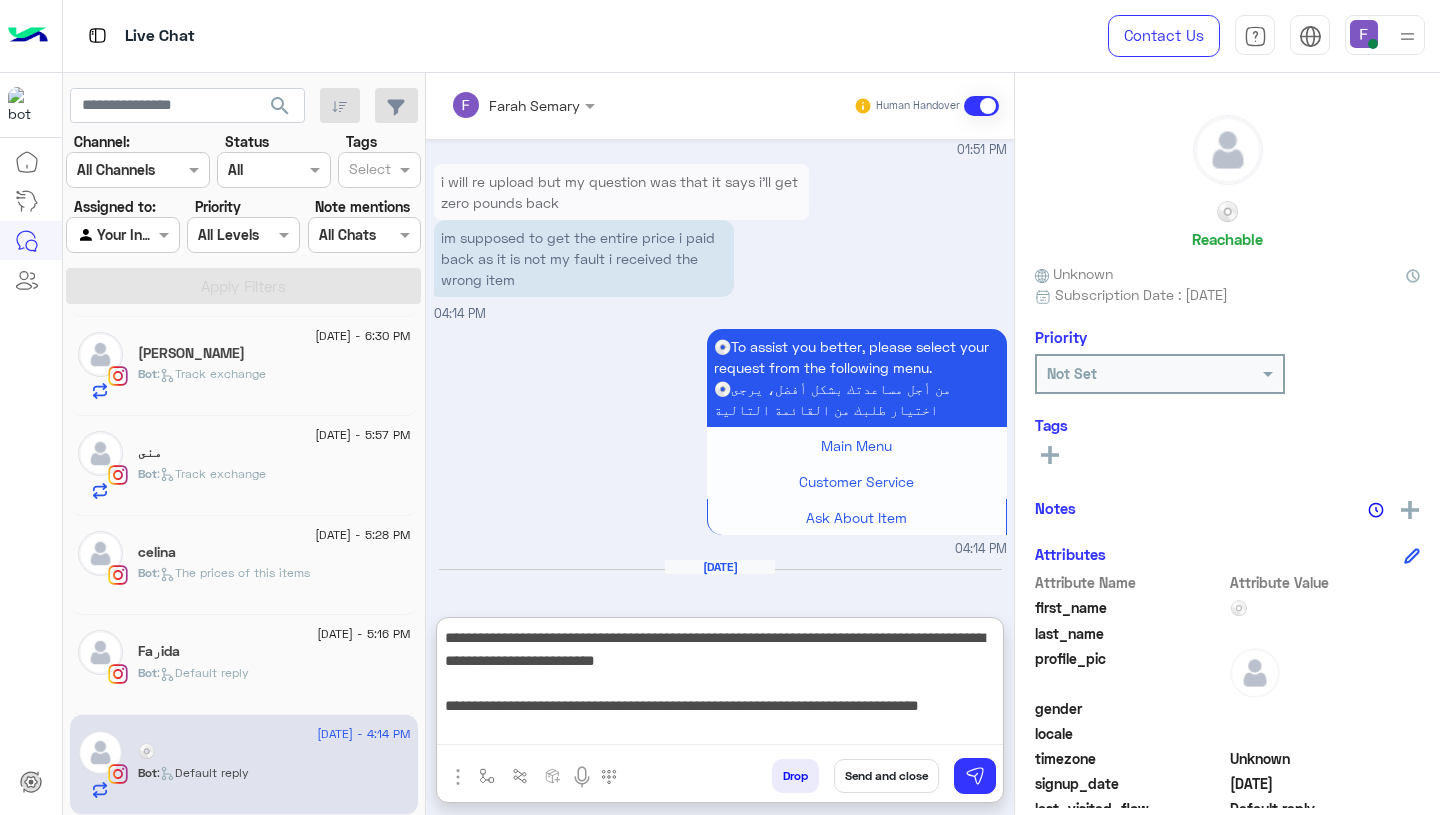 click on "**********" at bounding box center (720, 685) 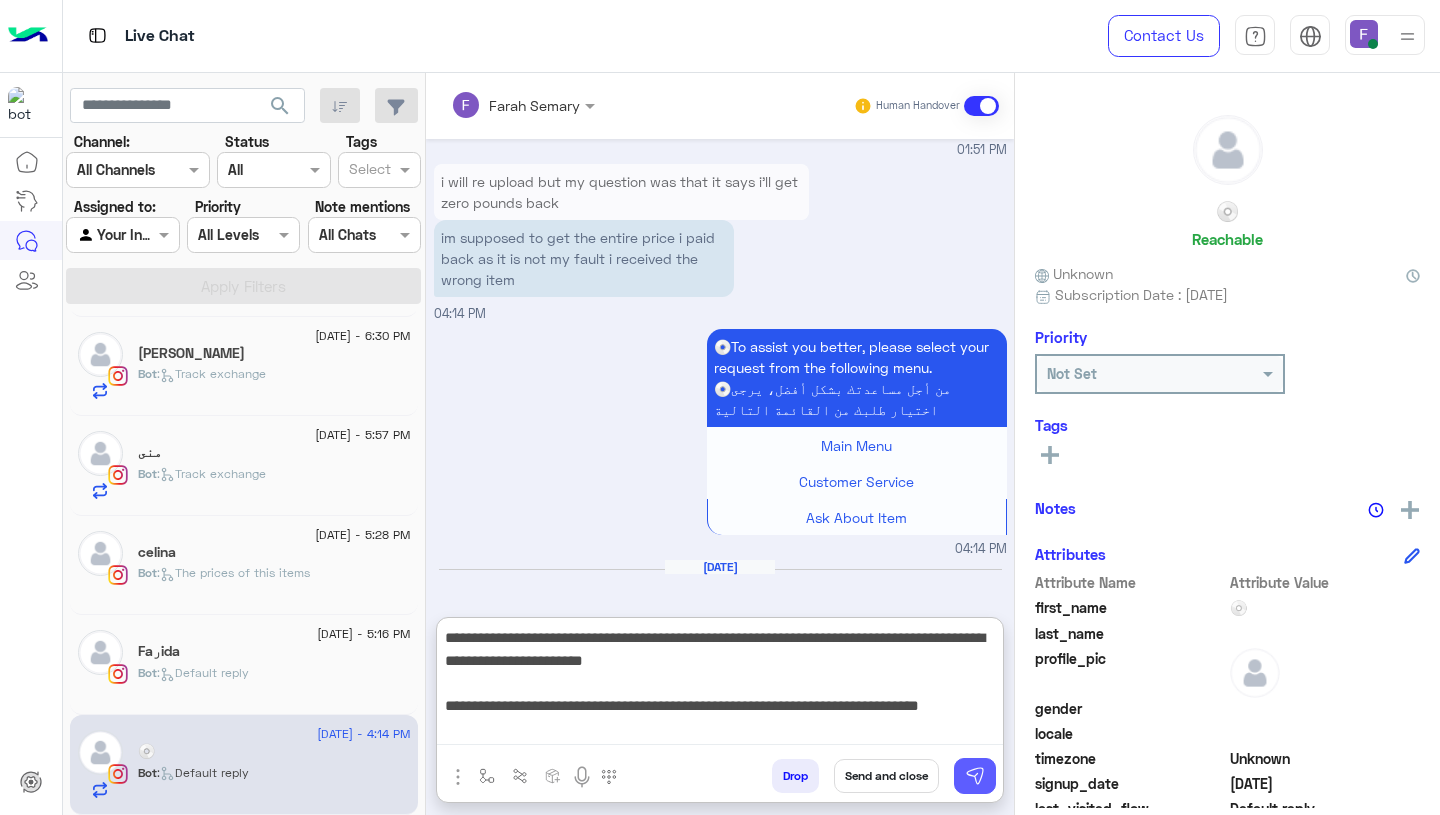 type on "**********" 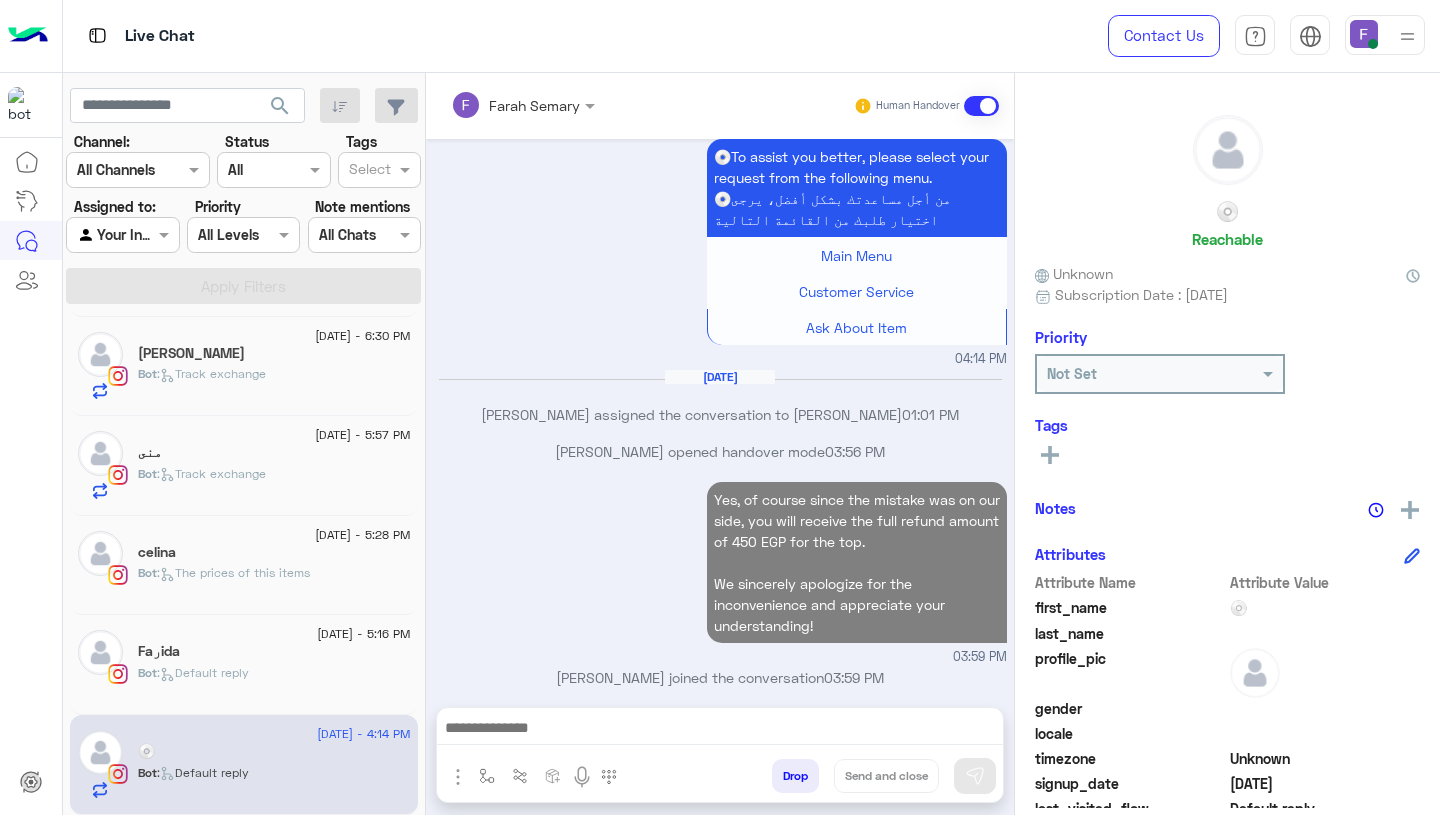 scroll, scrollTop: 2793, scrollLeft: 0, axis: vertical 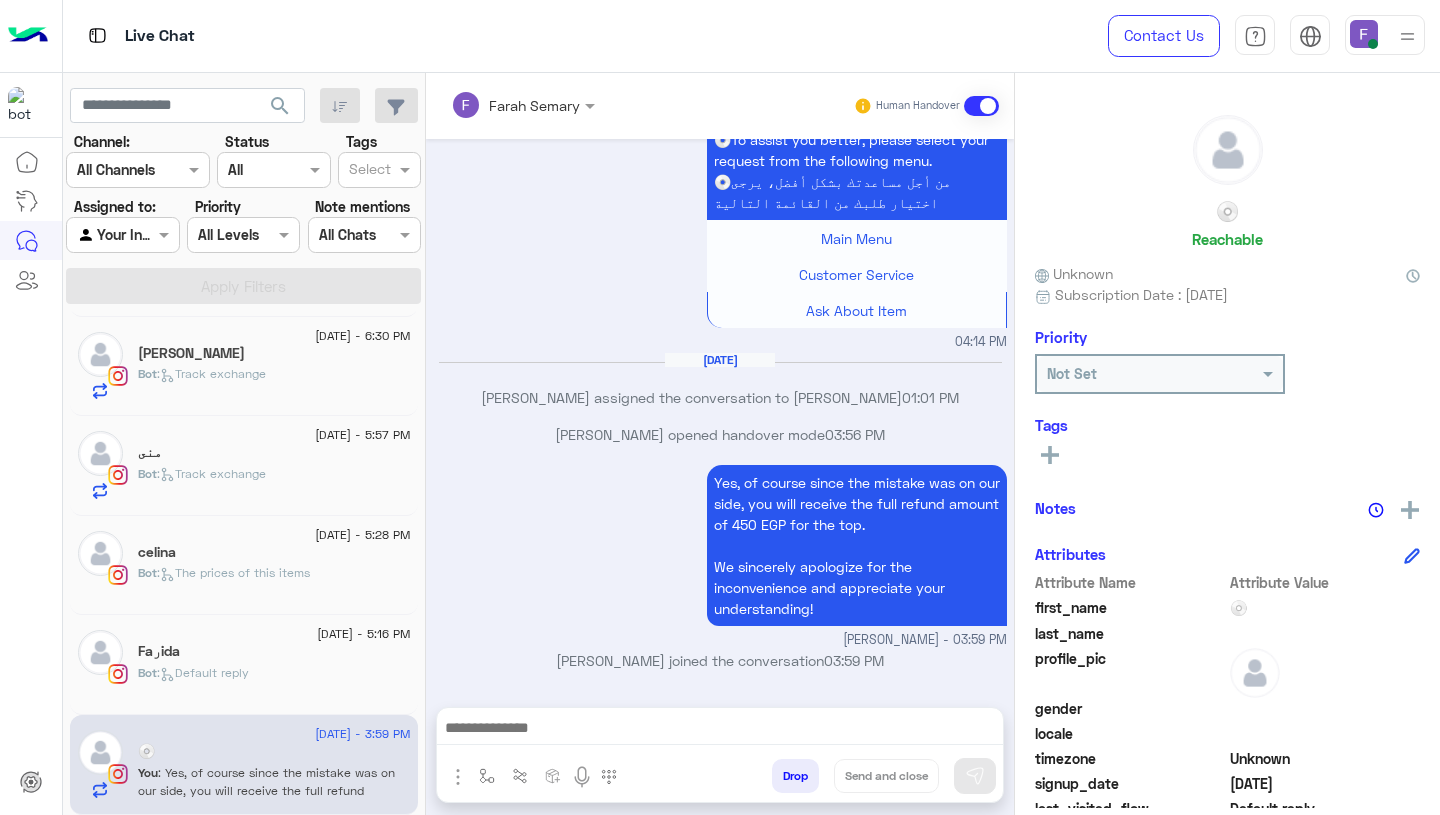 click on ":   Default reply" 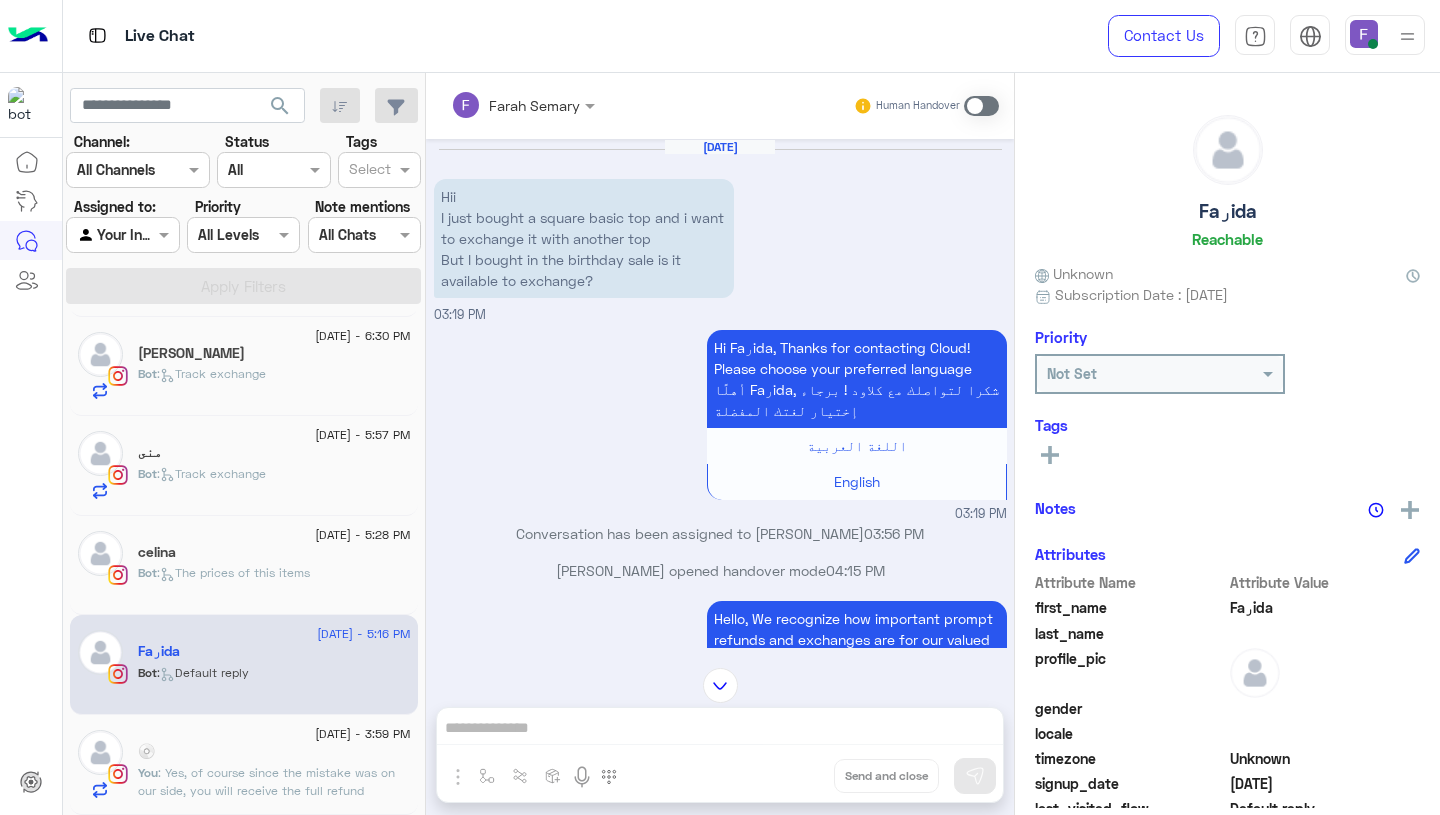 scroll, scrollTop: 1388, scrollLeft: 0, axis: vertical 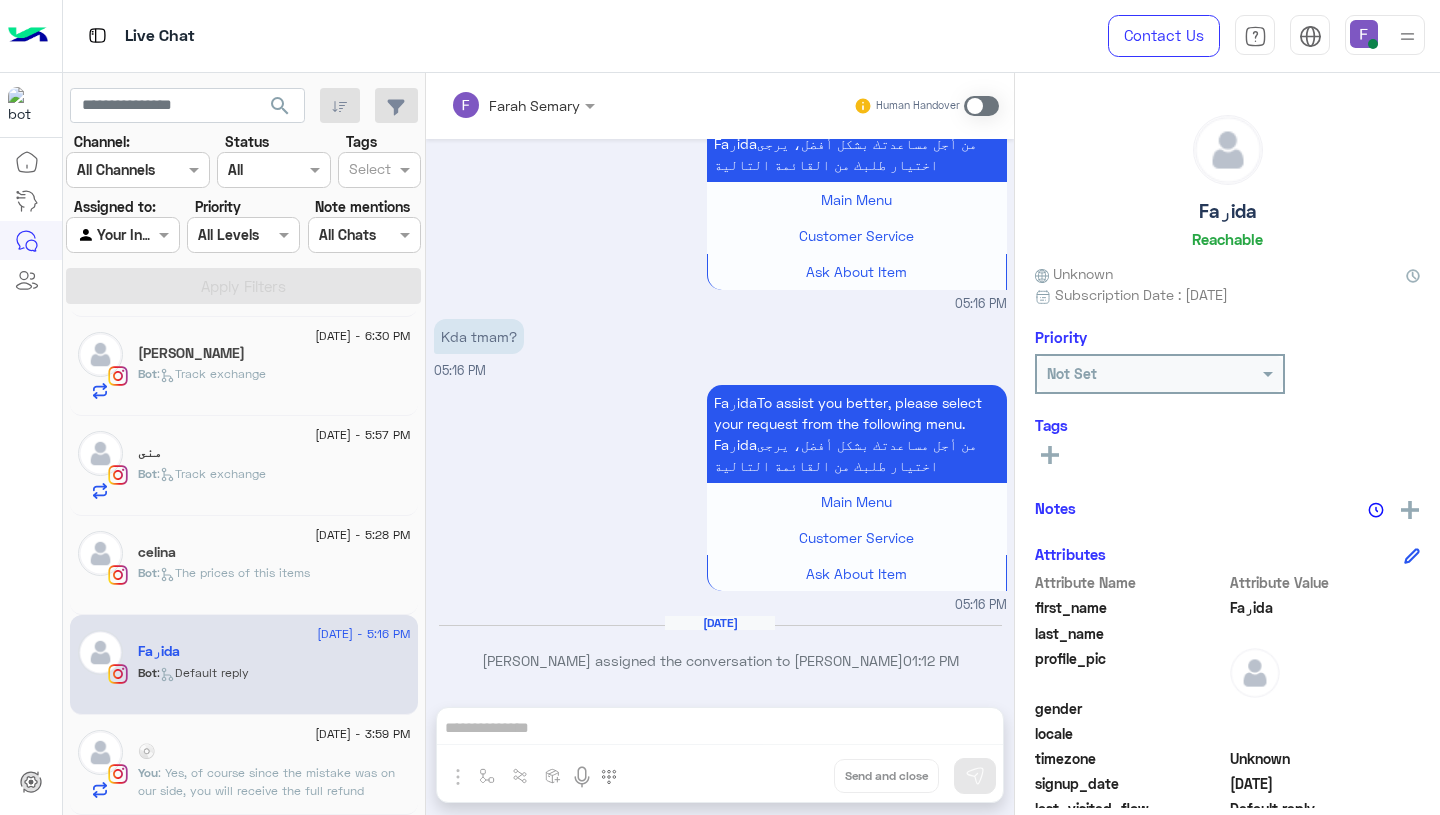 click at bounding box center (981, 106) 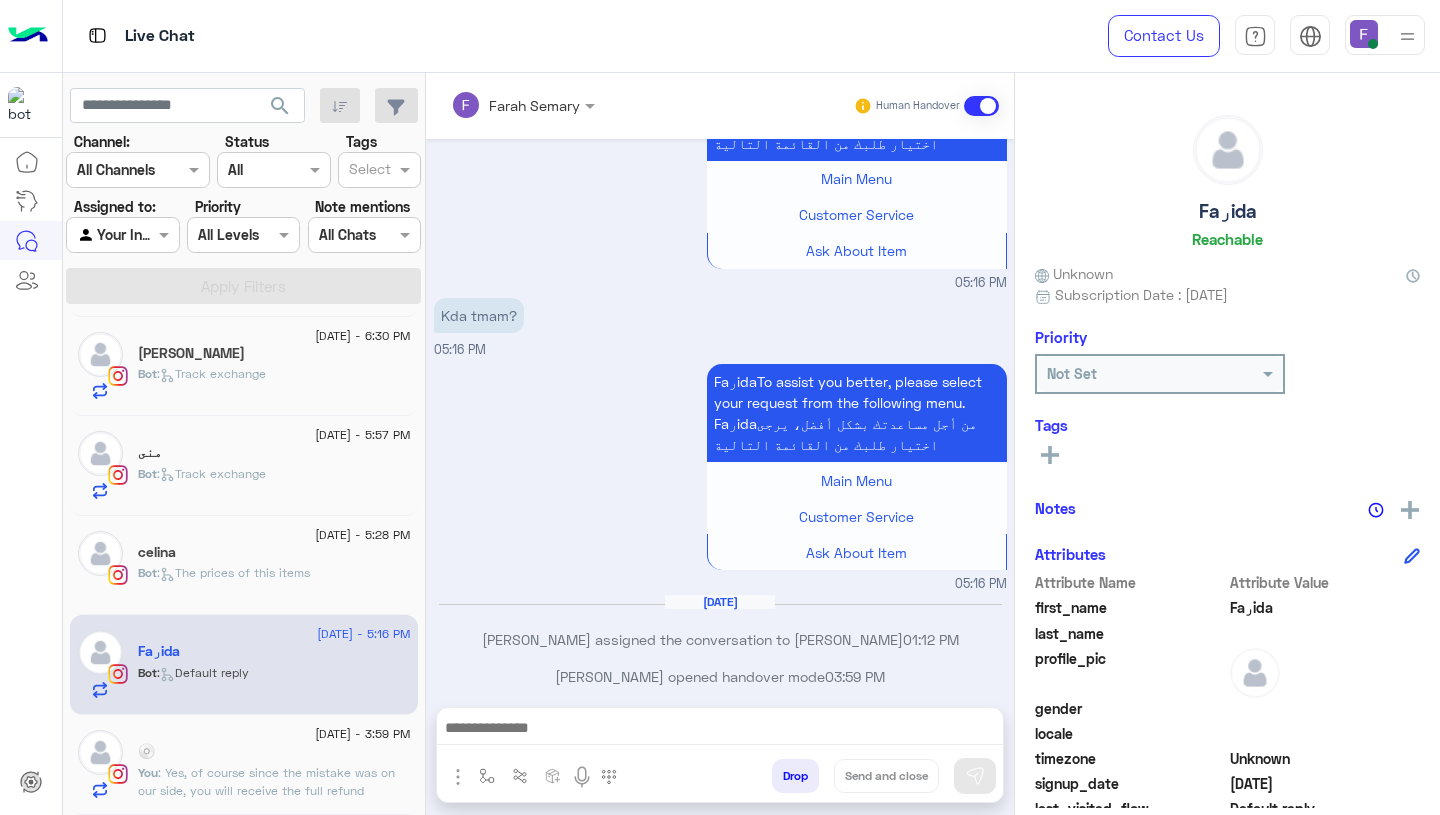 scroll, scrollTop: 1424, scrollLeft: 0, axis: vertical 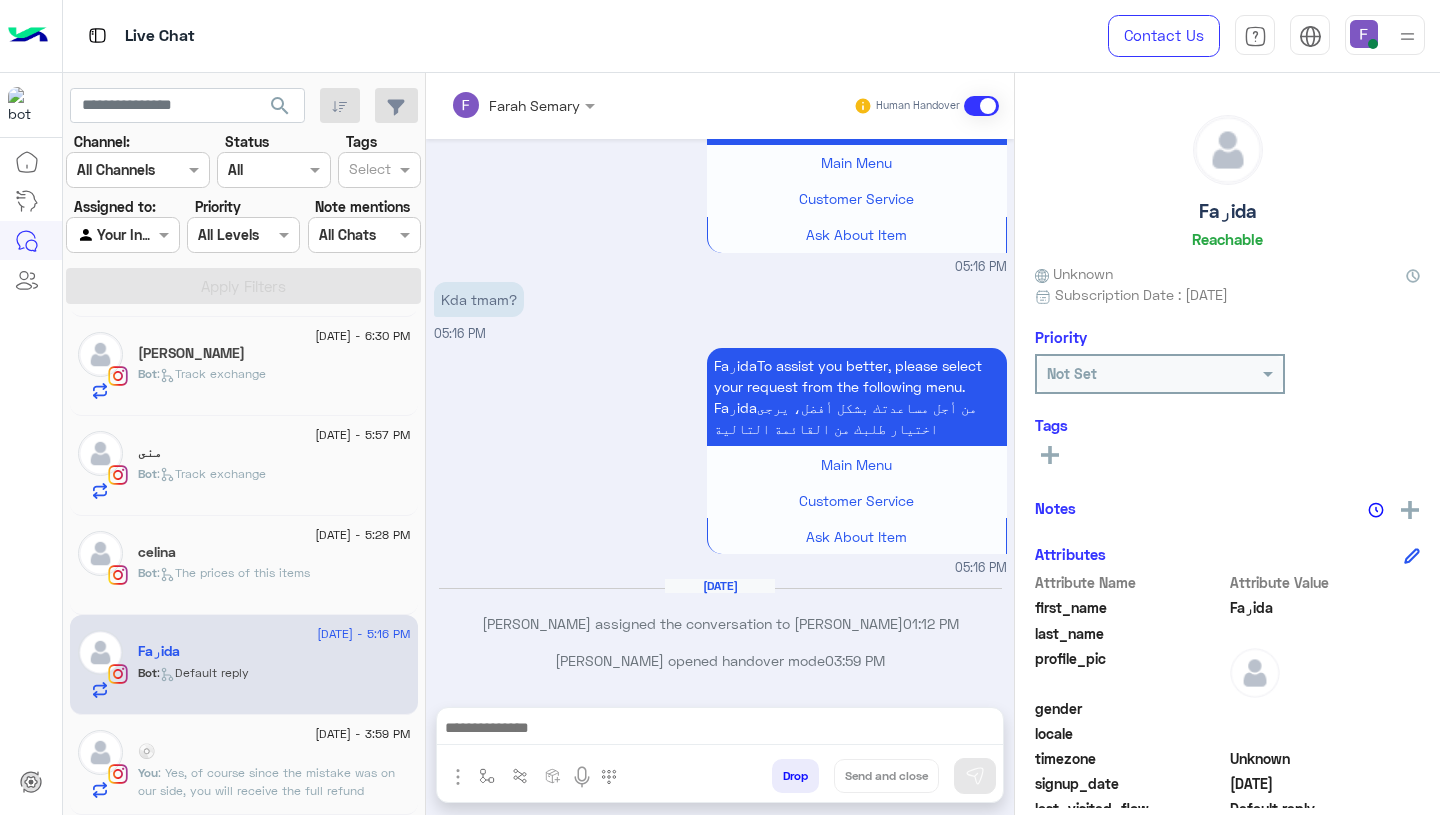 click at bounding box center [720, 730] 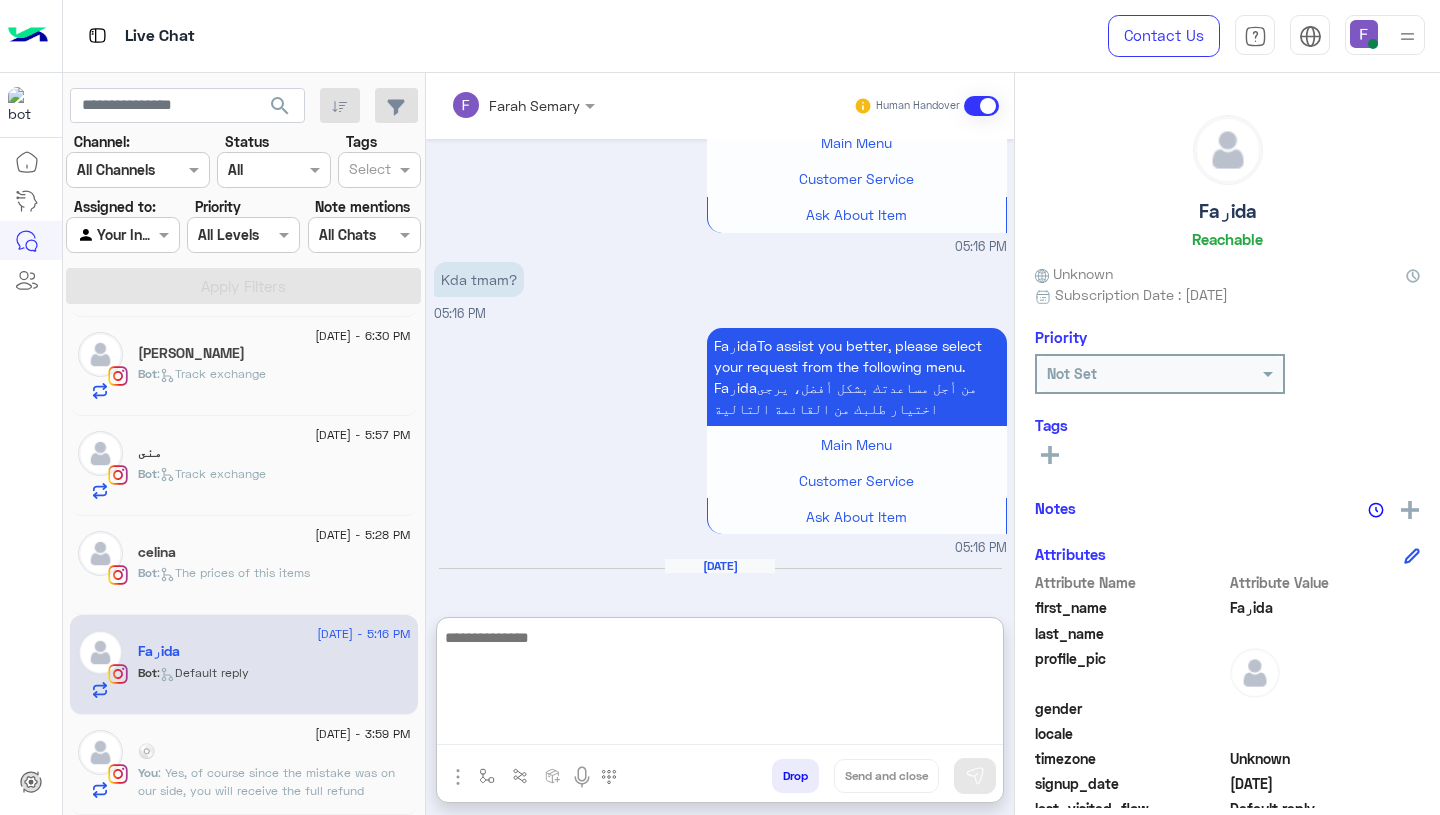paste on "**********" 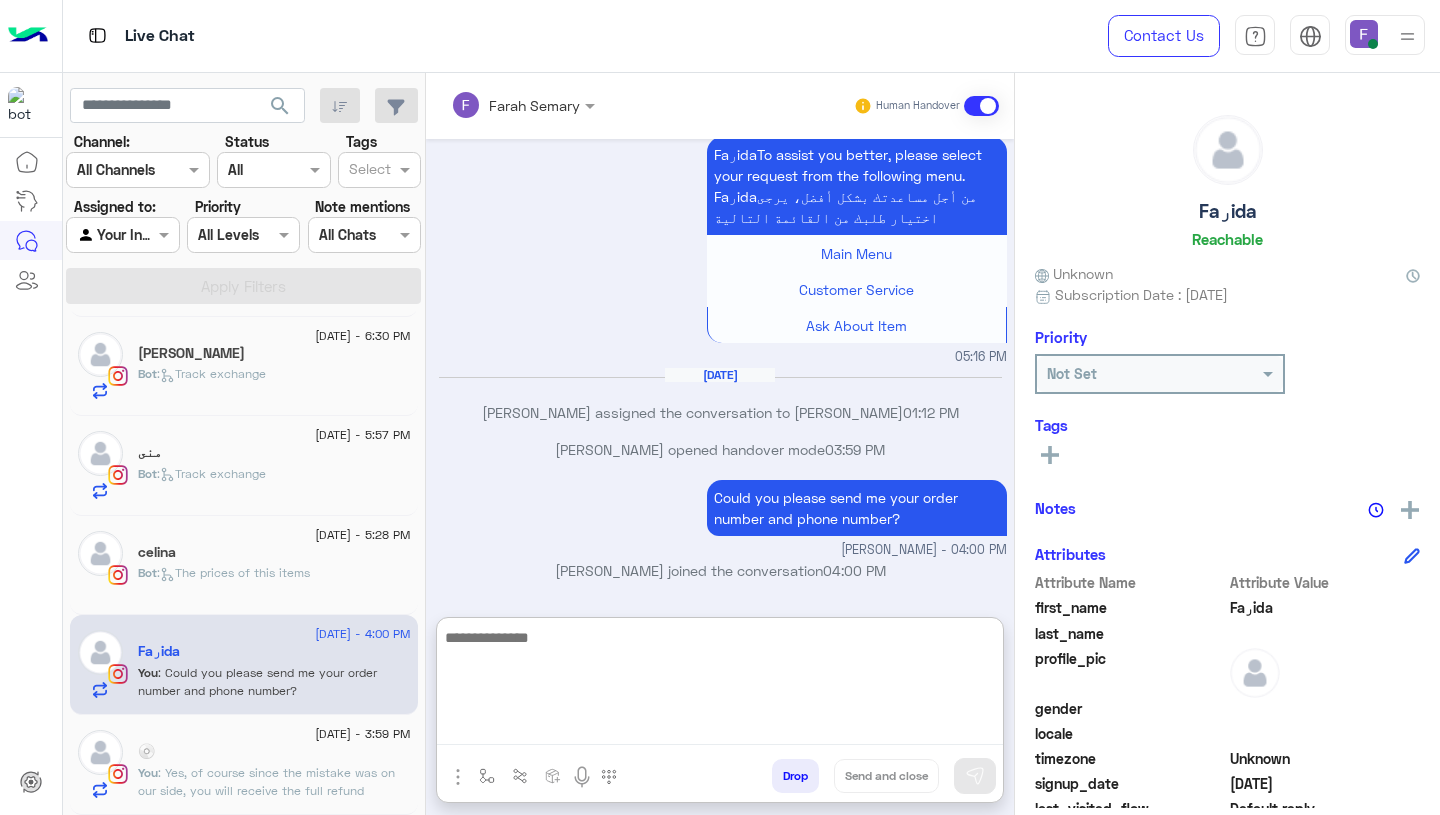 click on "Farah Semary opened handover mode   03:59 PM" at bounding box center (720, 457) 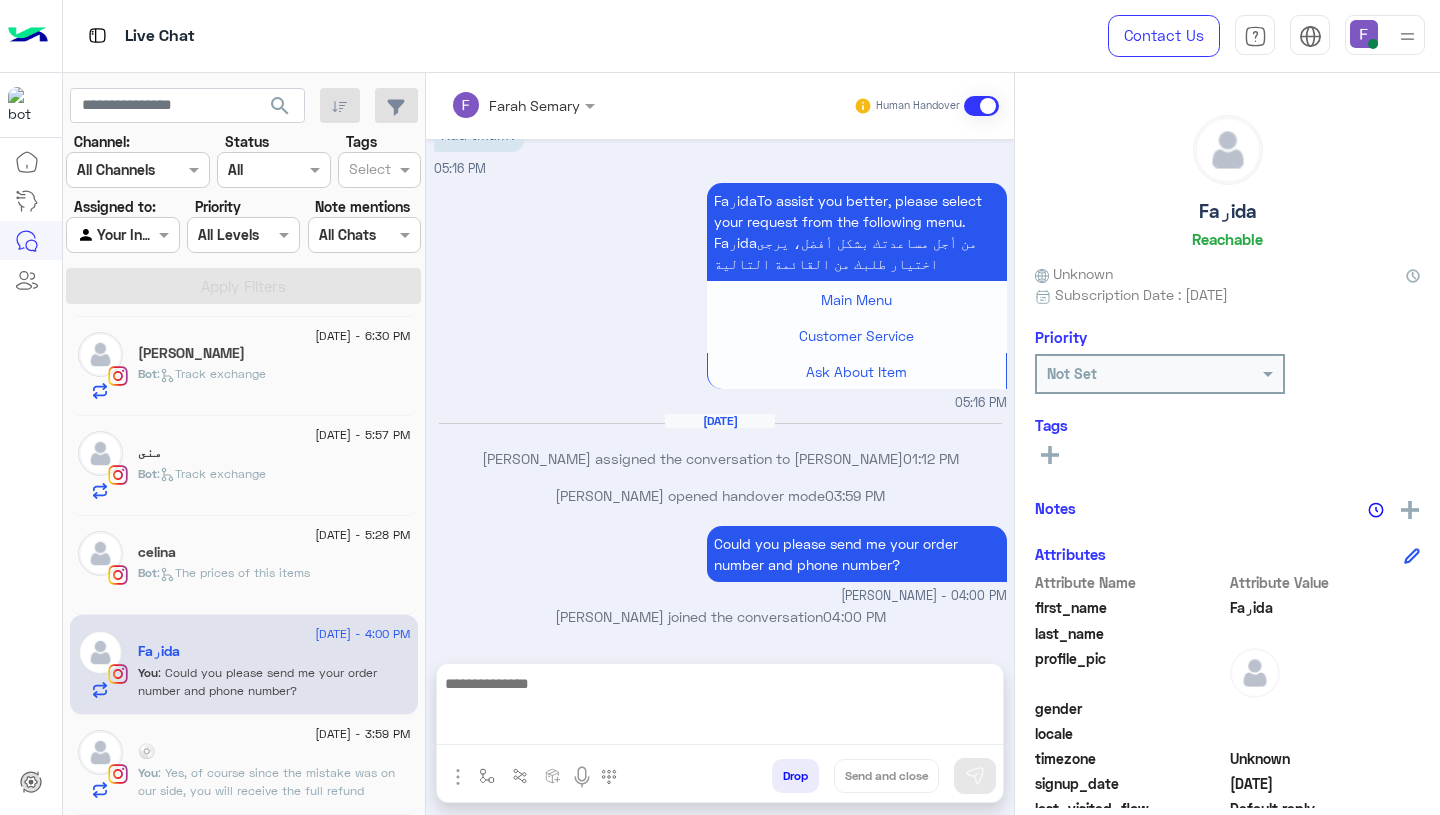 scroll, scrollTop: 1545, scrollLeft: 0, axis: vertical 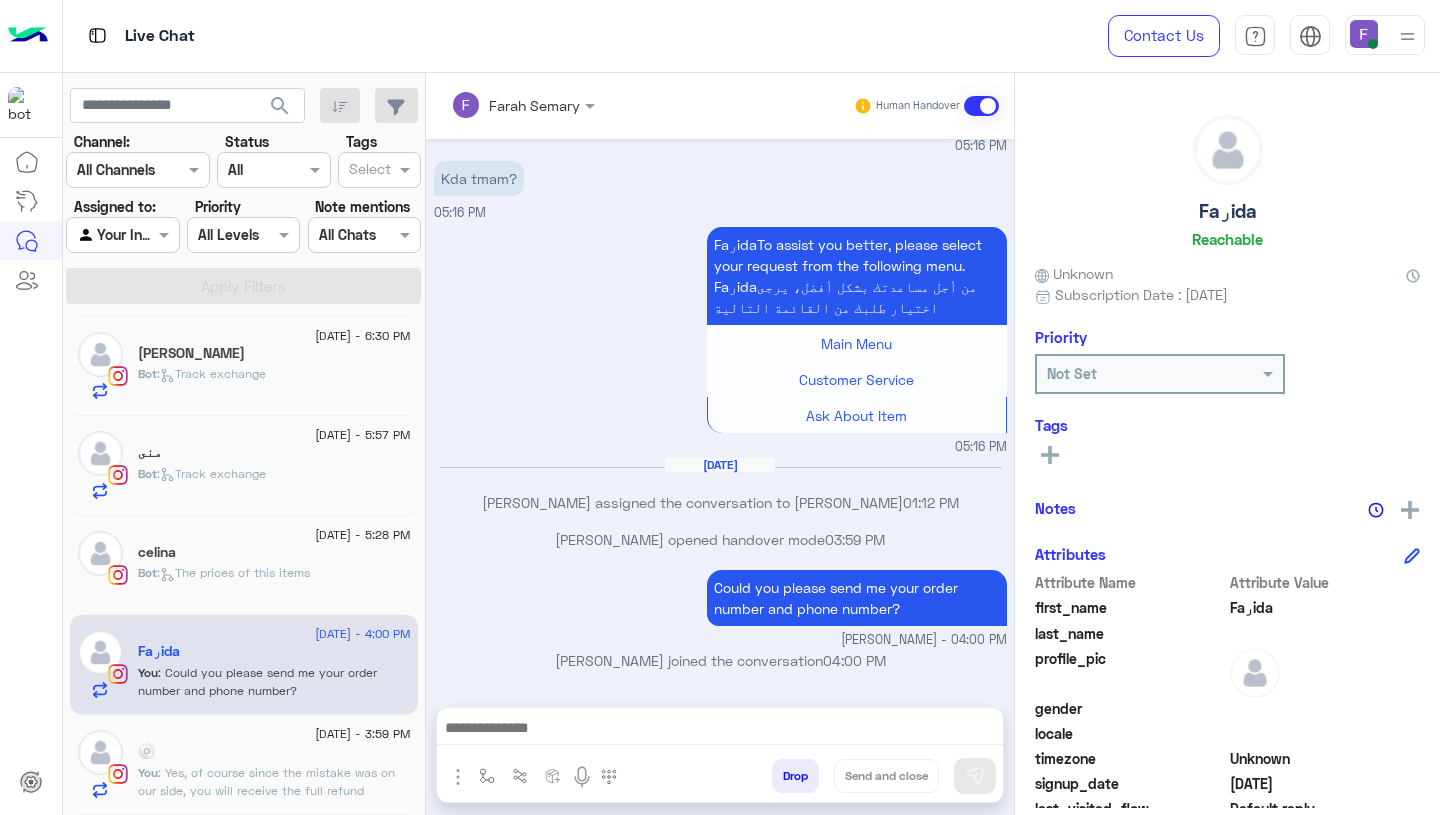 click on ":   The prices of this items" 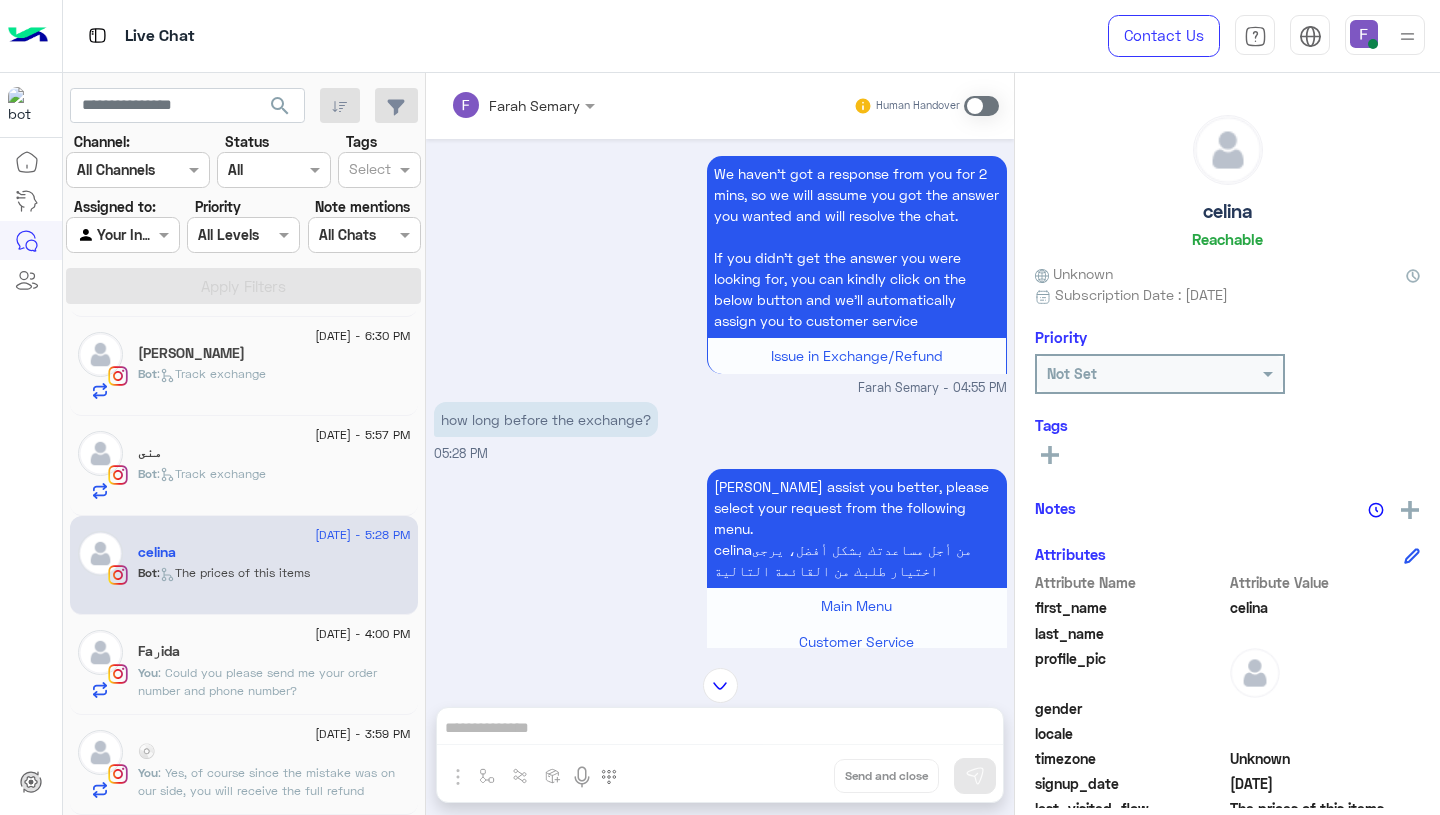 scroll, scrollTop: 4239, scrollLeft: 0, axis: vertical 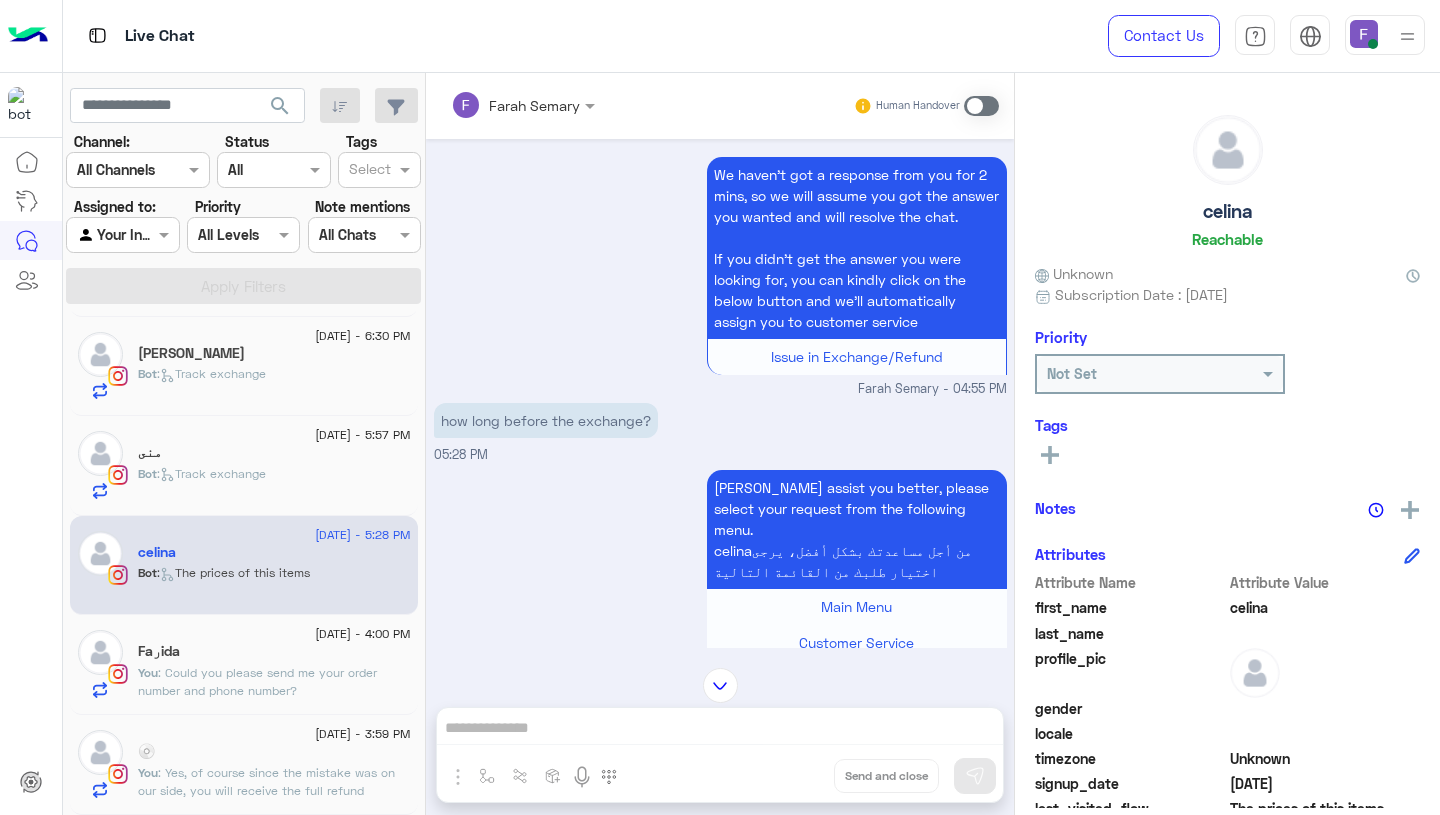 click at bounding box center [981, 106] 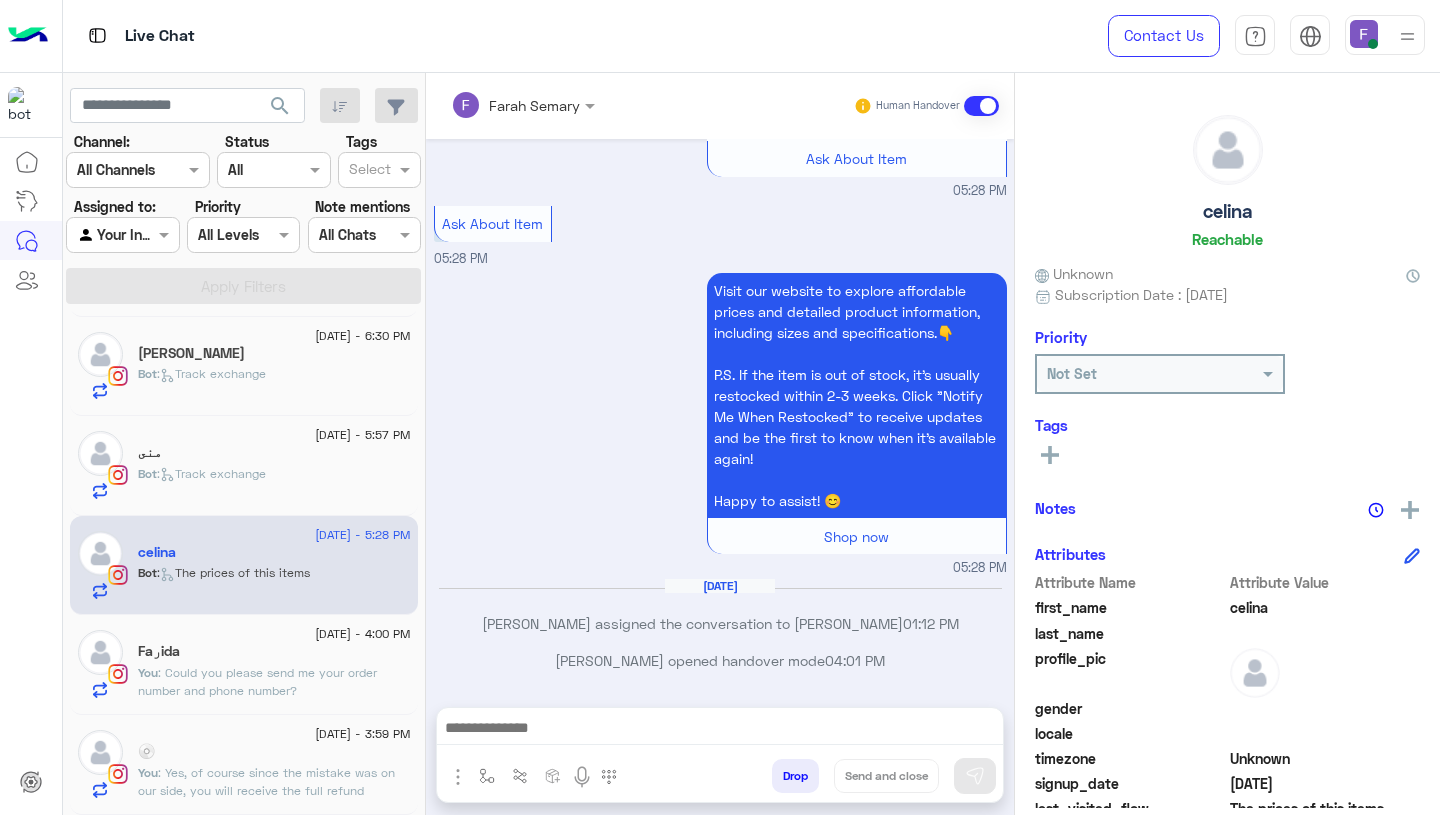 click at bounding box center [720, 730] 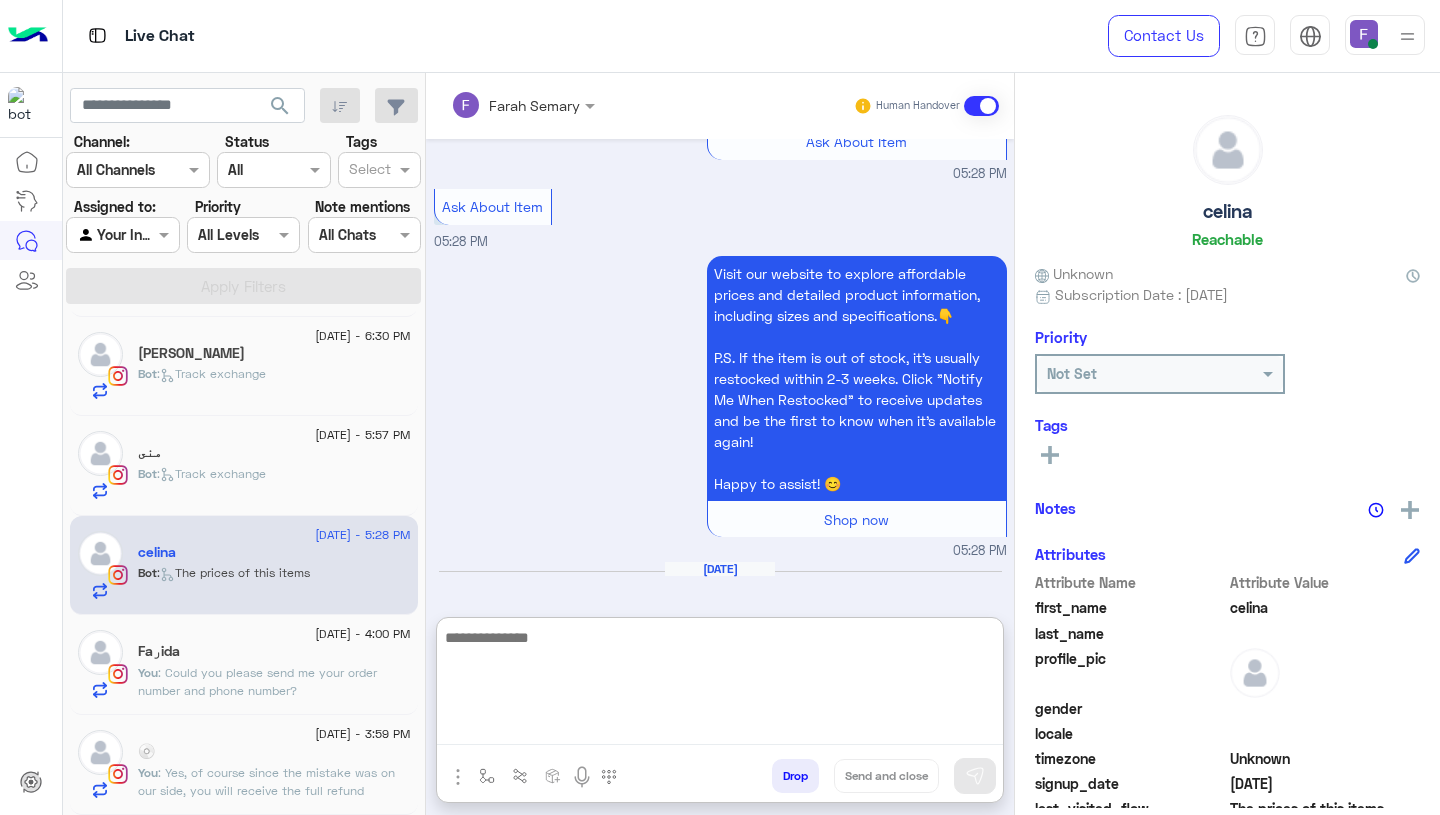 paste on "**********" 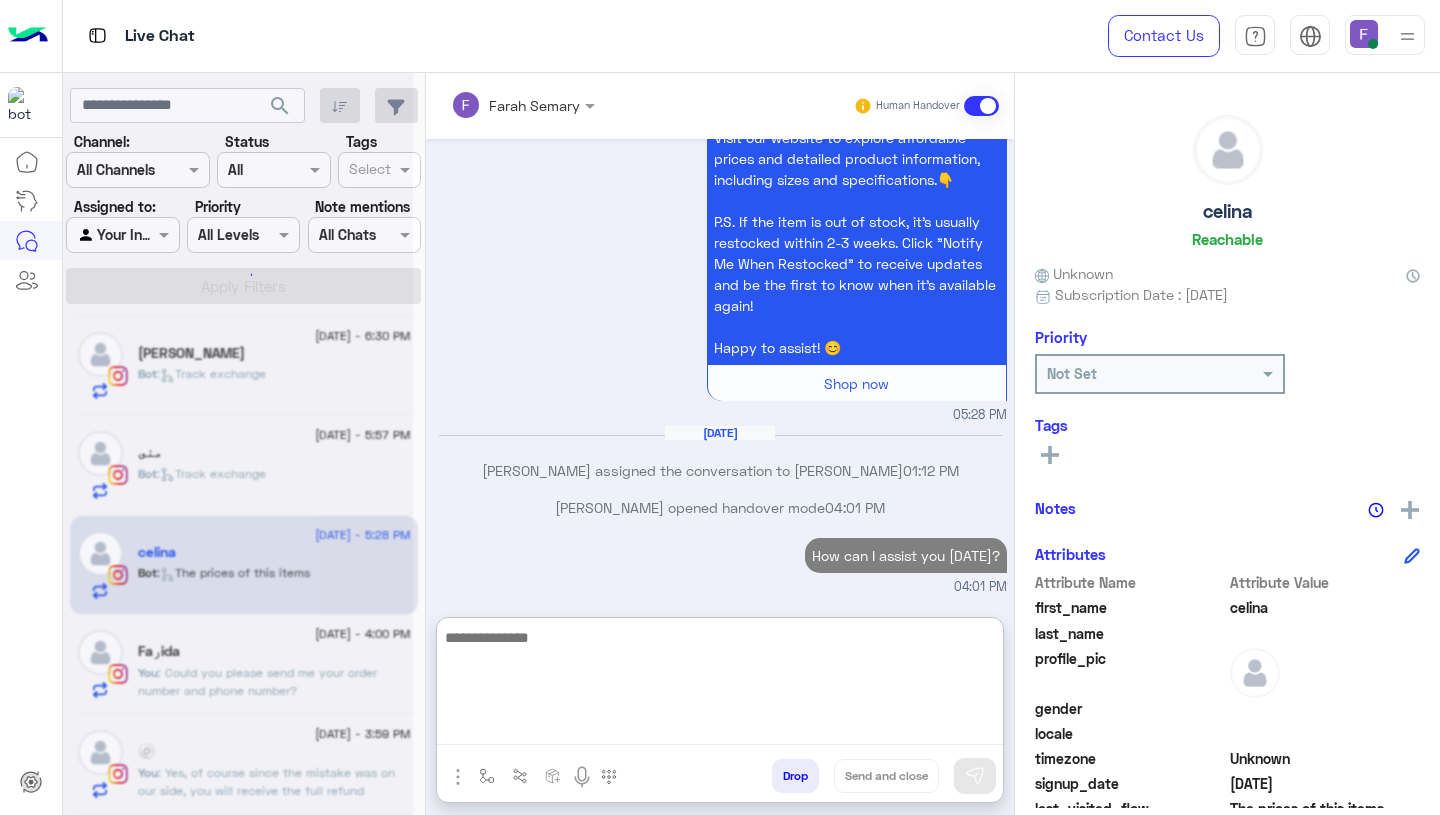 click 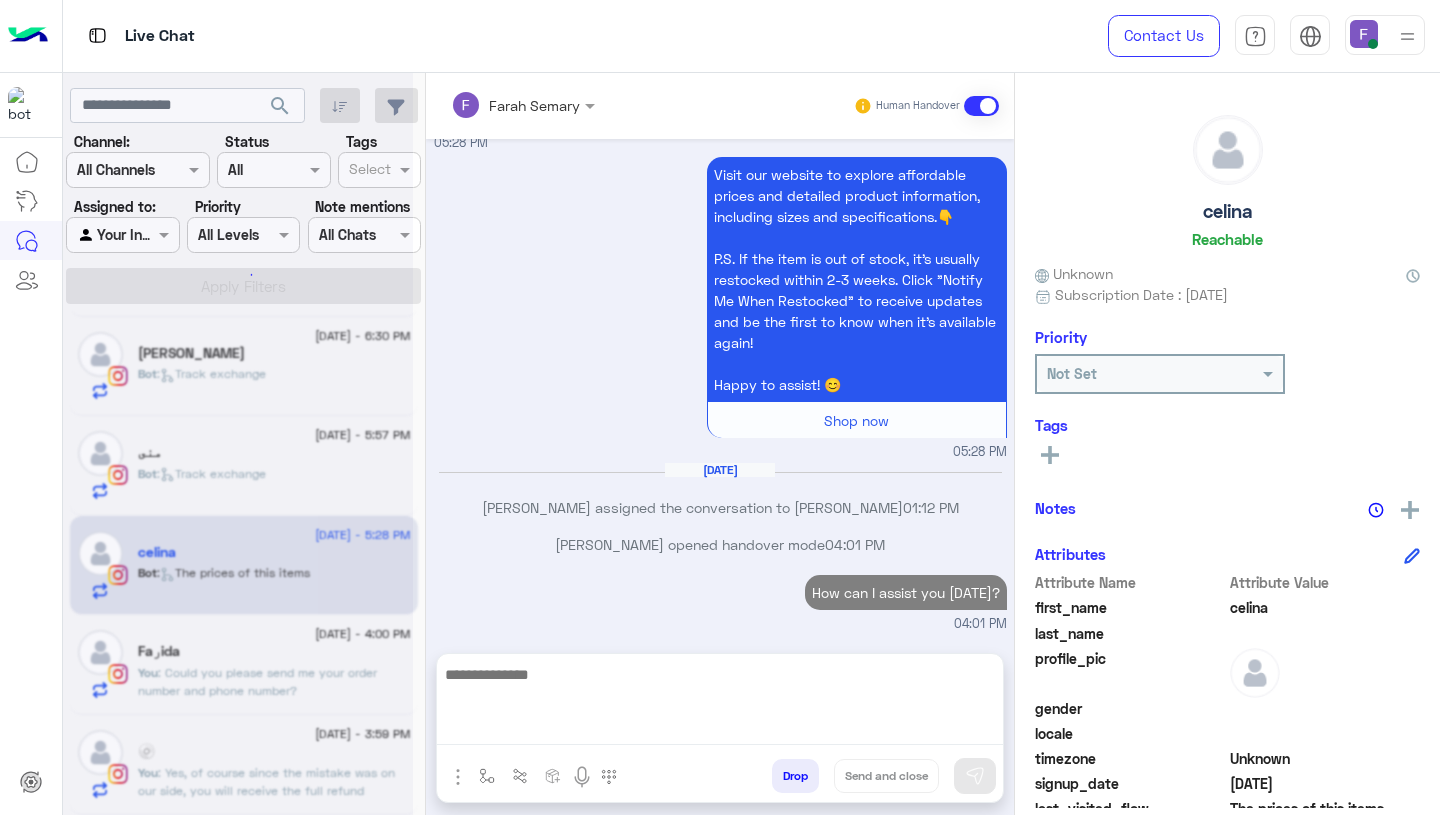 scroll, scrollTop: 4885, scrollLeft: 0, axis: vertical 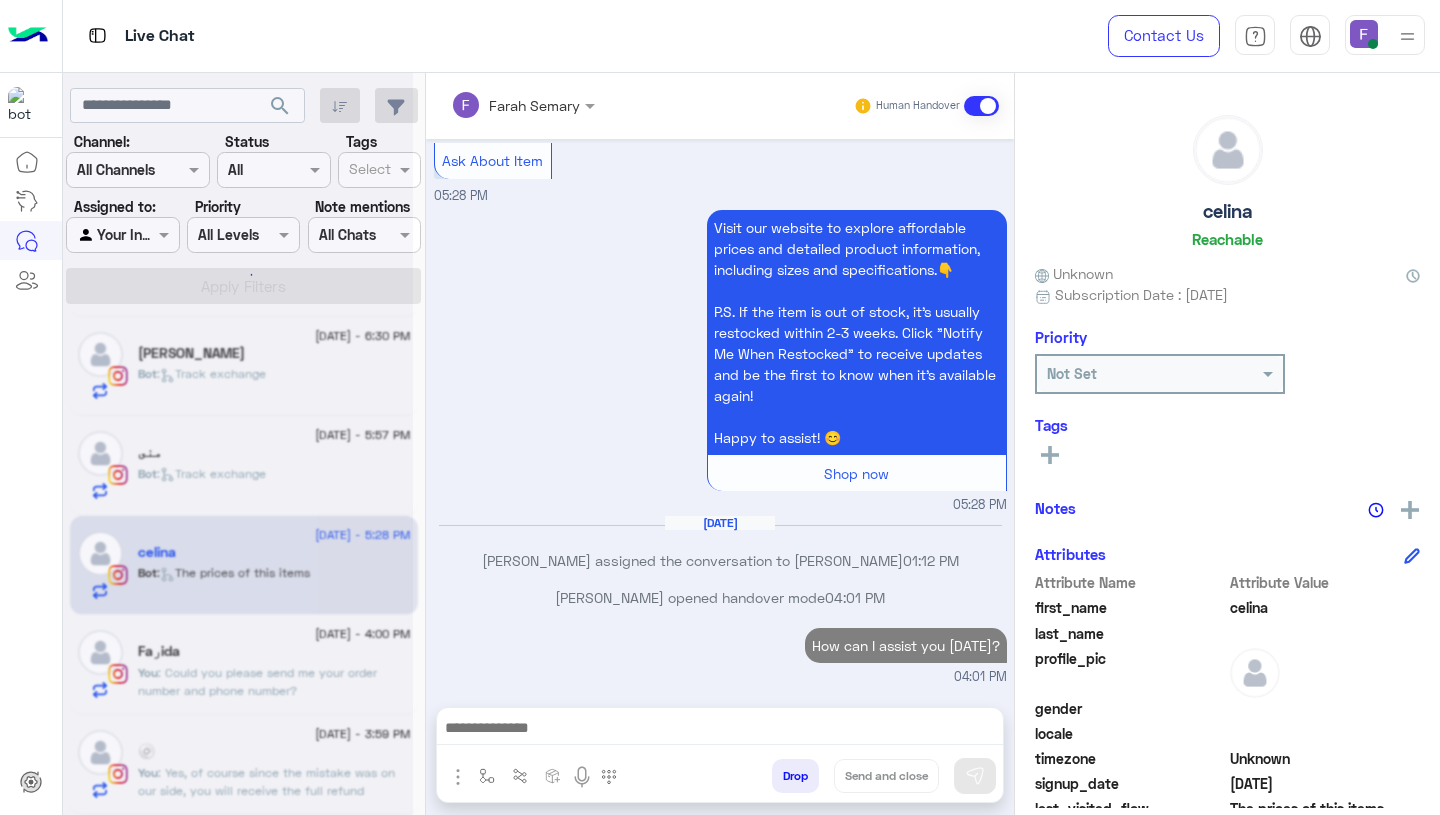 click on "Bot :   Track exchange" 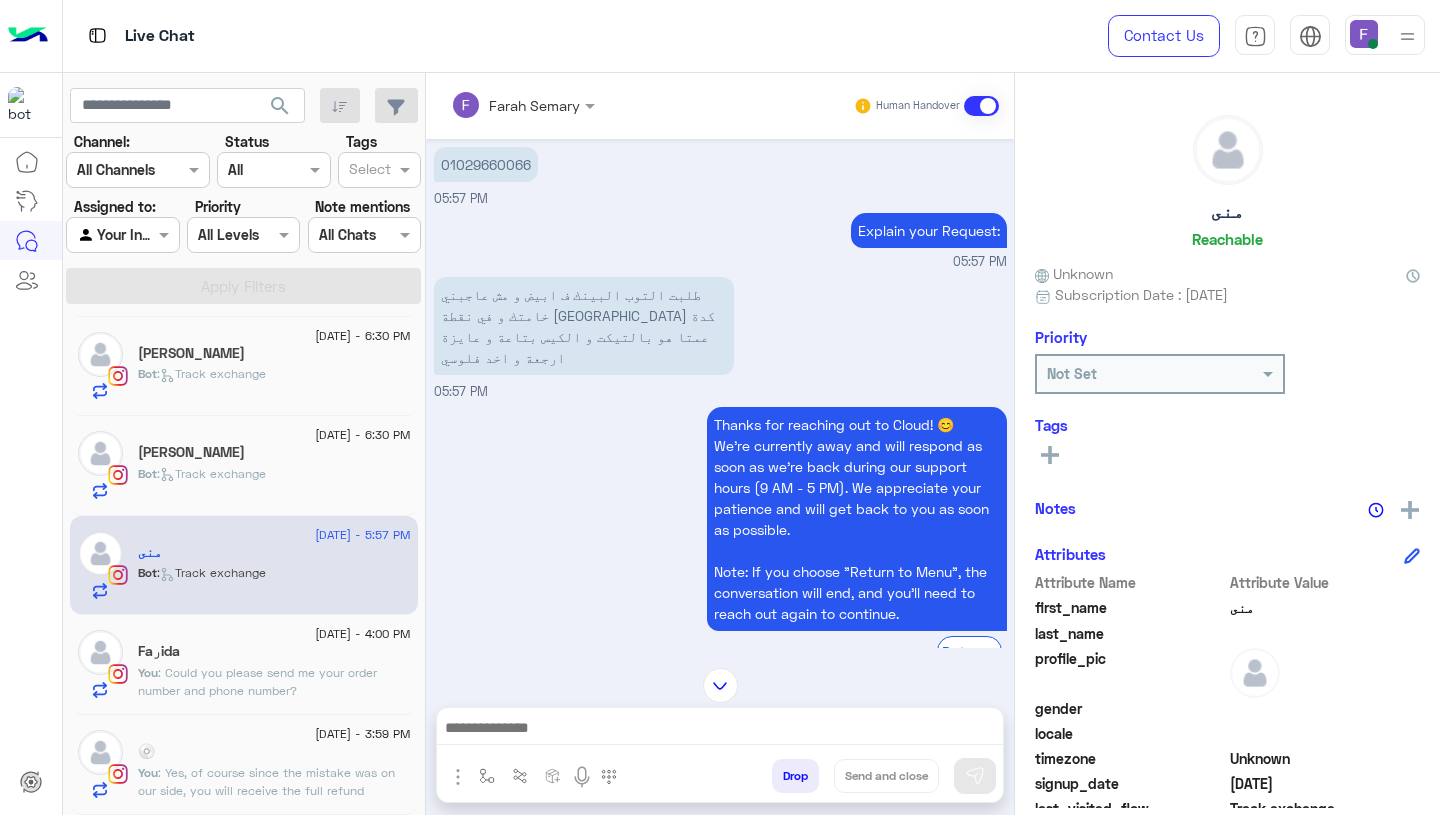 scroll, scrollTop: 1682, scrollLeft: 0, axis: vertical 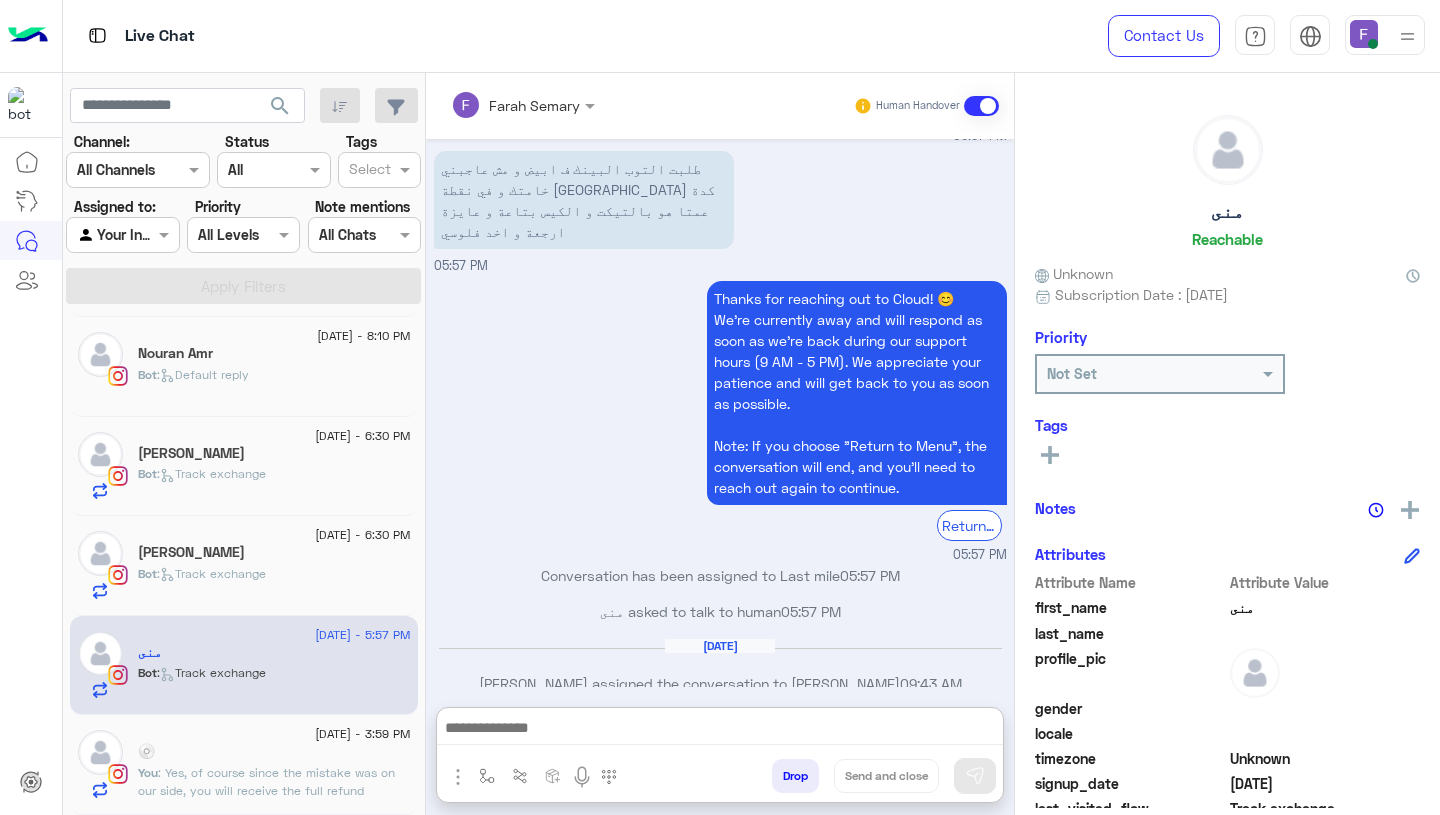 click at bounding box center [720, 730] 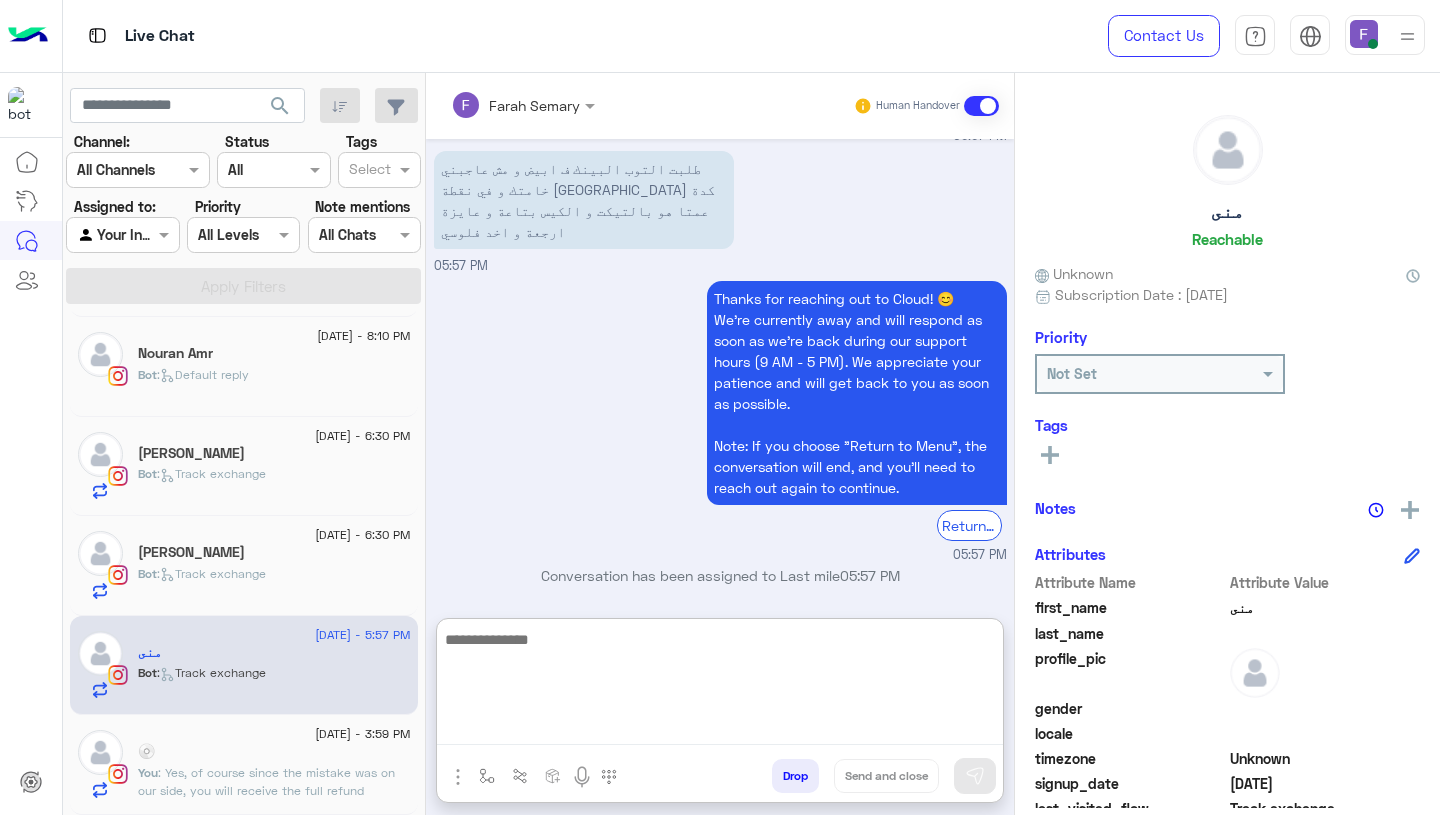 paste on "**********" 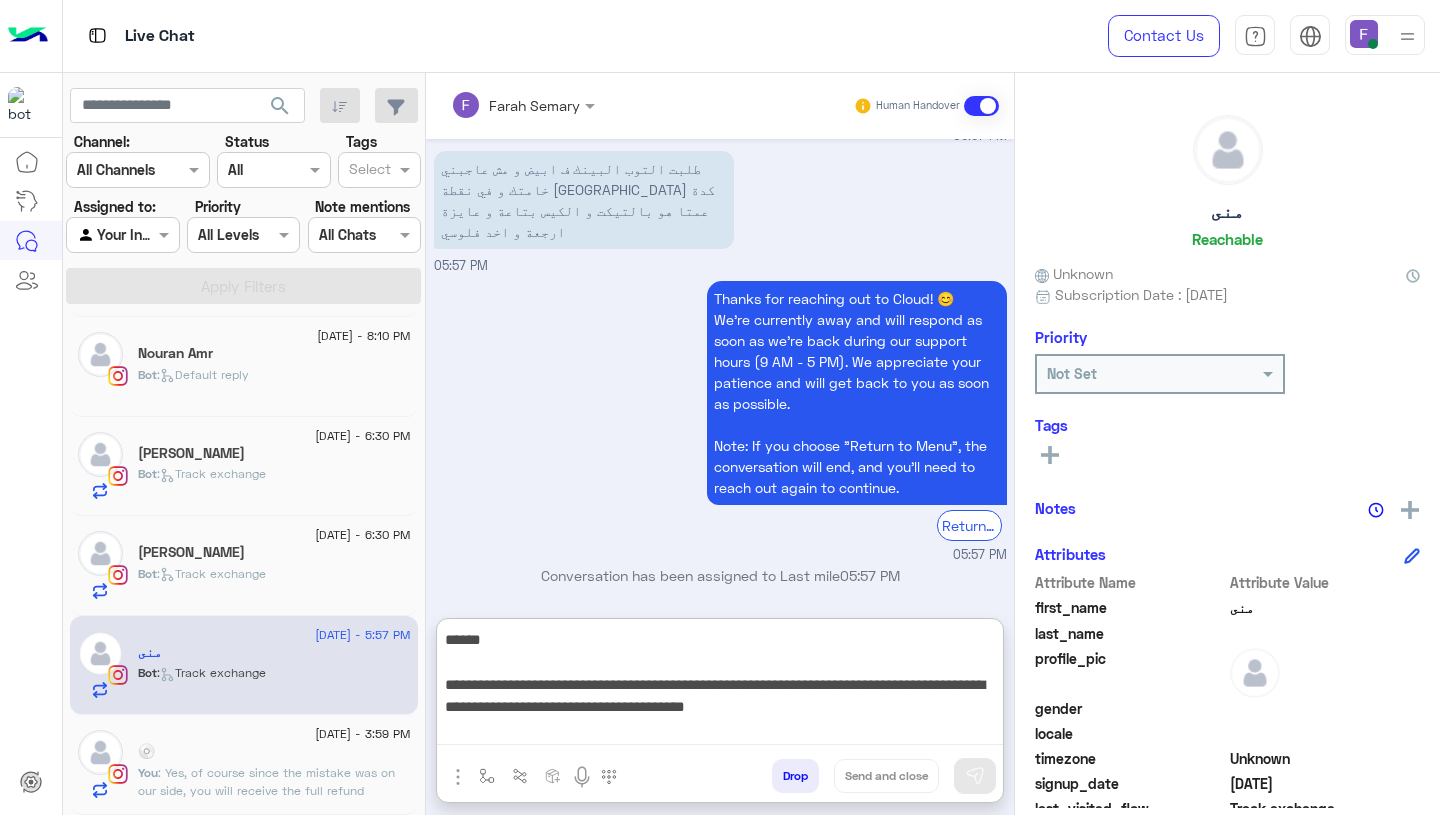scroll, scrollTop: 376, scrollLeft: 0, axis: vertical 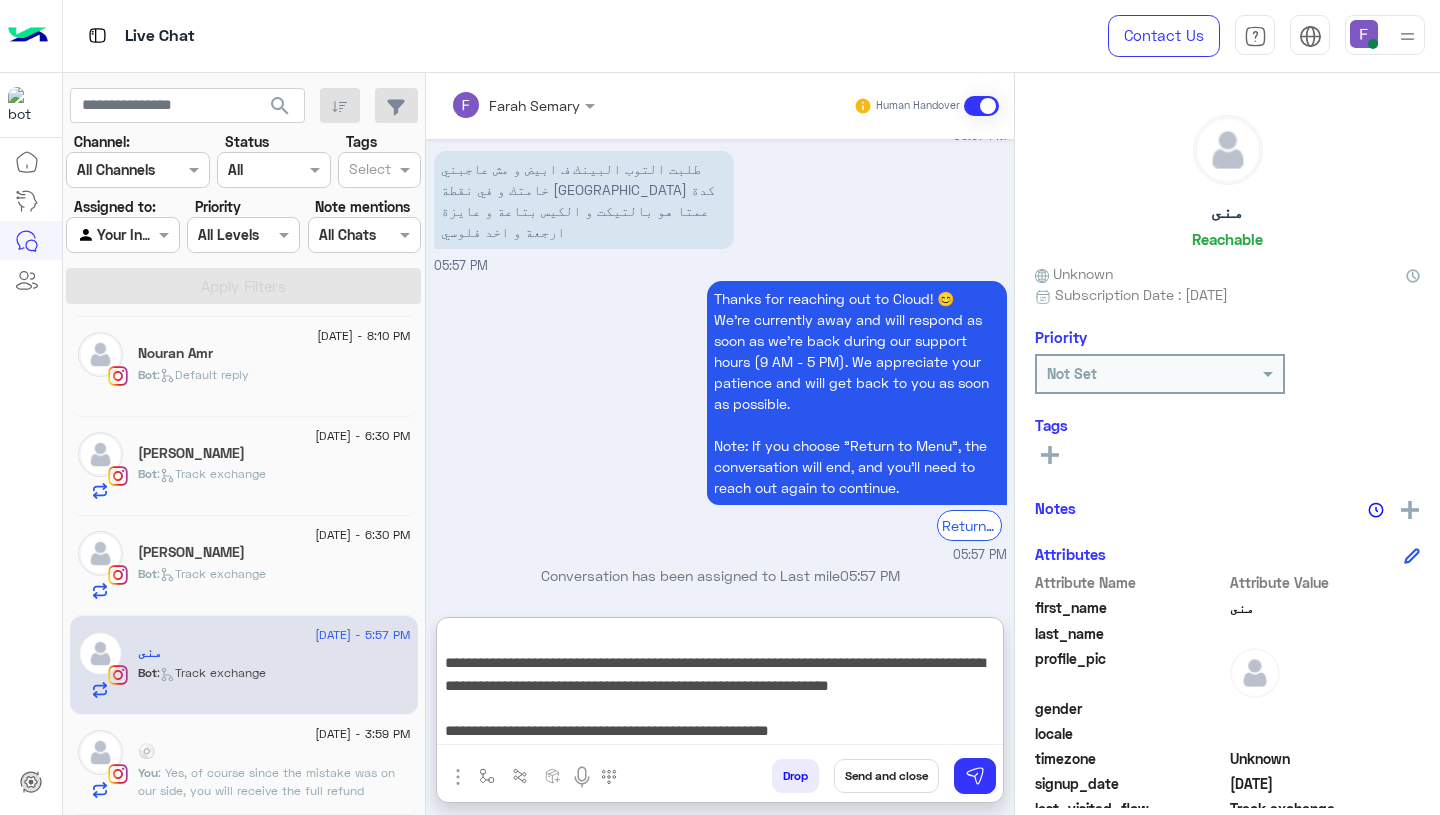 type on "**********" 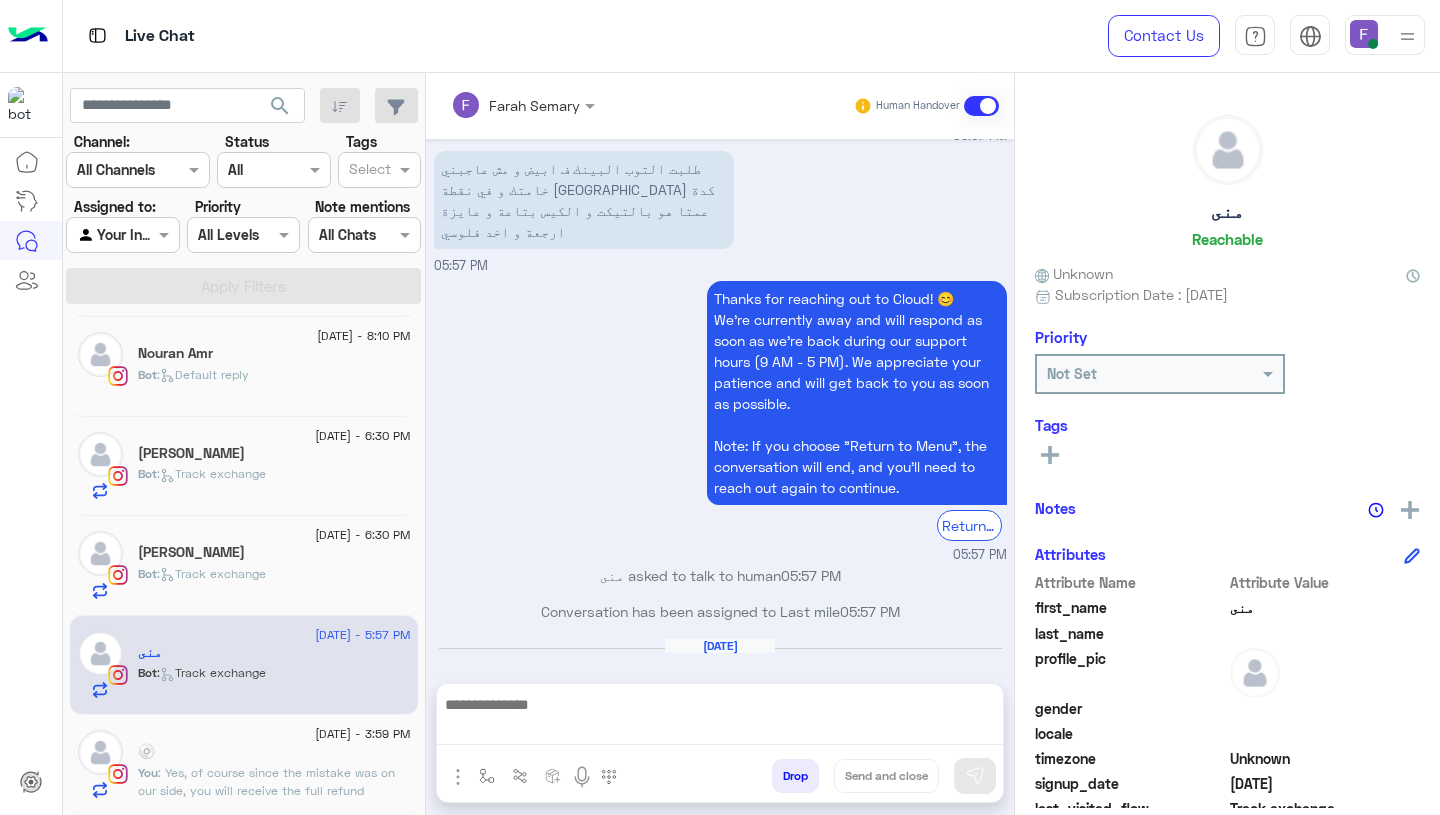 scroll, scrollTop: 0, scrollLeft: 0, axis: both 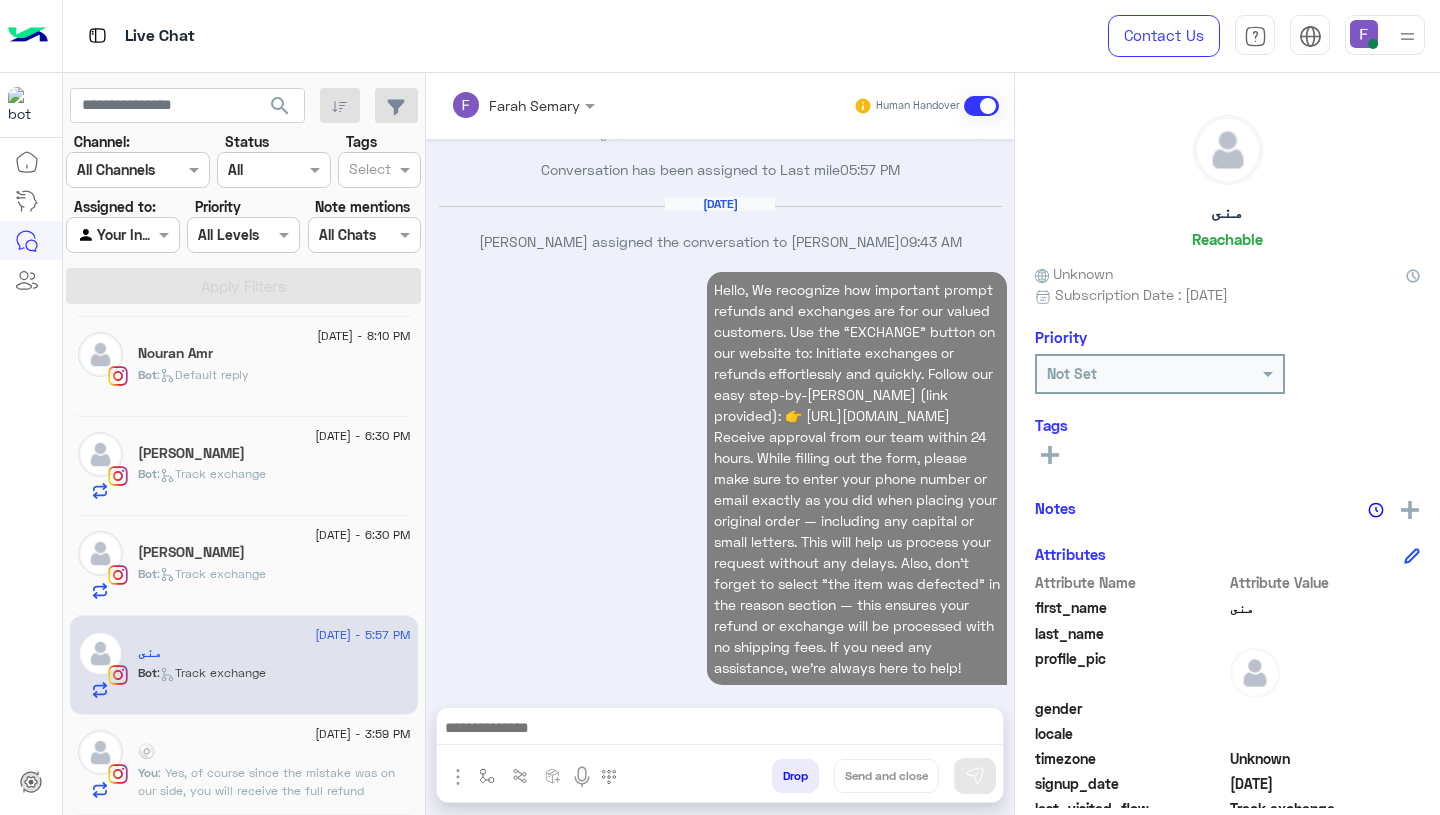 click on "Bot :   Track exchange" 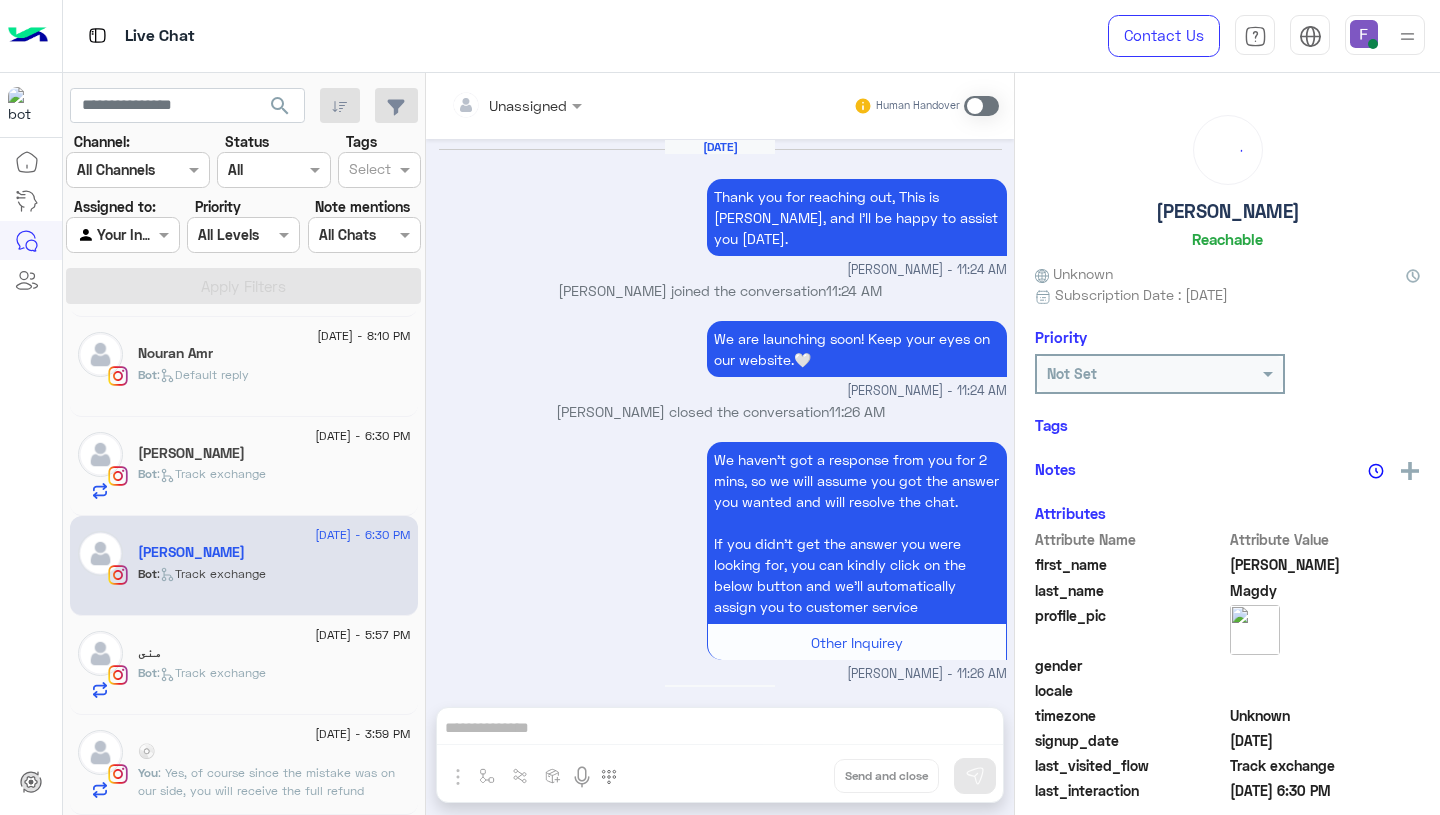 scroll, scrollTop: 1968, scrollLeft: 0, axis: vertical 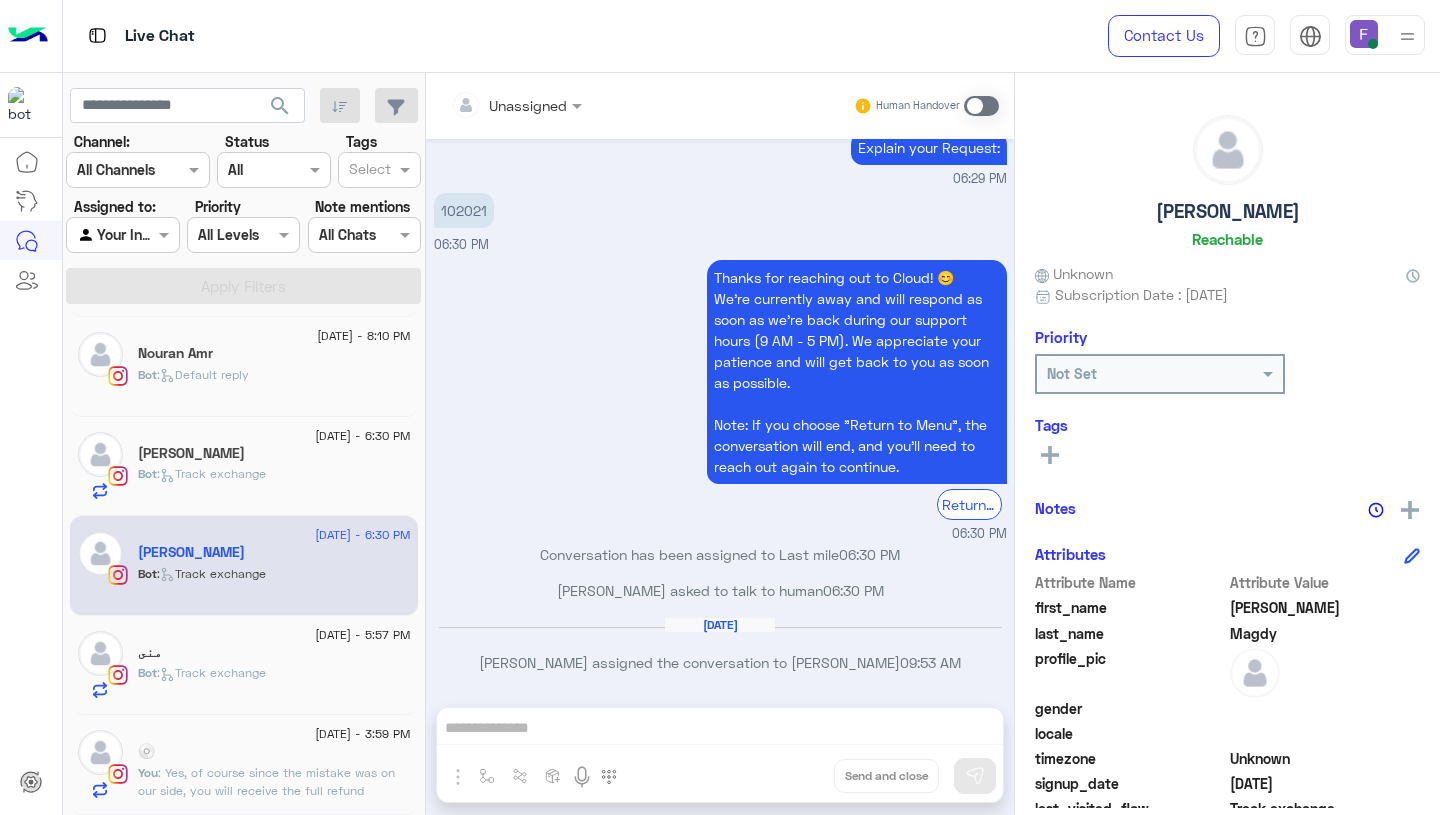 click on "منى" 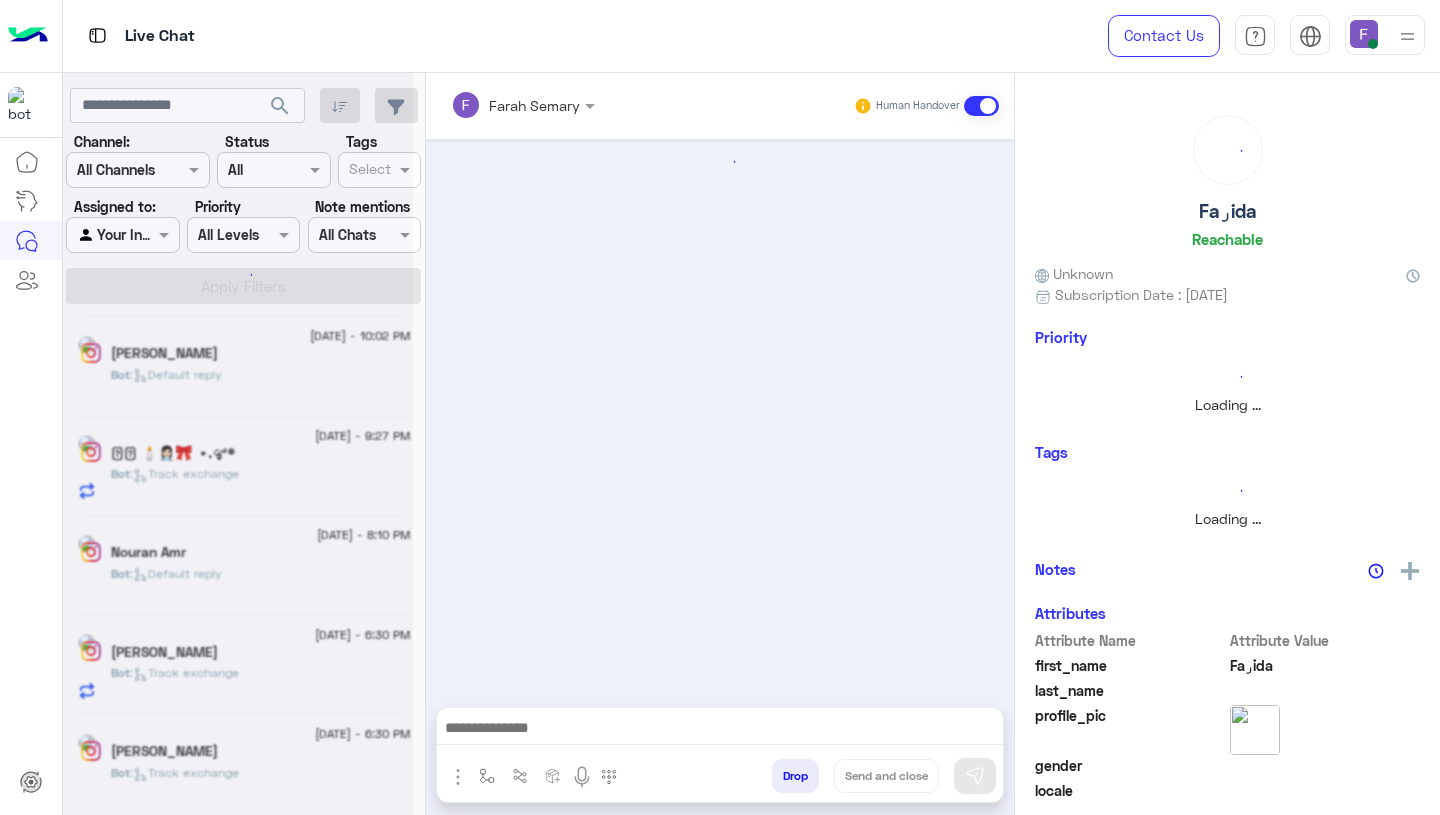 scroll, scrollTop: 0, scrollLeft: 0, axis: both 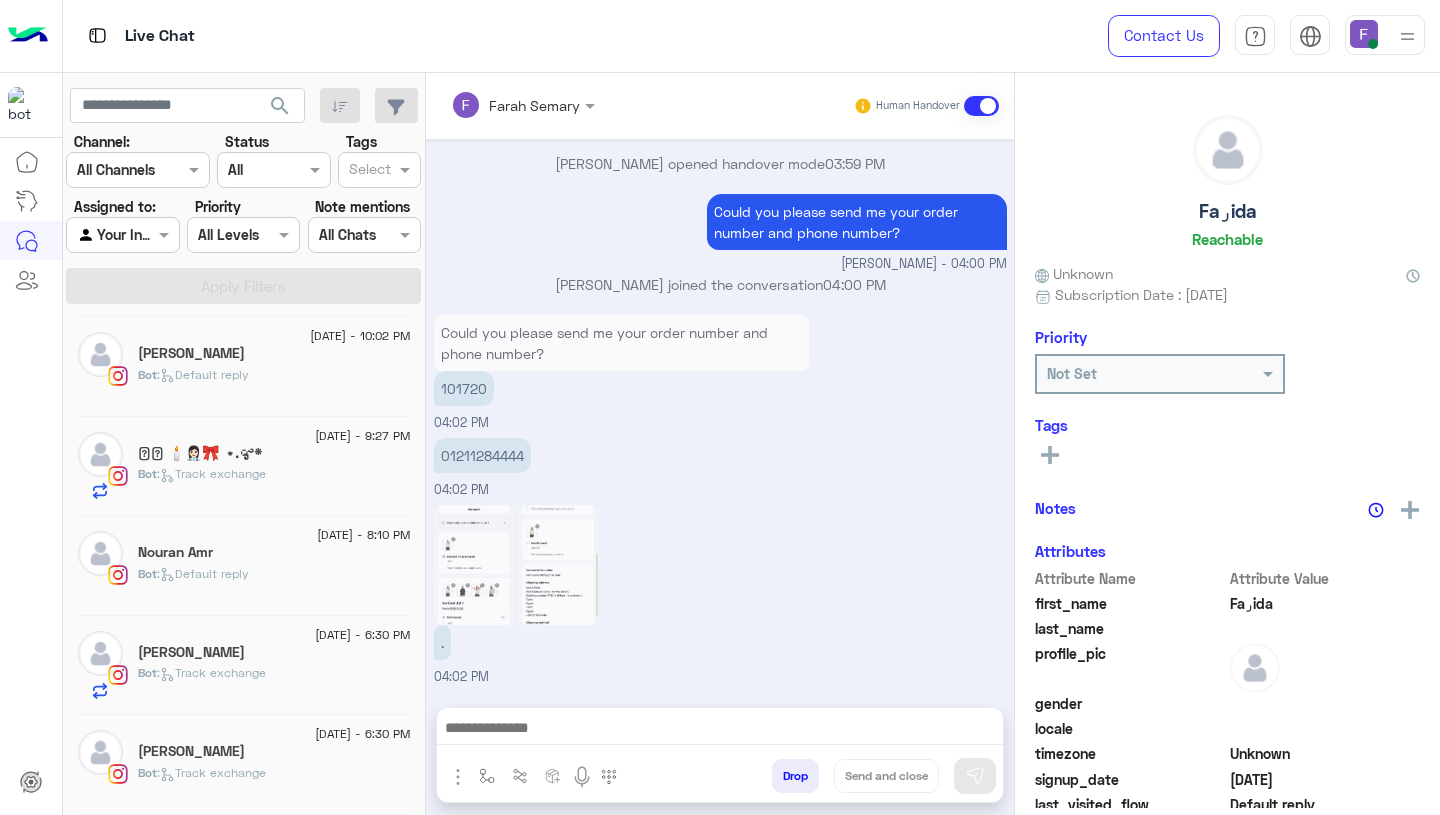 click on "Lina" 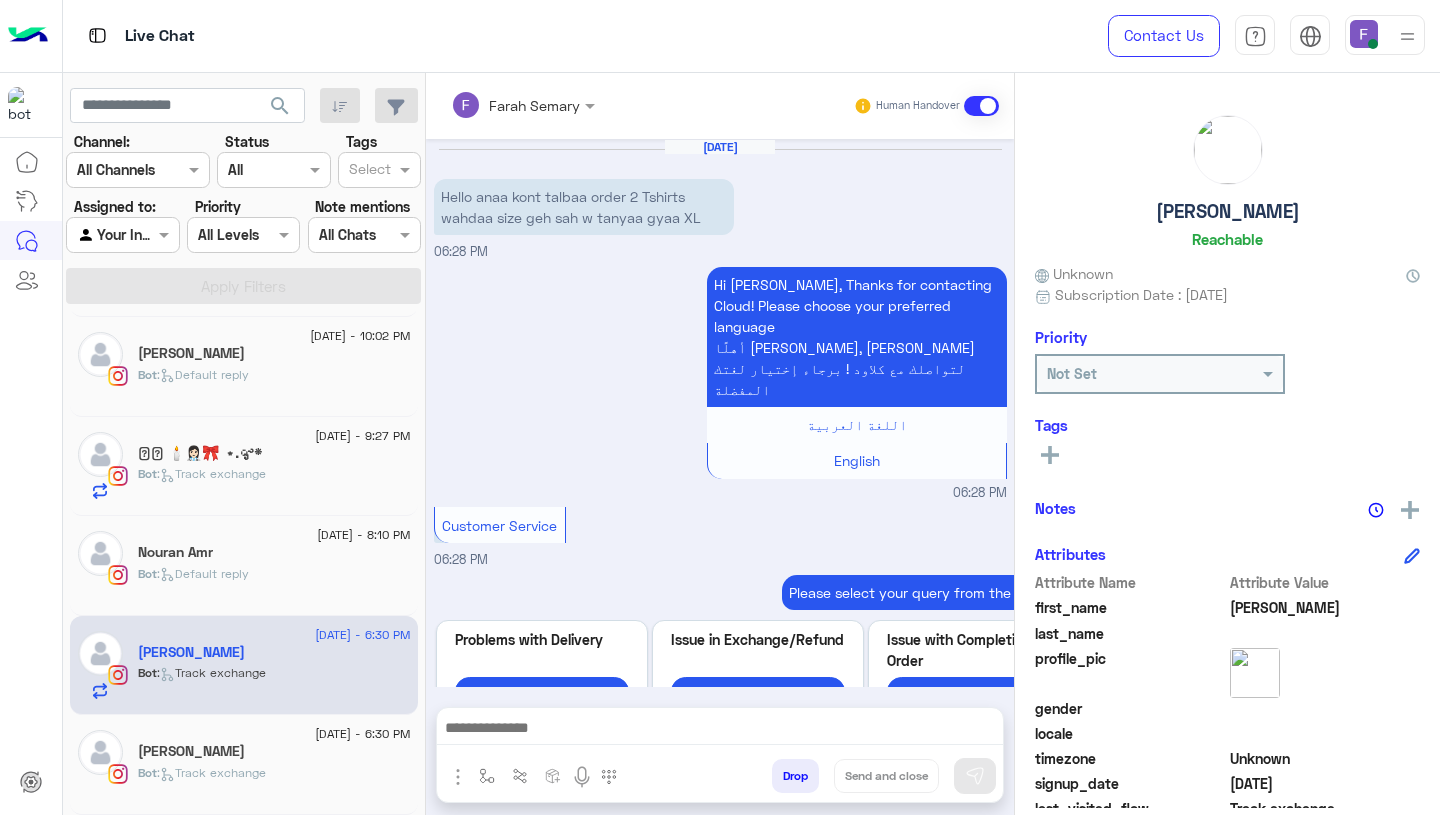 scroll, scrollTop: 974, scrollLeft: 0, axis: vertical 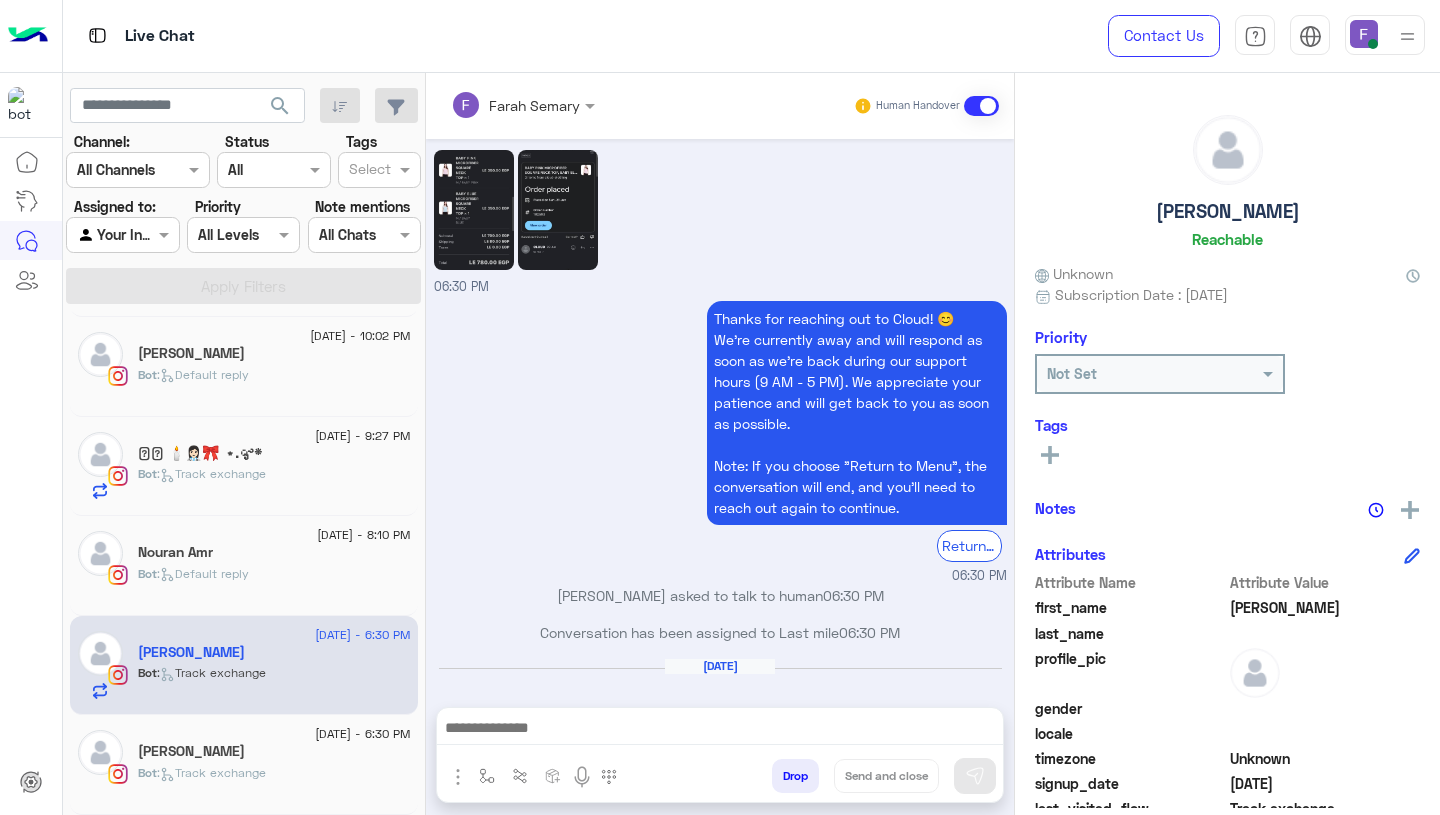 click on "Jana Magdy" 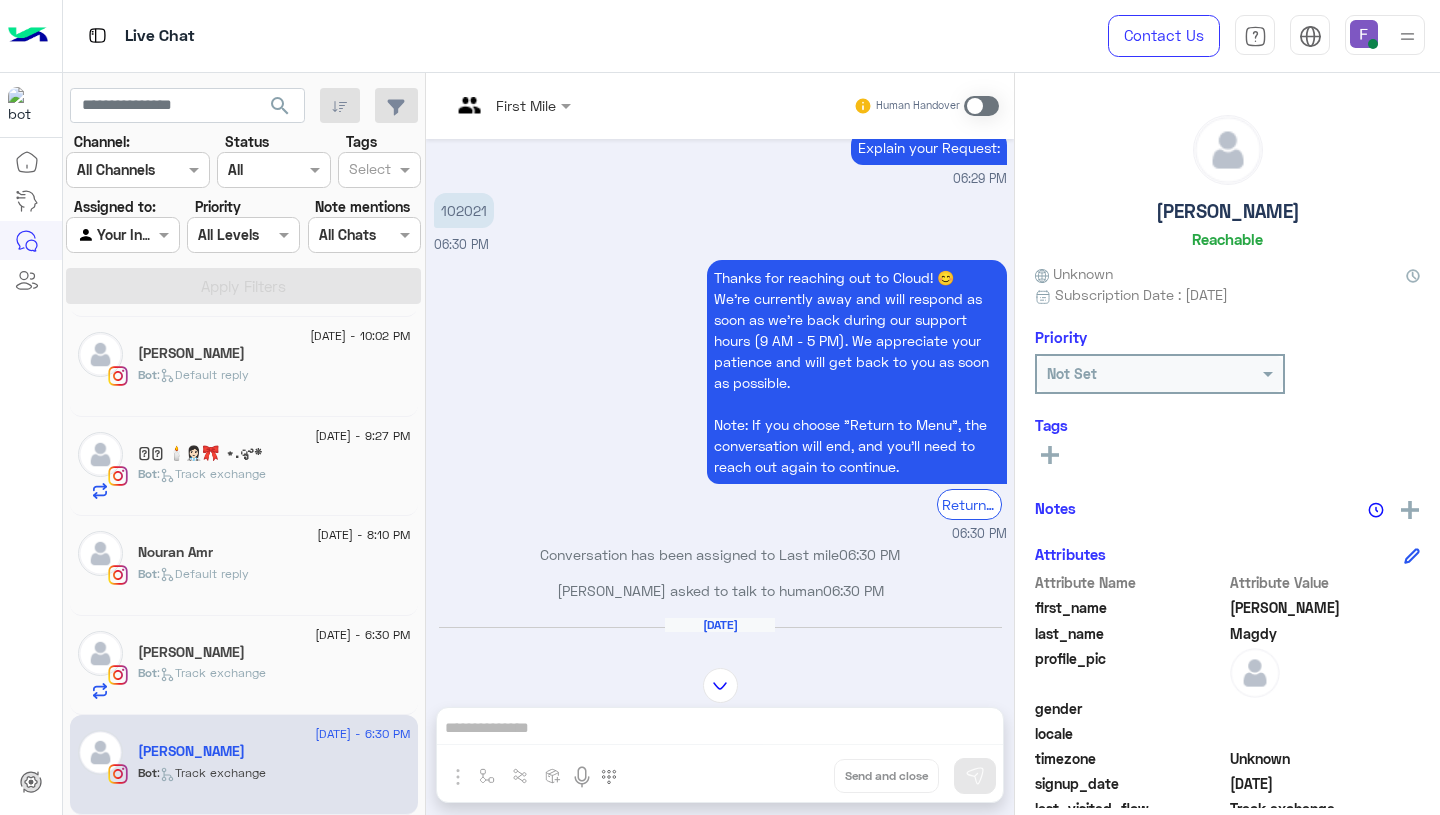 scroll, scrollTop: 1757, scrollLeft: 0, axis: vertical 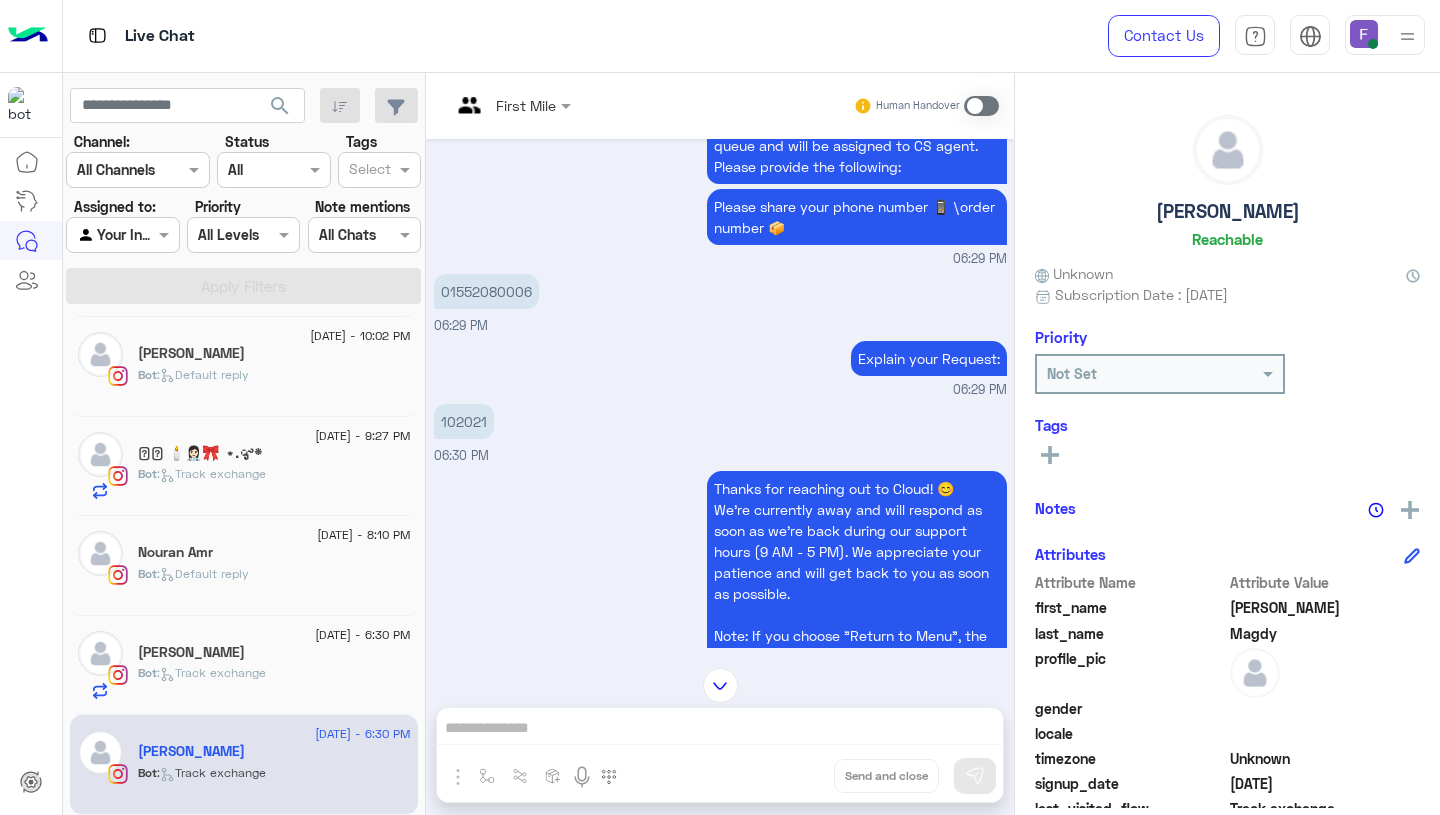 click on "102021" at bounding box center (464, 421) 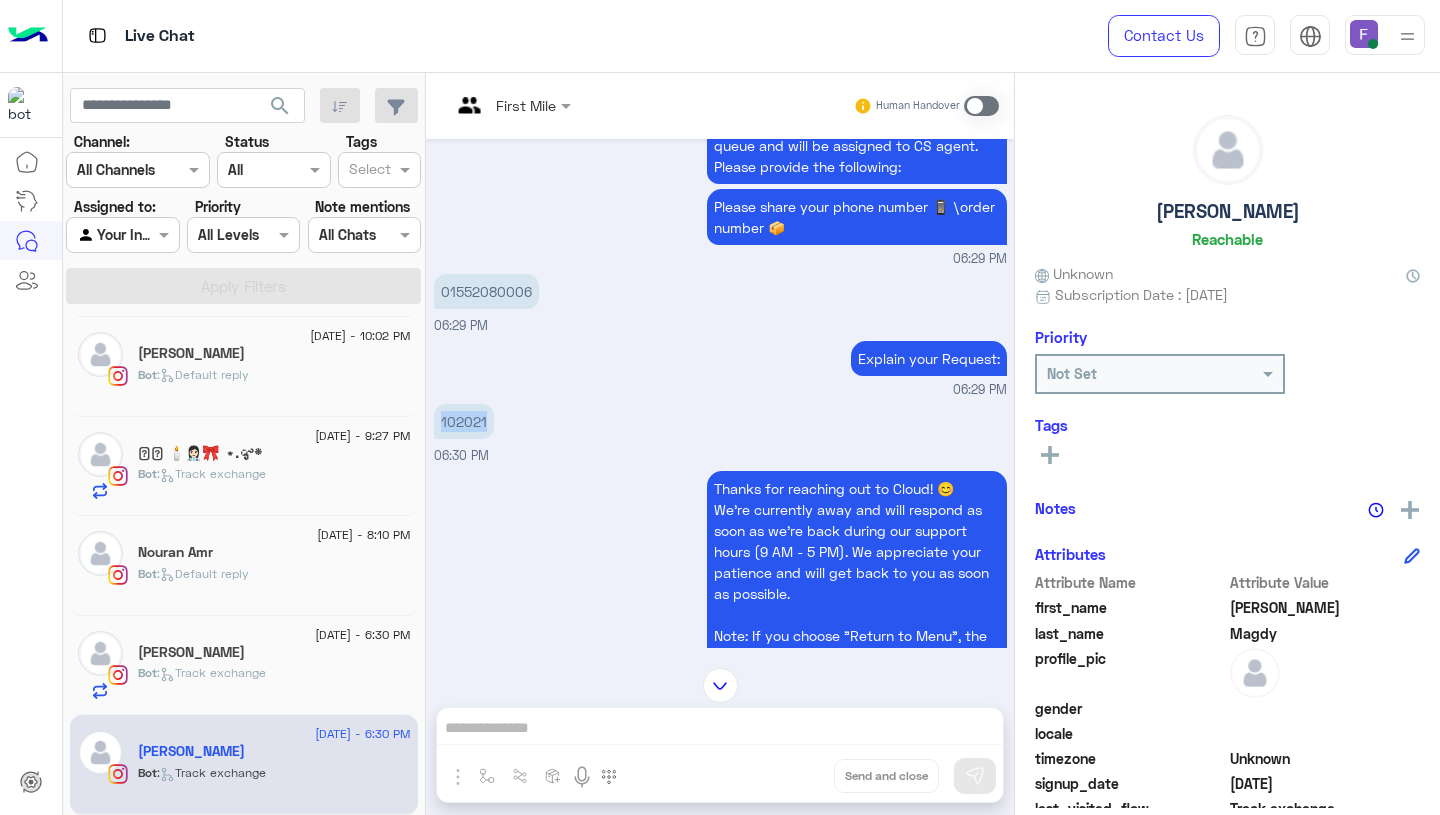 click on "102021" at bounding box center (464, 421) 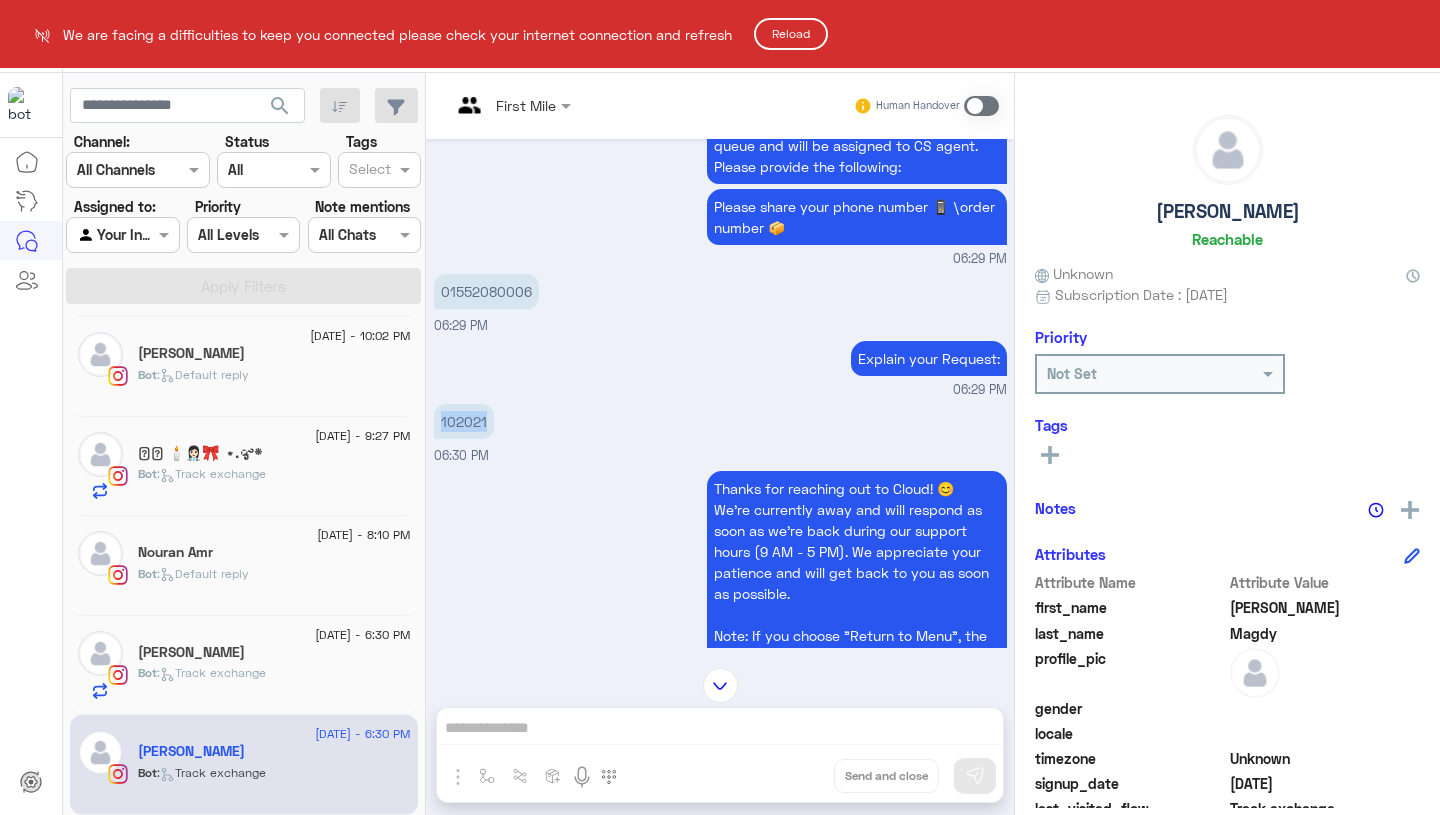 click on "Reload" 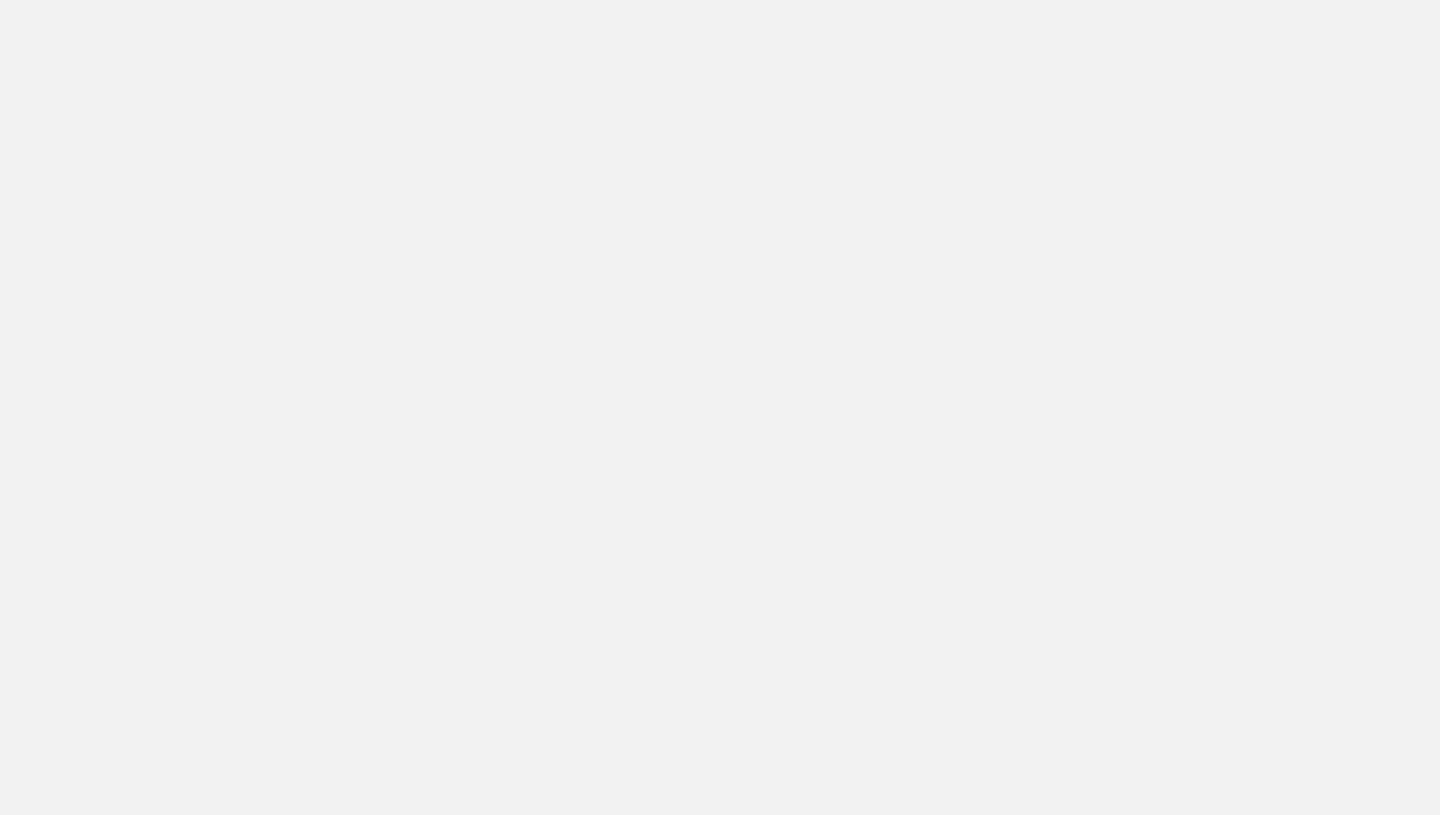 scroll, scrollTop: 0, scrollLeft: 0, axis: both 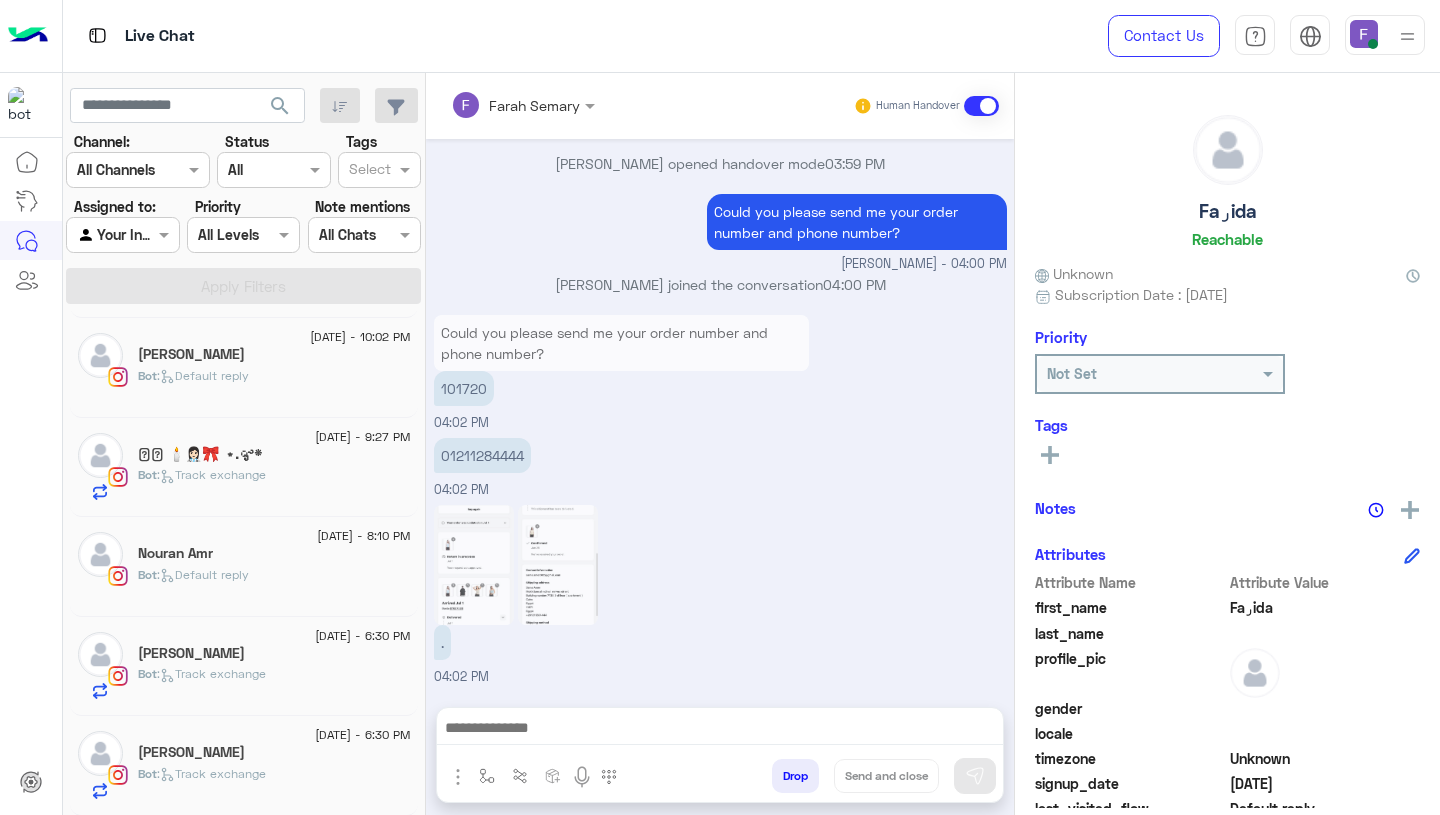 click on "[PERSON_NAME]" 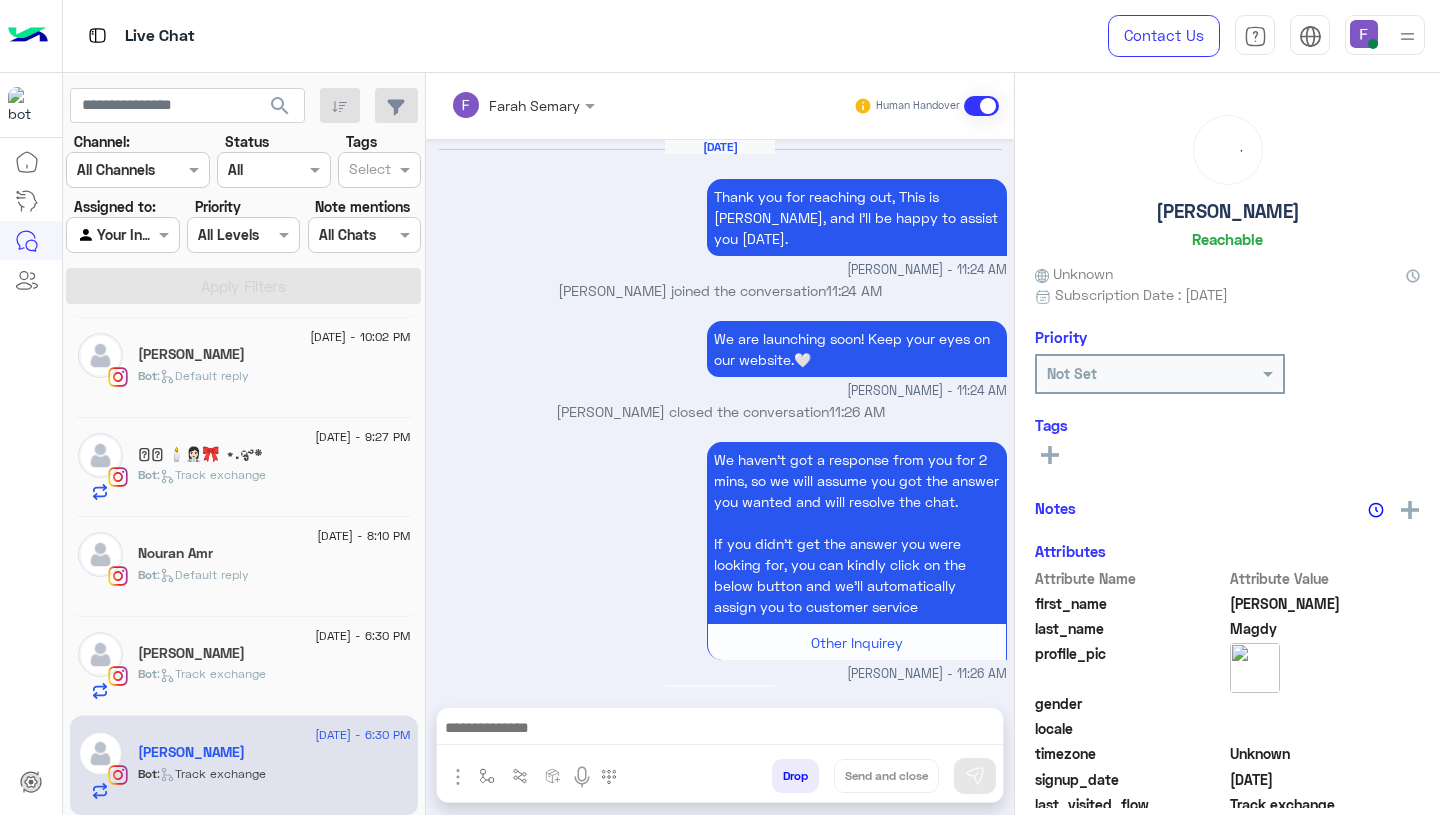 scroll, scrollTop: 1968, scrollLeft: 0, axis: vertical 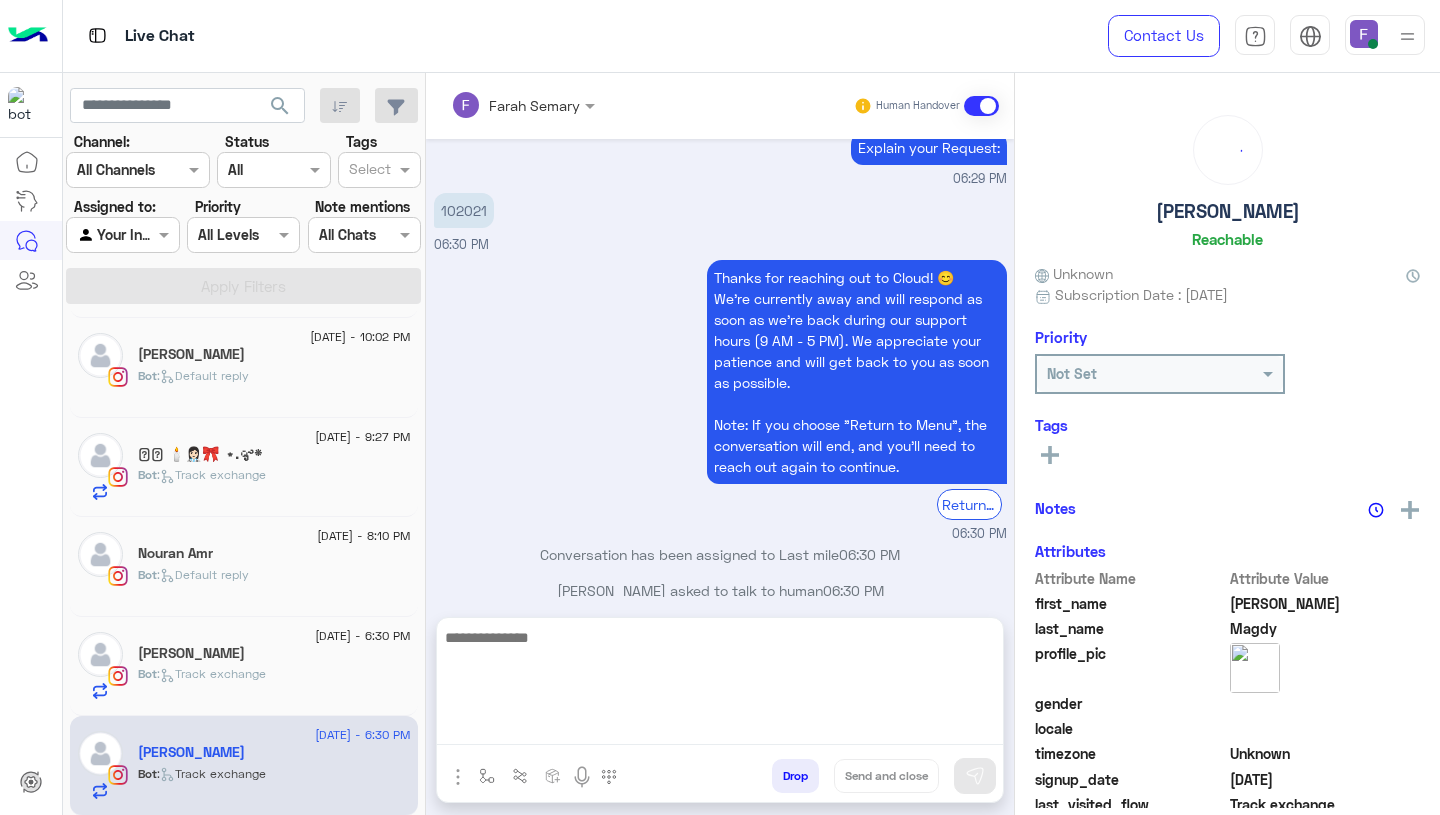 click at bounding box center (720, 685) 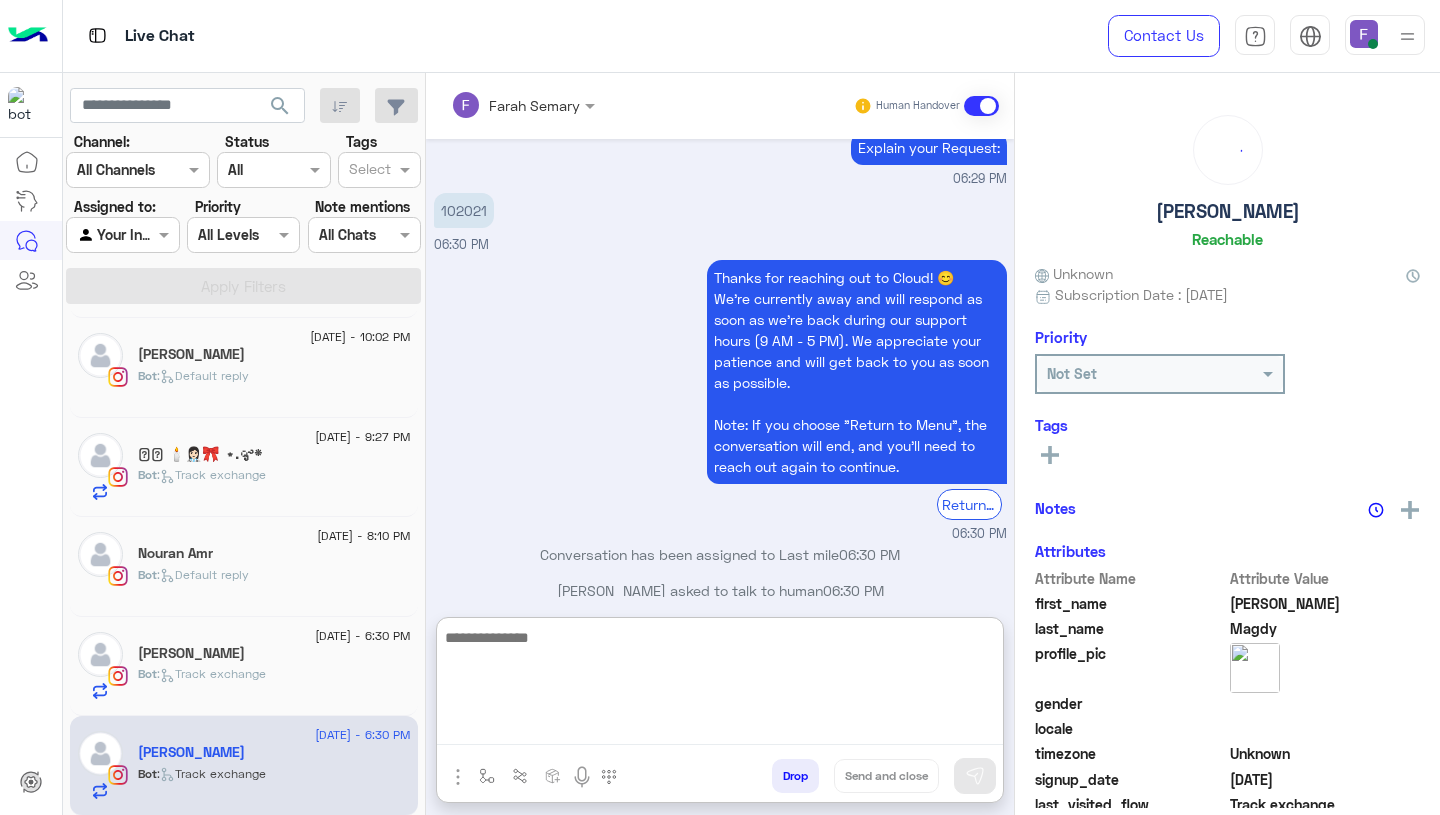 paste on "**********" 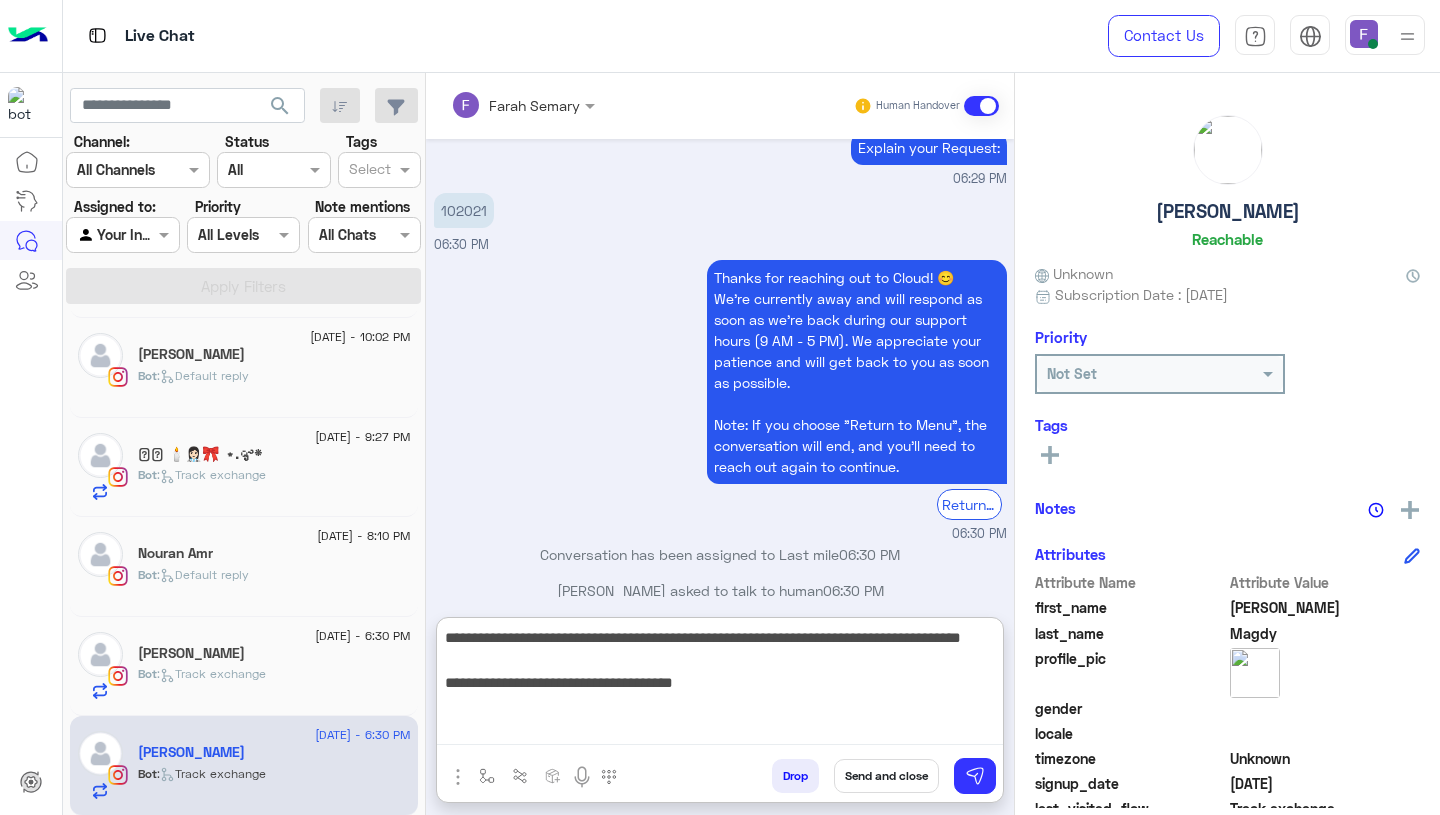 type on "**********" 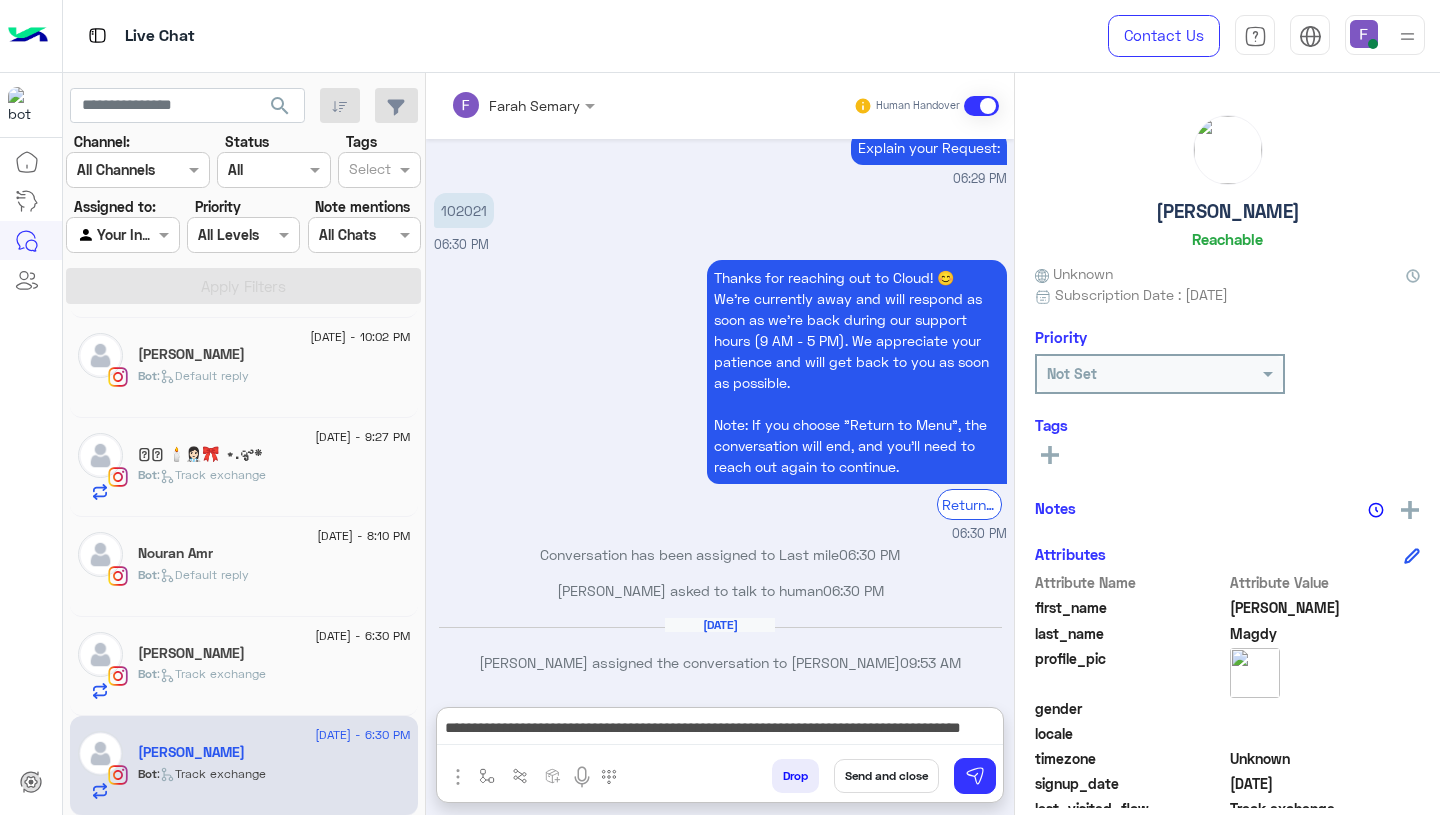 click on "Send and close" at bounding box center (886, 776) 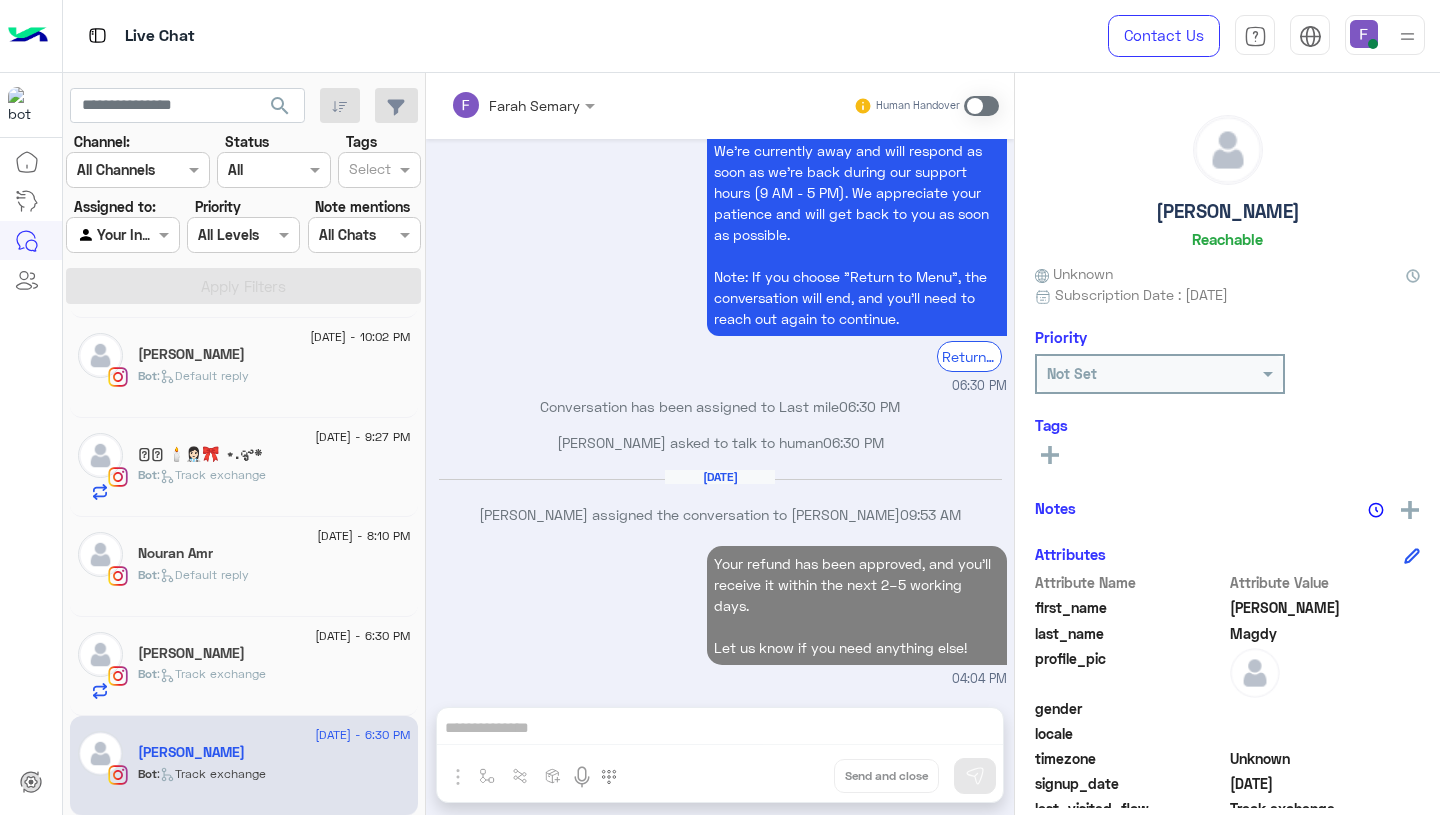 scroll, scrollTop: 2152, scrollLeft: 0, axis: vertical 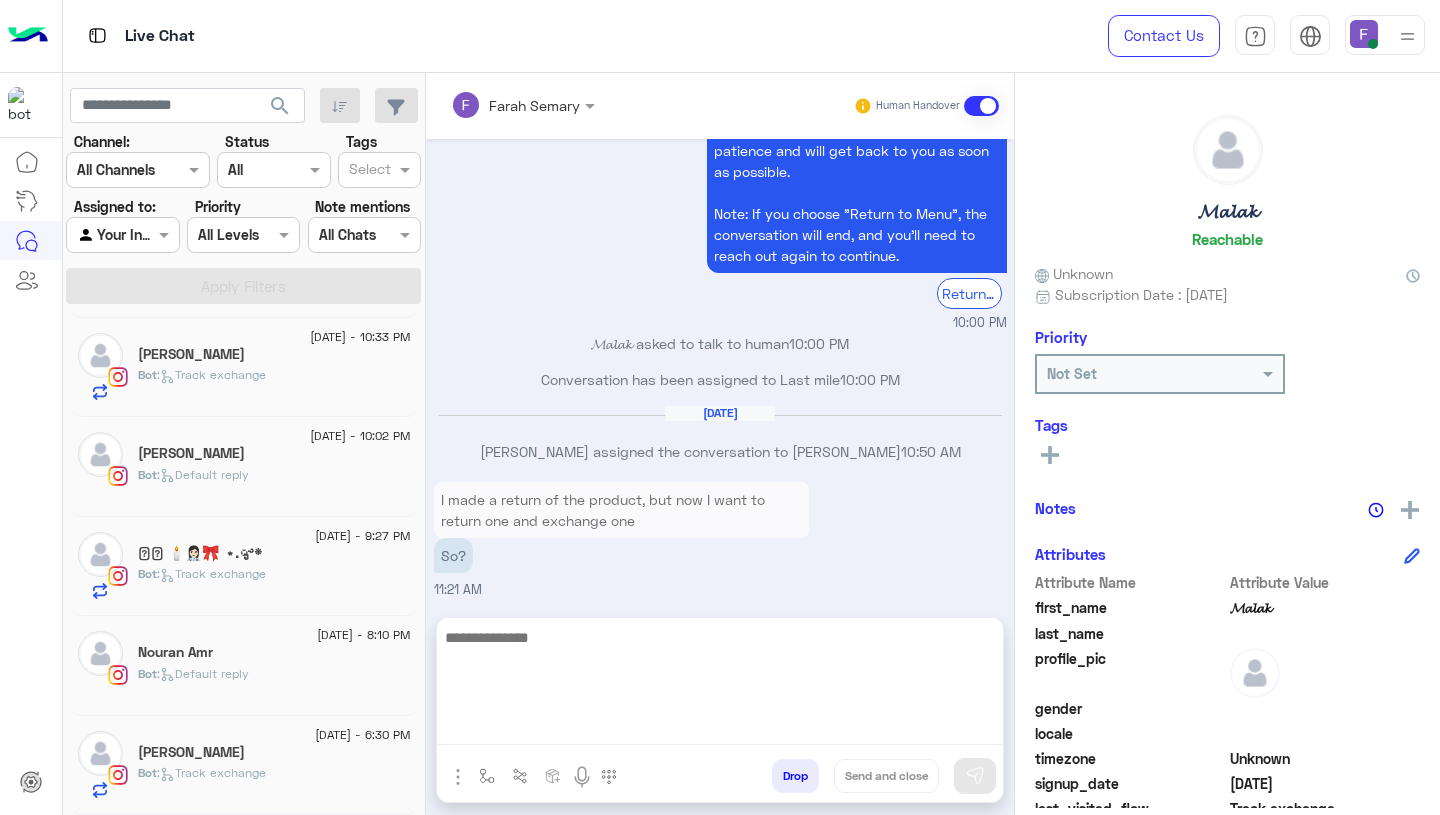 click at bounding box center [720, 685] 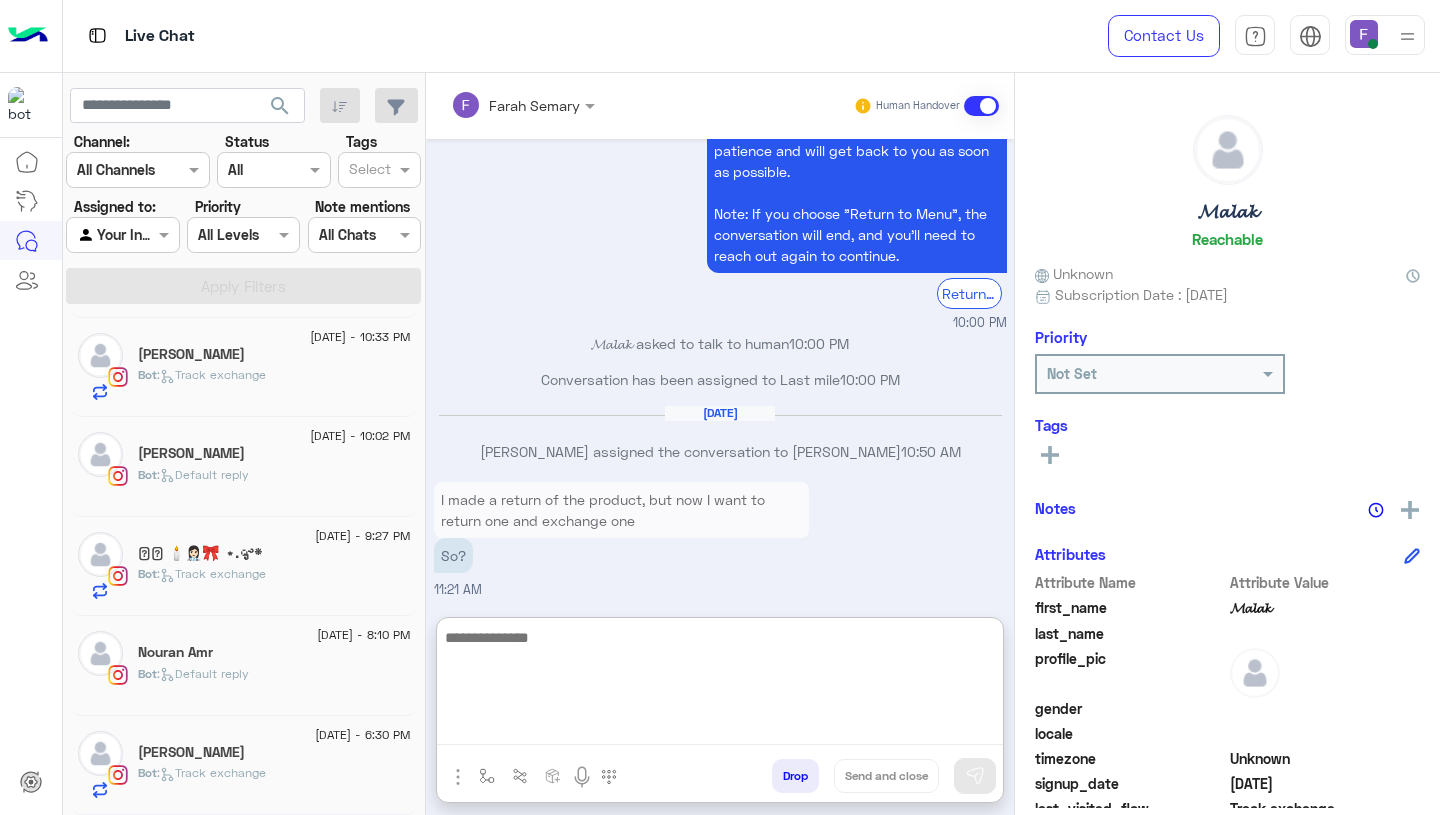 paste on "**********" 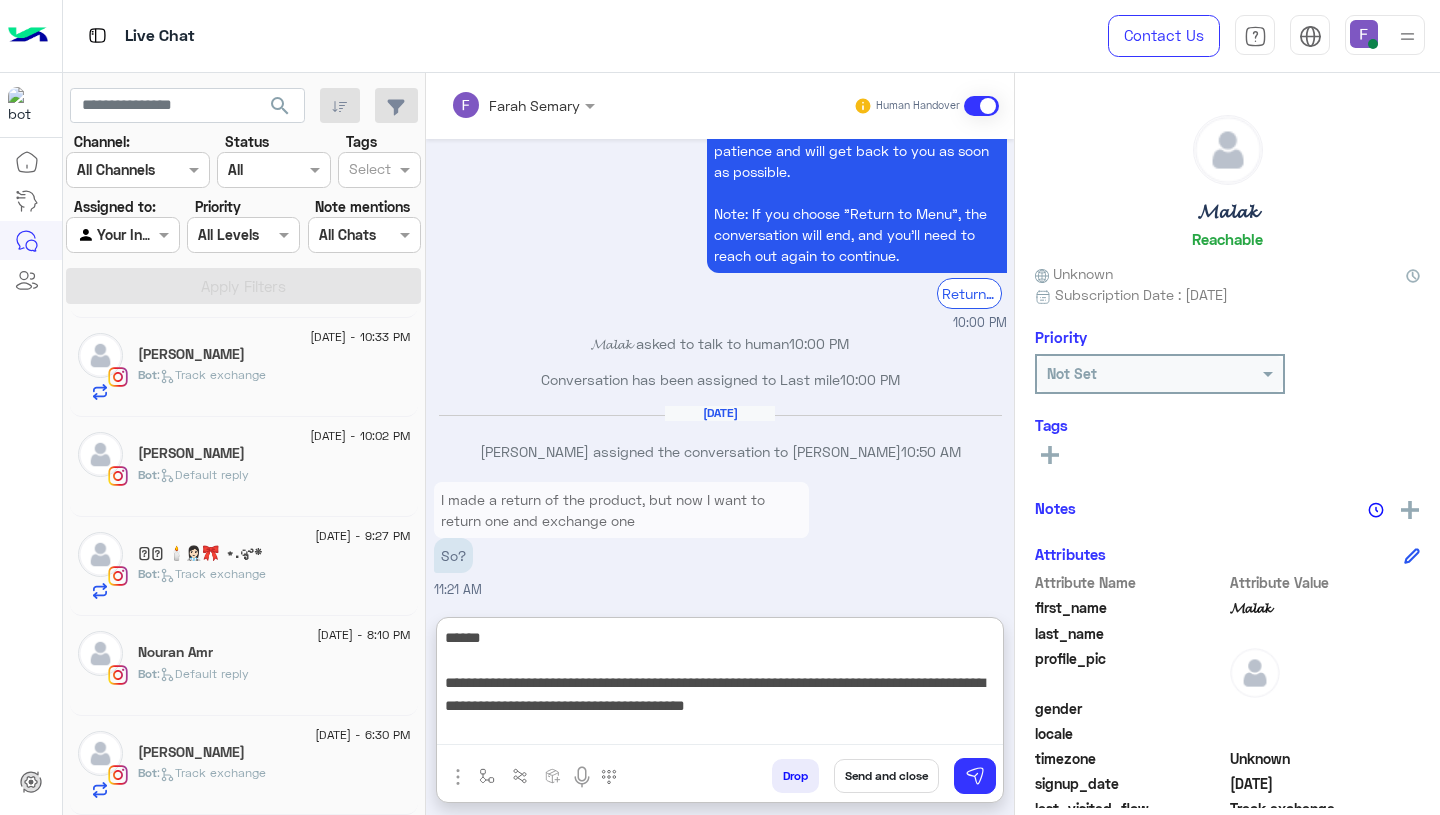 scroll, scrollTop: 376, scrollLeft: 0, axis: vertical 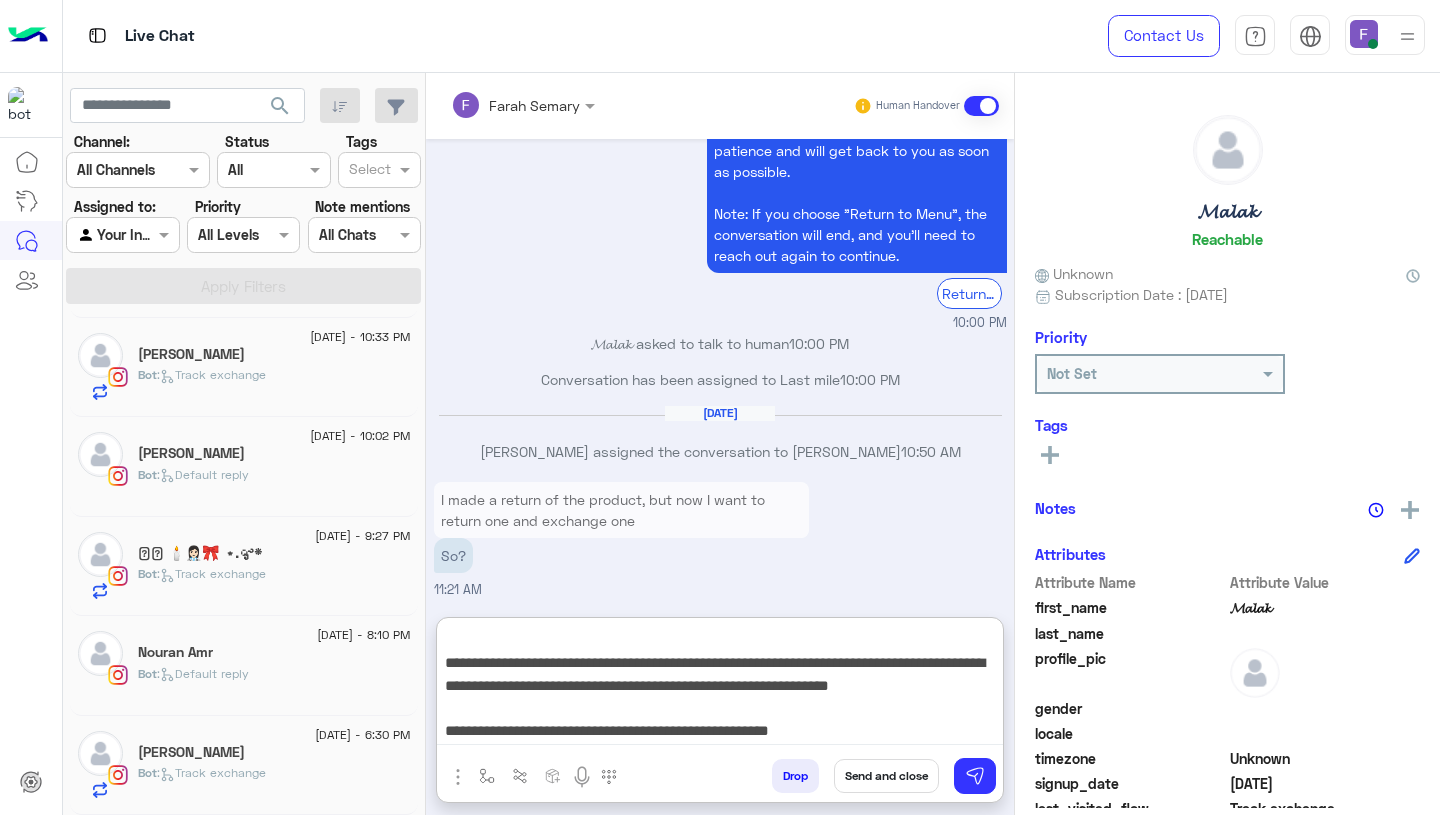 type on "**********" 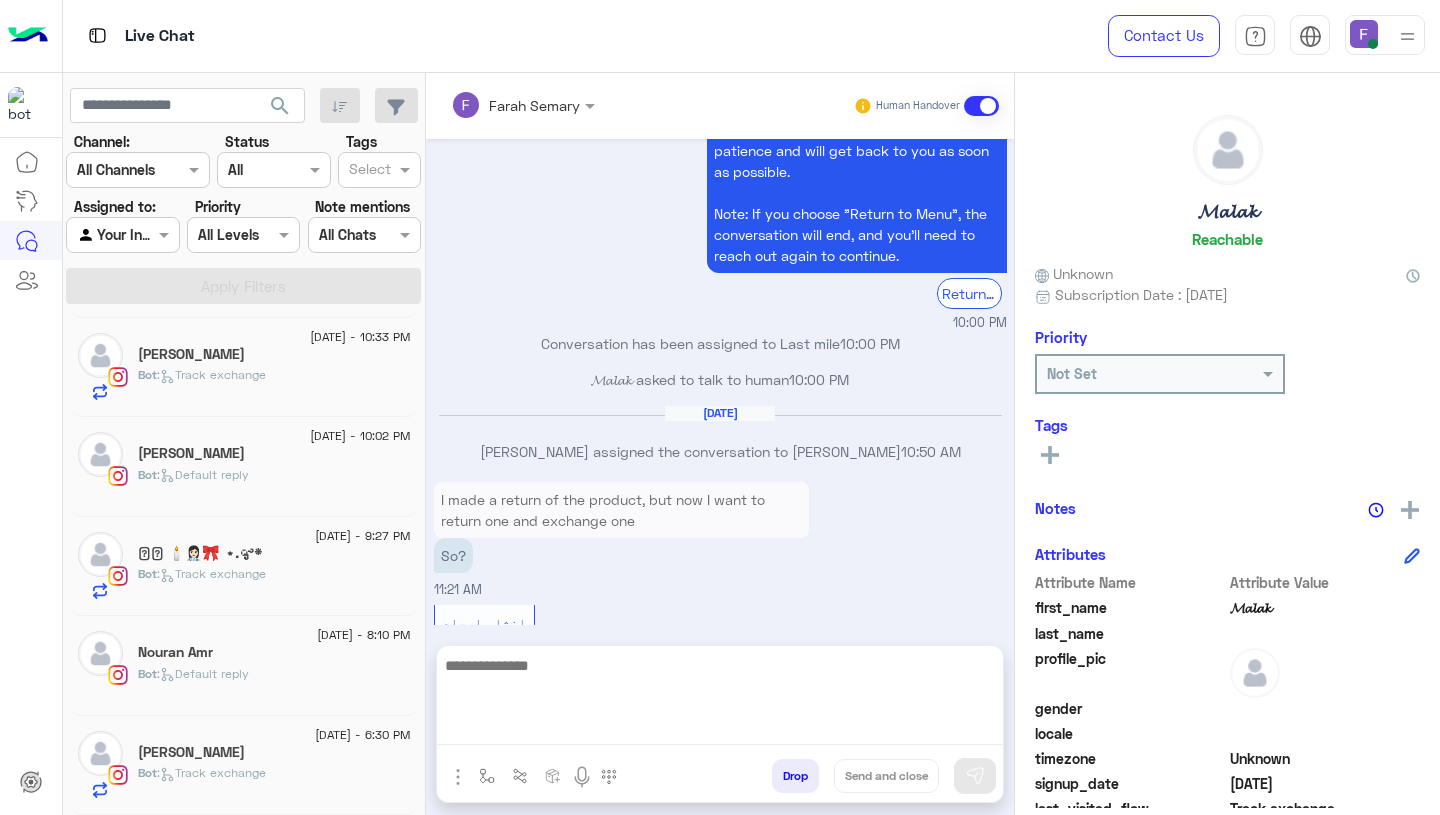 scroll, scrollTop: 0, scrollLeft: 0, axis: both 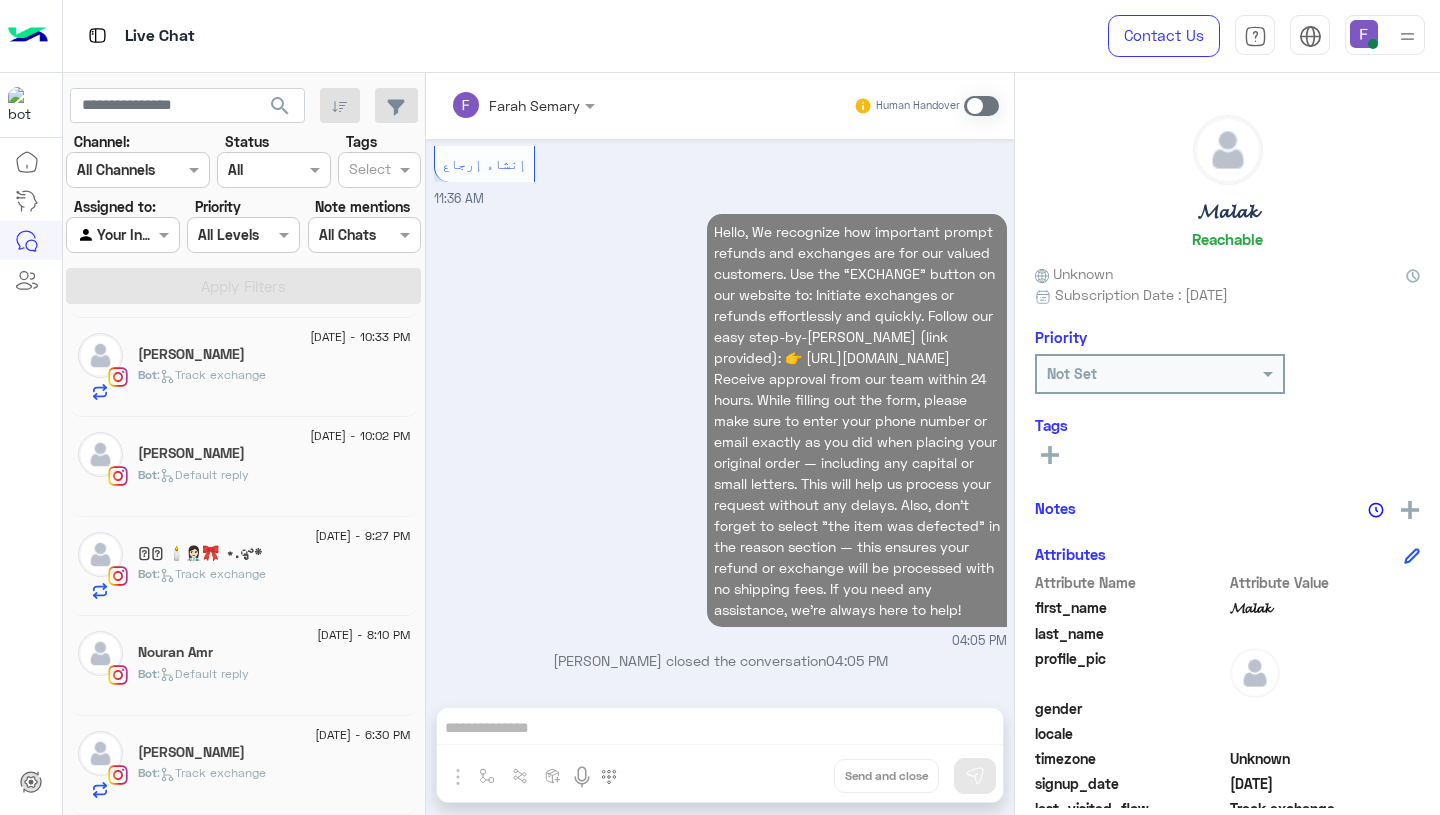 click on "[PERSON_NAME]" 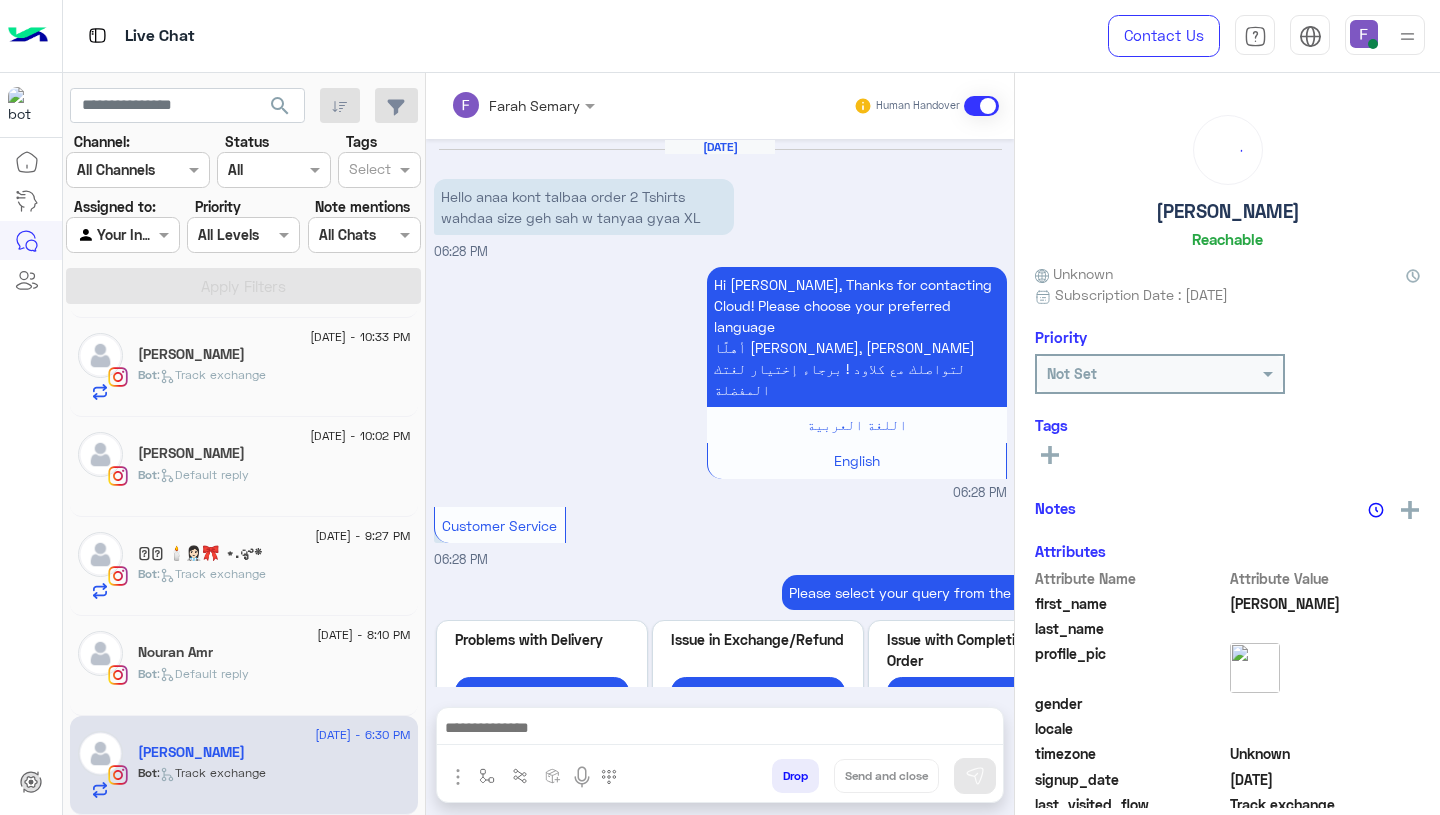 scroll, scrollTop: 974, scrollLeft: 0, axis: vertical 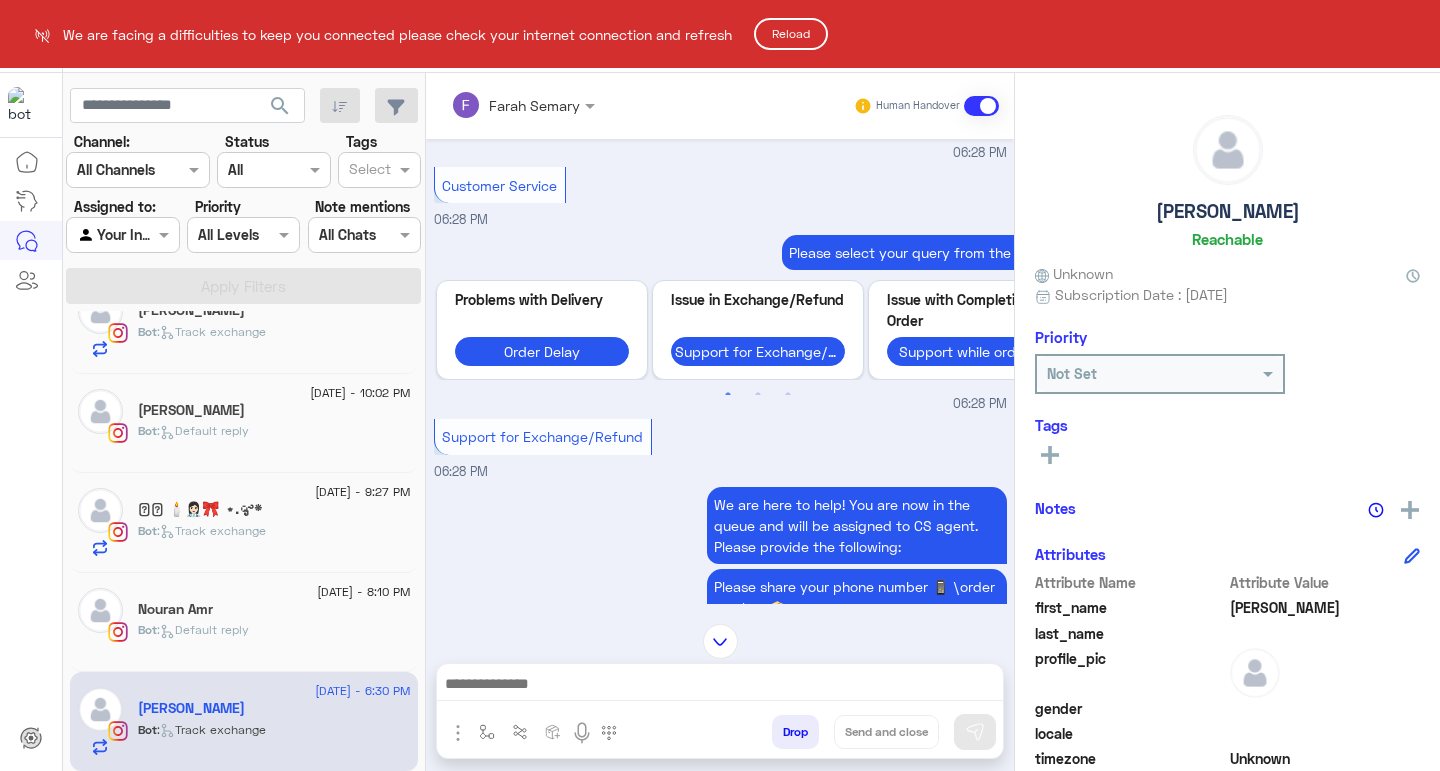 click on "Reload" 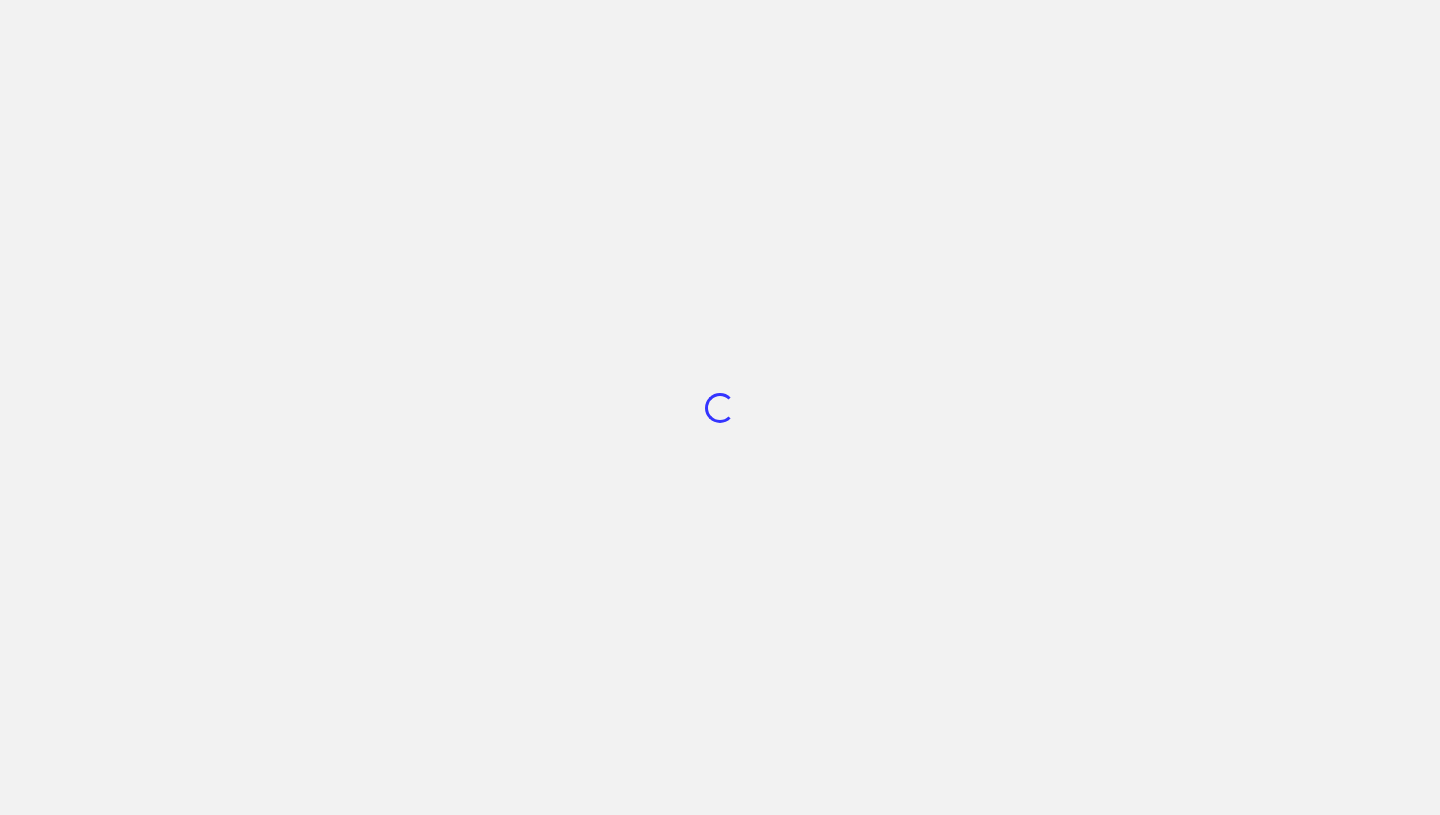 scroll, scrollTop: 0, scrollLeft: 0, axis: both 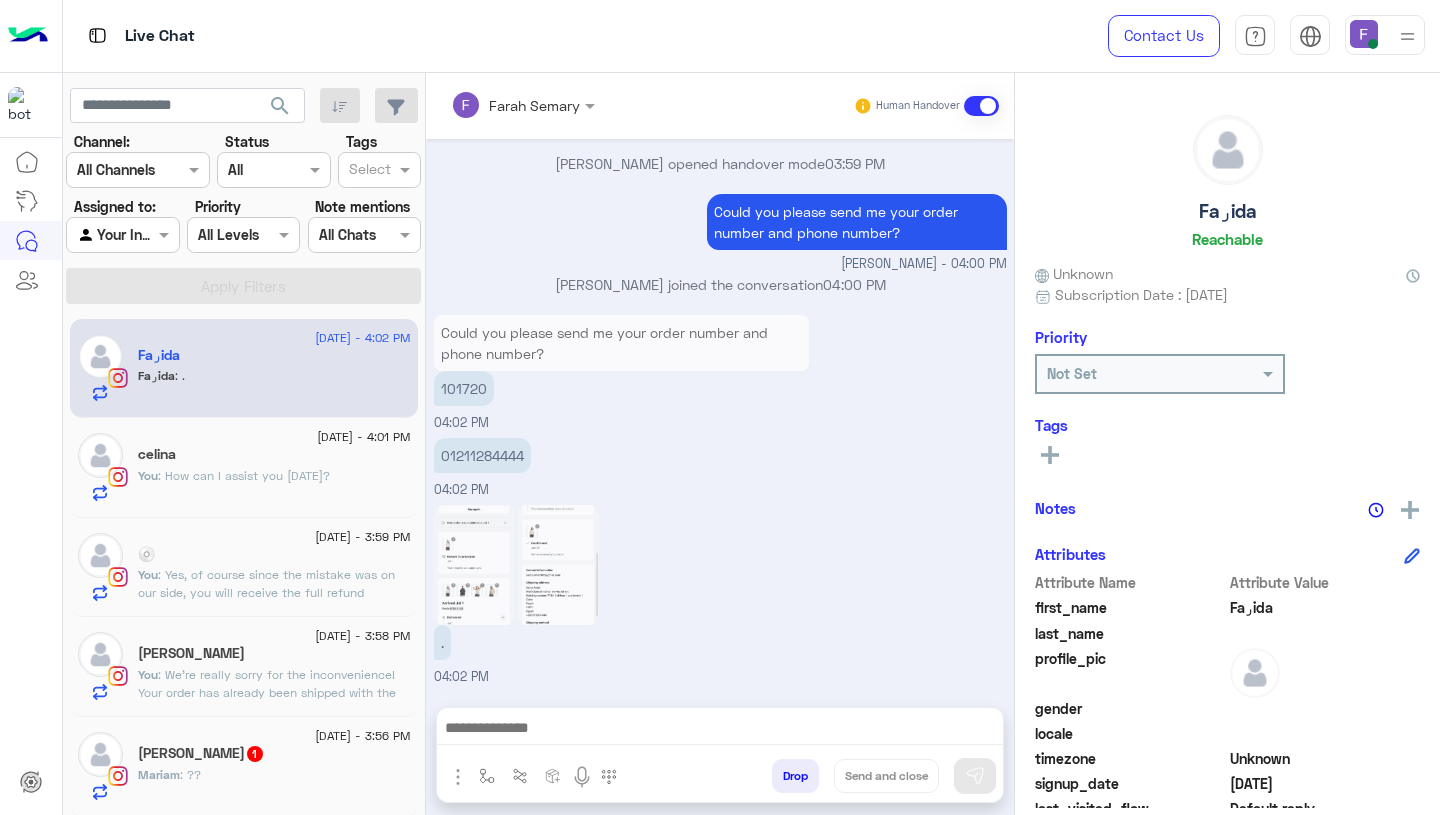 click on "101720" at bounding box center [464, 388] 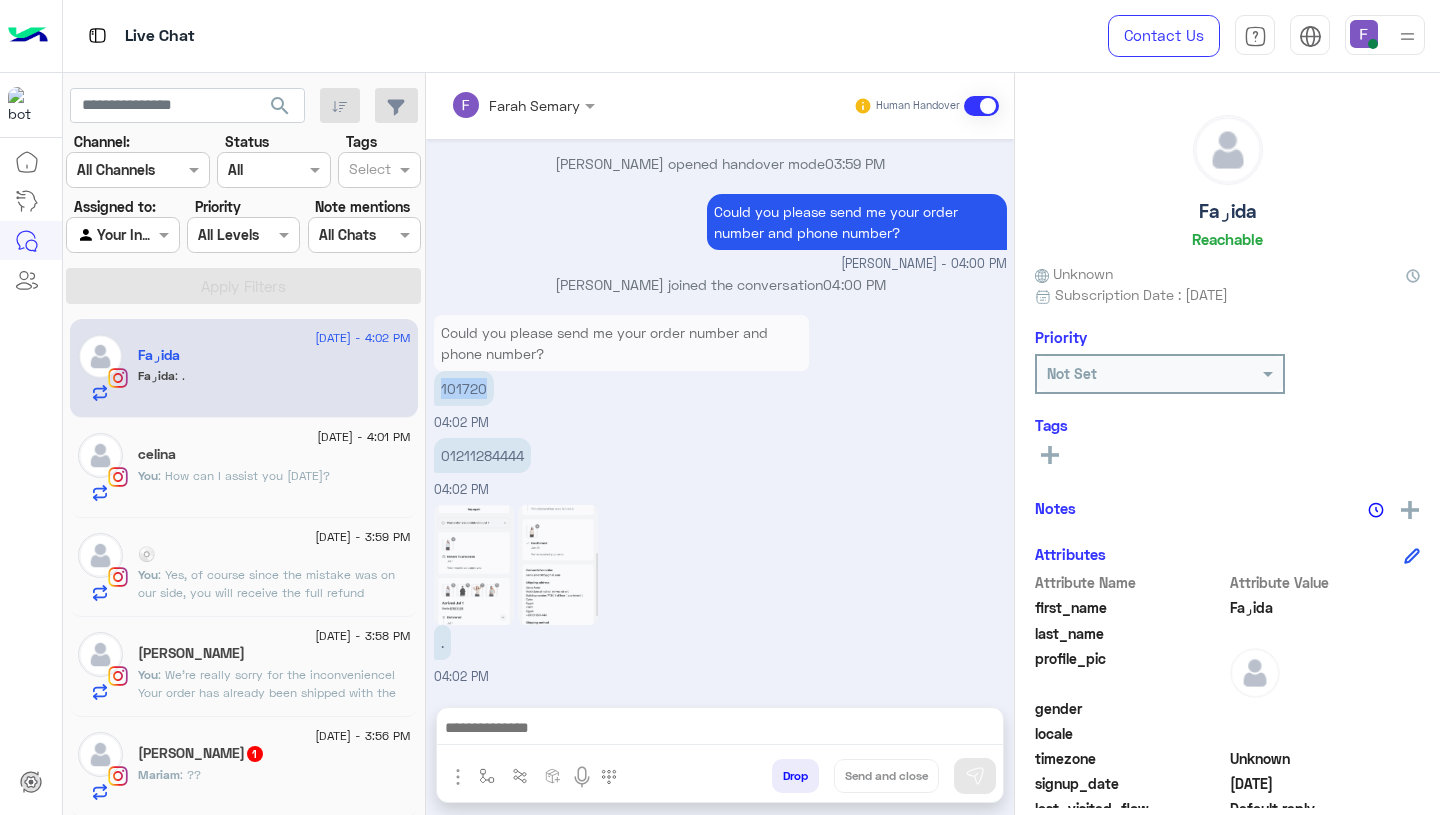 click on "101720" at bounding box center [464, 388] 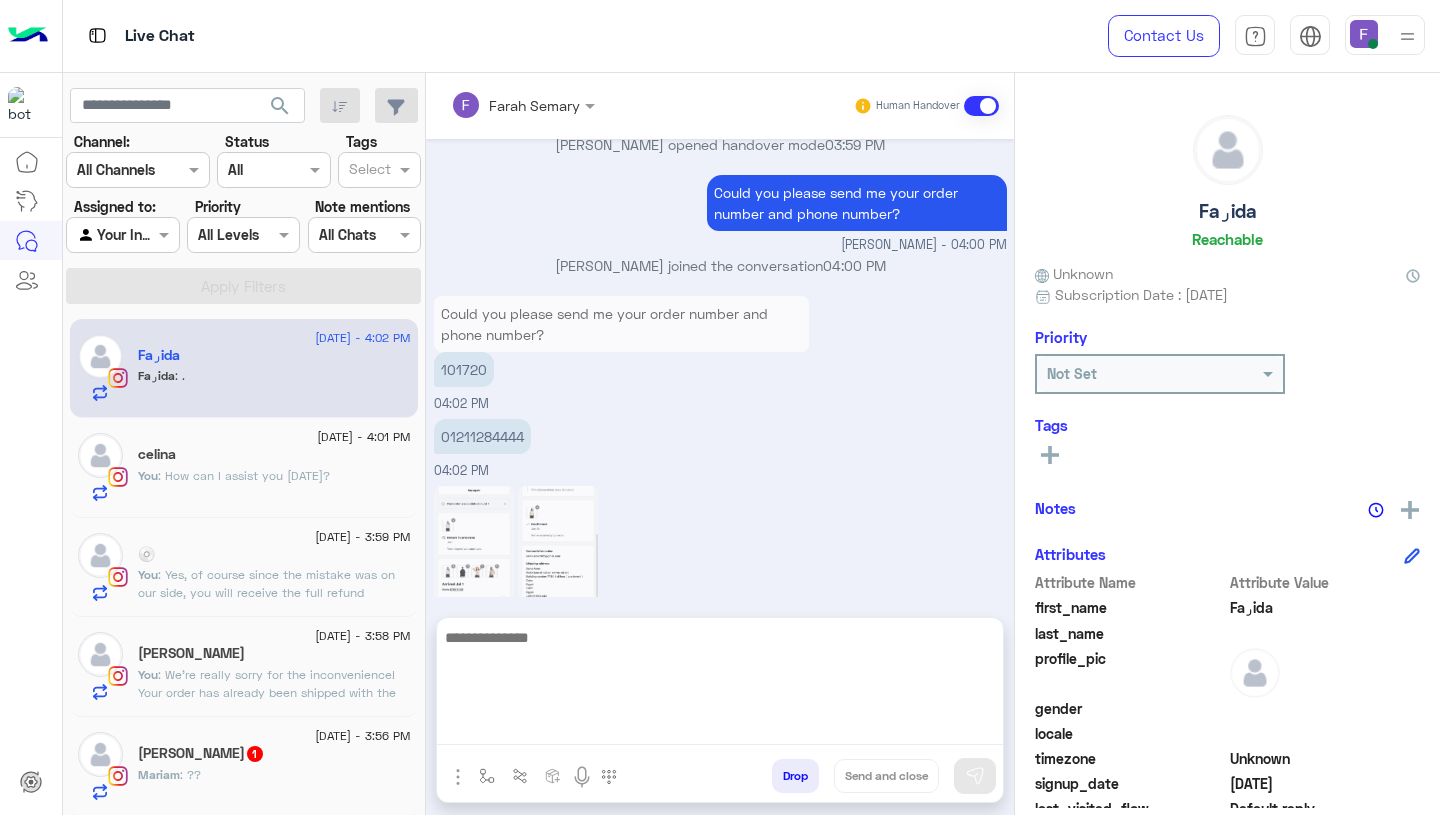 scroll, scrollTop: 1945, scrollLeft: 0, axis: vertical 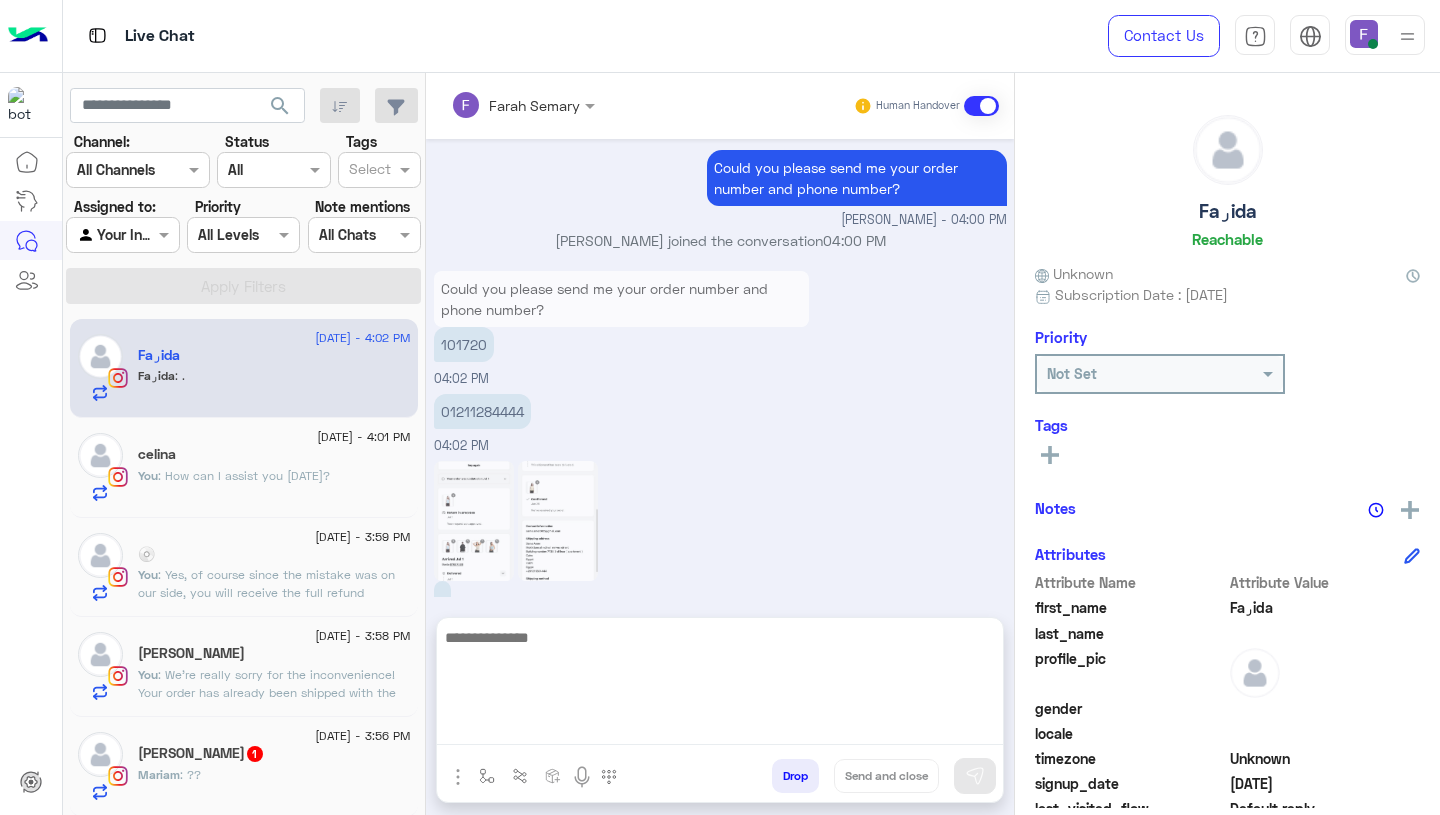 click at bounding box center (720, 685) 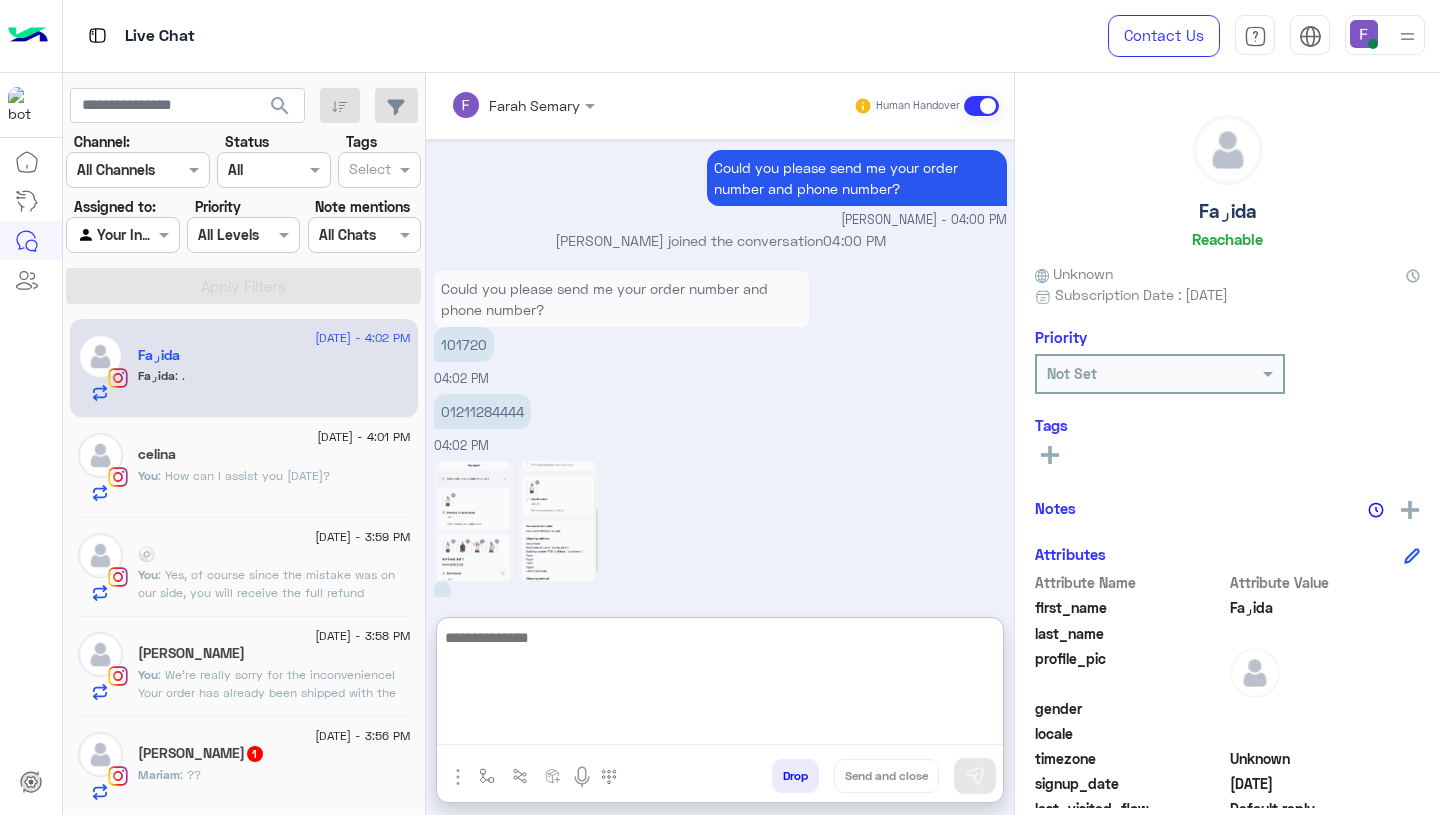 paste on "**********" 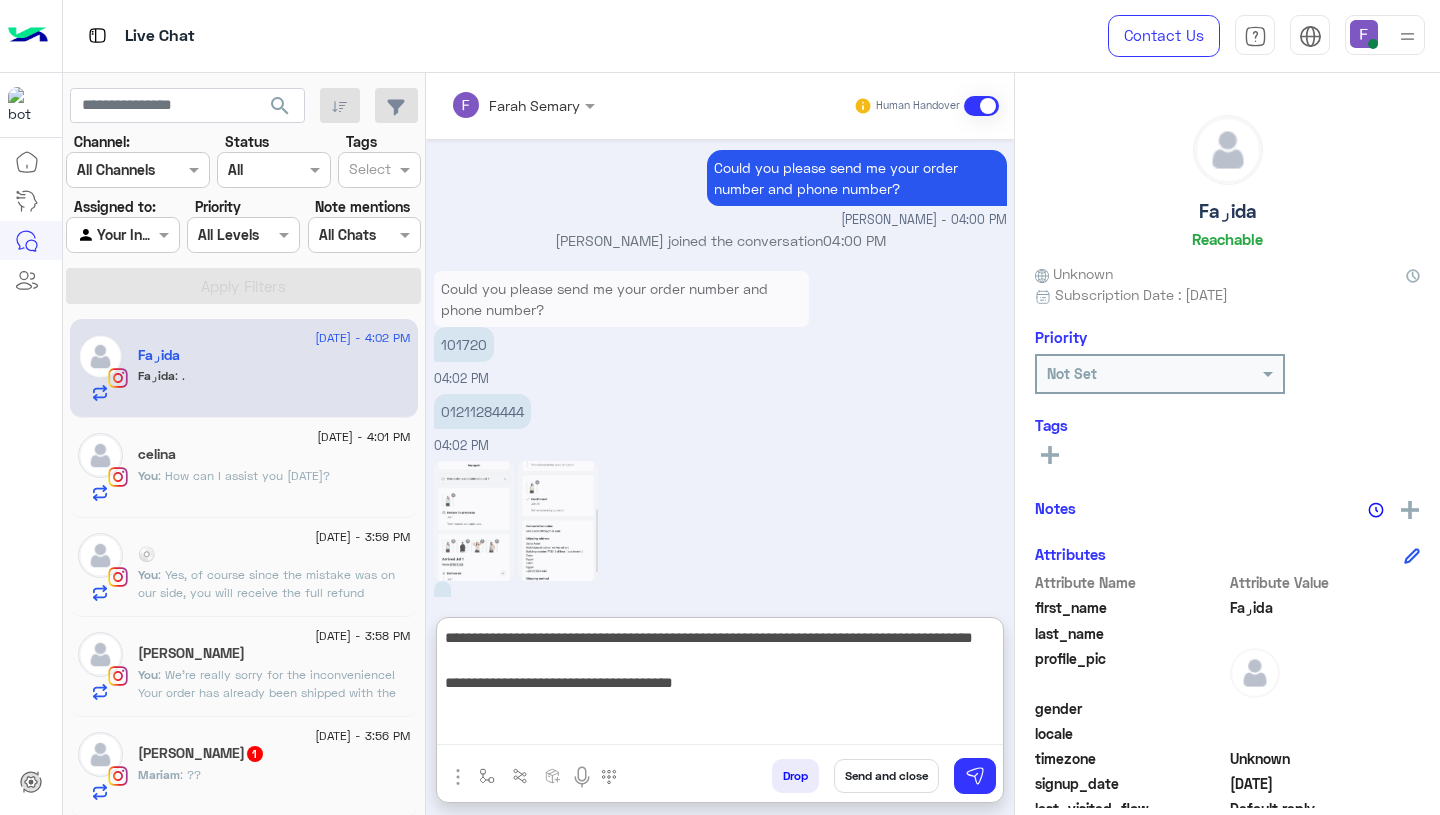 type on "**********" 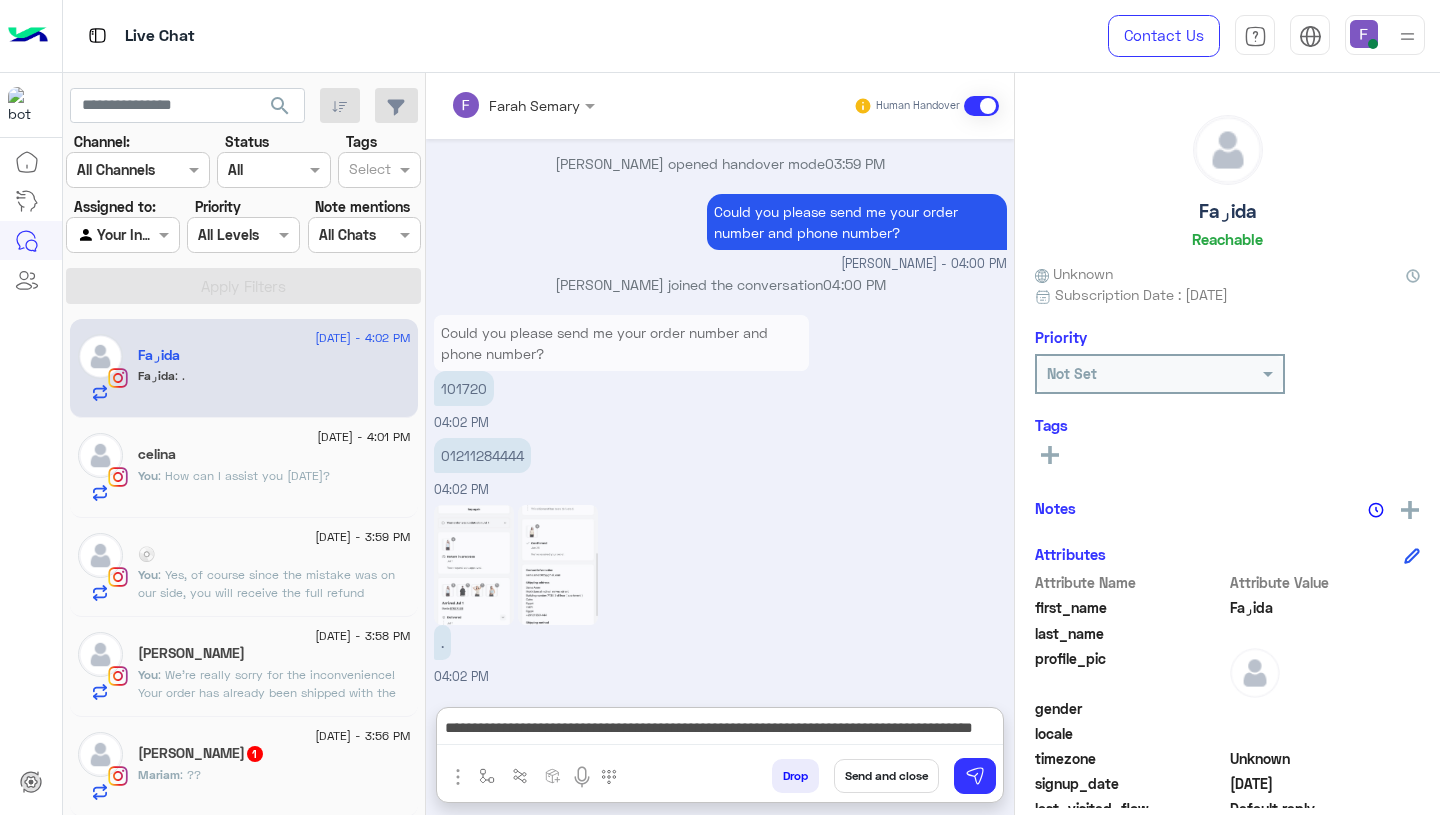 click on "Send and close" at bounding box center [886, 776] 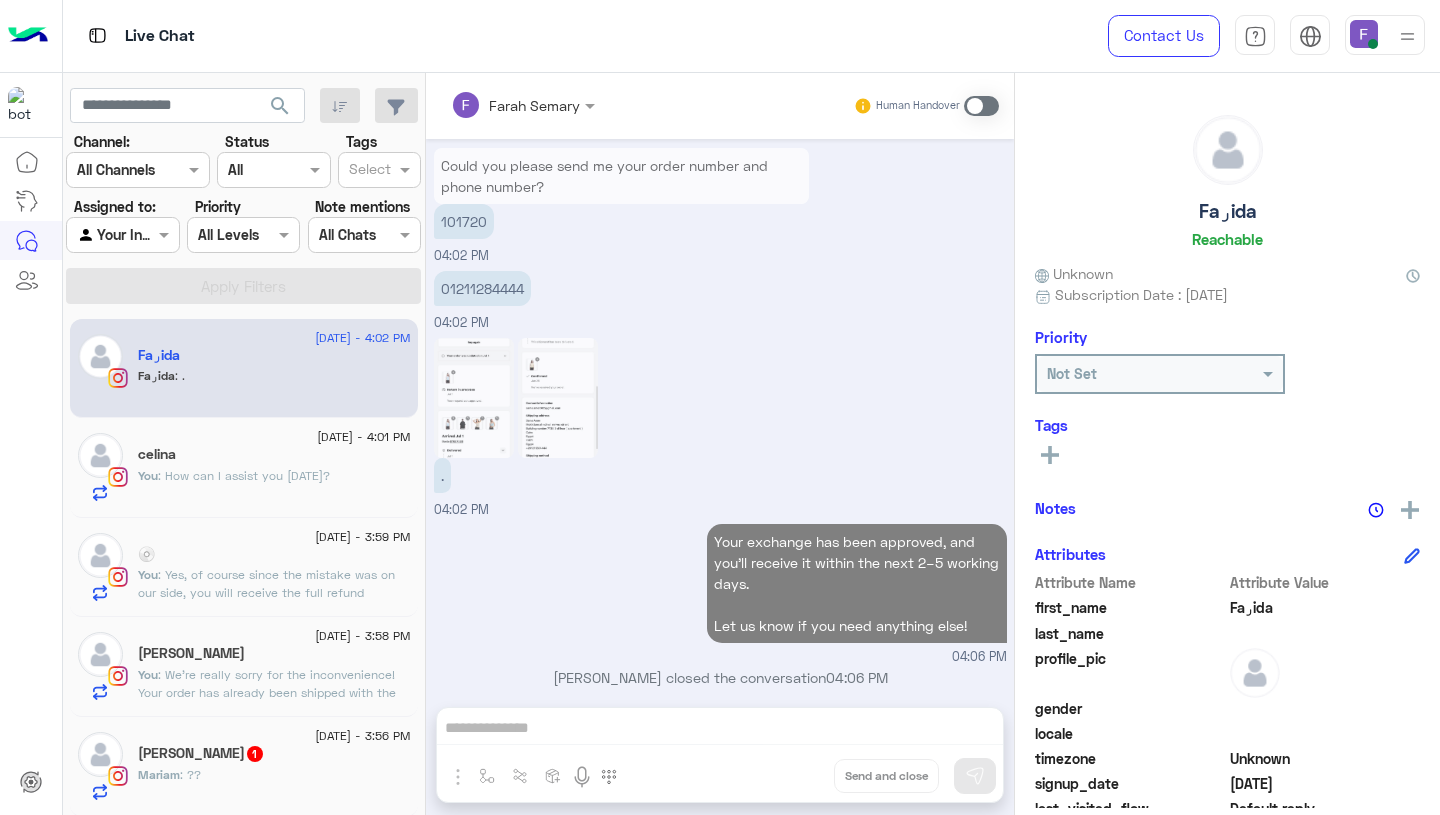 scroll, scrollTop: 2104, scrollLeft: 0, axis: vertical 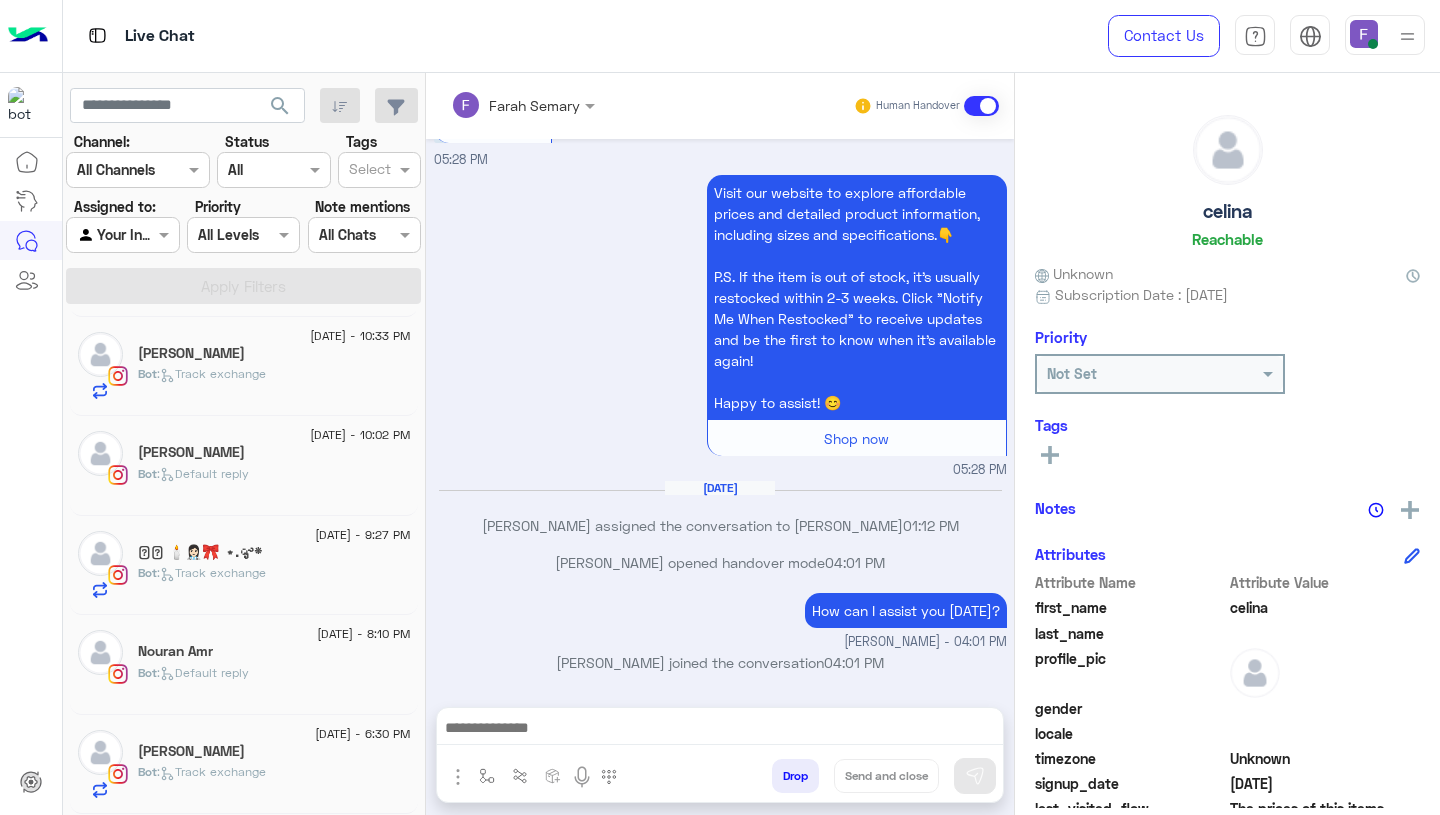 click on "Bot :   Track exchange" 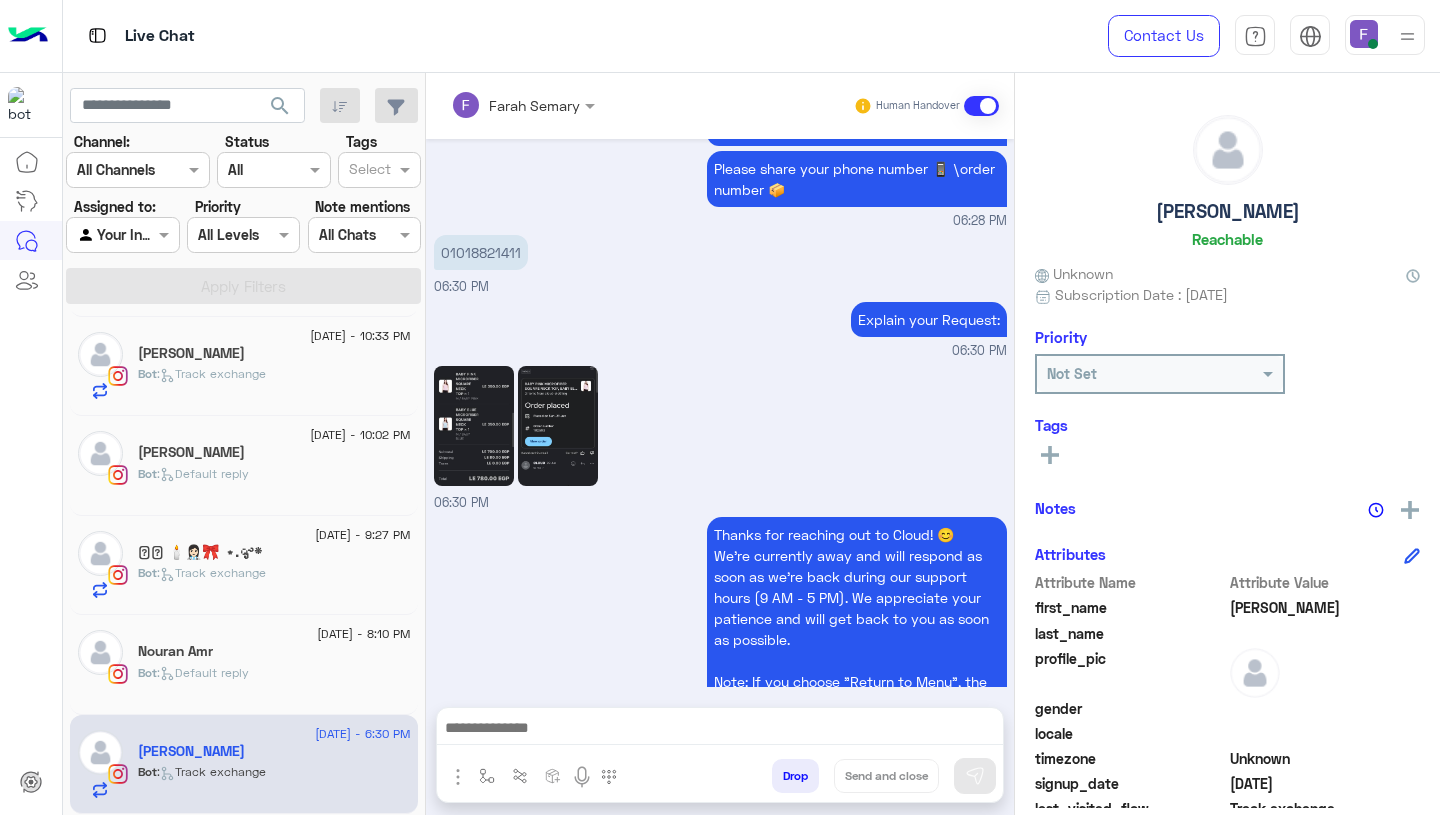 scroll, scrollTop: 974, scrollLeft: 0, axis: vertical 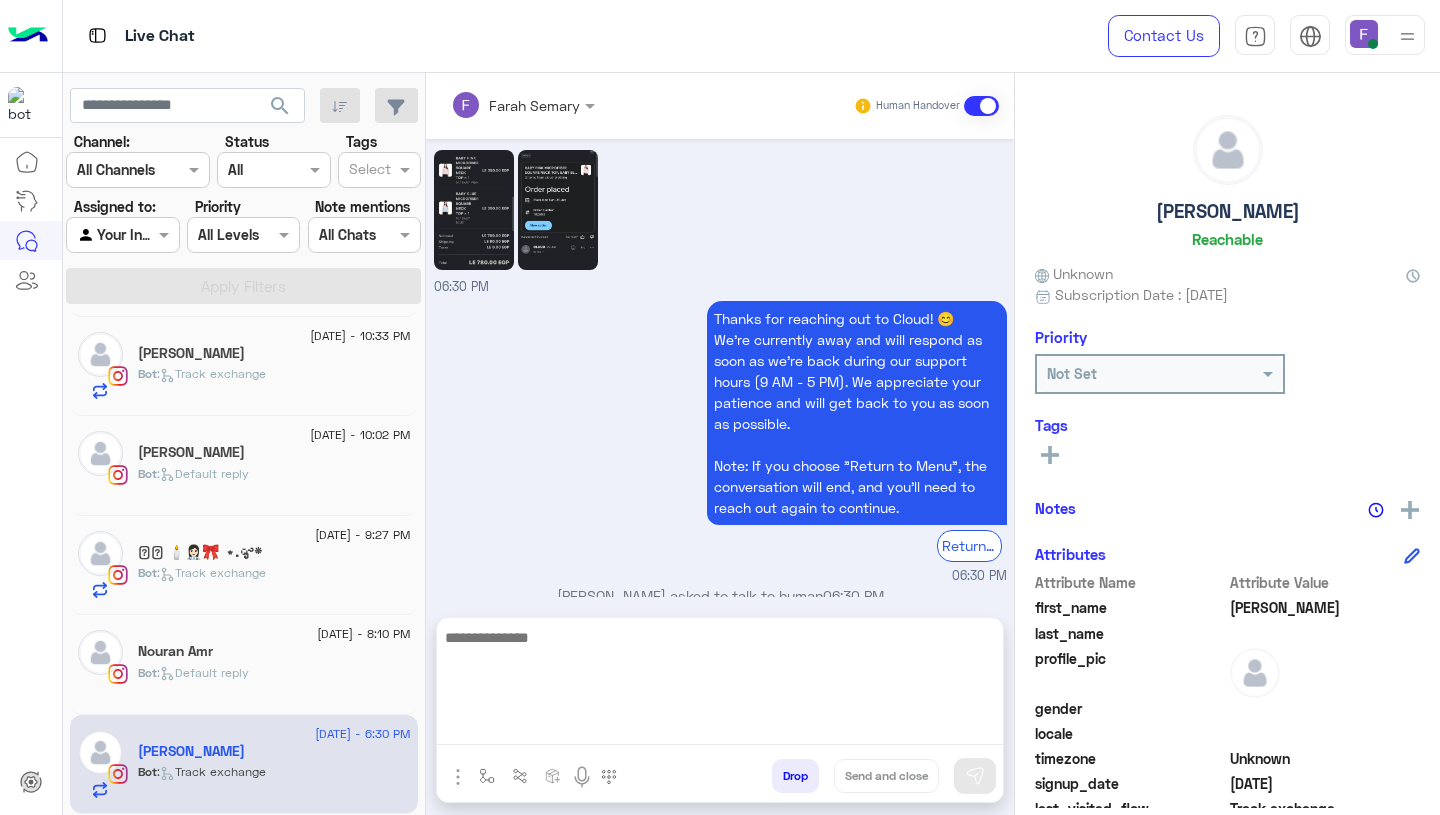 click at bounding box center (720, 685) 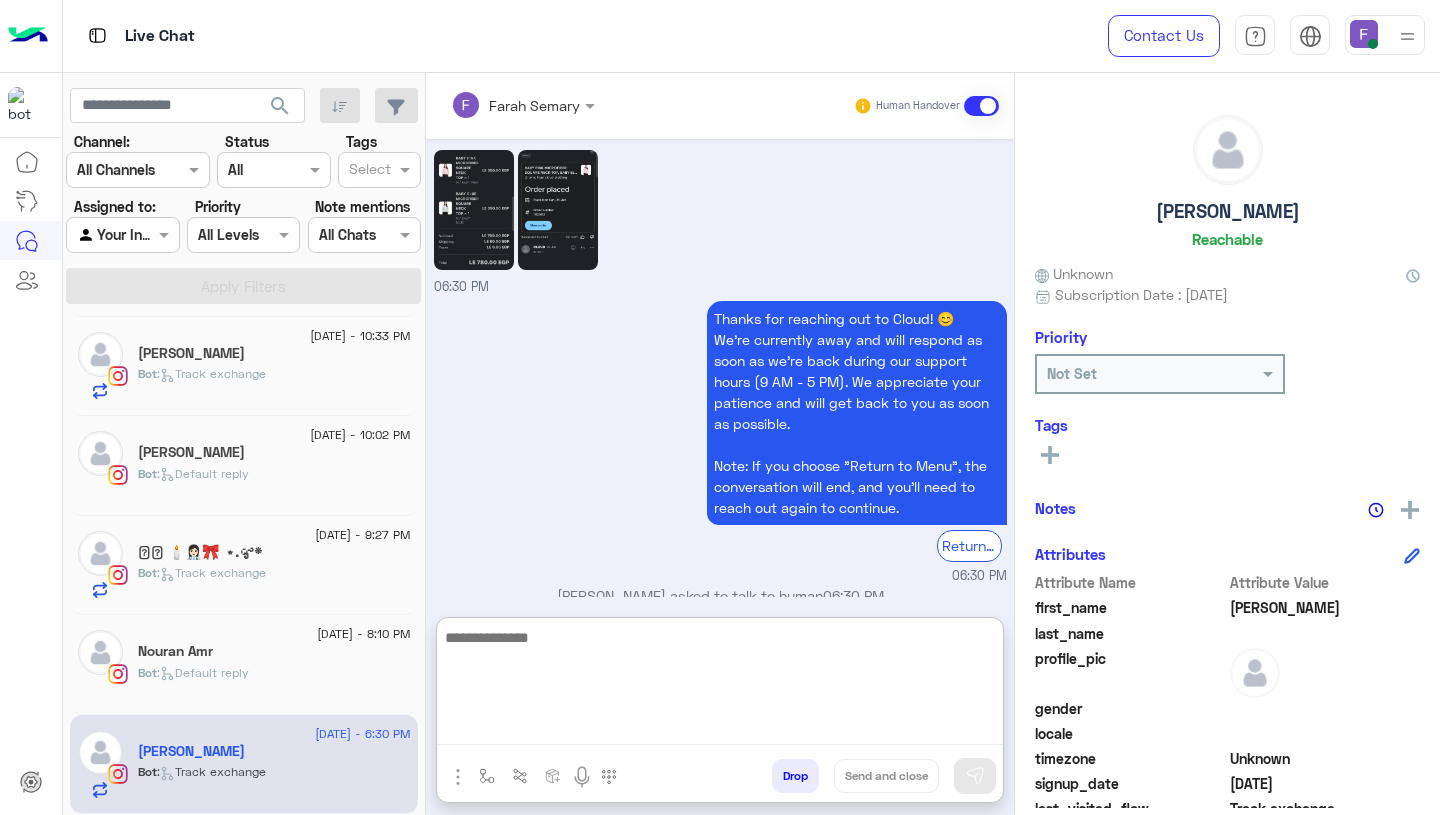 paste on "**********" 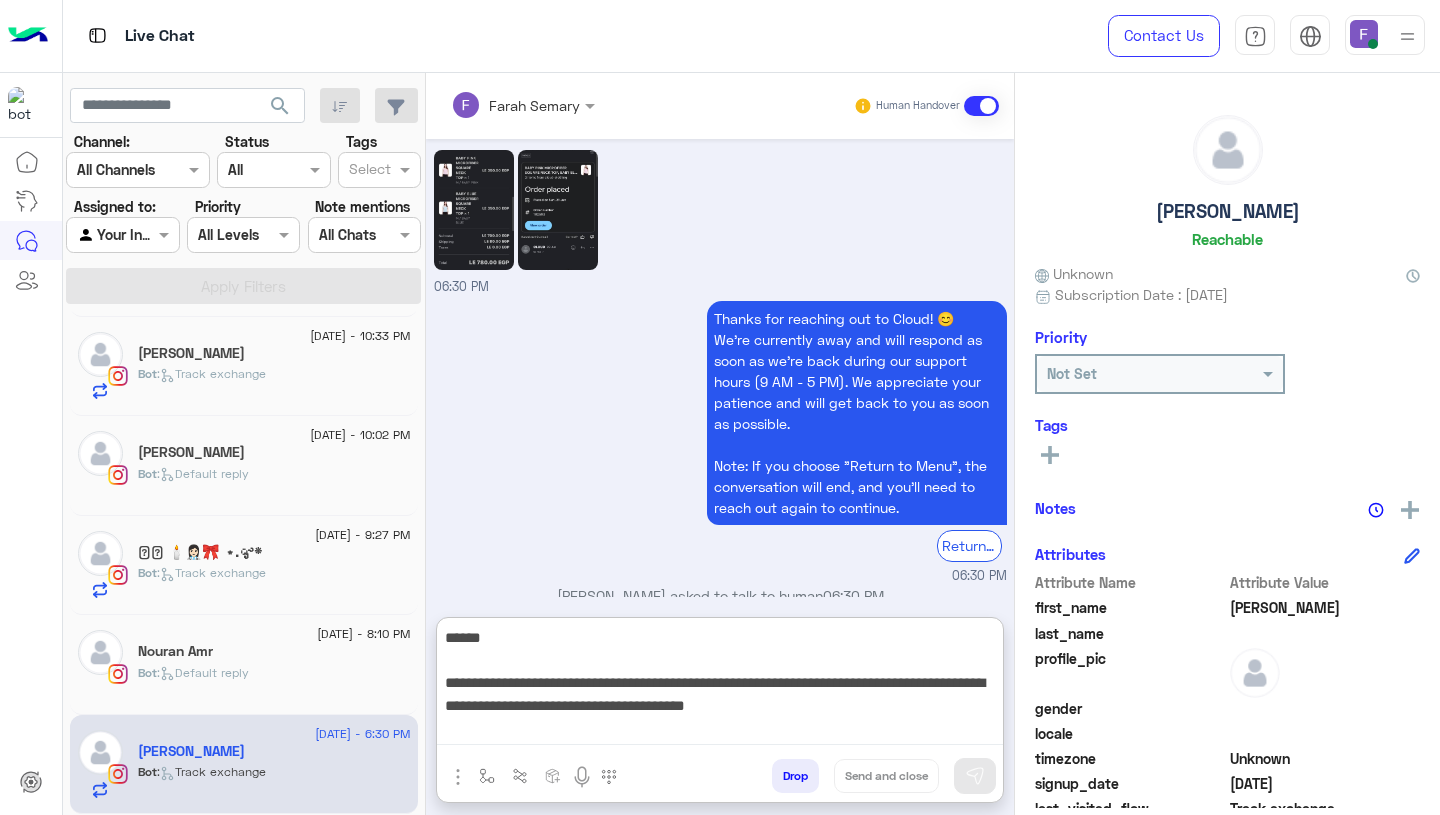 scroll, scrollTop: 376, scrollLeft: 0, axis: vertical 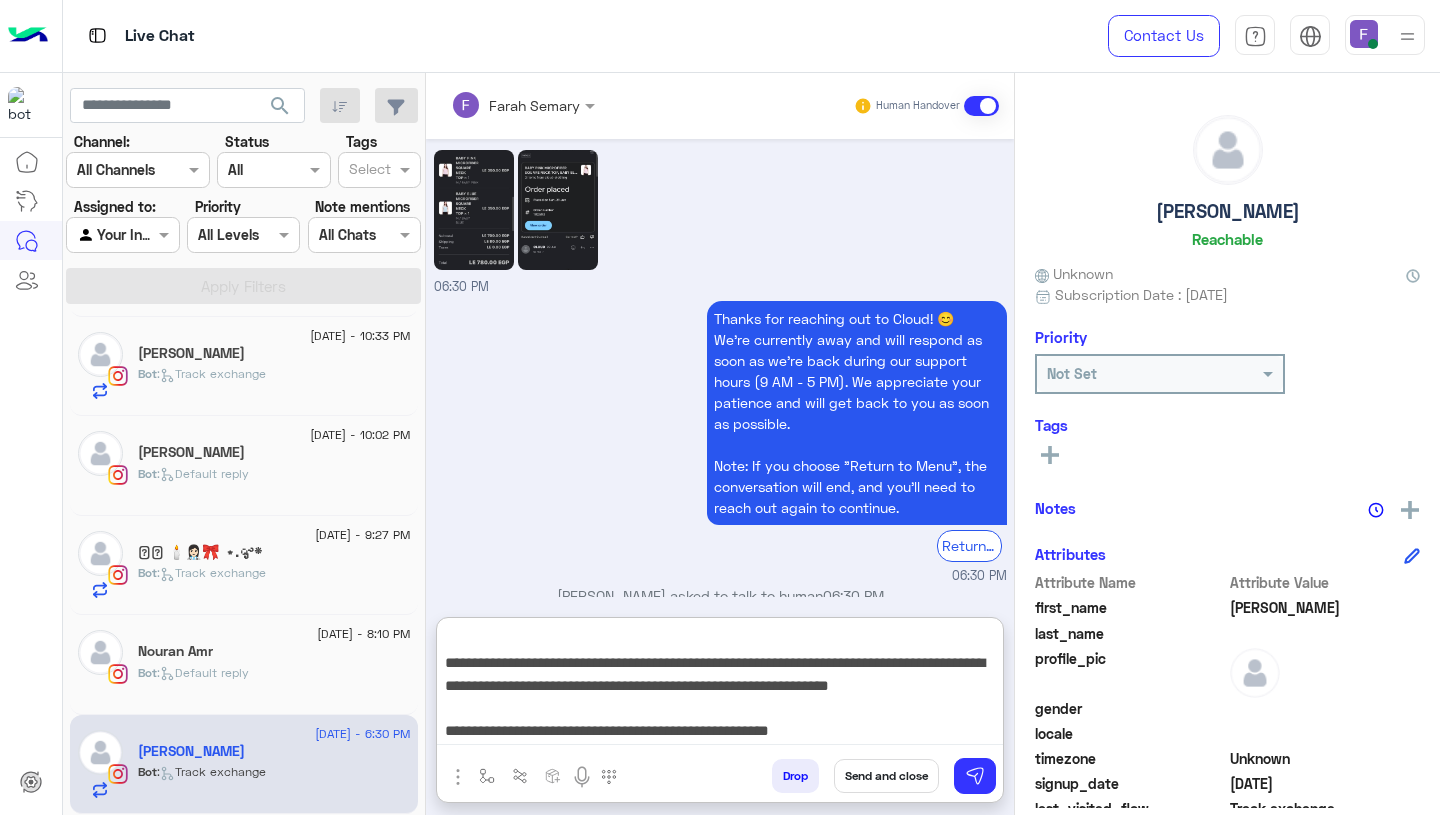 type on "**********" 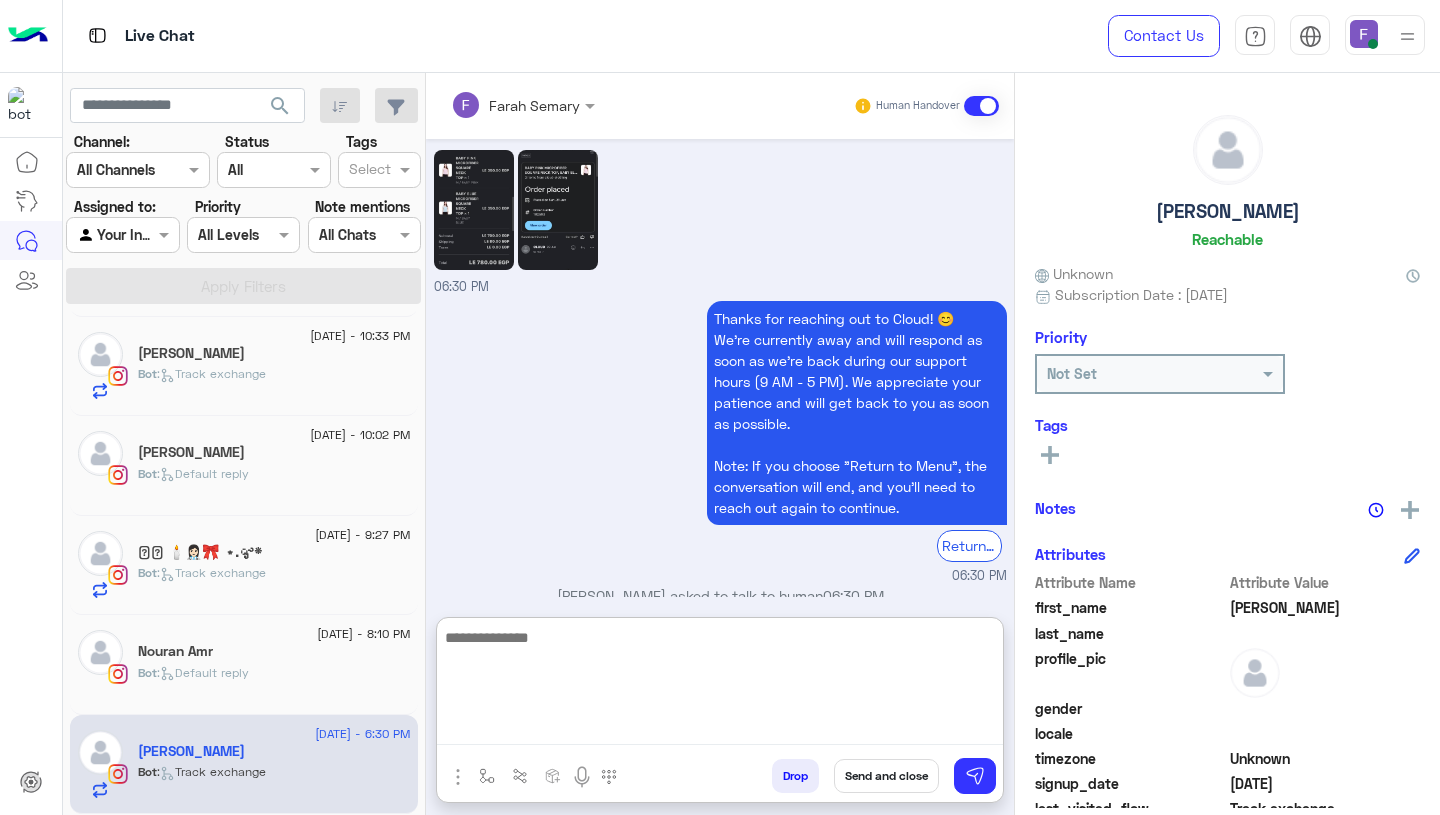 scroll, scrollTop: 0, scrollLeft: 0, axis: both 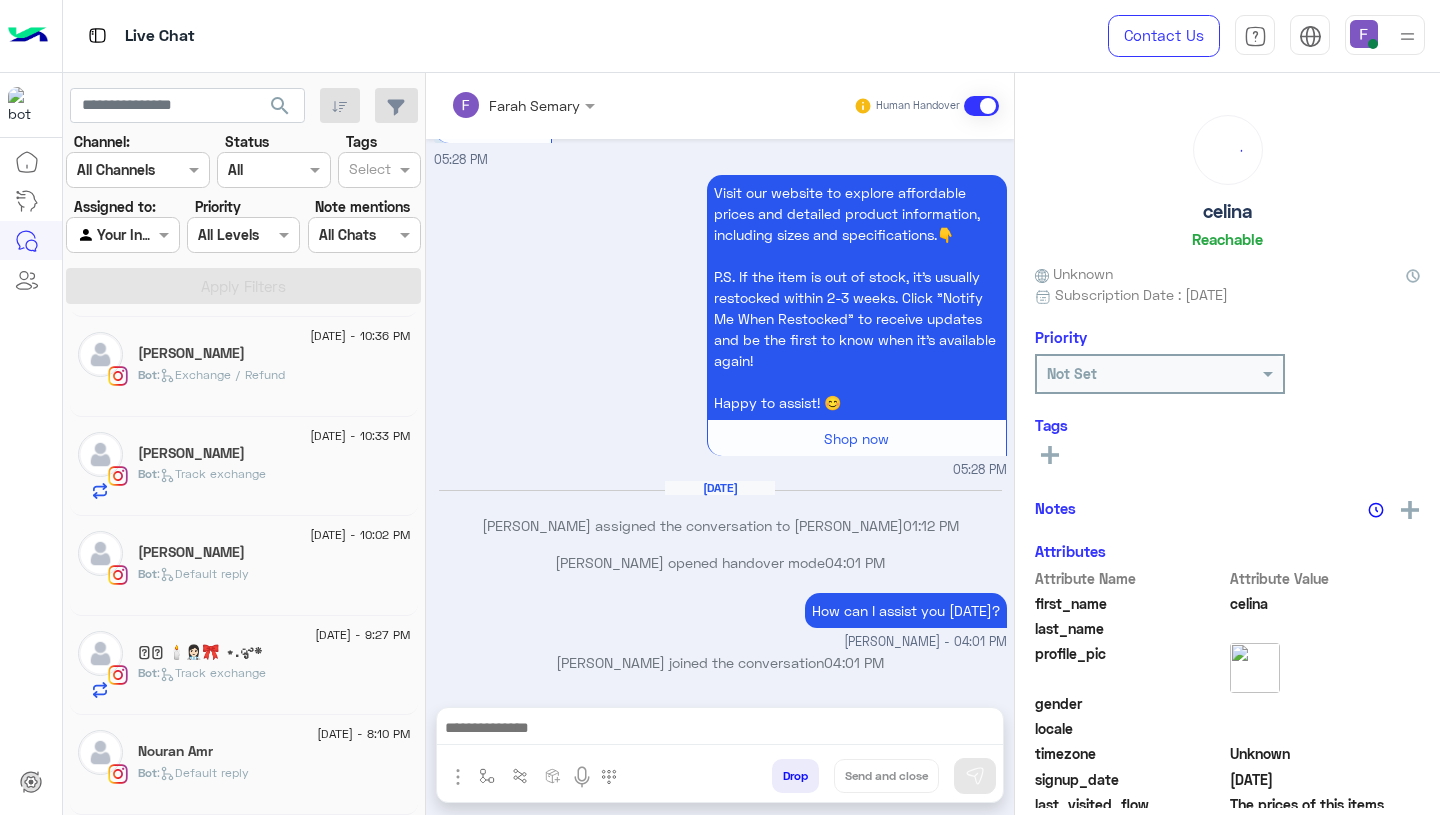 click on "Nouran Amr" 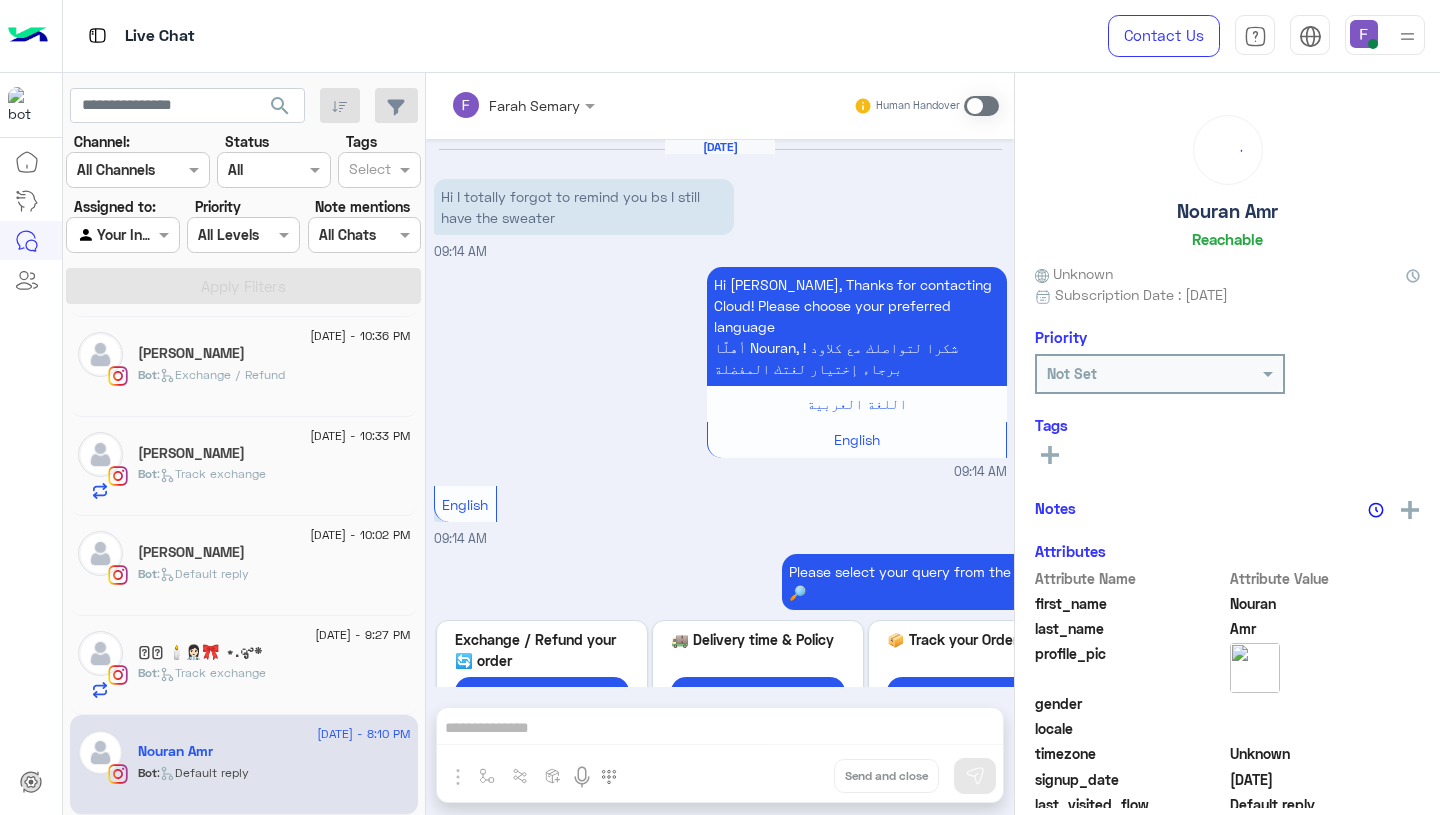 scroll, scrollTop: 1095, scrollLeft: 0, axis: vertical 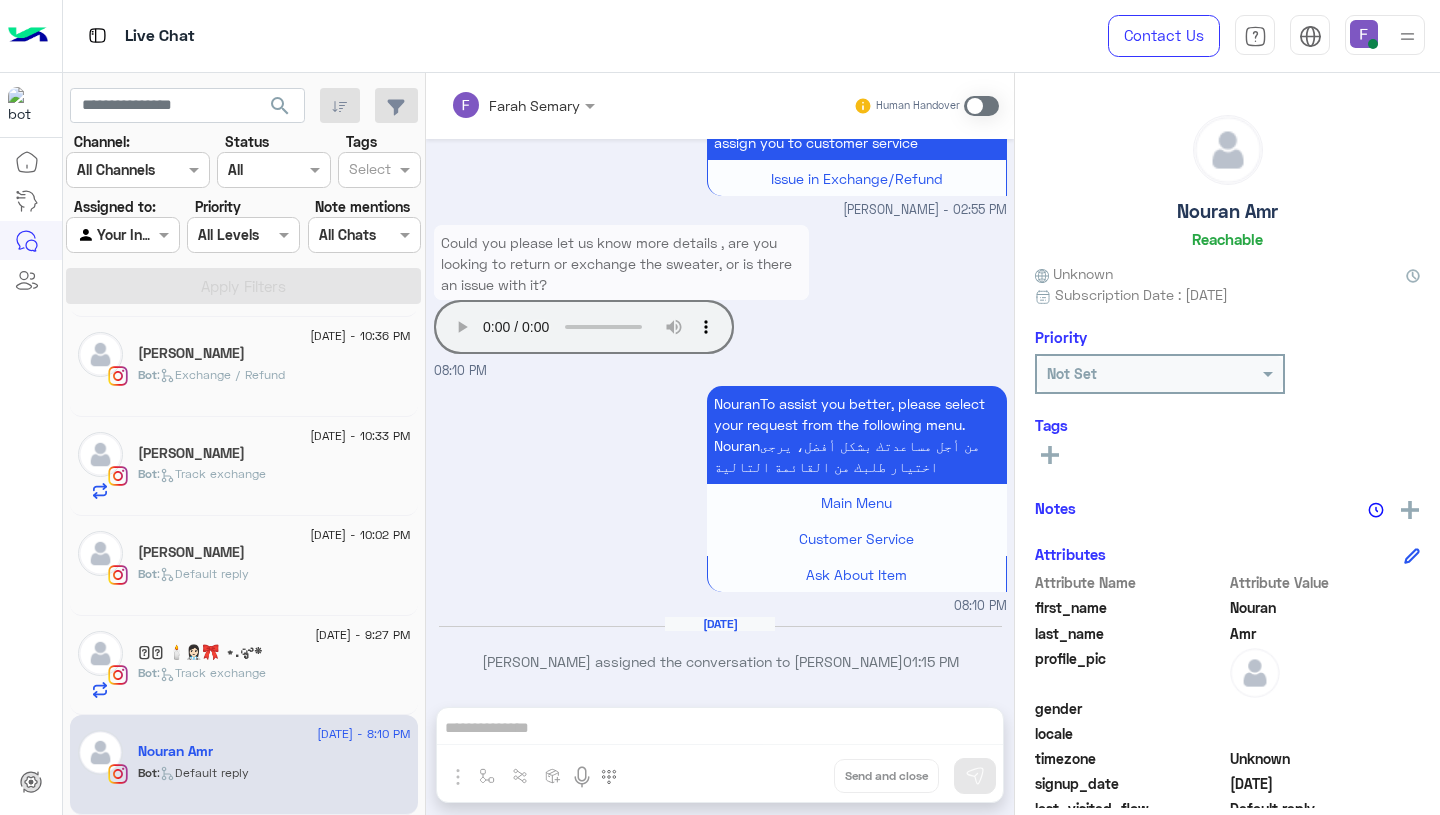type 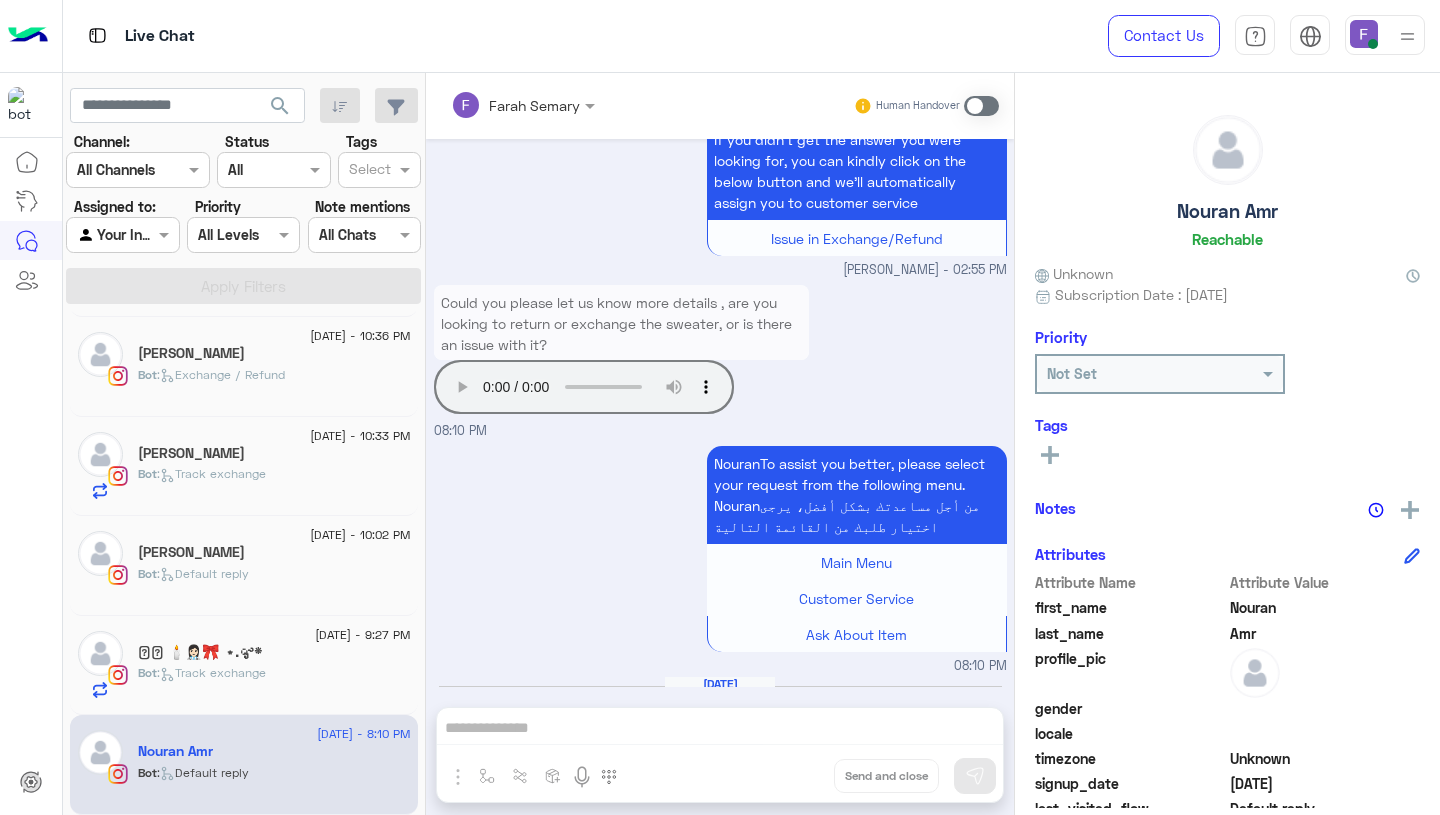 scroll, scrollTop: 1095, scrollLeft: 0, axis: vertical 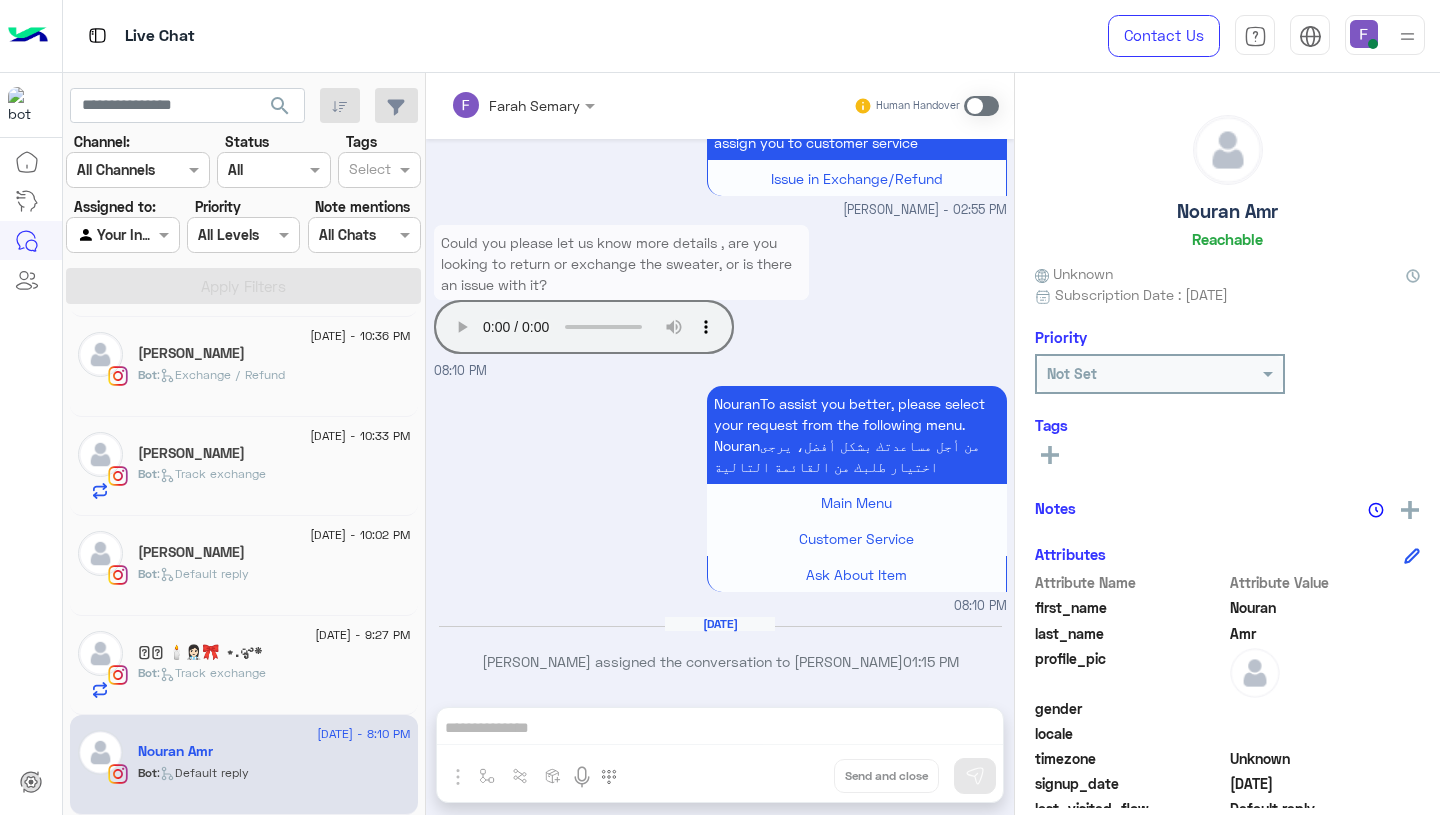 click at bounding box center (981, 106) 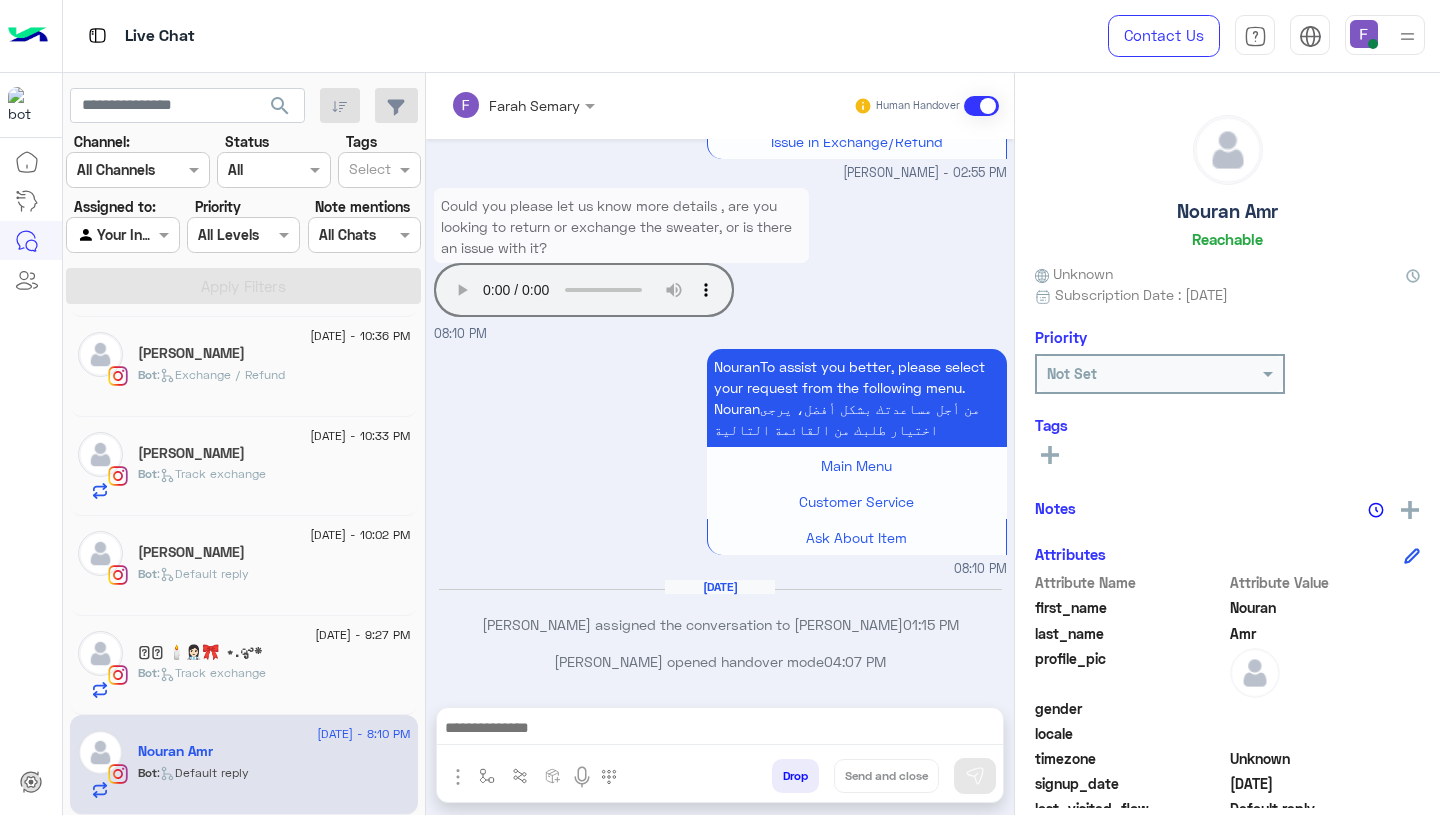 click at bounding box center (720, 730) 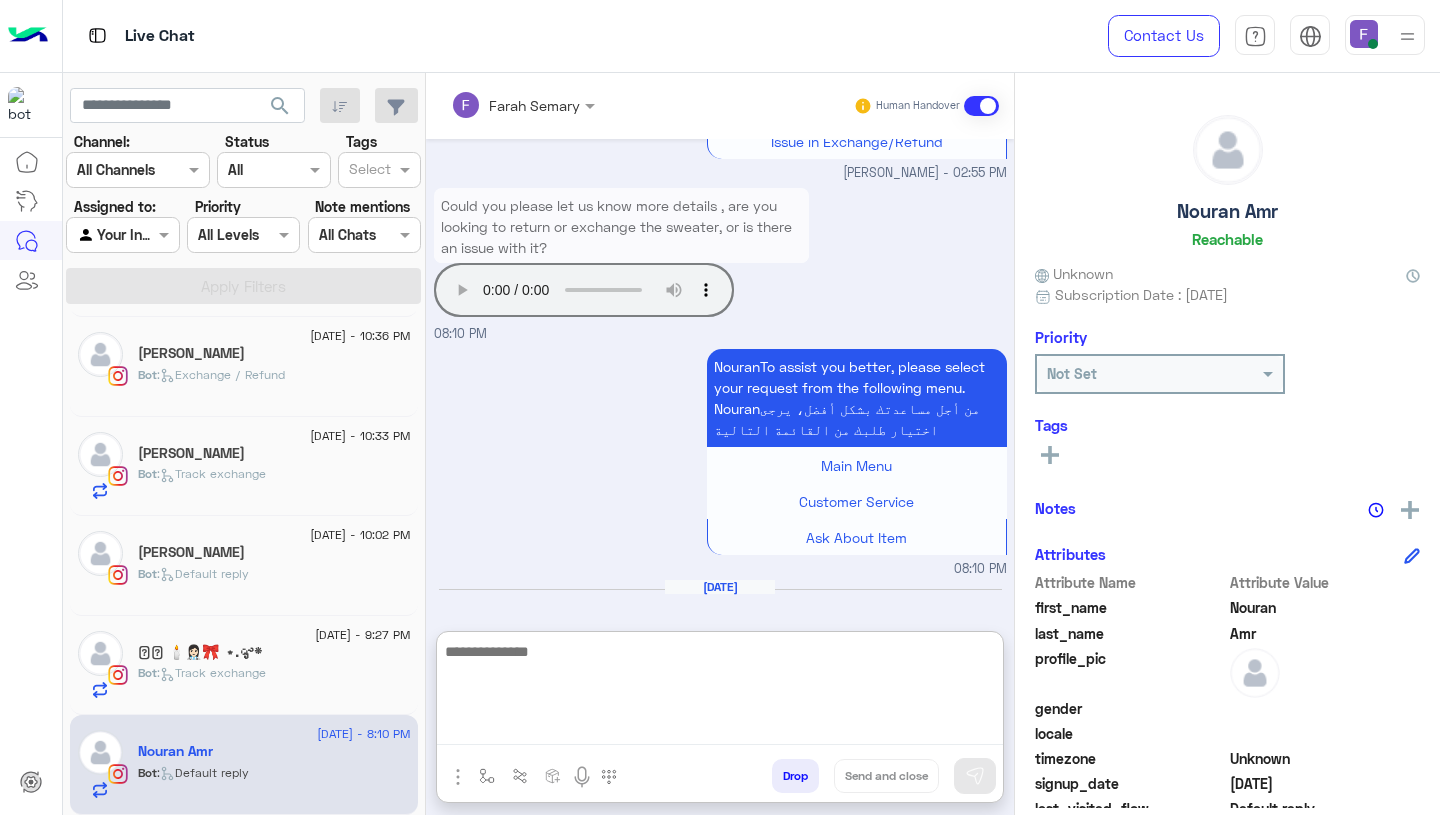 paste on "**********" 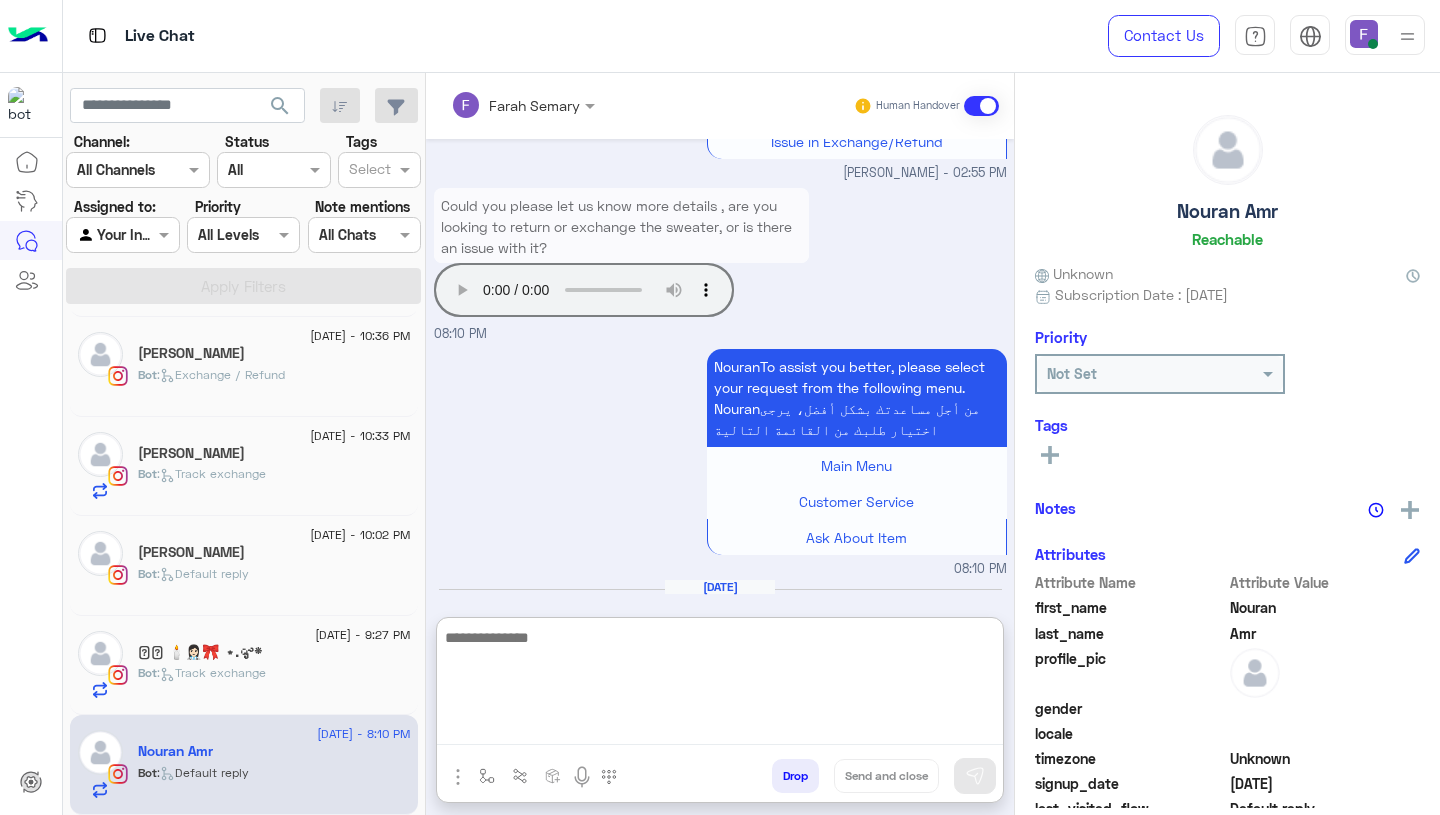 scroll, scrollTop: 1390, scrollLeft: 0, axis: vertical 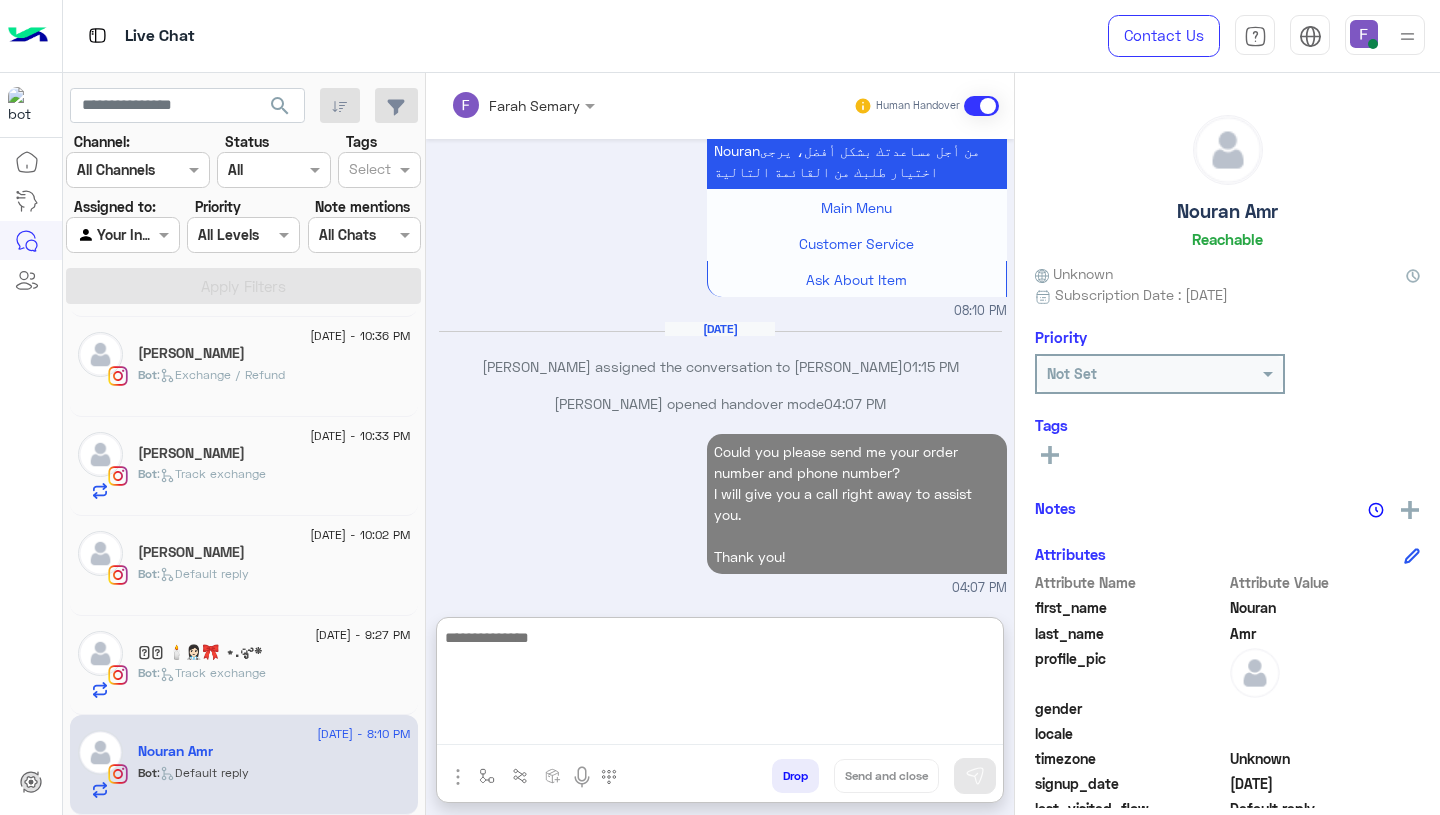 click on "🫳🏻 🕯️👩🏻‍⚕️🎀 ⋆.ೃ࿔*" 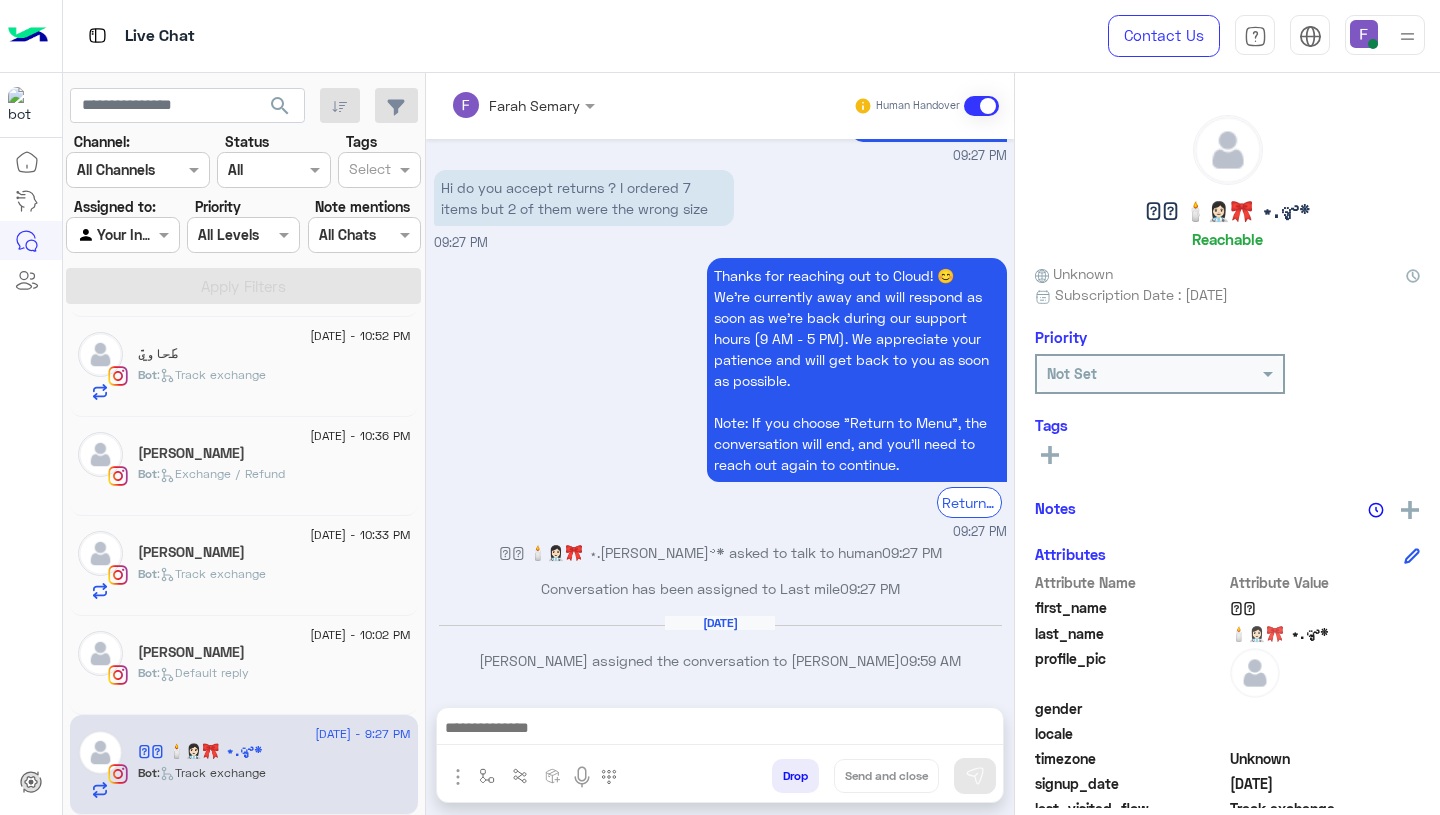 scroll, scrollTop: 2024, scrollLeft: 0, axis: vertical 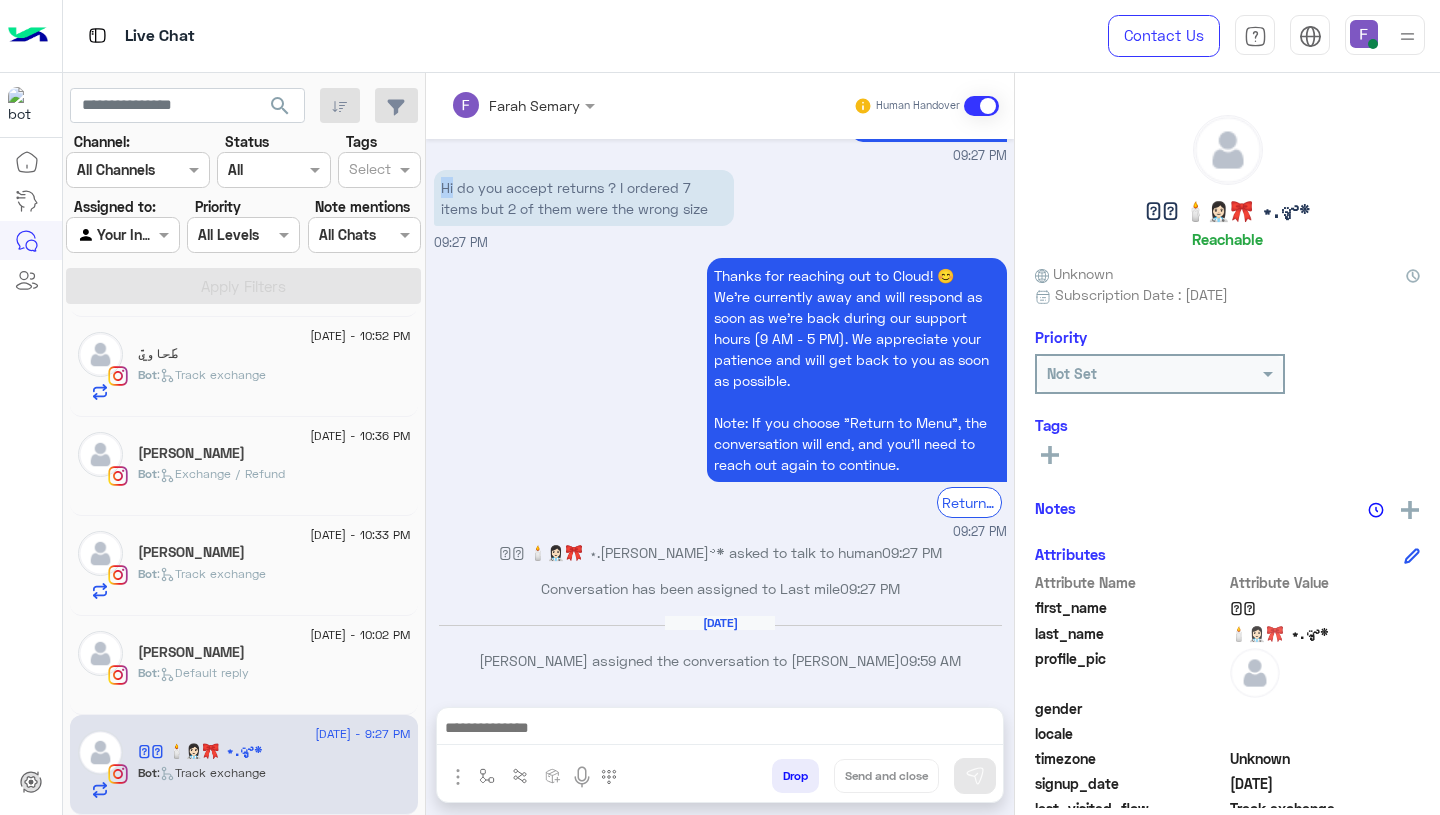 click on "Hi do you accept returns ? I ordered 7 items but 2 of them were the wrong size" at bounding box center [584, 198] 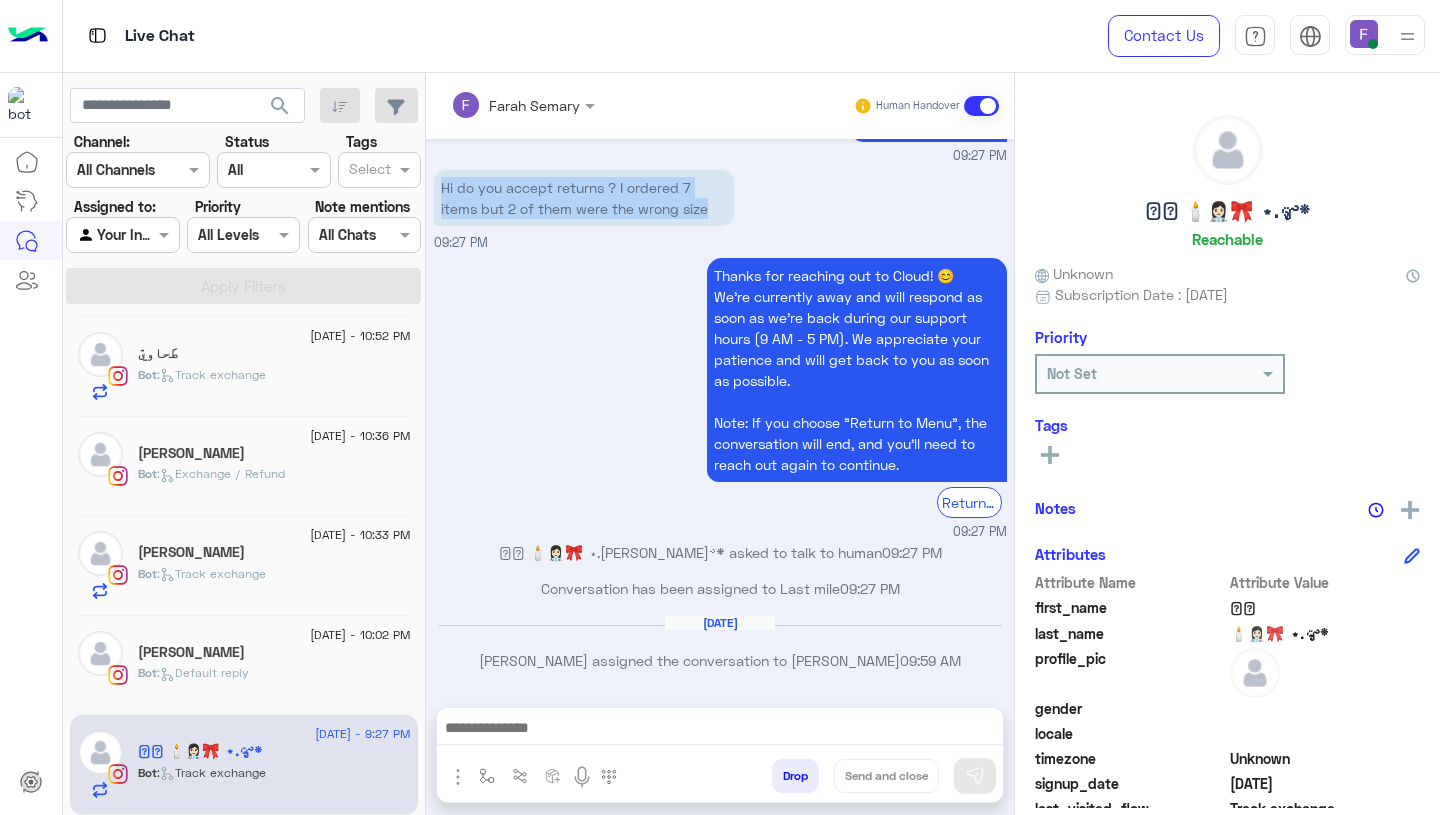 drag, startPoint x: 440, startPoint y: 188, endPoint x: 448, endPoint y: 222, distance: 34.928497 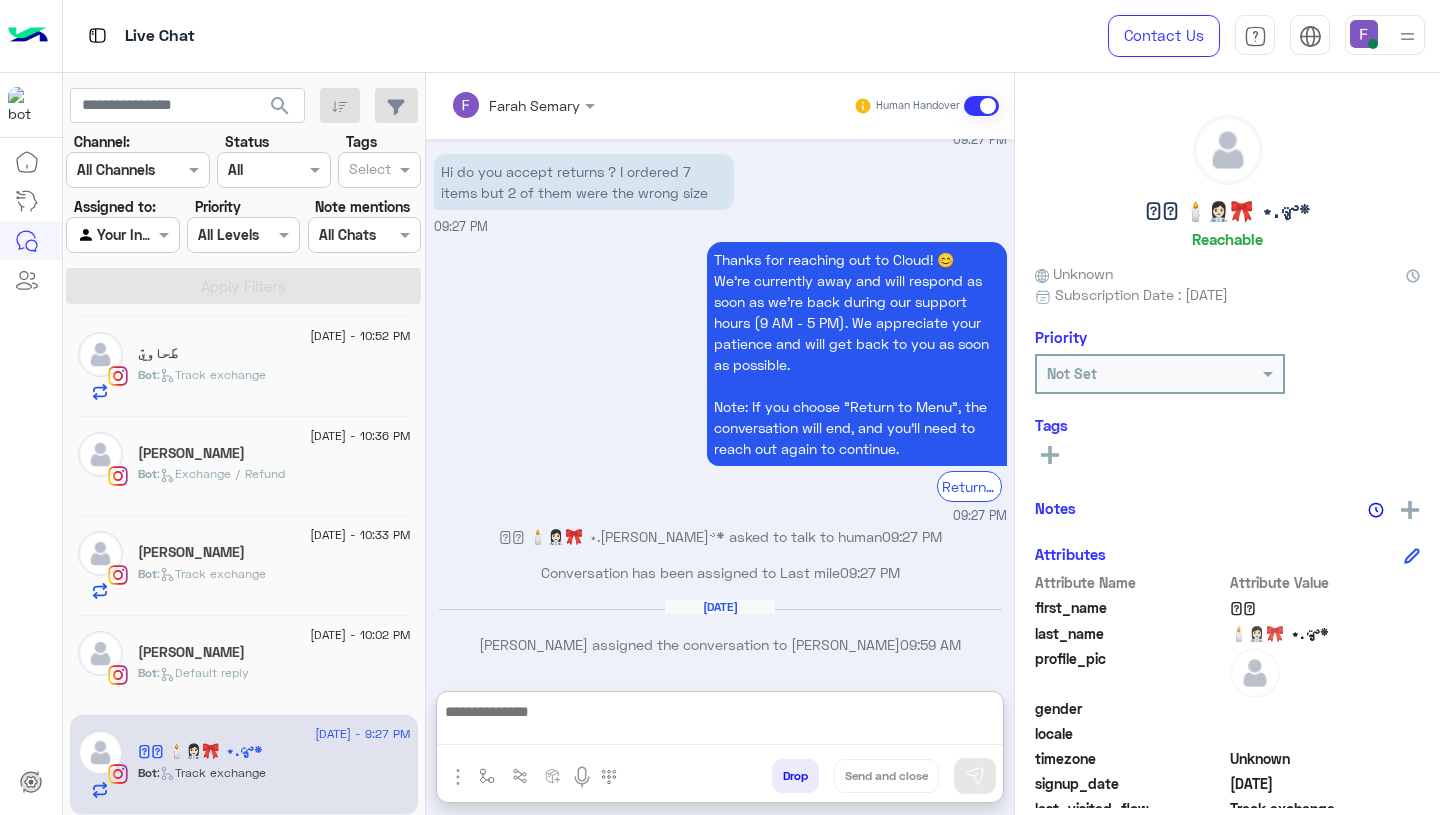 click at bounding box center [720, 722] 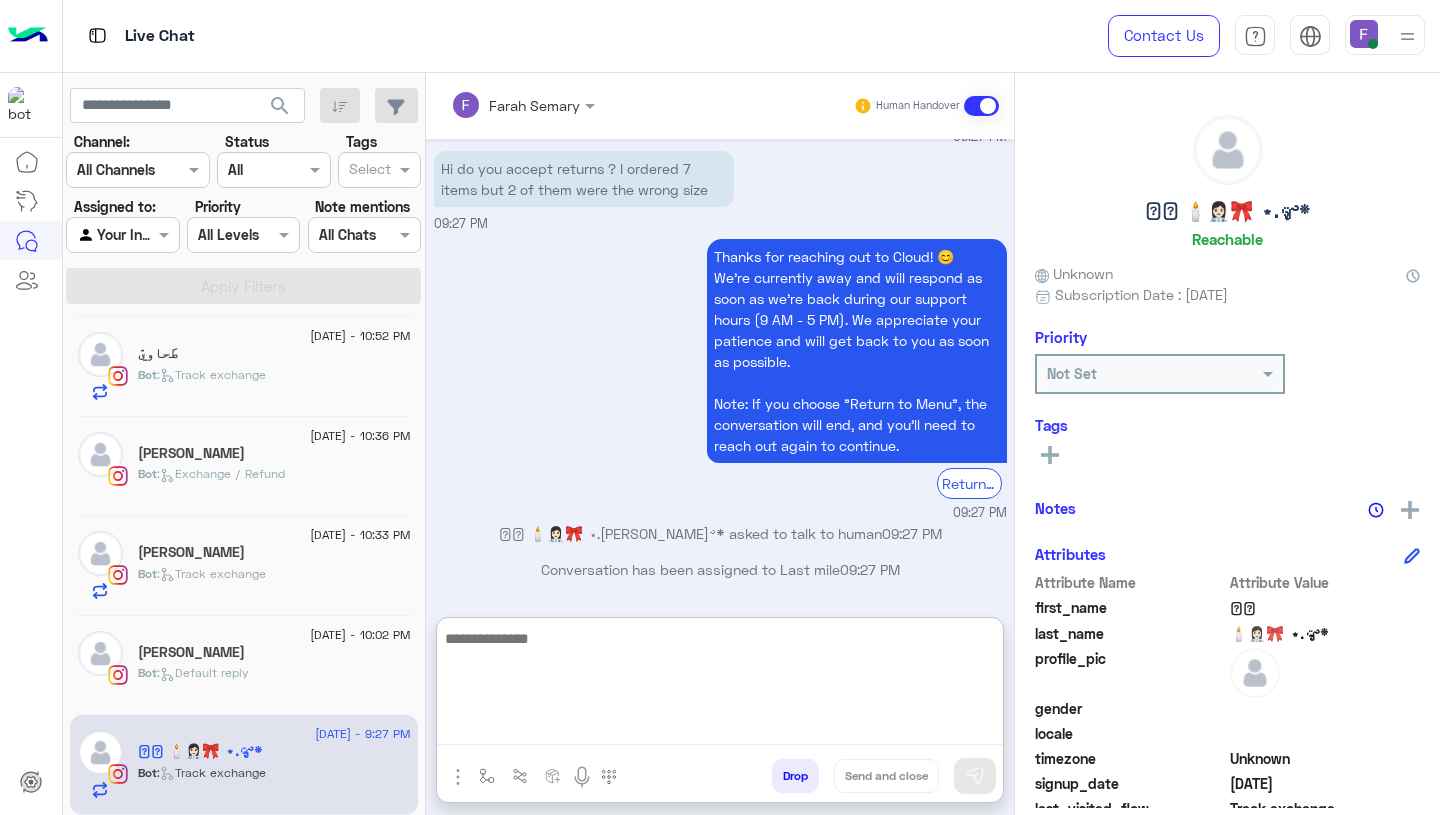 paste on "**********" 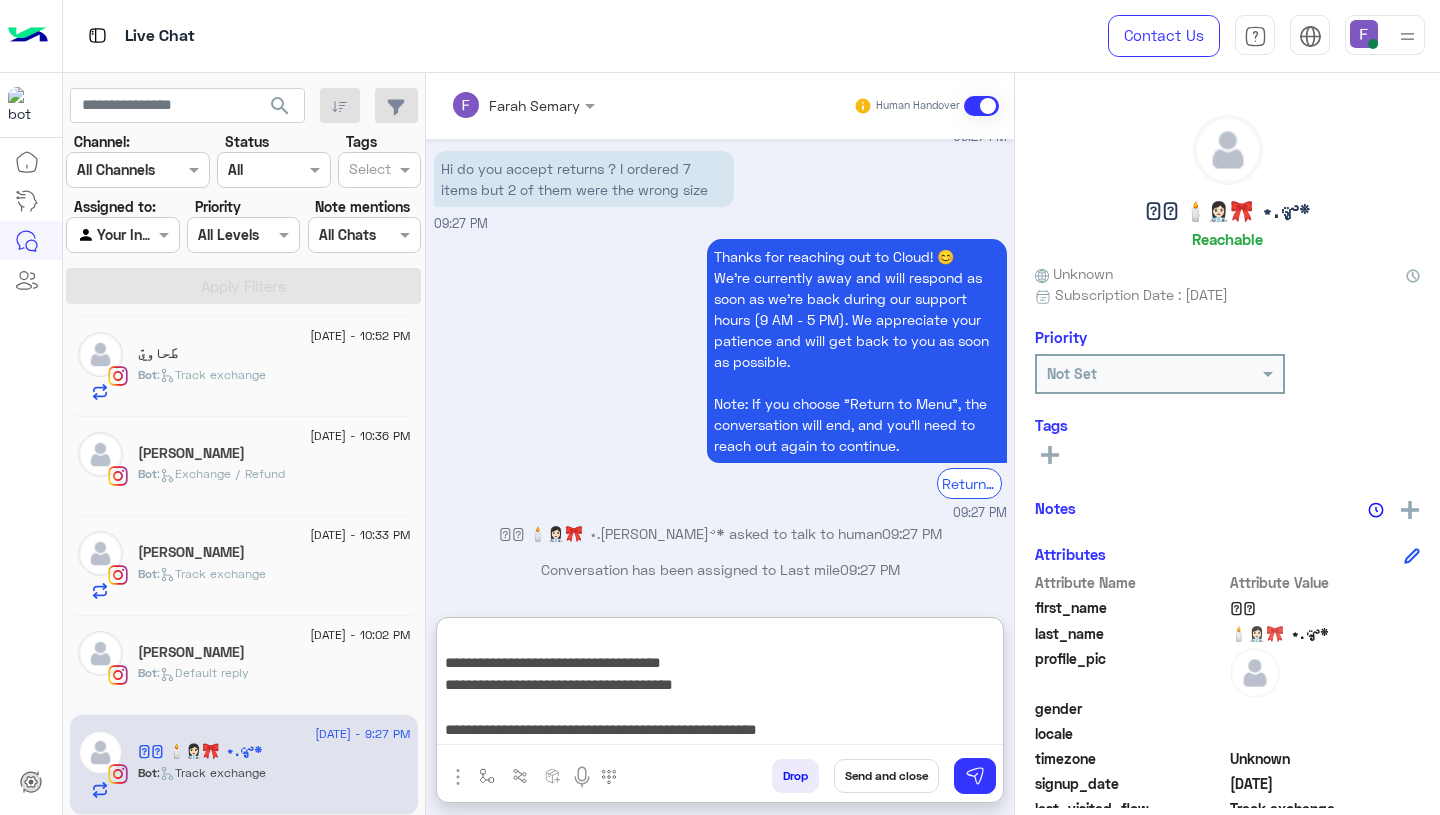 scroll, scrollTop: 0, scrollLeft: 0, axis: both 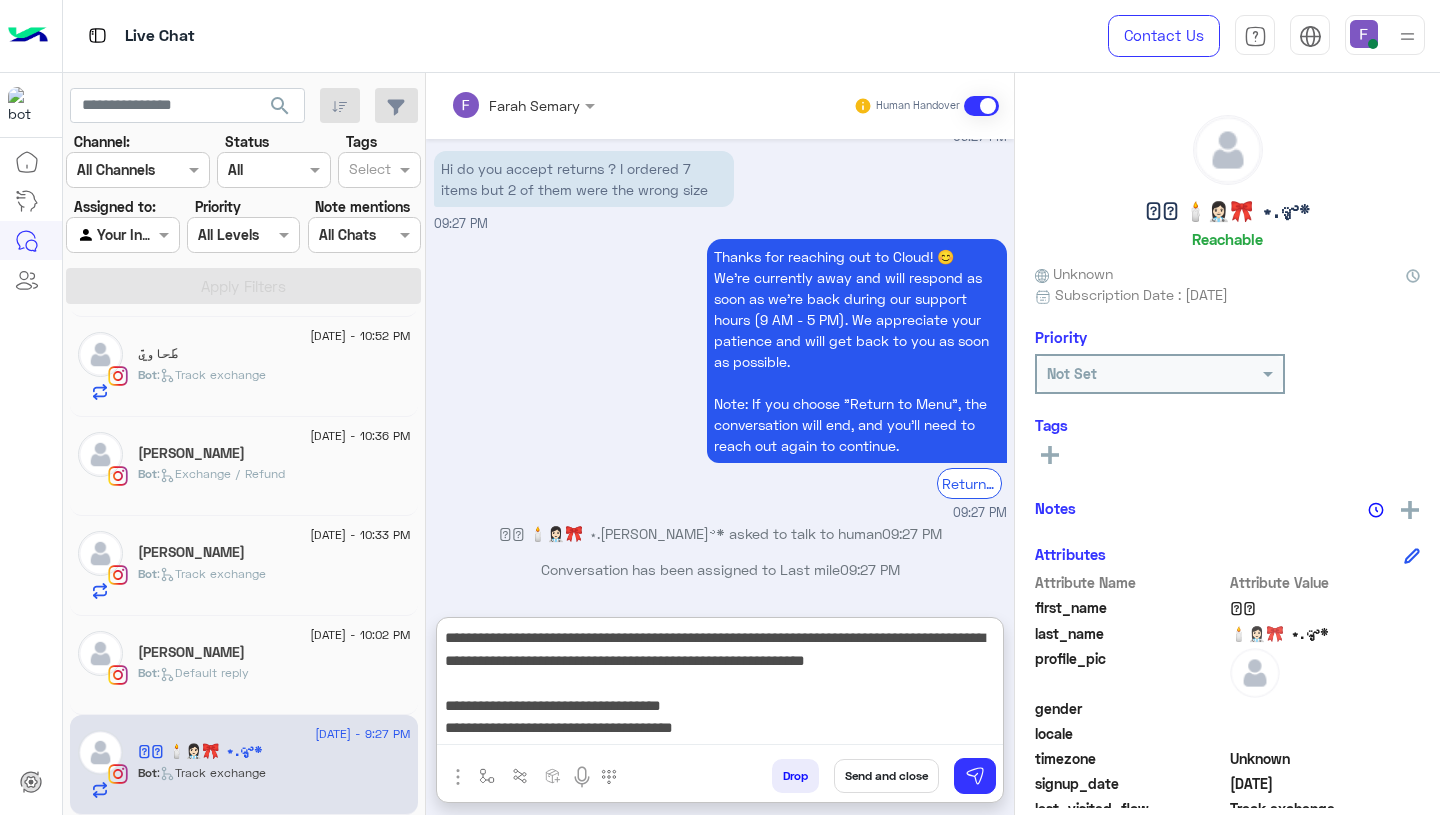 click on "**********" at bounding box center (720, 685) 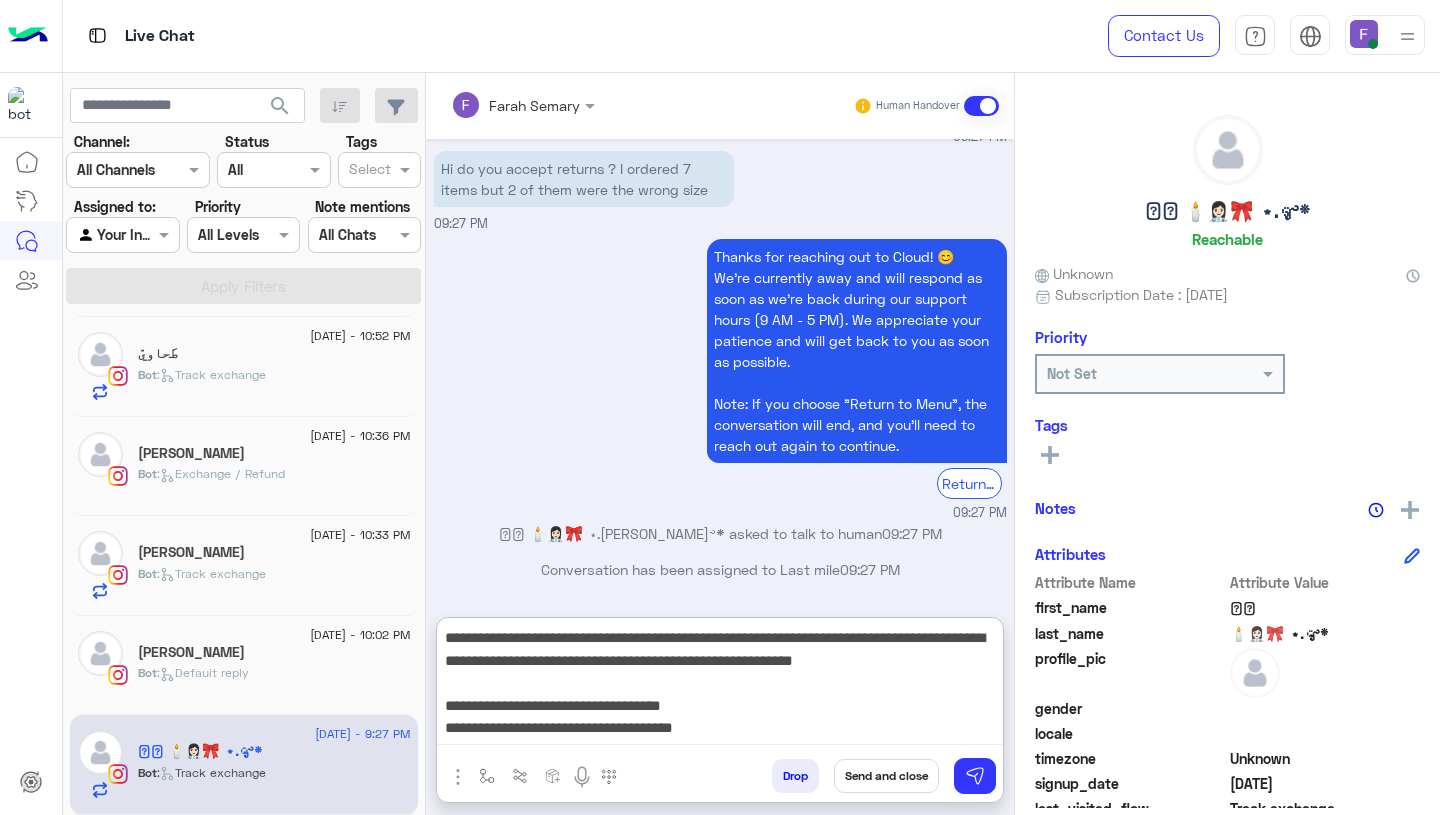 click on "**********" at bounding box center [720, 685] 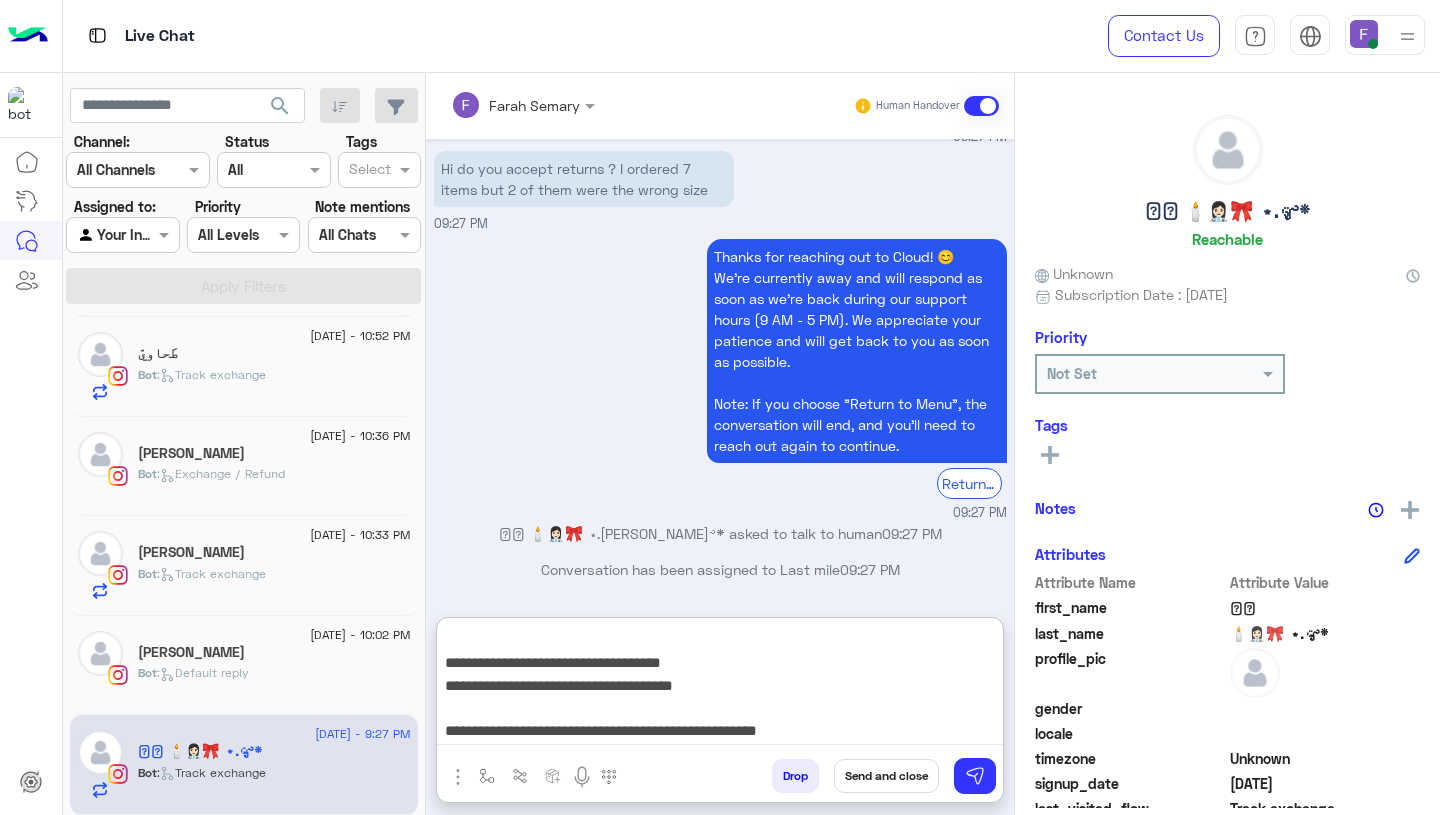 scroll, scrollTop: 110, scrollLeft: 0, axis: vertical 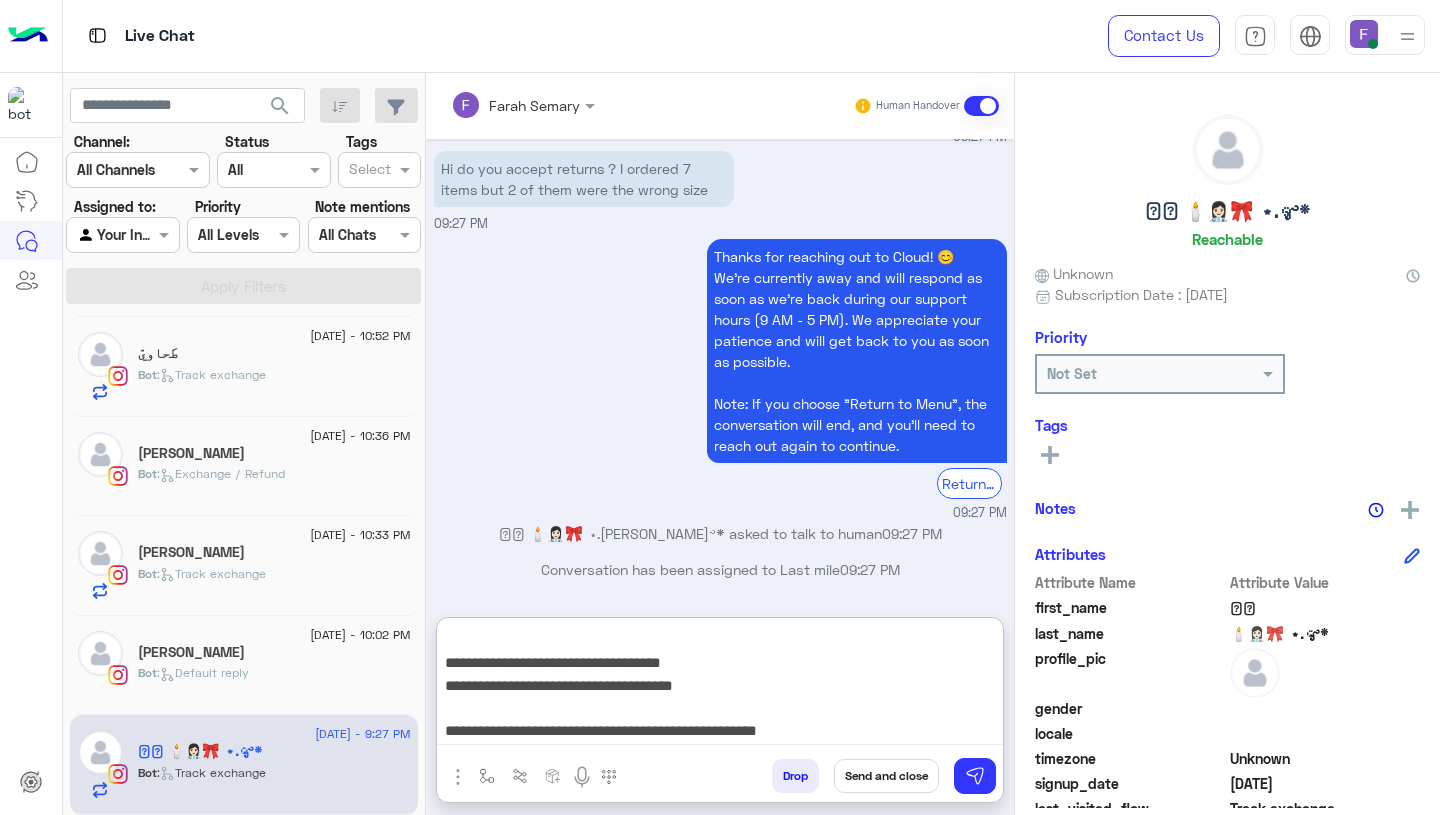 type on "**********" 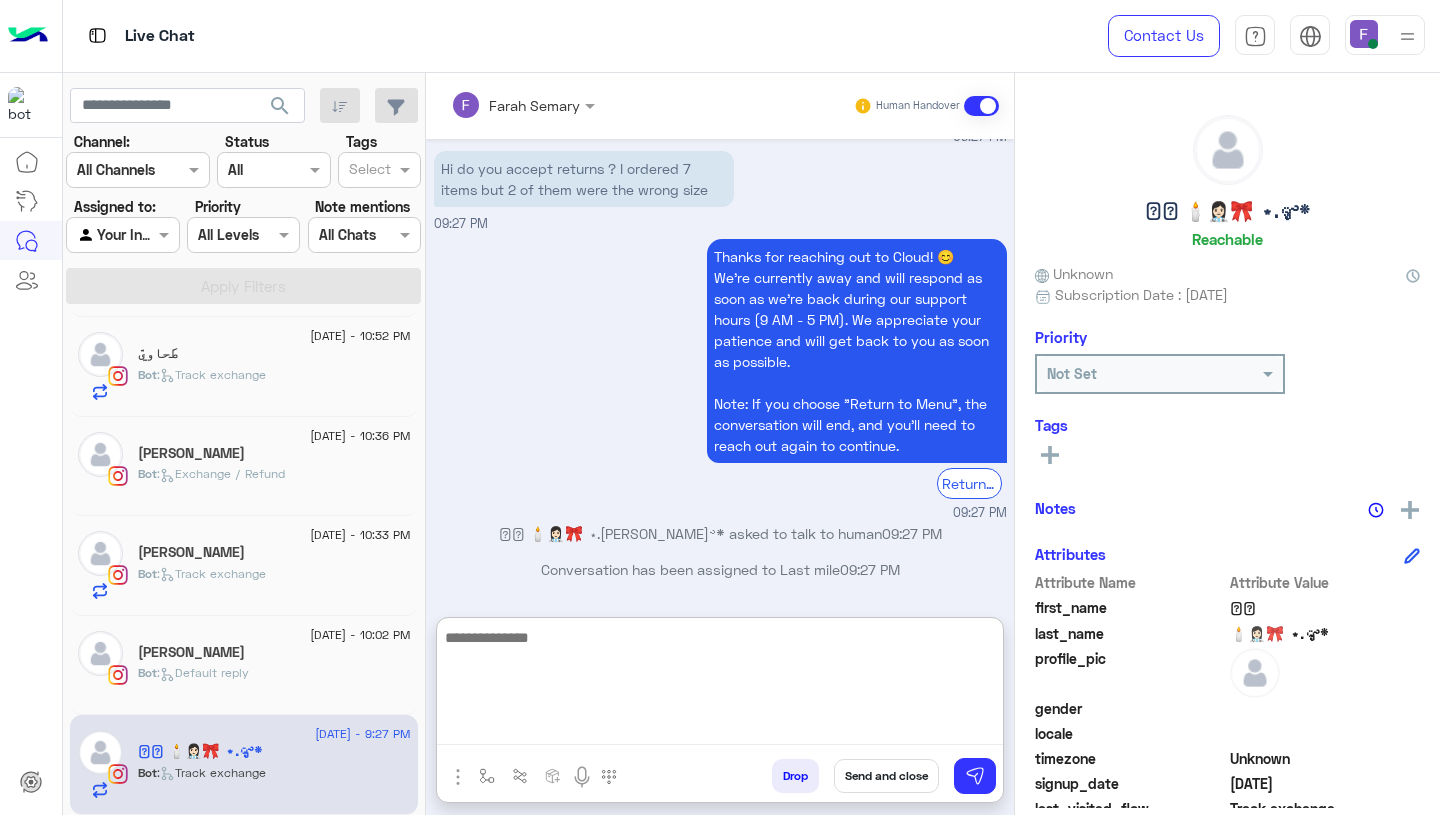 scroll, scrollTop: 0, scrollLeft: 0, axis: both 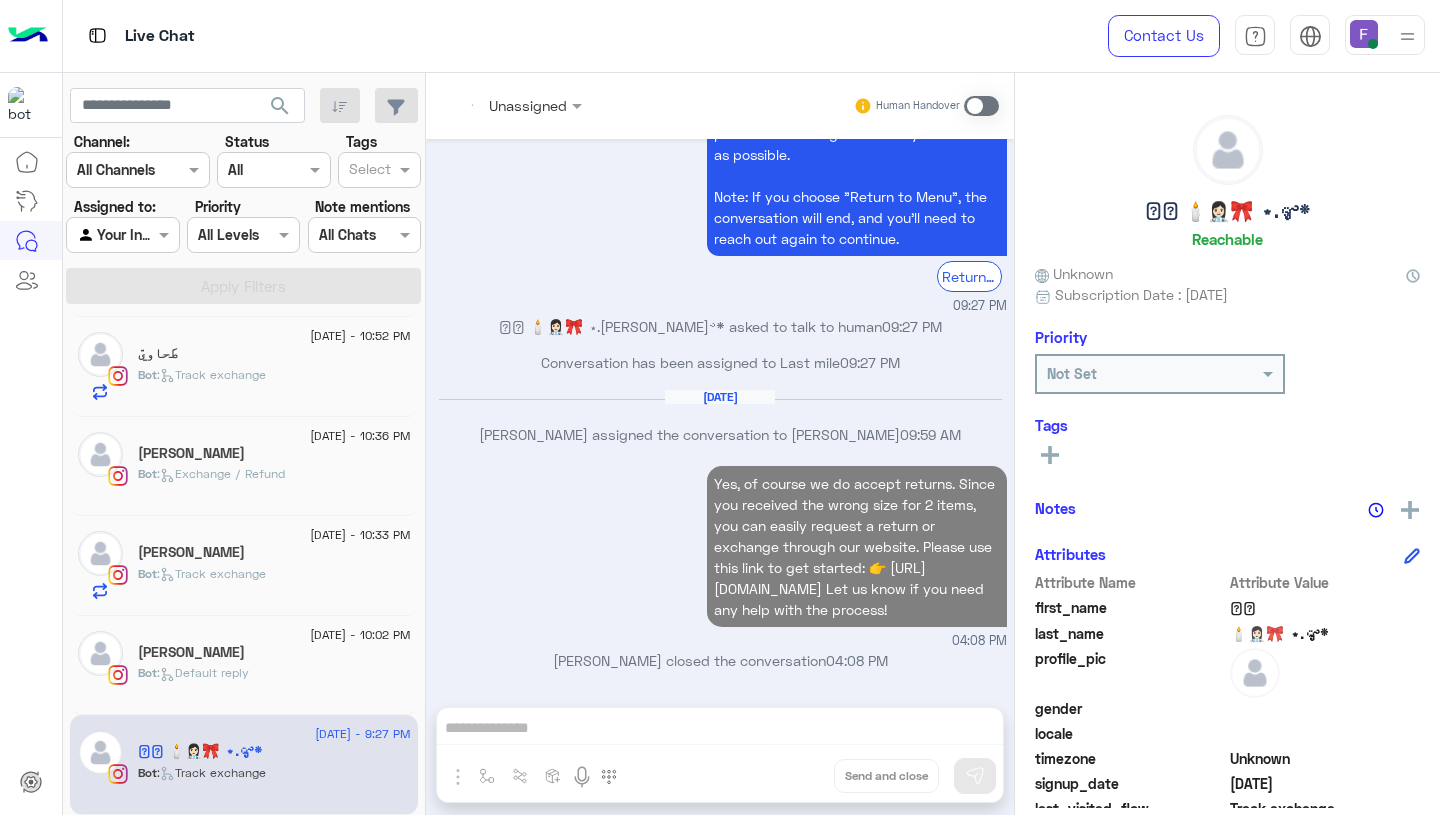 click on "Hania Ismail Bassem" 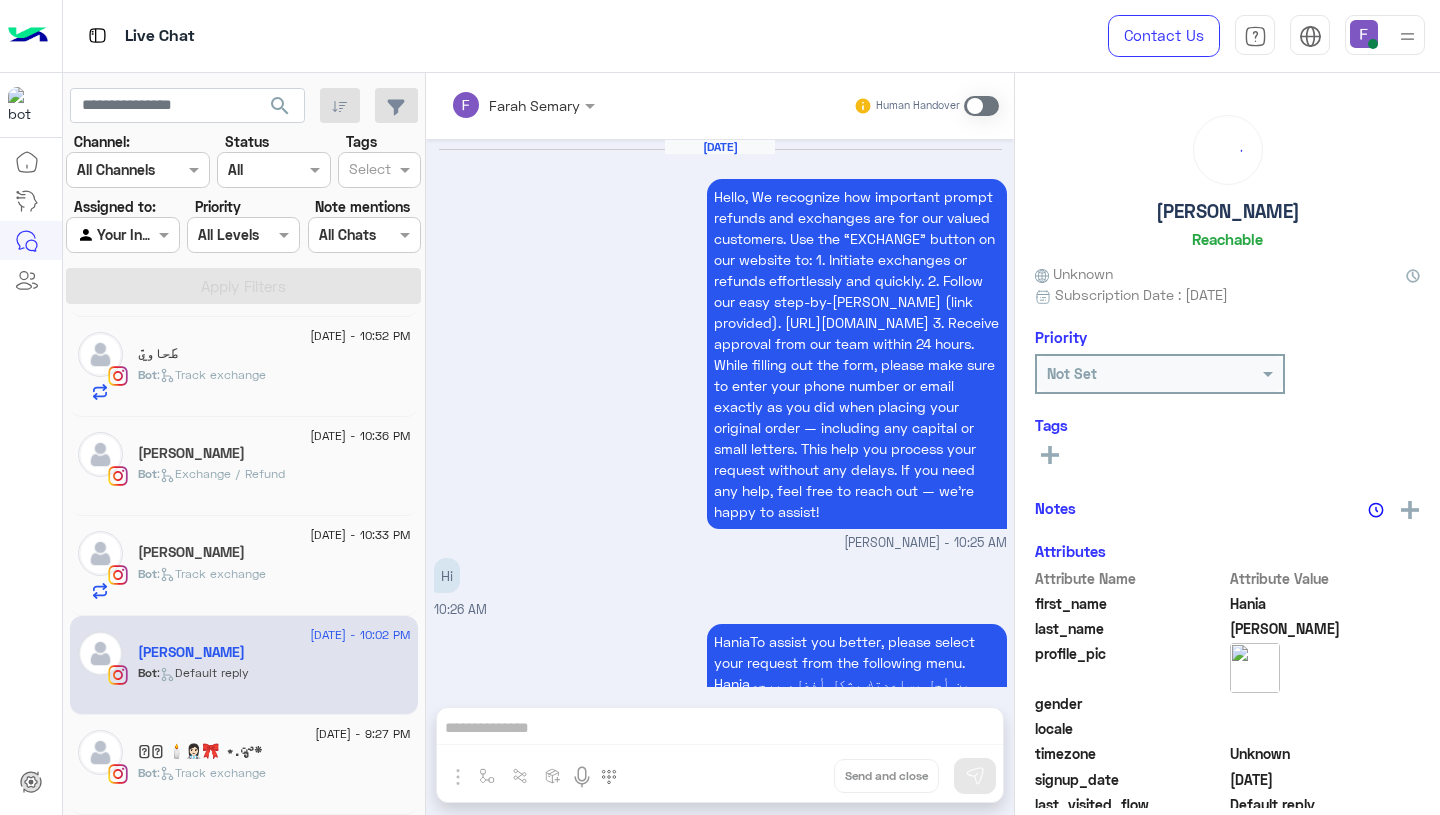 scroll, scrollTop: 2299, scrollLeft: 0, axis: vertical 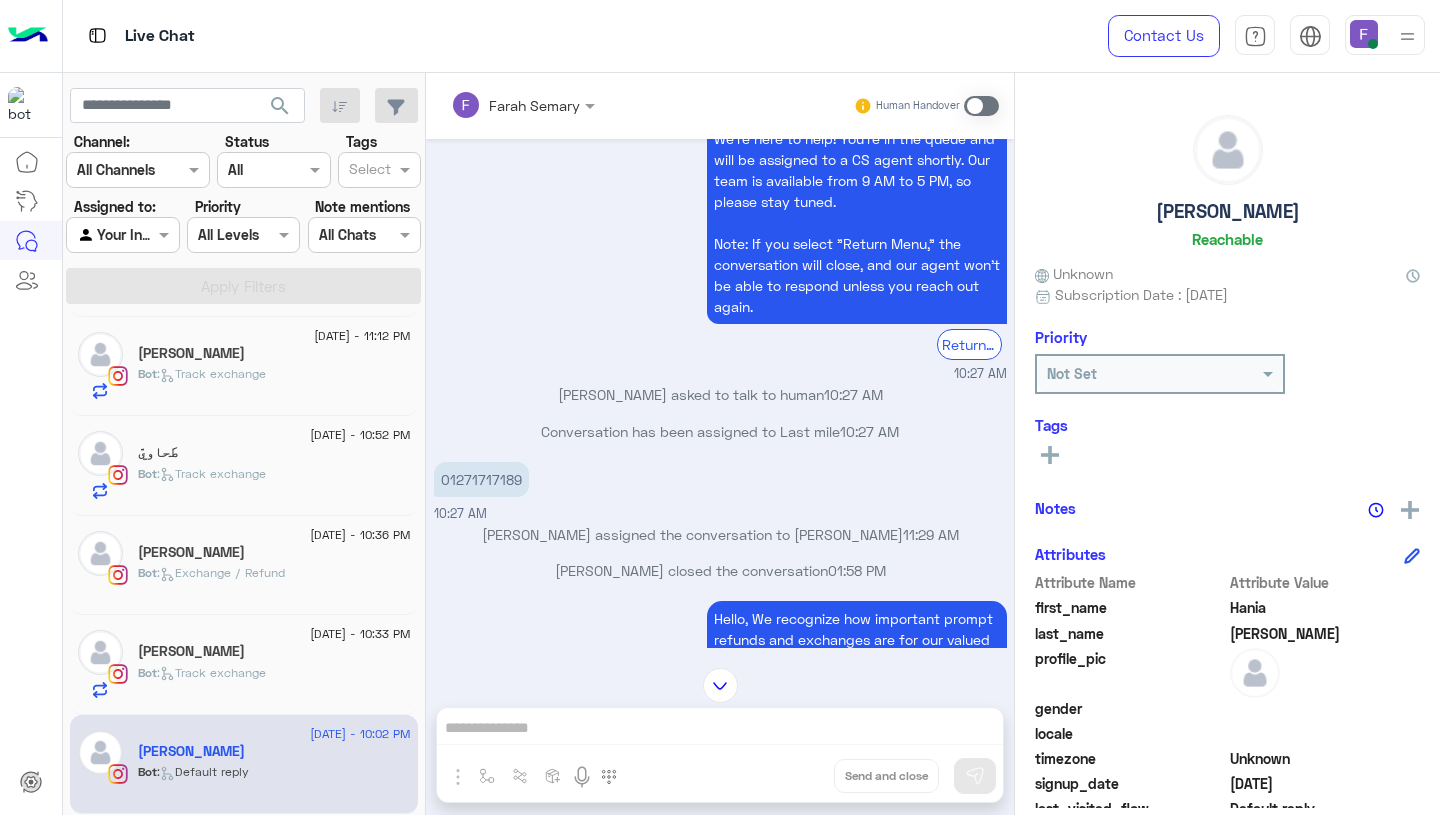 click on "01271717189" at bounding box center (481, 479) 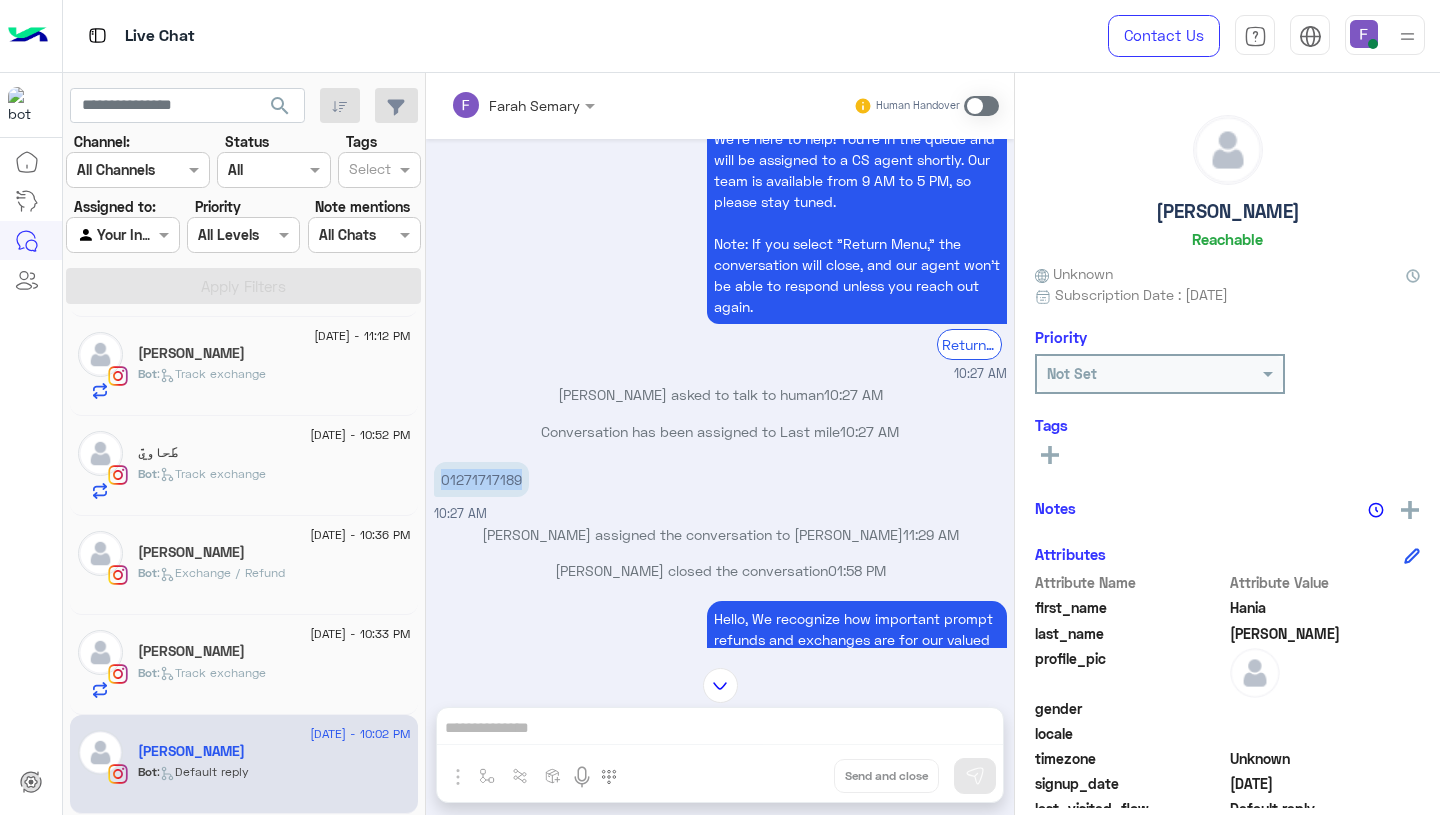 click on "01271717189" at bounding box center (481, 479) 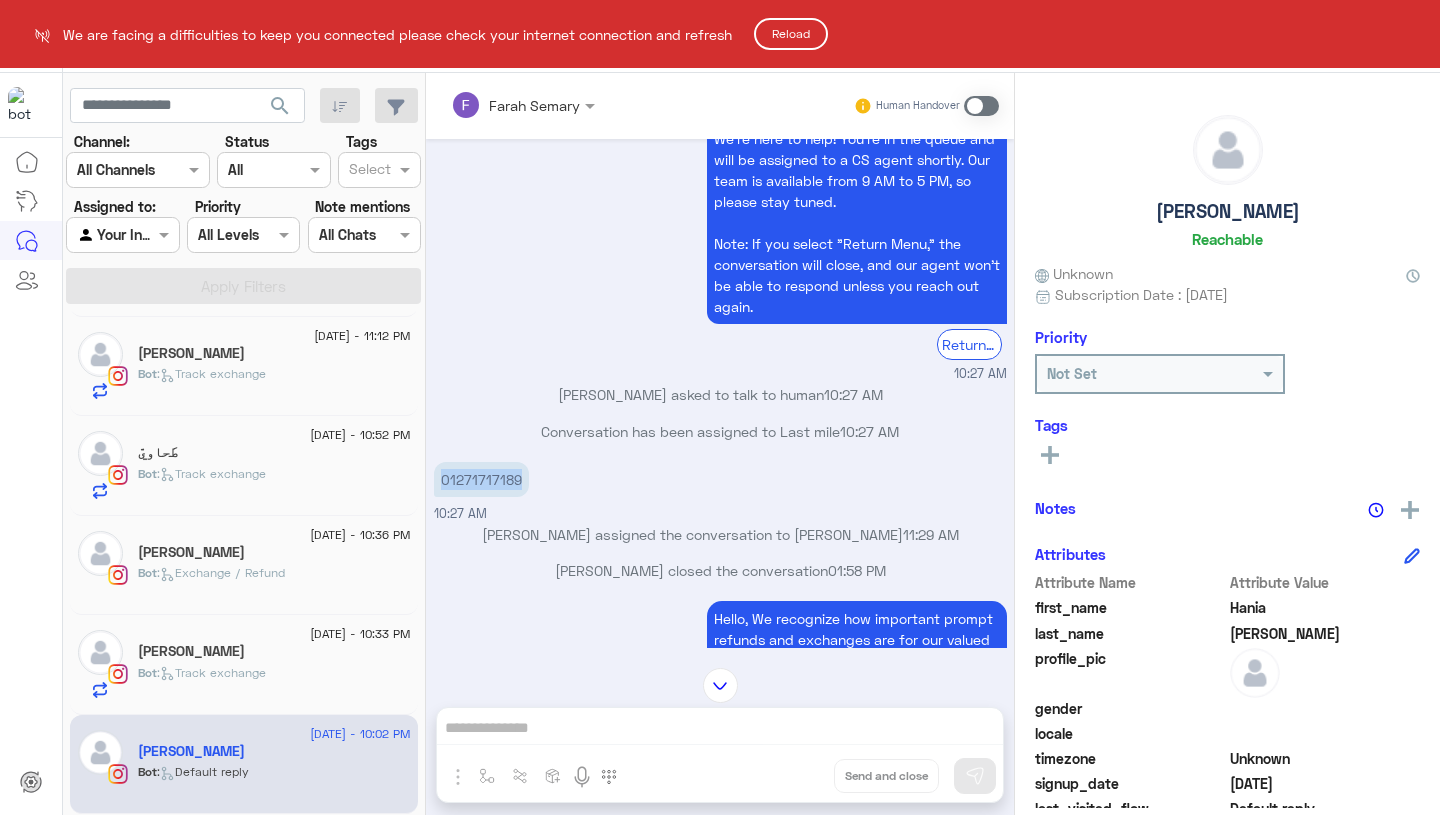 click on "We are facing a difficulties to keep you connected please check your internet connection and refresh Reload  Live Chat   Contact Us  Help Center عربي English search Channel: Channel All Channels Status Channel All Tags Select Assigned to: Agent Filter Your Inbox Priority All Levels All Levels Note mentions Select All Chats Apply Filters 2 July - 4:07 PM  Nouran Amr   You  : Could you please send me your order number and phone number?
I will give you a call right away to assist you.
Thank you! 2 July - 4:06 PM  celina    You  : Your exchange has been approved, and you’ll receive it within the next 2–5 working days.
Let us know if you need anything else! 2 July - 3:59 PM  💿    You  : Yes, of course since the mistake was on our side, you will receive the full refund amount of 450 EGP for the top.
We sincerely apologize for the inconvenience and appreciate your understanding! 2 July - 3:58 PM  Toqa Jamal   You  2 July - 3:56 PM  Mariam Safwat  1 Mariam : ?? 2 July - 3:51 PM 1 Salma  S" at bounding box center (720, 407) 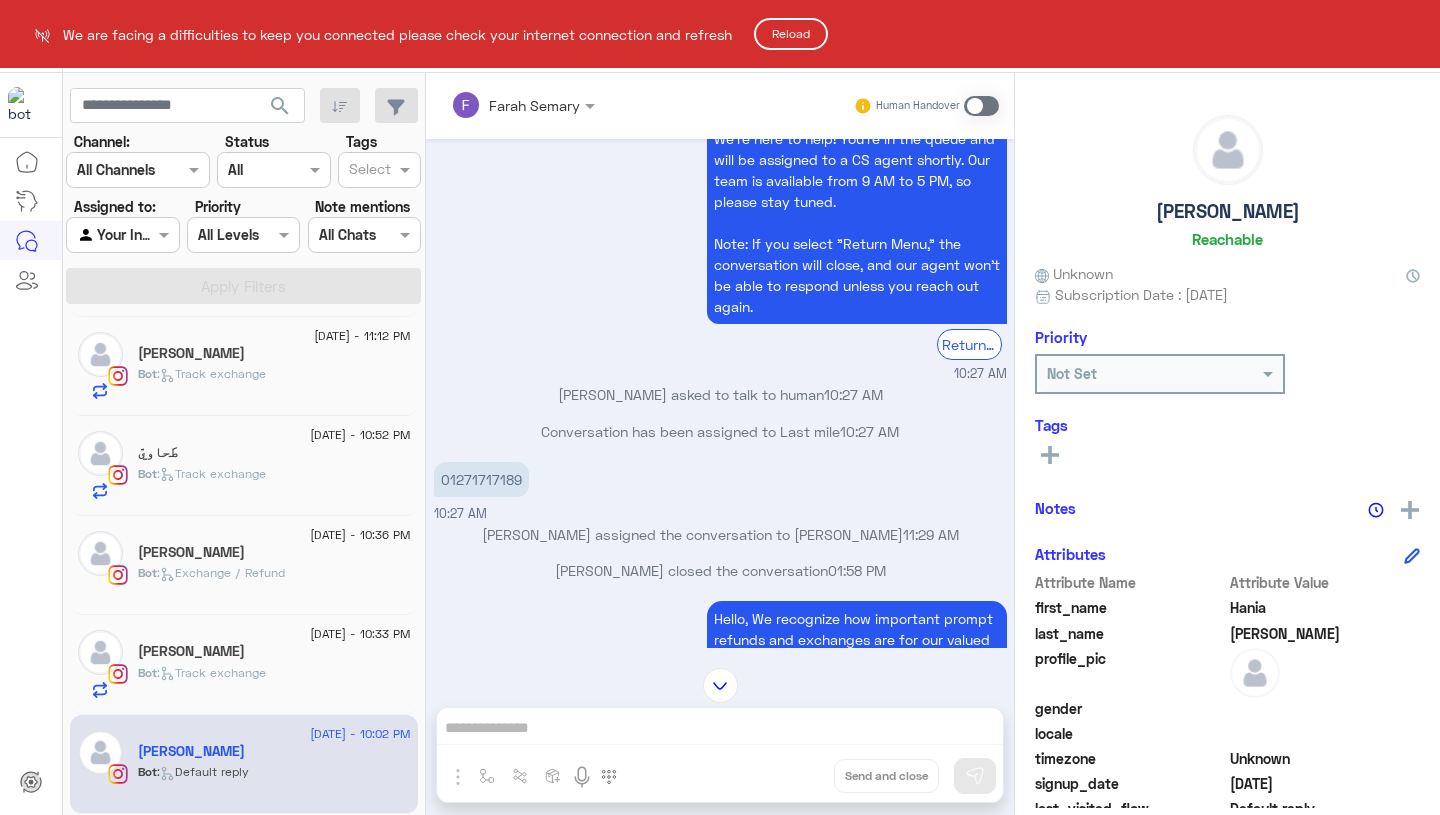click on "Reload" 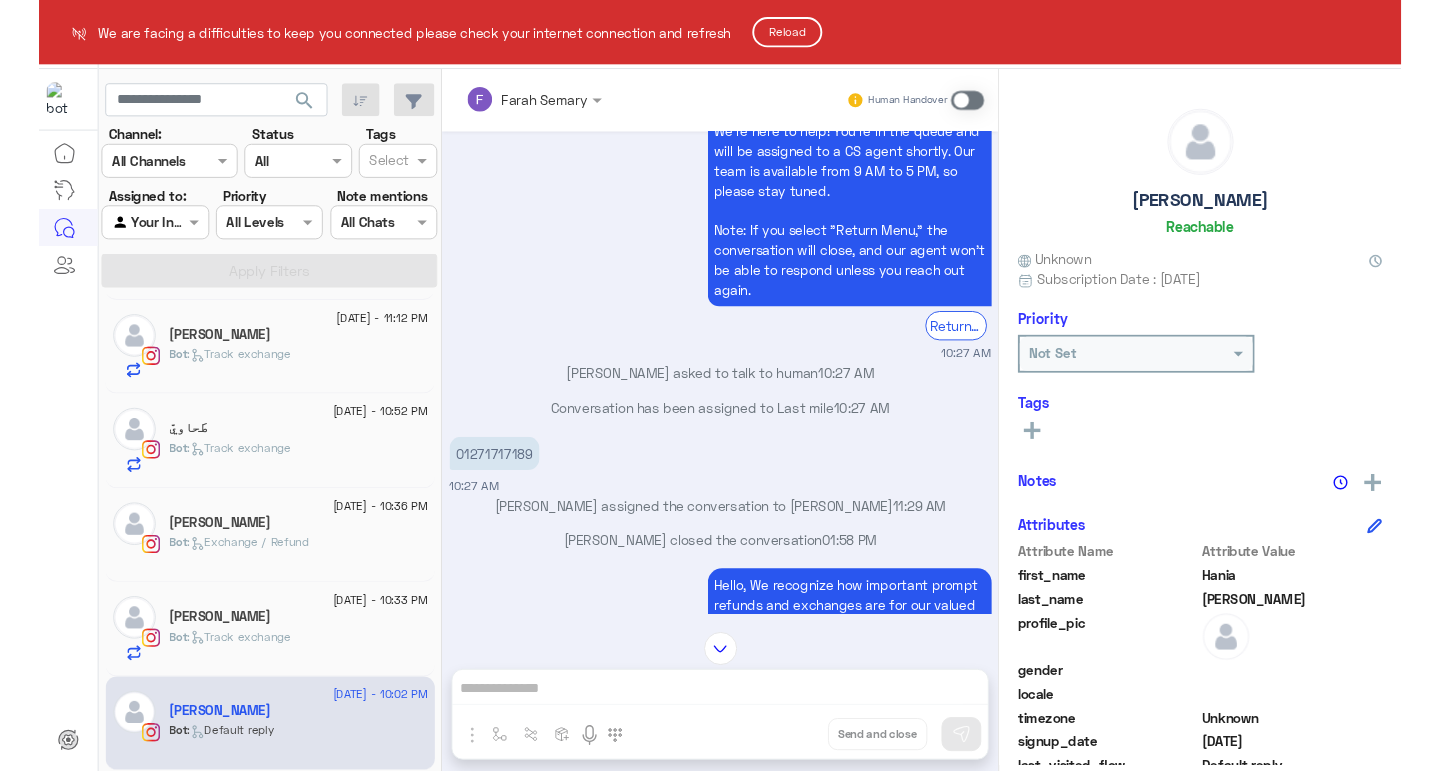 scroll, scrollTop: 2987, scrollLeft: 0, axis: vertical 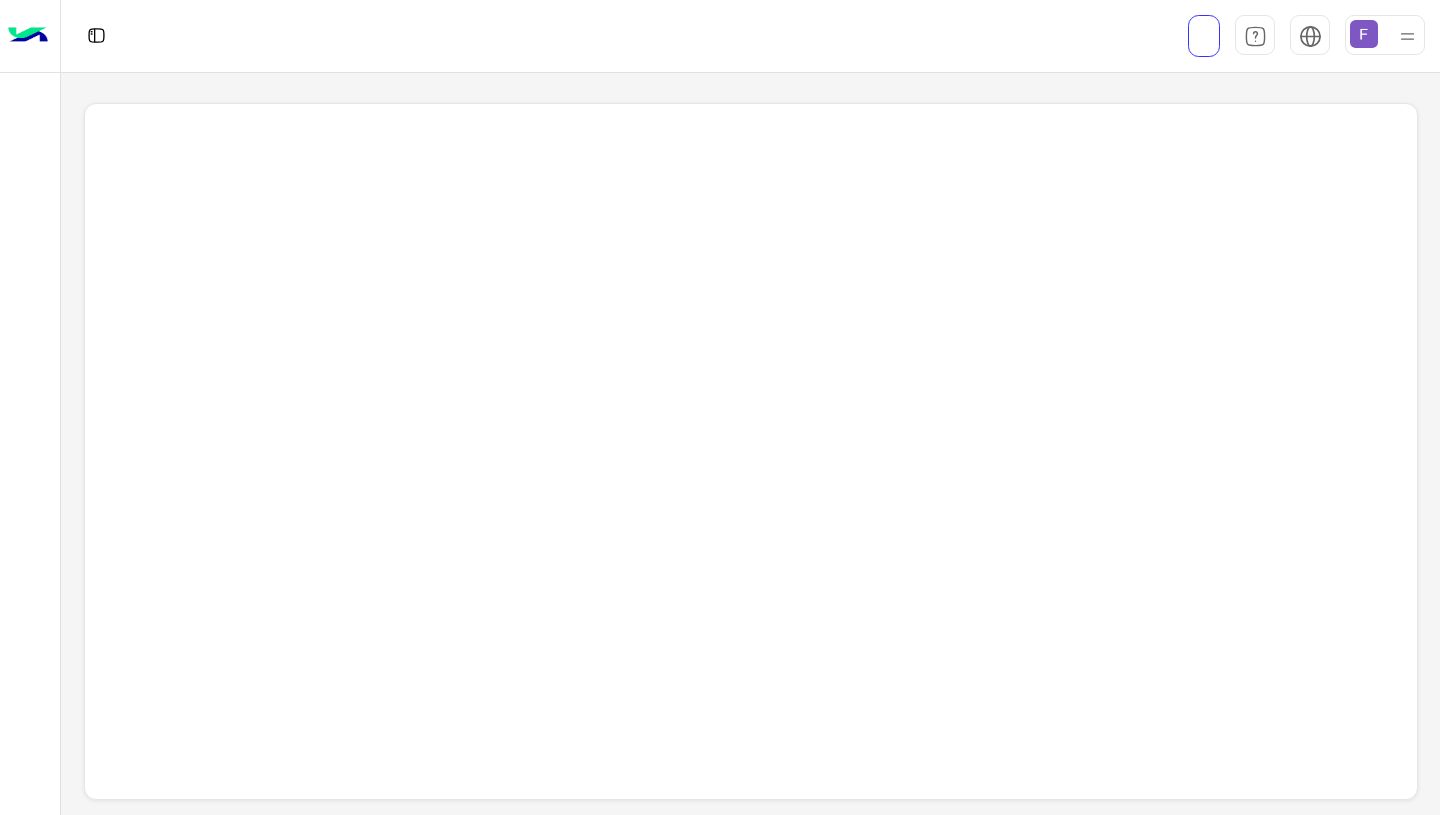 click at bounding box center (1364, 34) 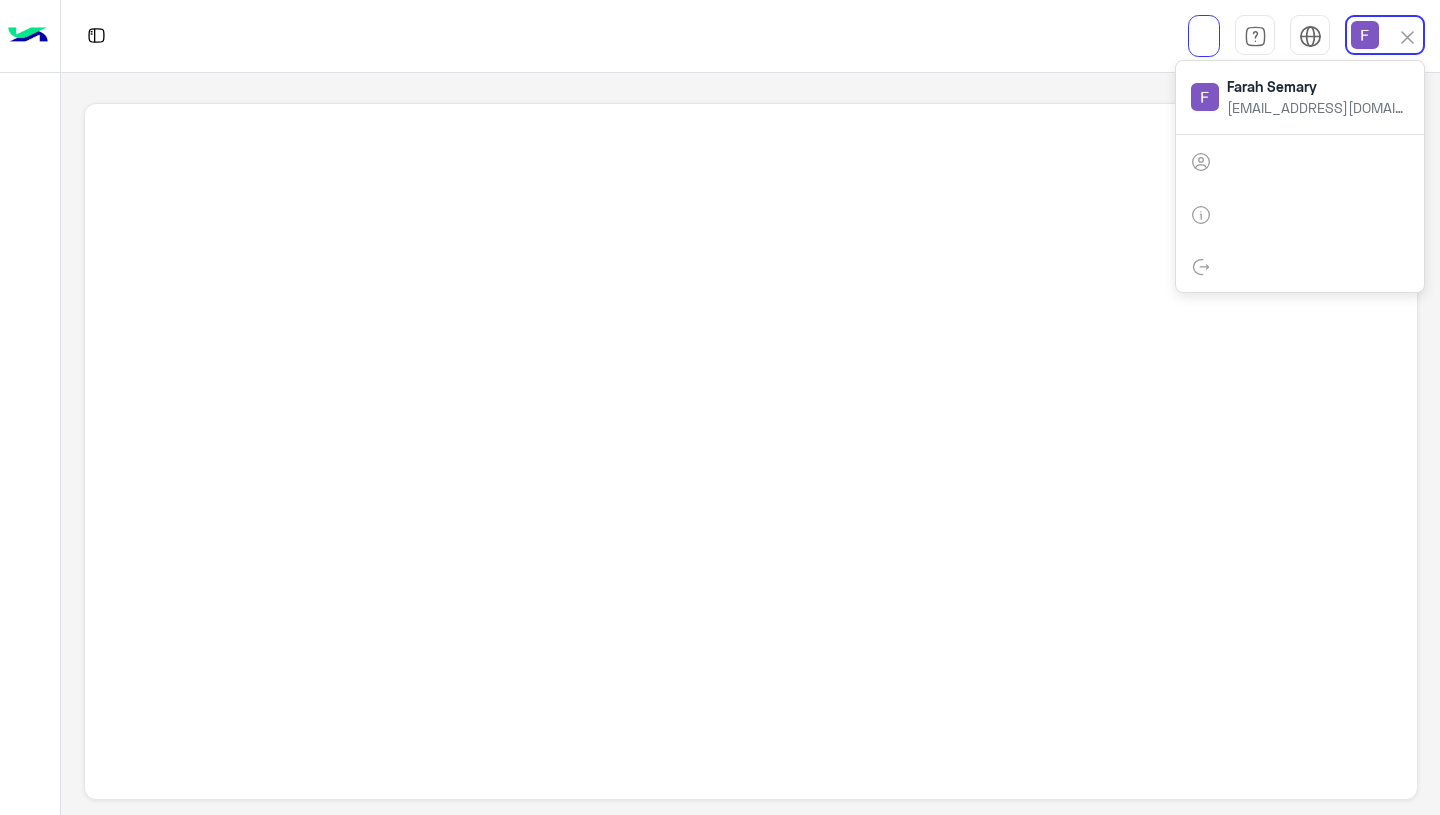 click 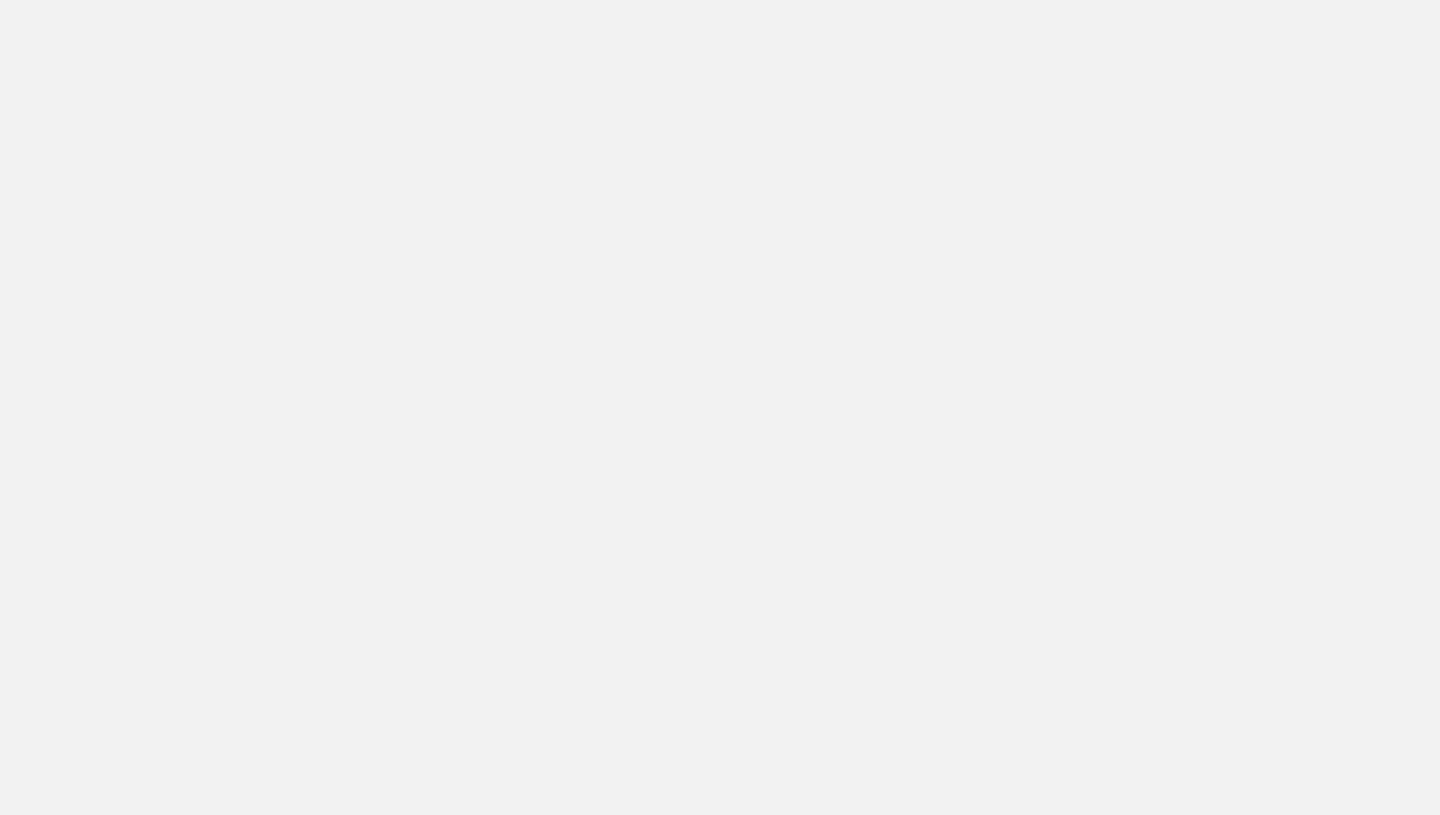 scroll, scrollTop: 0, scrollLeft: 0, axis: both 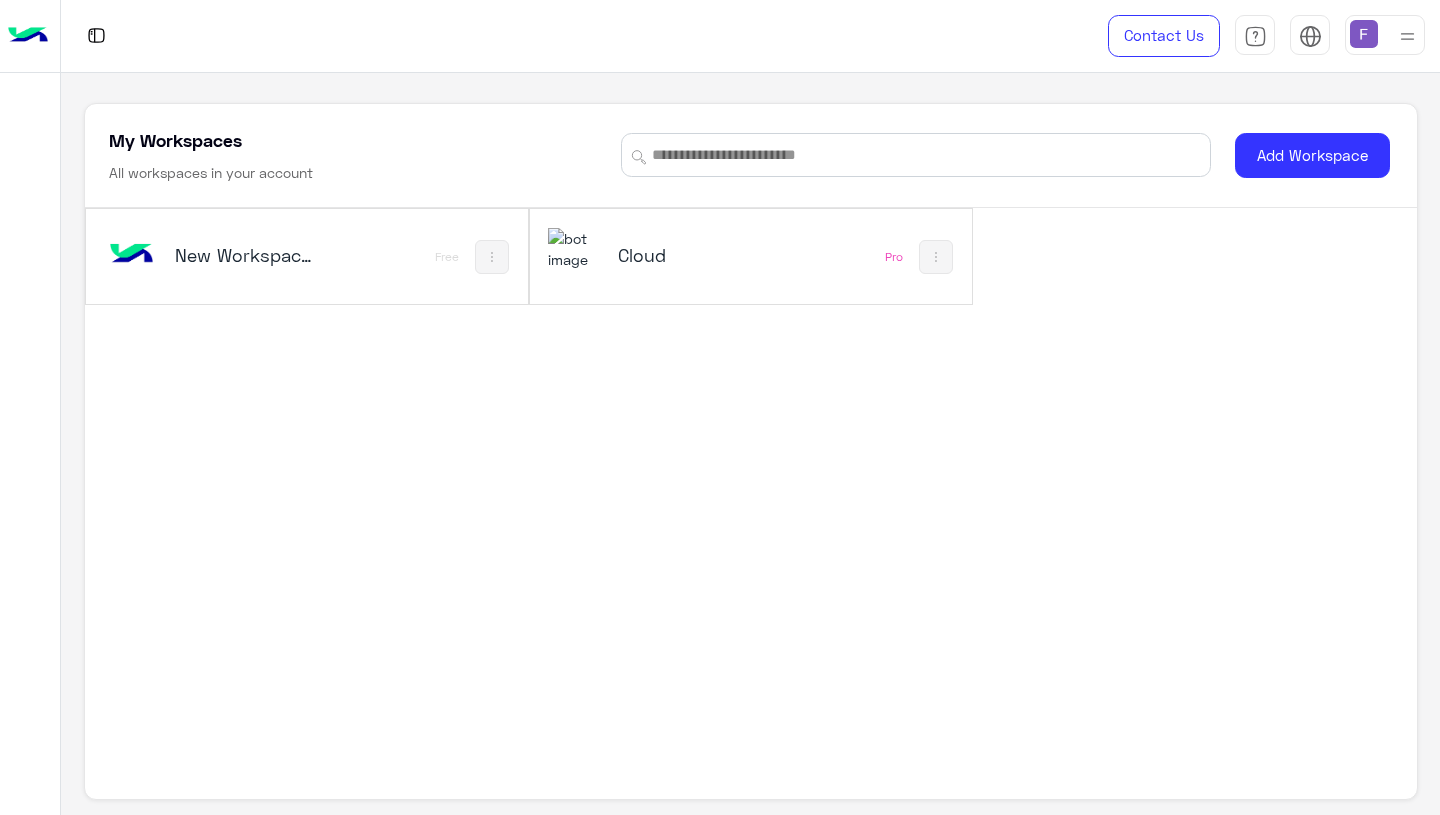 click on "Cloud" at bounding box center [691, 255] 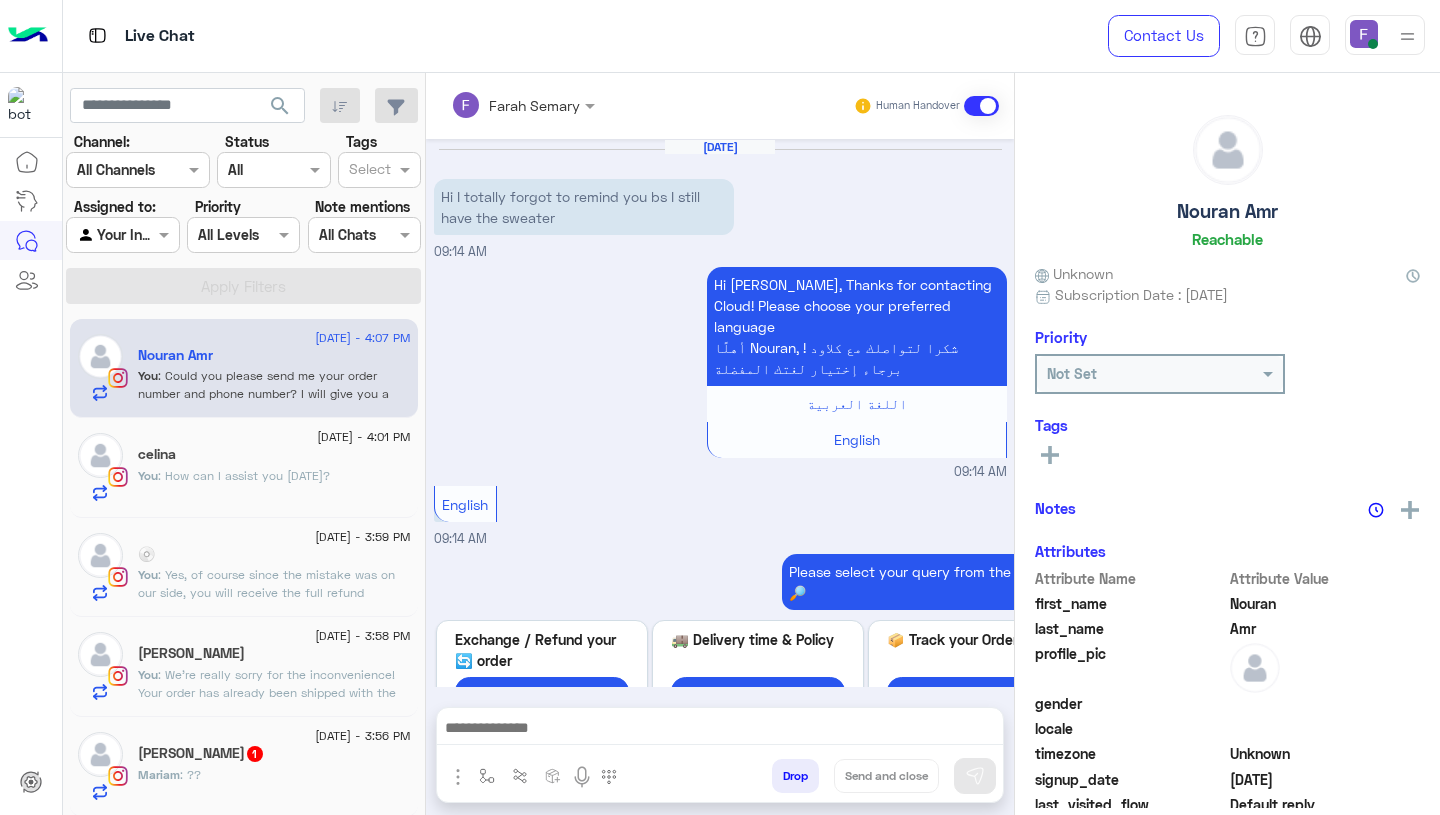 scroll, scrollTop: 1337, scrollLeft: 0, axis: vertical 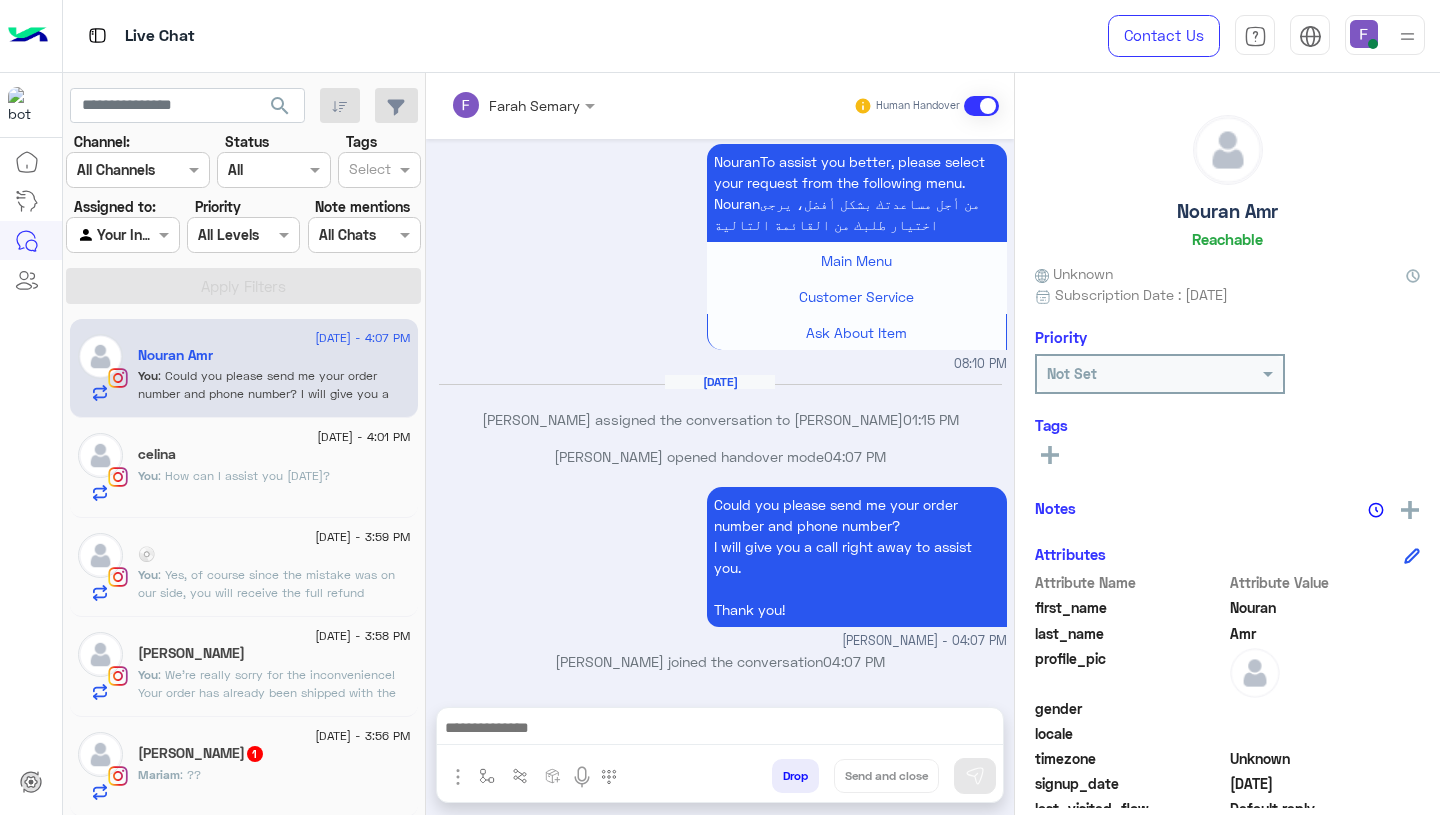 click on "NouranTo assist you better, please select your request from the following menu. Nouranمن أجل مساعدتك بشكل أفضل، يرجى اختيار طلبك من القائمة التالية  Main Menu   Customer Service   Ask About Item     08:10 PM" at bounding box center [720, 256] 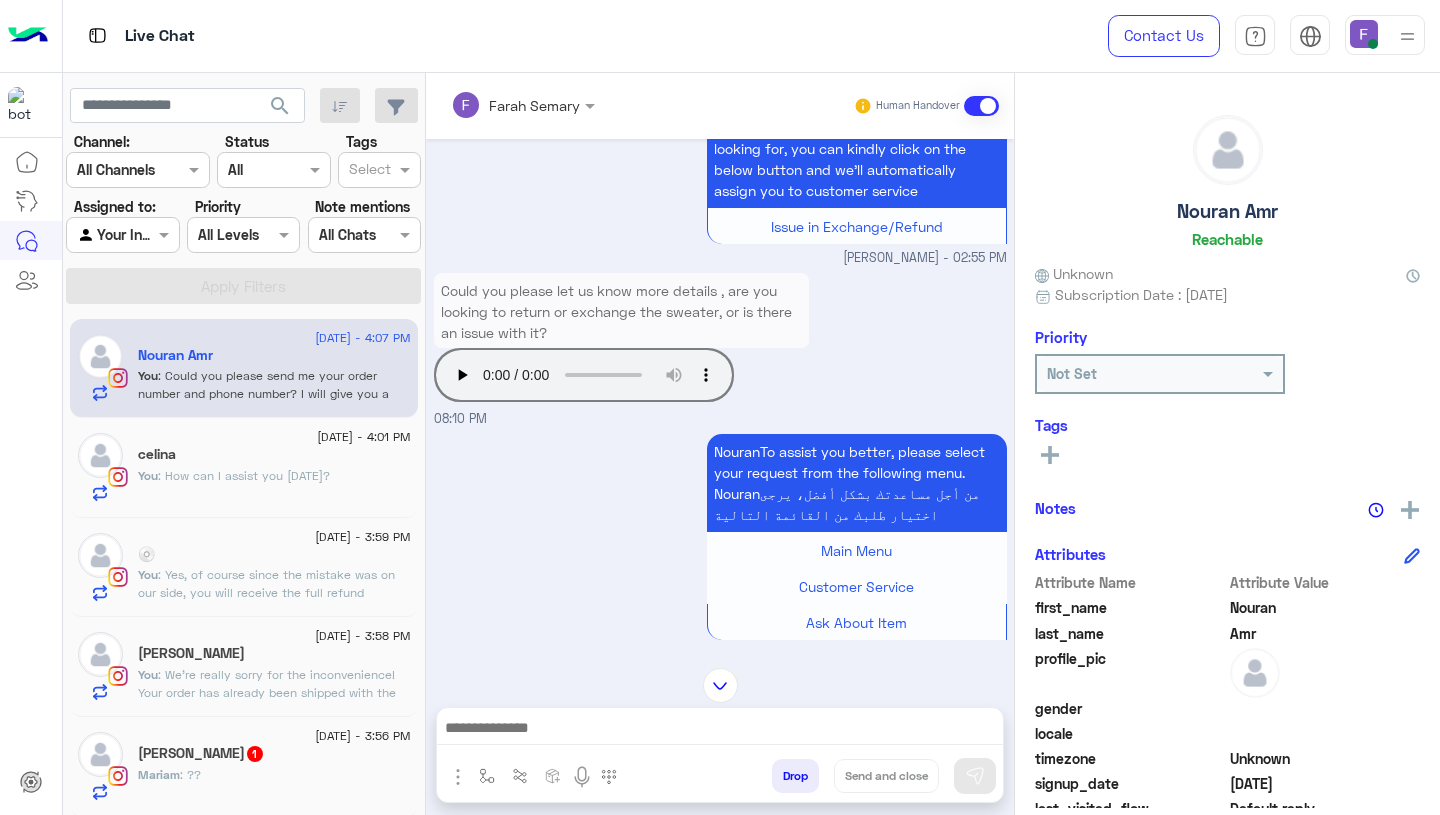 scroll, scrollTop: 1337, scrollLeft: 0, axis: vertical 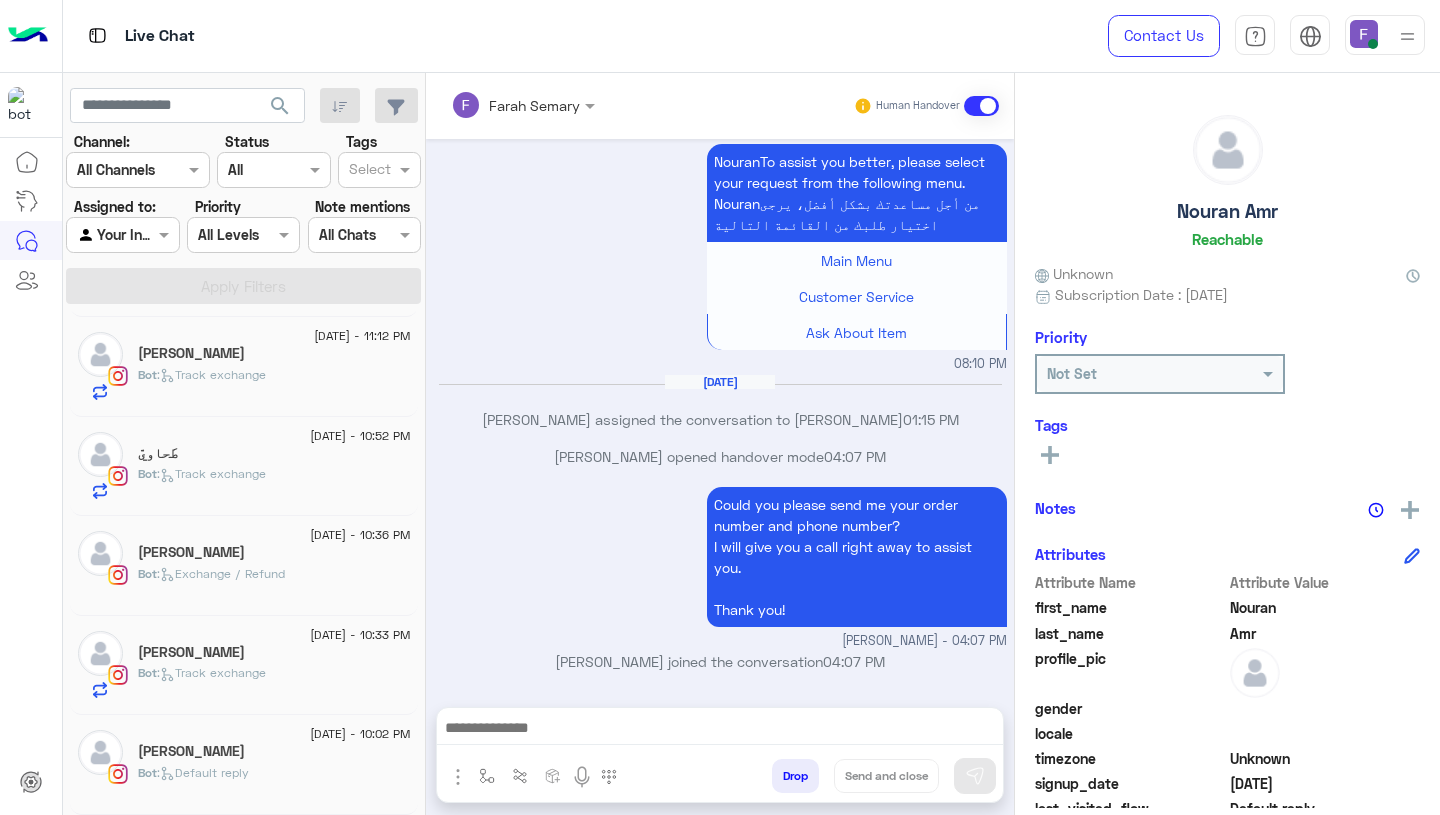 click on "Bot :   Default reply" 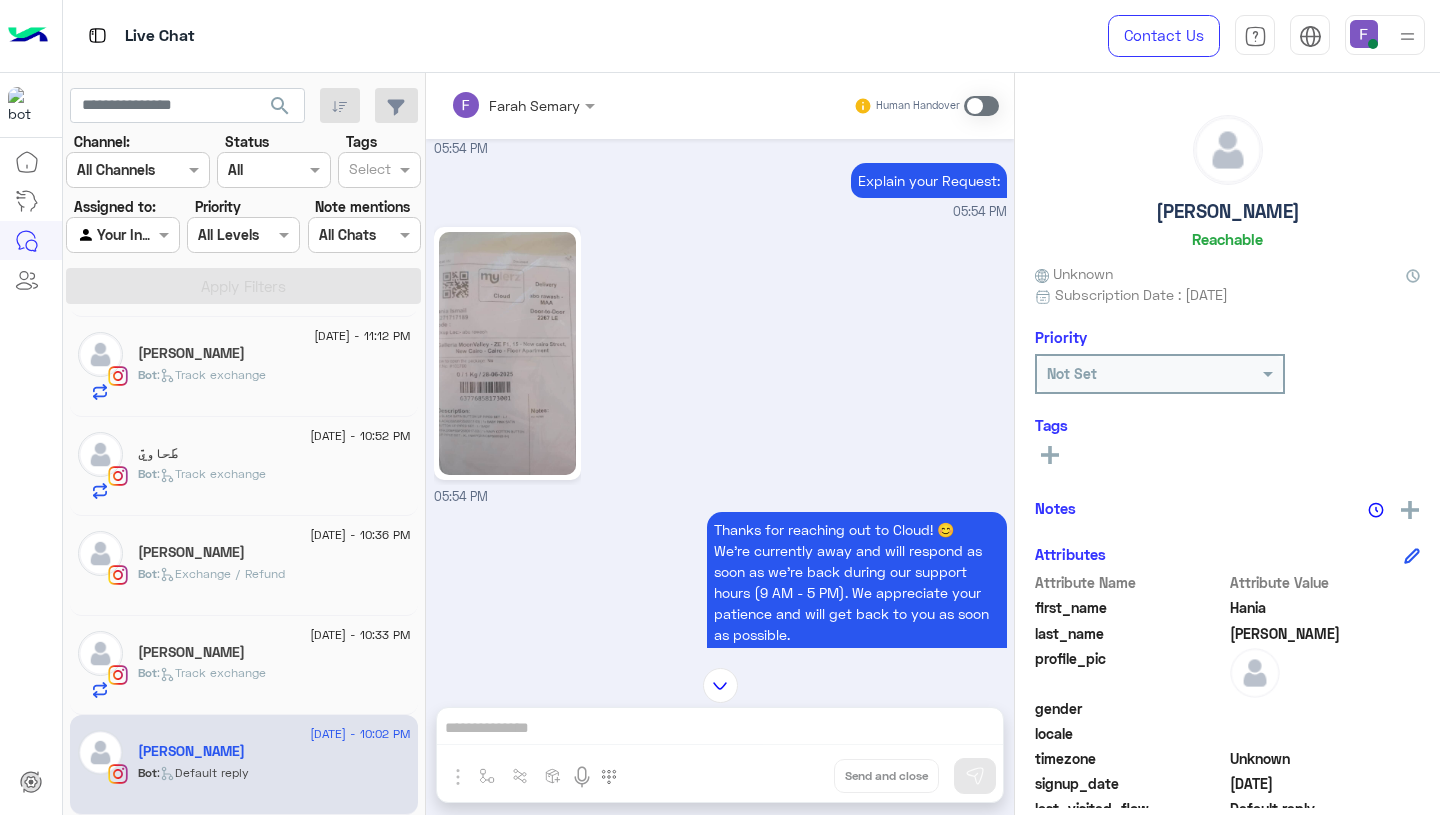 scroll, scrollTop: 989, scrollLeft: 0, axis: vertical 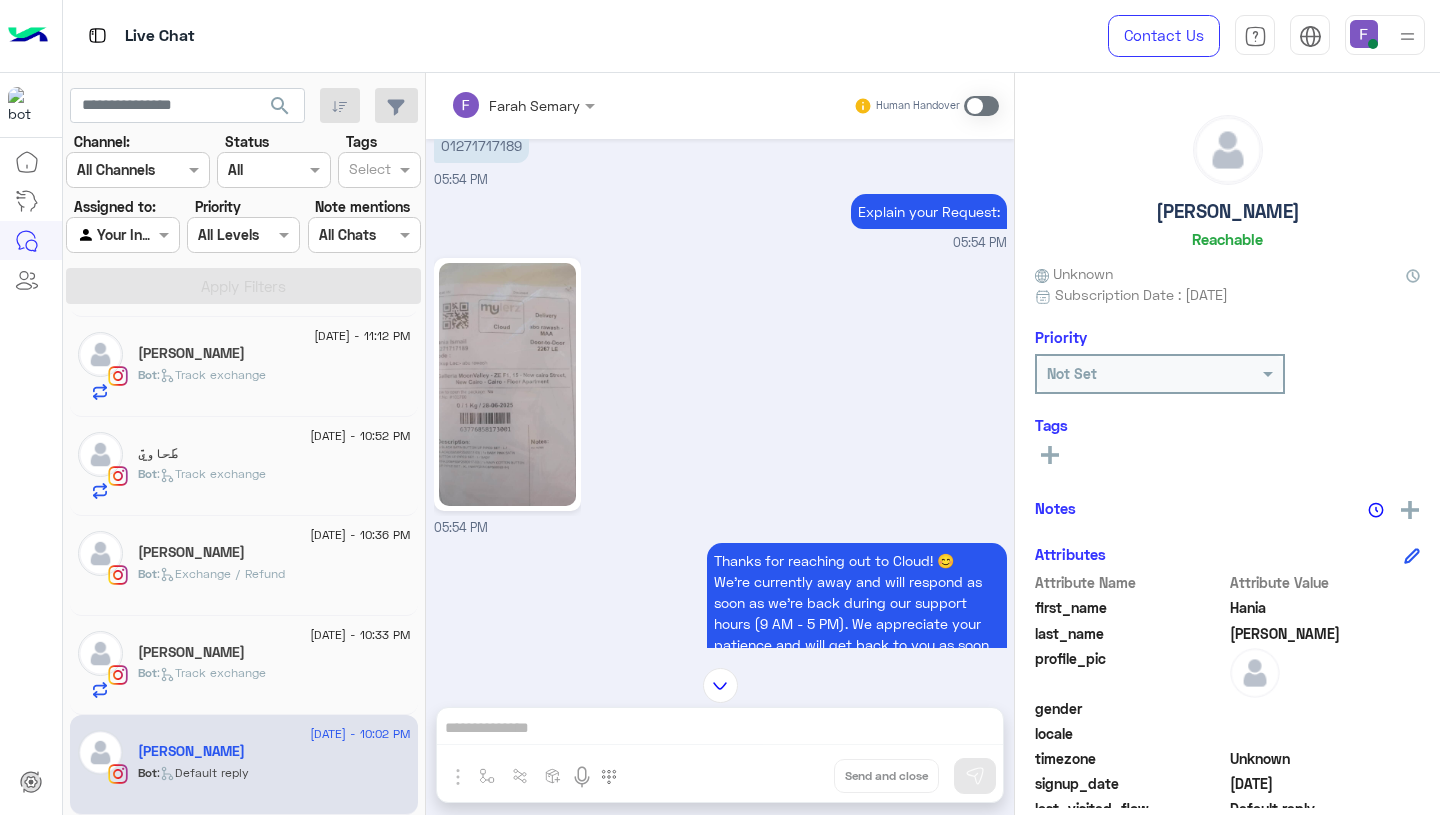 click on "[PERSON_NAME] Human Handover     [DATE]  Please select your query from the below 👇 Previous Problems with Delivery  Order Delay  Issue in Exchange/Refund  Support for Exchange/Refund  Issue with Completing Order  Support while ordering  Other Inquirey  Other Inquirey  Main Menu  Main Menu  Next 1 2 3    05:53 PM    05:53 PM  HaniaTo assist you better, please select your request from the following menu. Haniaمن أجل مساعدتك بشكل أفضل، يرجى اختيار طلبك من القائمة التالية  Main Menu   Customer Service   Ask About Item     05:53 PM   Support for Exchange/Refund    05:53 PM  We are here to help! You are now in the queue and will be assigned to CS agent. Please provide the following: Please share your phone number 📱 \order number 📦    05:53 PM  01271717189   05:54 PM  Explain your Request:    05:54 PM    05:54 PM  Thanks for reaching out to Cloud! 😊  Return to main menu     05:54 PM   Conversation has been assigned to Last mile   05:54 PM" at bounding box center (720, 448) 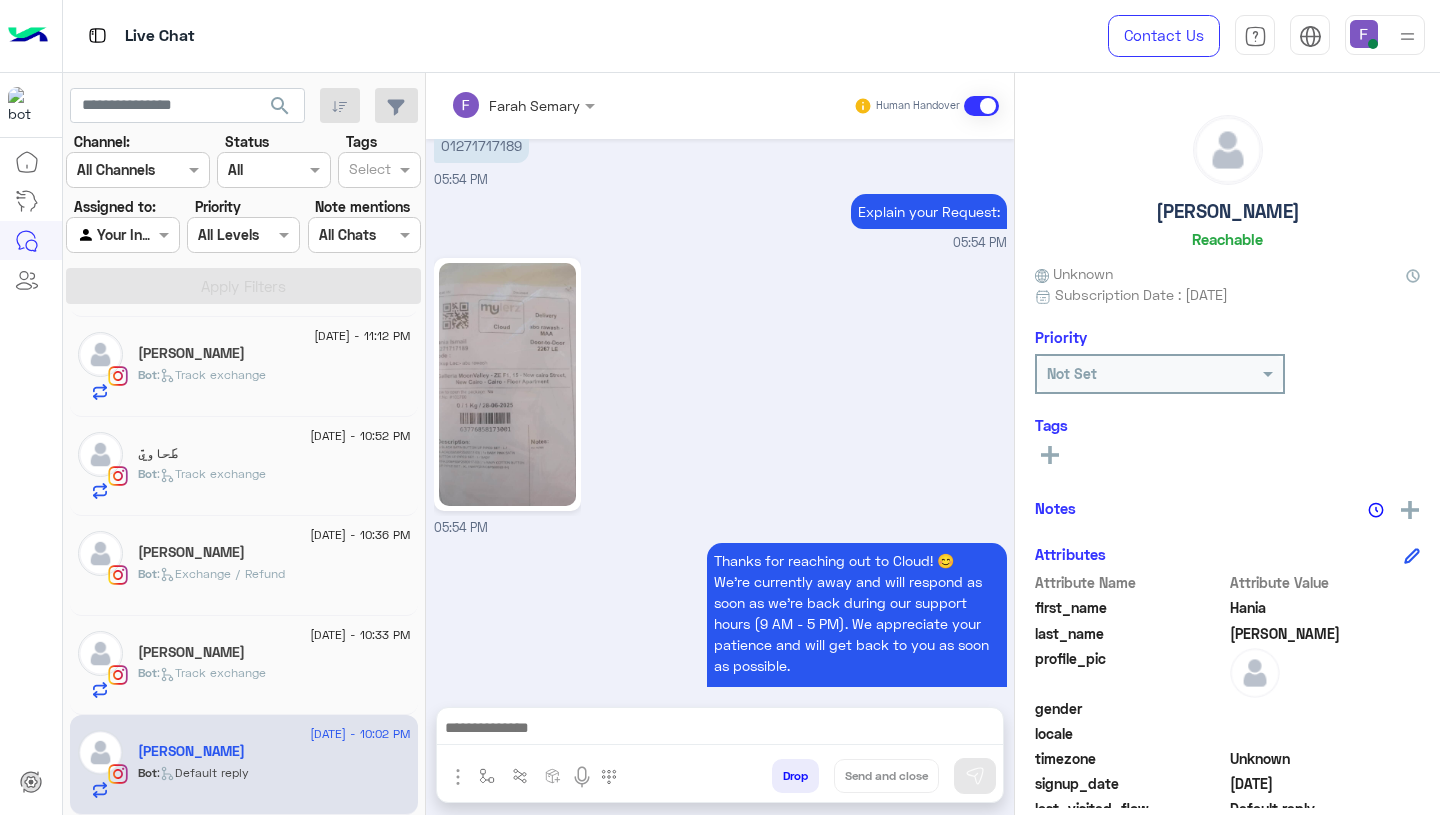 scroll, scrollTop: 5310, scrollLeft: 0, axis: vertical 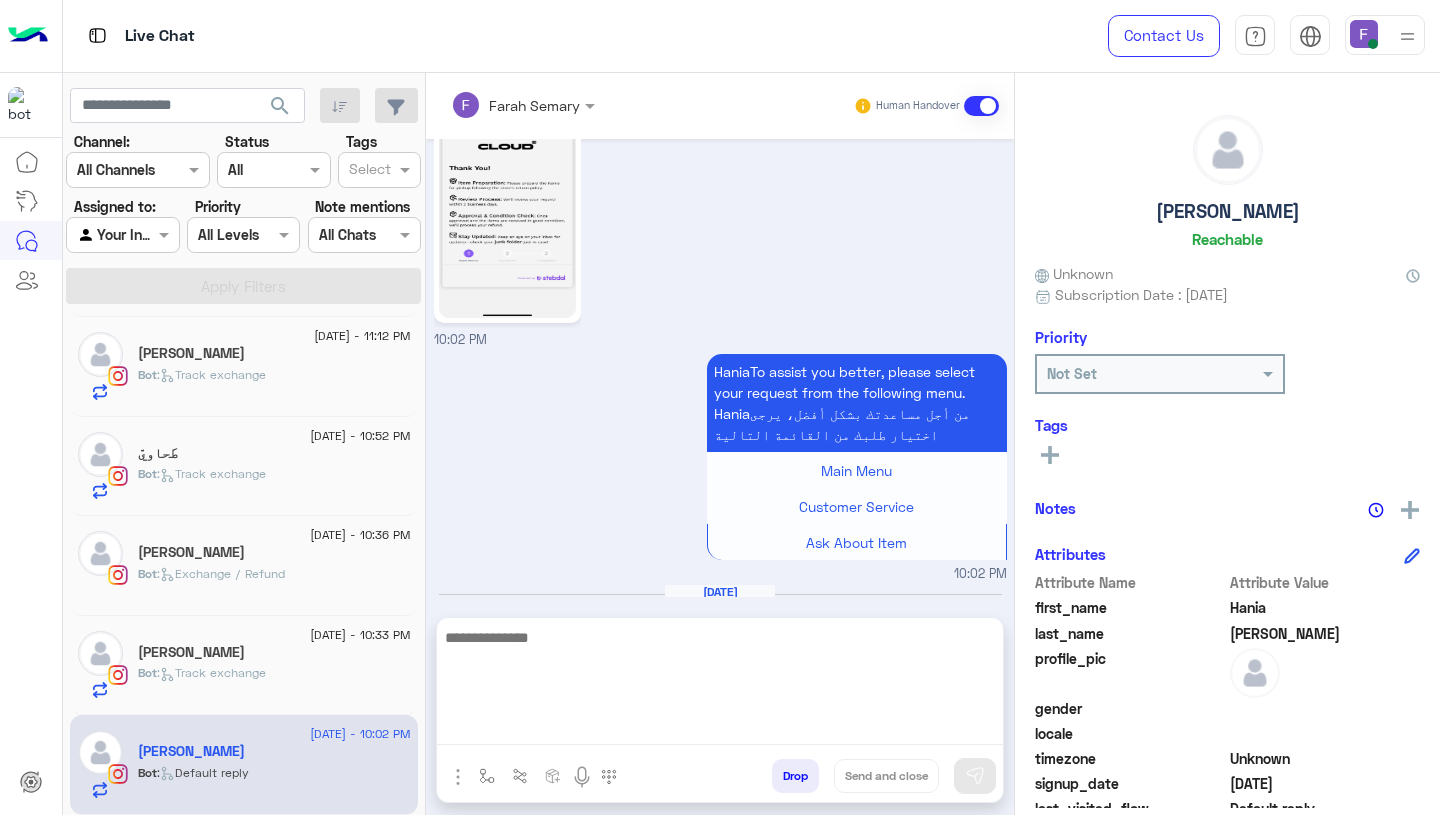 click at bounding box center [720, 685] 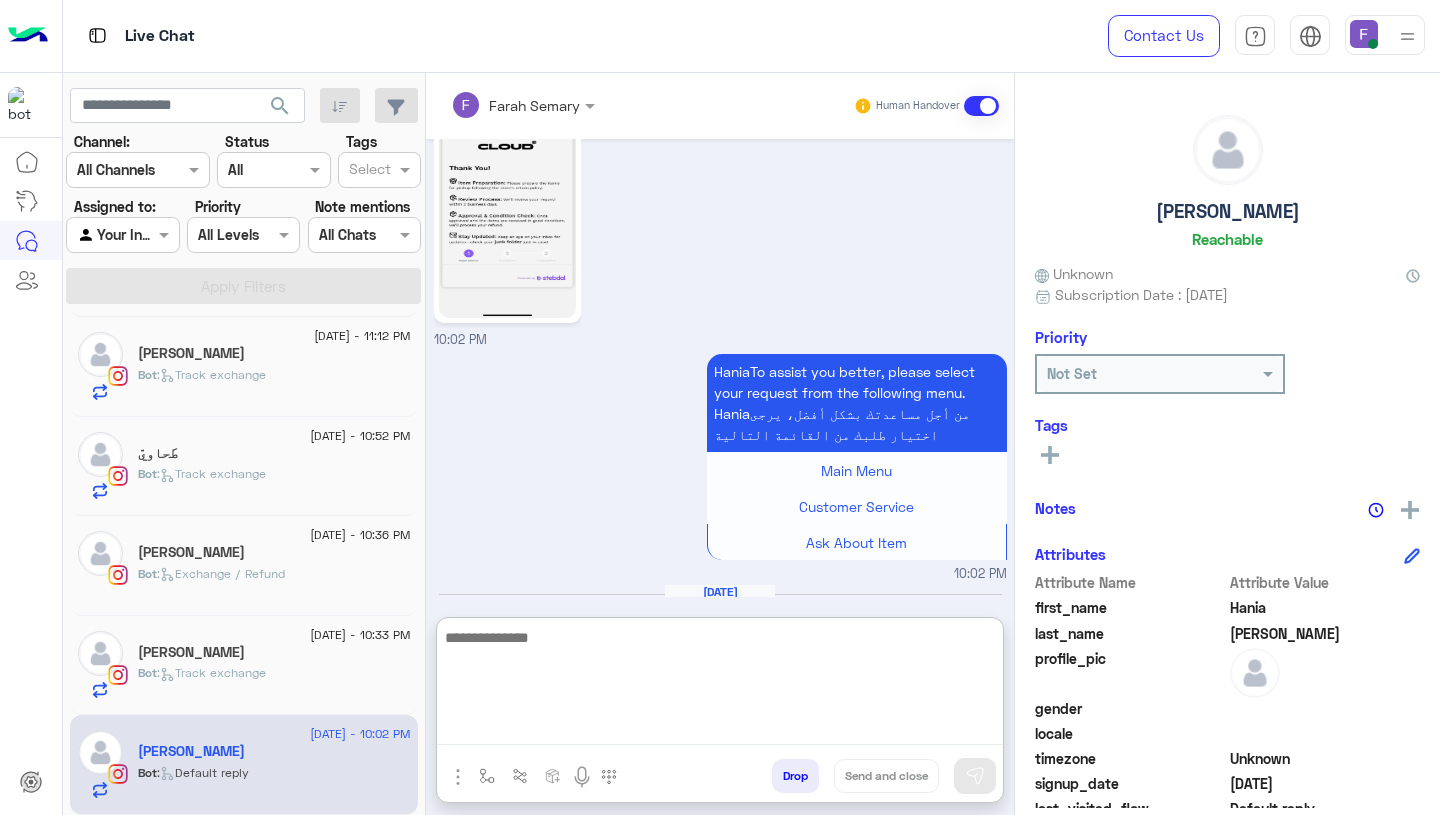 paste on "**********" 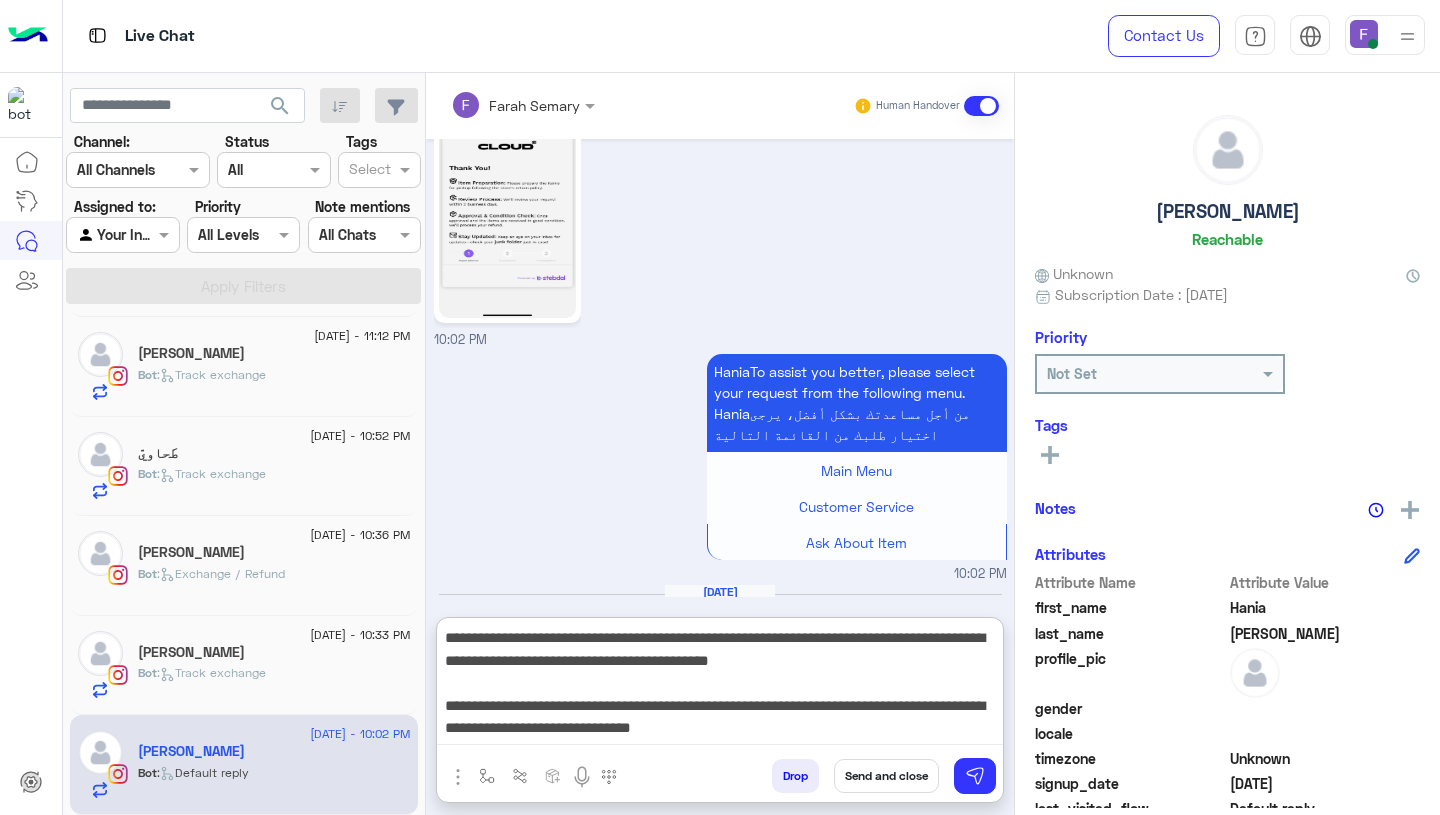 click on "**********" at bounding box center [720, 685] 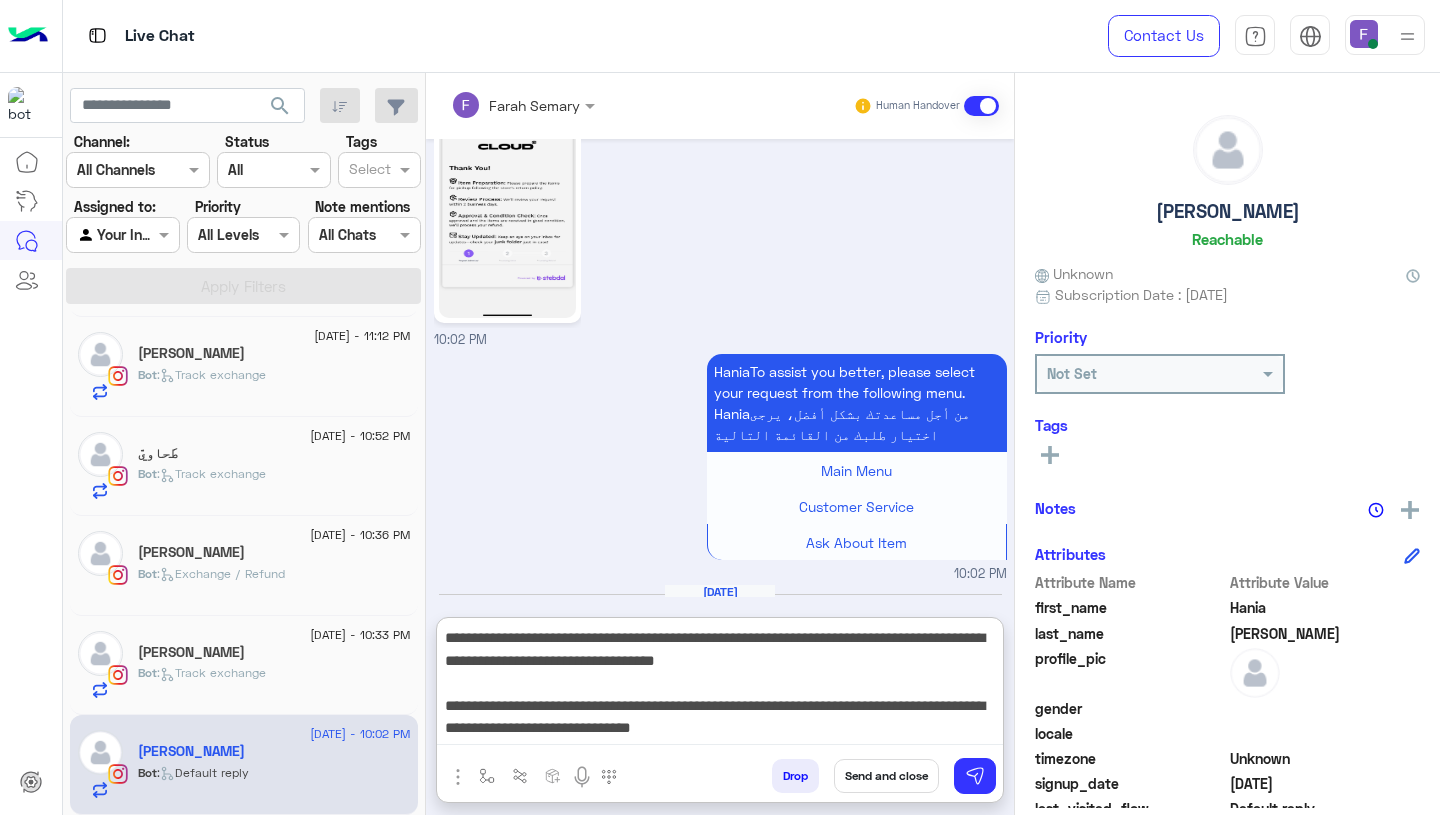 click on "**********" at bounding box center (720, 685) 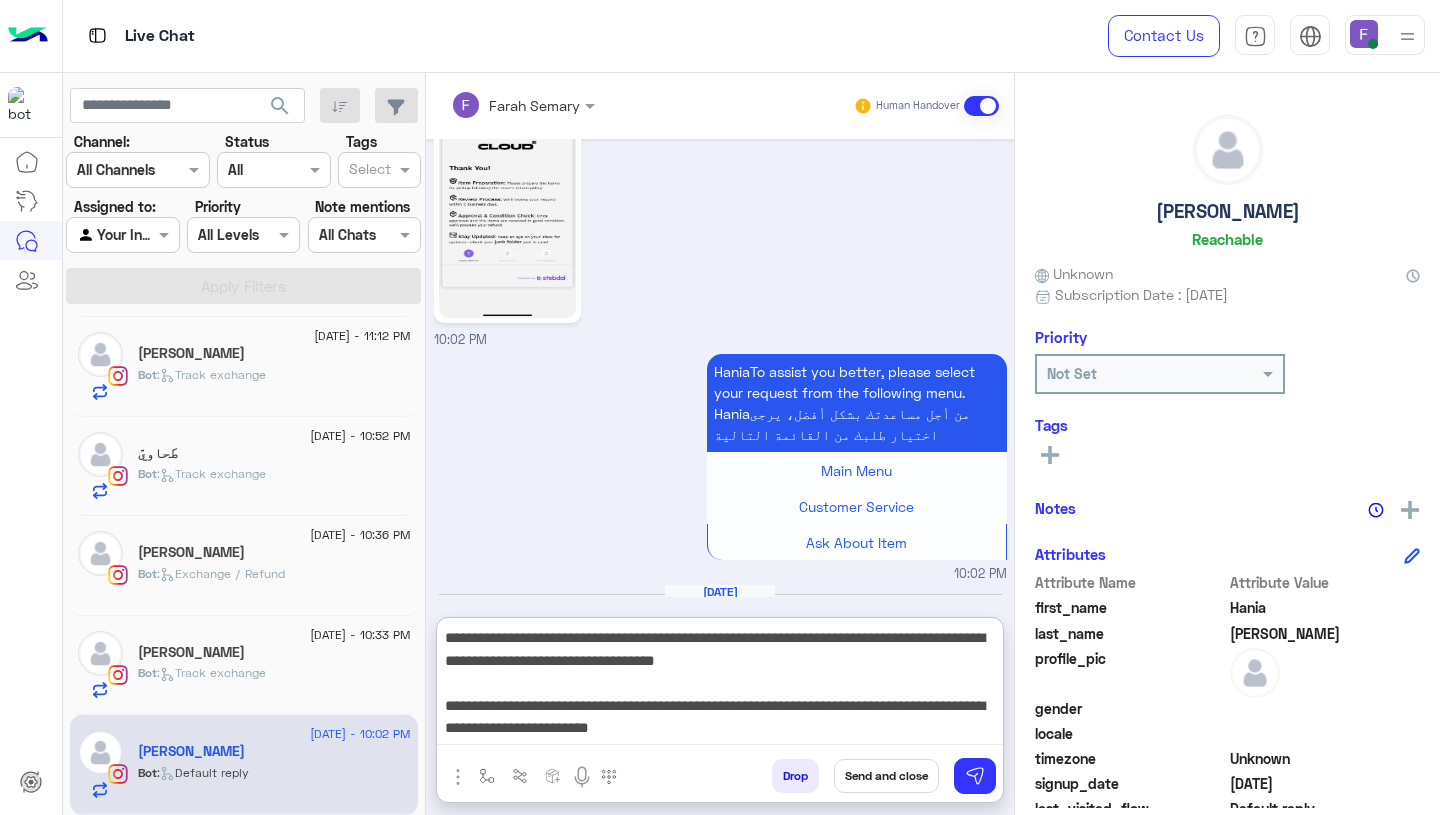 type on "**********" 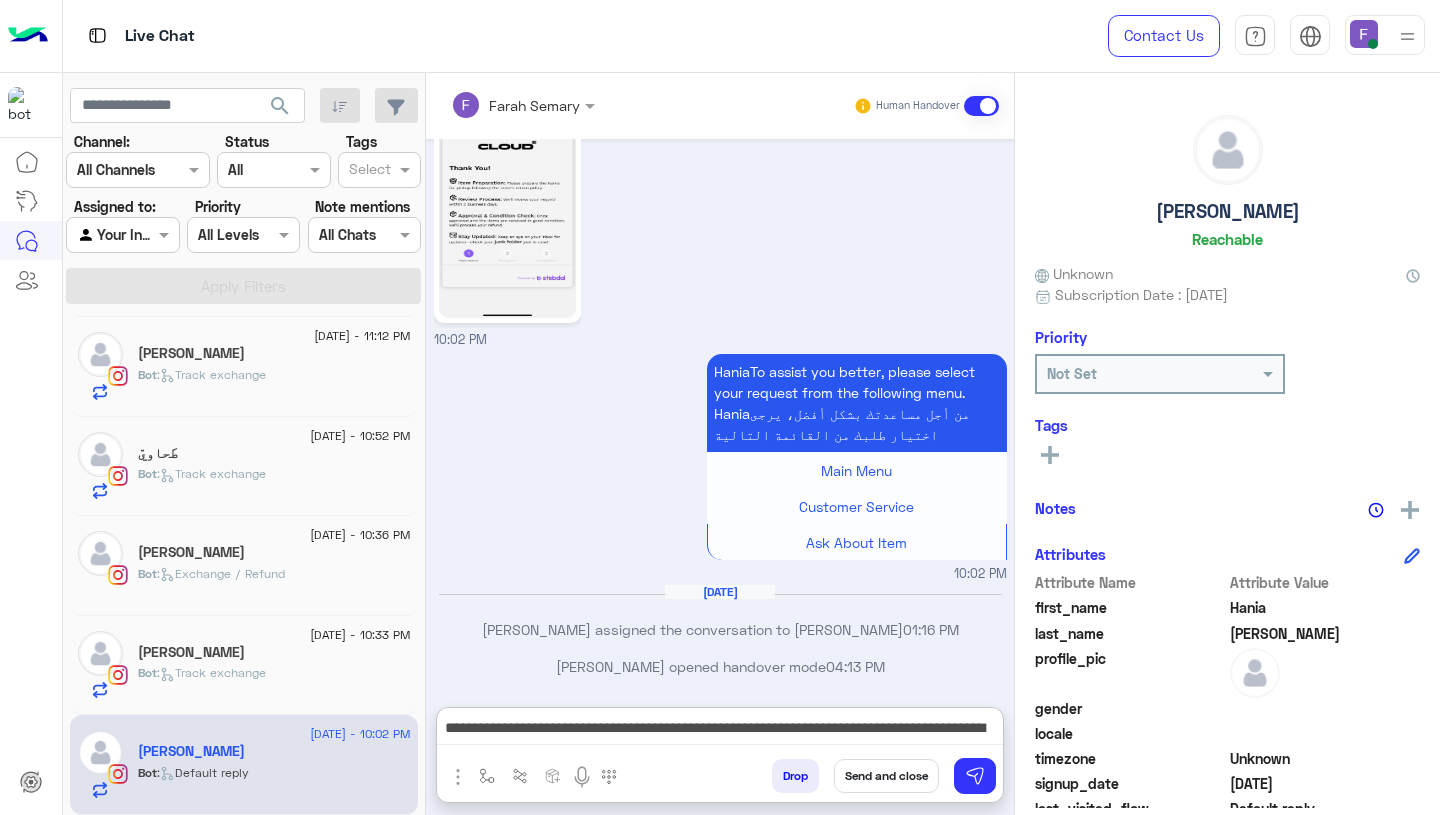 click on "Send and close" at bounding box center [886, 776] 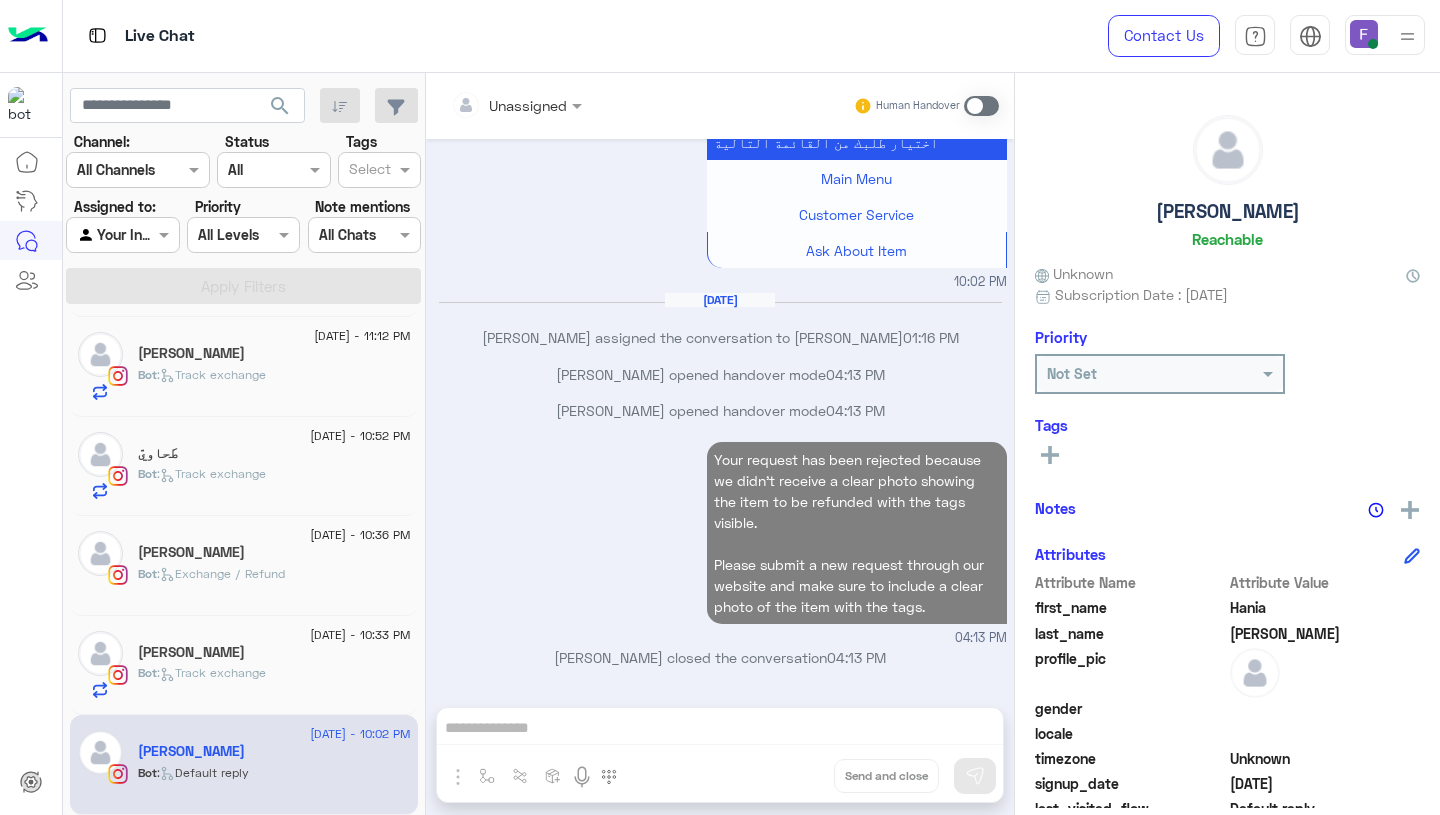scroll, scrollTop: 5630, scrollLeft: 0, axis: vertical 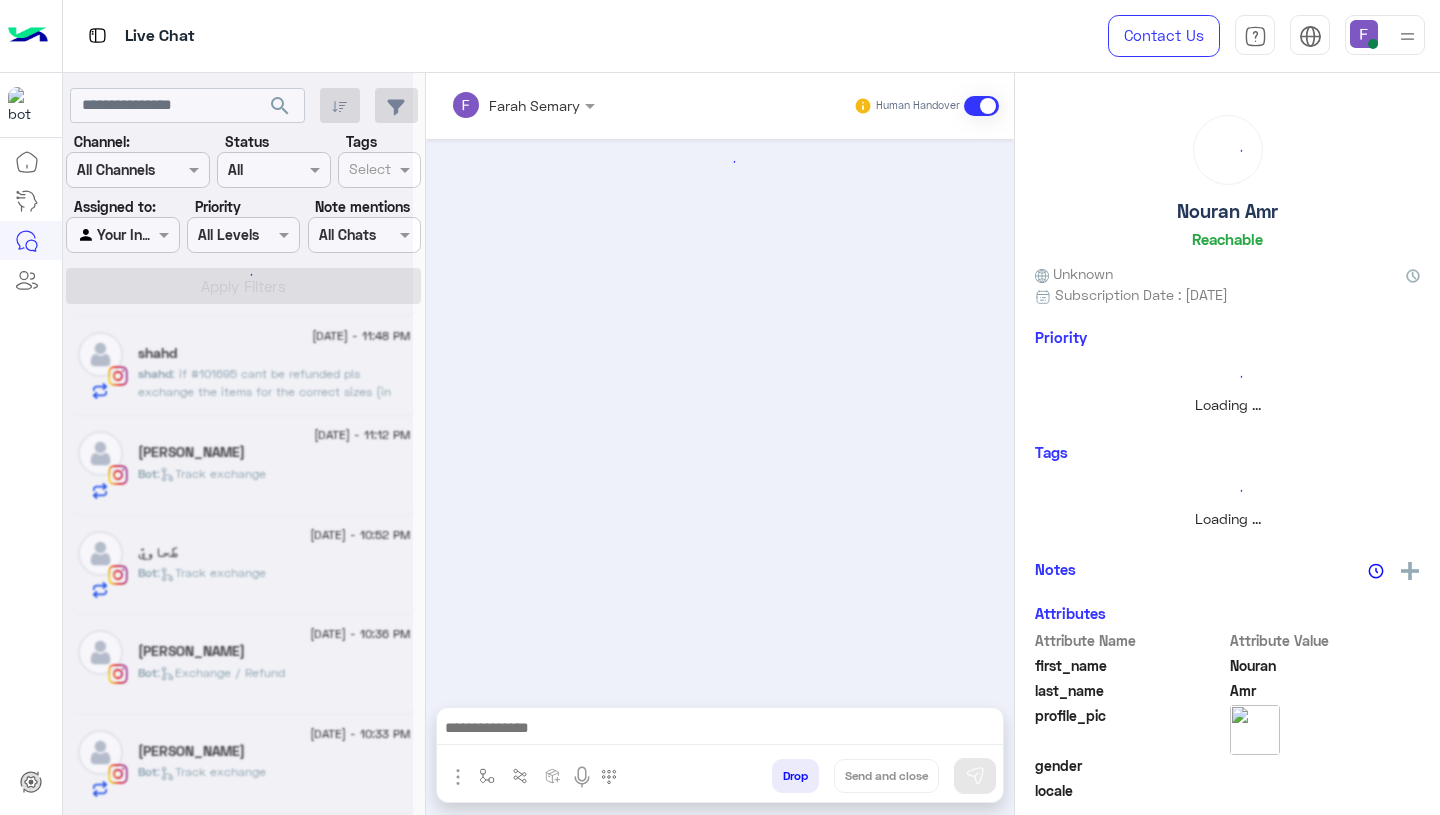 click 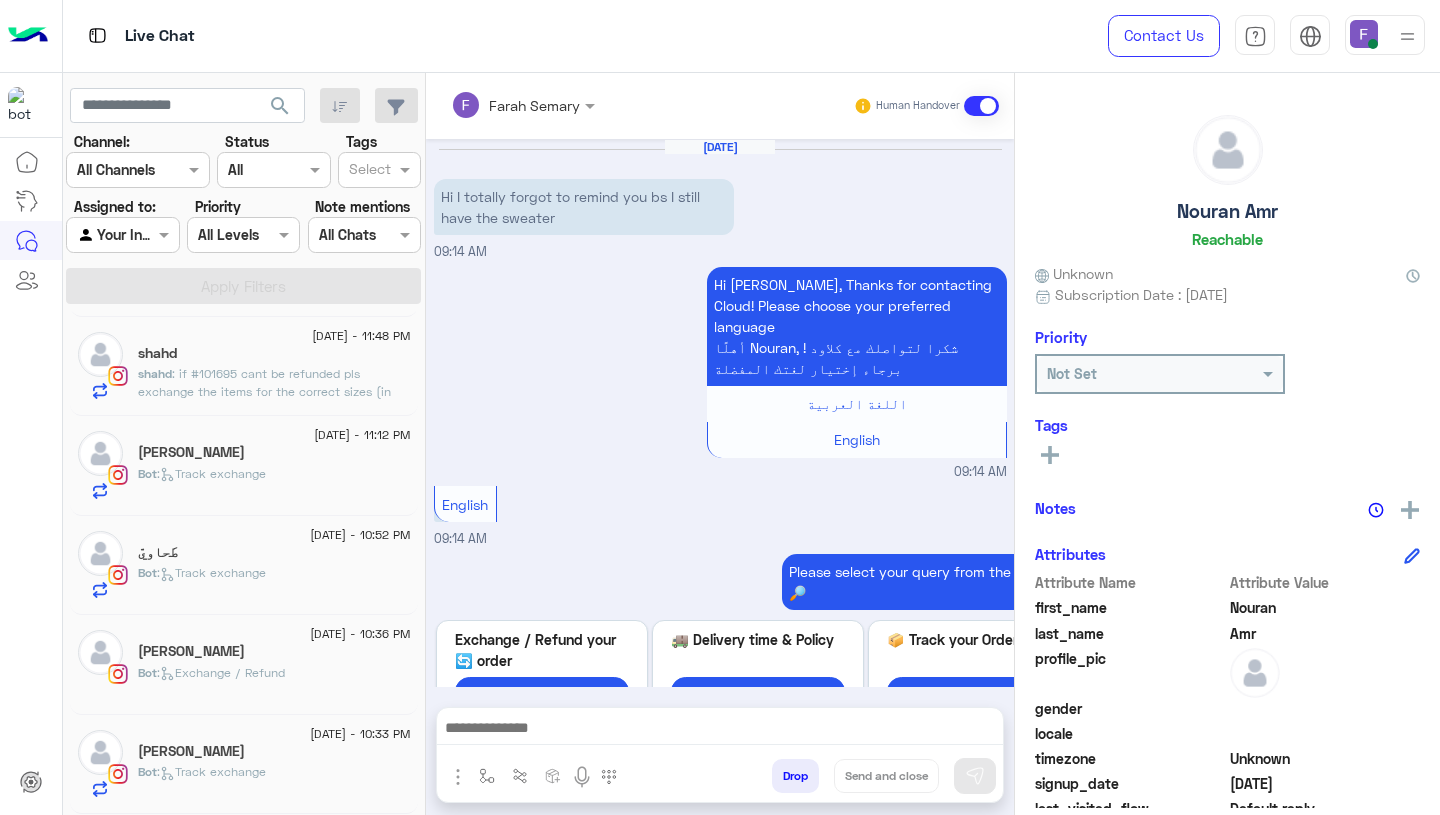 scroll, scrollTop: 1337, scrollLeft: 0, axis: vertical 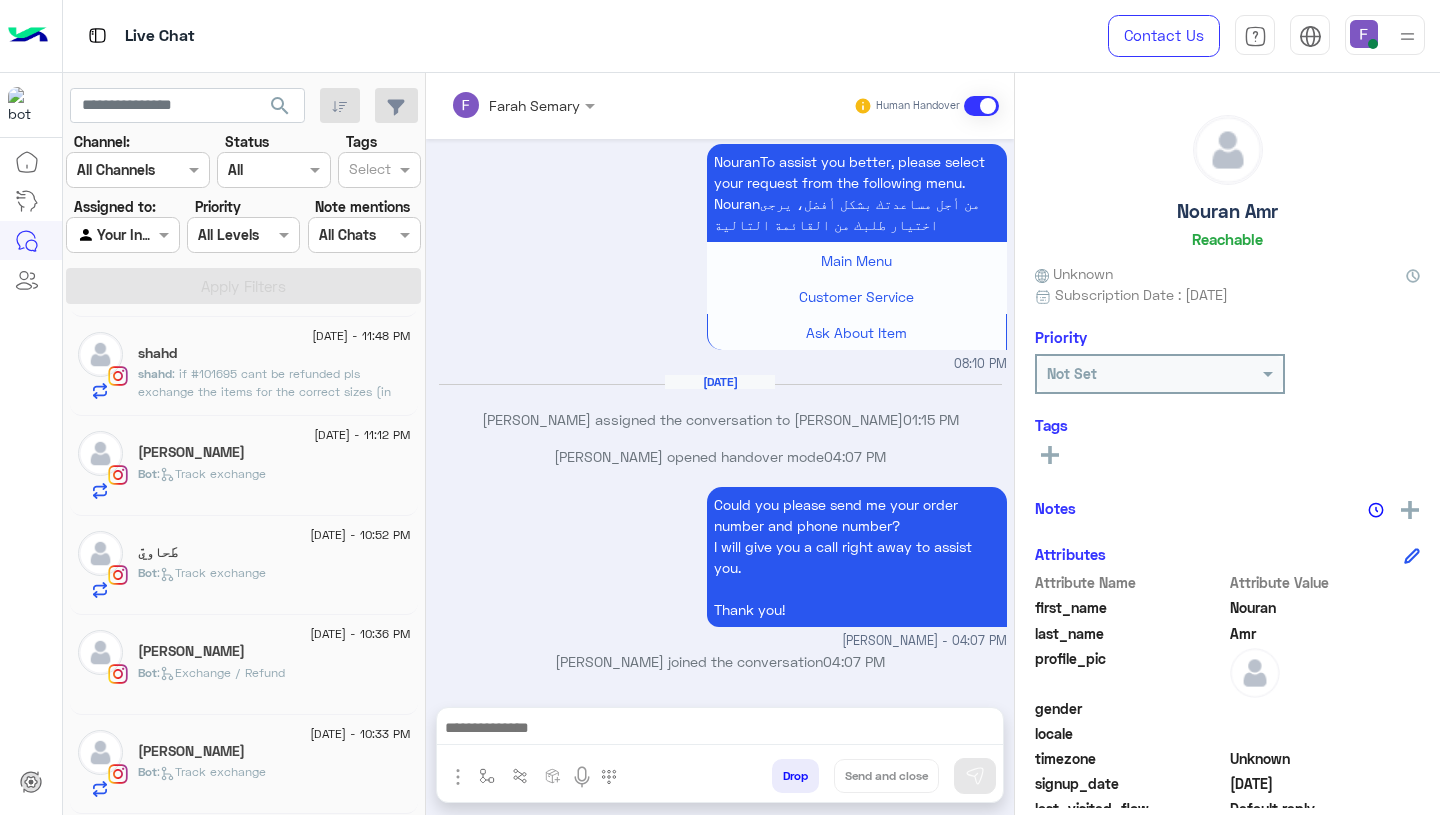 click on "Habiba Amr" 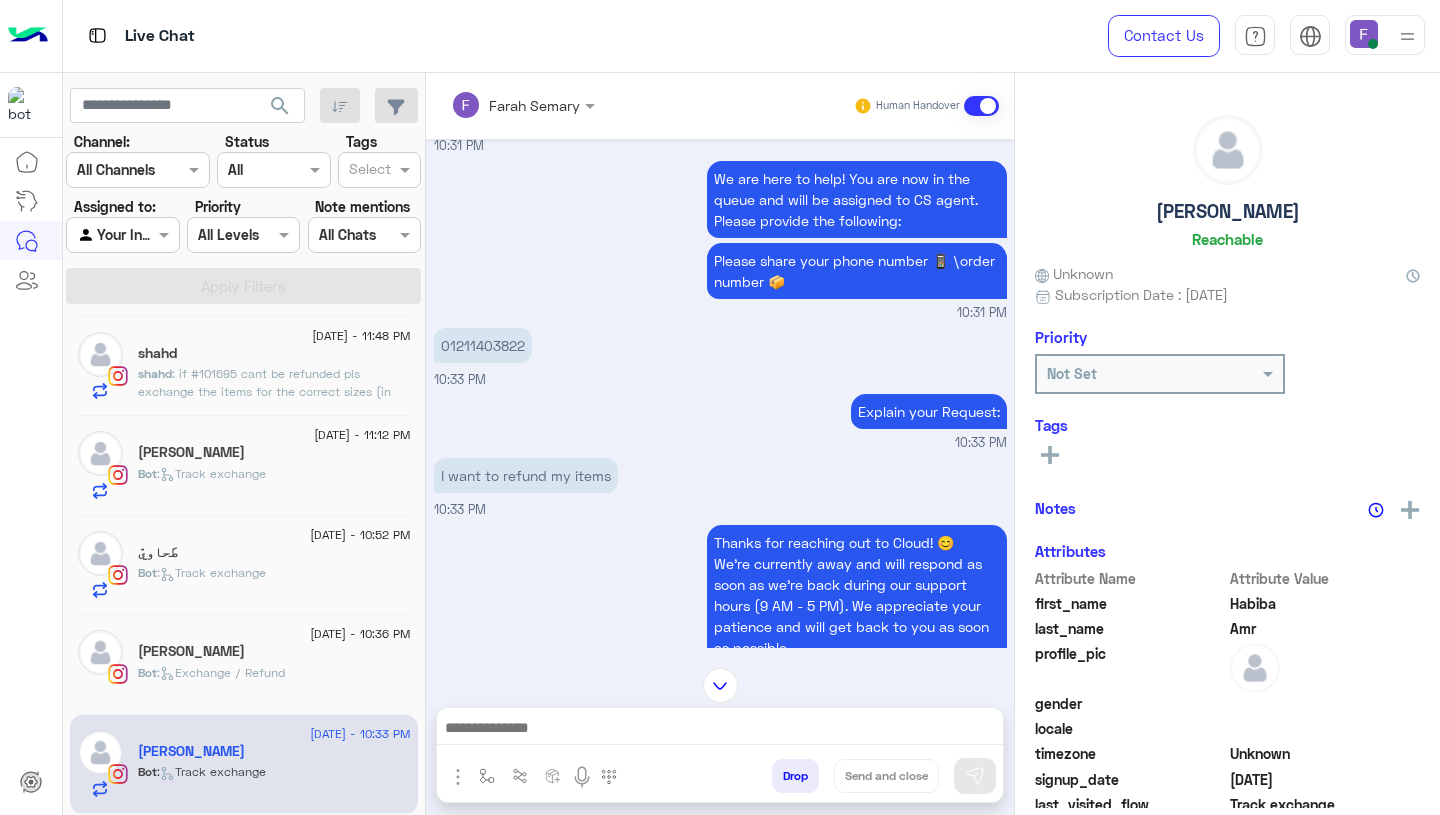 scroll, scrollTop: 1169, scrollLeft: 0, axis: vertical 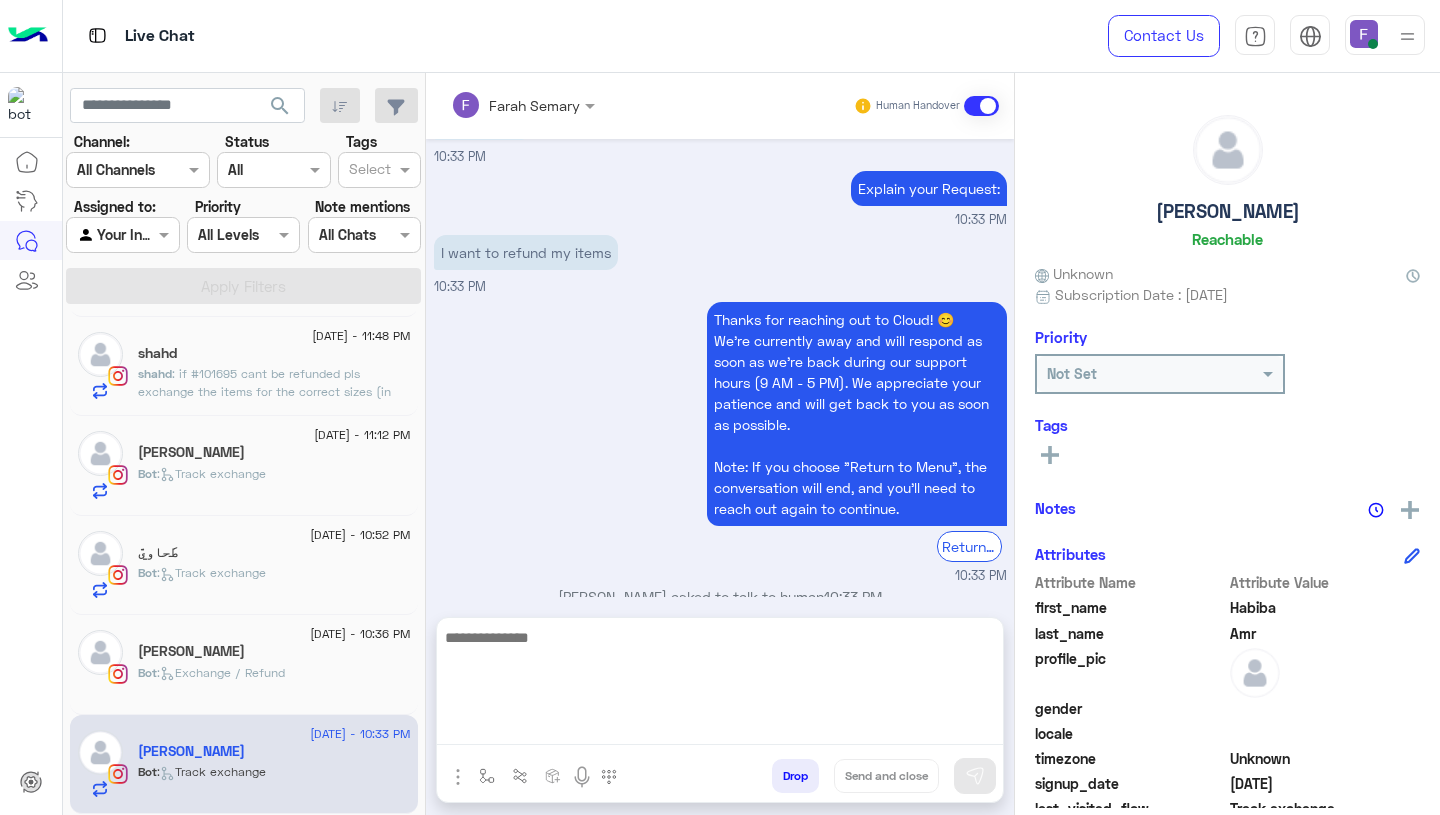 click at bounding box center [720, 685] 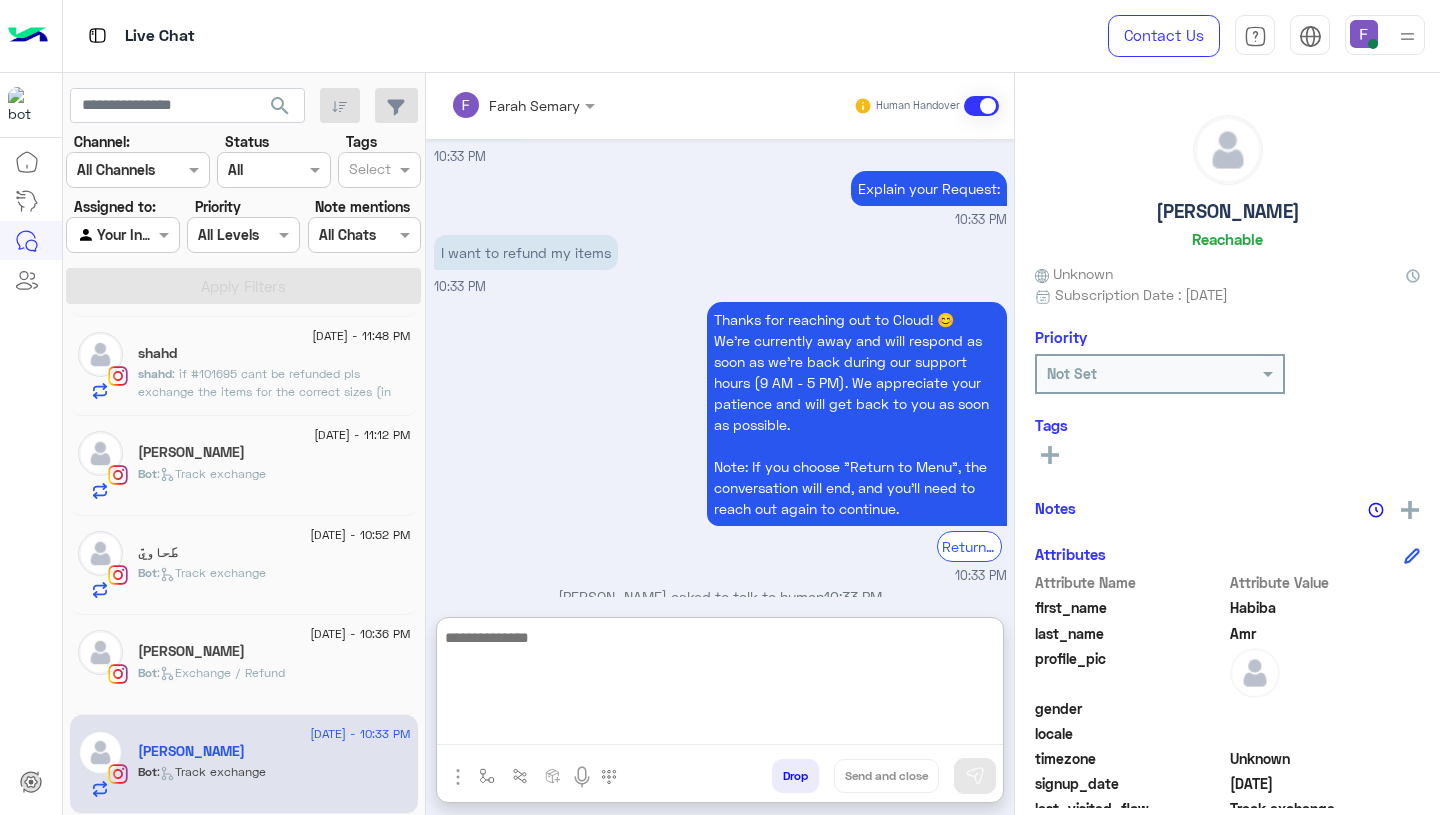 paste on "**********" 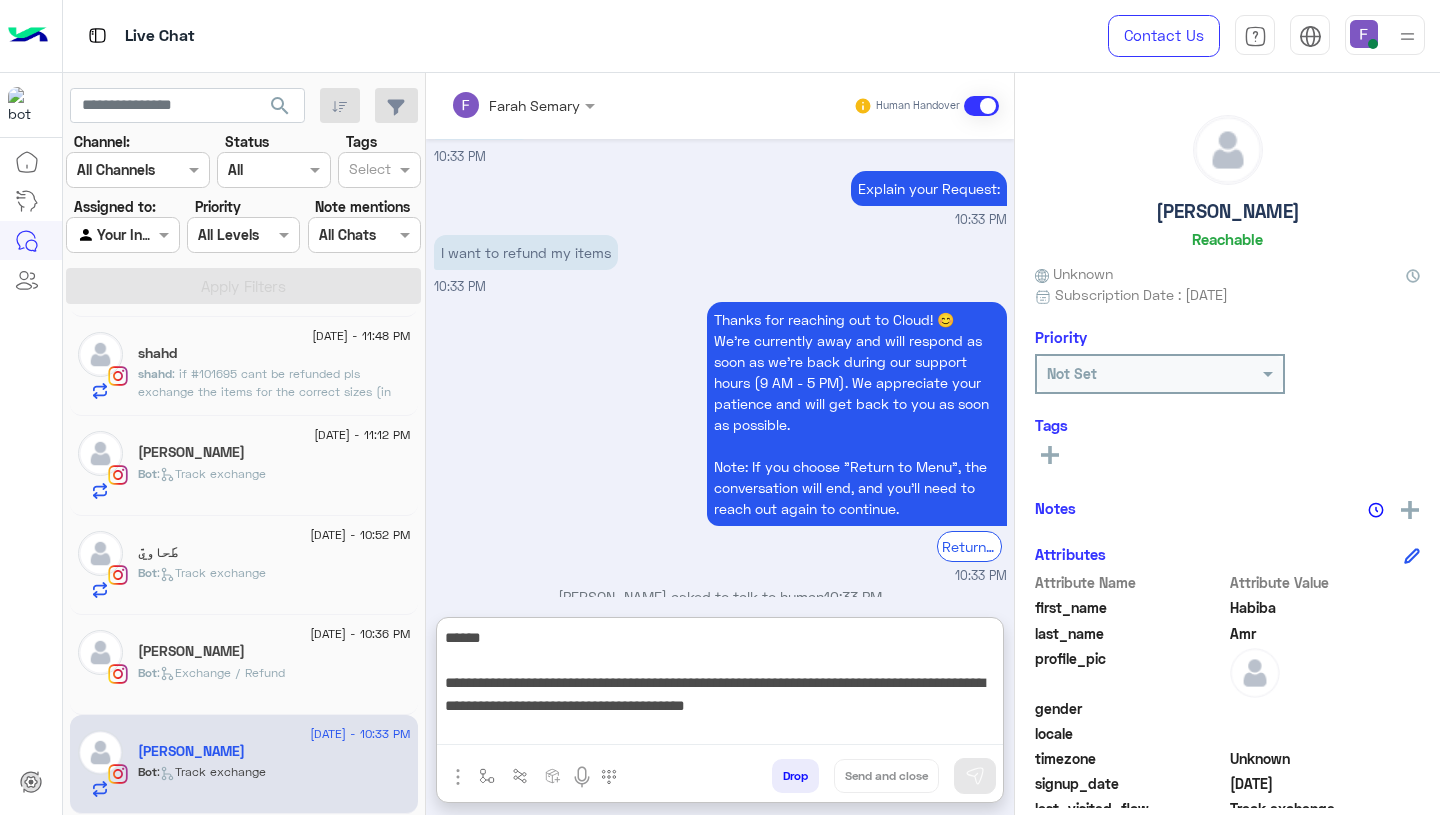 scroll, scrollTop: 308, scrollLeft: 0, axis: vertical 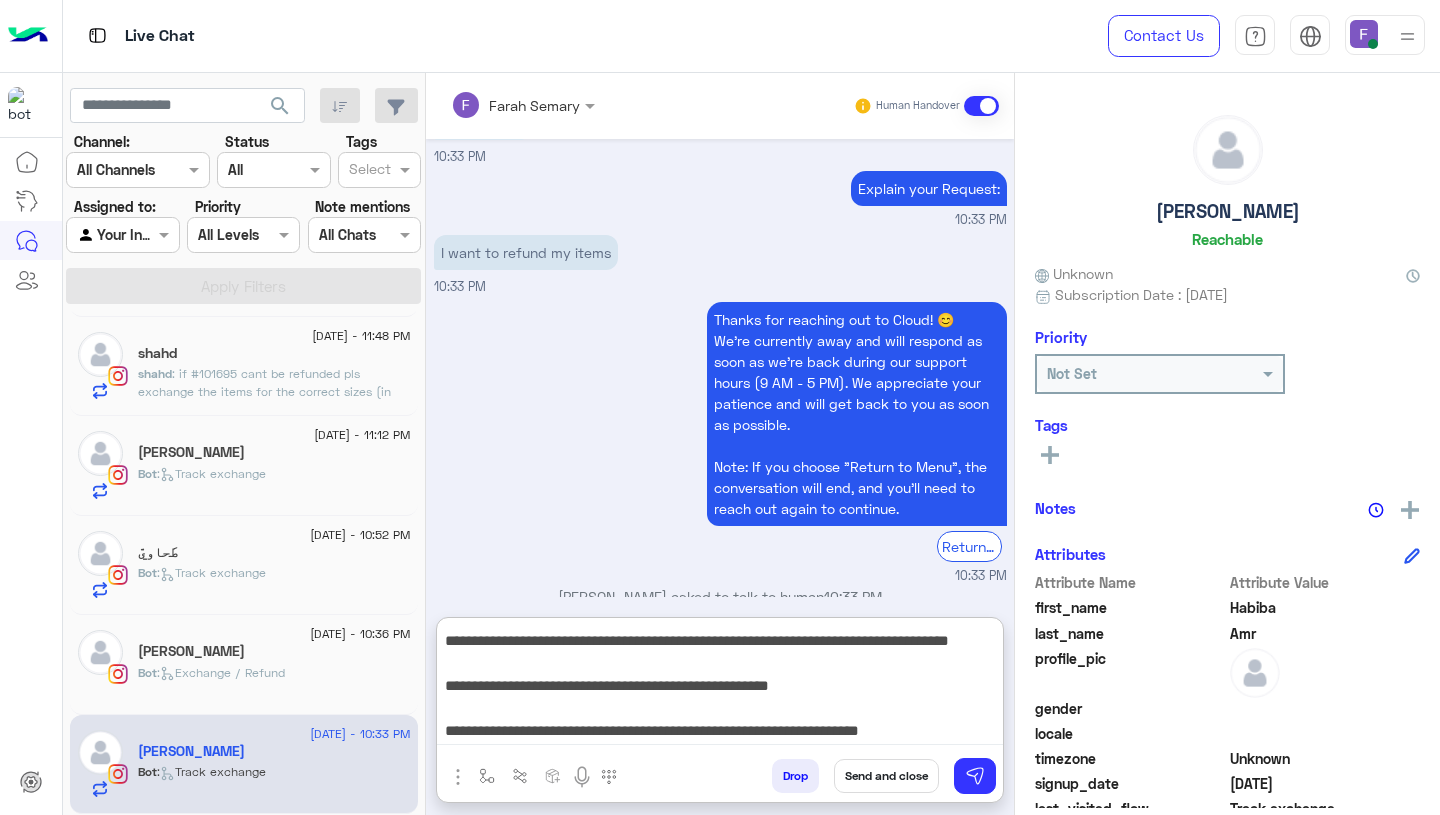 type on "**********" 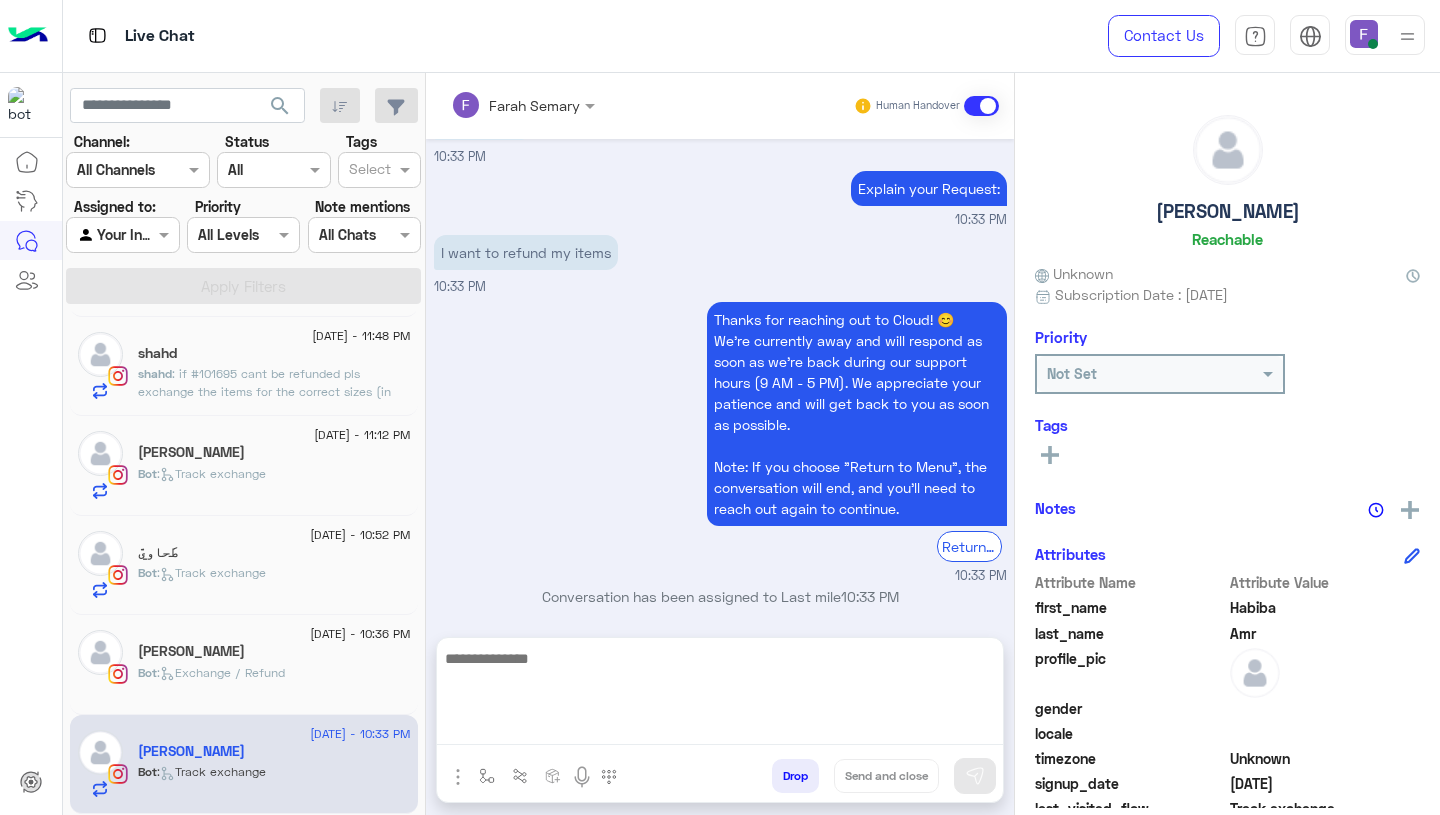 scroll, scrollTop: 0, scrollLeft: 0, axis: both 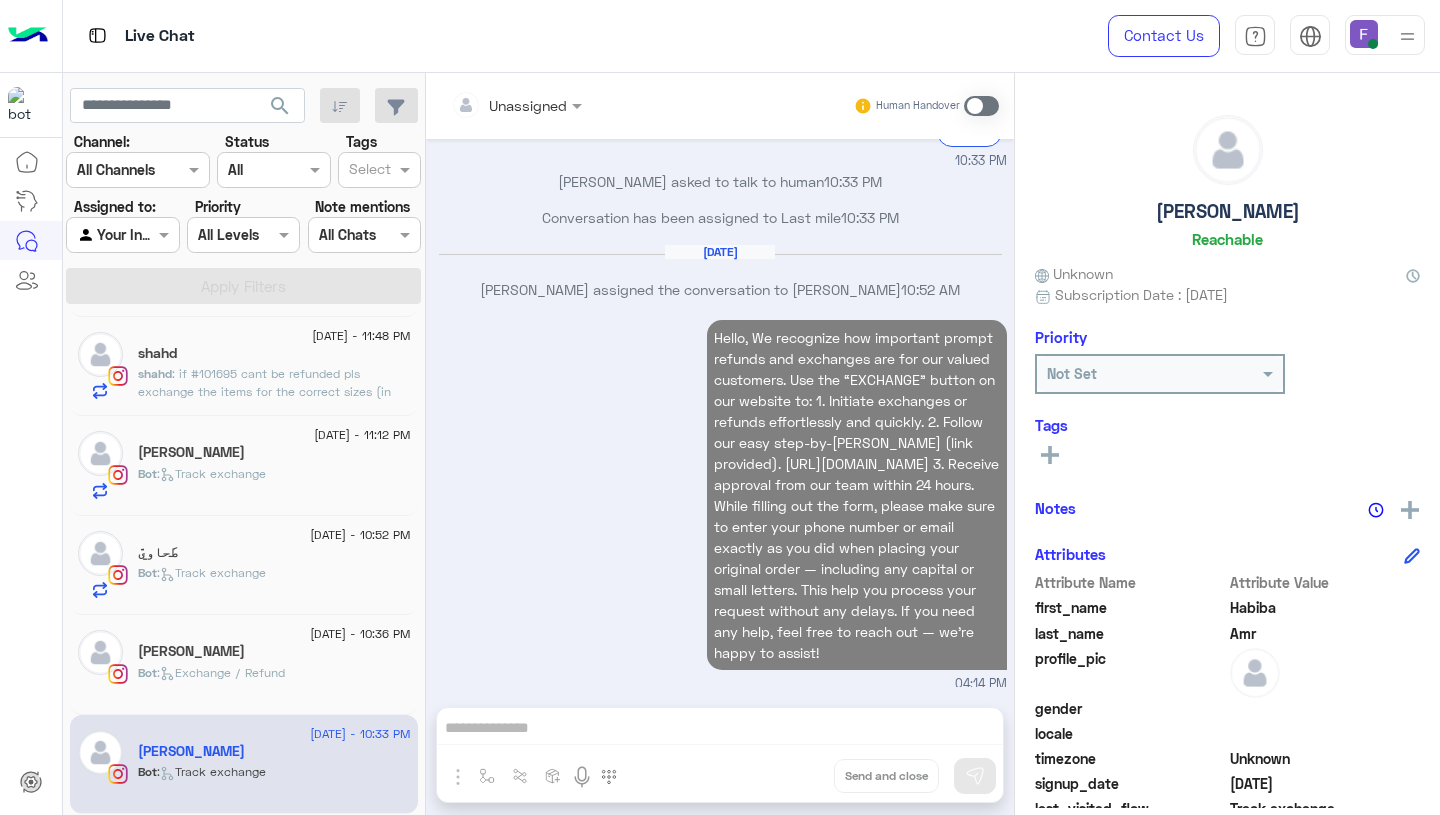 click on ":   Exchange / Refund" 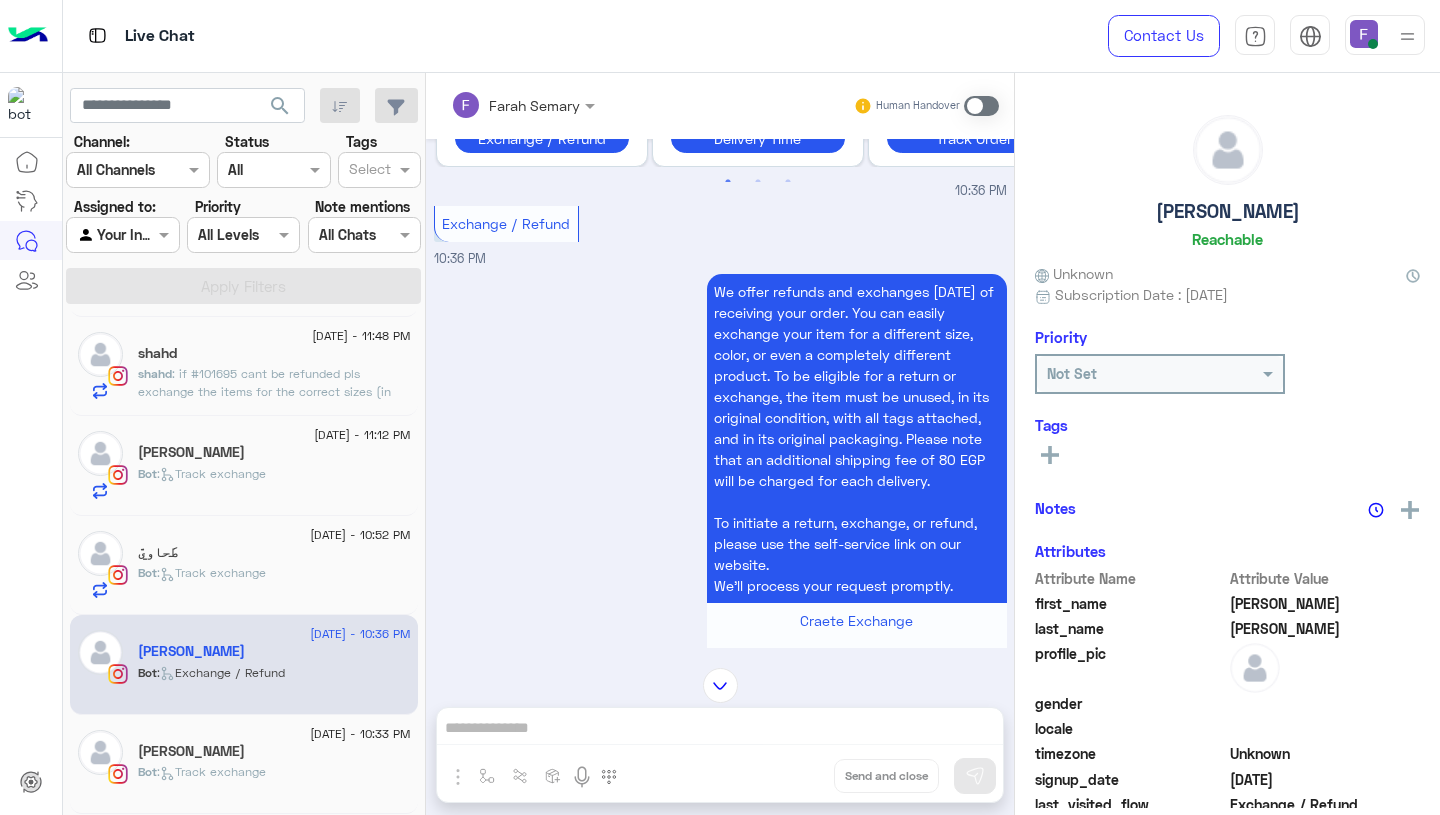scroll, scrollTop: 630, scrollLeft: 0, axis: vertical 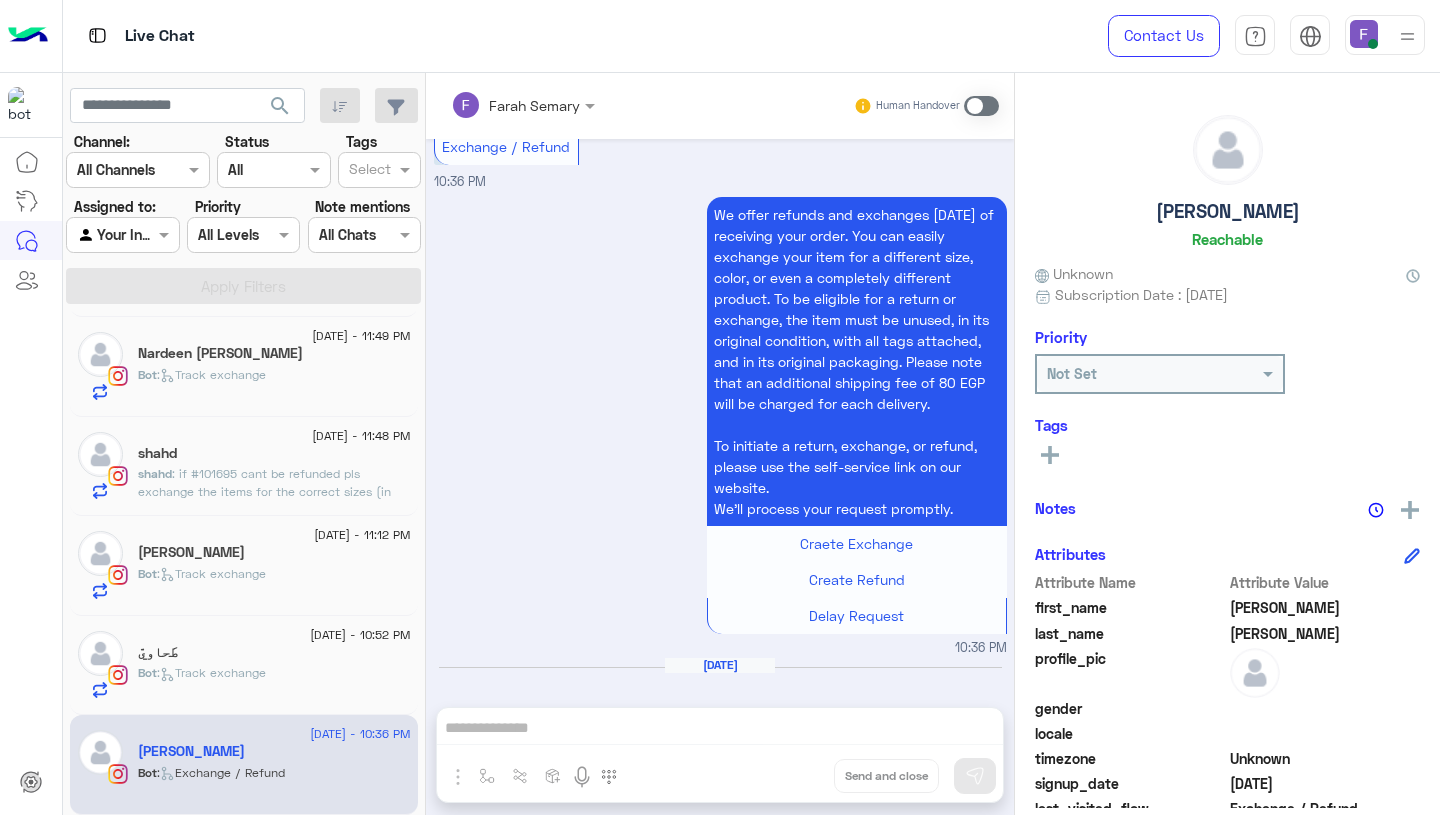 click at bounding box center (981, 106) 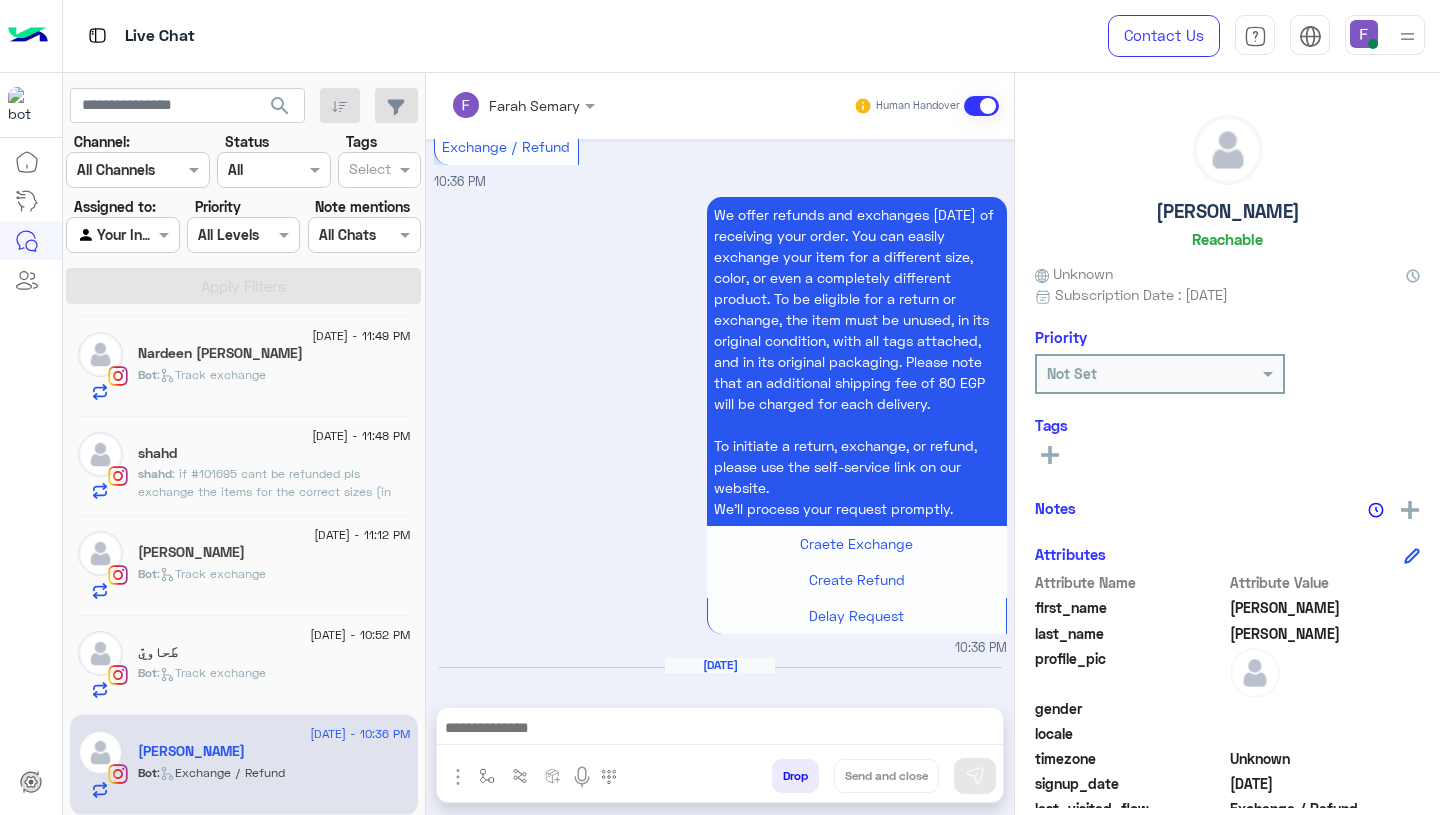 scroll, scrollTop: 666, scrollLeft: 0, axis: vertical 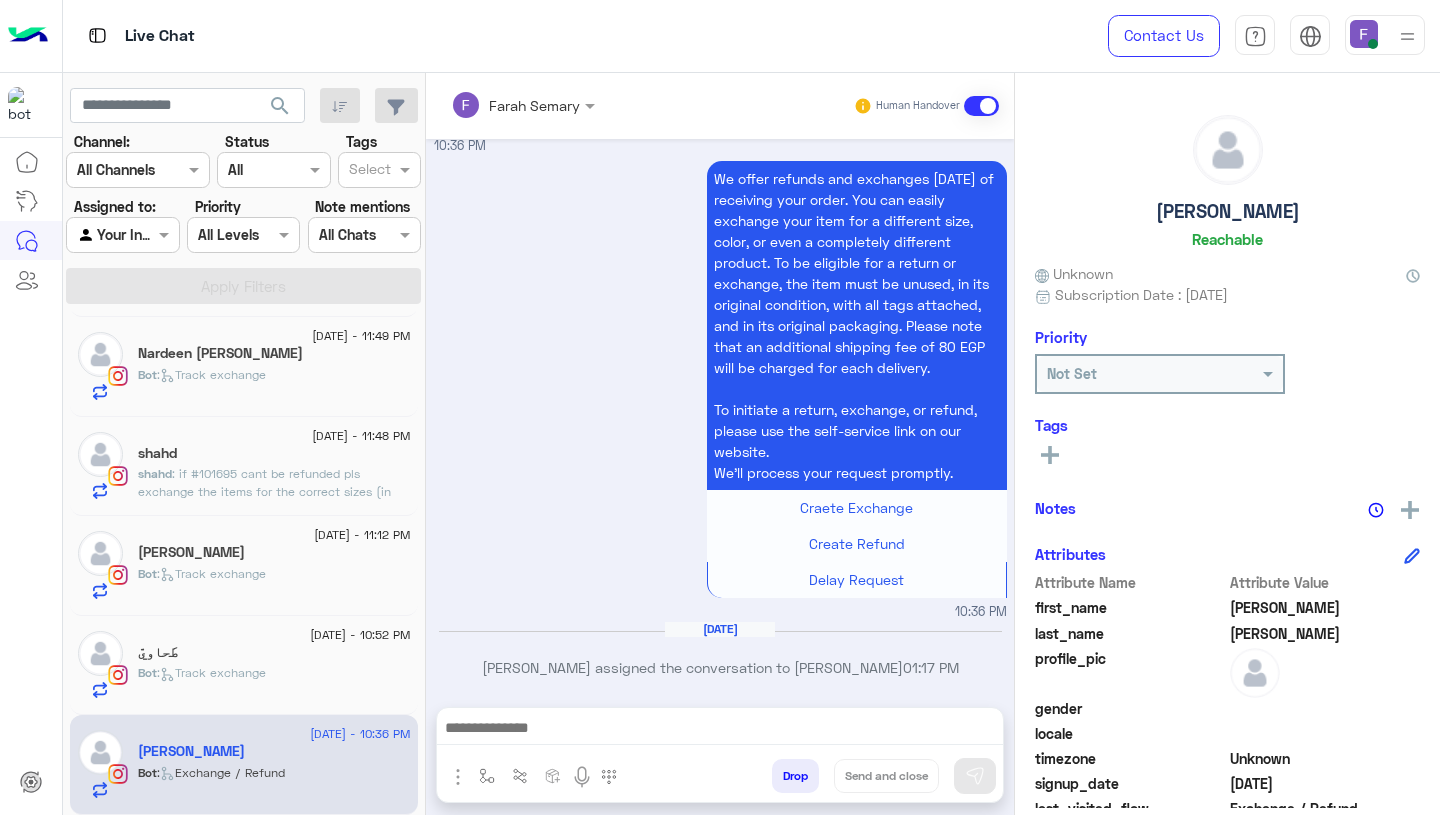 click at bounding box center [720, 730] 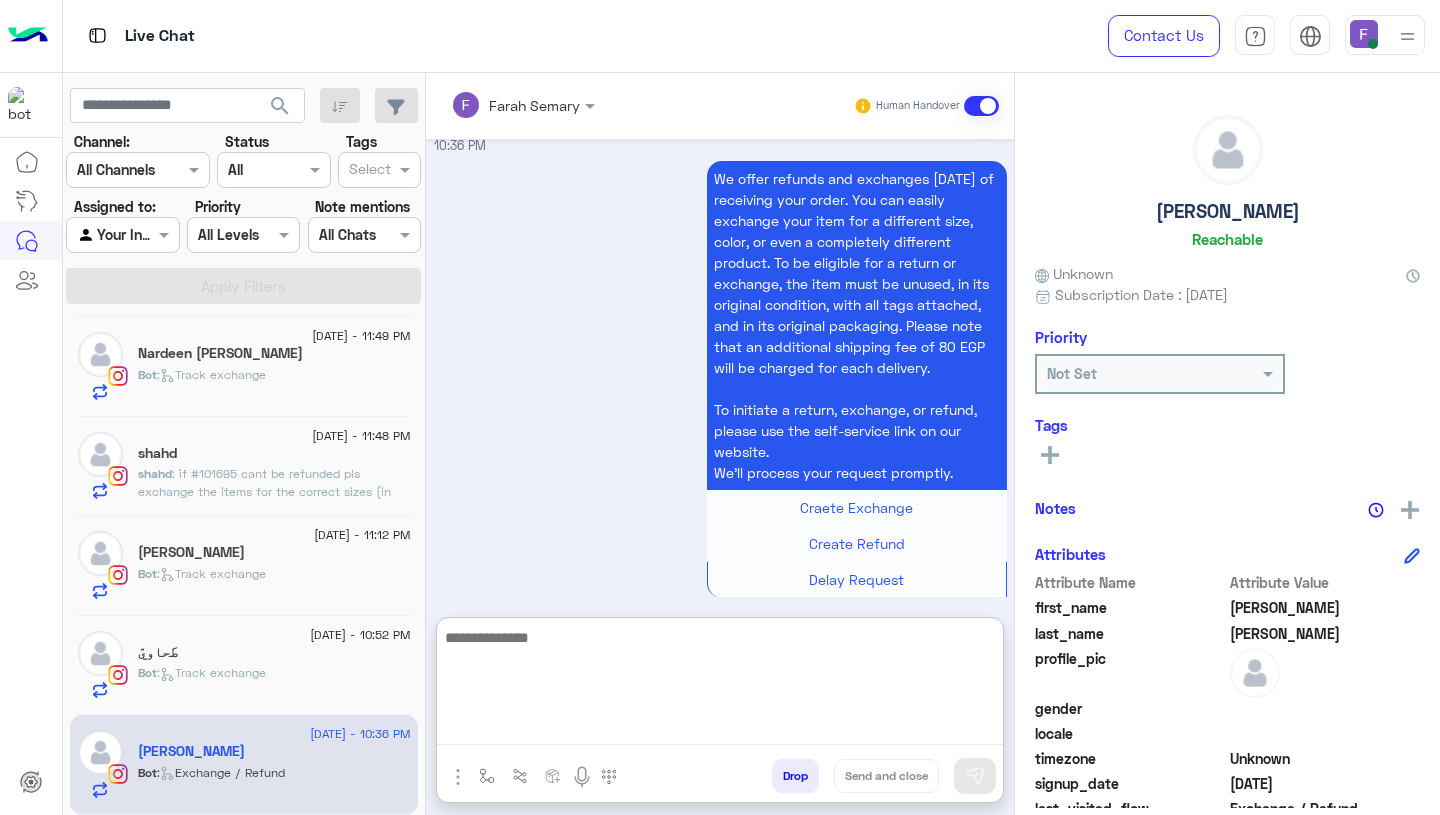 paste on "**********" 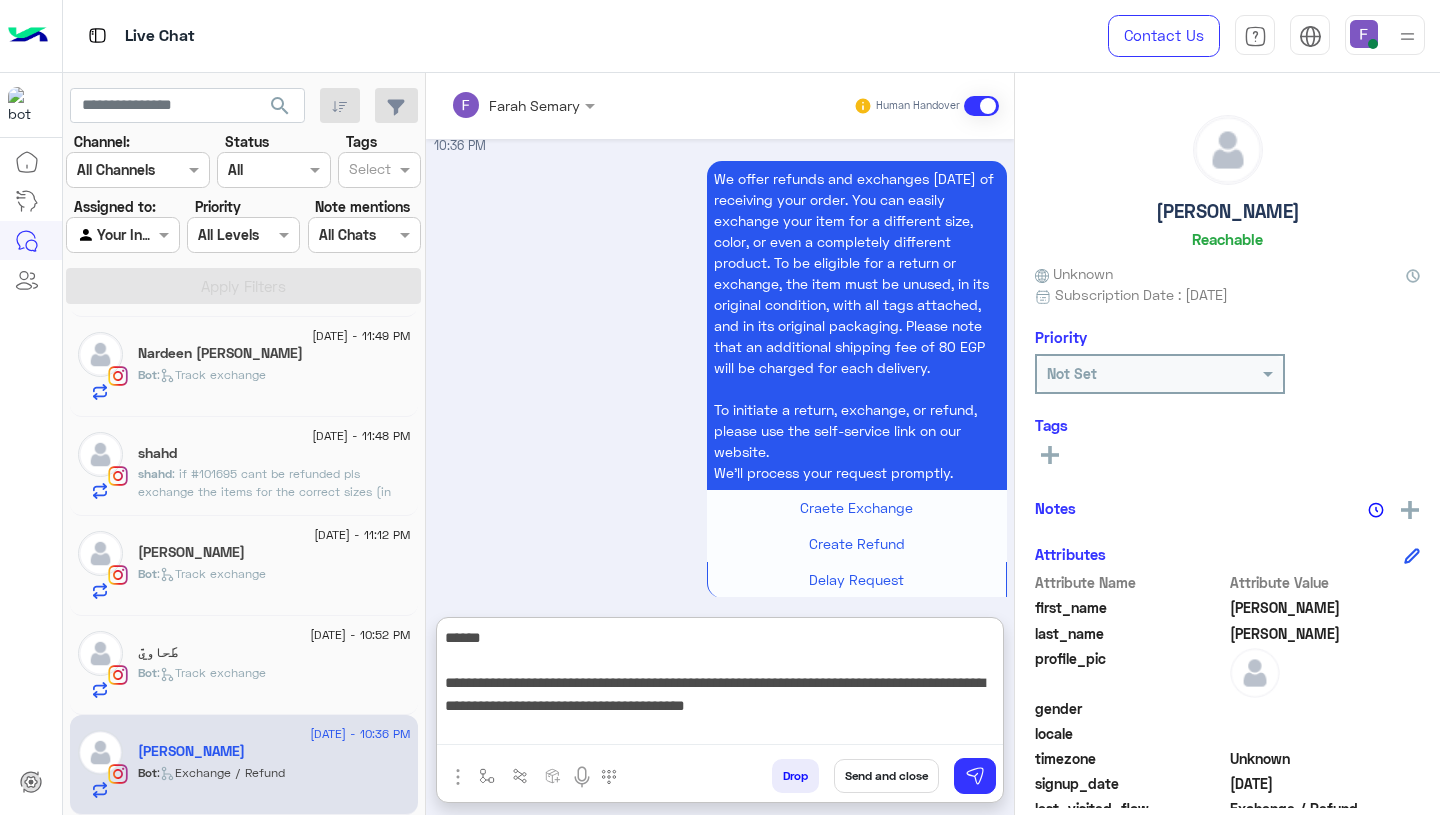 scroll, scrollTop: 308, scrollLeft: 0, axis: vertical 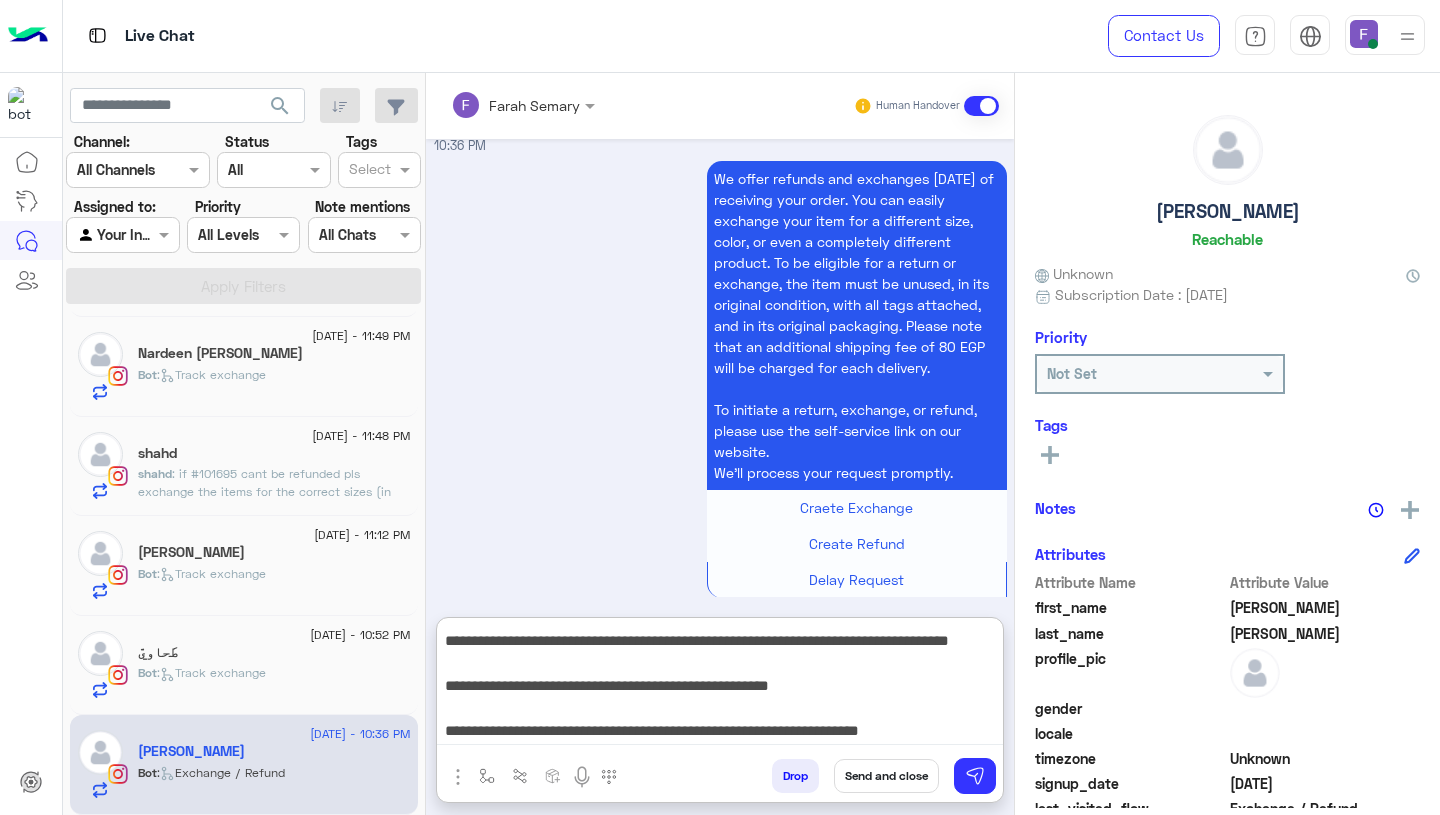 type on "**********" 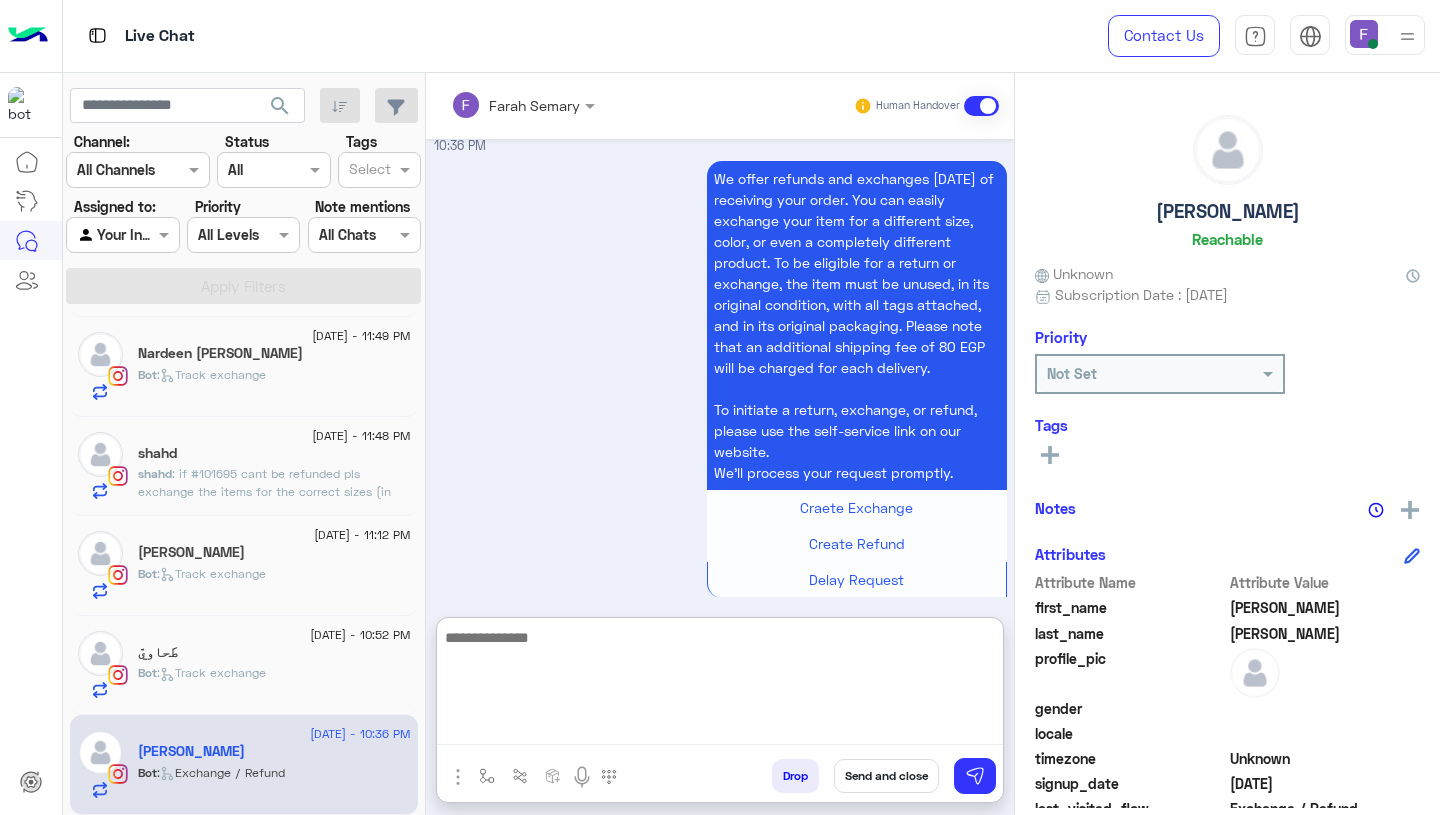 scroll, scrollTop: 0, scrollLeft: 0, axis: both 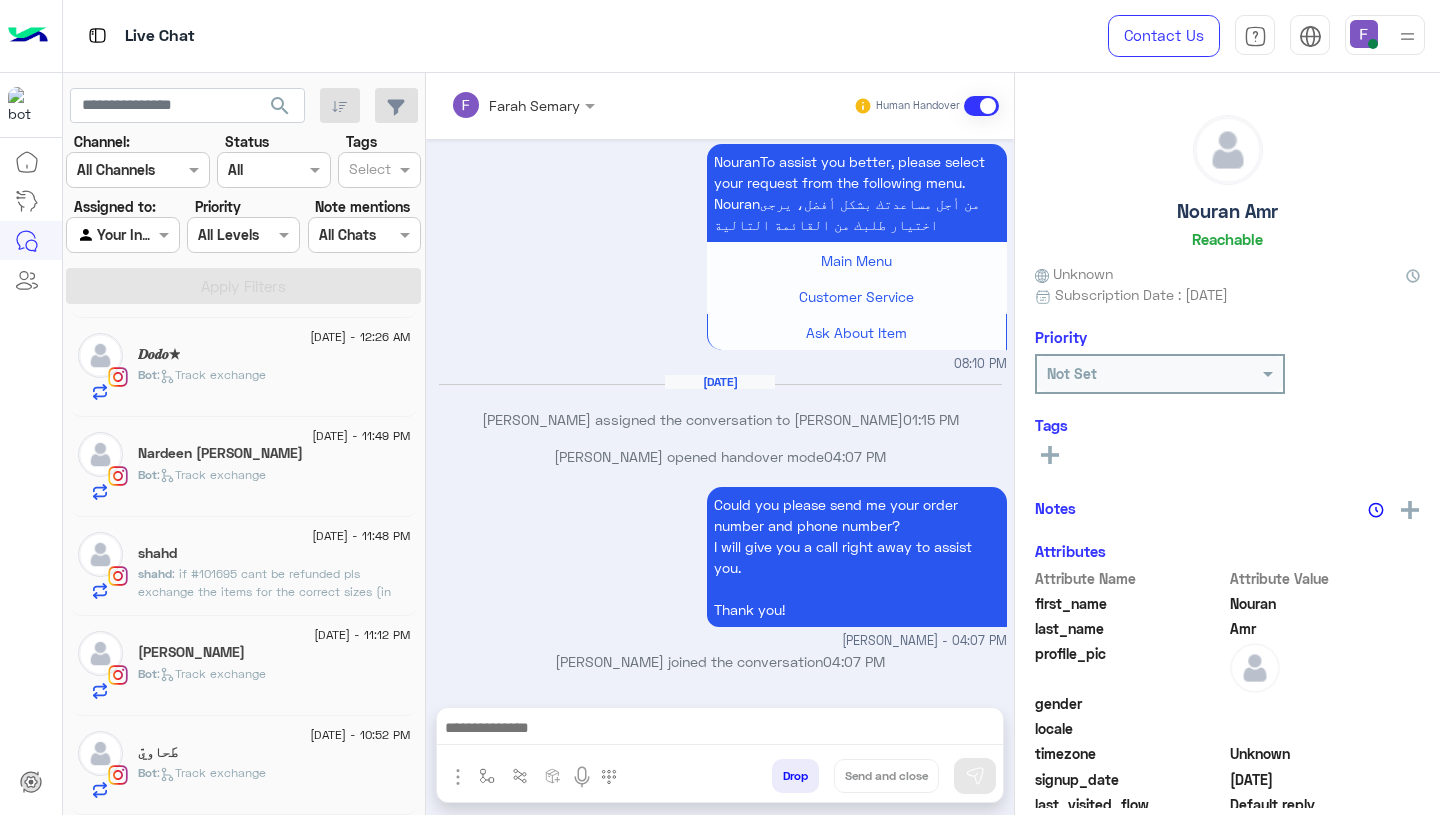 click on "طَحاويّ" 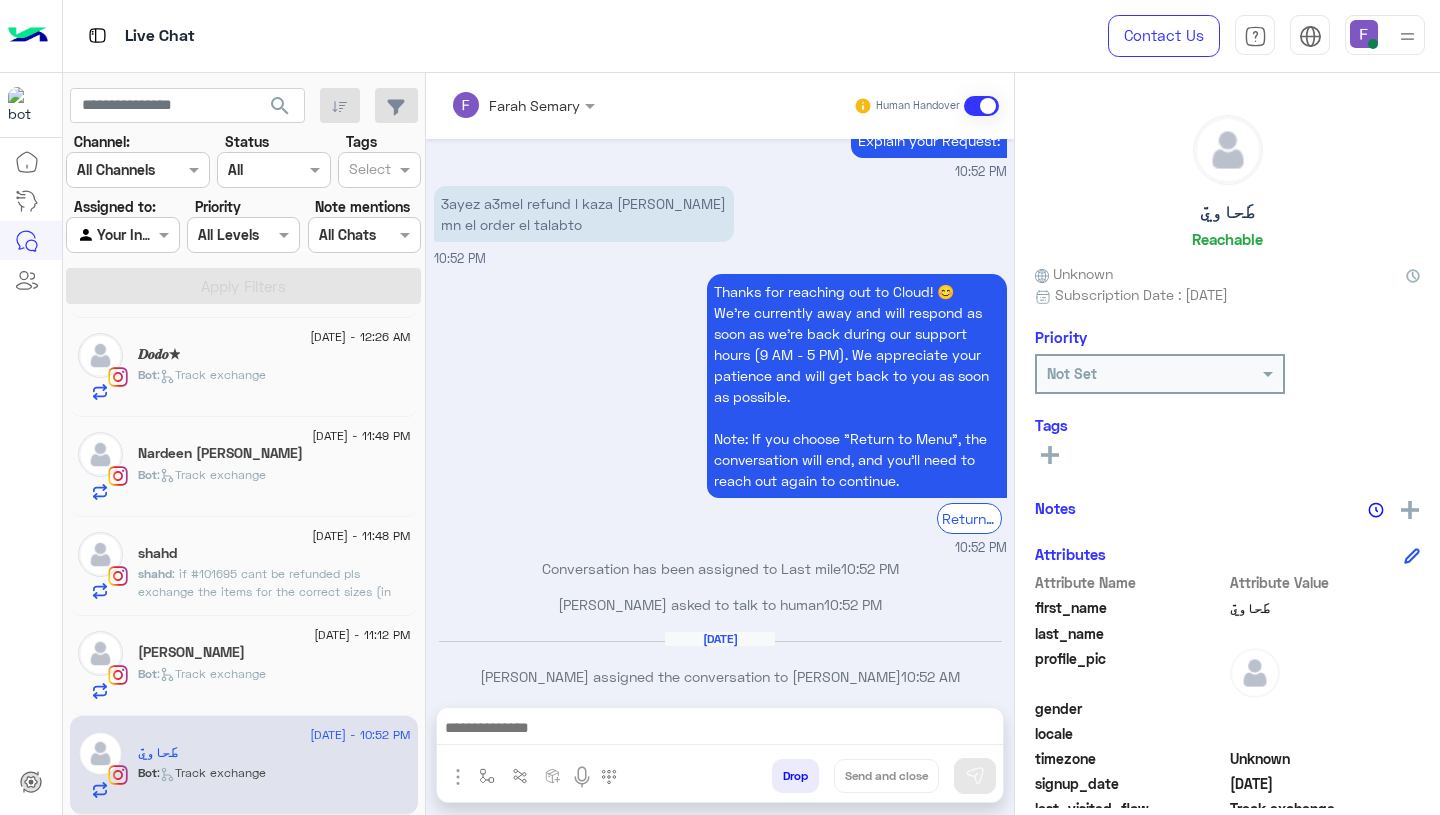 scroll, scrollTop: 1501, scrollLeft: 0, axis: vertical 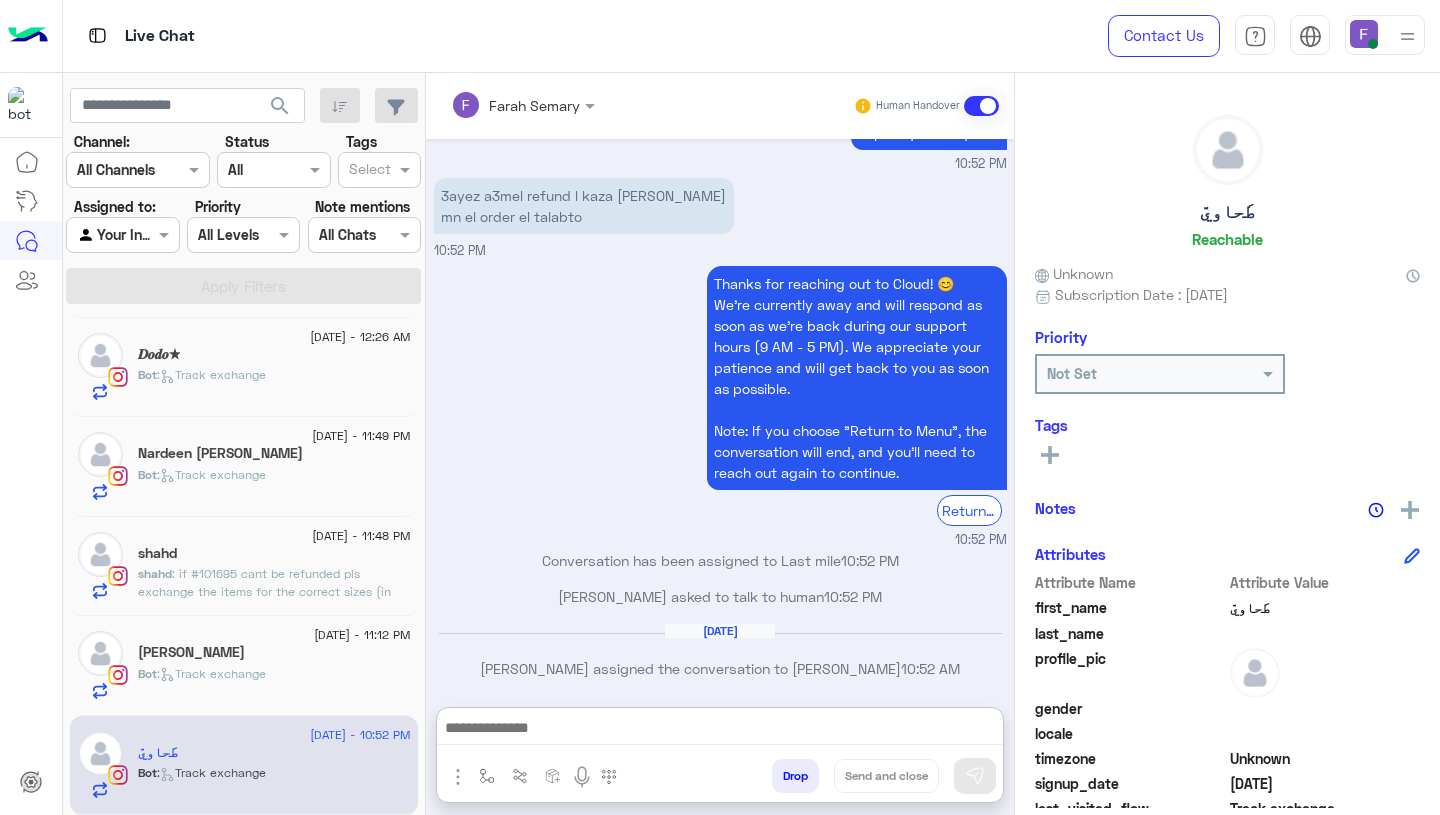 click at bounding box center (720, 730) 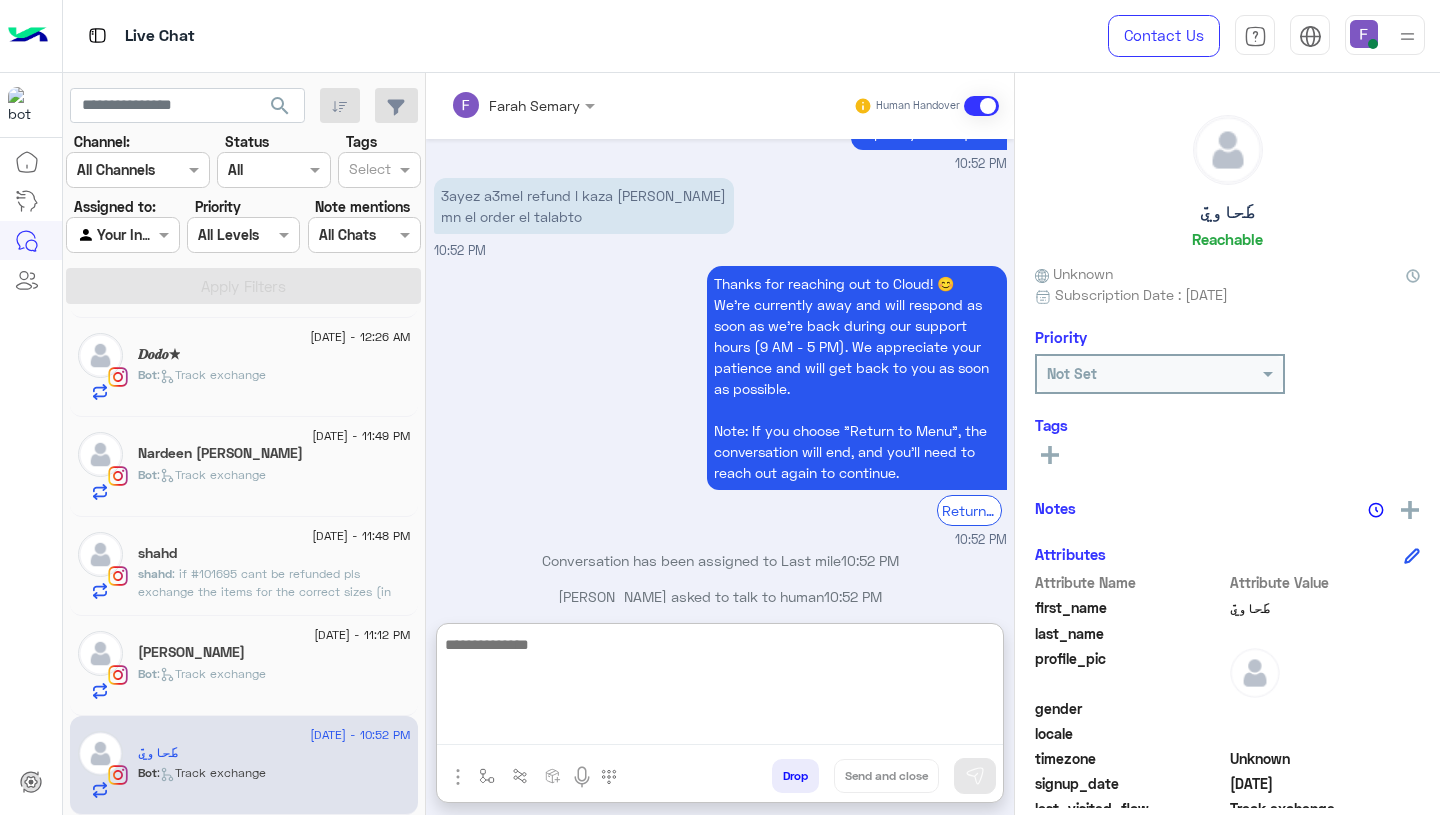 paste on "**********" 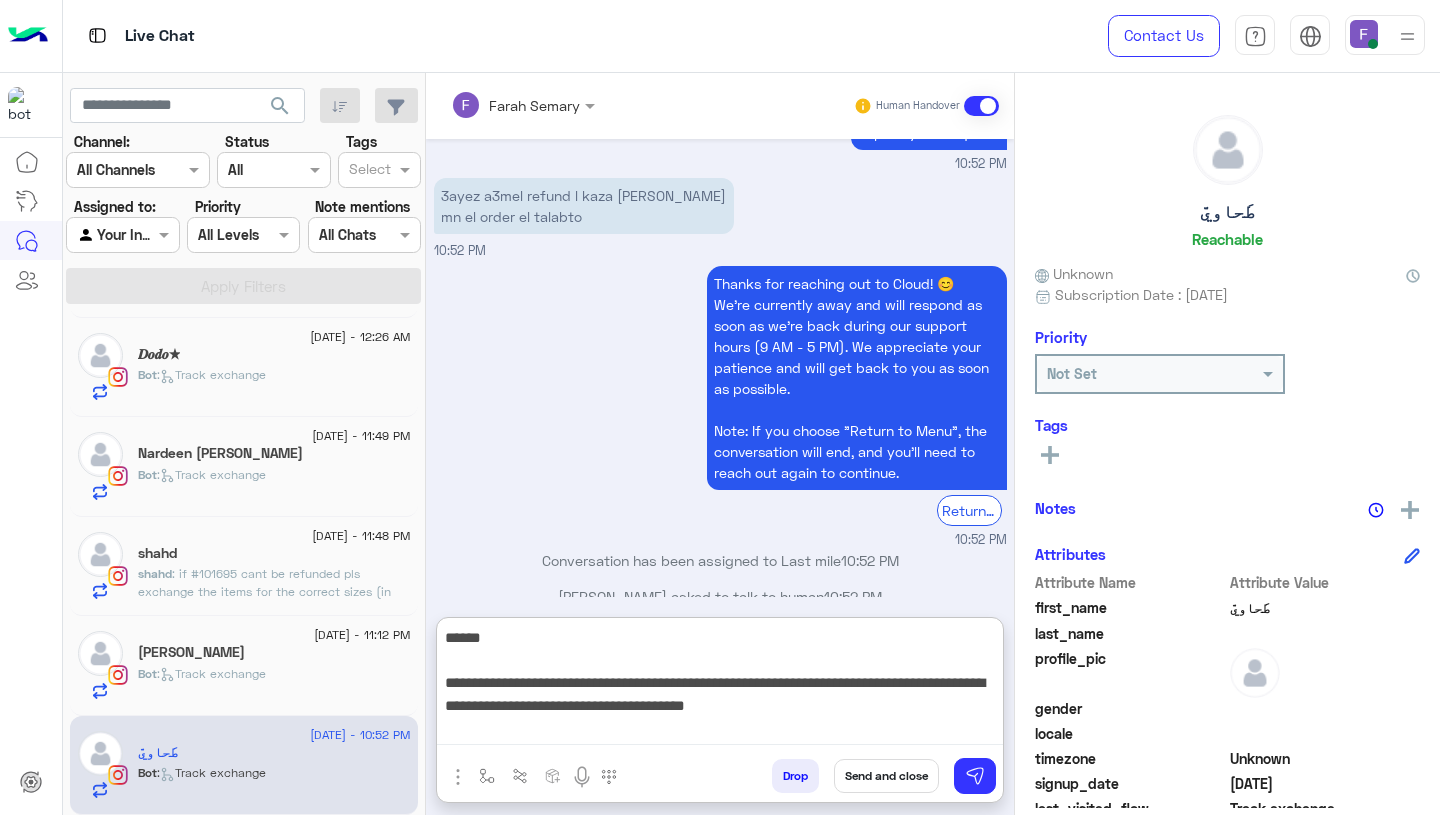 scroll, scrollTop: 308, scrollLeft: 0, axis: vertical 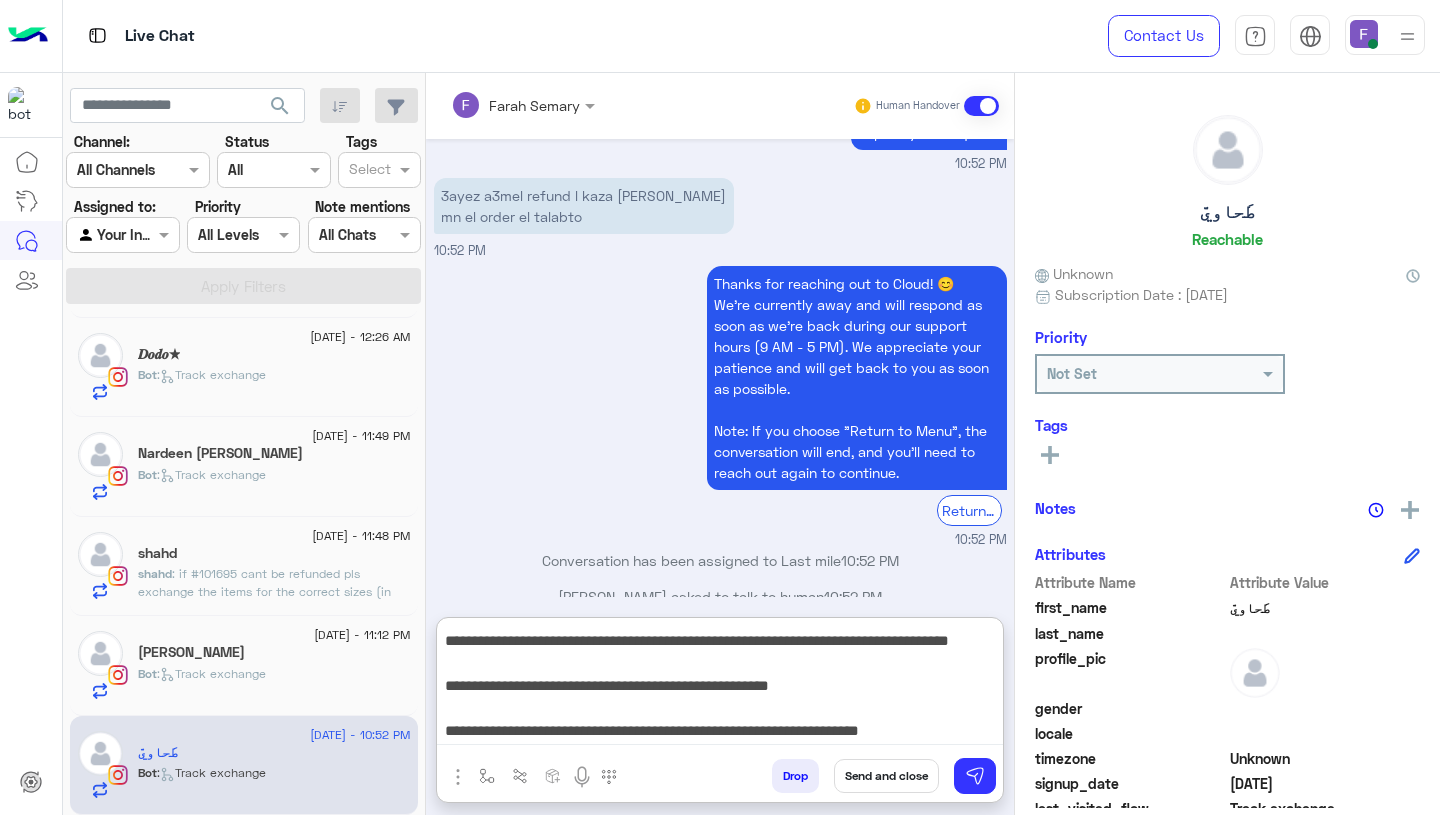 type on "**********" 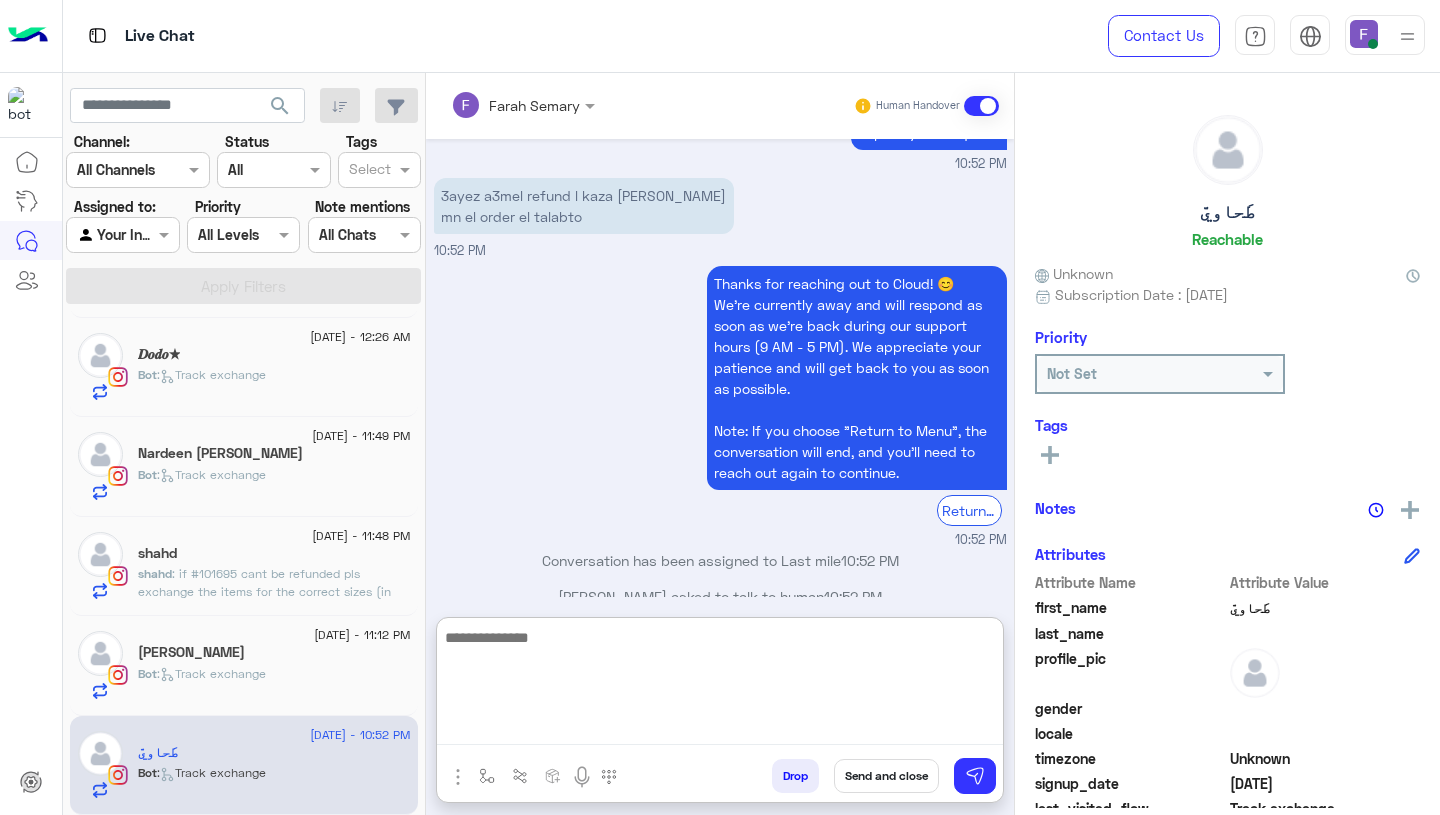scroll, scrollTop: 0, scrollLeft: 0, axis: both 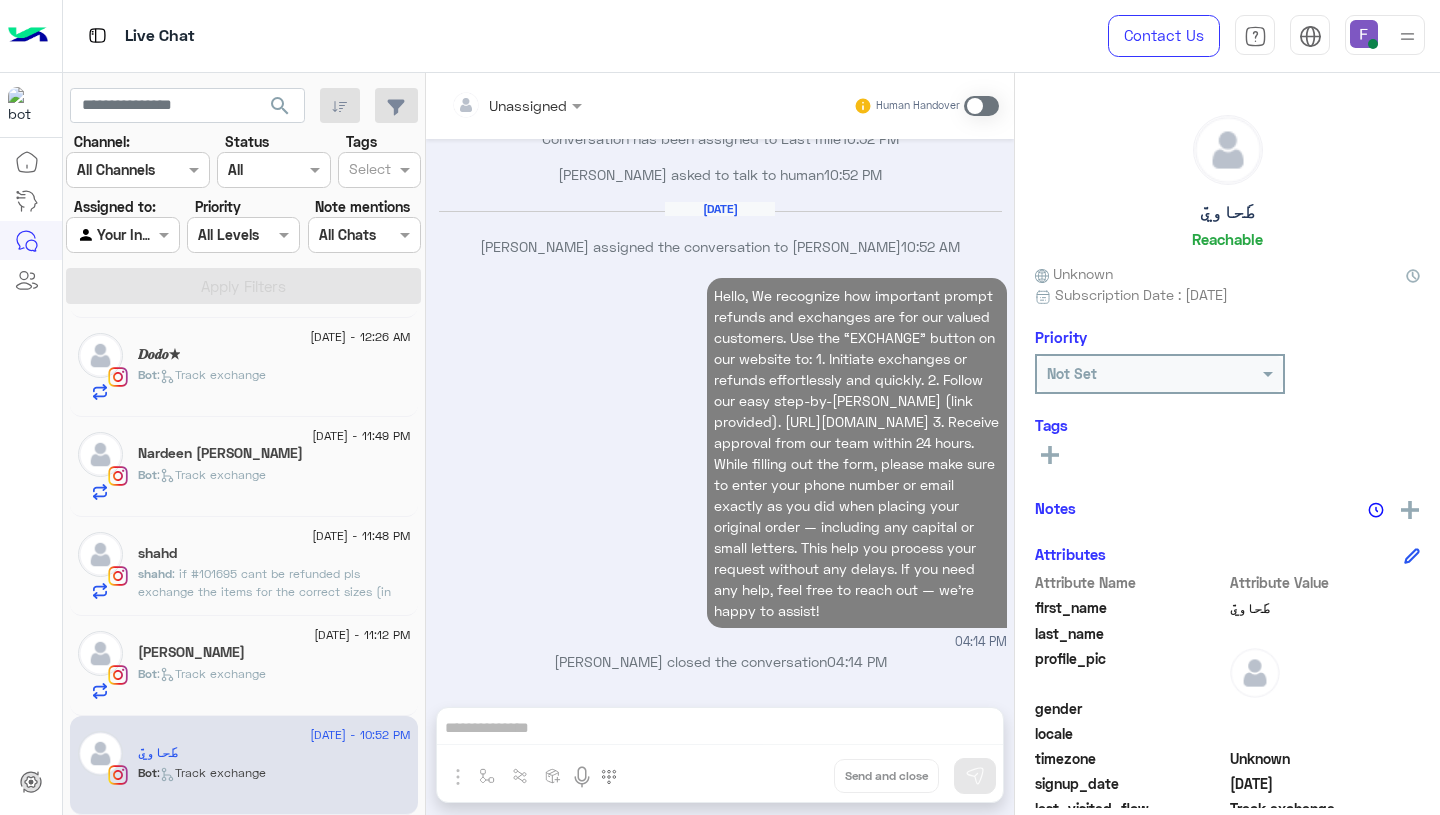 click on ":   Track exchange" 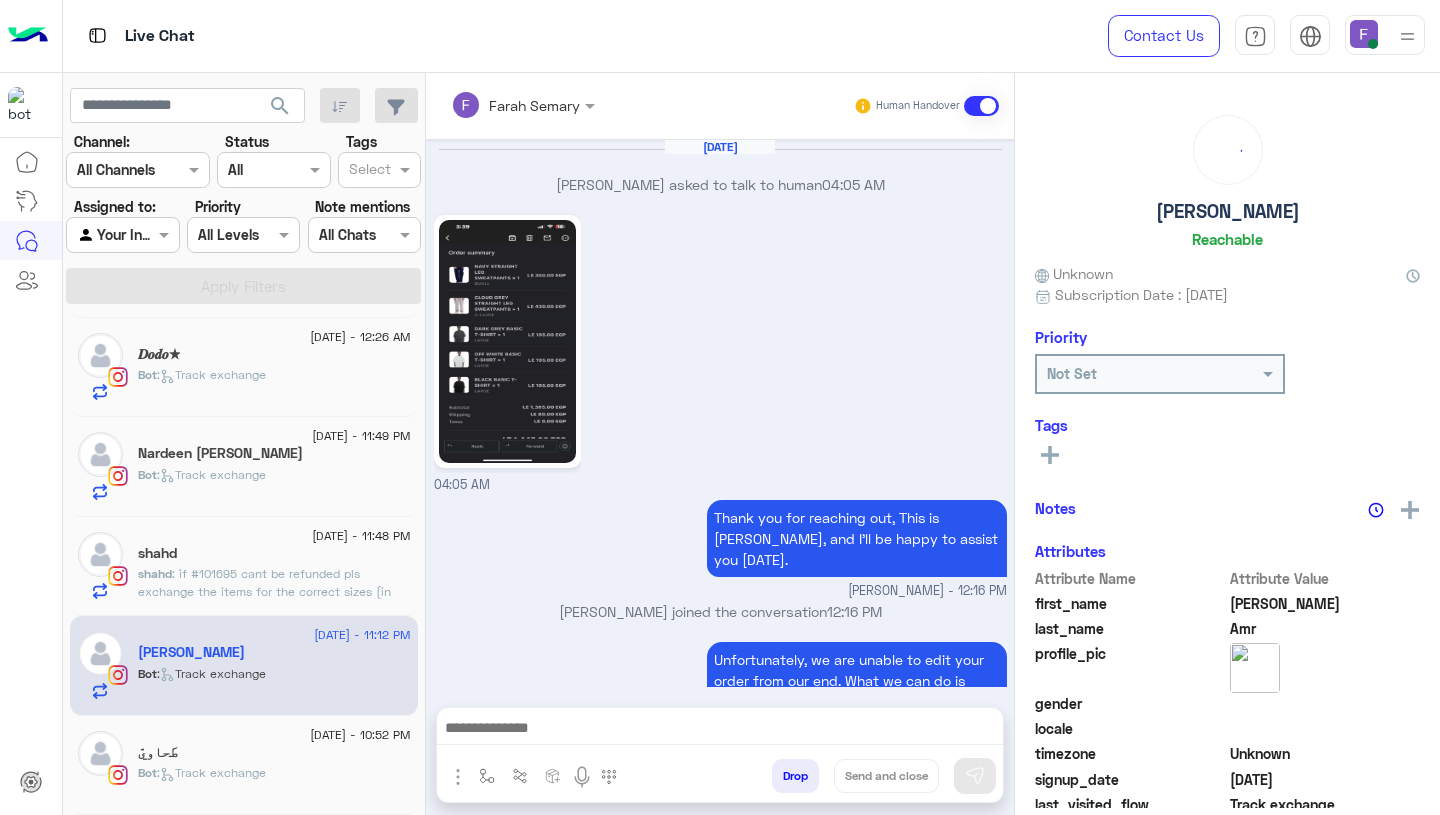 scroll, scrollTop: 2100, scrollLeft: 0, axis: vertical 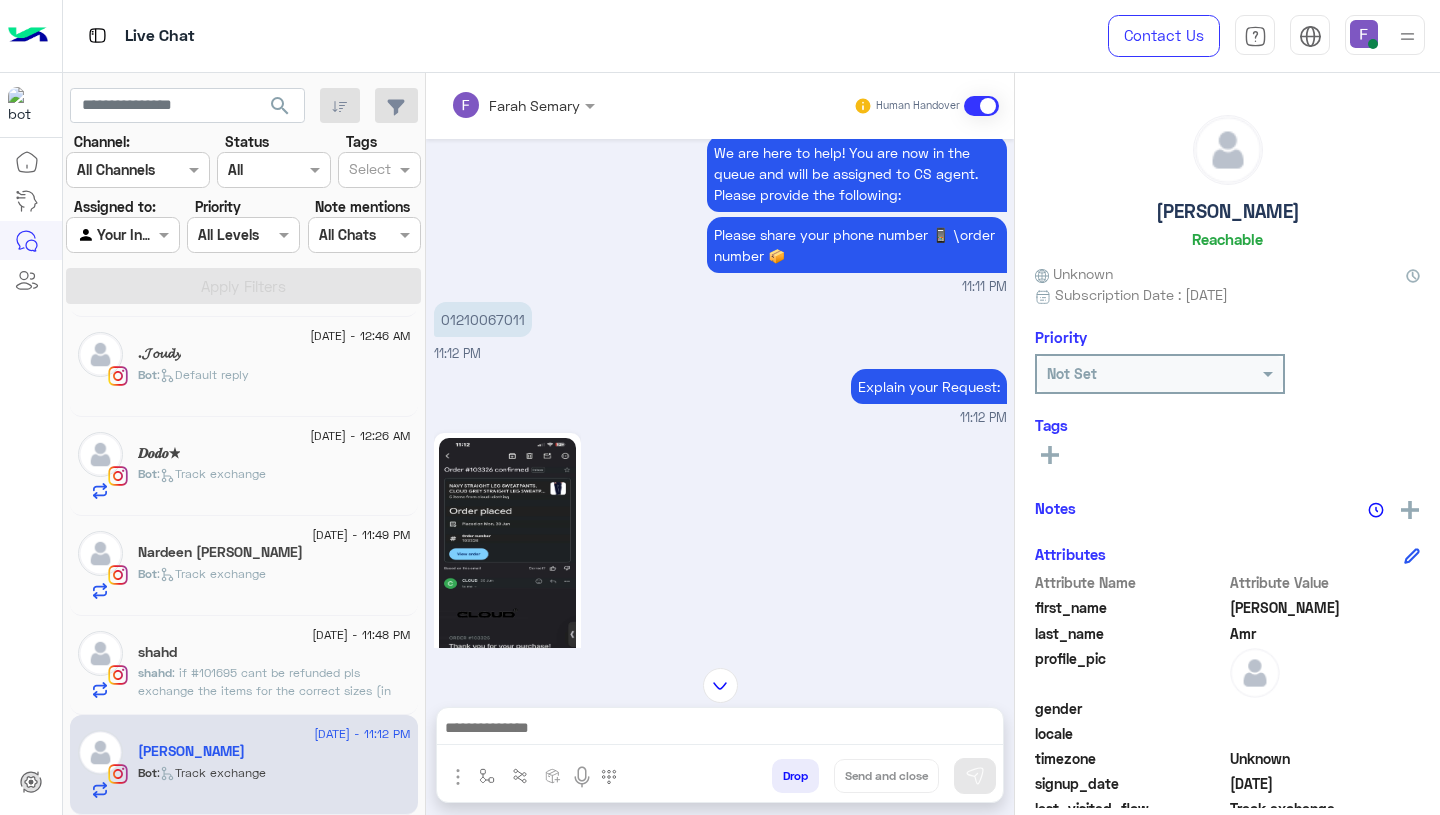 click on "Explain your Request:    11:12 PM" at bounding box center (720, 396) 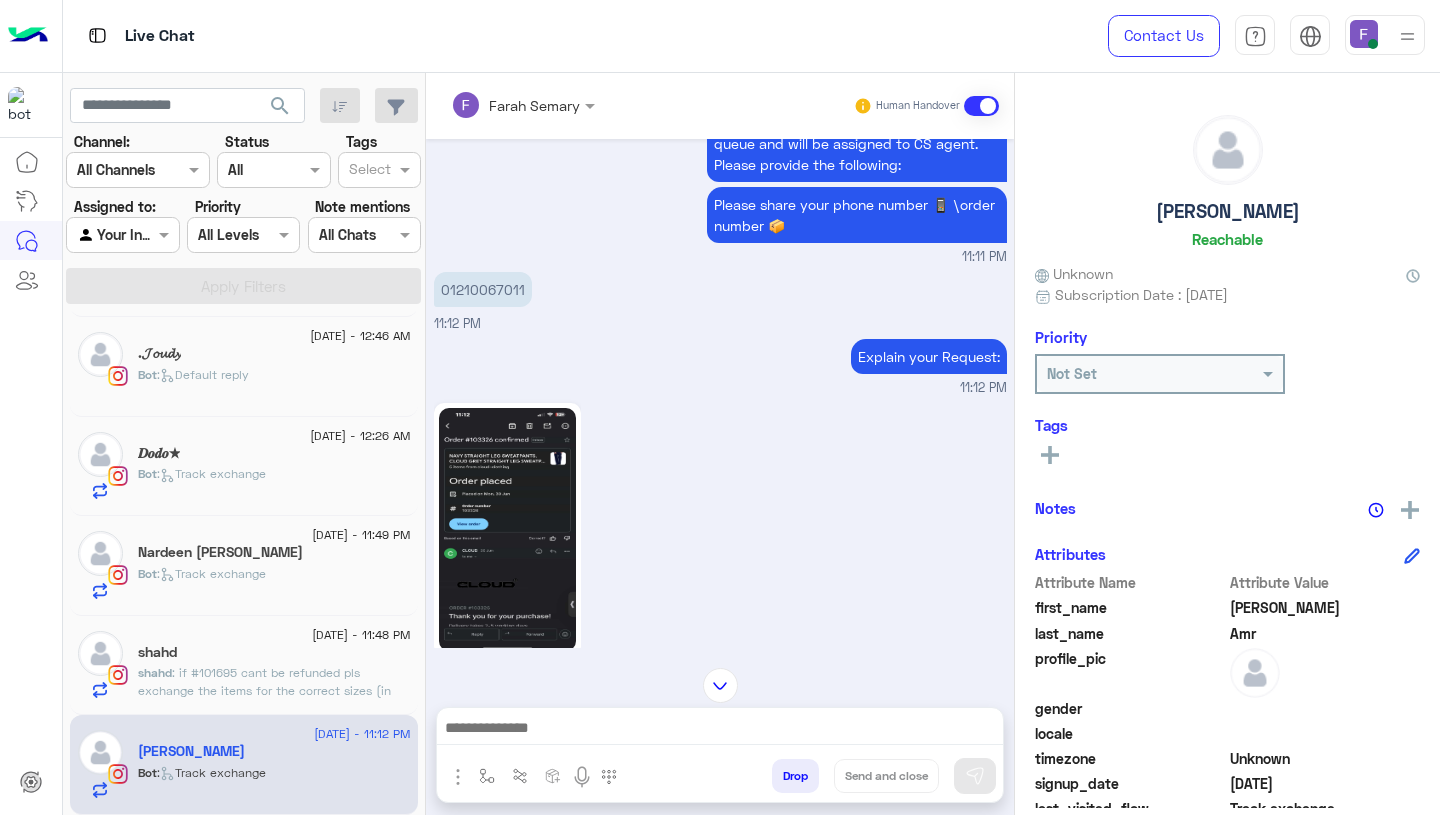 scroll, scrollTop: 2100, scrollLeft: 0, axis: vertical 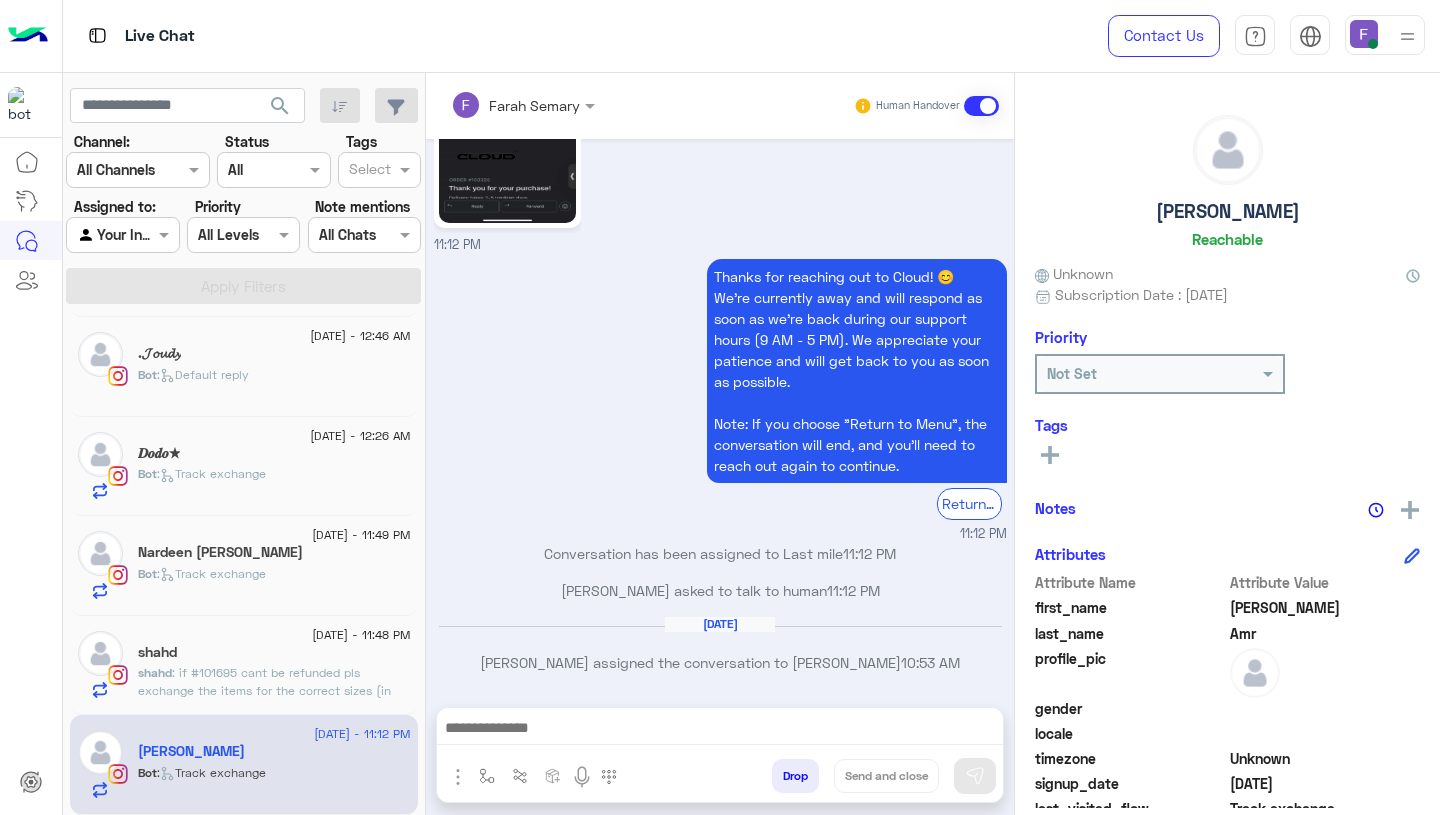 click at bounding box center [720, 730] 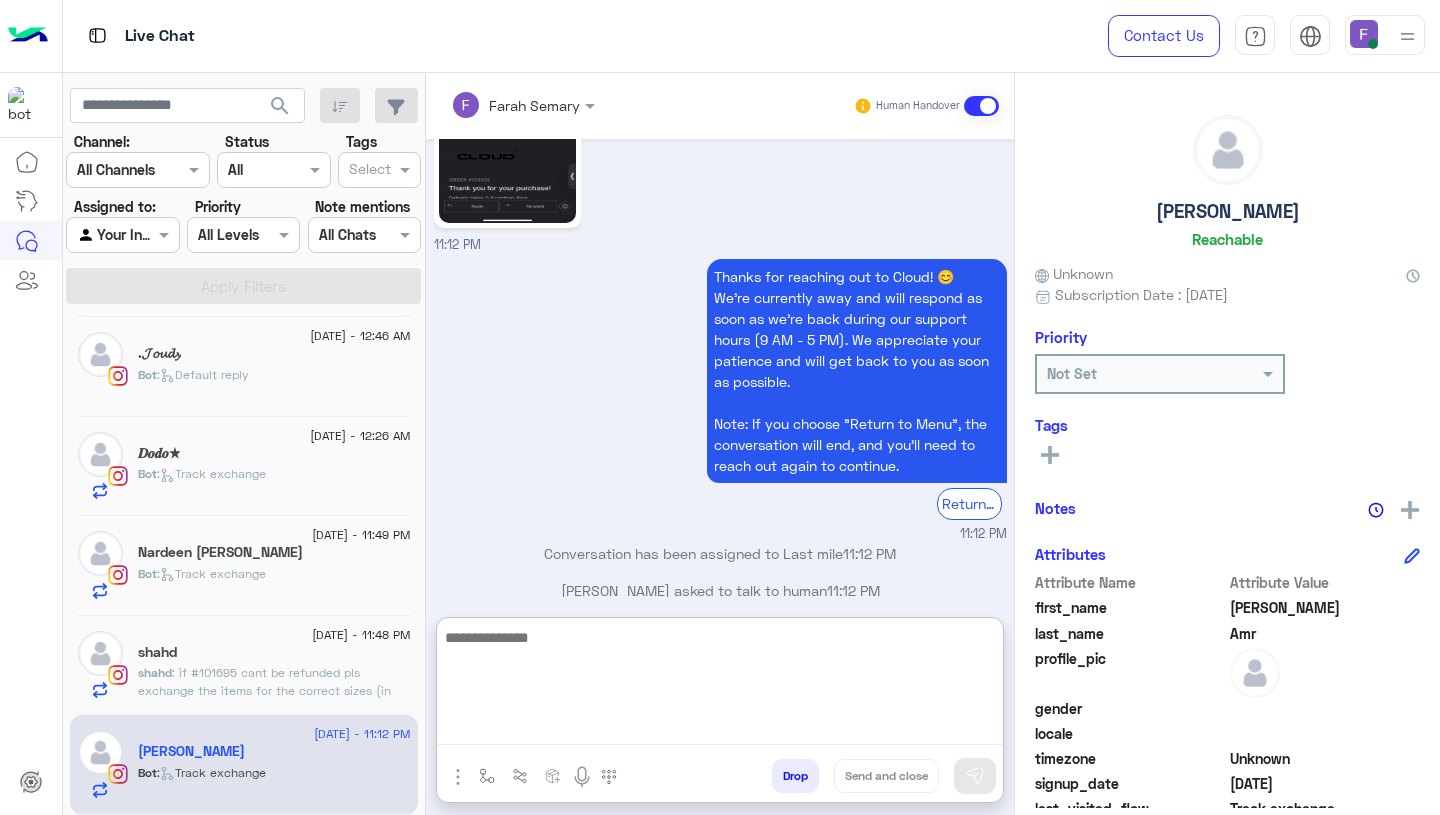paste on "**********" 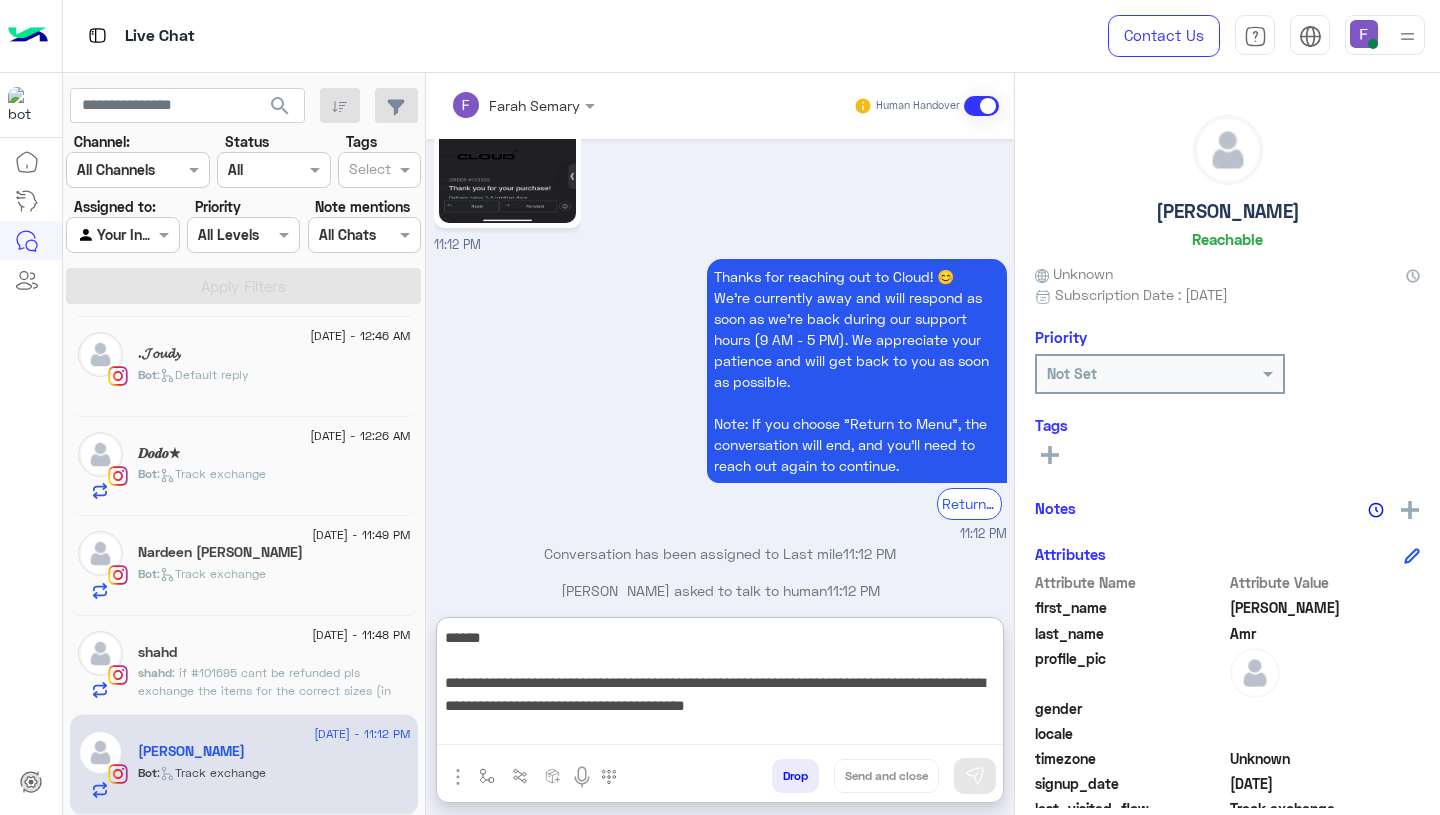 scroll 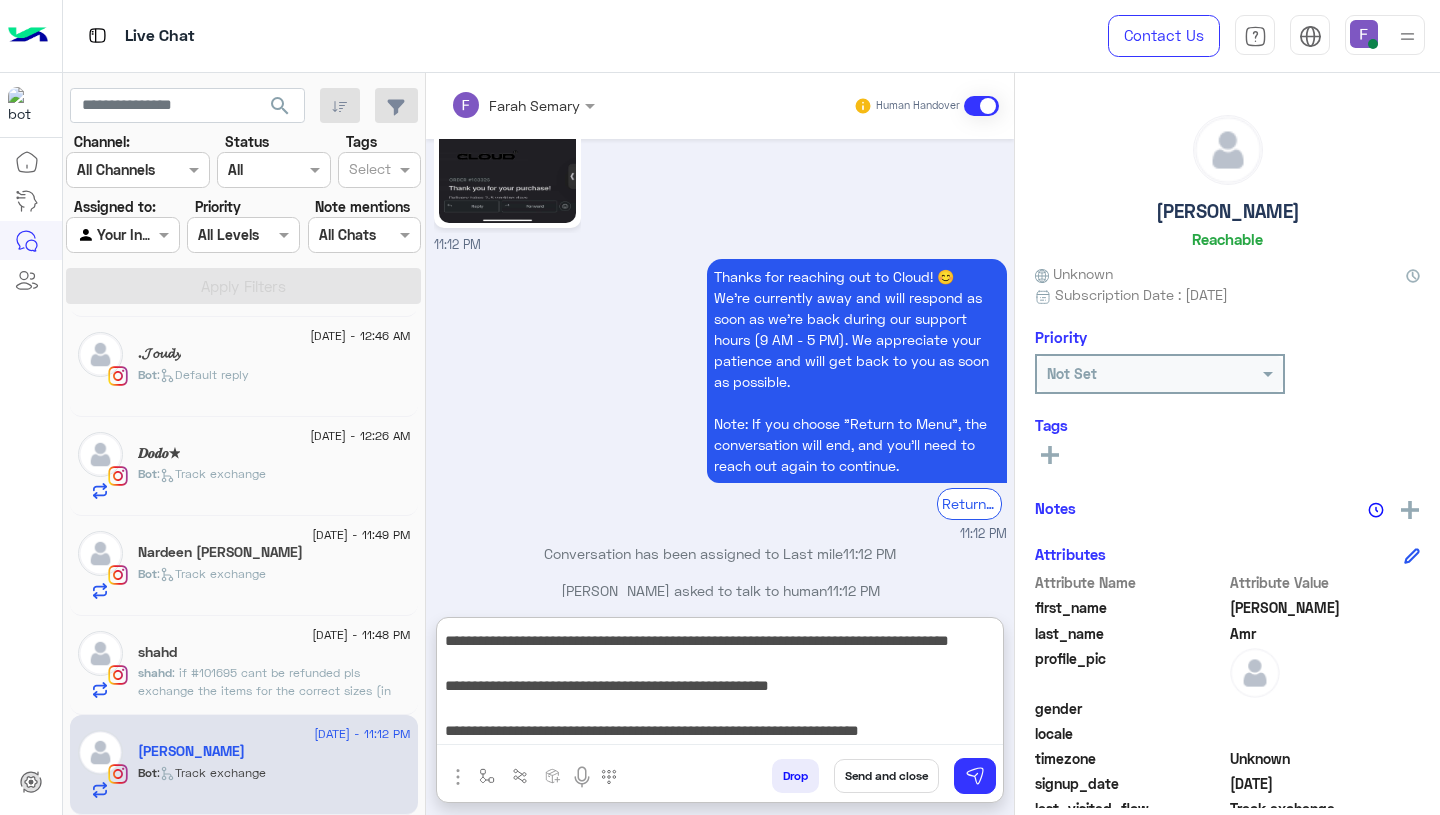 type on "**********" 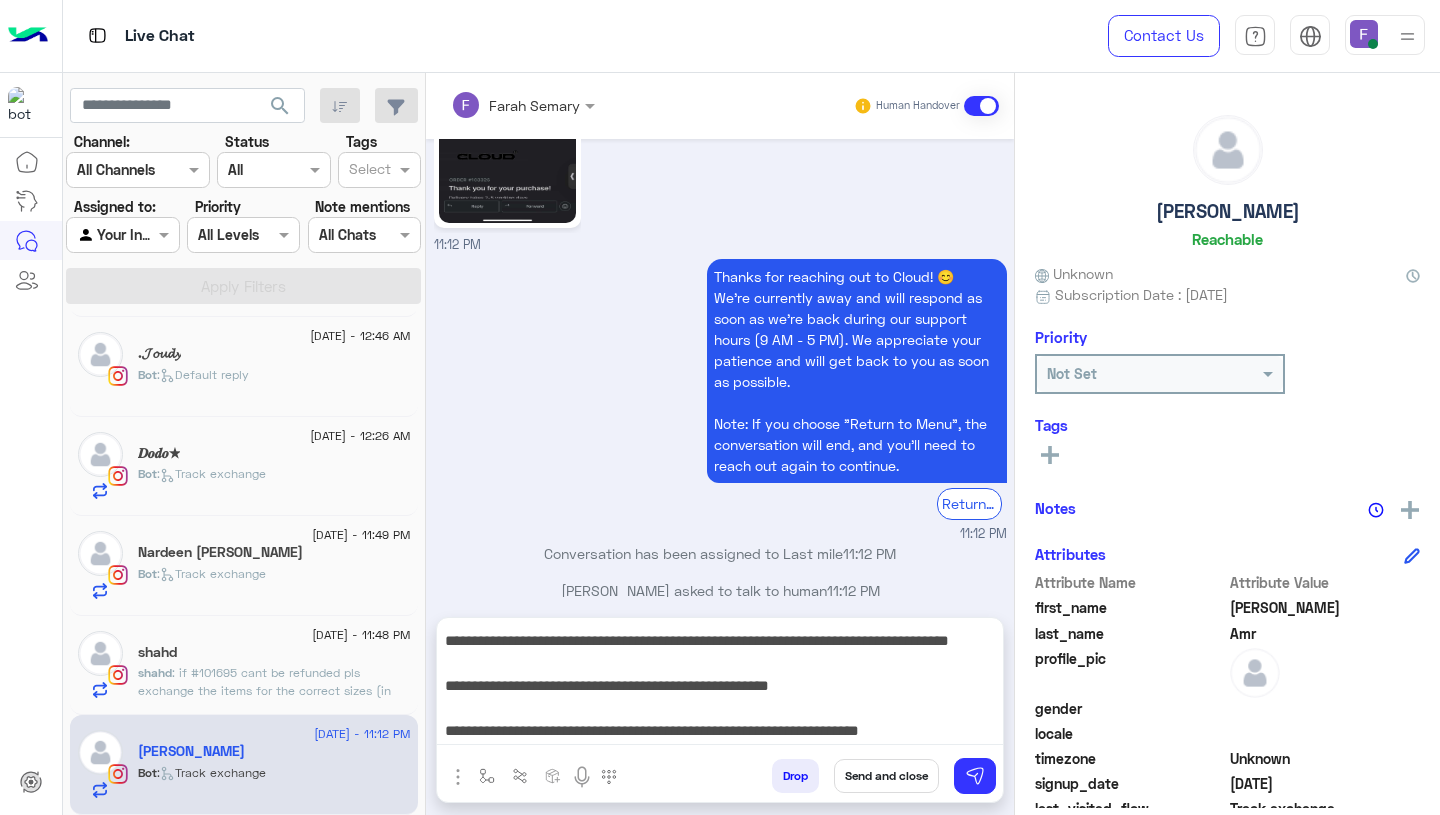 click on "Send and close" at bounding box center [886, 776] 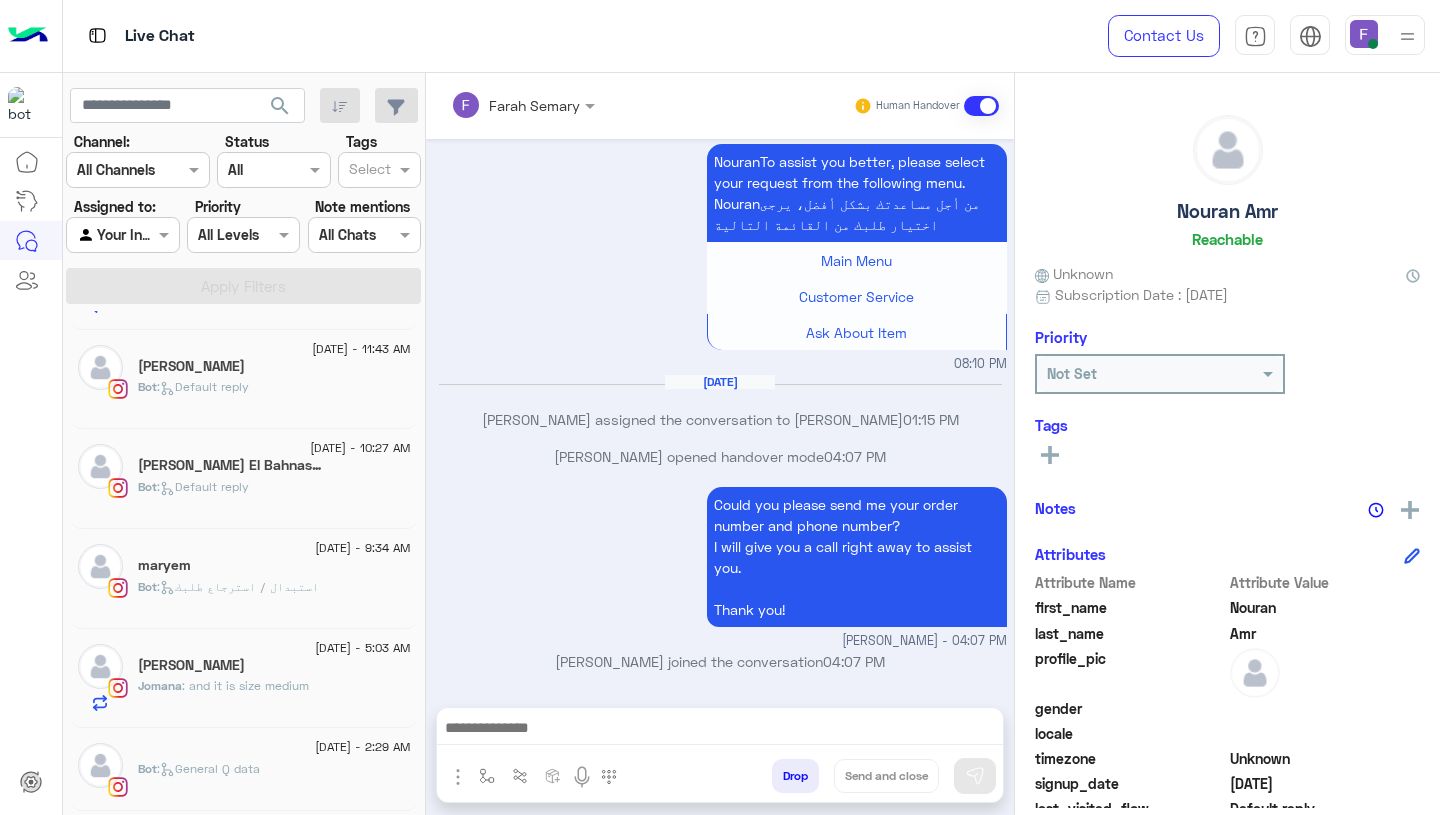 scroll, scrollTop: 2545, scrollLeft: 0, axis: vertical 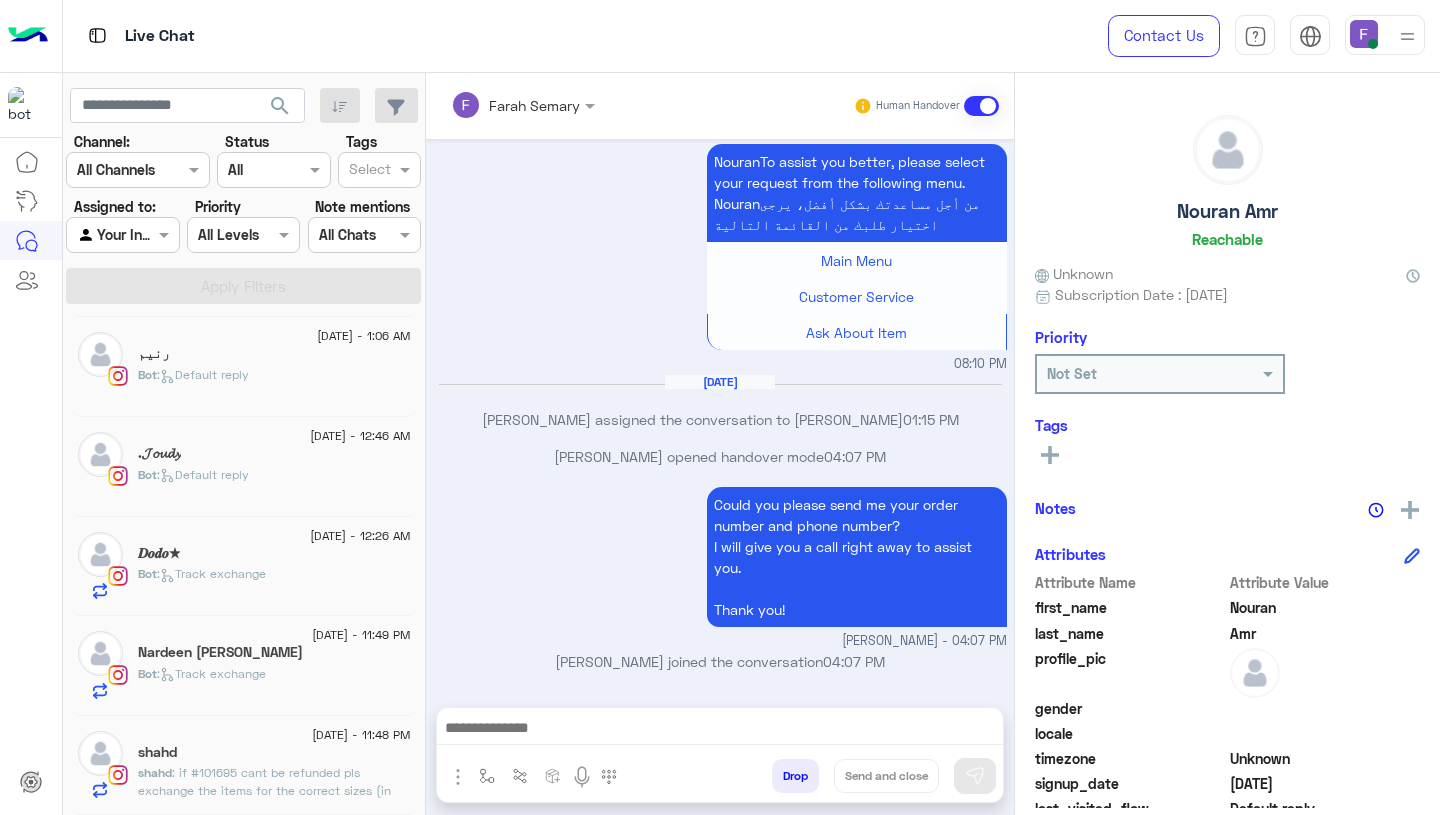 click on "shahd : if #101695 cant be refunded pls exchange the items for the correct sizes (in order #103651) & cancel order #103651.
(i added an extra item in 103651 so i would like it to be added to the exchange & pay the difference as well. as for the white tshirt, i still want it so if you could pls send it with the courier & deduct the cost from the return fees. *there was no exchange option, it was all or nothing*)
if they can be refunded then we have no problem :)" 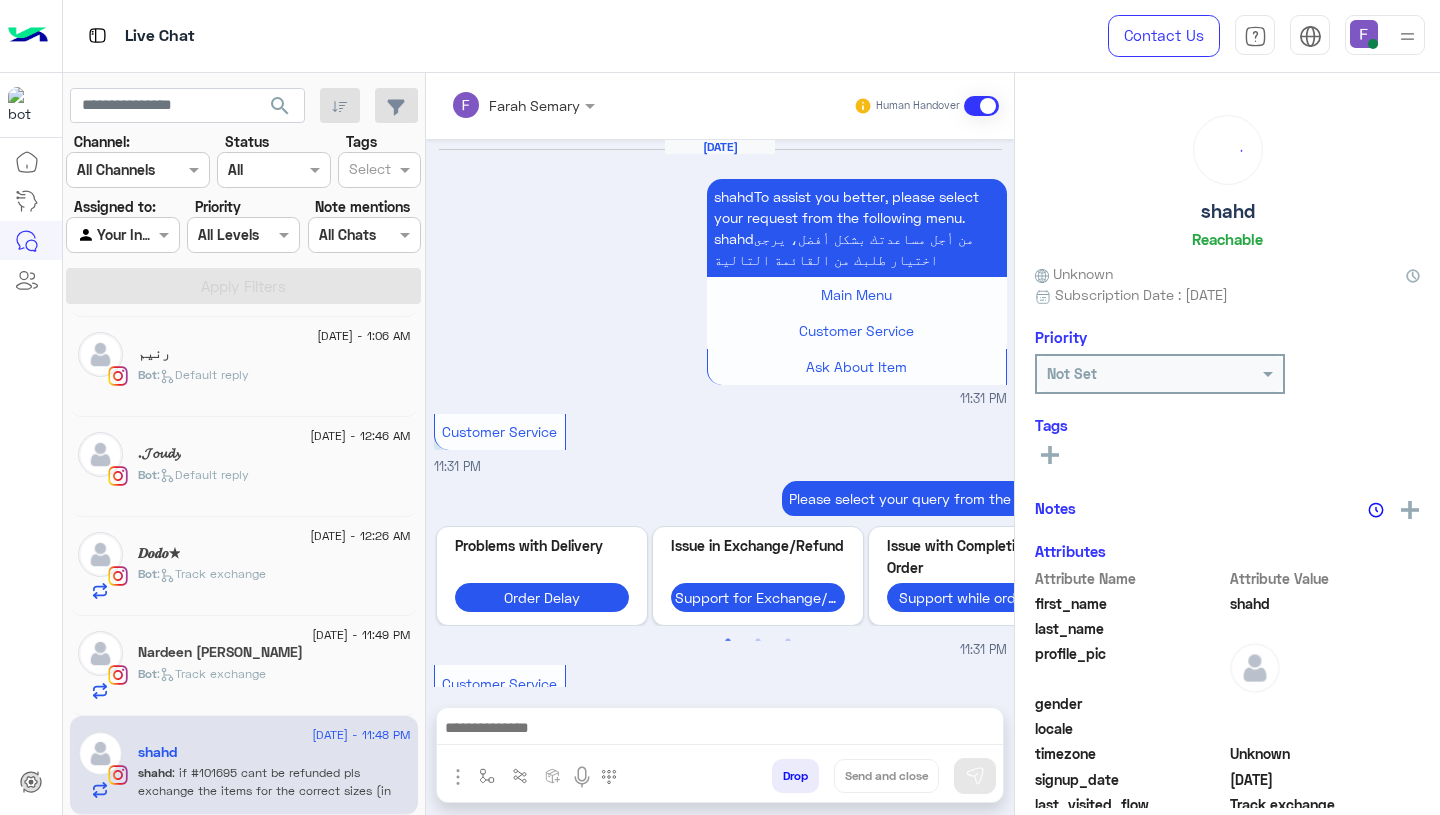 scroll, scrollTop: 2079, scrollLeft: 0, axis: vertical 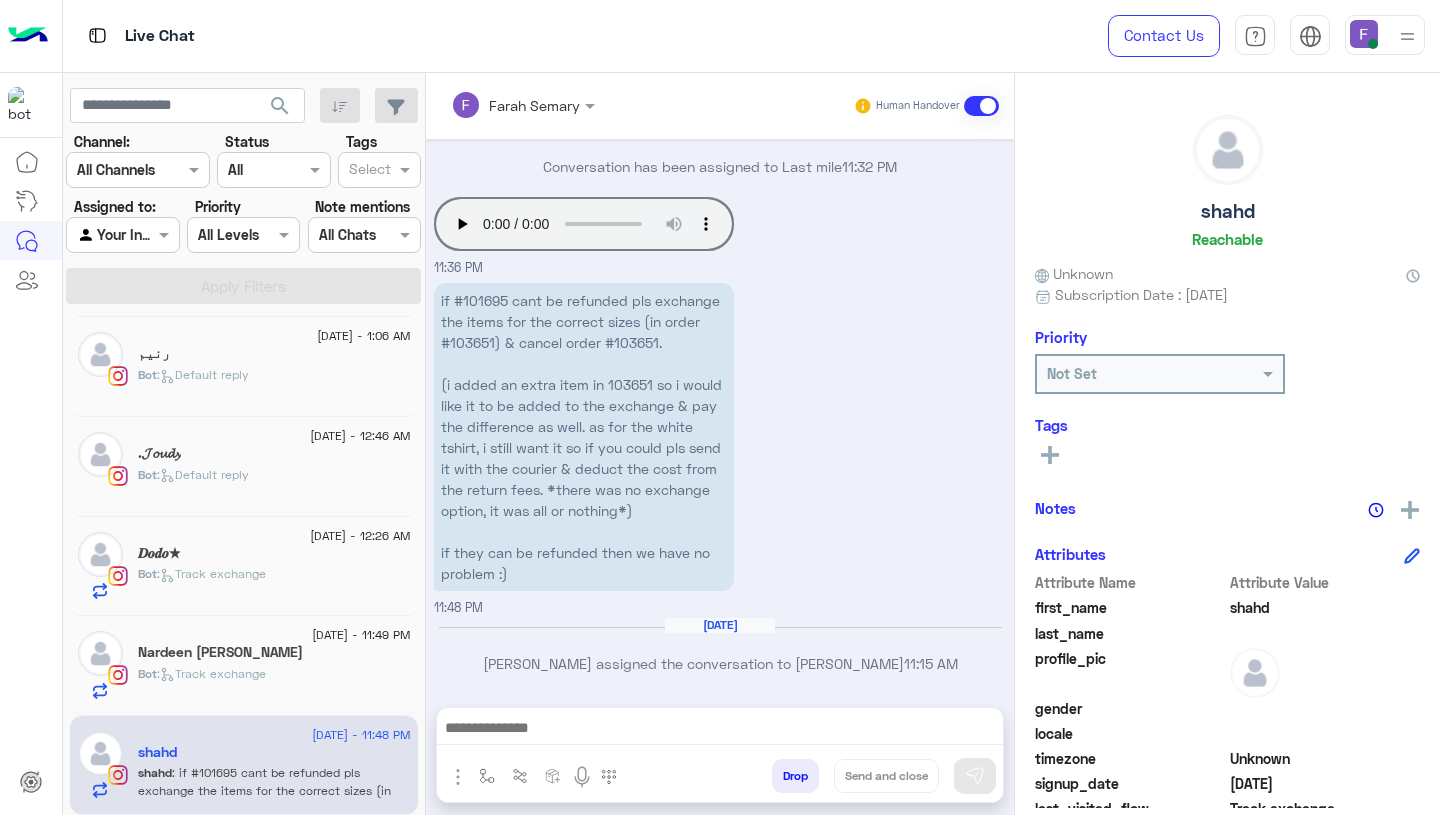 click on "Bot :   Track exchange" 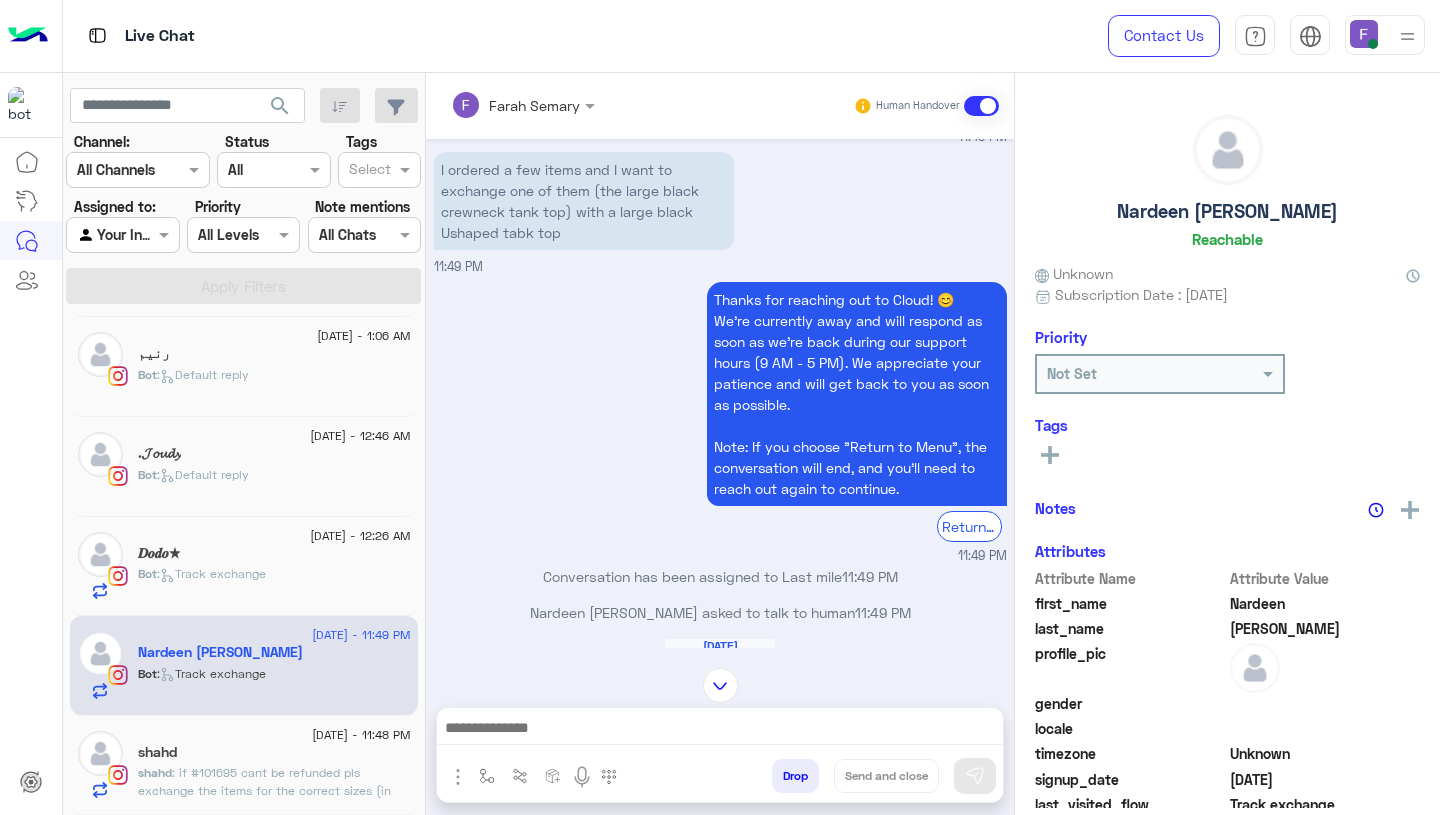 scroll, scrollTop: 1730, scrollLeft: 0, axis: vertical 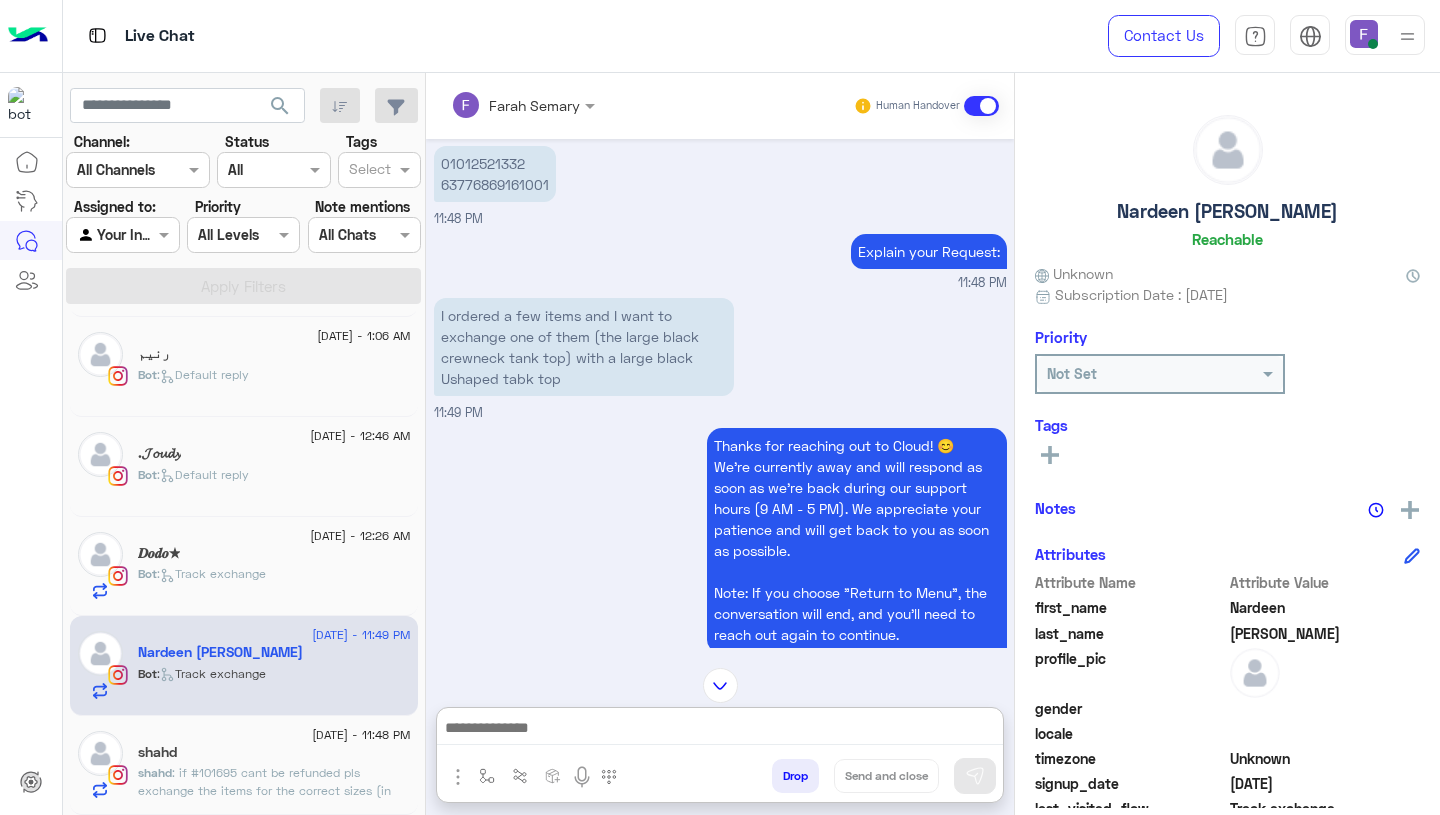 click at bounding box center [720, 730] 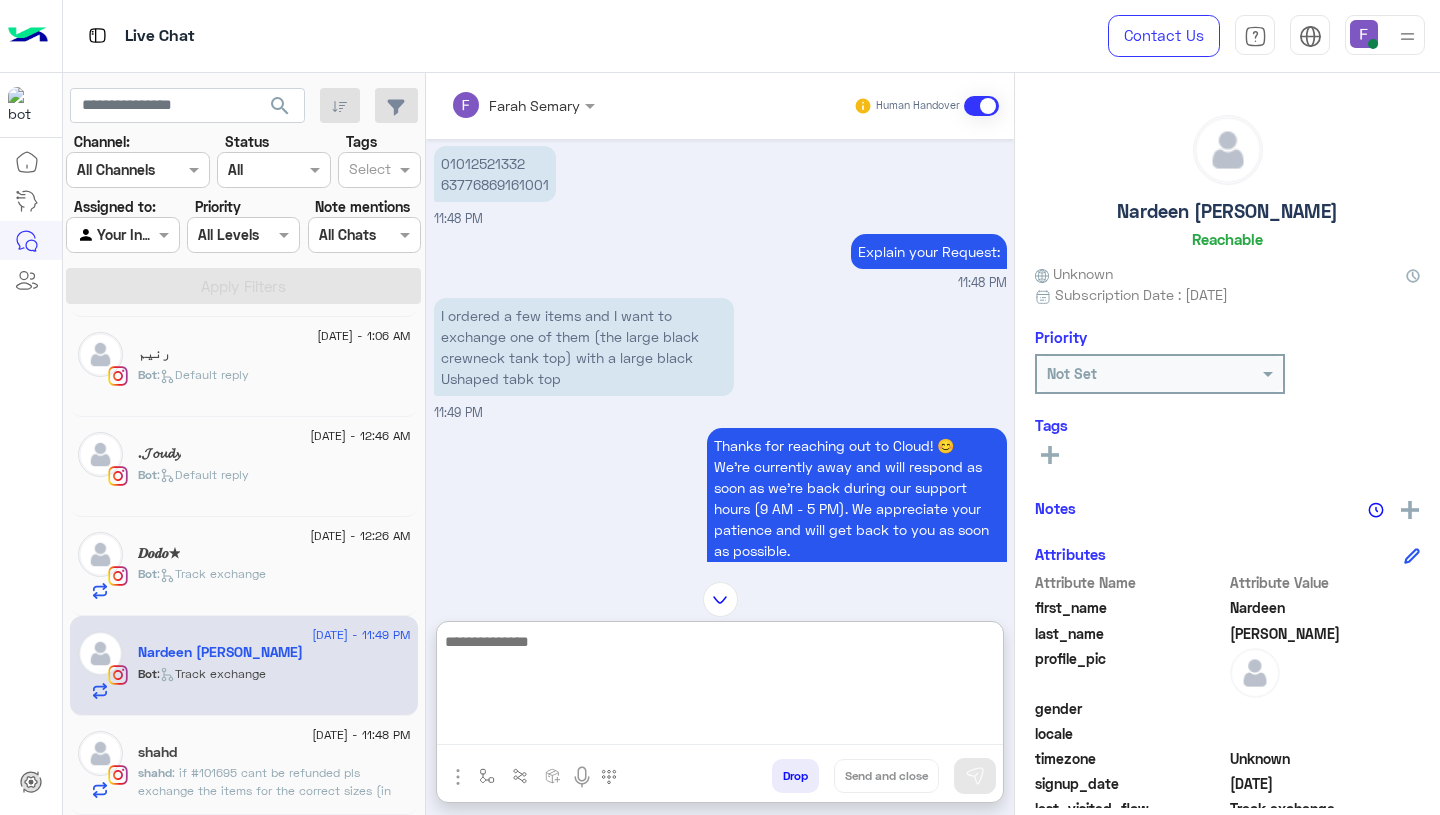 paste on "**********" 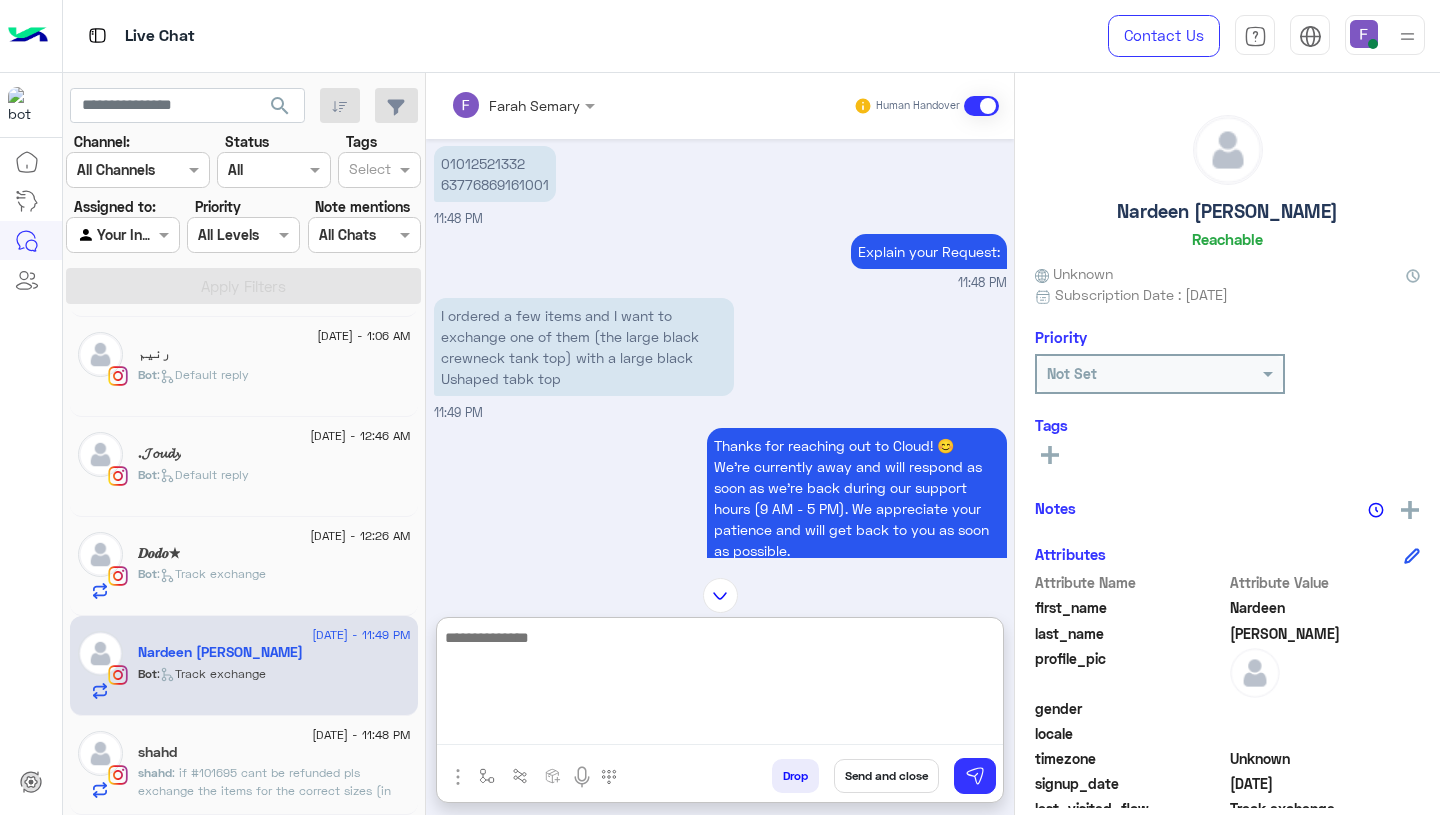scroll, scrollTop: 0, scrollLeft: 0, axis: both 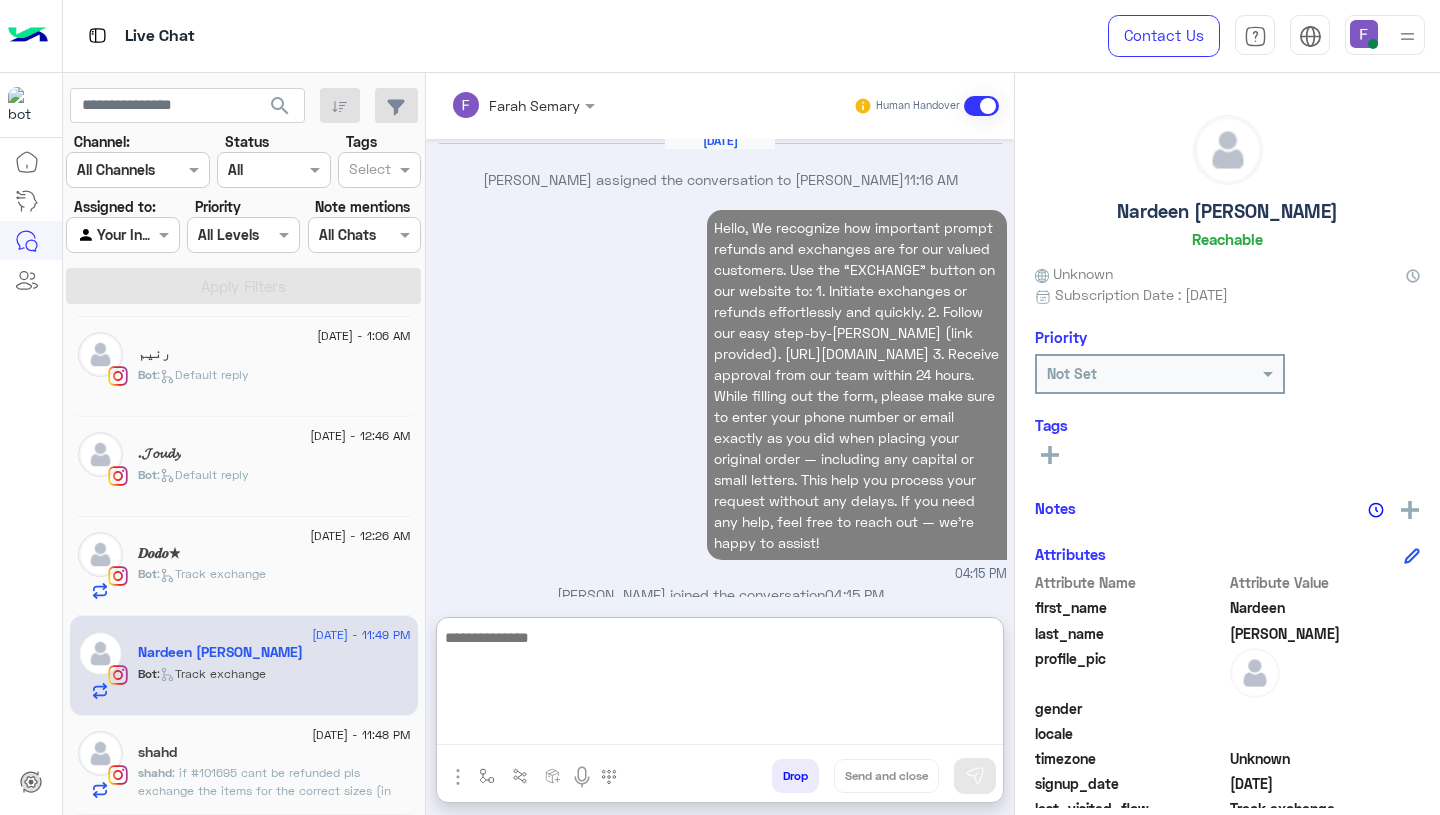 click on "04:15 PM" at bounding box center (720, 574) 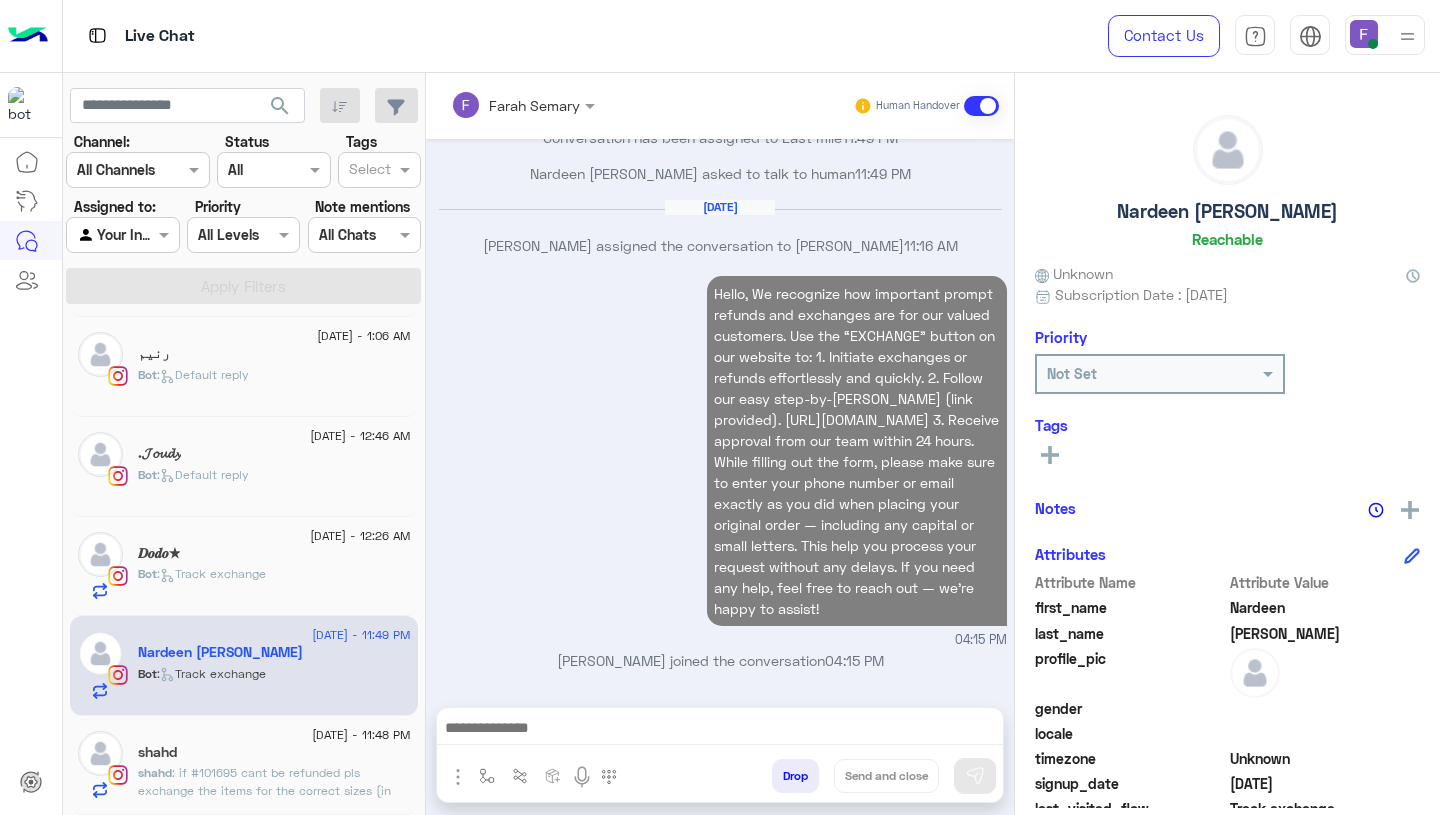 scroll, scrollTop: 2291, scrollLeft: 0, axis: vertical 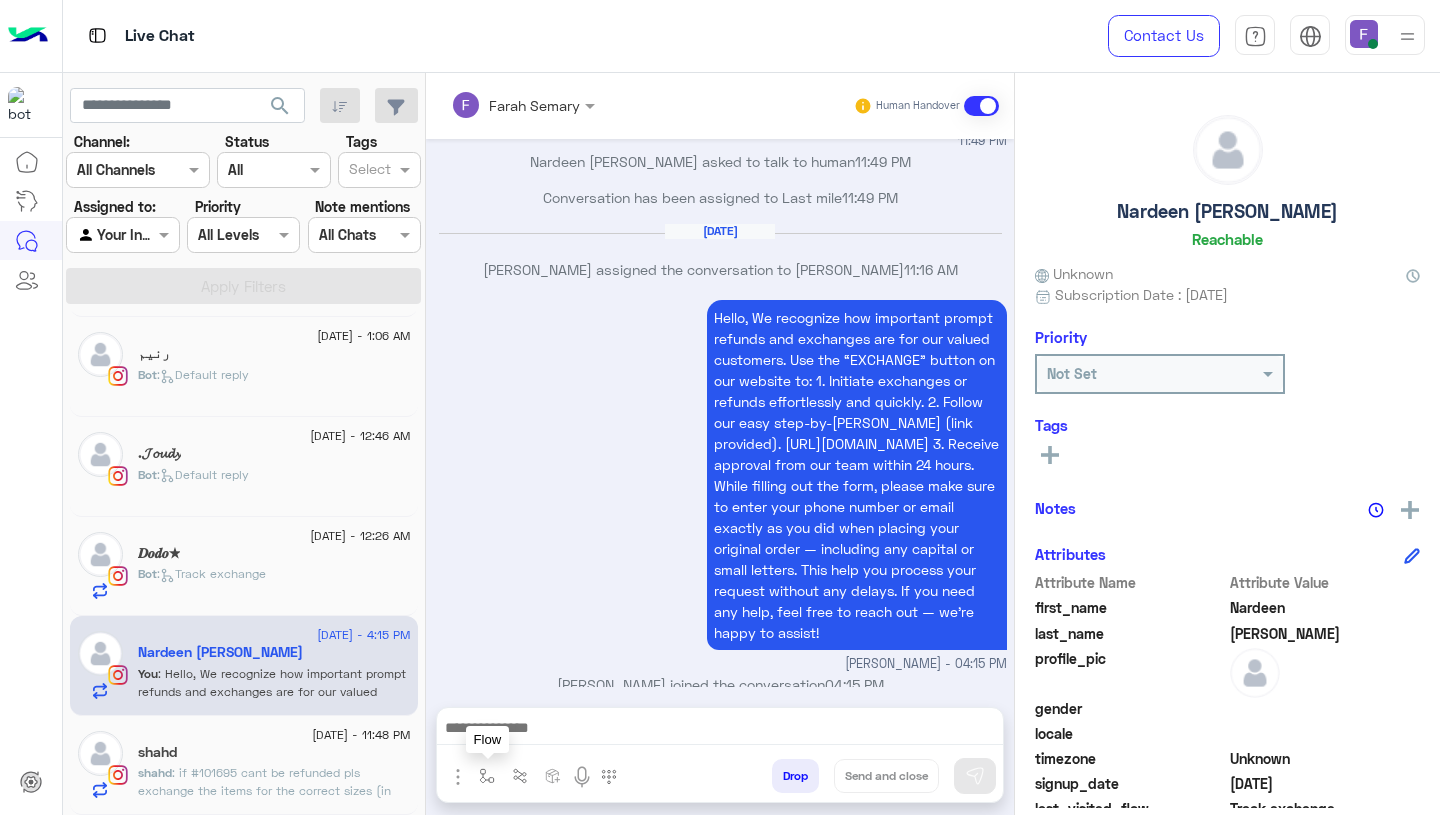 click at bounding box center (487, 776) 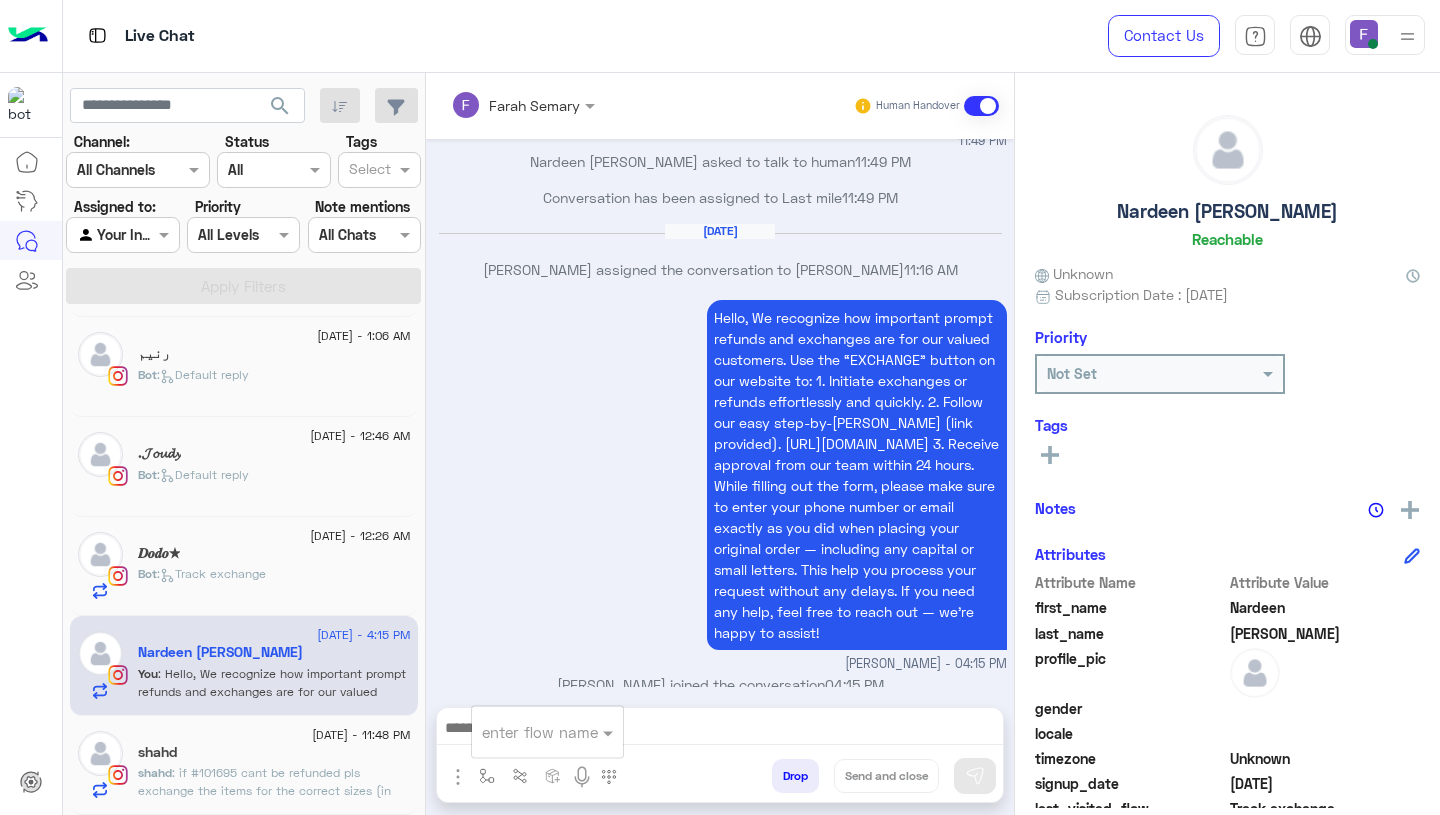 click at bounding box center (523, 732) 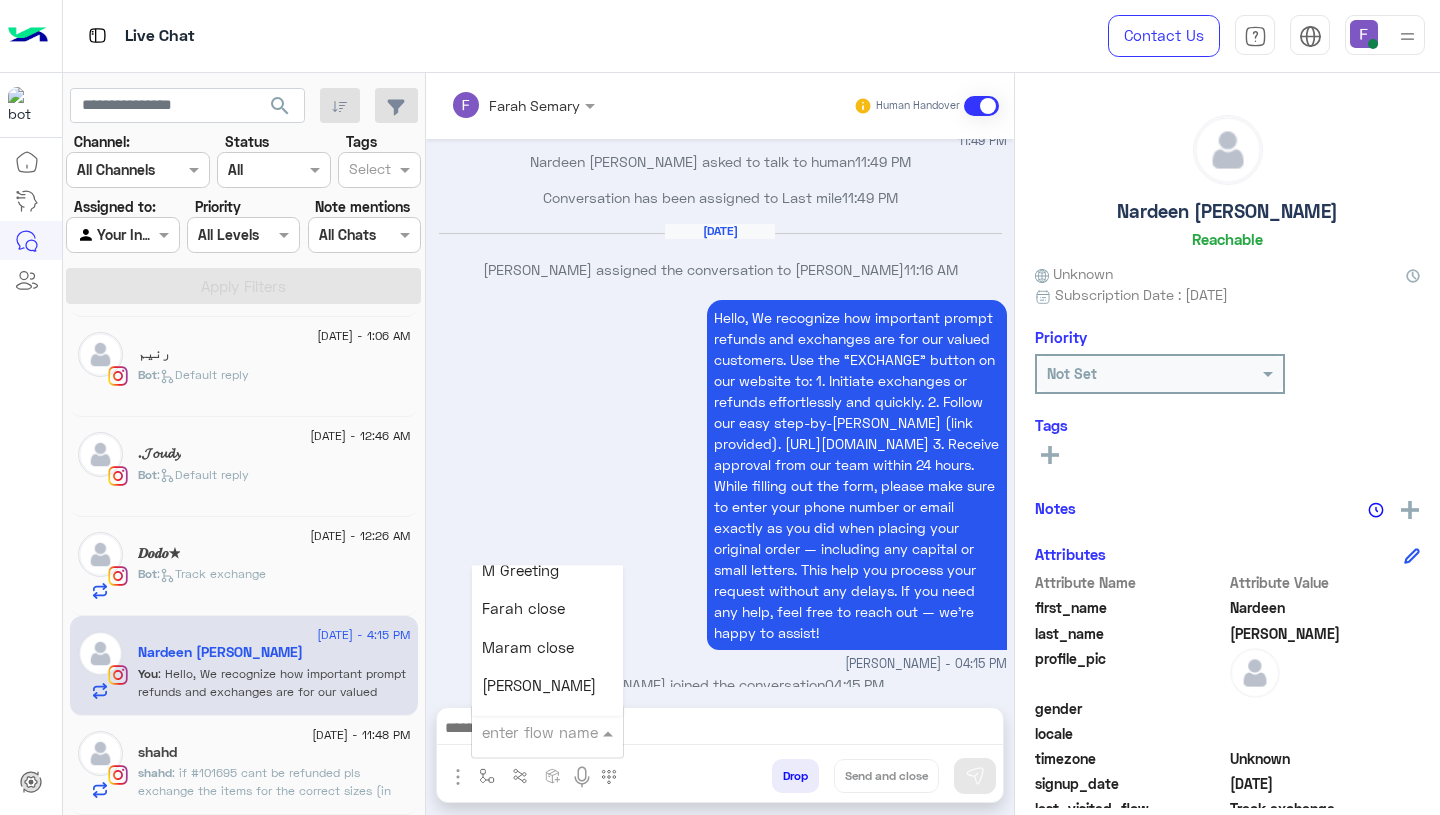 scroll, scrollTop: 2384, scrollLeft: 0, axis: vertical 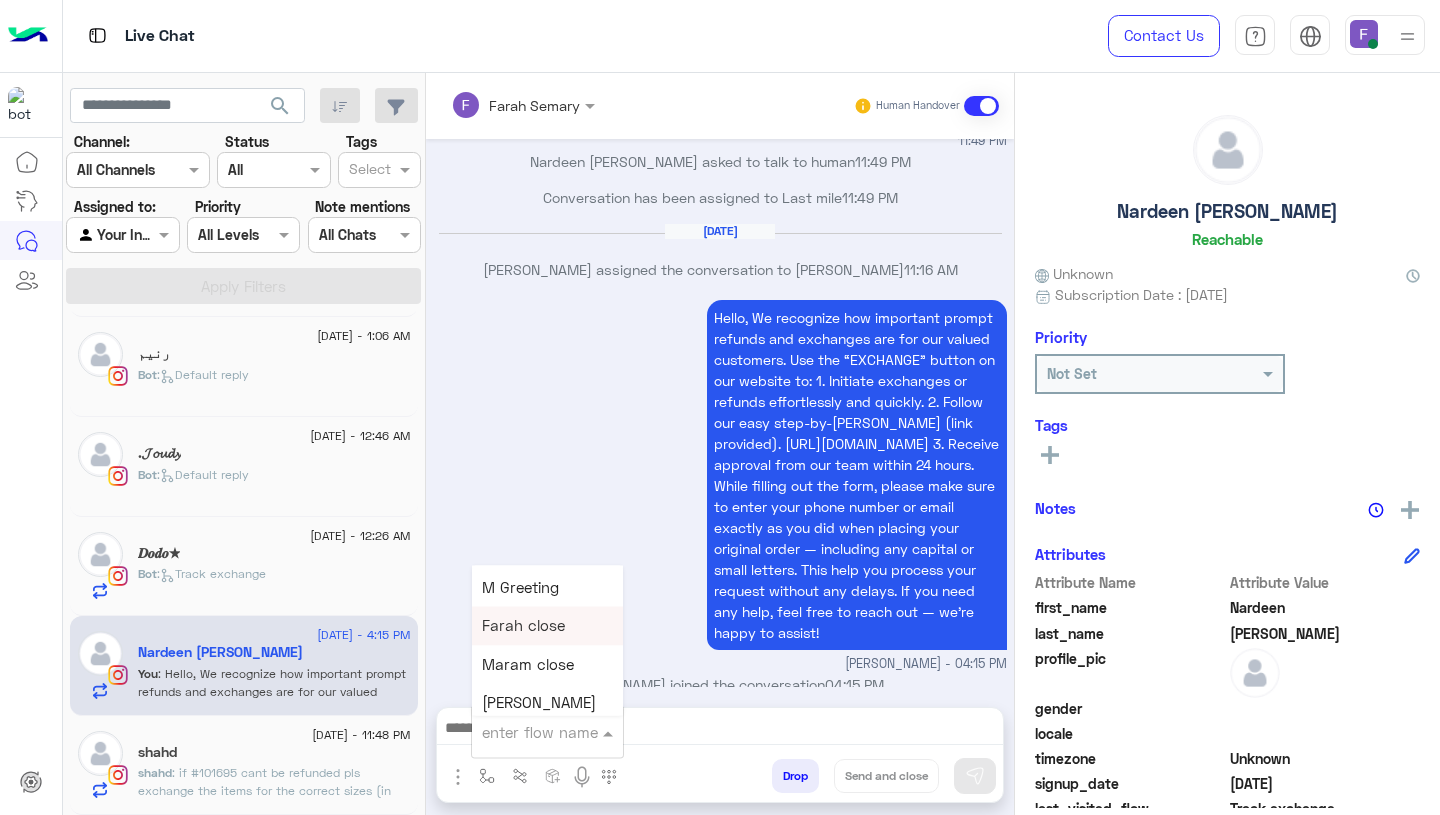 click on "Farah close" at bounding box center (523, 626) 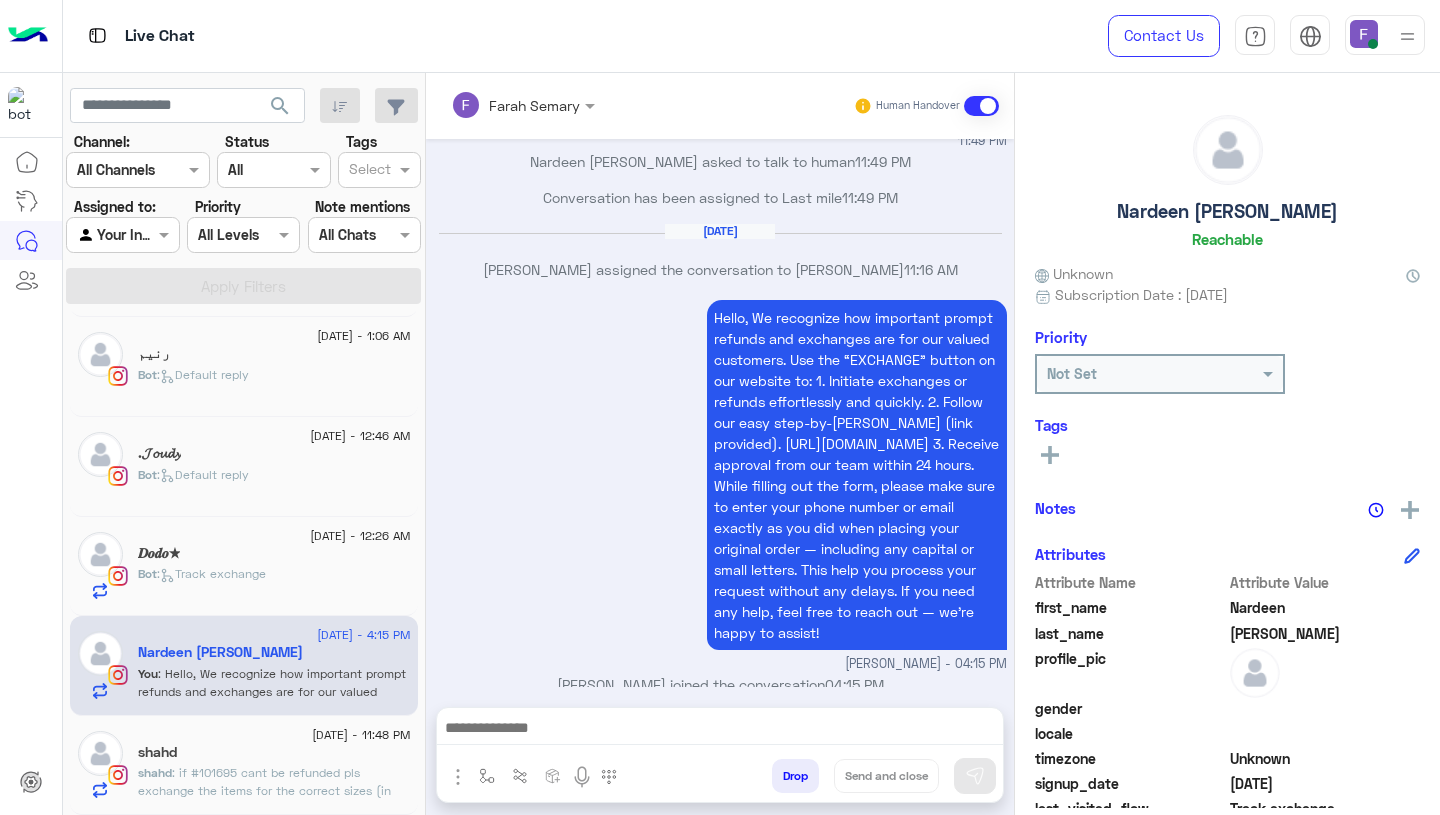 type on "**********" 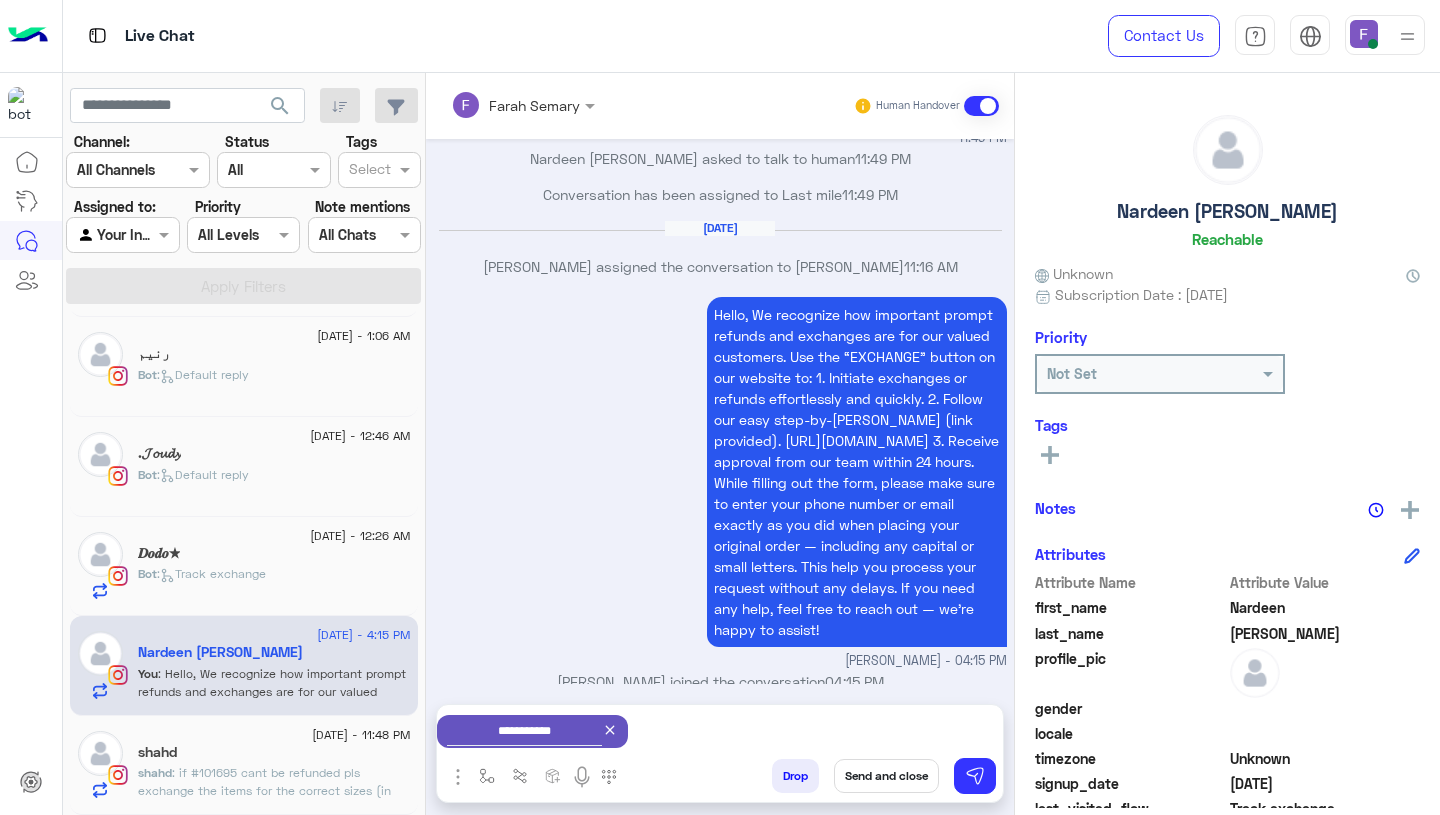 click on "Send and close" at bounding box center (886, 776) 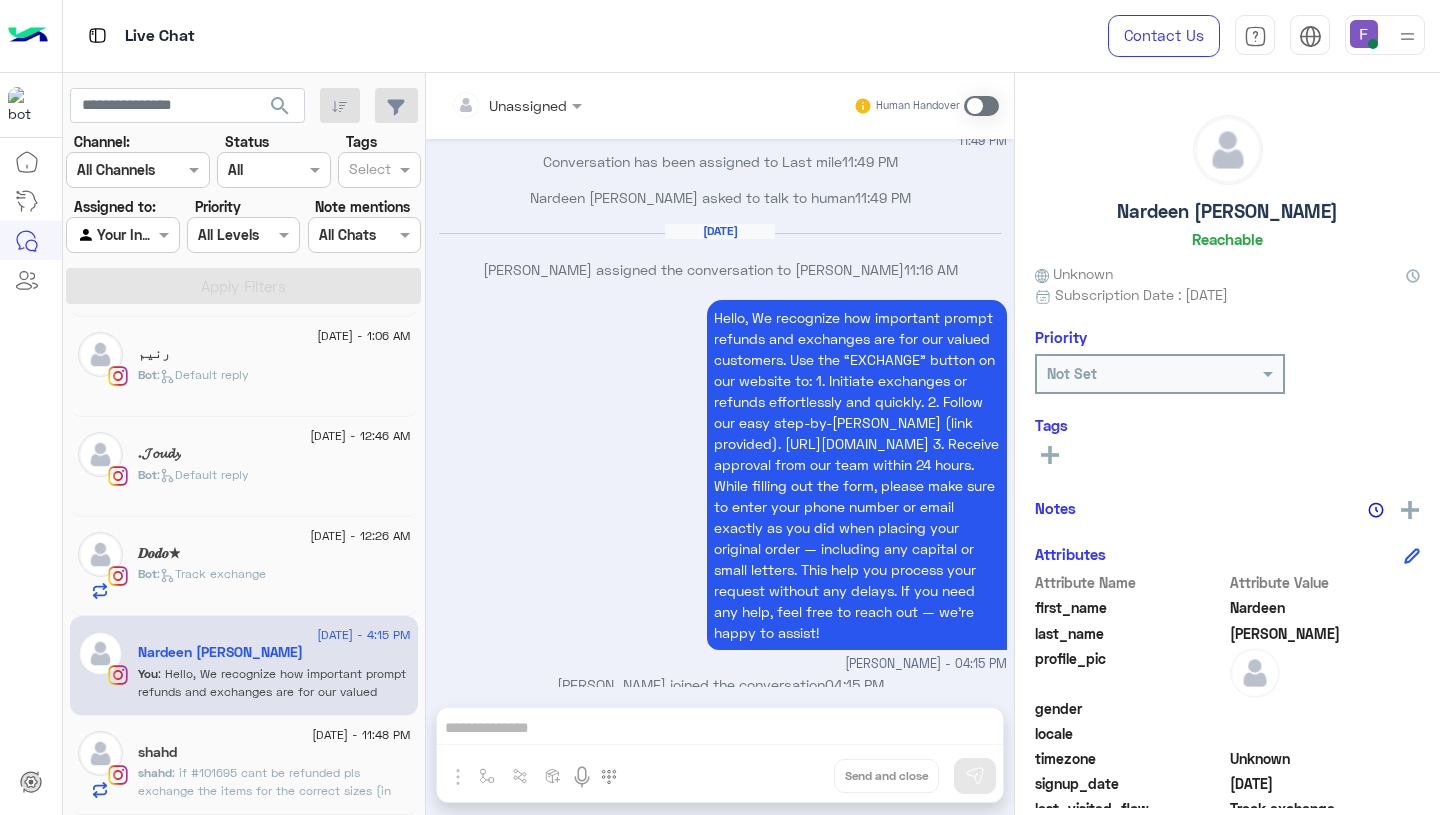 scroll, scrollTop: 2328, scrollLeft: 0, axis: vertical 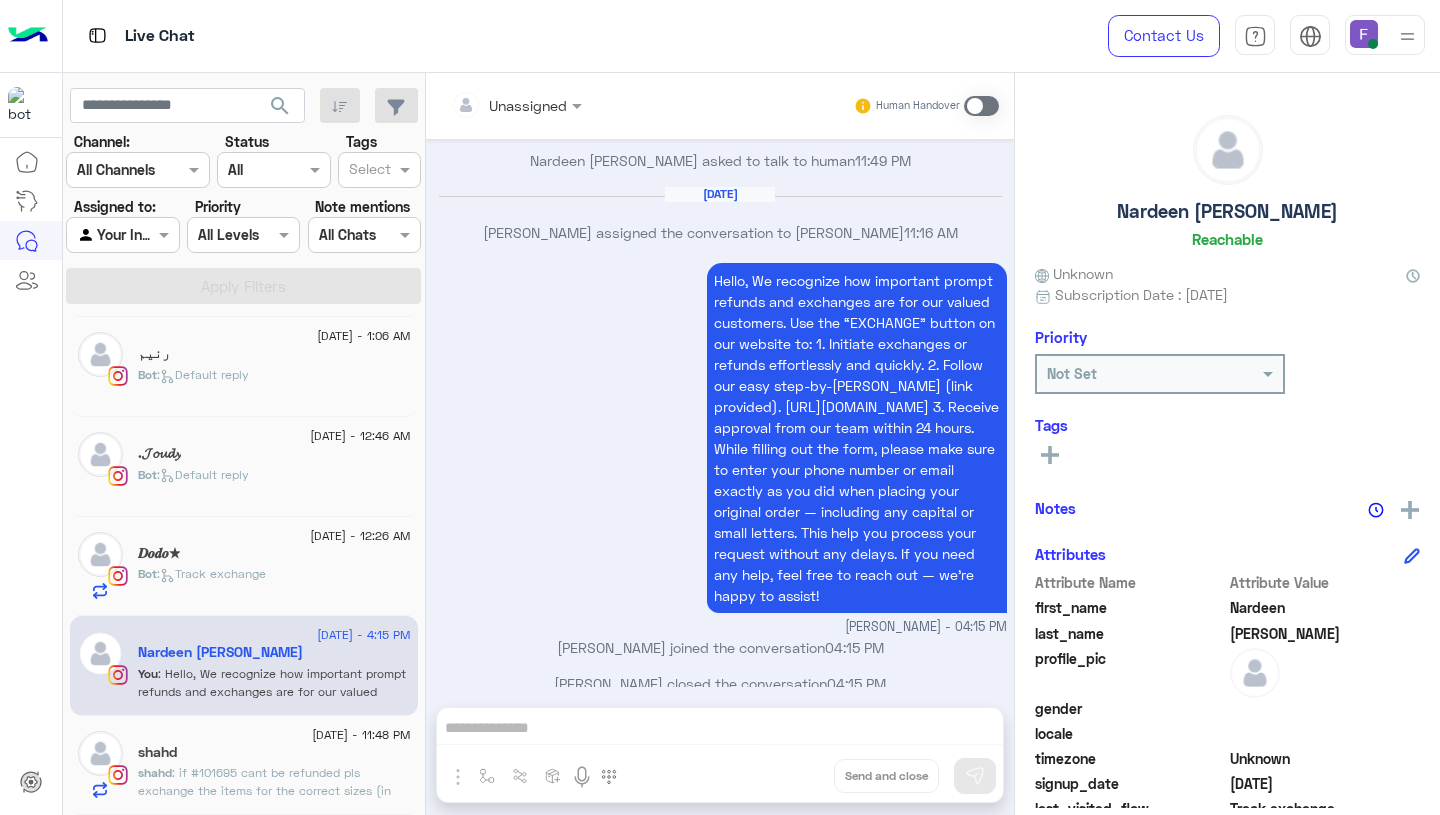 click on "Bot :   Track exchange" 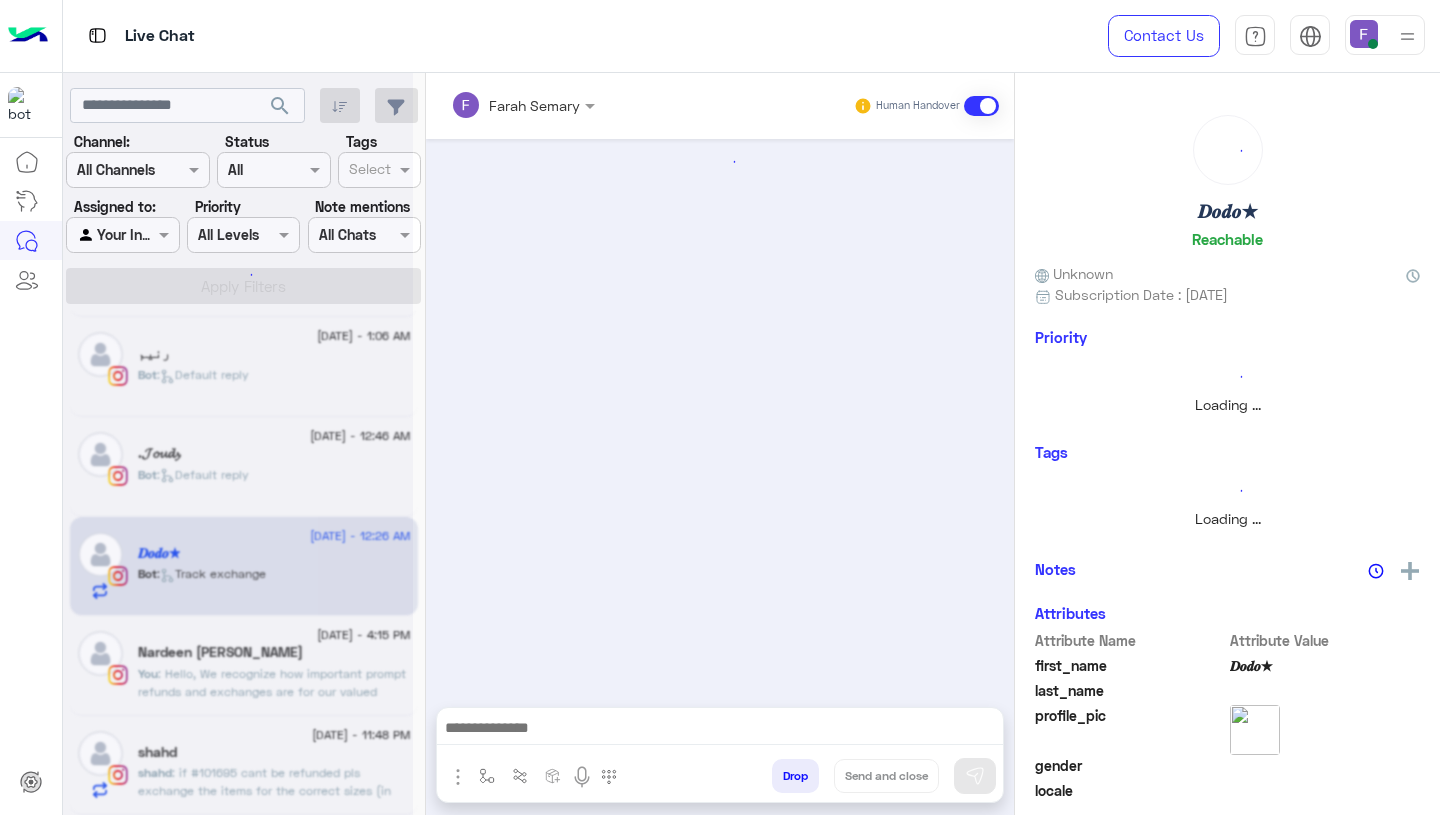 scroll, scrollTop: 0, scrollLeft: 0, axis: both 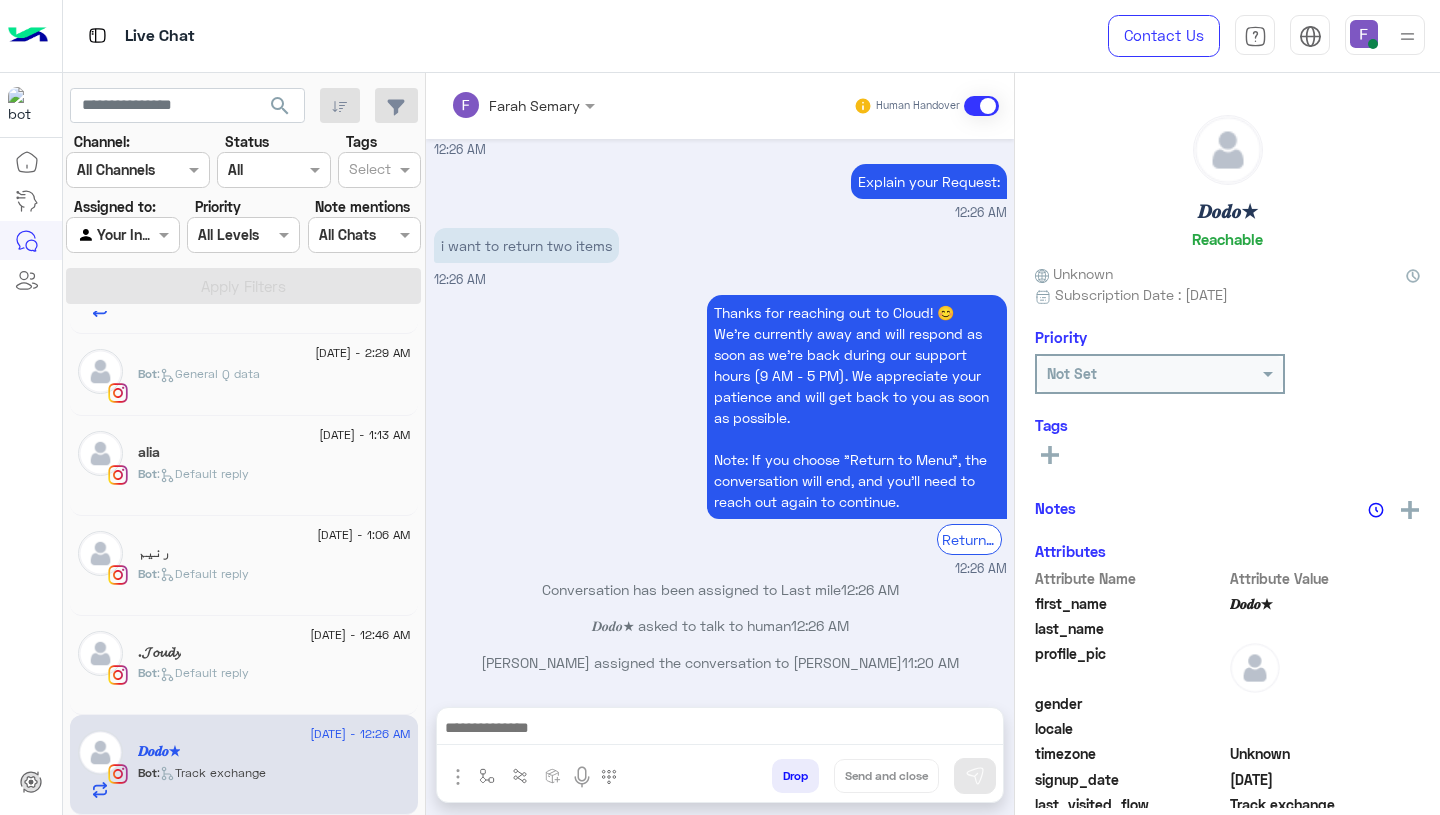 click on "Bot :   Default reply" 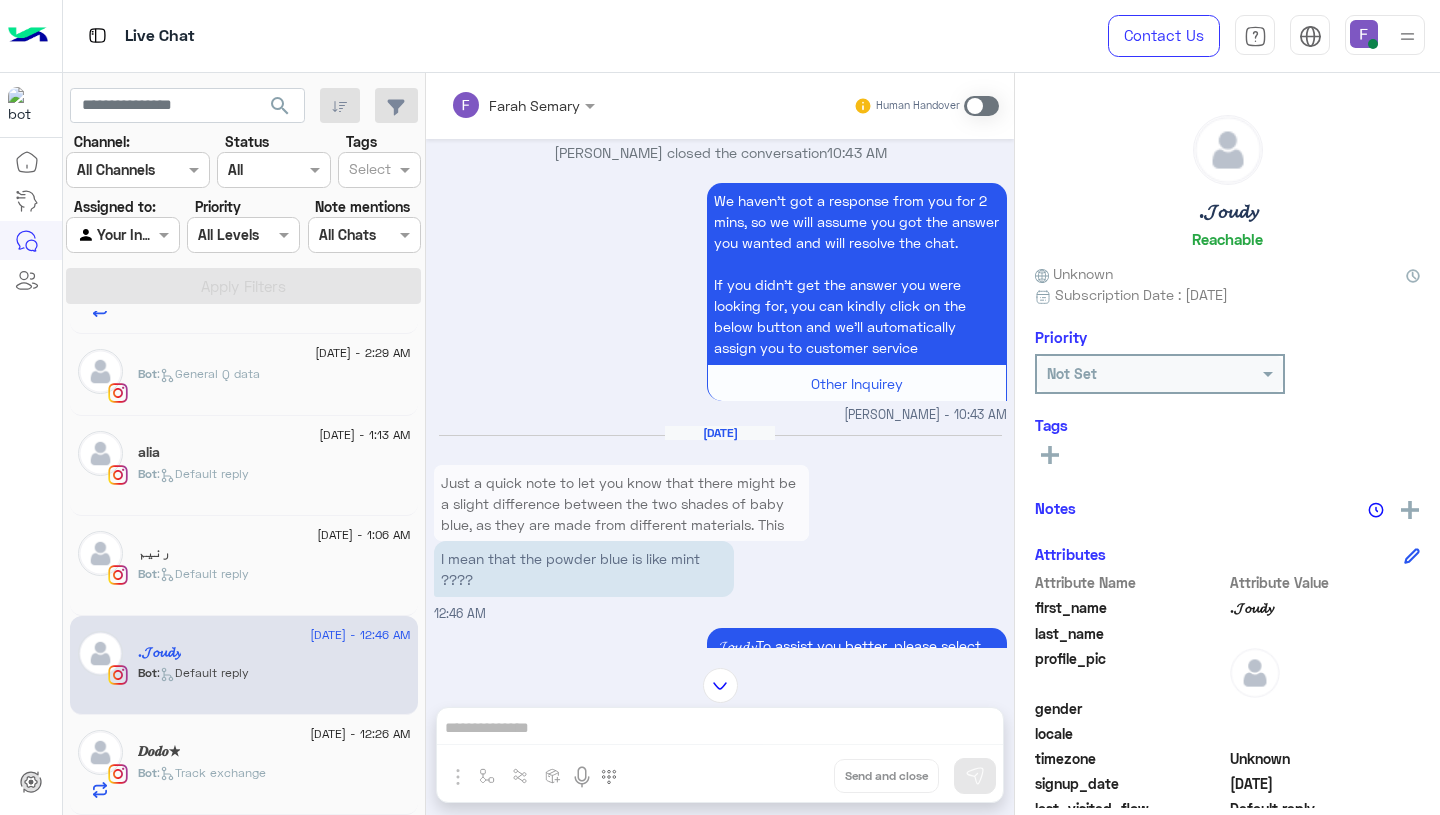 scroll, scrollTop: 2315, scrollLeft: 0, axis: vertical 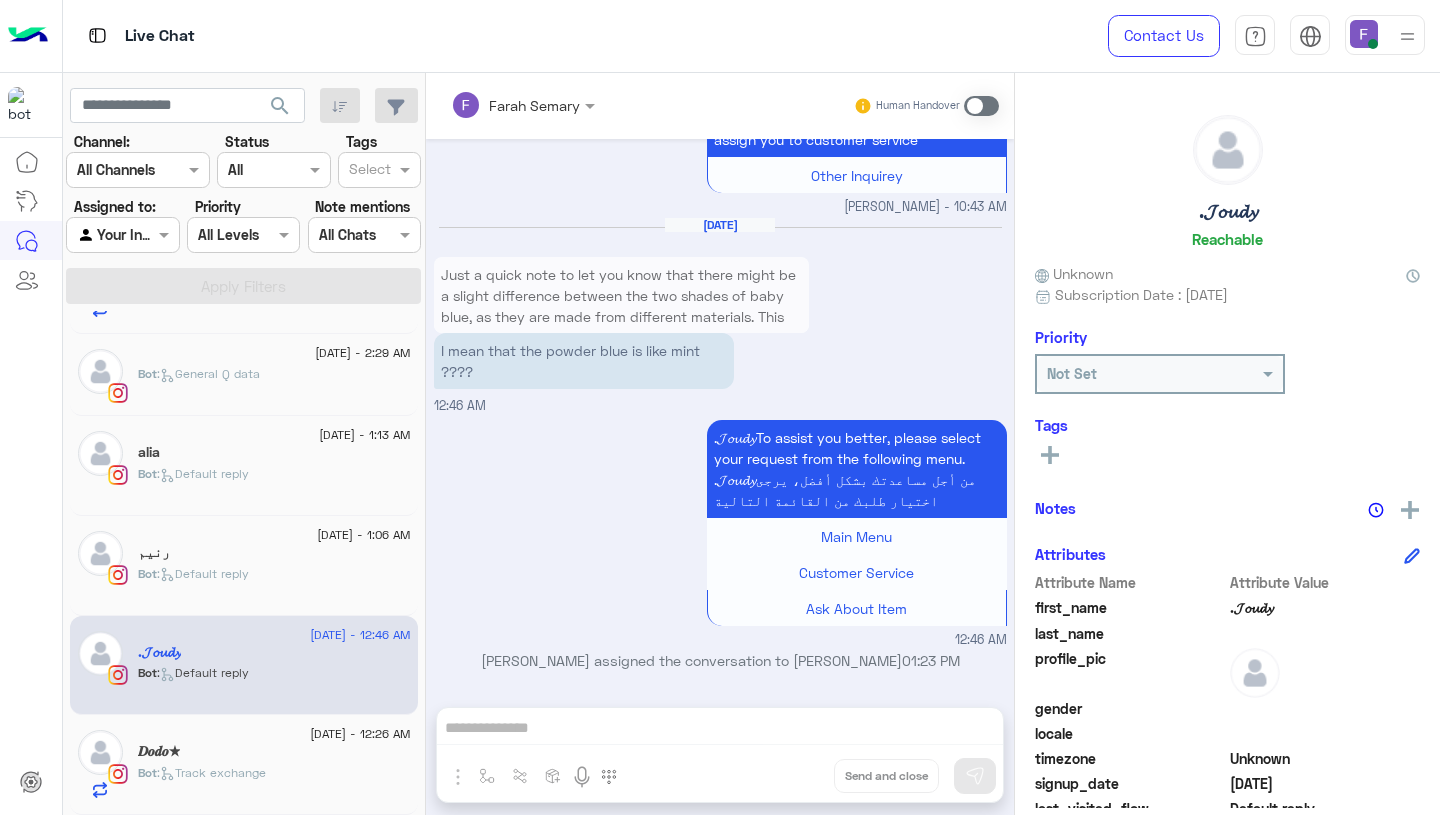 click on "I mean that the powder blue is like mint ????" at bounding box center [584, 361] 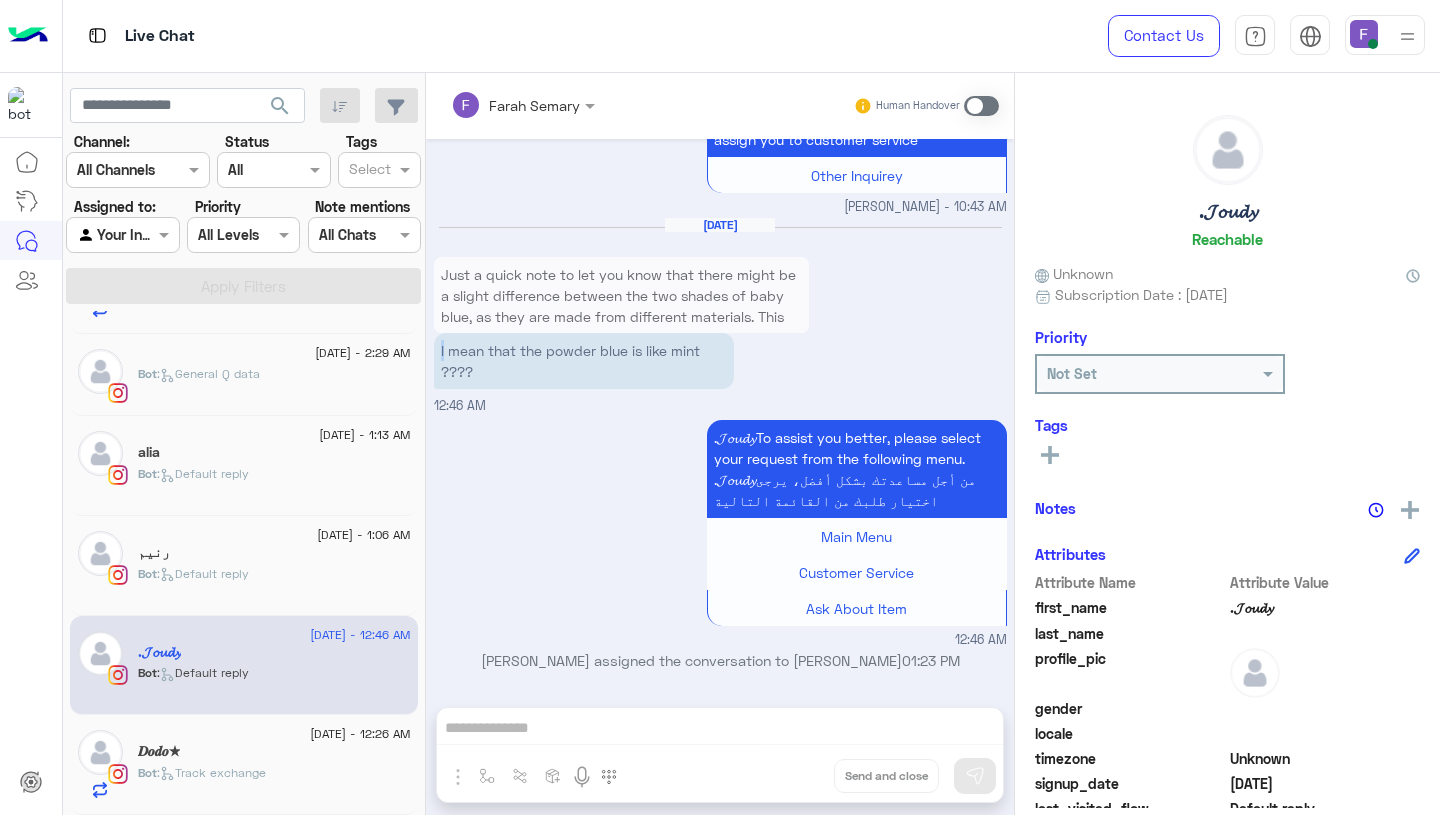 click on "I mean that the powder blue is like mint ????" at bounding box center [584, 361] 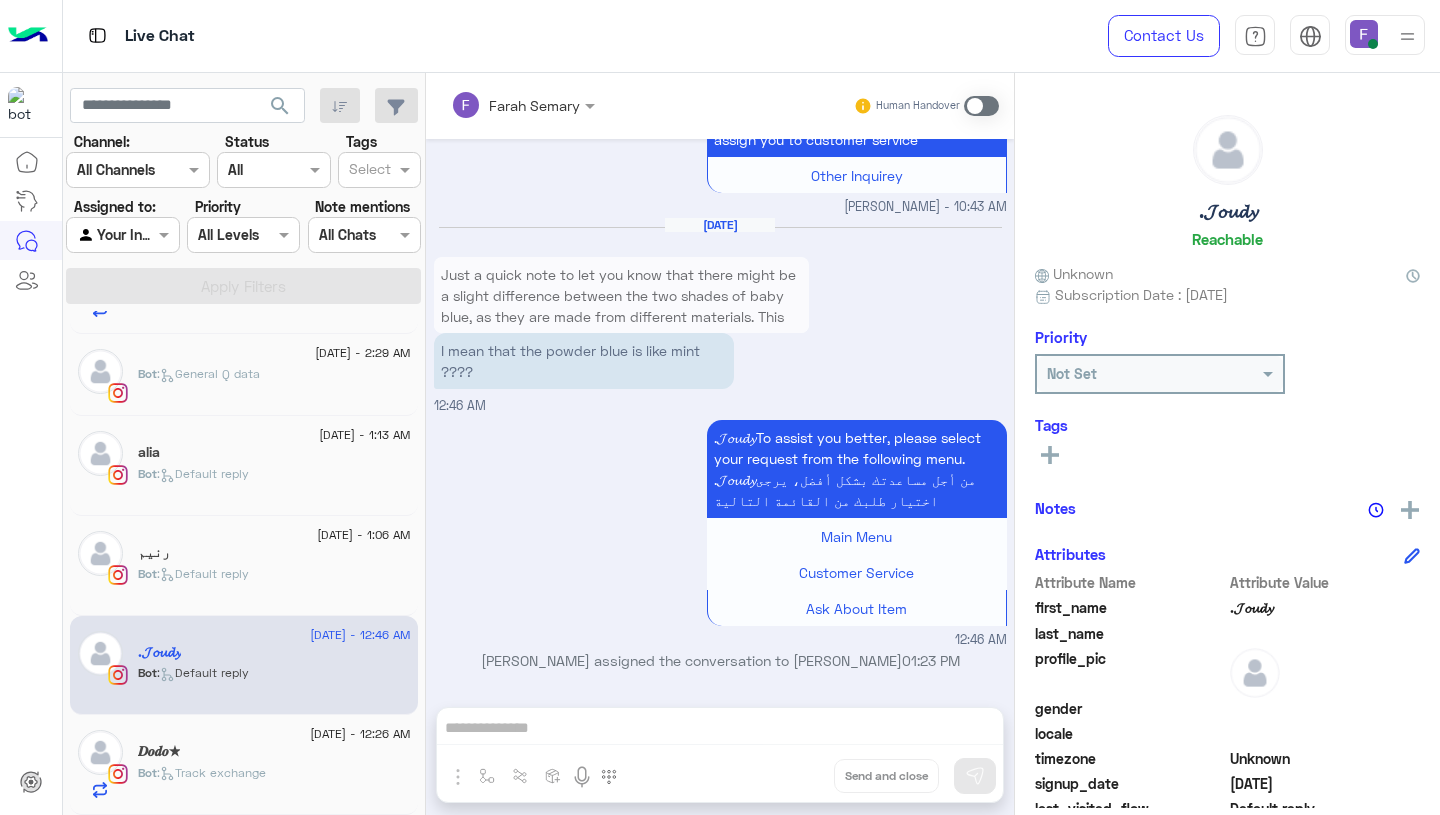 click on "I mean that the powder blue is like mint ????" at bounding box center [584, 361] 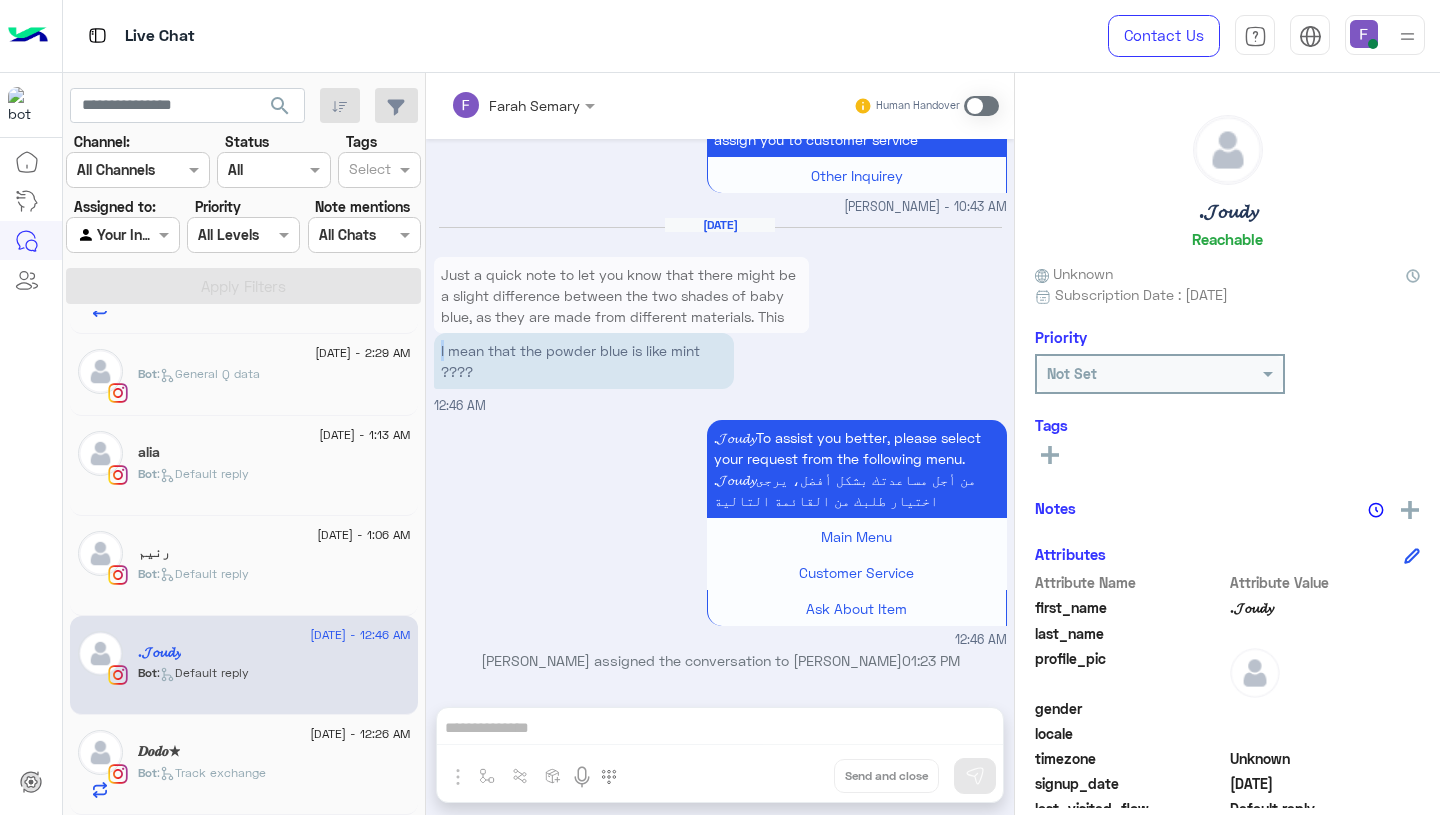 click on "I mean that the powder blue is like mint ????" at bounding box center (584, 361) 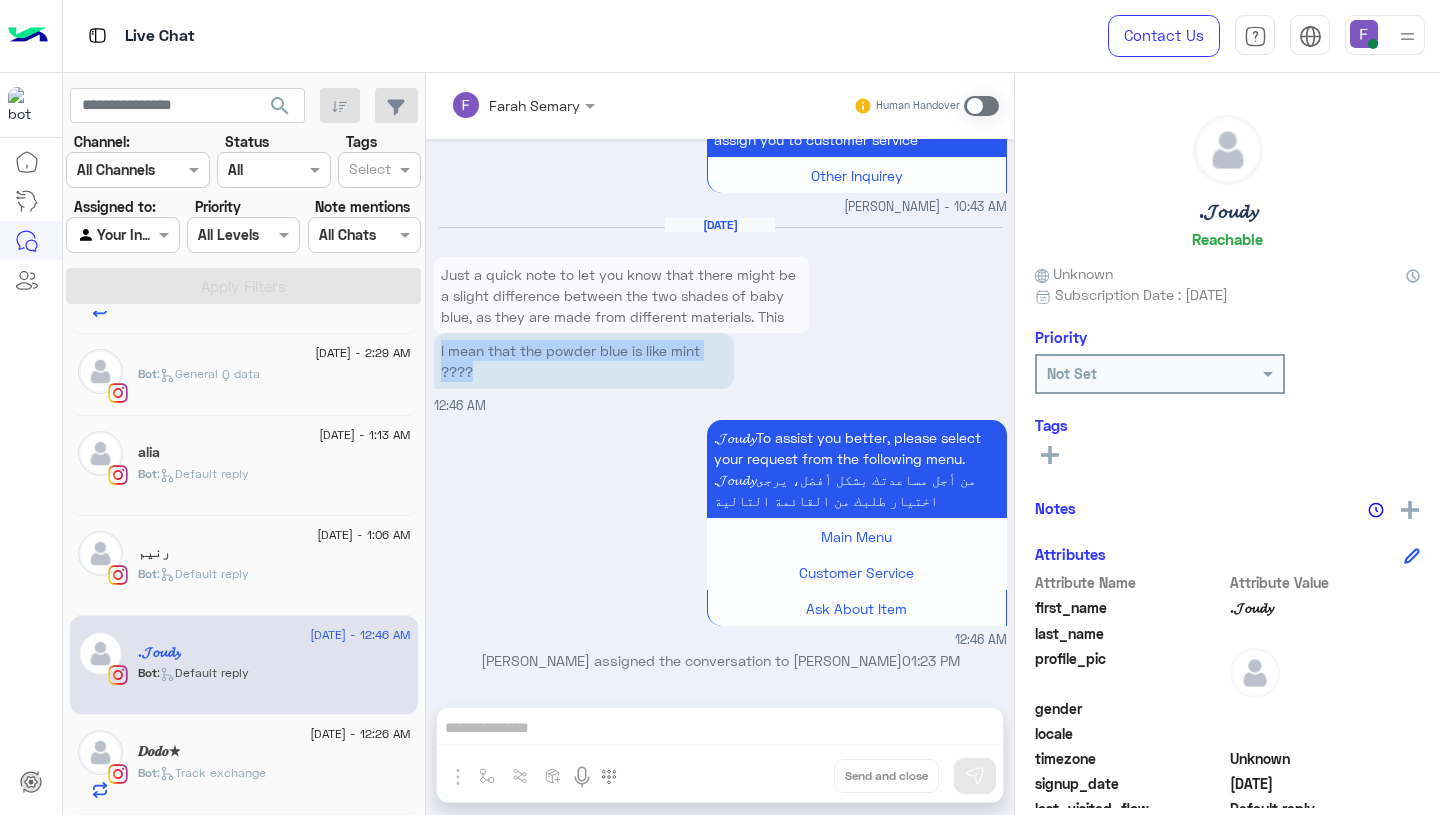 click on "I mean that the powder blue is like mint ????" at bounding box center [584, 361] 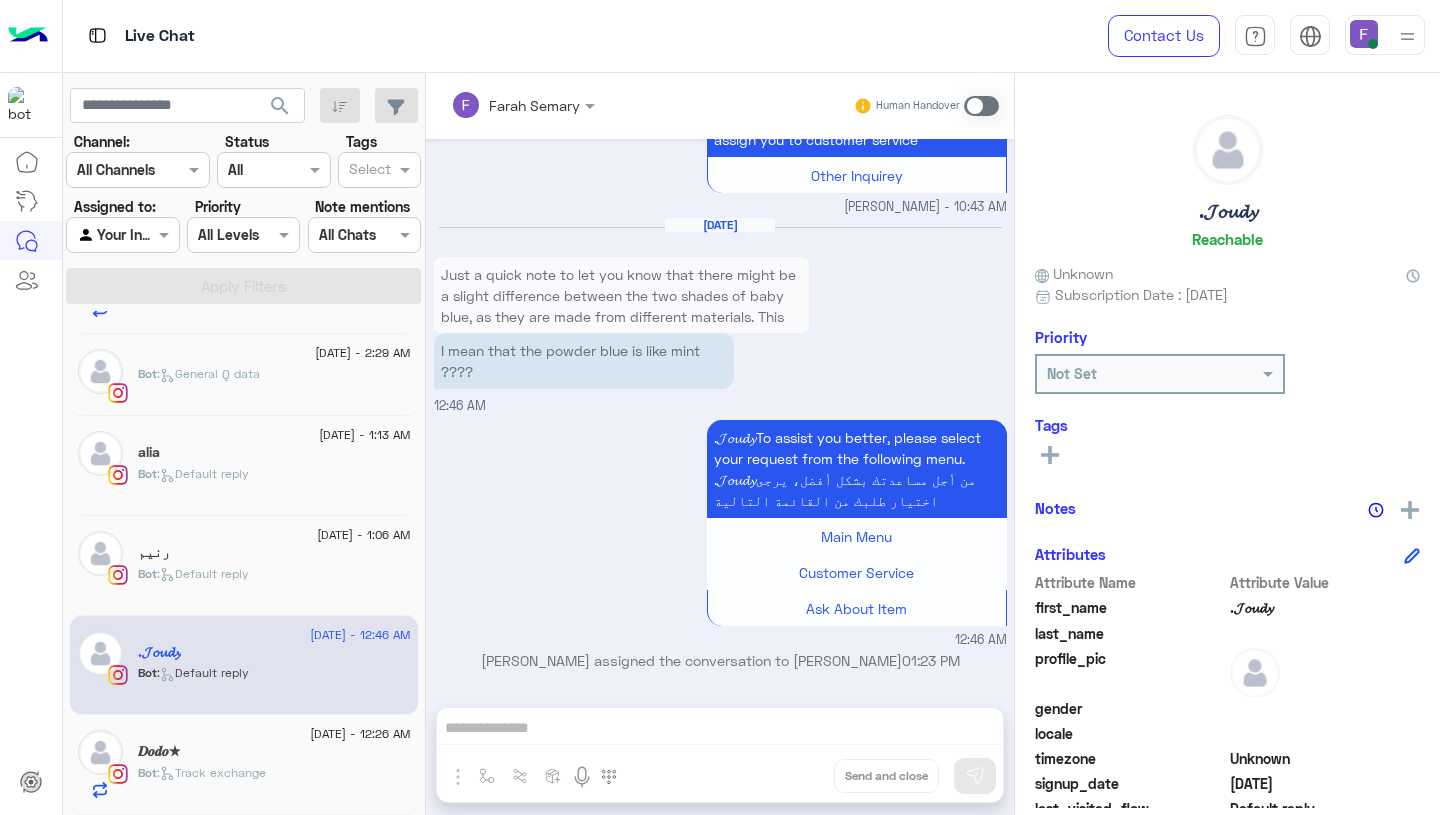 click at bounding box center (981, 106) 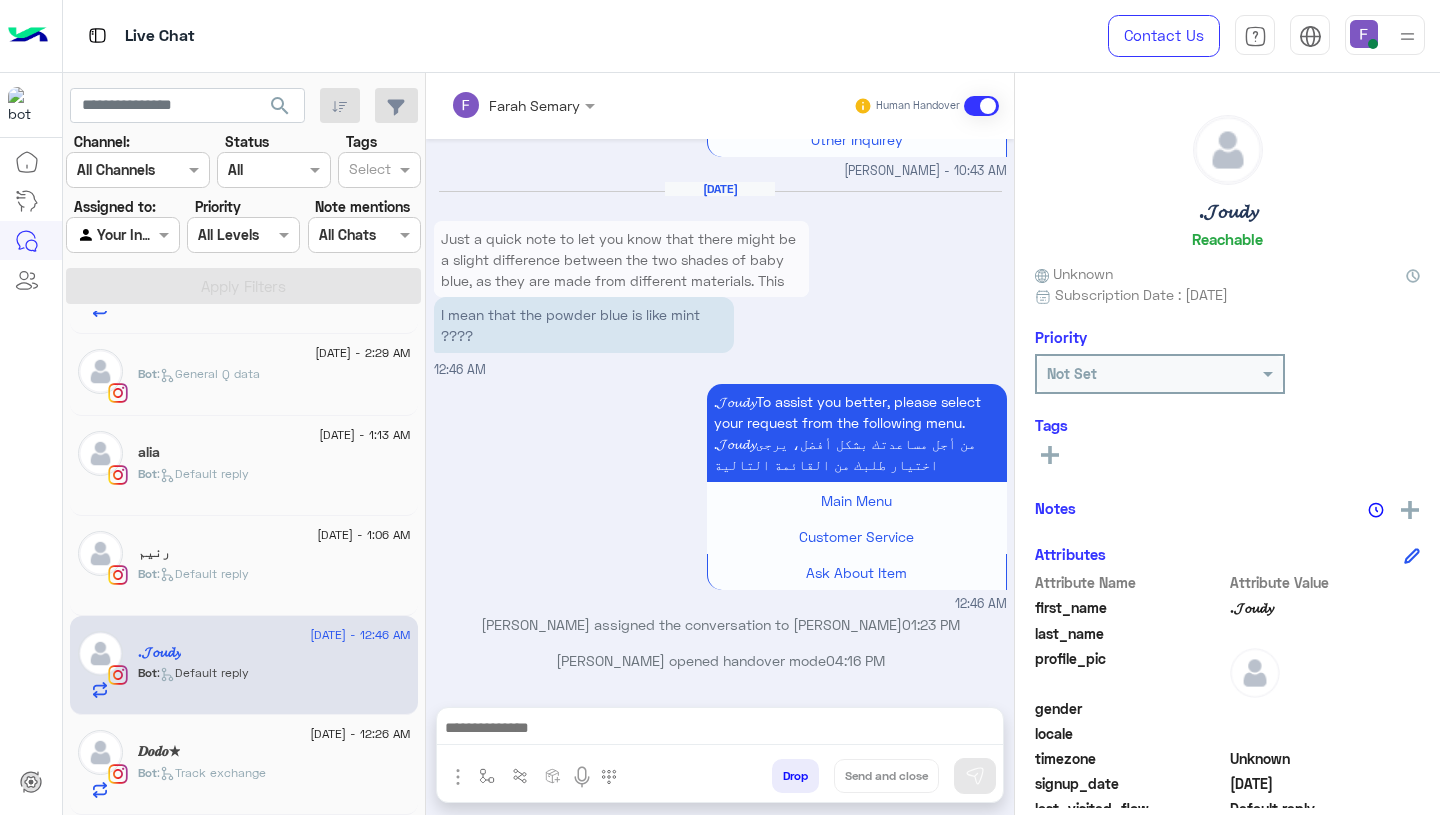 scroll, scrollTop: 2351, scrollLeft: 0, axis: vertical 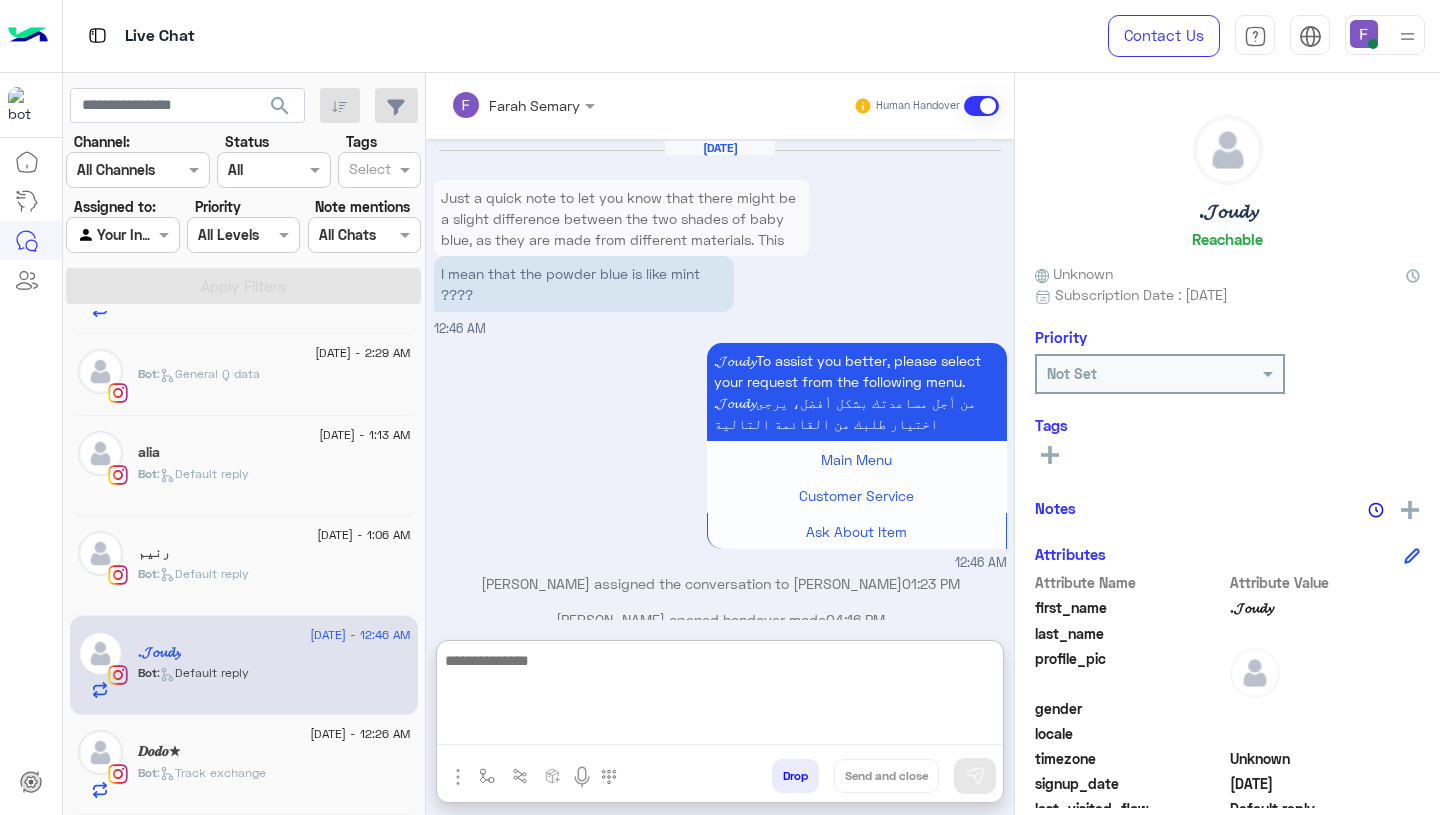 paste on "**********" 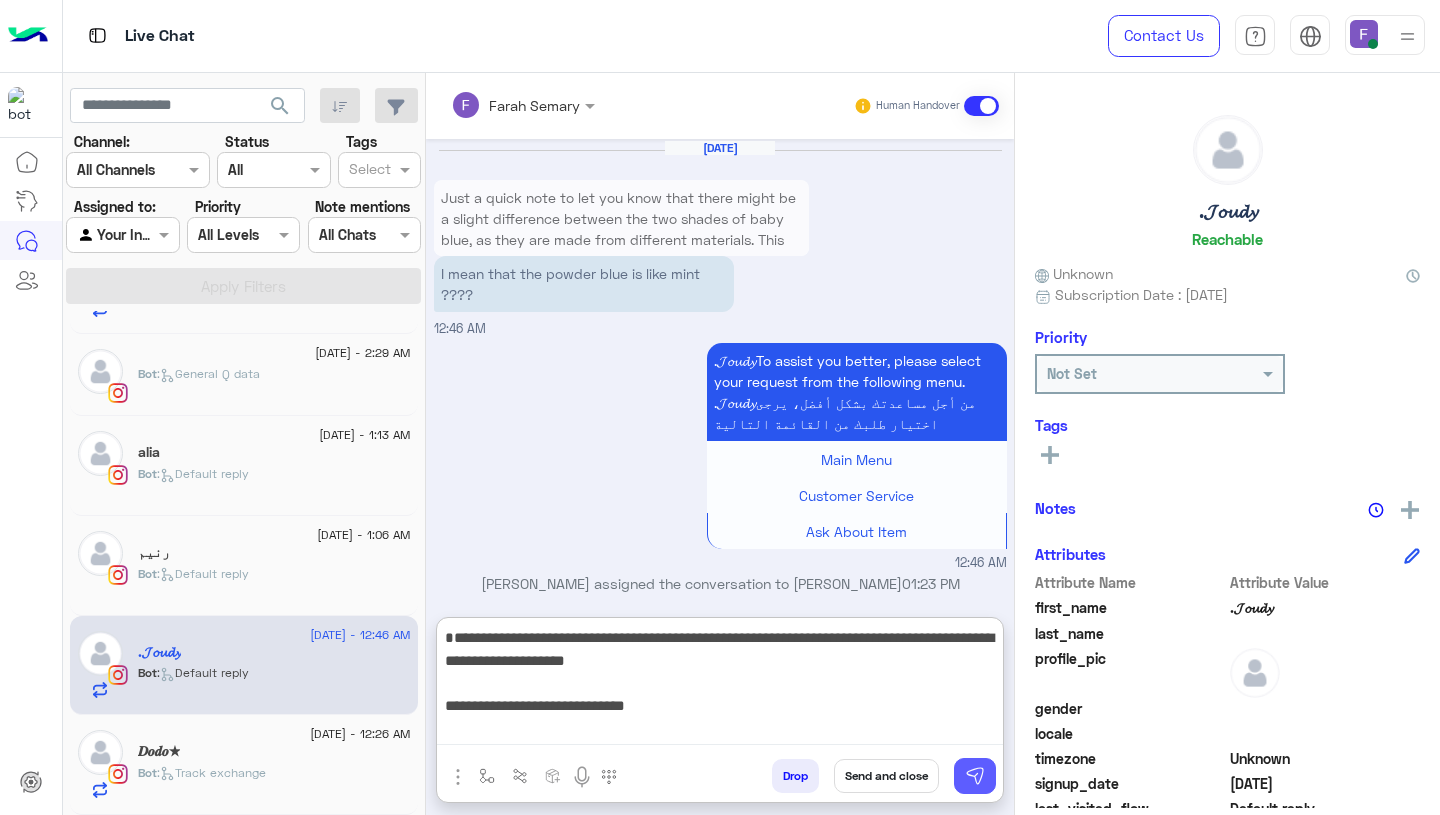 type on "**********" 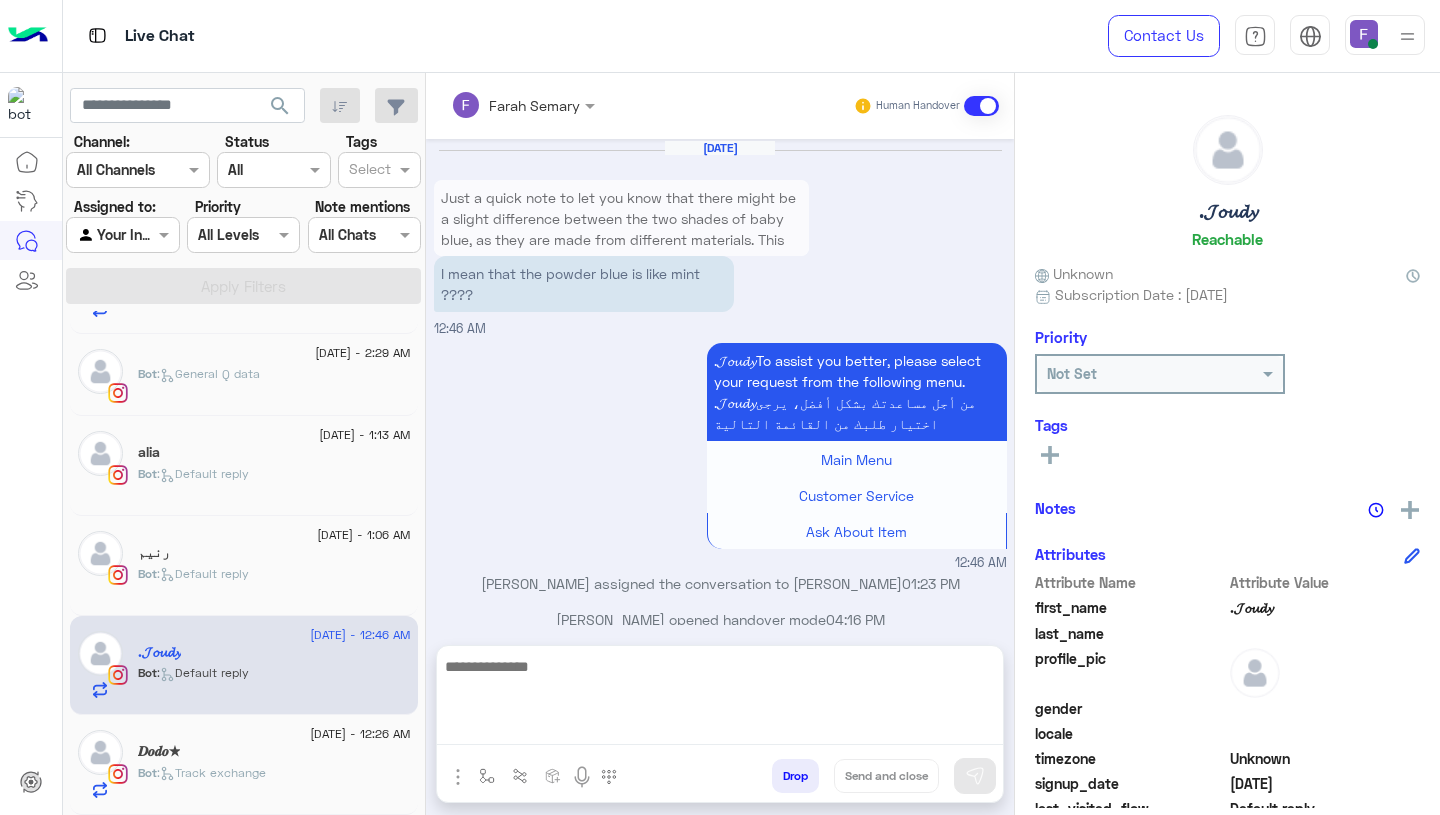 scroll, scrollTop: 2499, scrollLeft: 0, axis: vertical 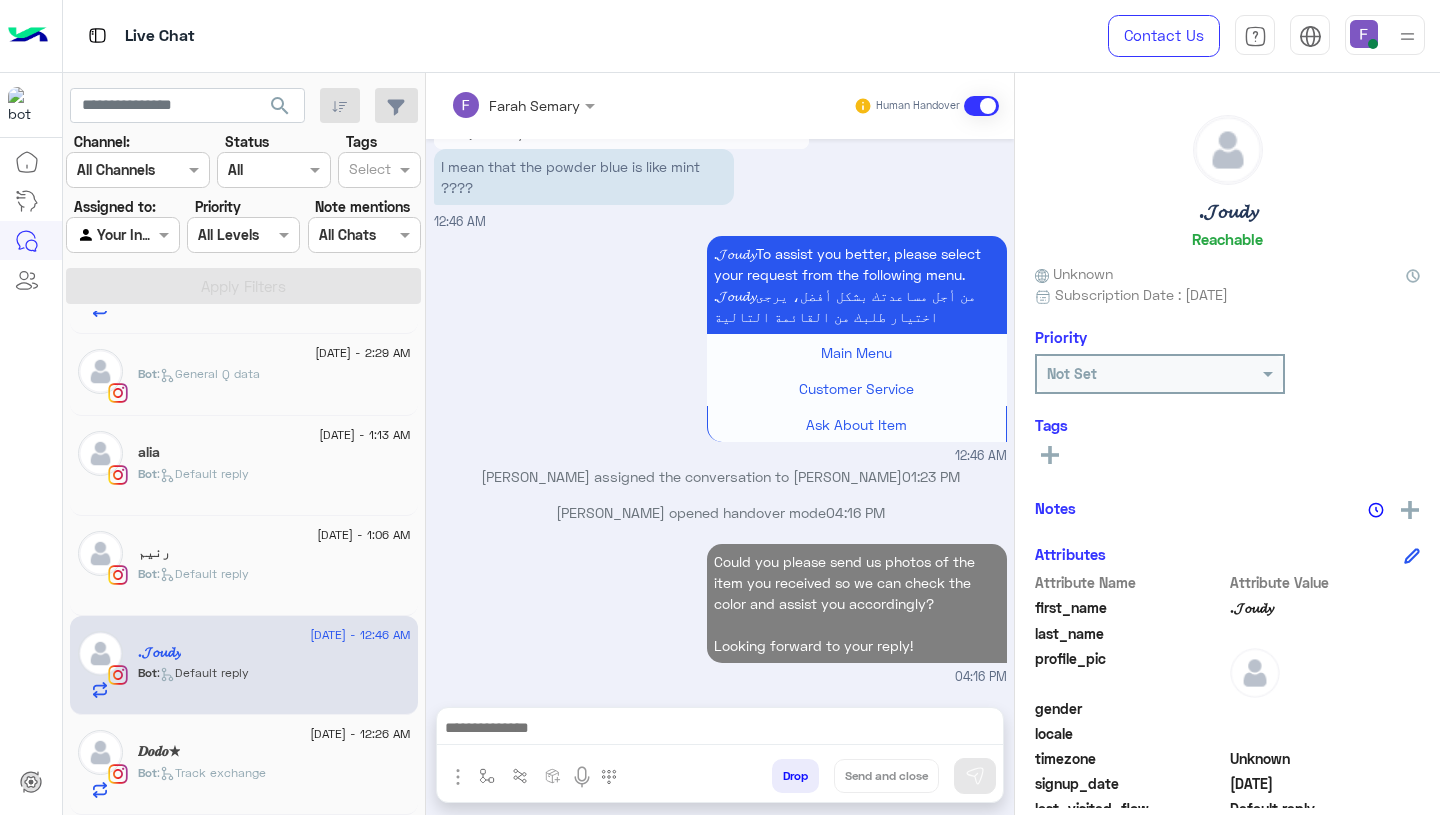 click on ":   Track exchange" 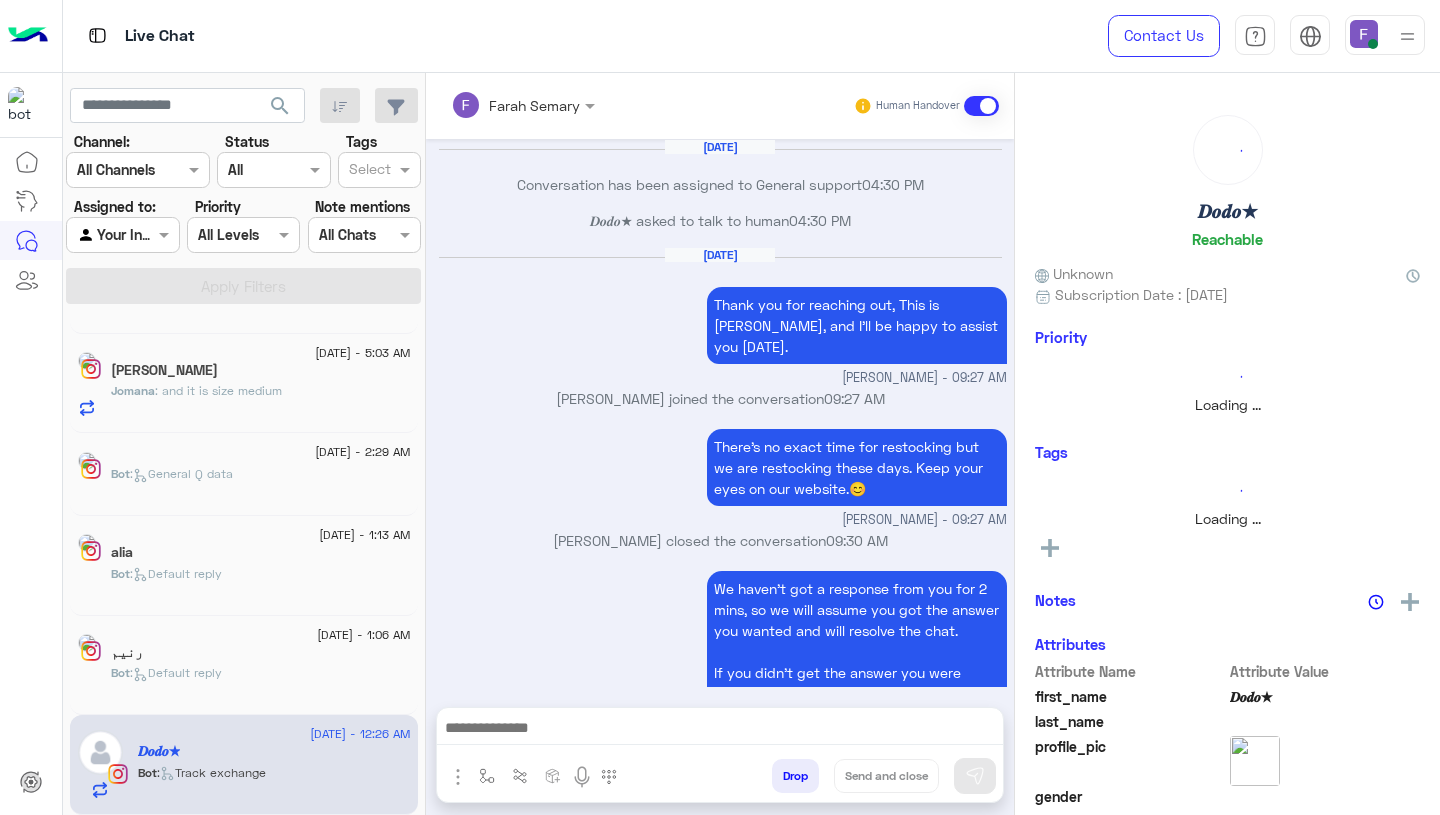scroll, scrollTop: 1564, scrollLeft: 0, axis: vertical 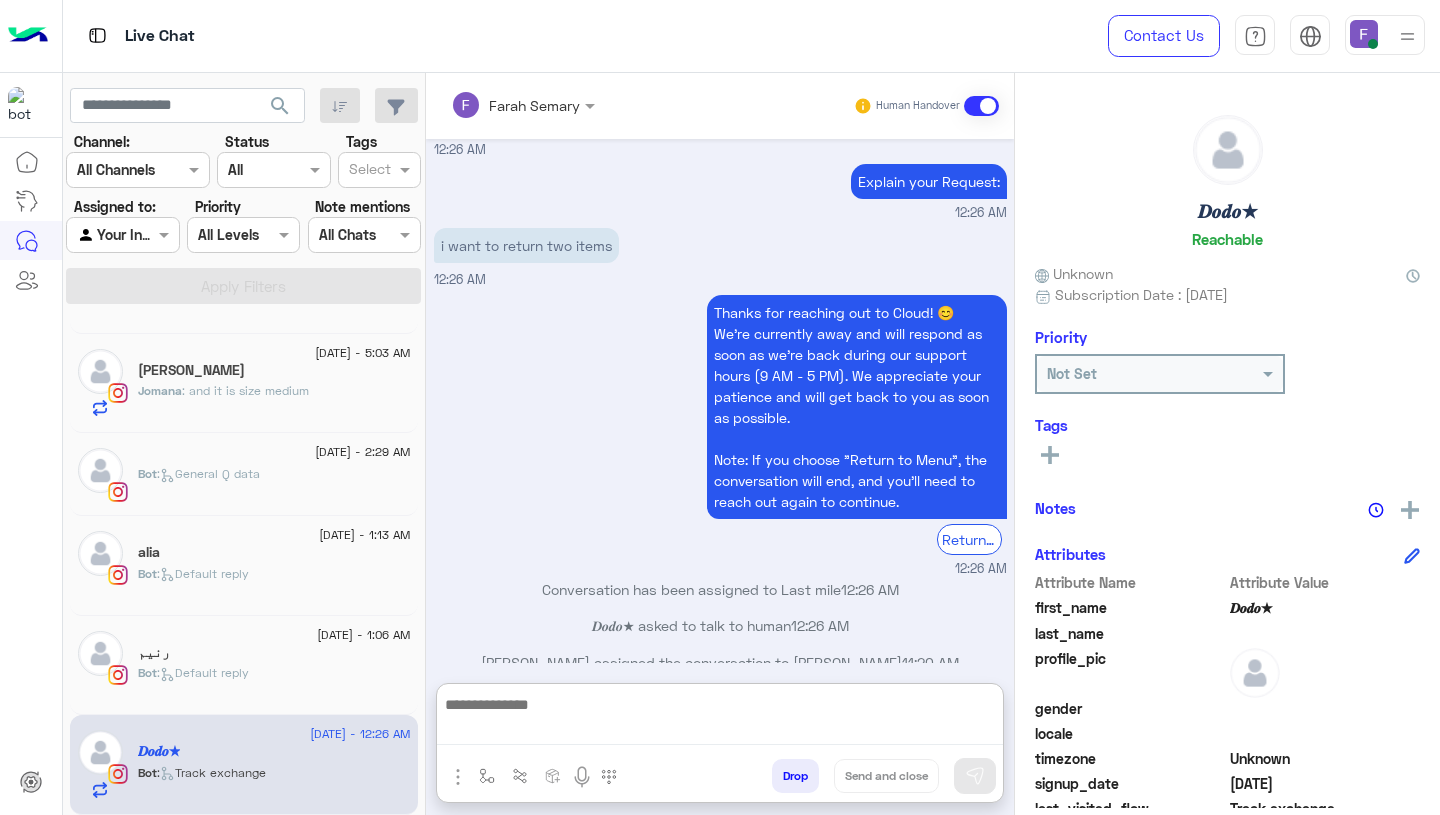 click at bounding box center (720, 718) 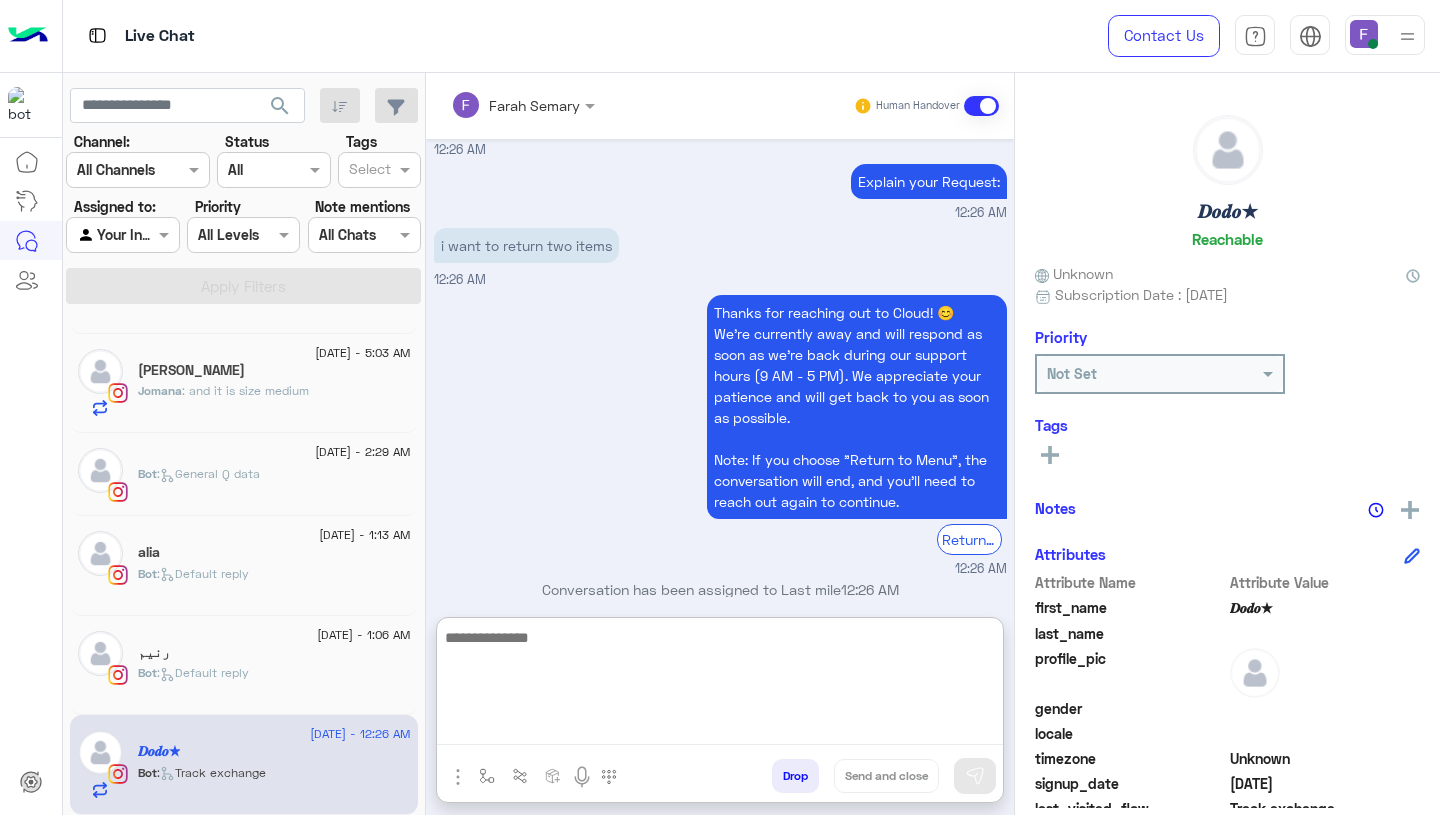 paste on "**********" 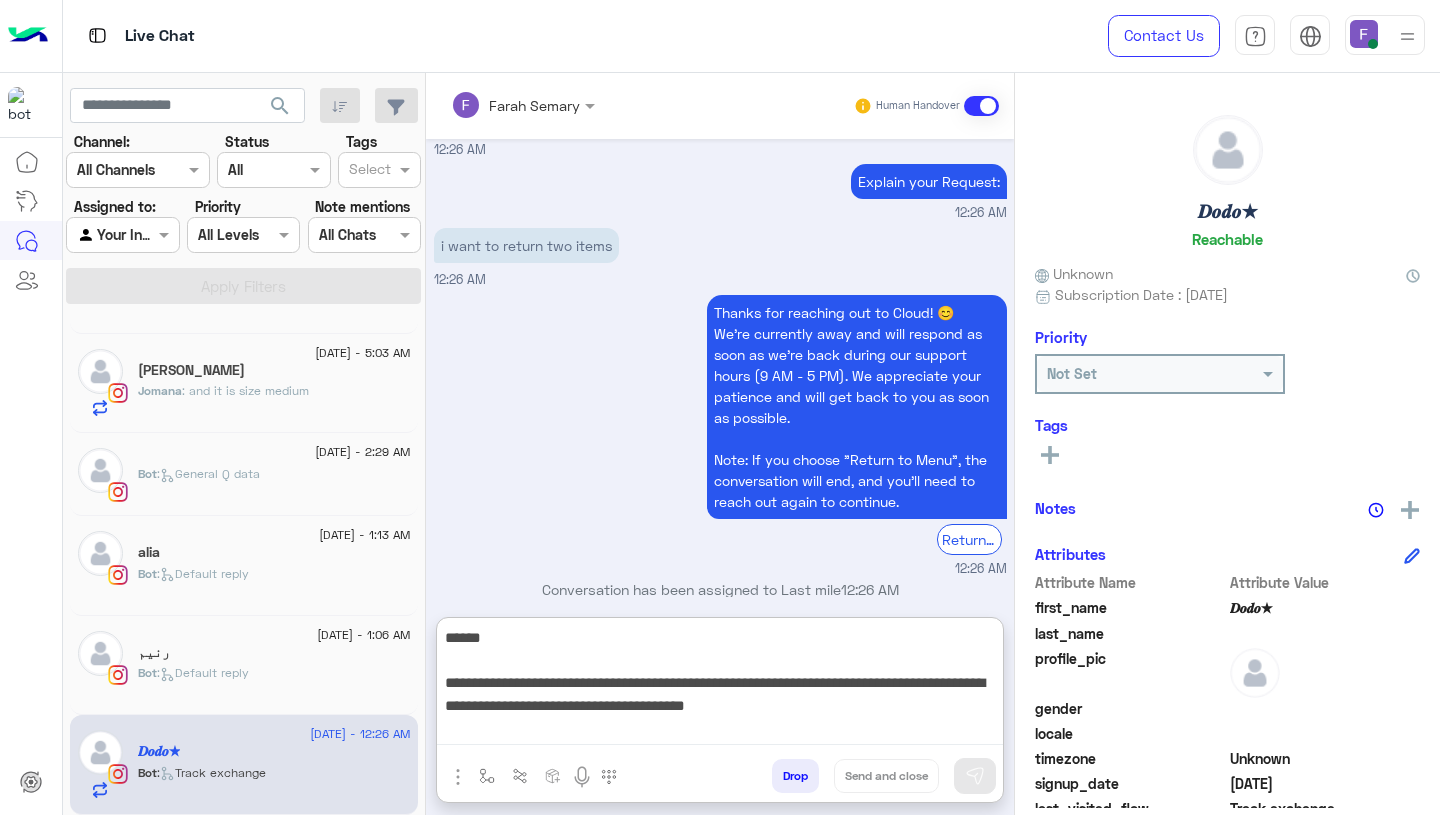 scroll, scrollTop: 308, scrollLeft: 0, axis: vertical 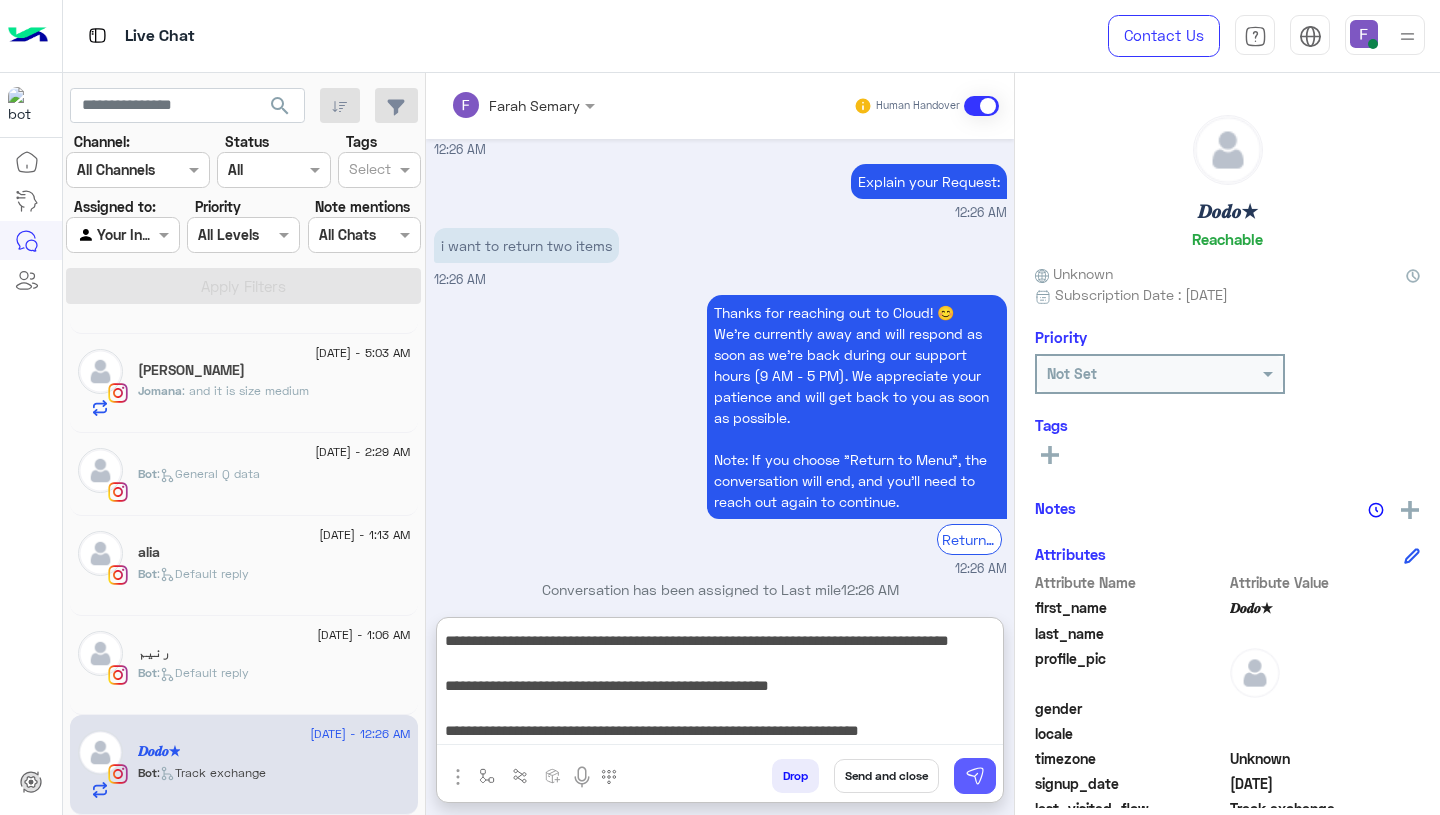 type on "**********" 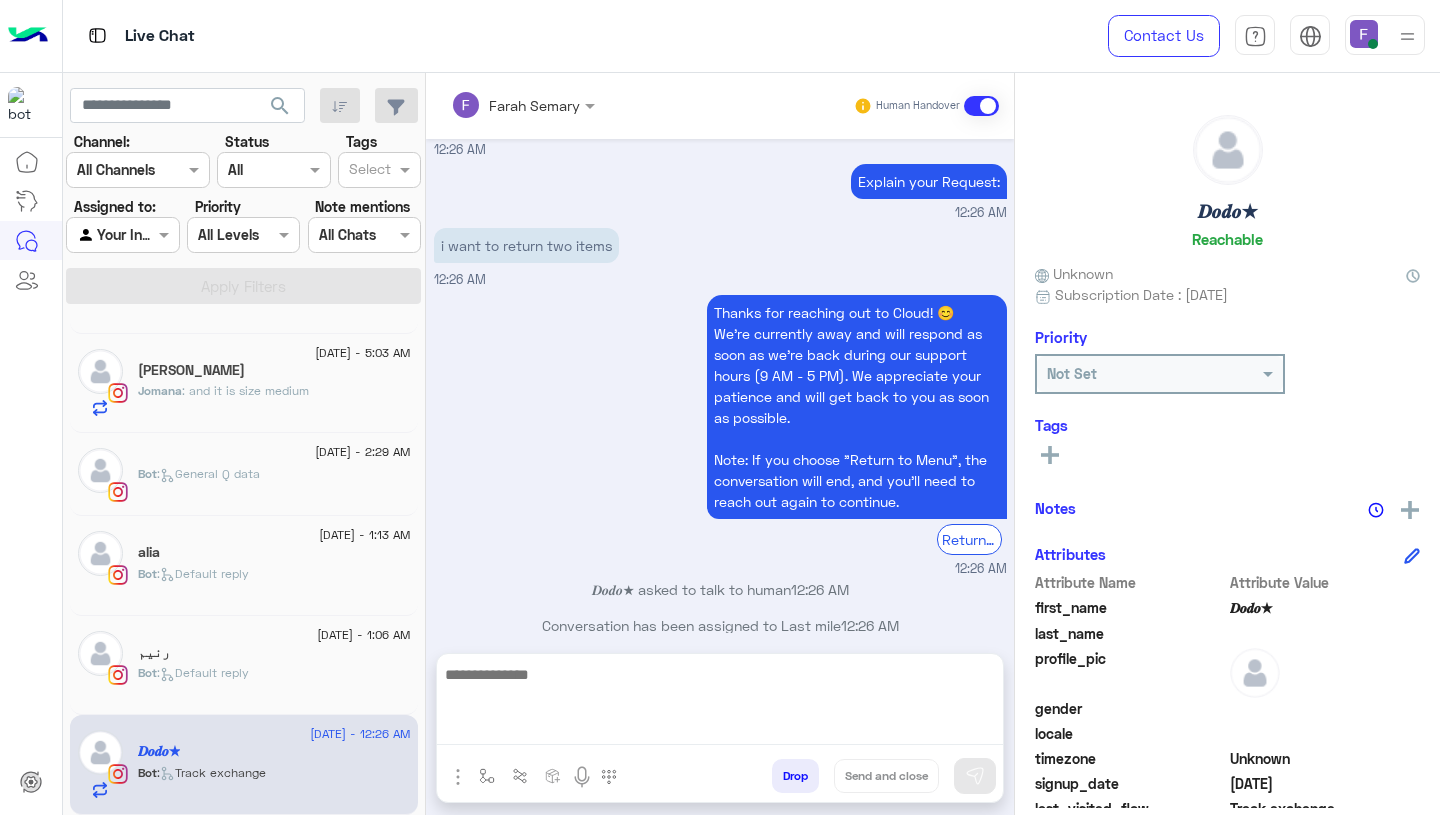 scroll, scrollTop: 0, scrollLeft: 0, axis: both 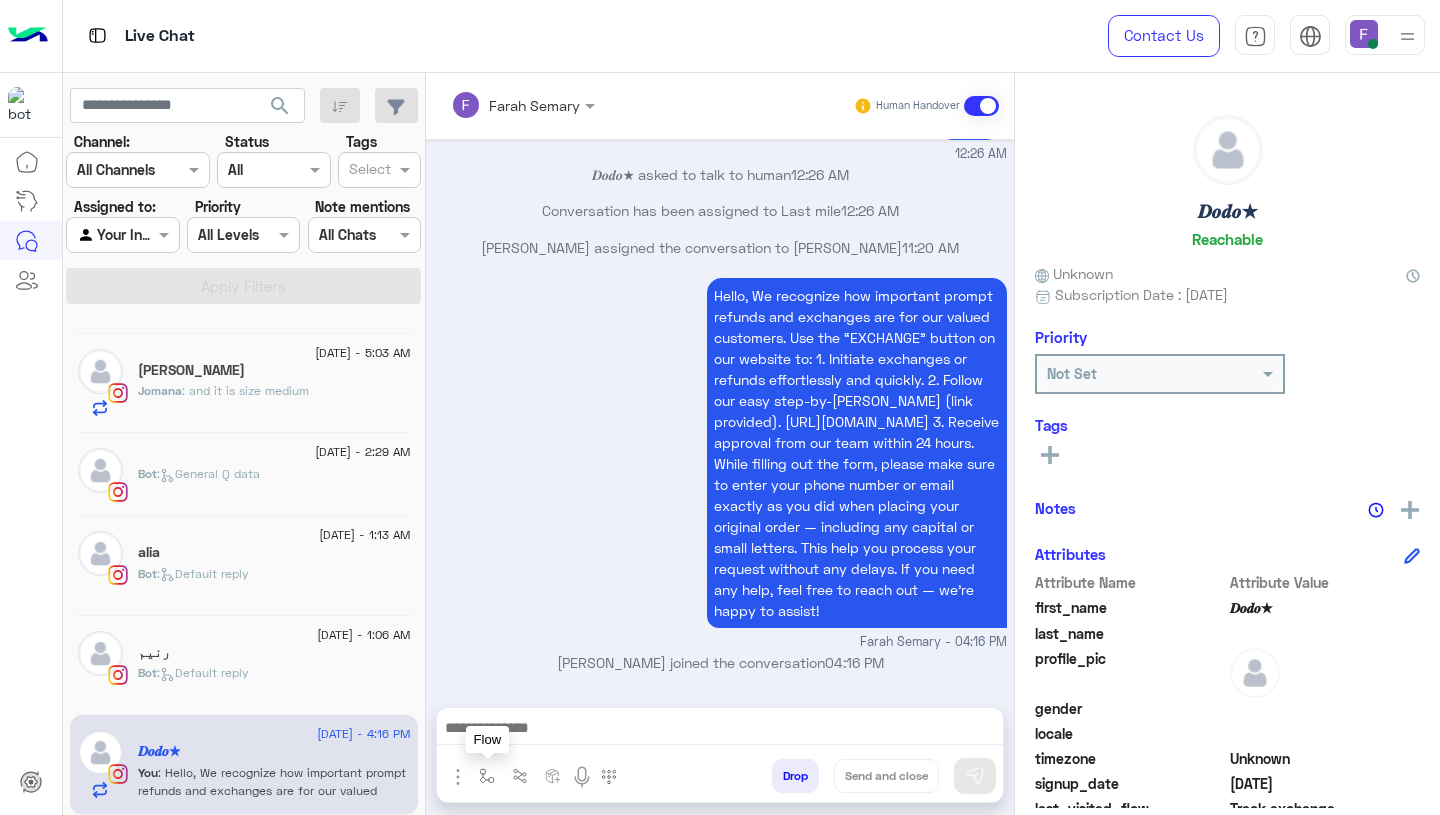 click at bounding box center [487, 776] 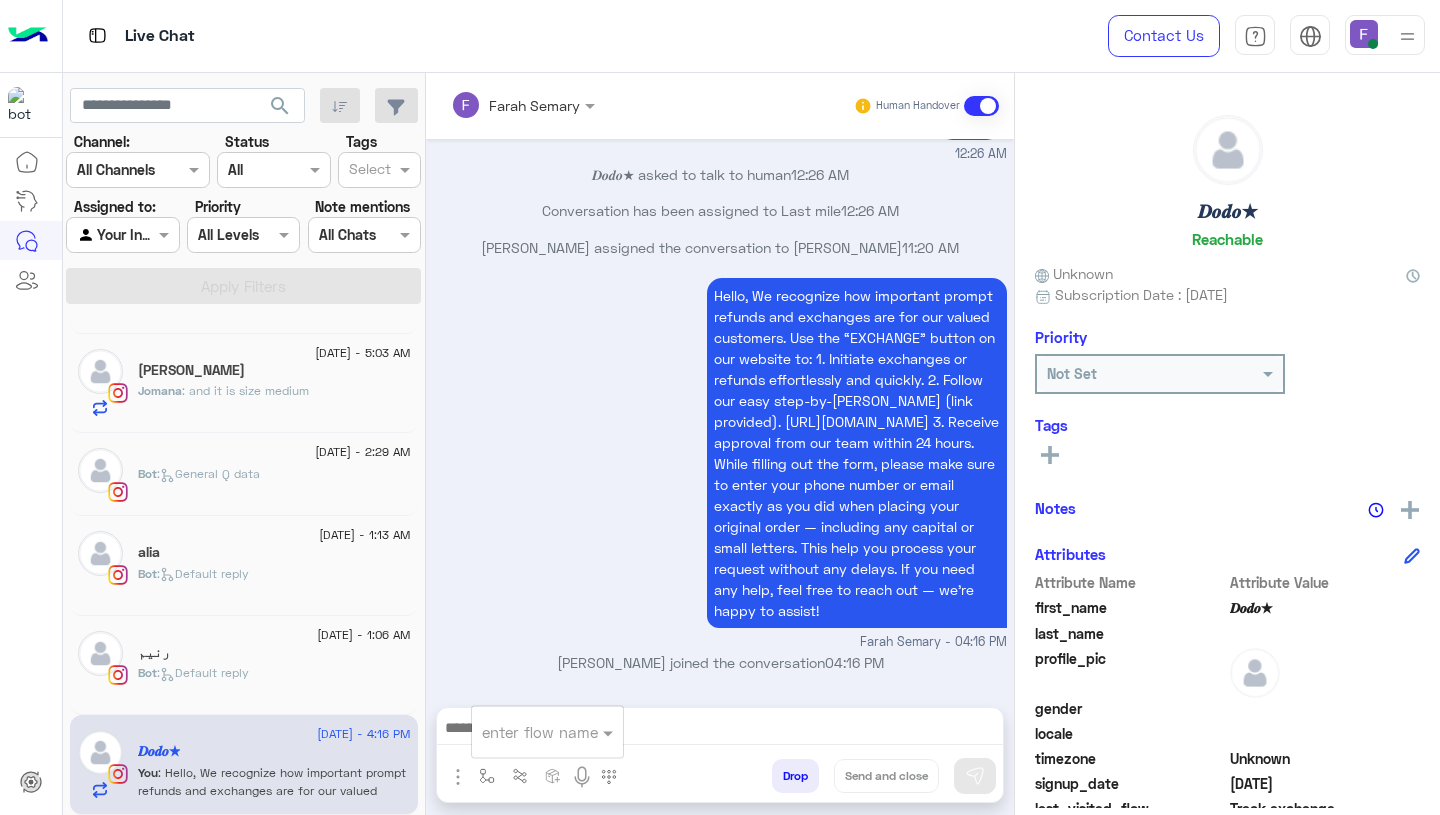 click at bounding box center [523, 732] 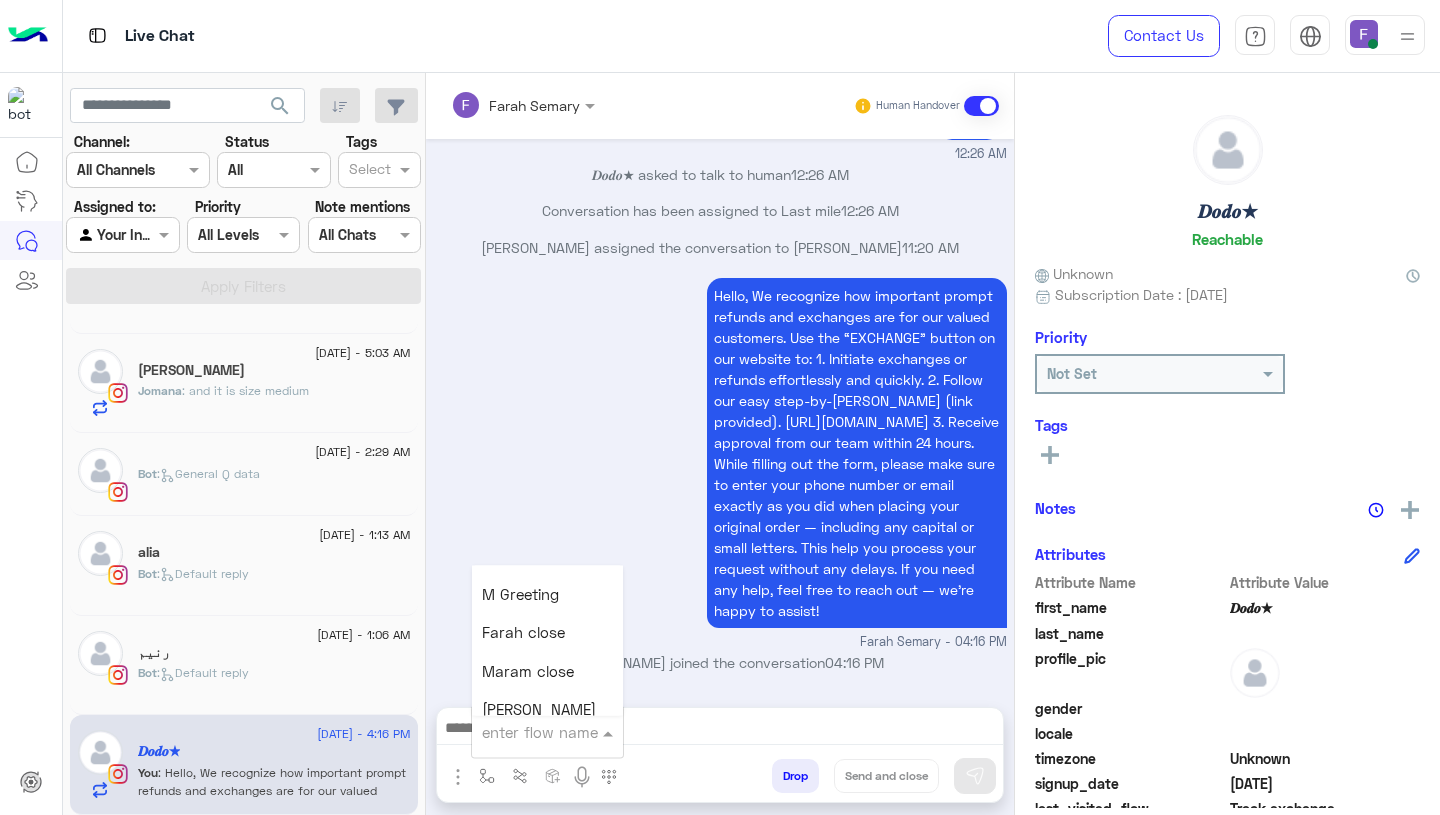 scroll, scrollTop: 2368, scrollLeft: 0, axis: vertical 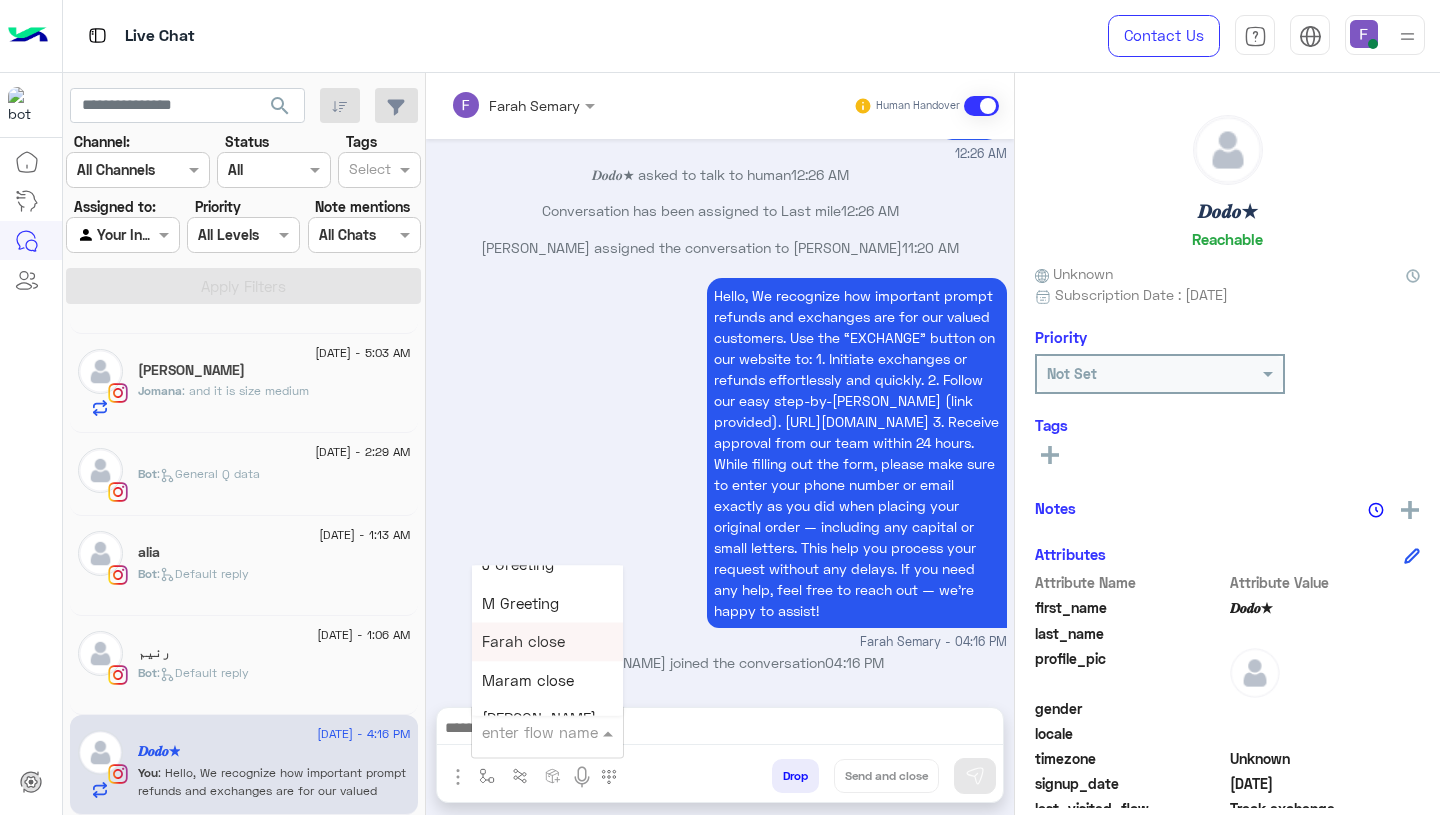 click on "Farah close" at bounding box center [523, 642] 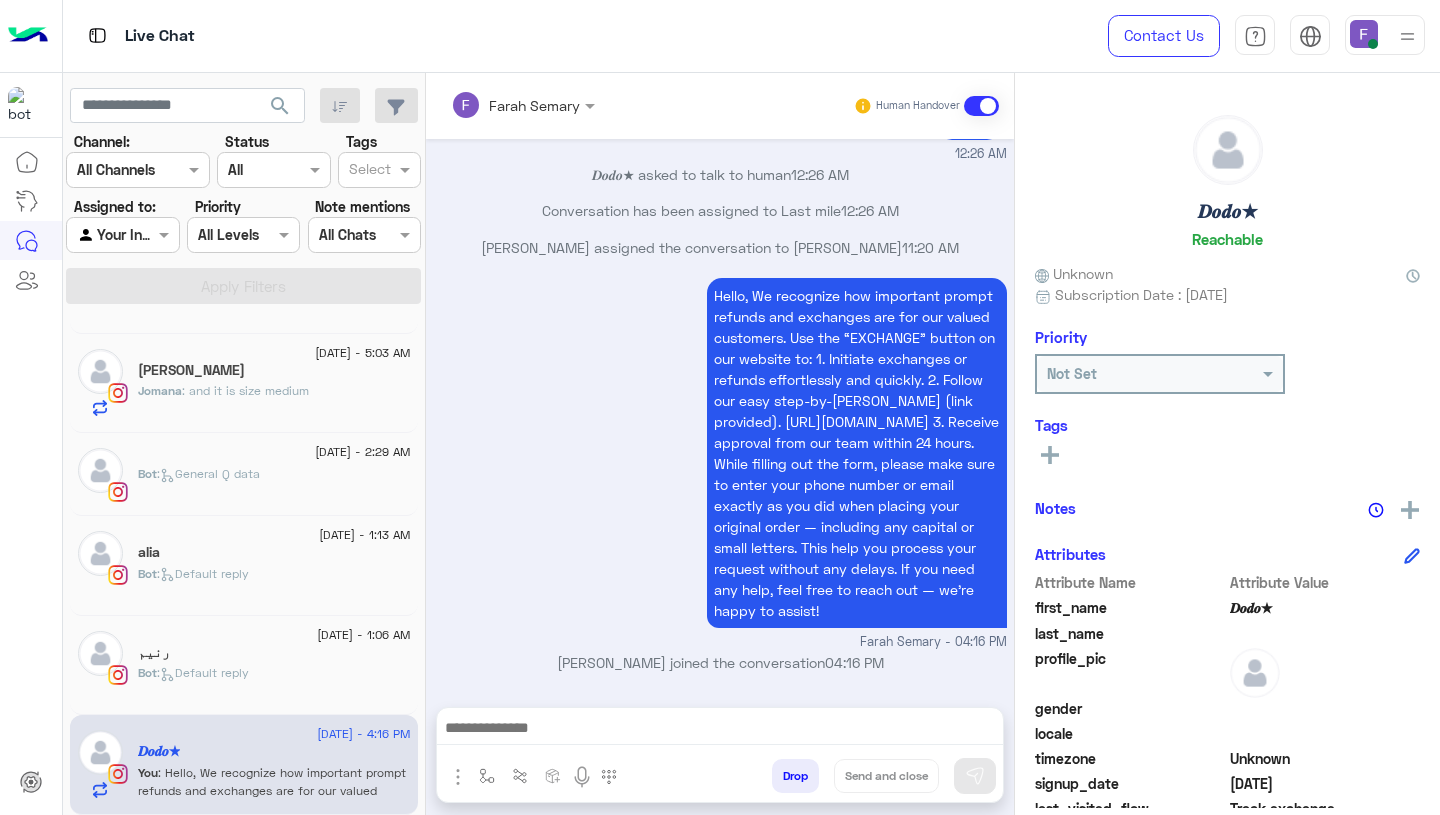 type on "**********" 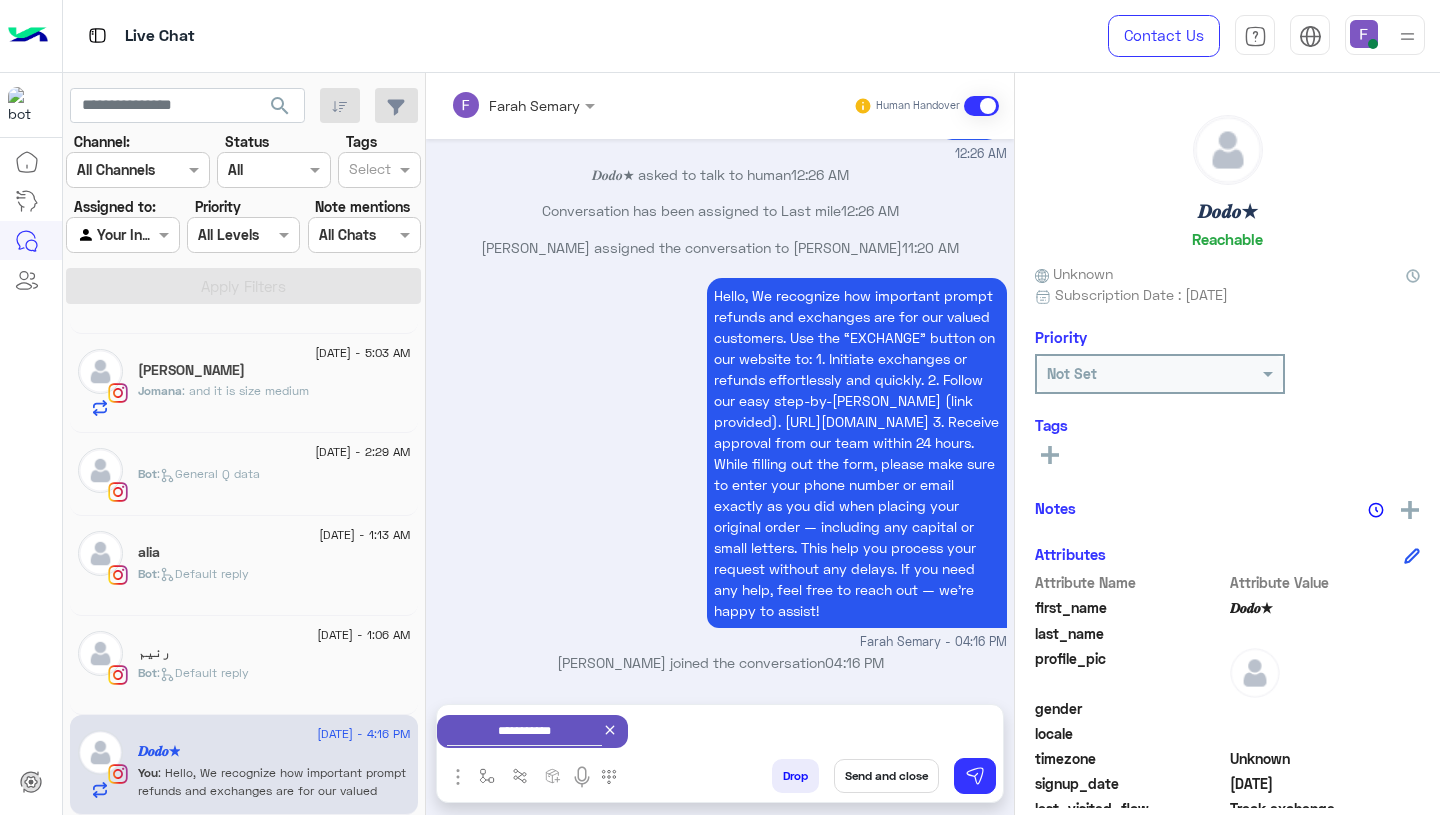 click on "Send and close" at bounding box center [886, 776] 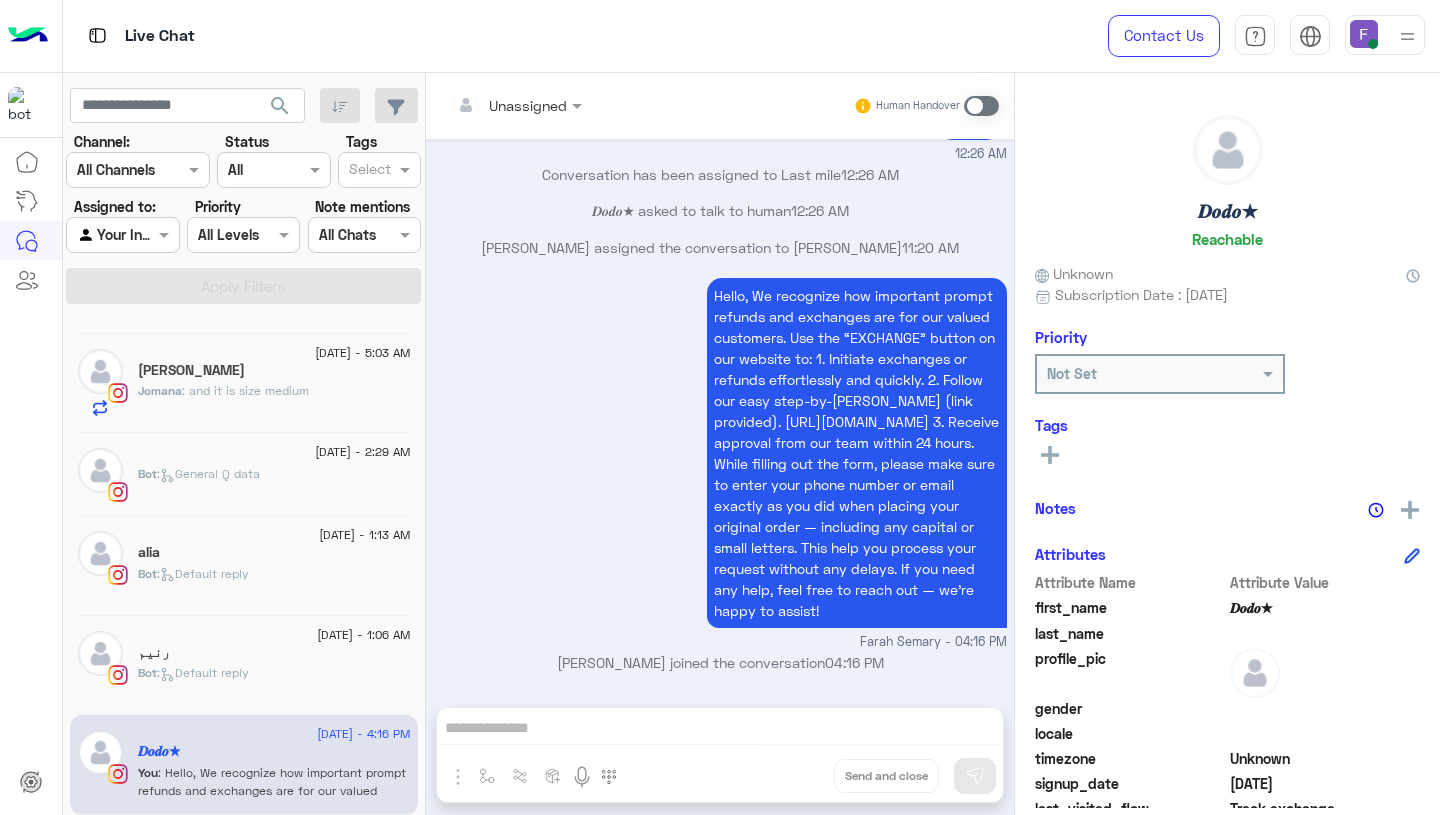 scroll, scrollTop: 2016, scrollLeft: 0, axis: vertical 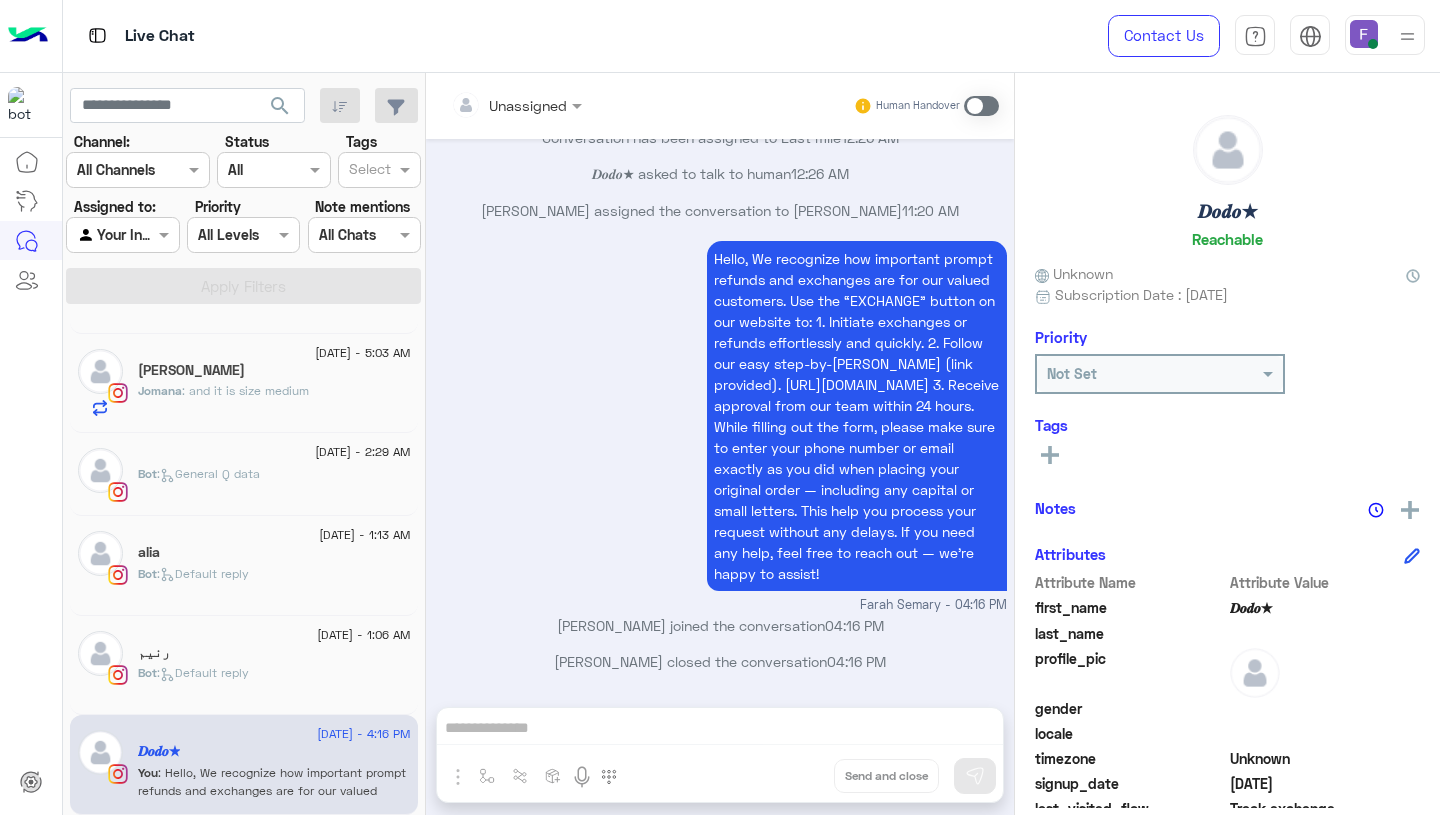 click on "Bot :   Default reply" 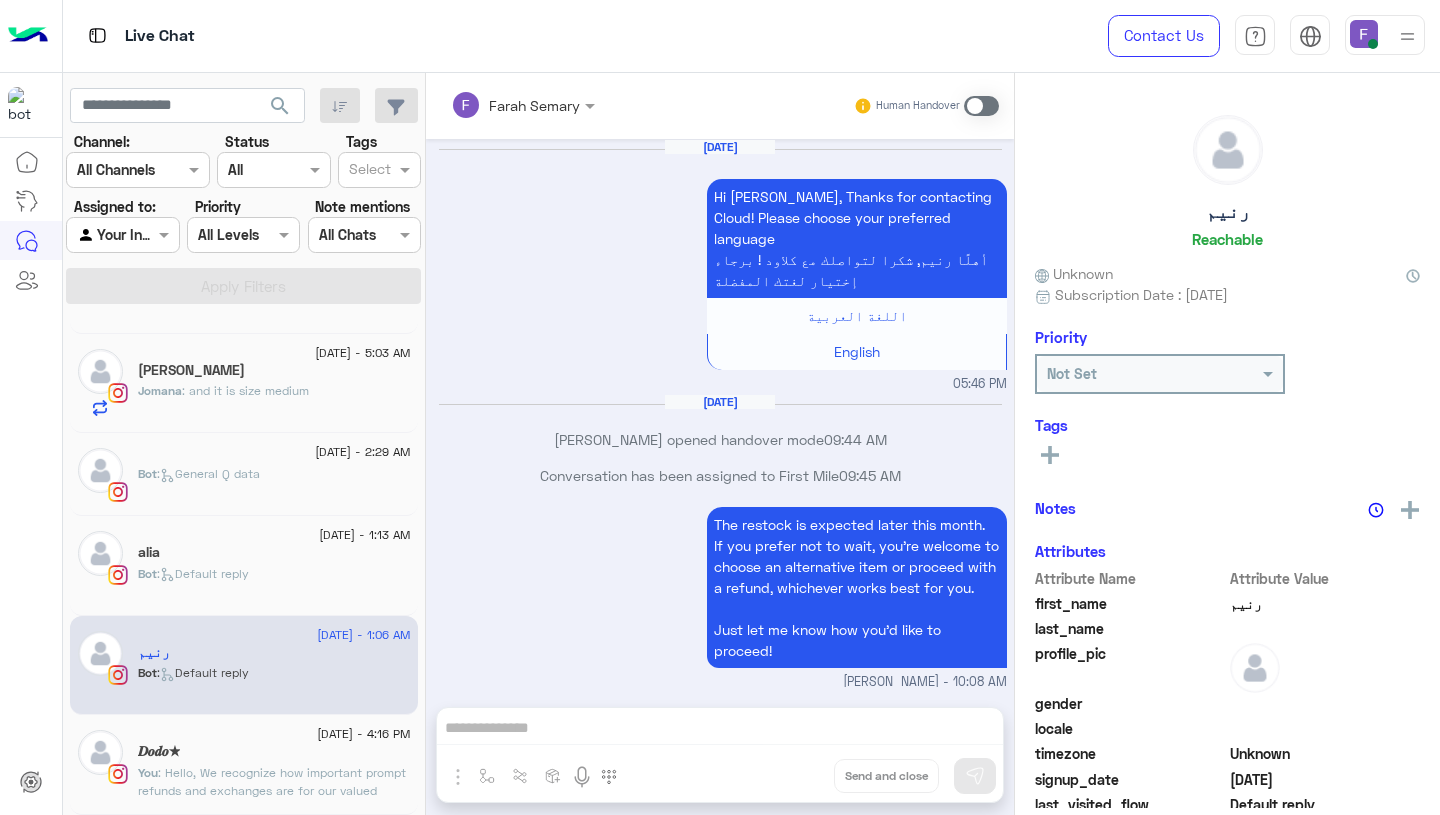 scroll, scrollTop: 1777, scrollLeft: 0, axis: vertical 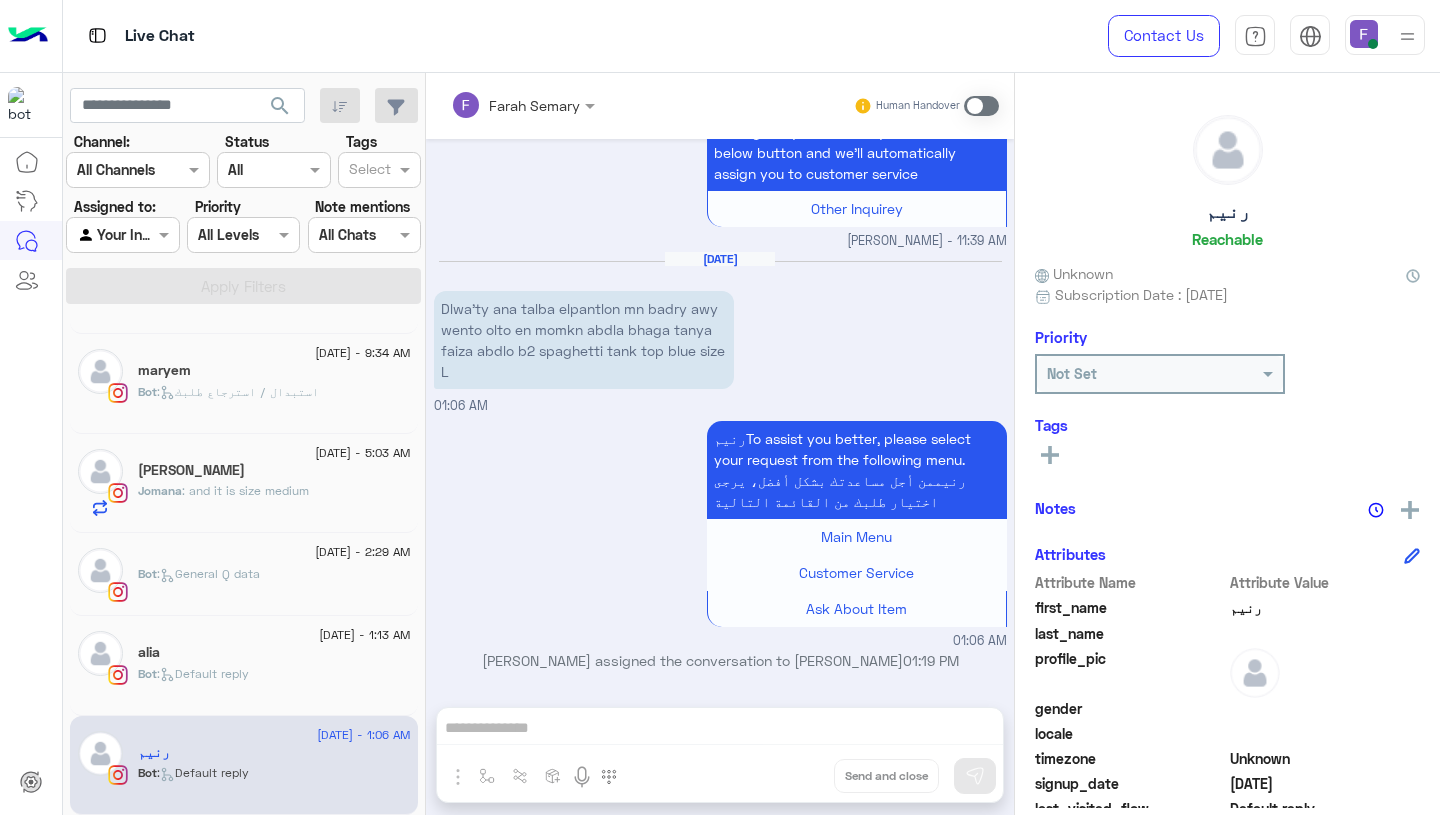 click at bounding box center (981, 106) 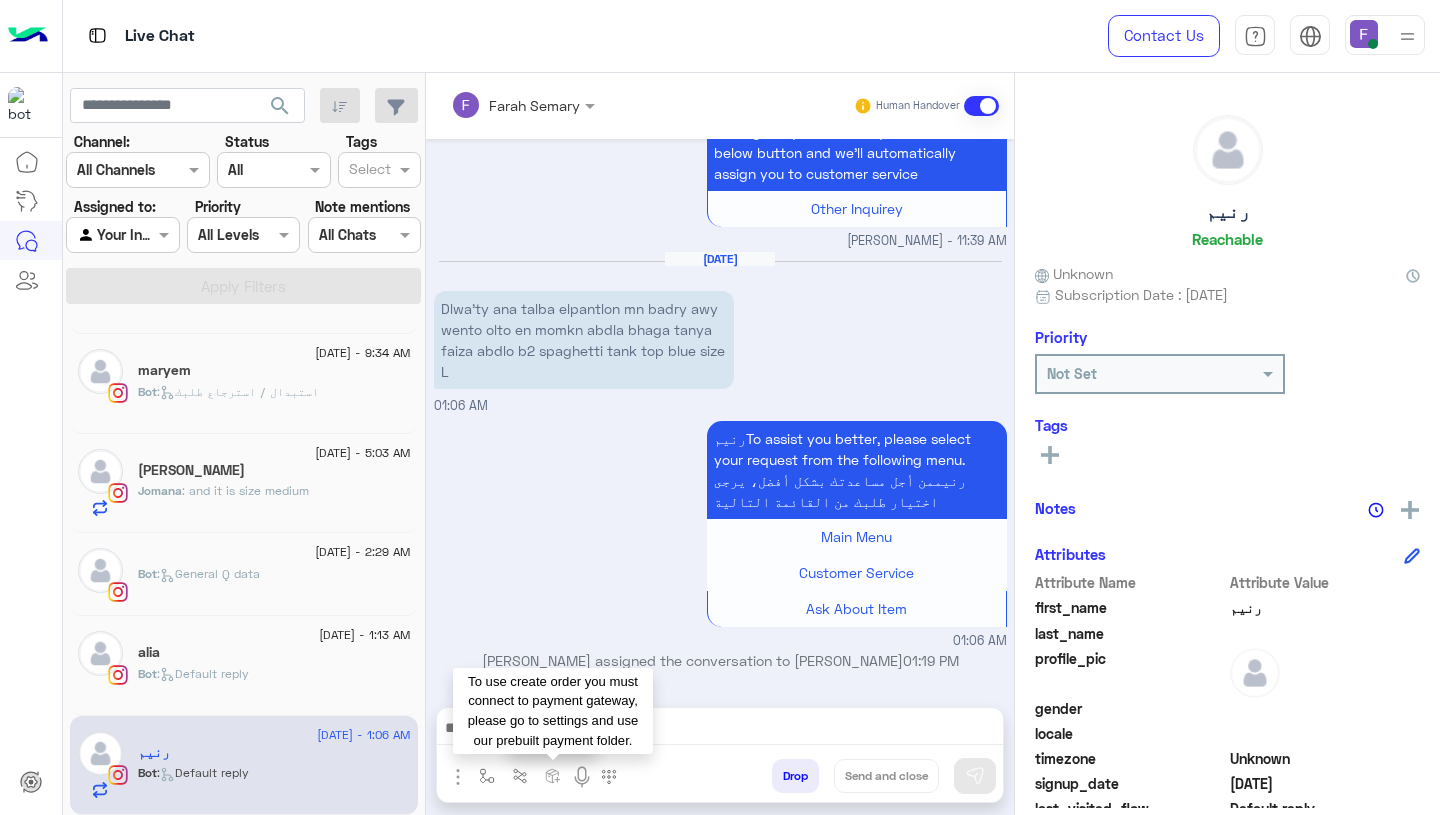 scroll, scrollTop: 1922, scrollLeft: 0, axis: vertical 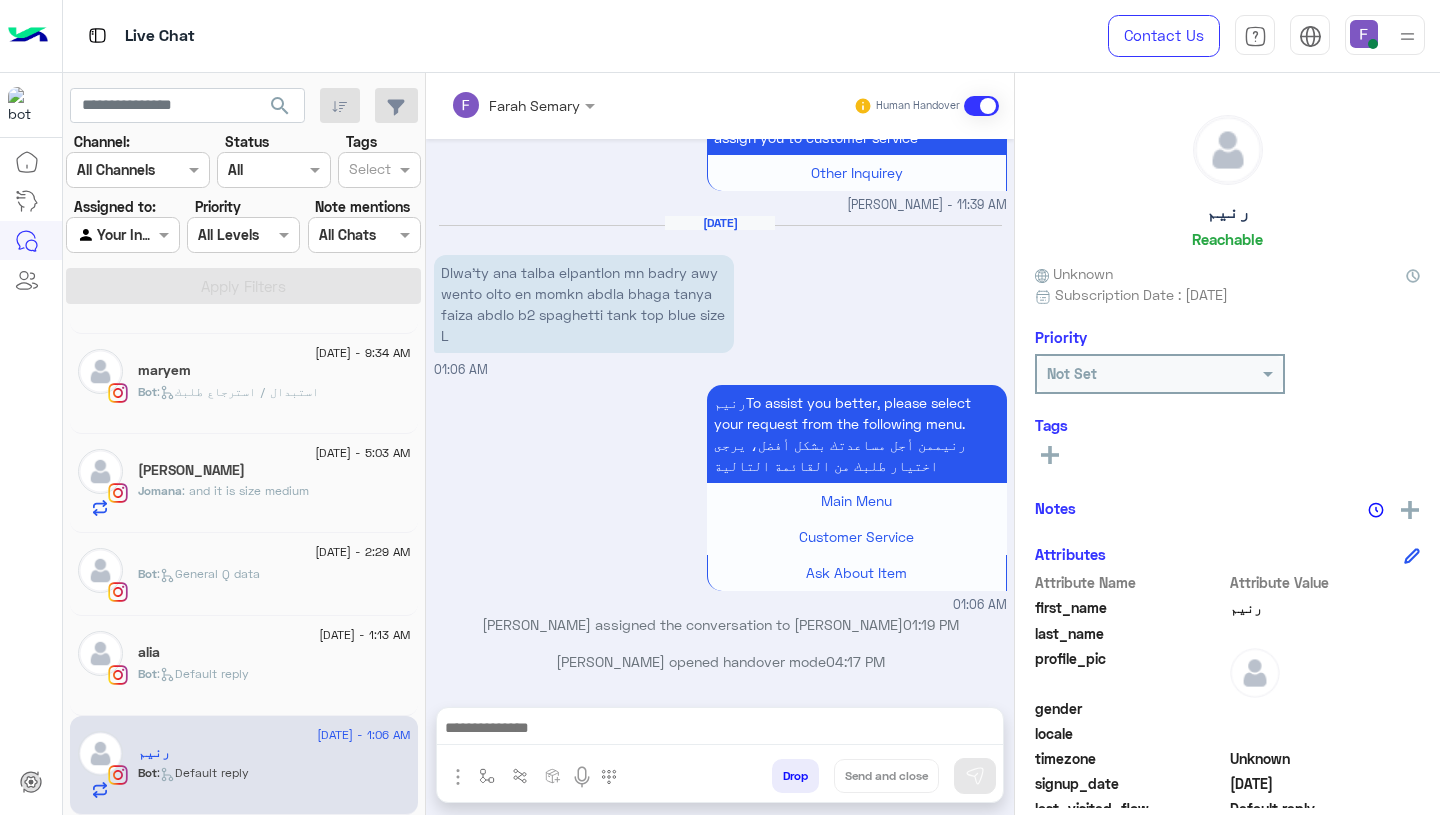 click at bounding box center (720, 730) 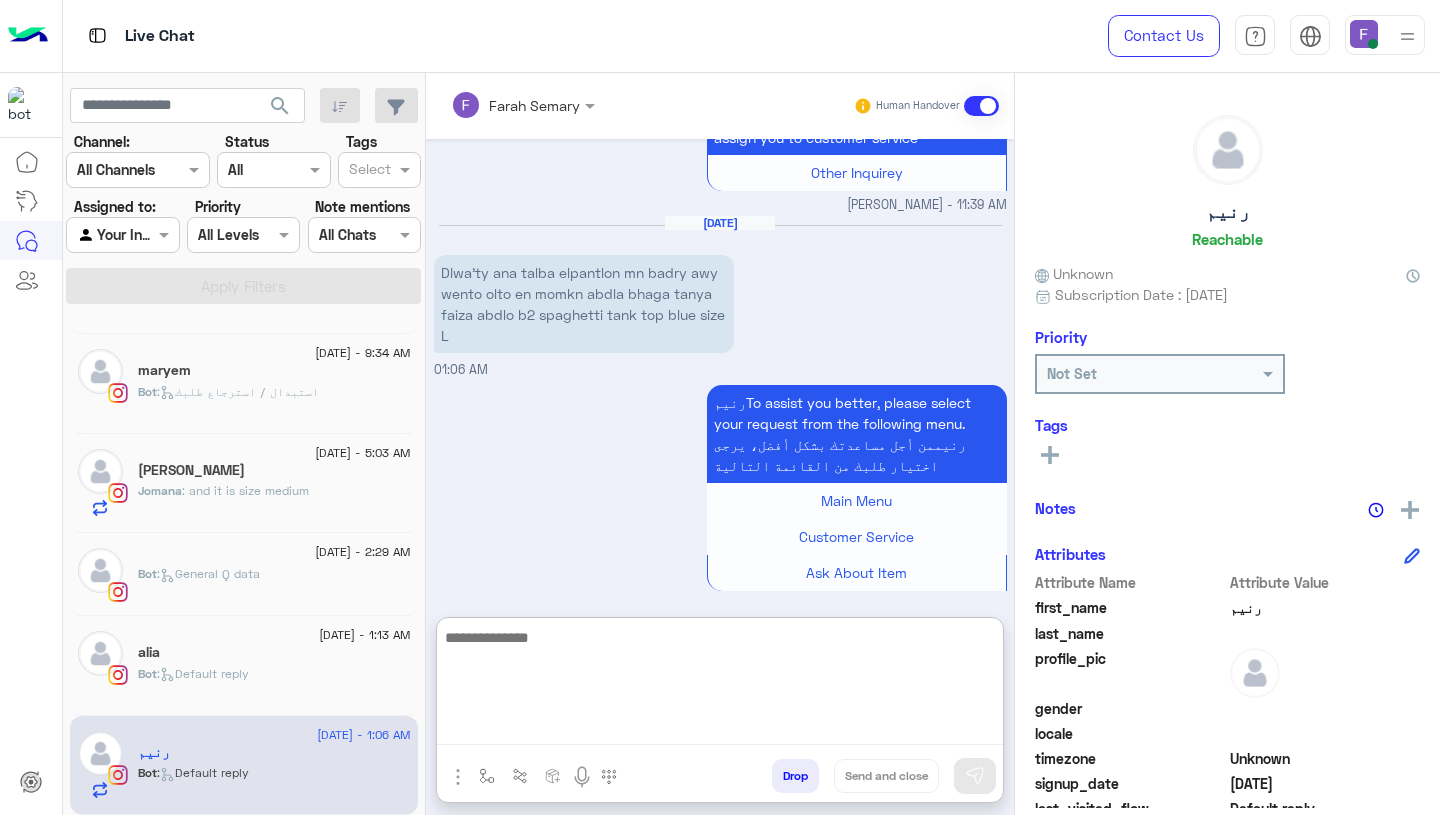 paste on "**********" 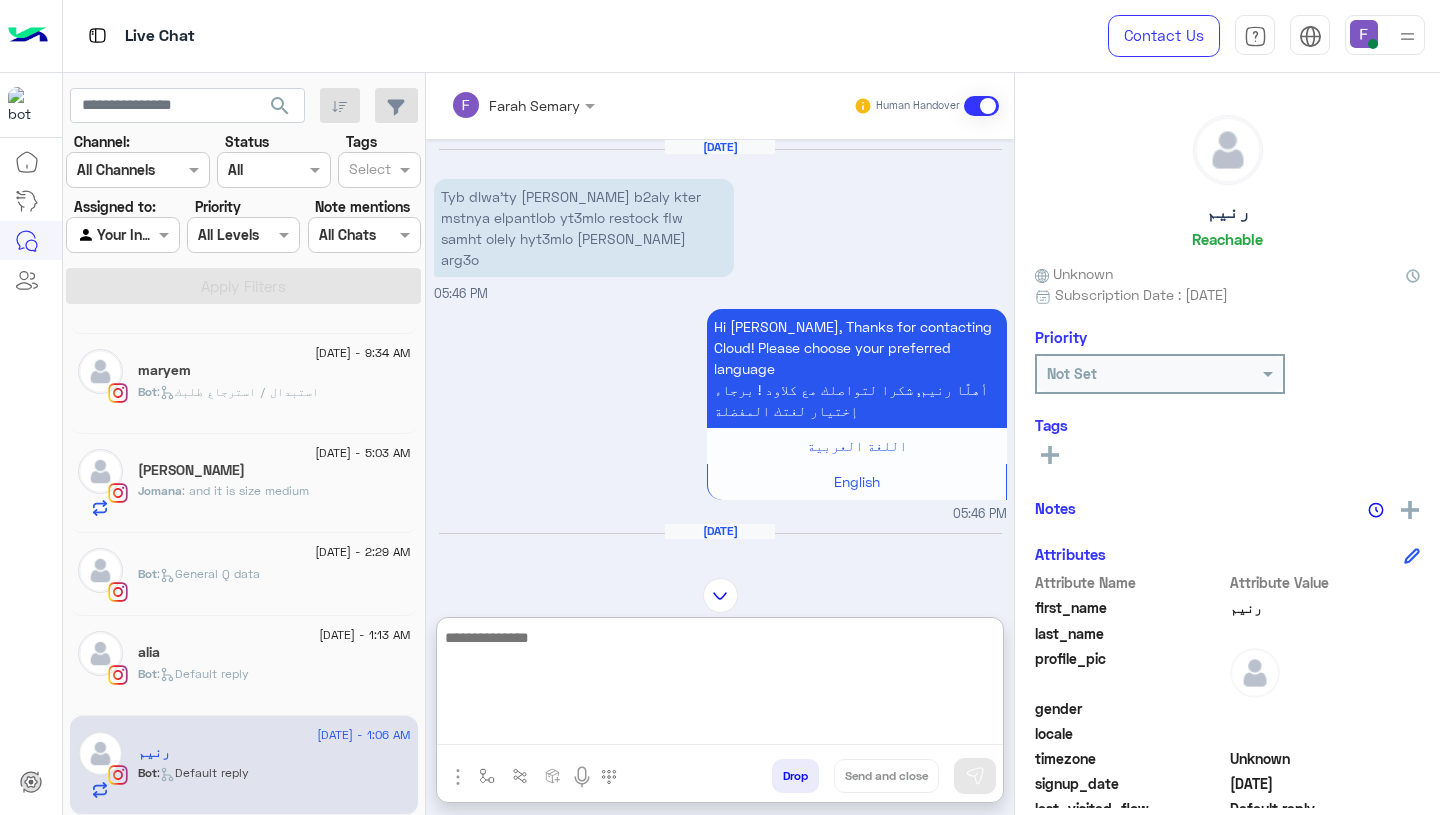 scroll, scrollTop: 2169, scrollLeft: 0, axis: vertical 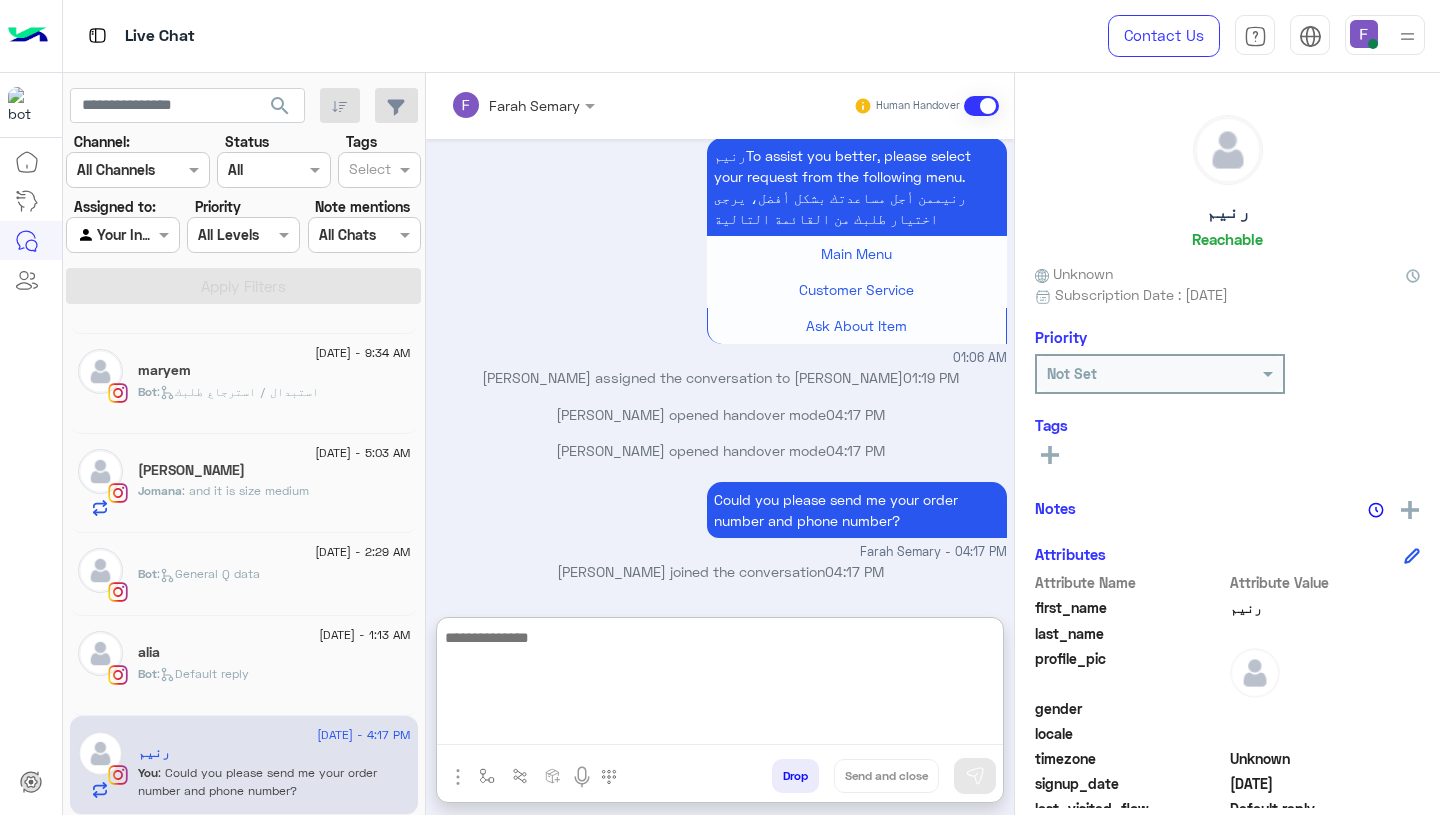 click on "Bot :   Default reply" 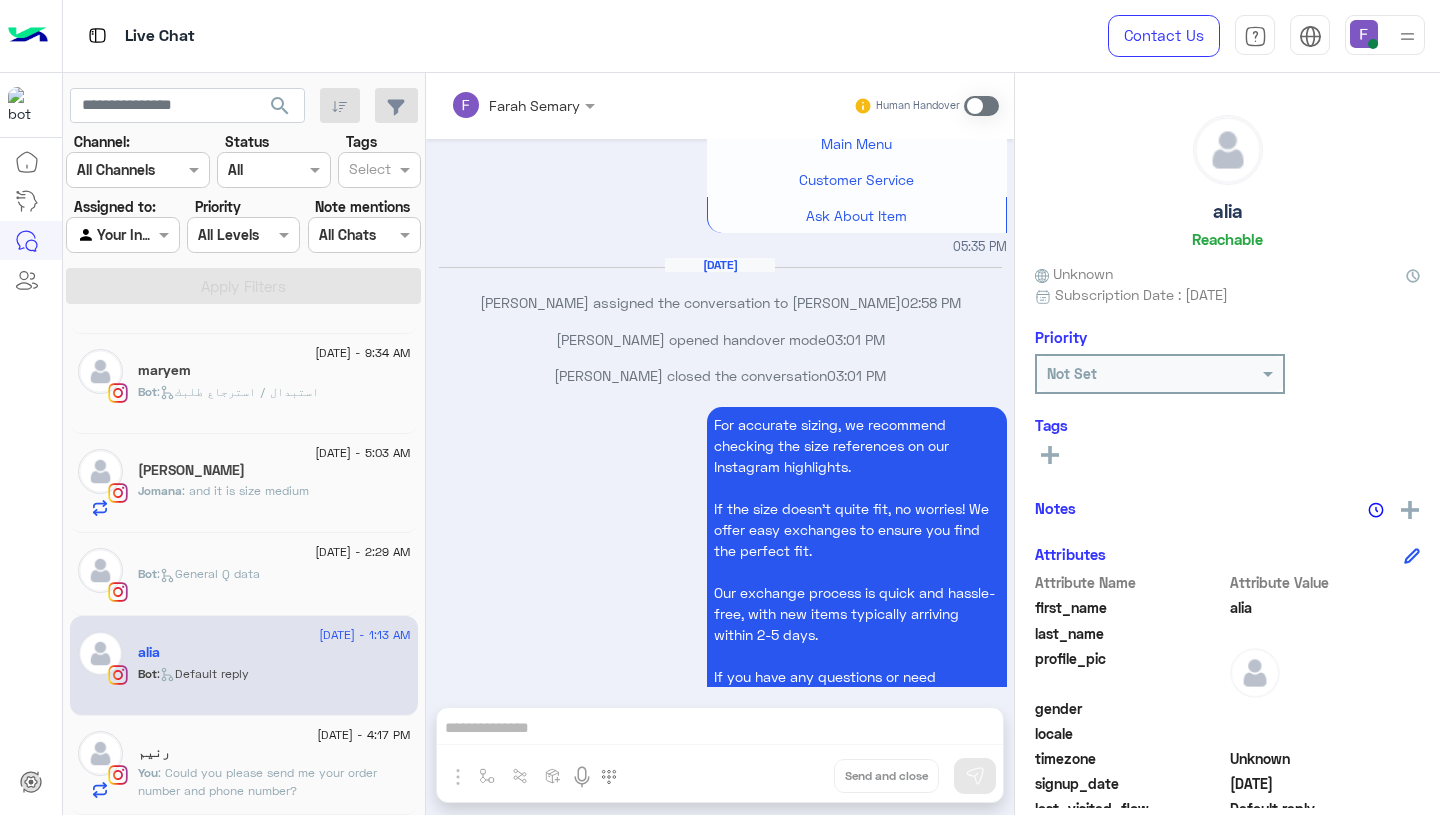scroll, scrollTop: 2002, scrollLeft: 0, axis: vertical 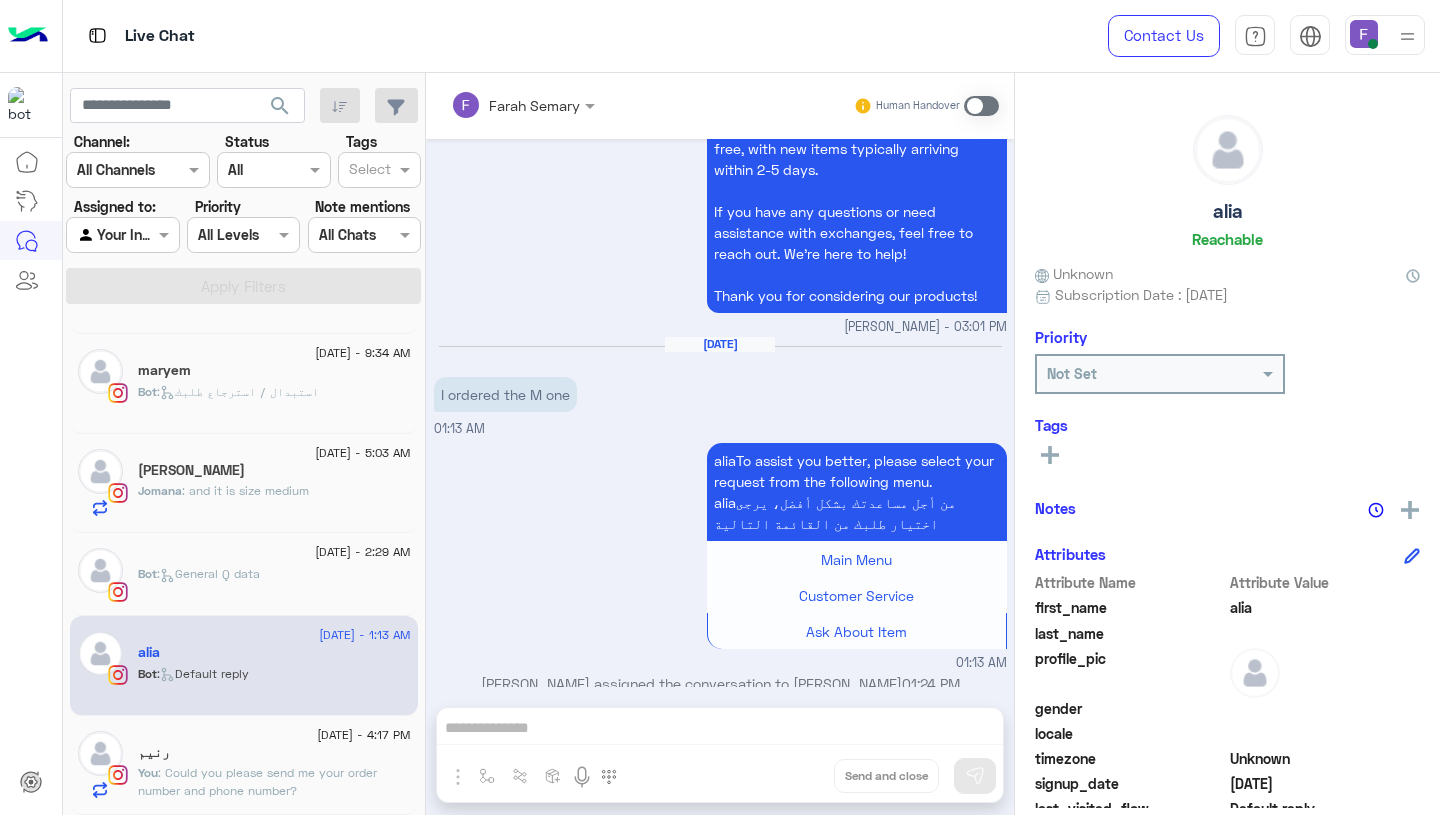 click on "I ordered the M one" at bounding box center [505, 394] 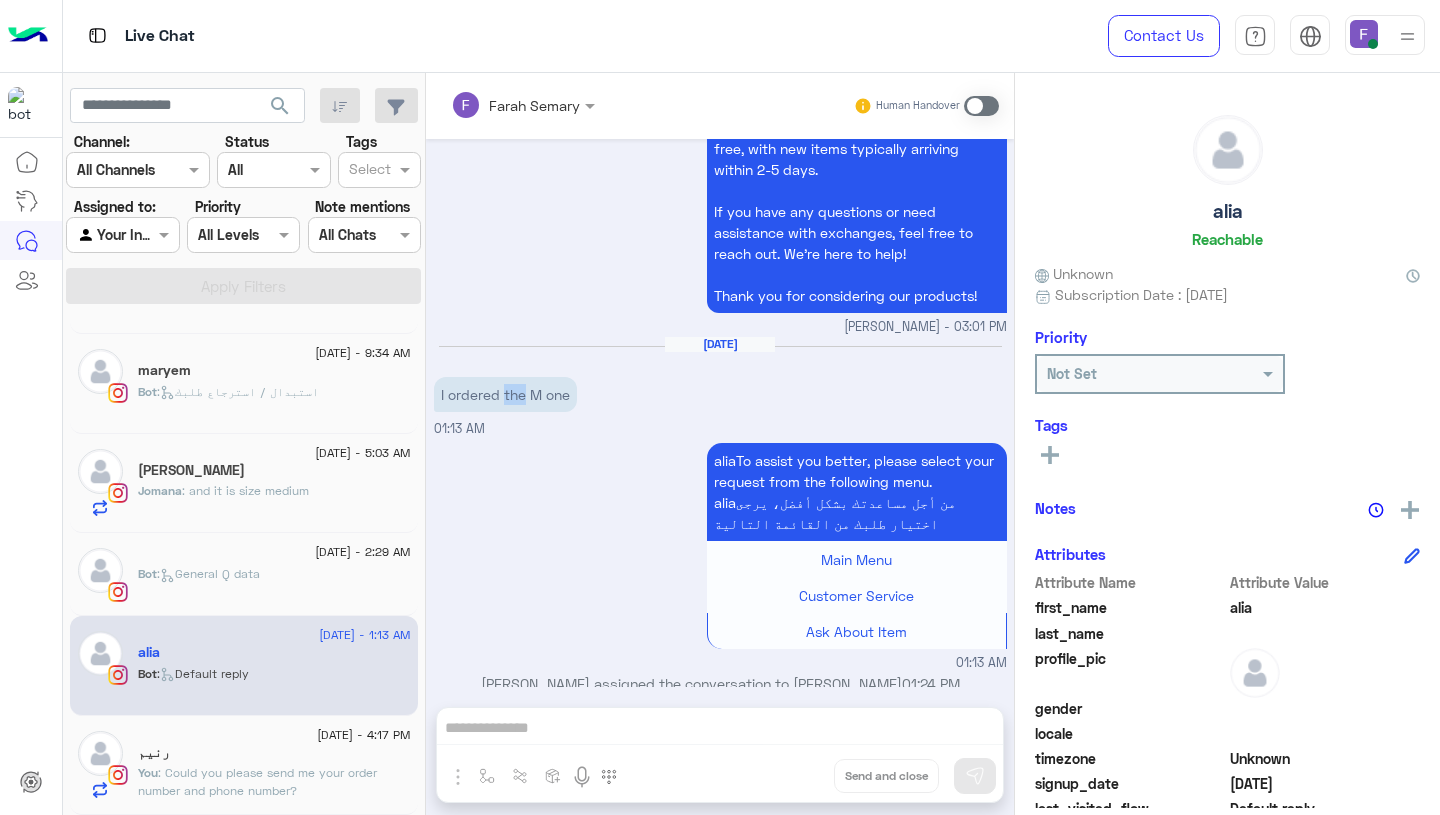 click on "I ordered the M one" at bounding box center [505, 394] 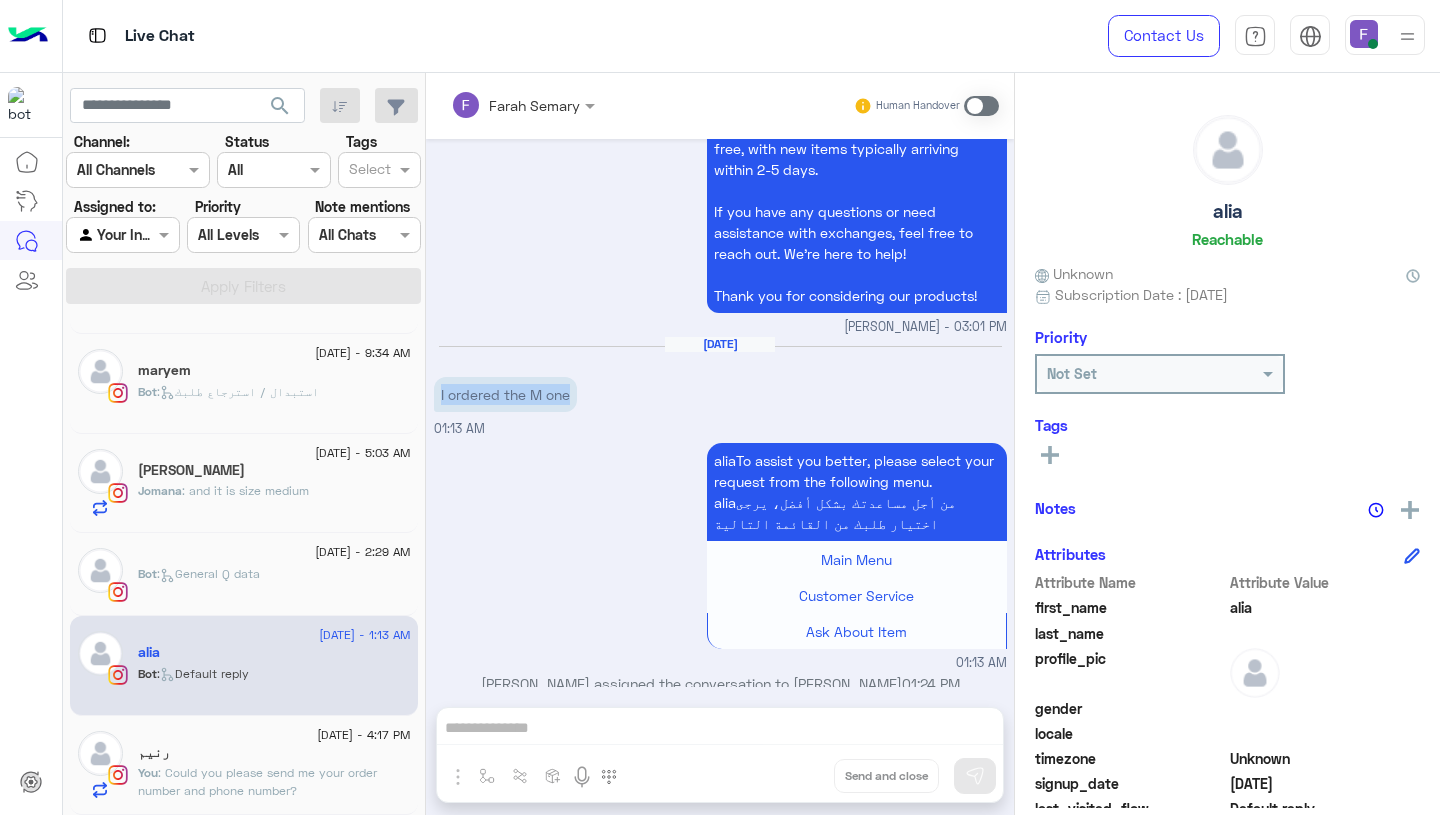 click on "I ordered the M one" at bounding box center (505, 394) 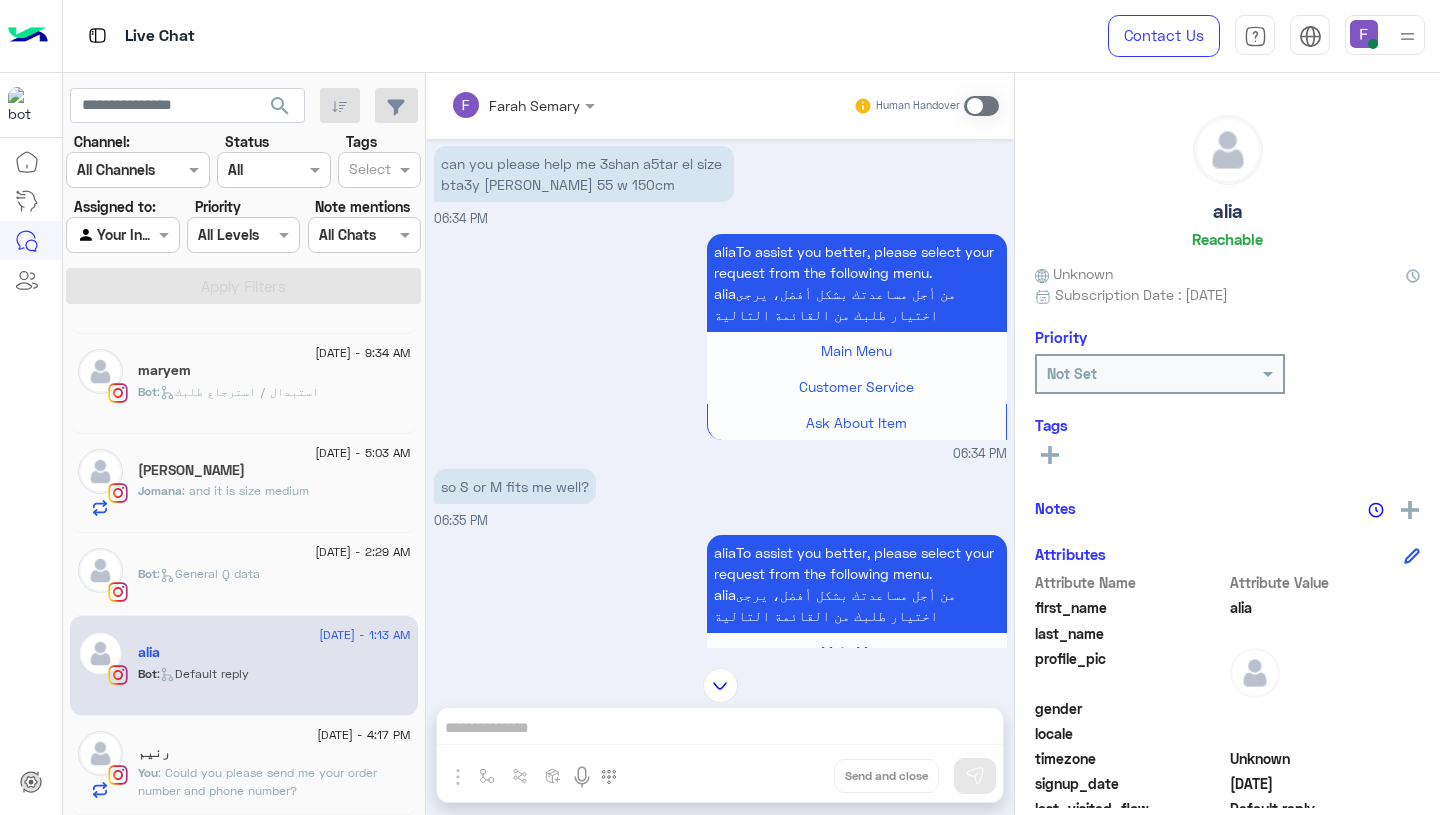 scroll, scrollTop: 323, scrollLeft: 0, axis: vertical 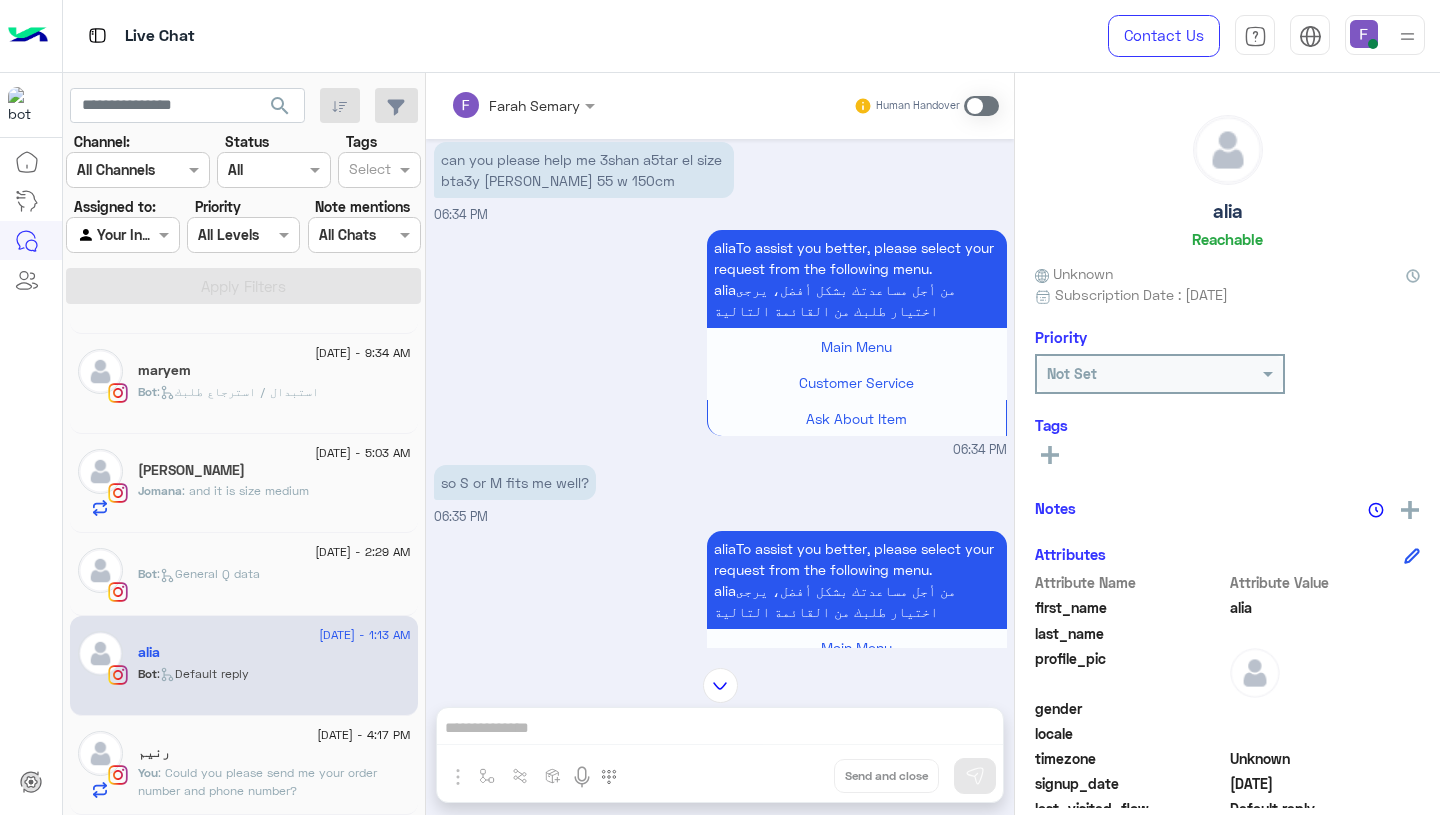 click on "so S or M fits me well?" at bounding box center (515, 482) 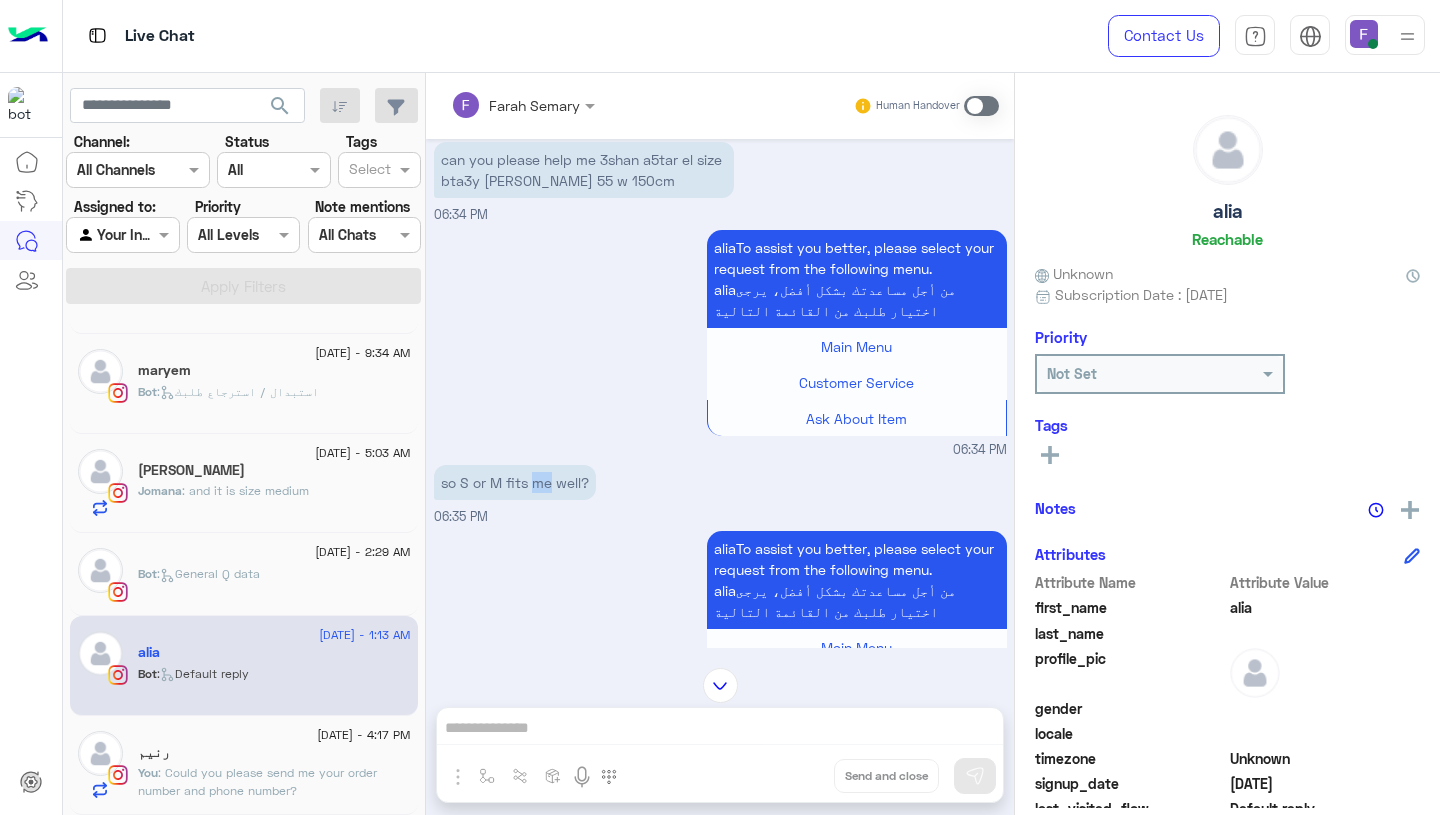 click on "so S or M fits me well?" at bounding box center [515, 482] 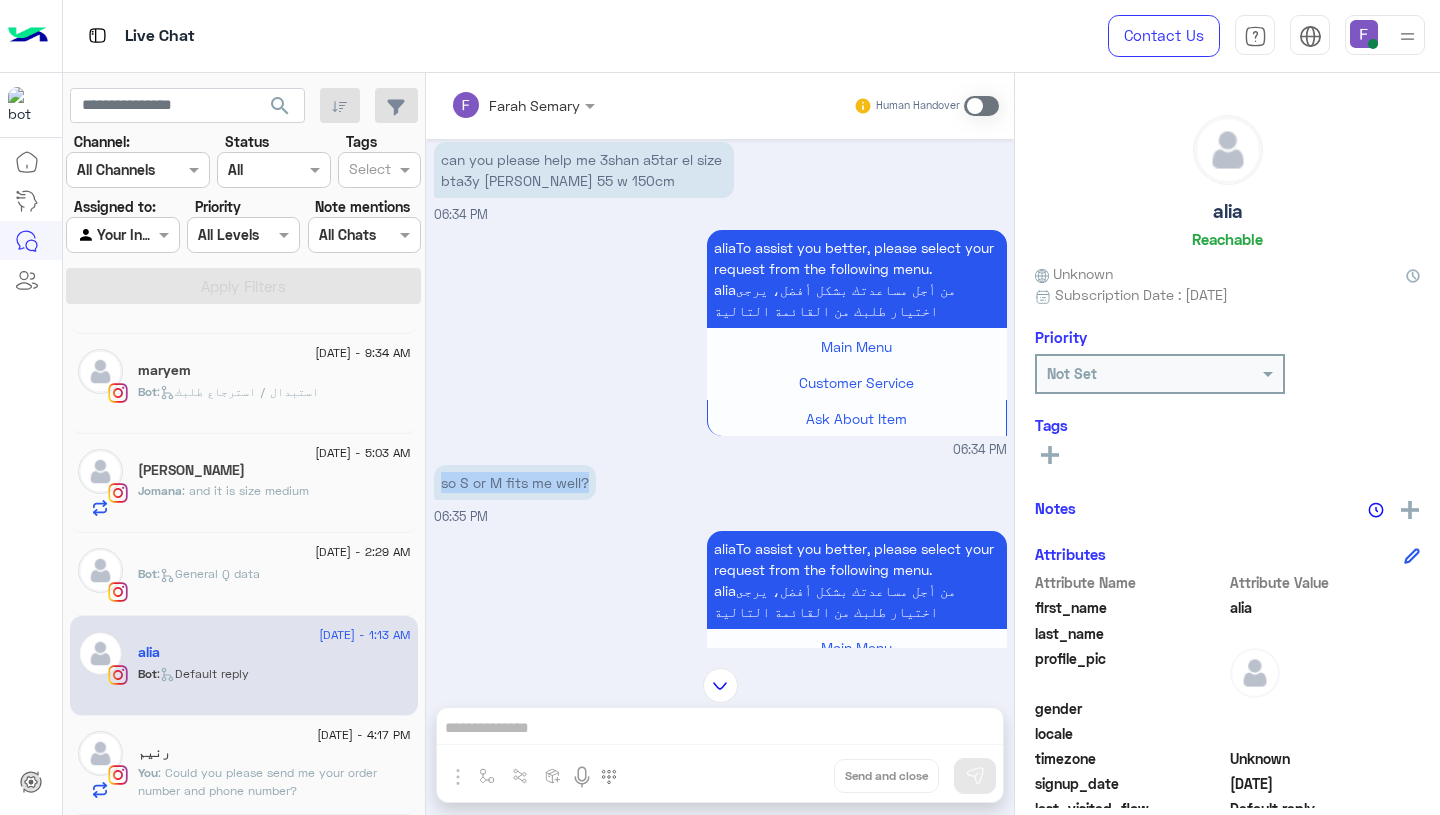 click on "so S or M fits me well?" at bounding box center [515, 482] 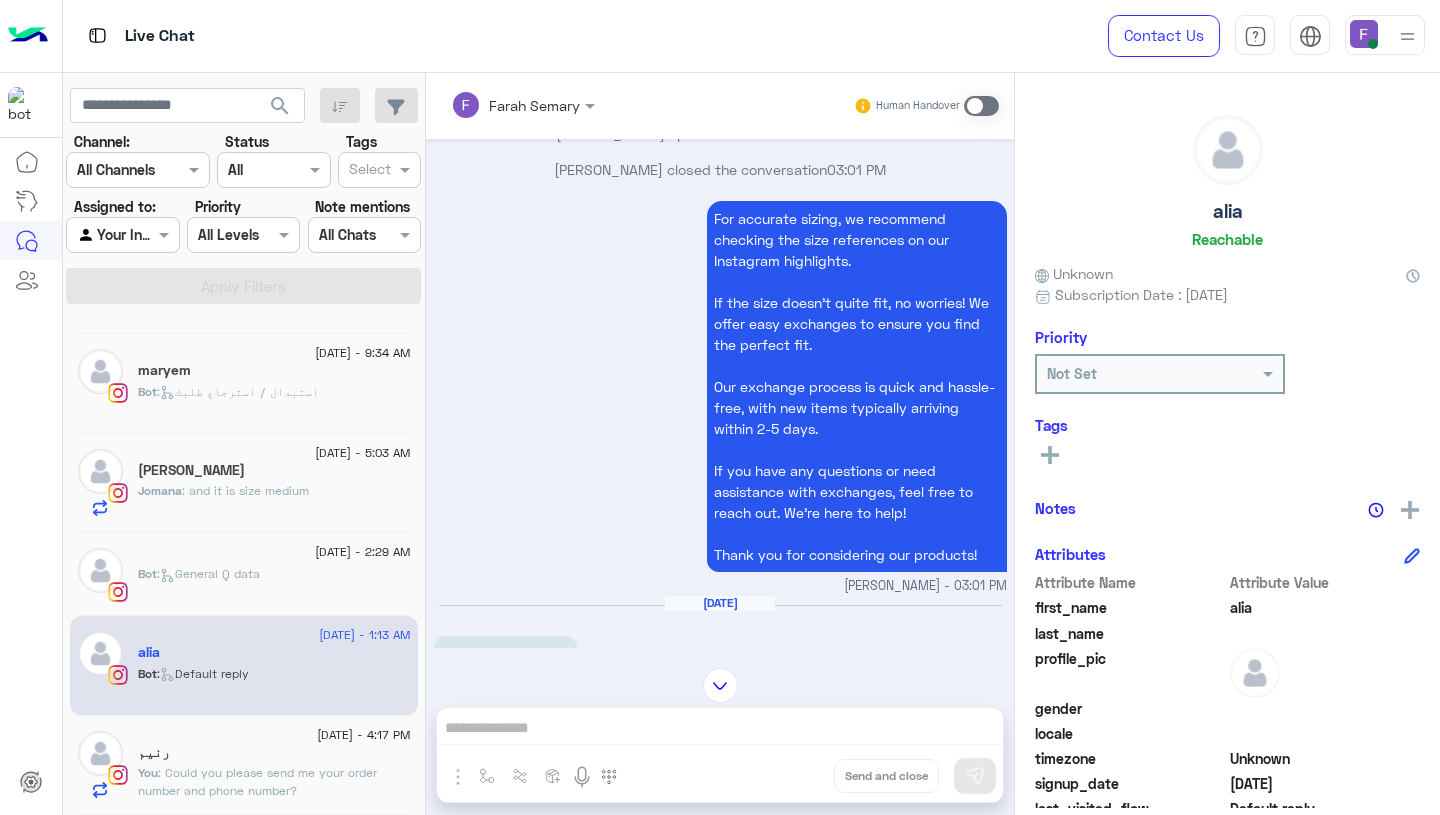 scroll, scrollTop: 1902, scrollLeft: 0, axis: vertical 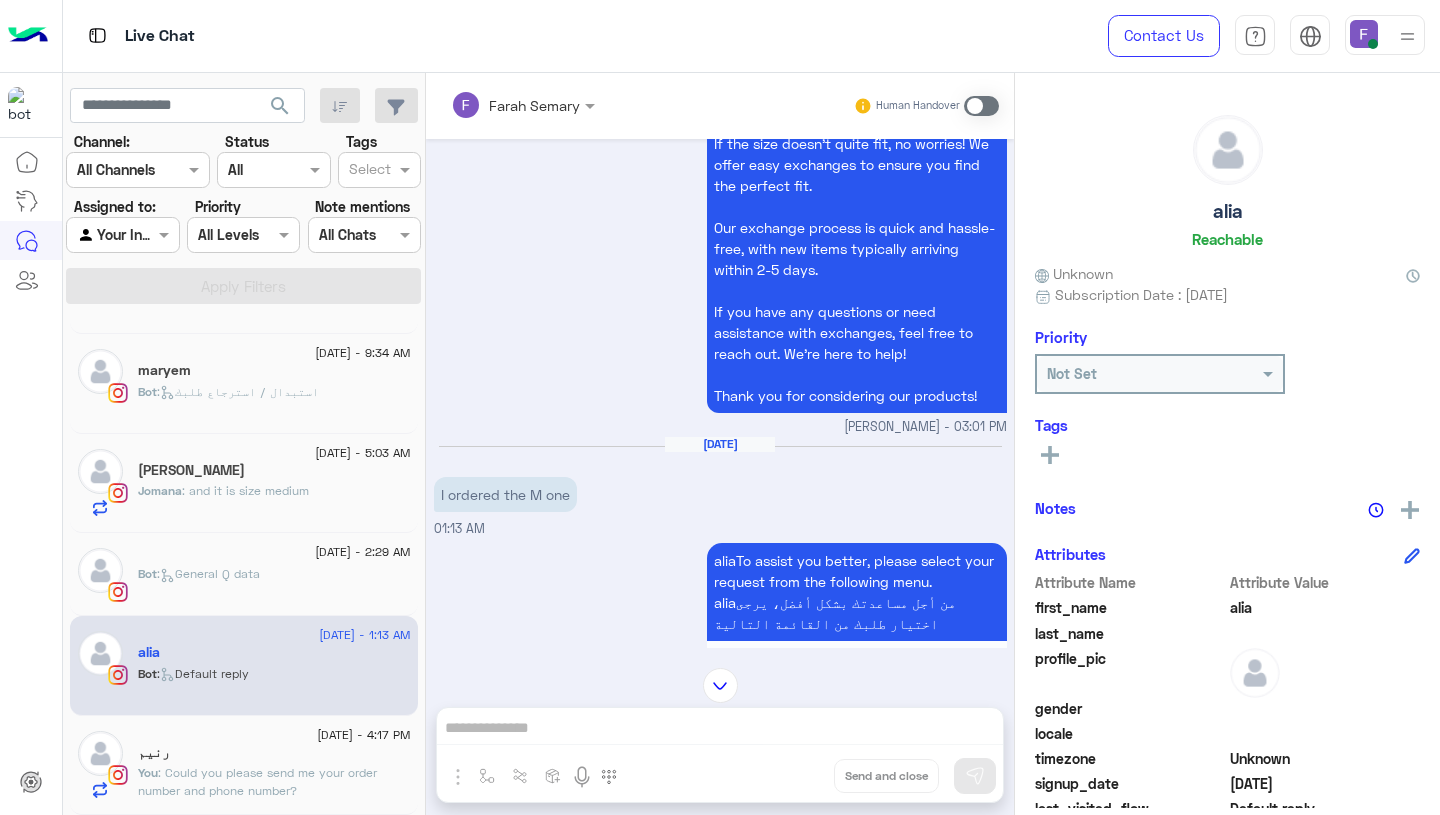 click on "I ordered the M one" at bounding box center [505, 494] 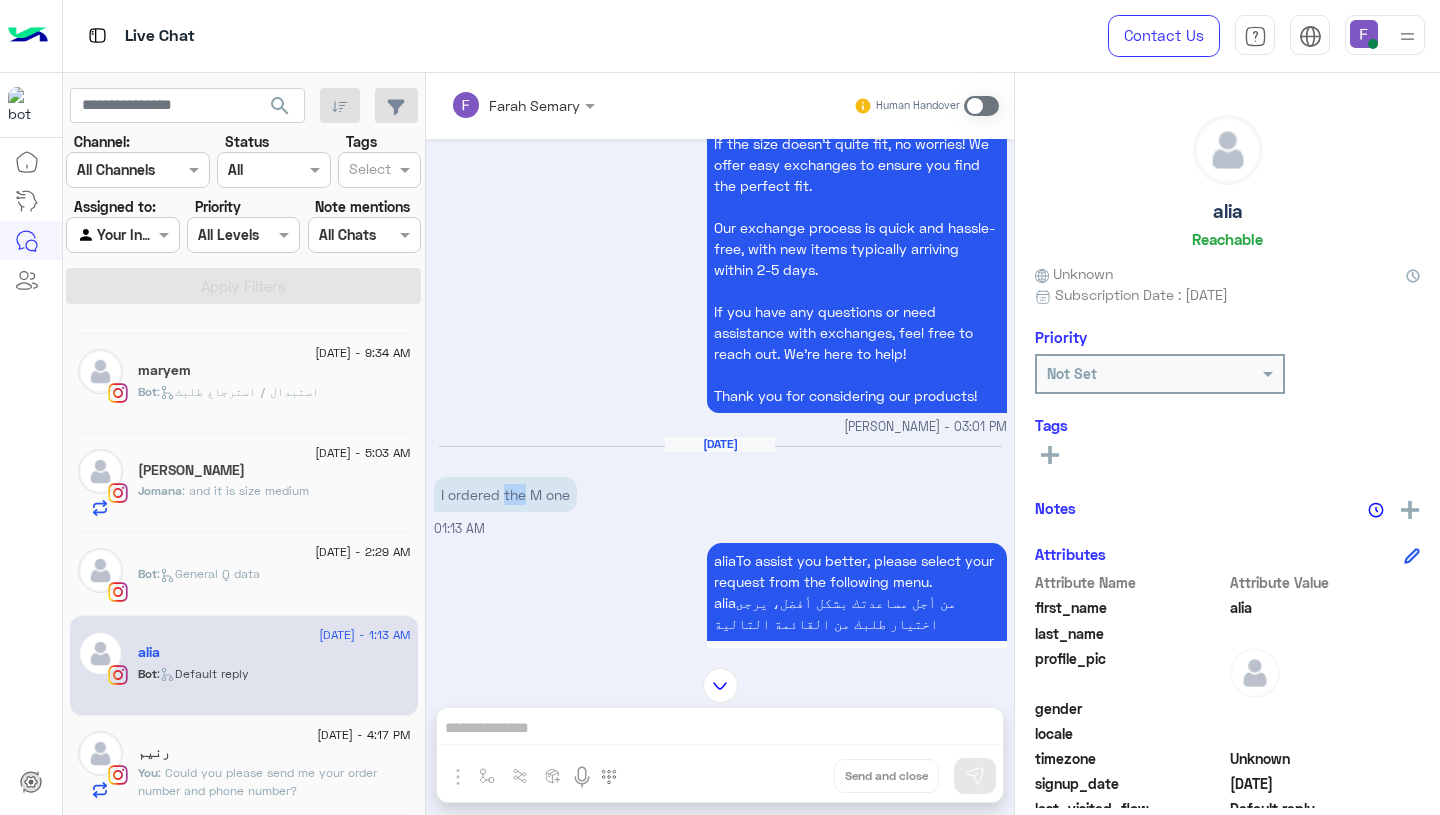 click on "I ordered the M one" at bounding box center (505, 494) 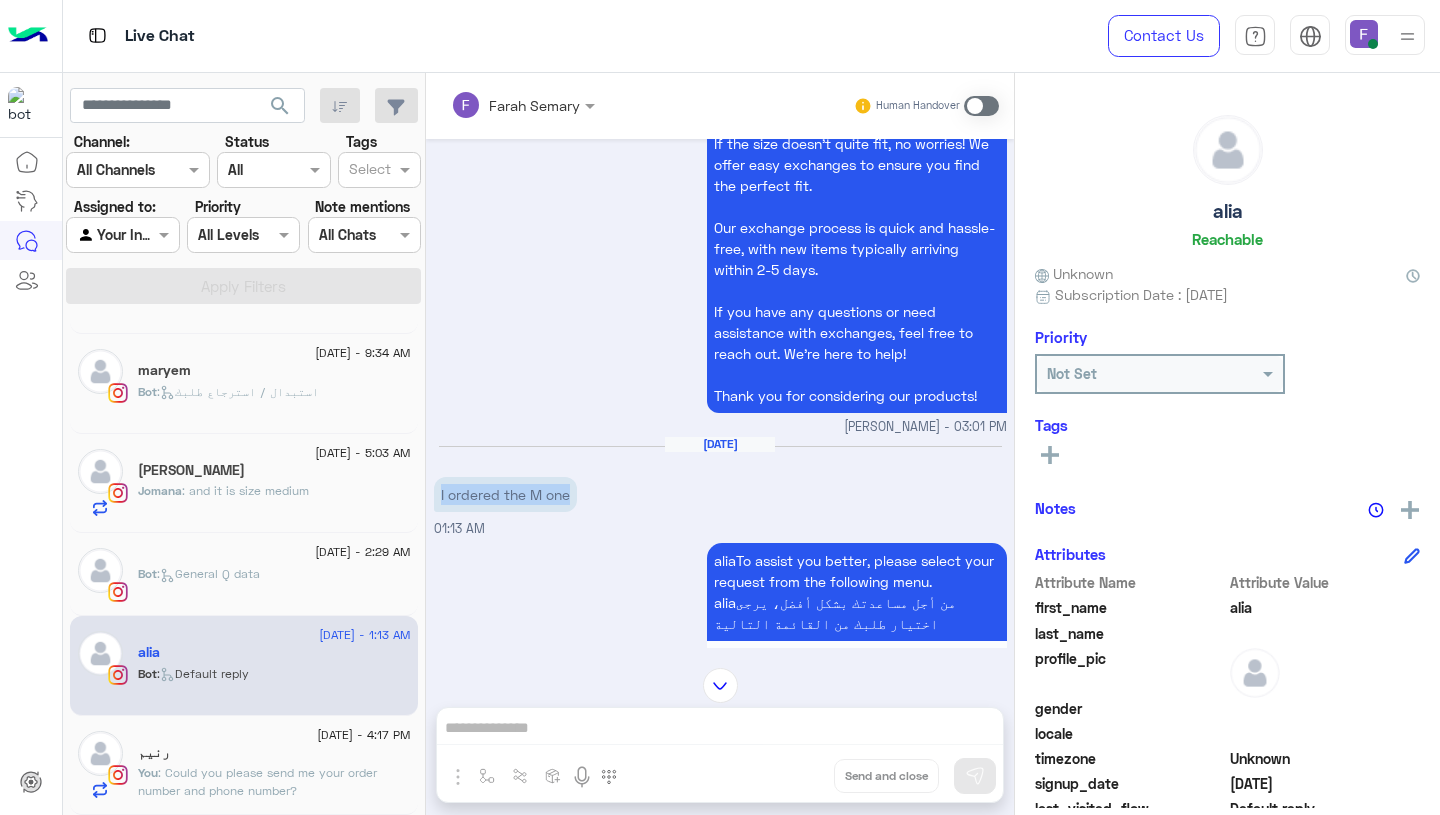 click on "I ordered the M one" at bounding box center [505, 494] 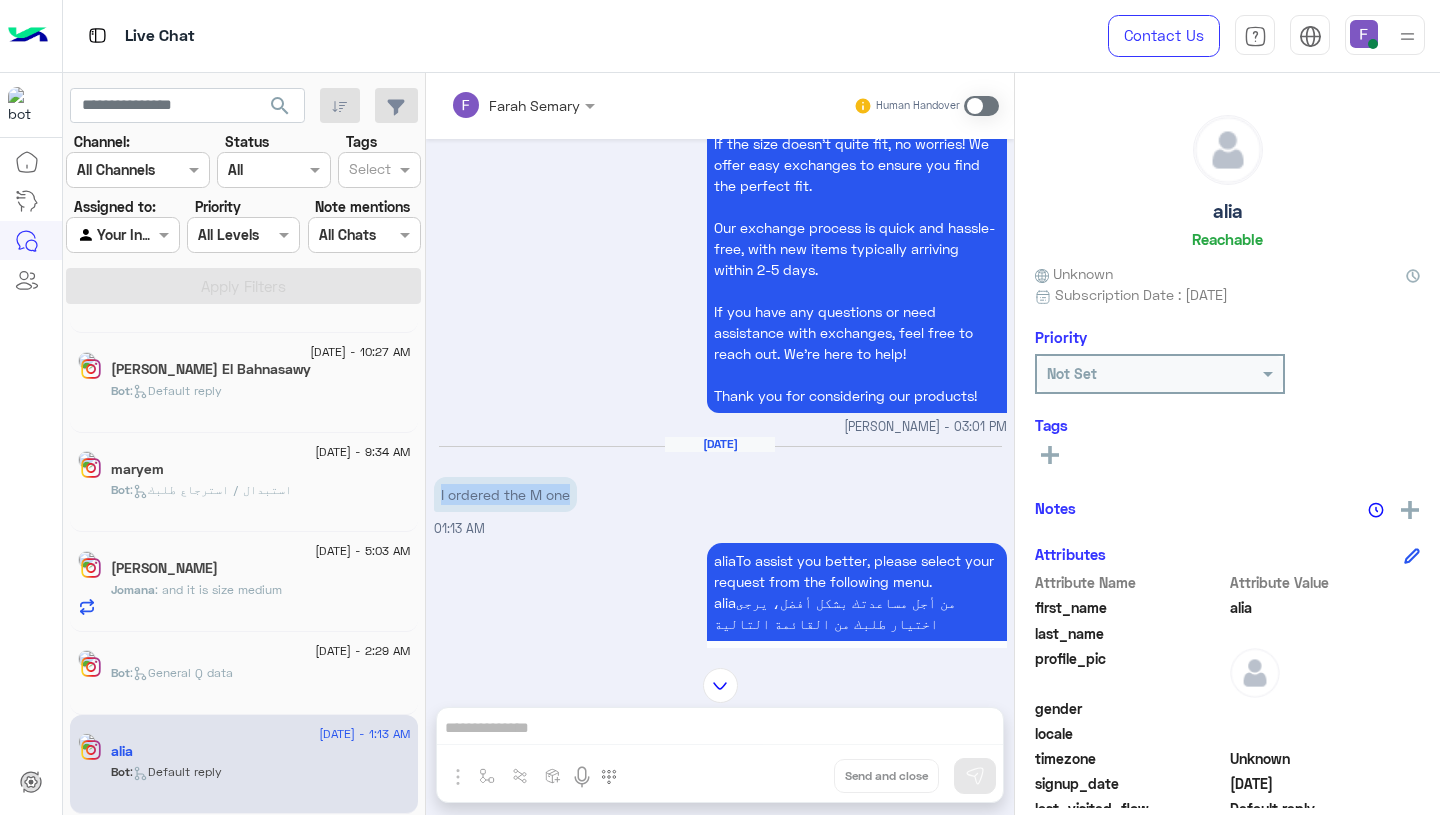 scroll, scrollTop: 2347, scrollLeft: 0, axis: vertical 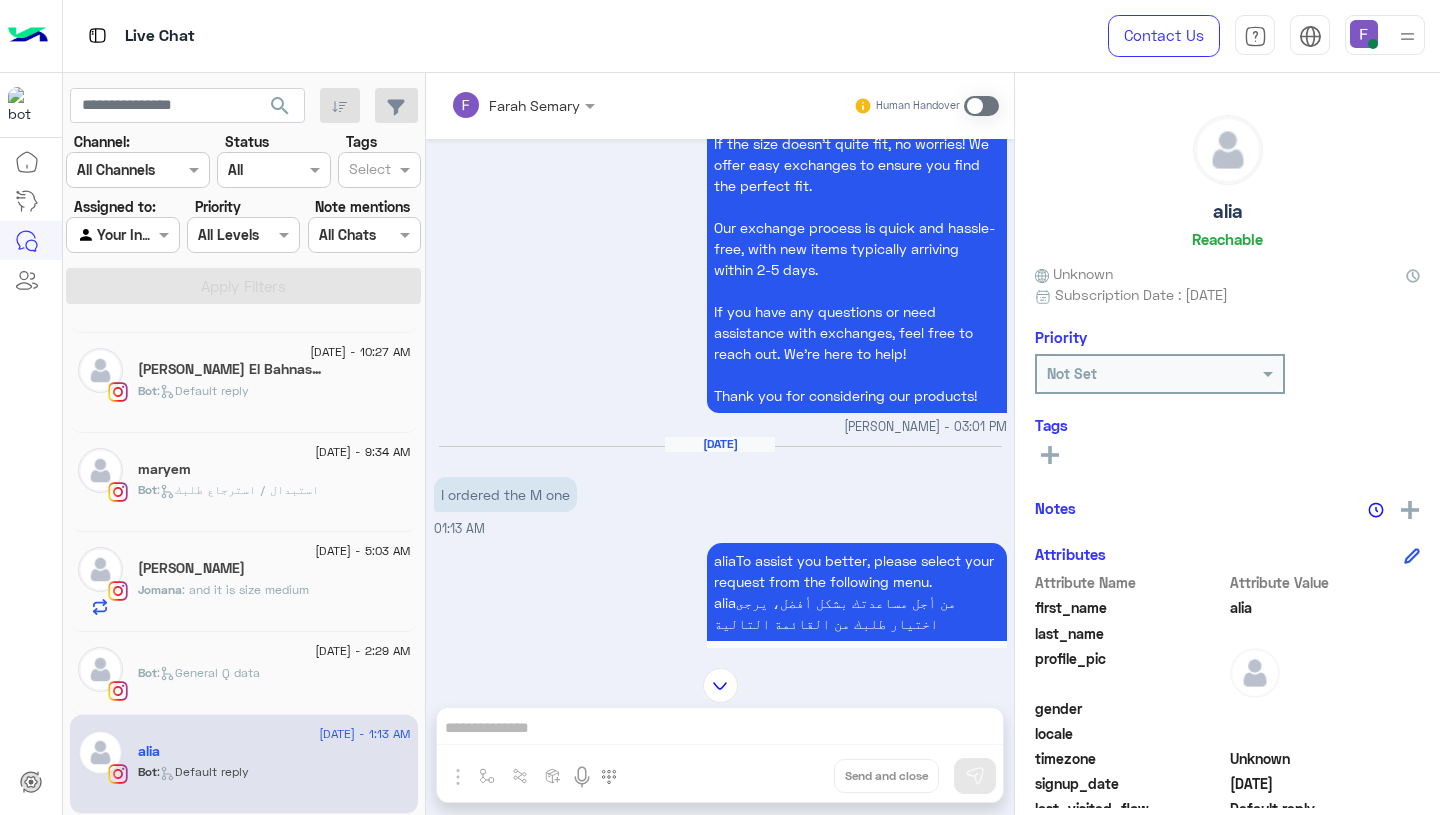 click at bounding box center (981, 106) 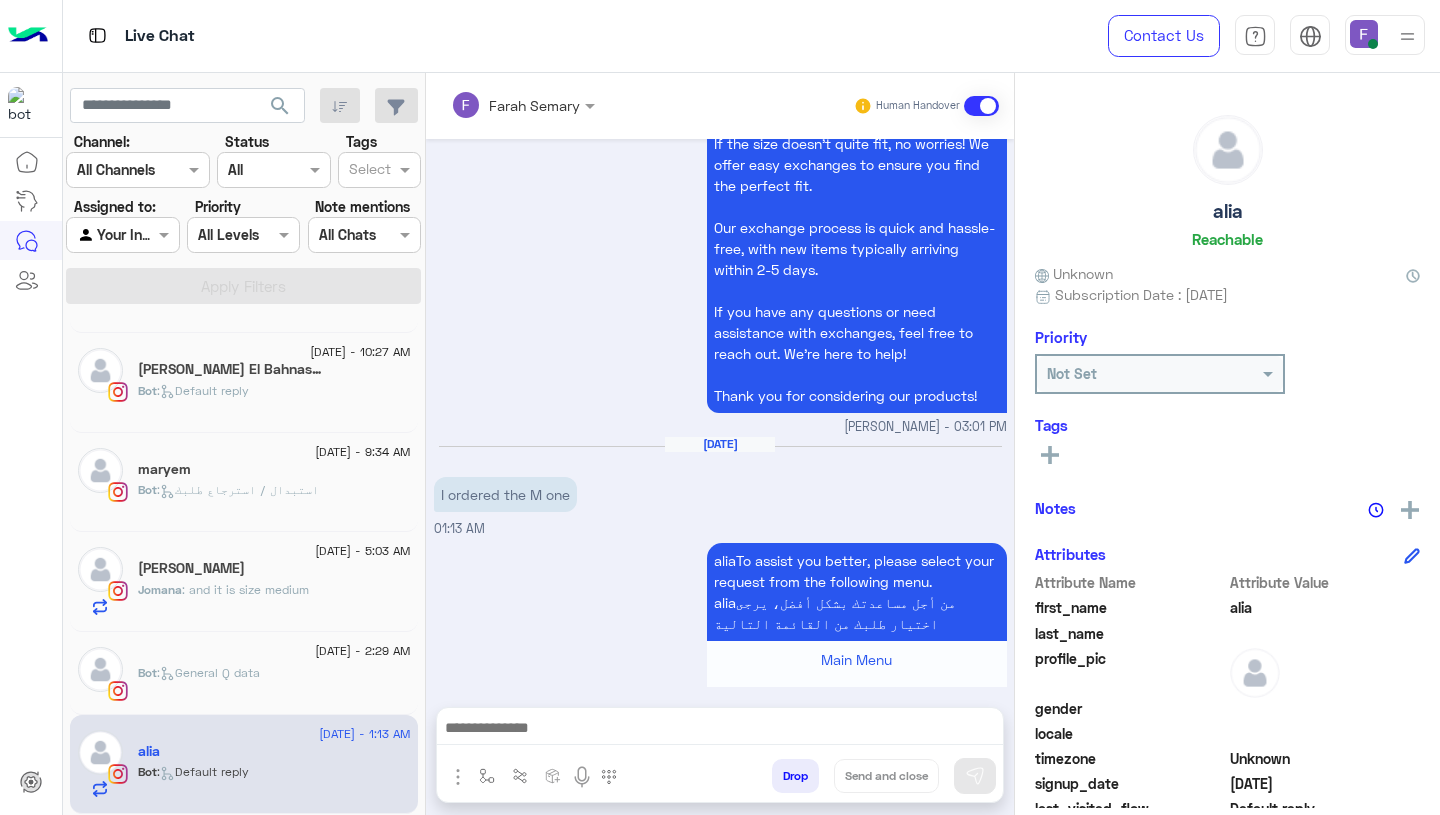 scroll, scrollTop: 2039, scrollLeft: 0, axis: vertical 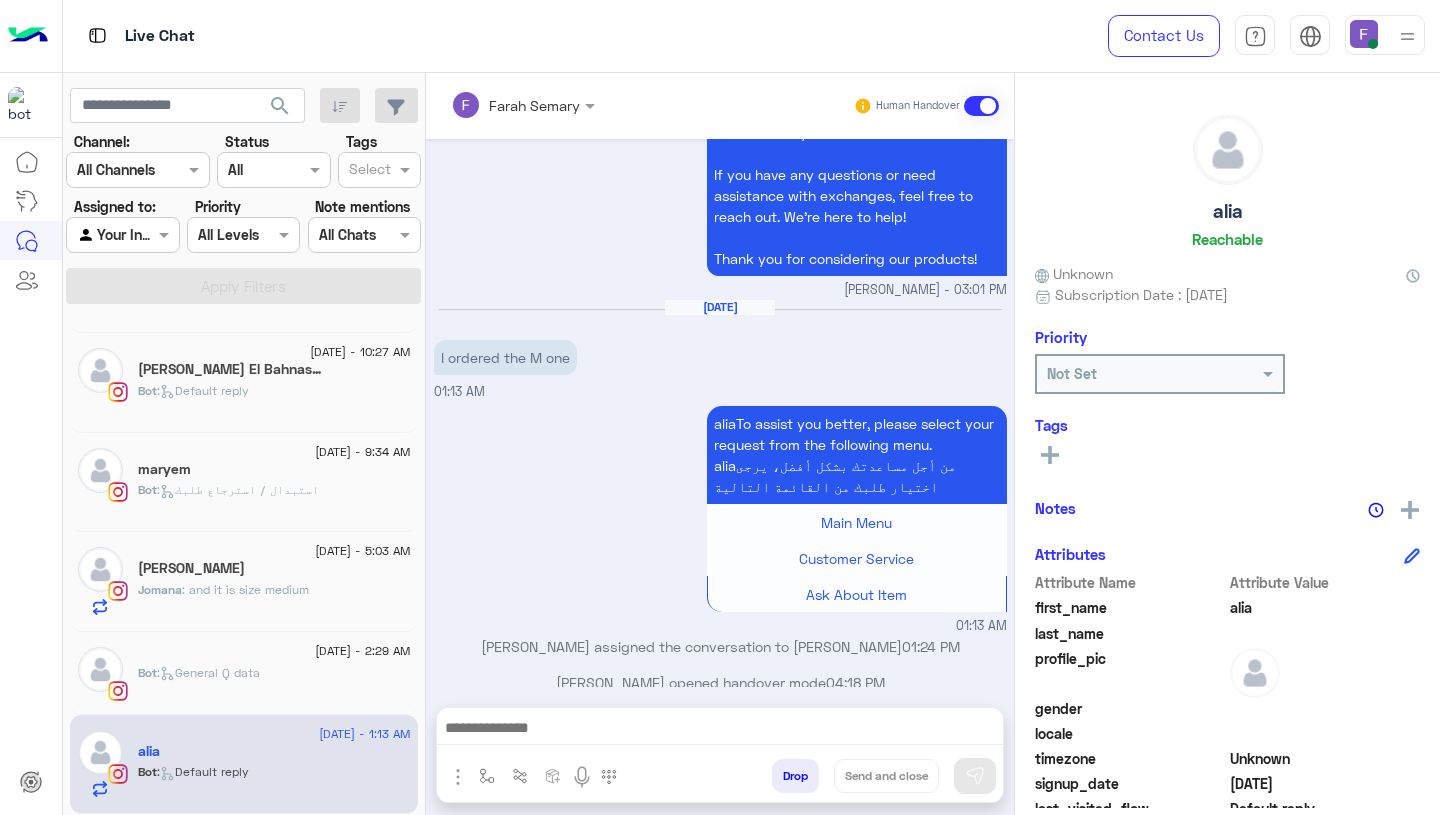 click at bounding box center [720, 730] 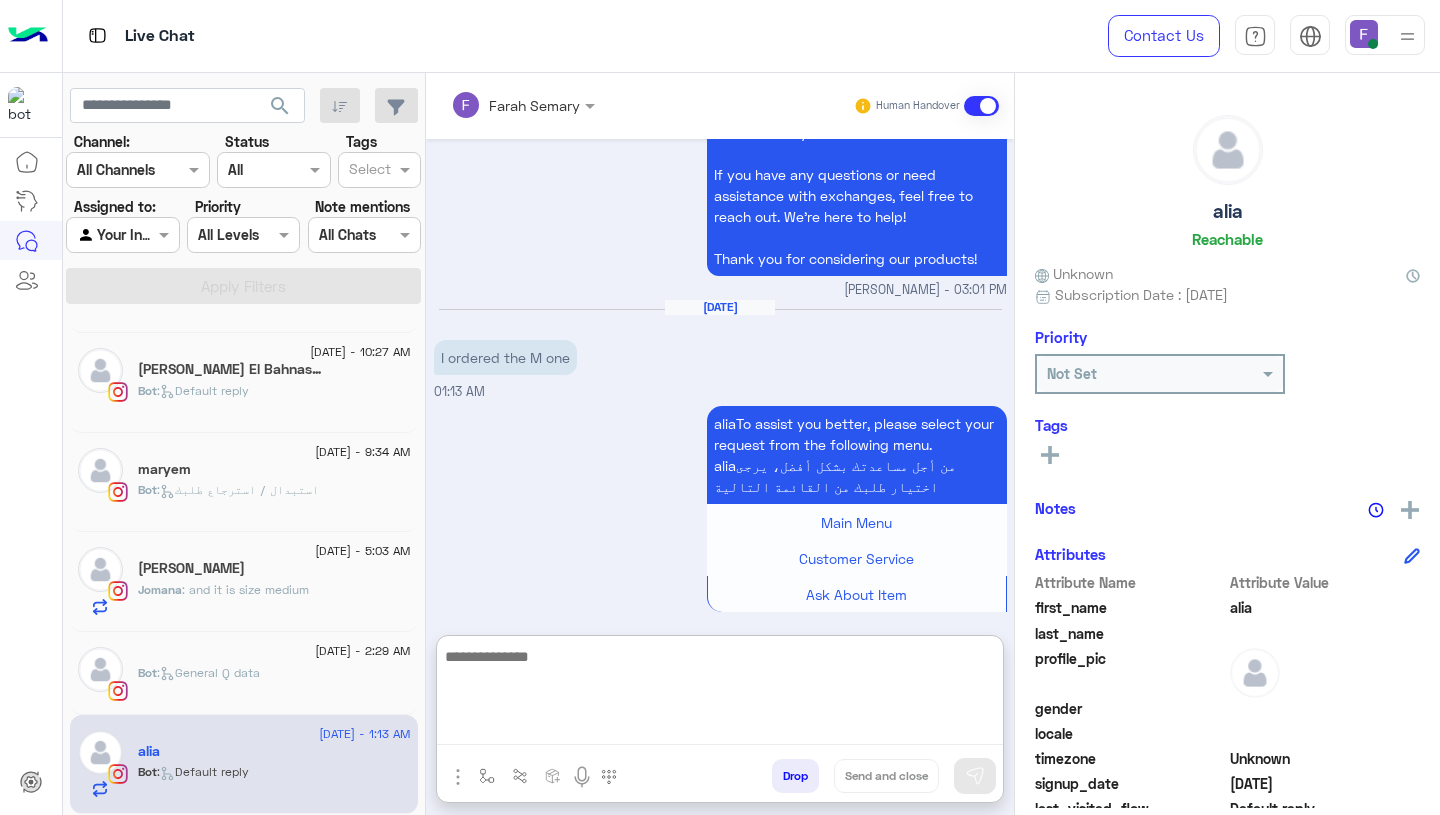 paste on "**********" 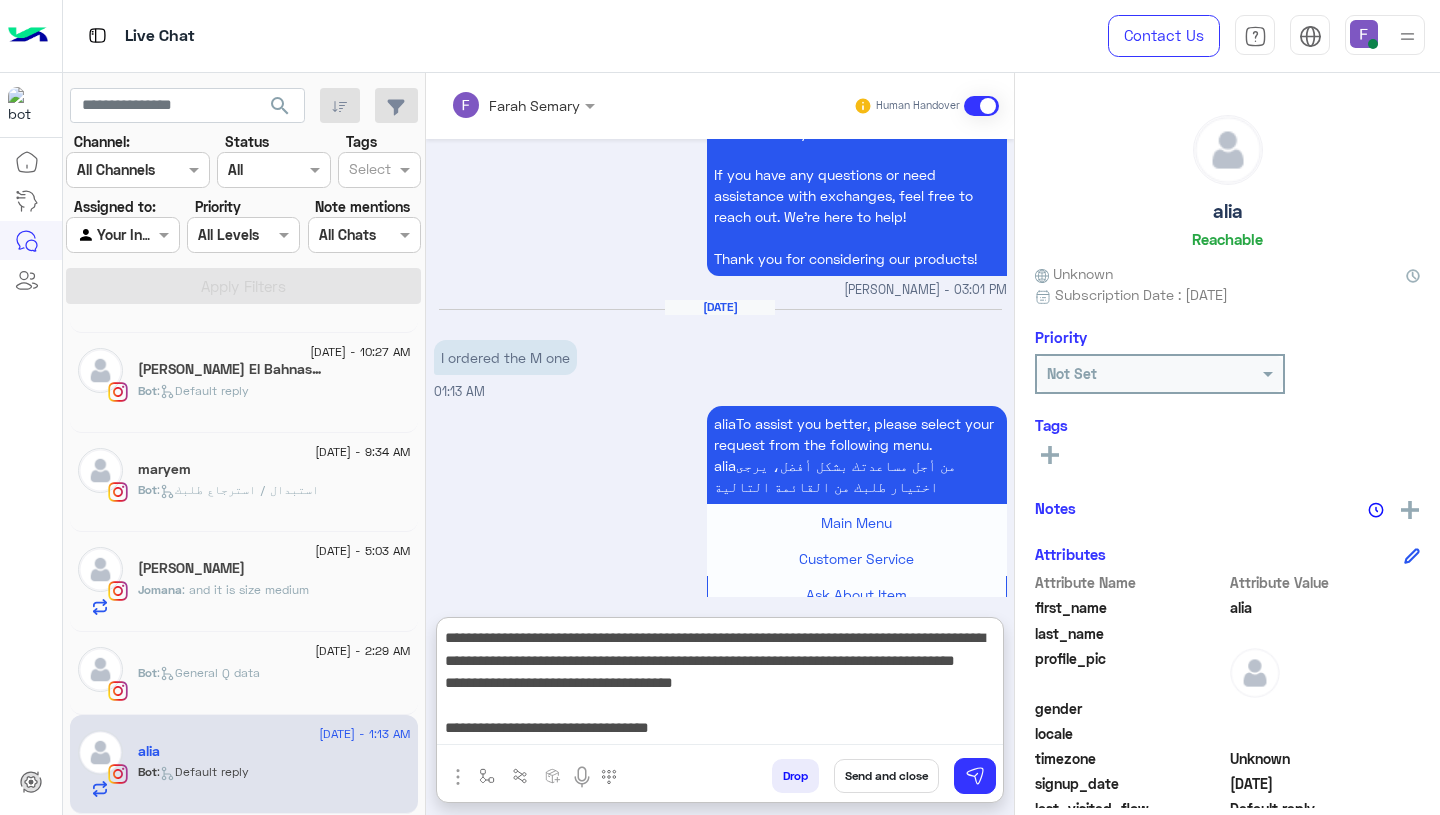 scroll, scrollTop: 0, scrollLeft: 0, axis: both 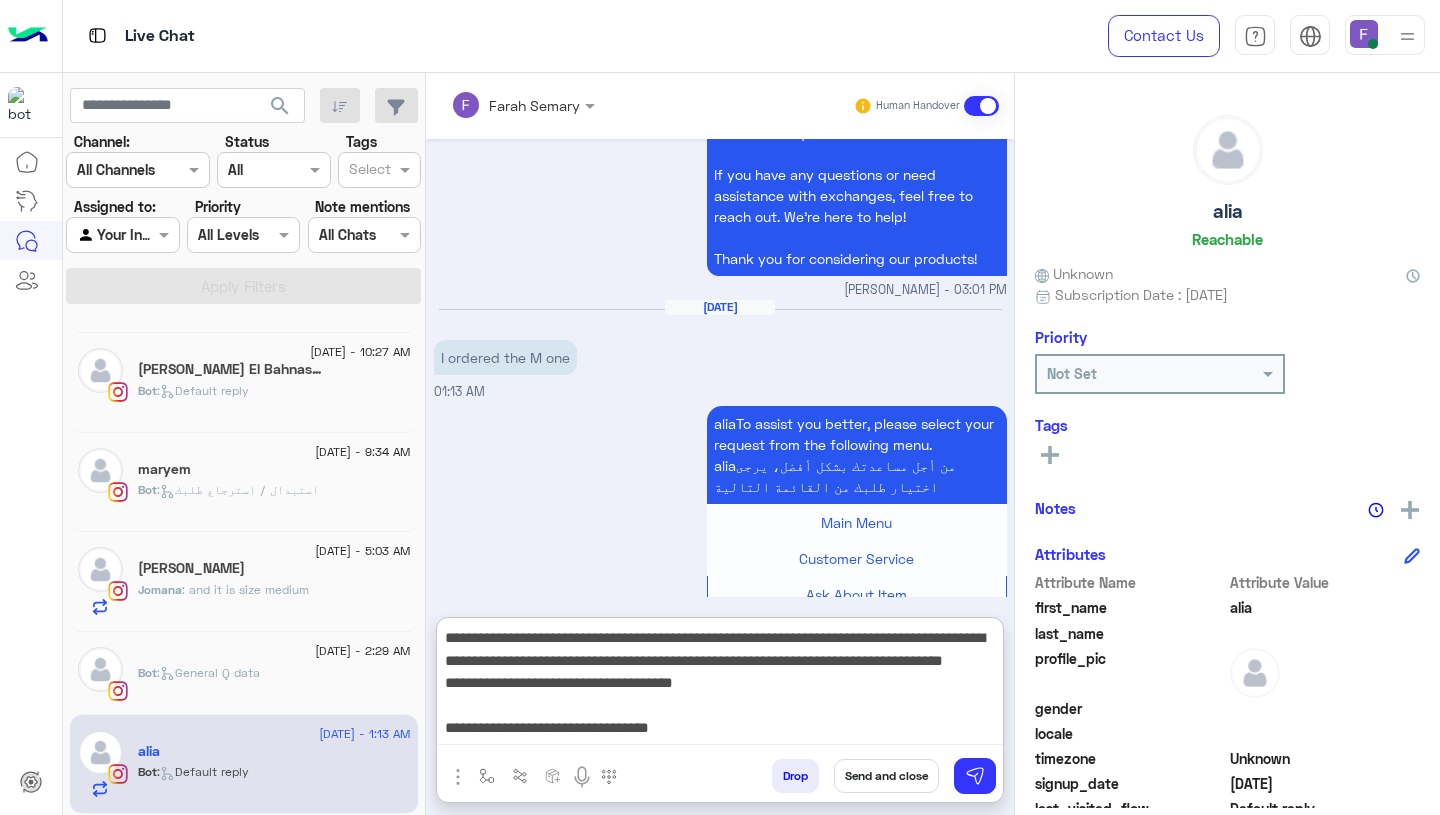 click on "**********" at bounding box center (720, 685) 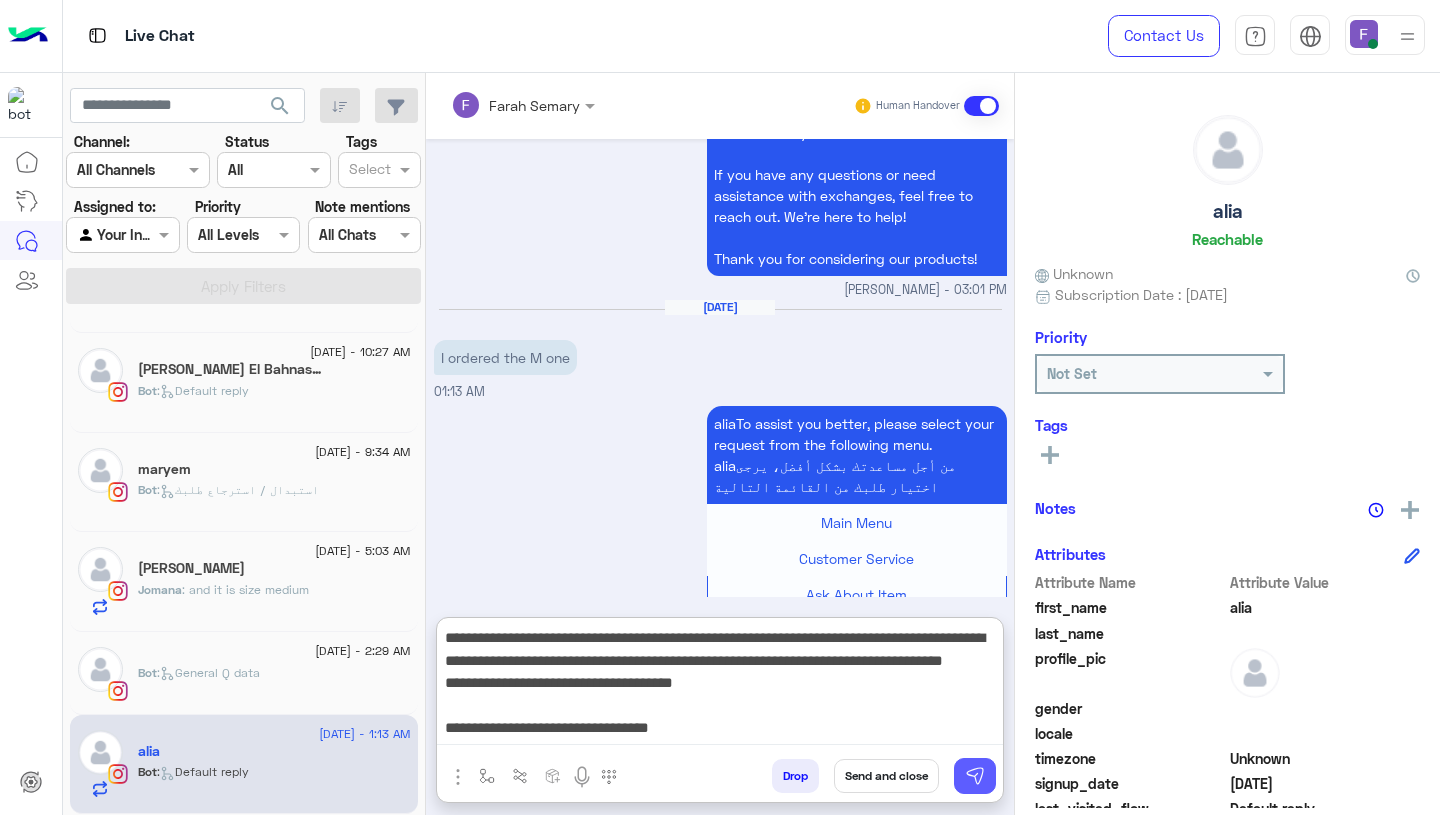 type on "**********" 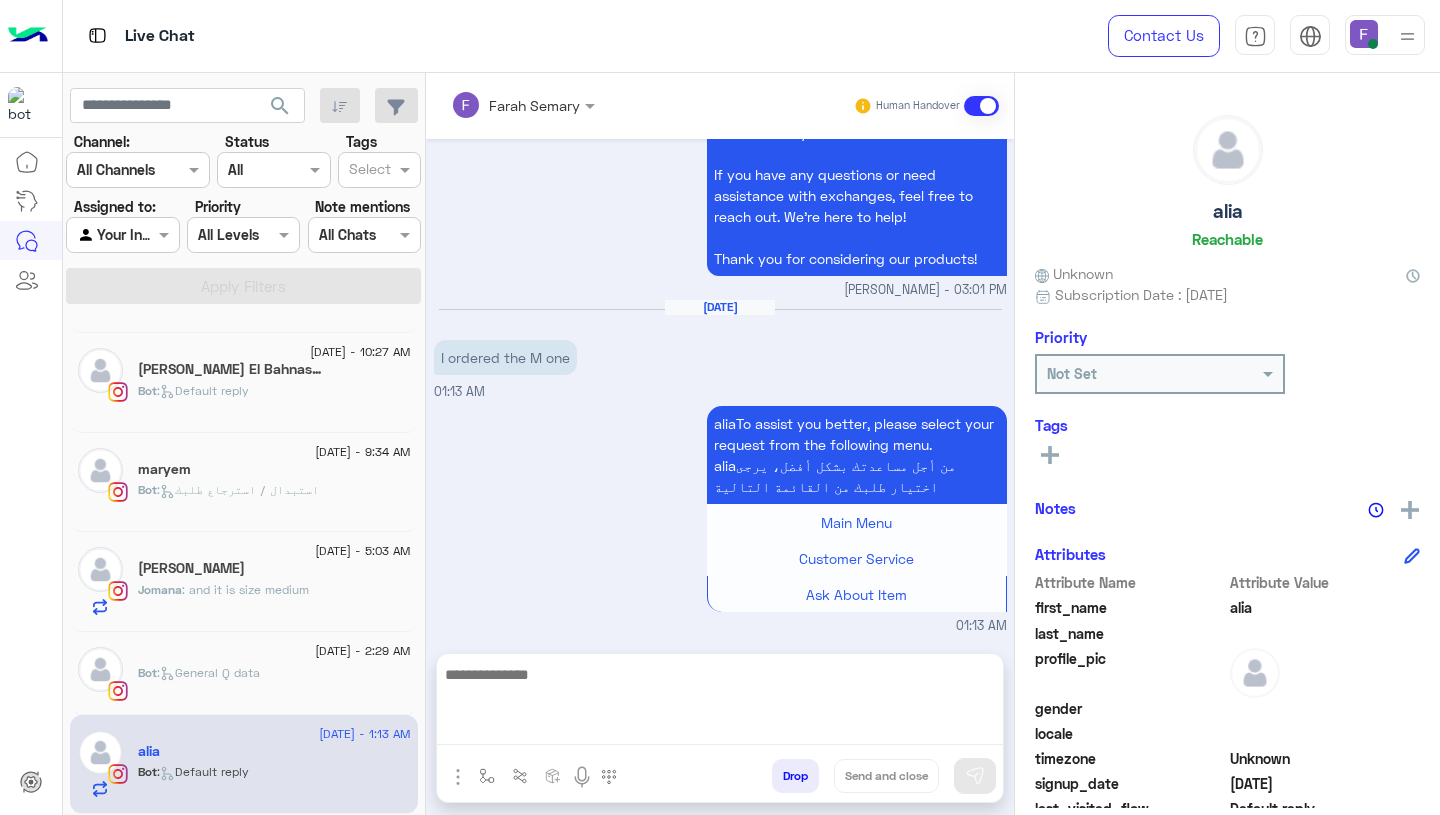 scroll, scrollTop: 0, scrollLeft: 0, axis: both 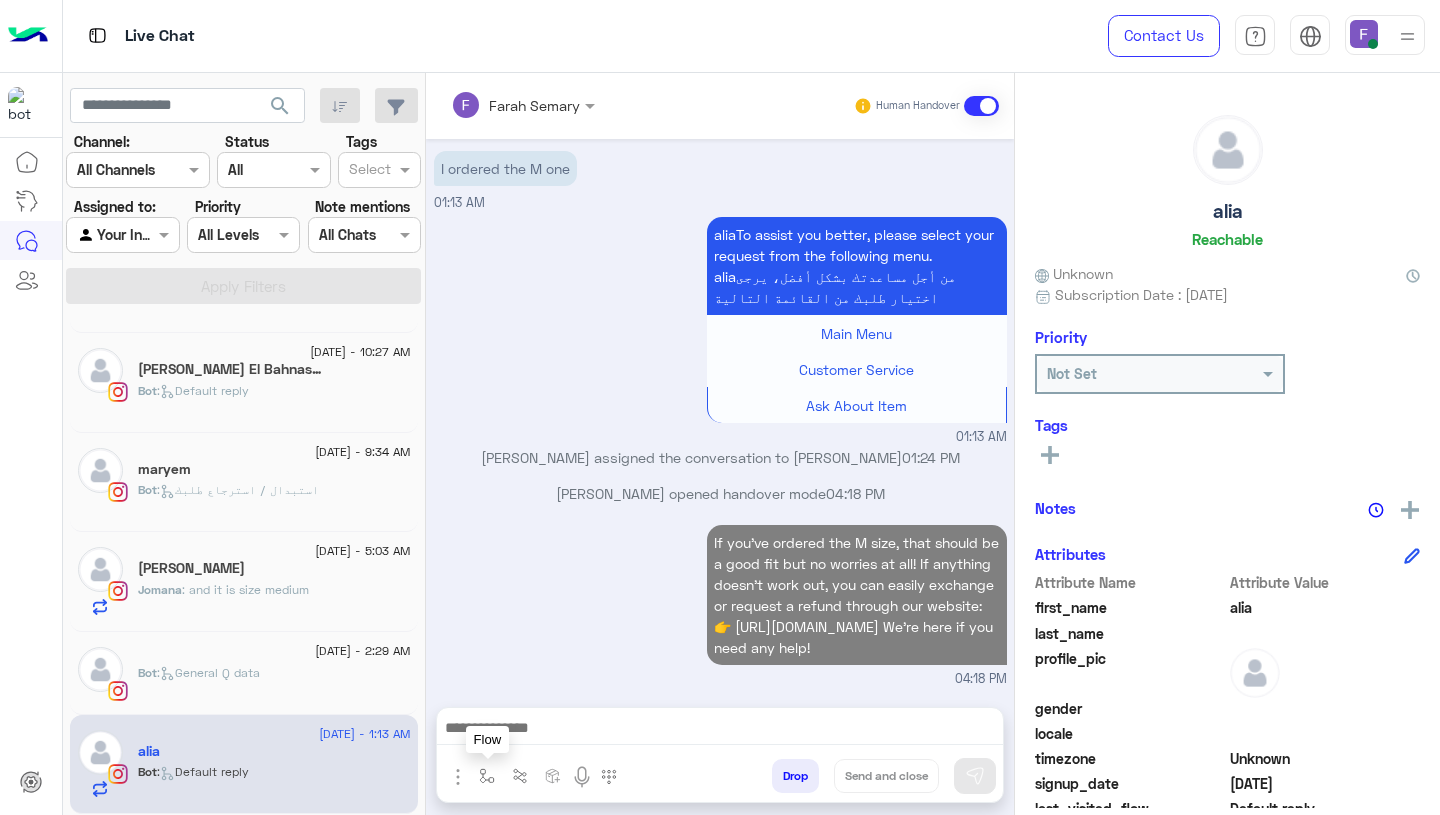 click at bounding box center [487, 775] 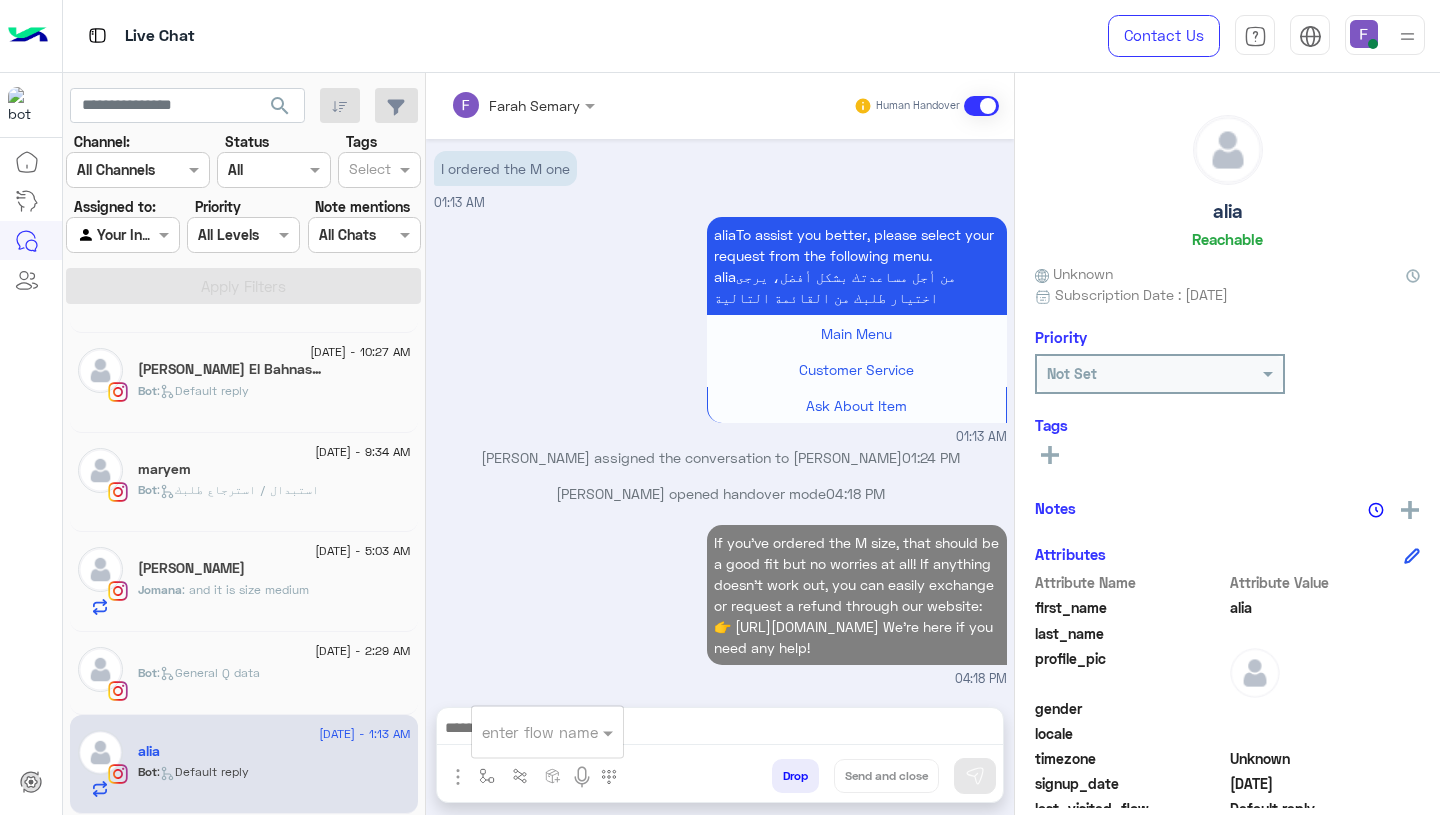 click on "Farah Semary Human Handover     Jun 27, 2025  Hey   06:34 PM  Hi alia, Thanks for contacting Cloud! Please choose your preferred language أهلًا alia, شكرا لتواصلك مع كلاود ! برجاء إختيار لغتك المفضلة  اللغة العربية    English     06:34 PM  can you please help me 3shan a5tar el size bta3y ana 55 w 150cm   06:34 PM  aliaTo assist you better, please select your request from the following menu. aliaمن أجل مساعدتك بشكل أفضل، يرجى اختيار طلبك من القائمة التالية  Main Menu   Customer Service   Ask About Item     06:34 PM  so S or M fits me well?   06:35 PM  aliaTo assist you better, please select your request from the following menu. aliaمن أجل مساعدتك بشكل أفضل، يرجى اختيار طلبك من القائمة التالية  Main Menu   Customer Service   Ask About Item     06:35 PM   Jun 28, 2025   Conversation has been assigned to General support   11:00 AM       Jun 29, 2025" at bounding box center (720, 448) 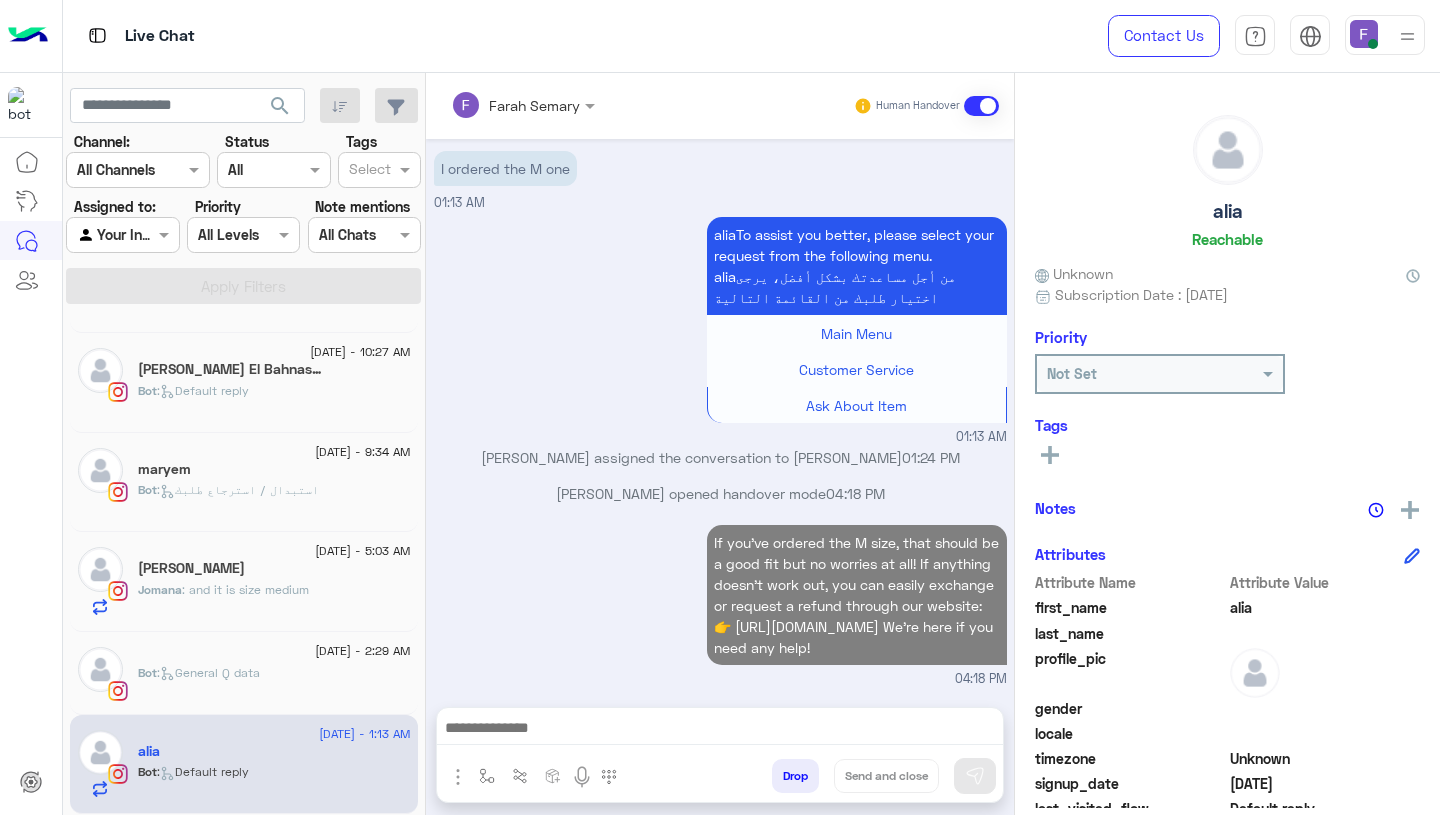 click on "If you’ve ordered the M size, that should be a good fit but no worries at all! If anything doesn’t work out, you can easily exchange or request a refund through our website:
👉 https://cloud.e-stebdal.com/returns
We’re here if you need any help!      04:18 PM" at bounding box center [720, 604] 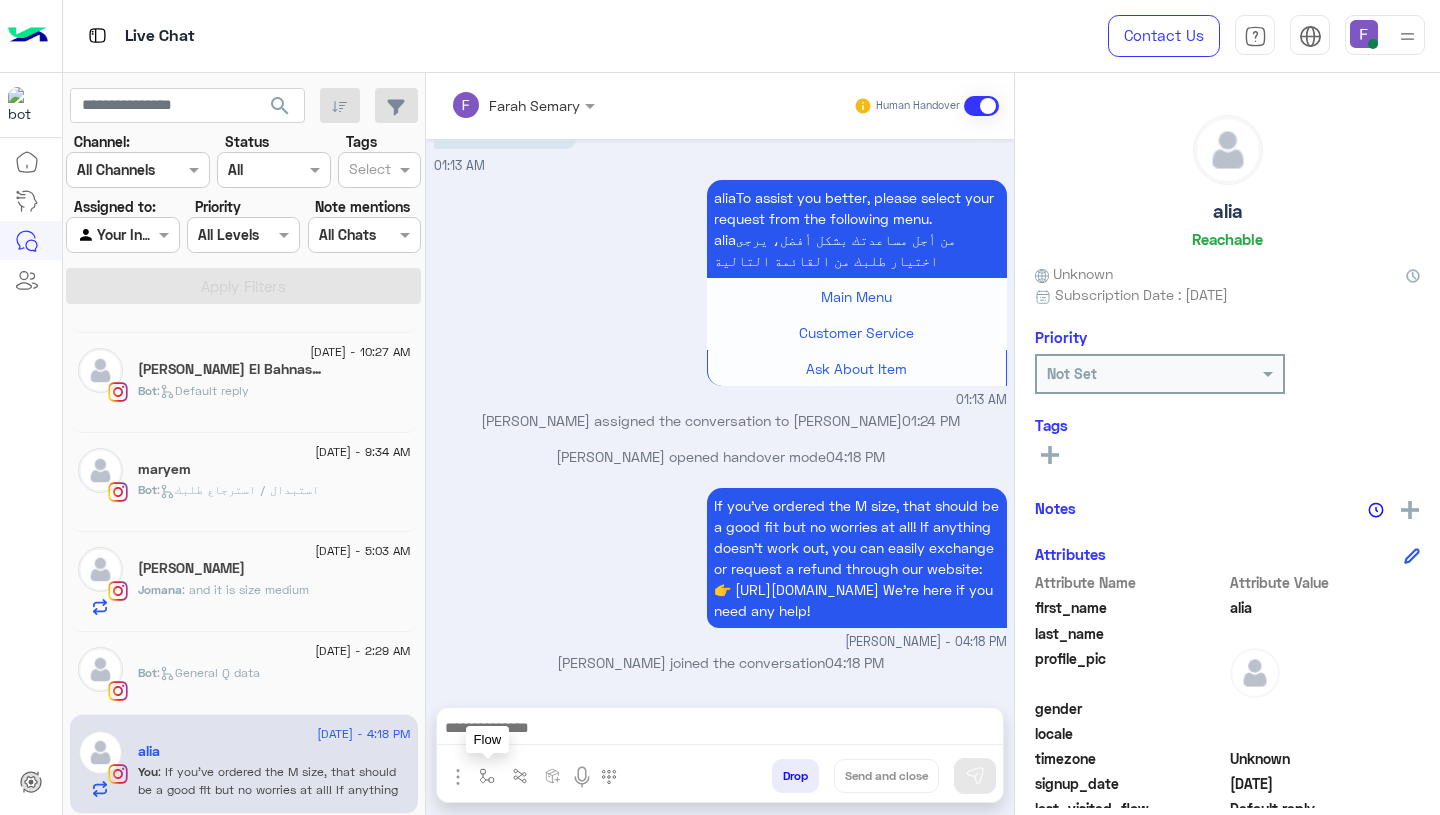 click at bounding box center (487, 775) 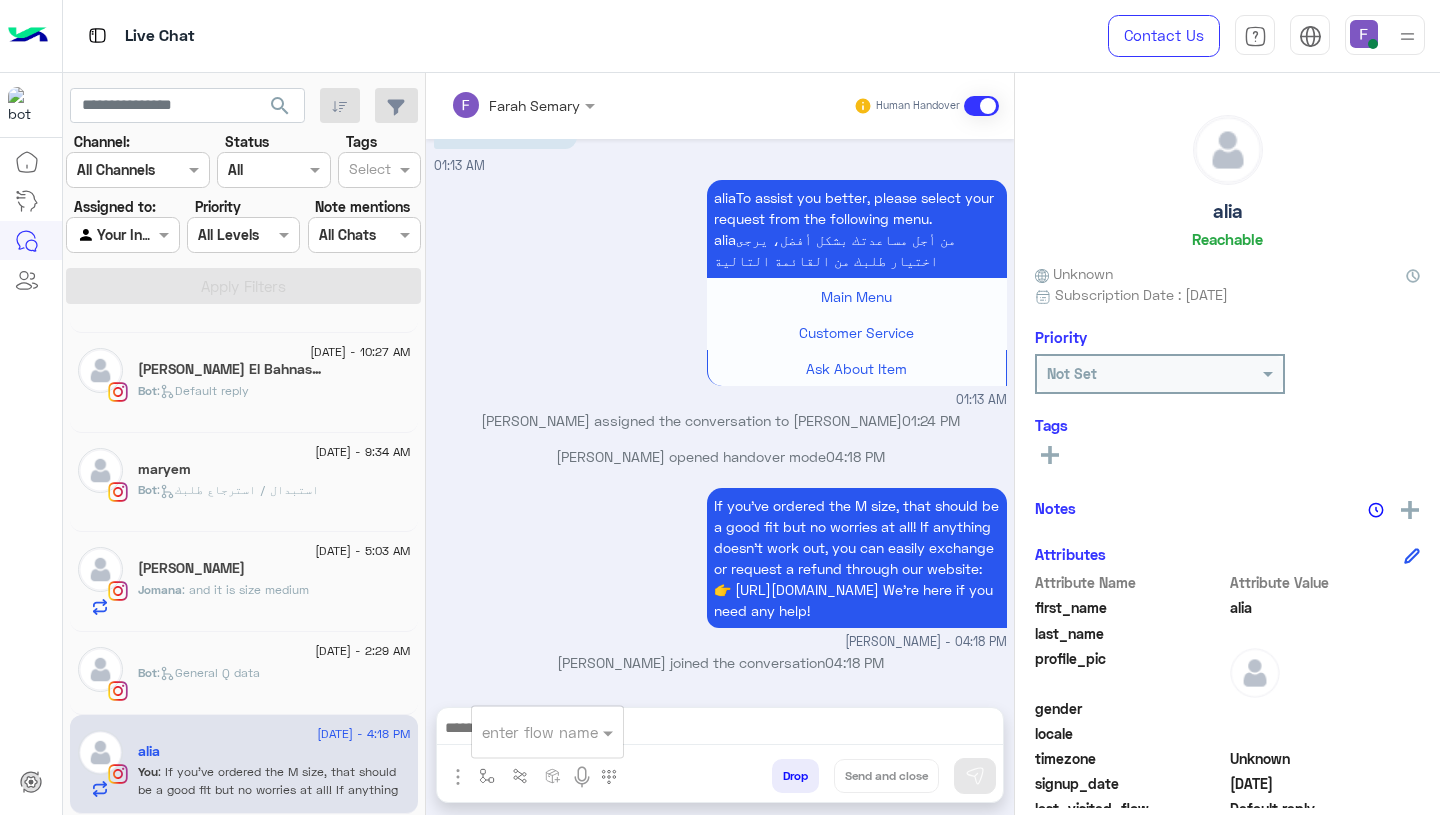 click at bounding box center [523, 732] 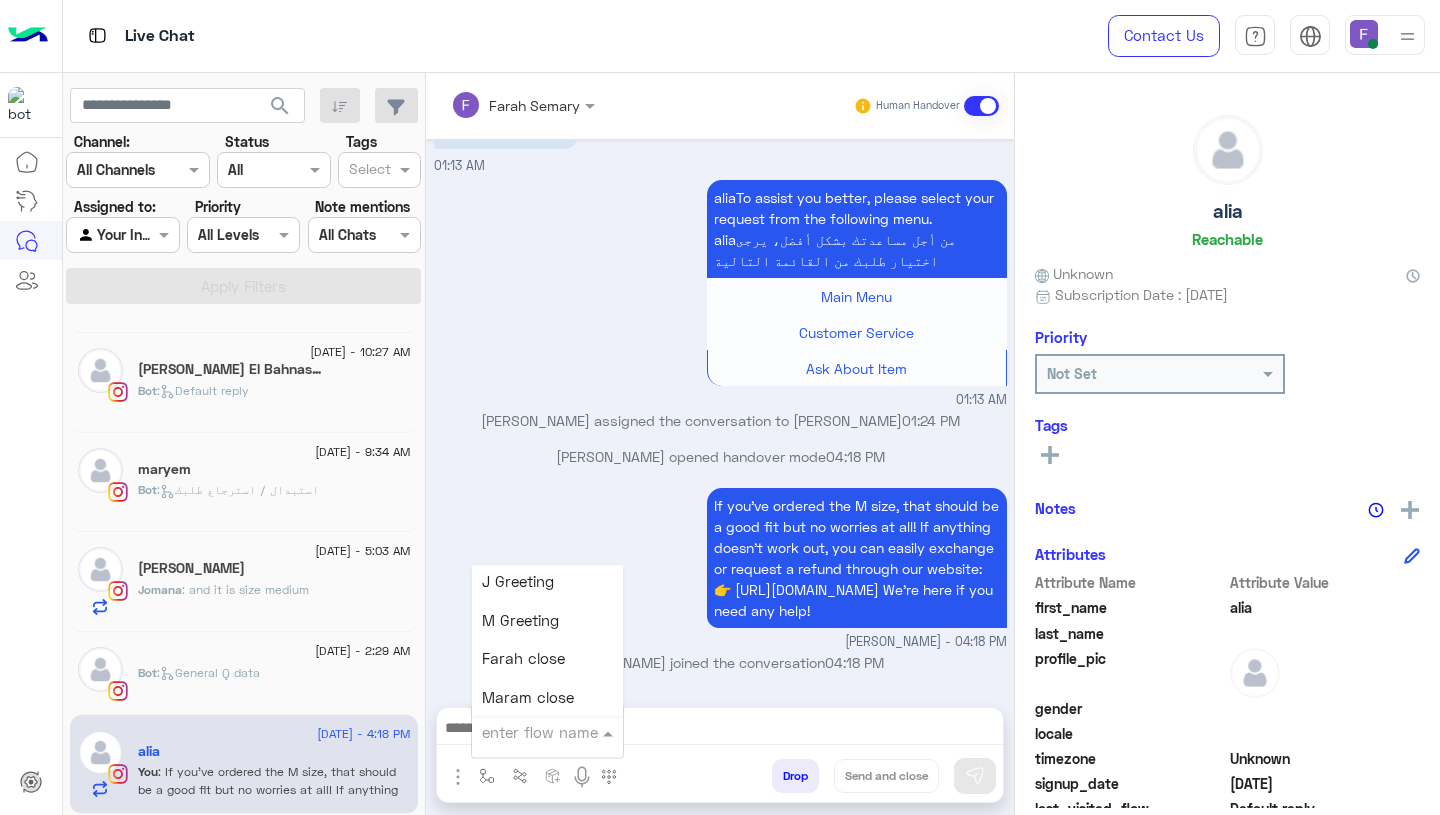 scroll, scrollTop: 2342, scrollLeft: 0, axis: vertical 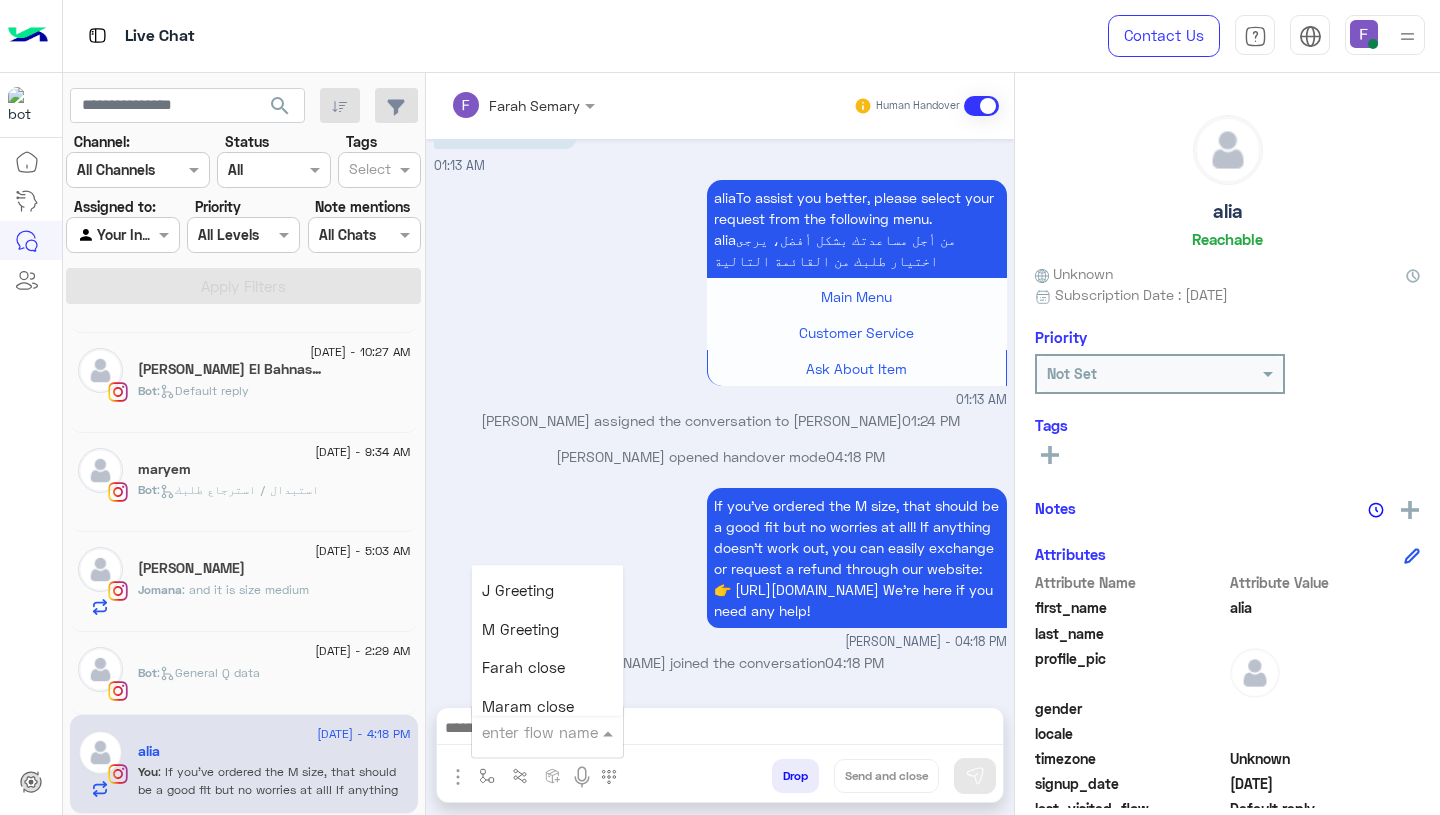 click on "Farah close" at bounding box center (523, 668) 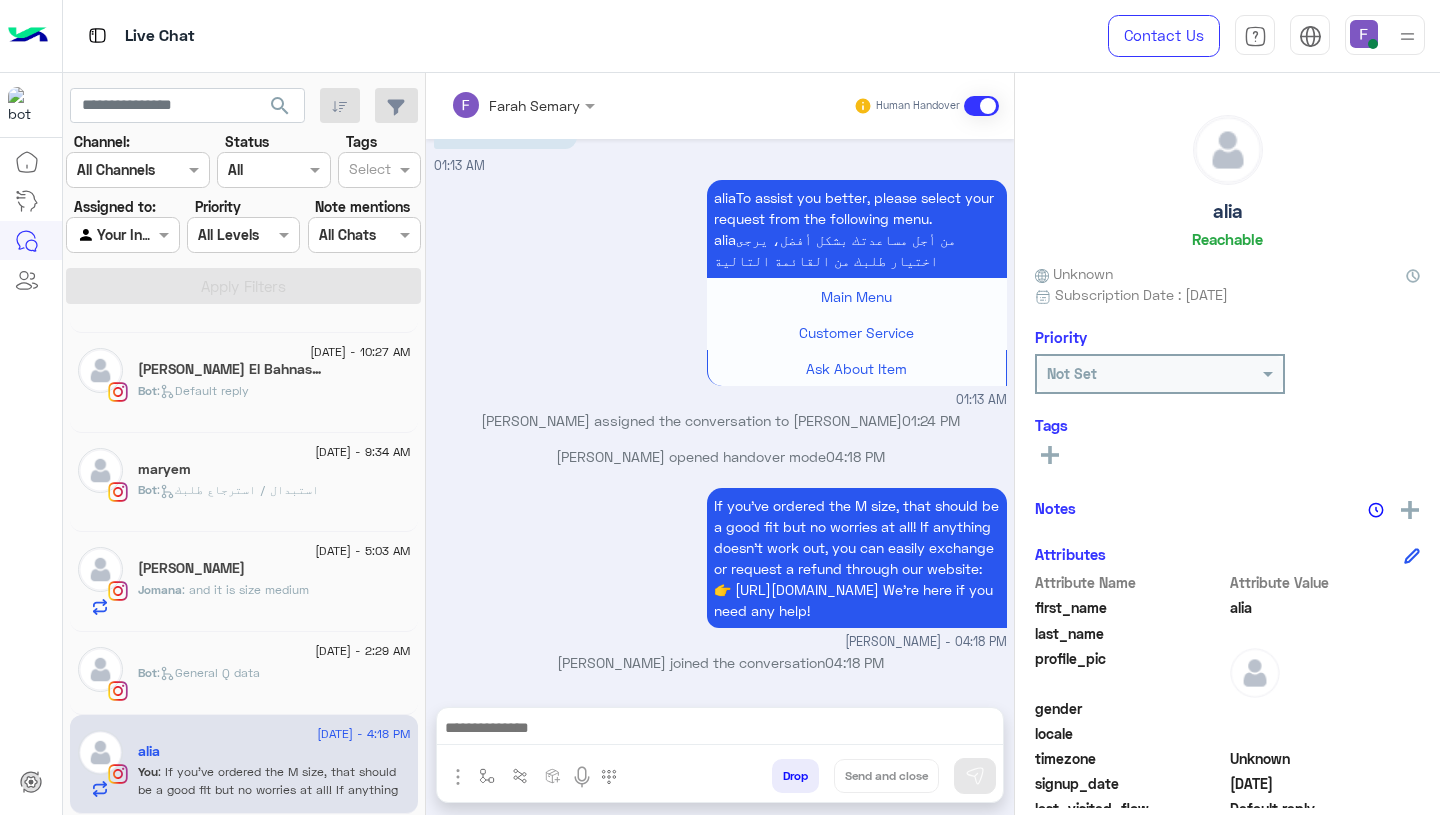 type on "**********" 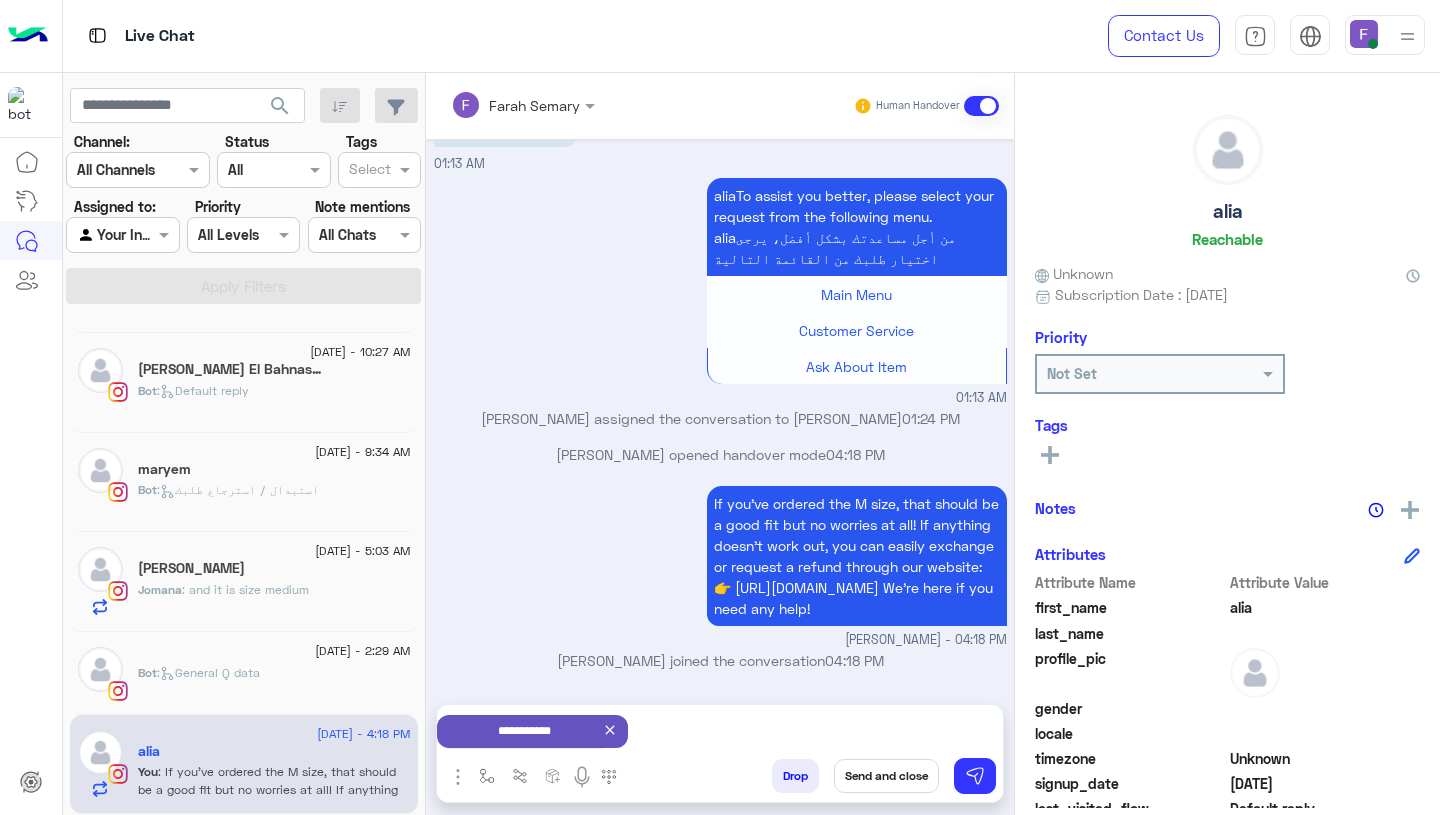 click on "Send and close" at bounding box center [886, 776] 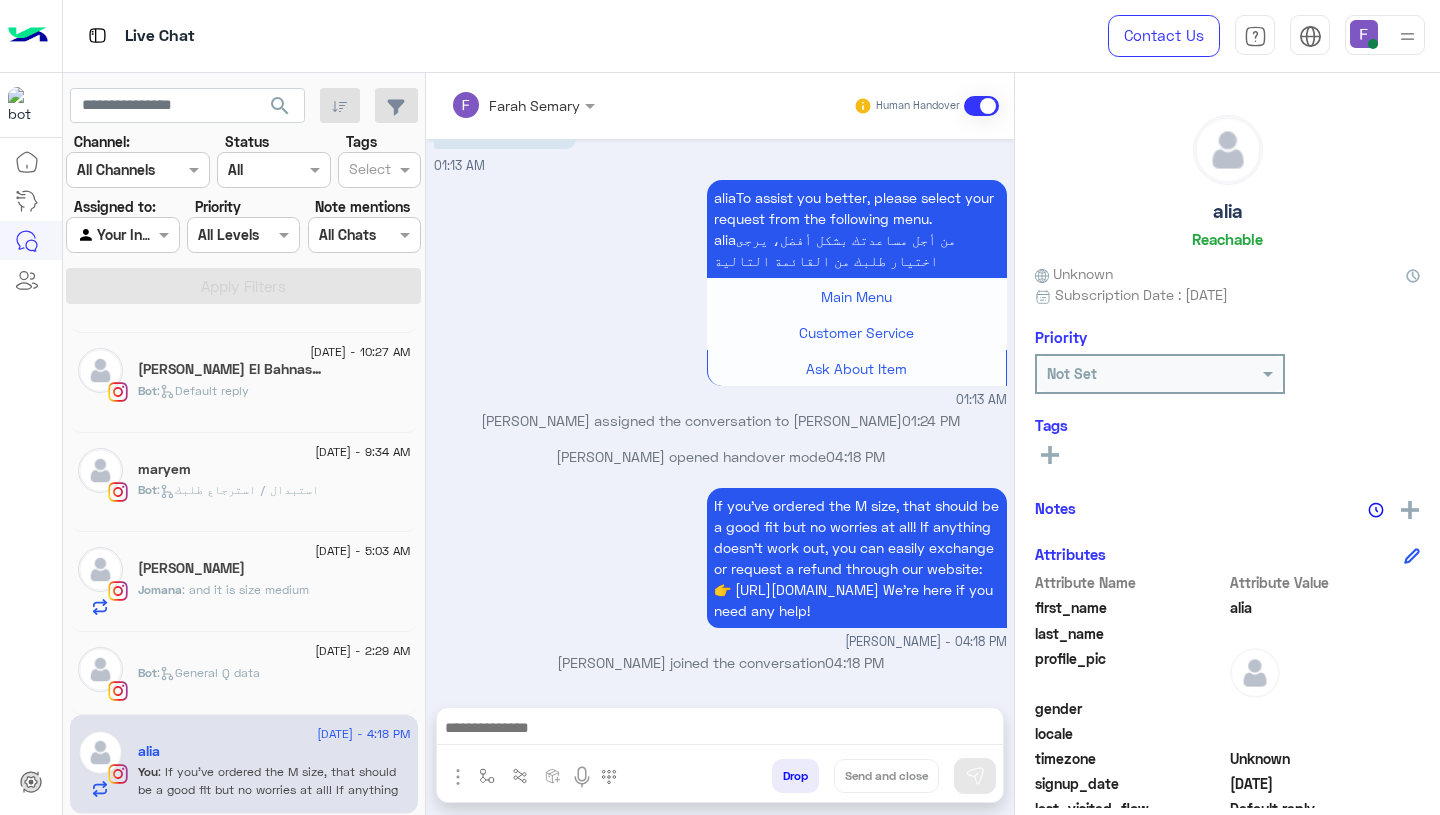 scroll, scrollTop: 2301, scrollLeft: 0, axis: vertical 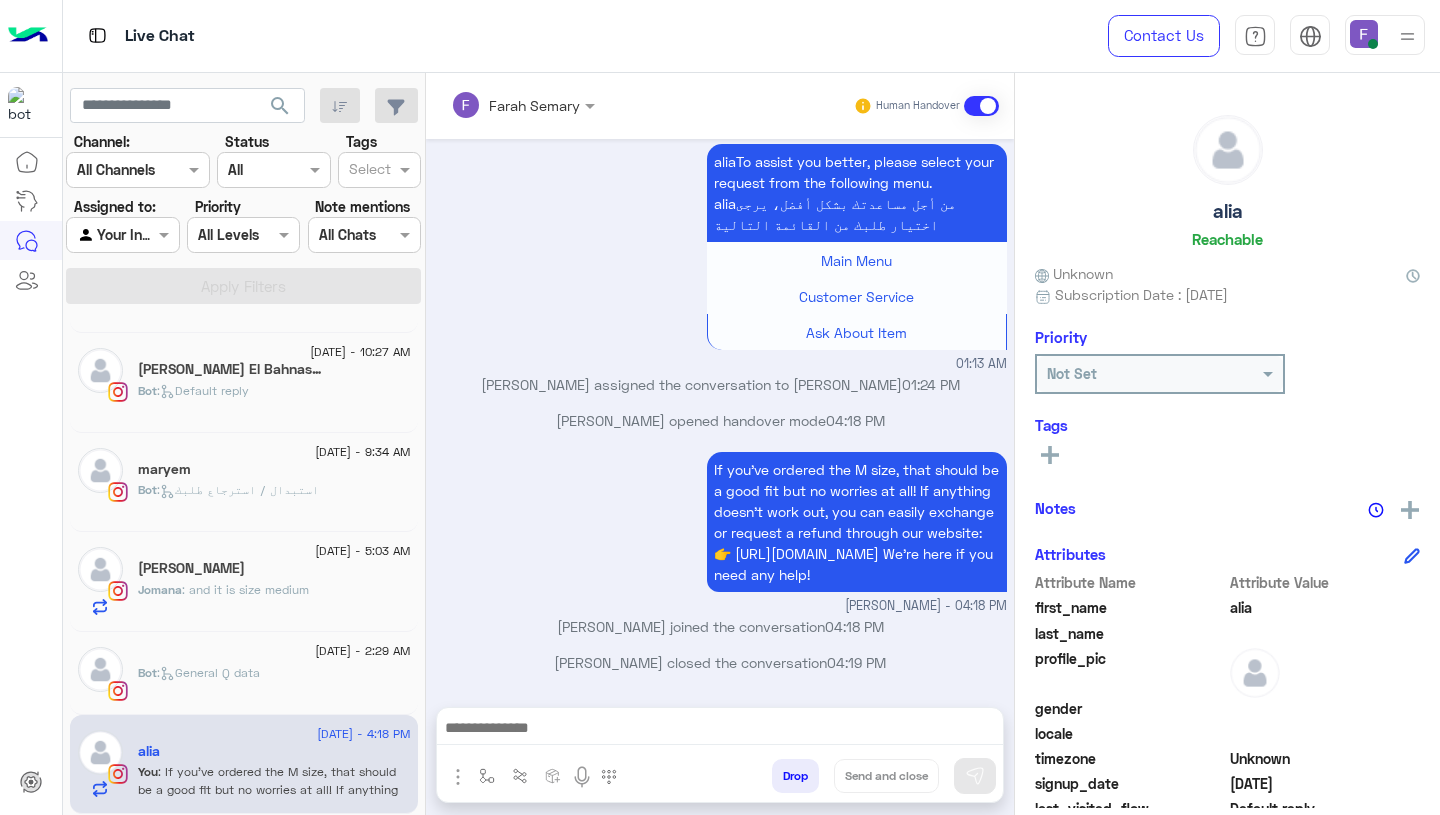 click on "2 July - 2:29 AM     Bot :   General Q data" 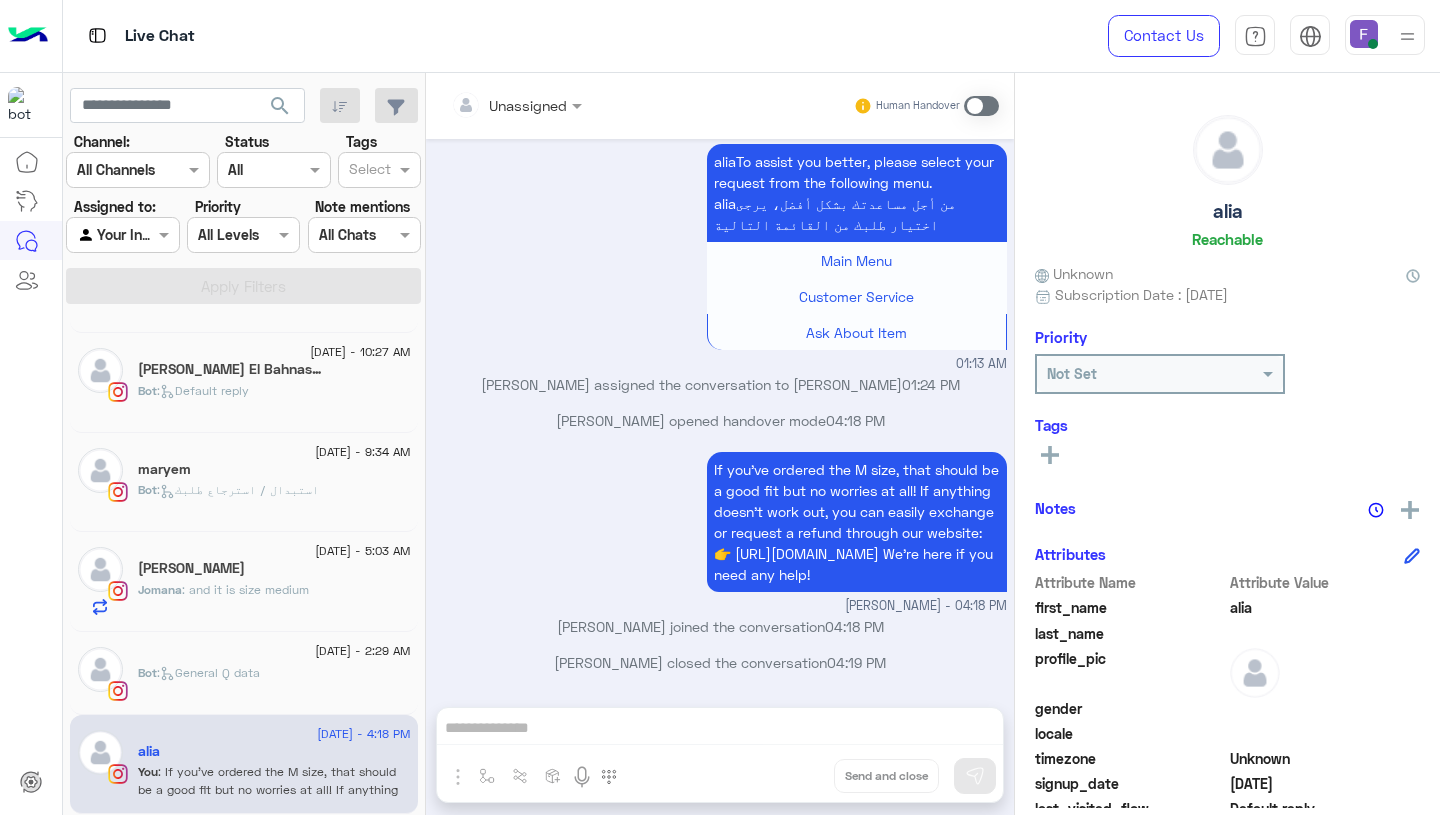 click on "2 July - 2:29 AM     Bot :   General Q data" 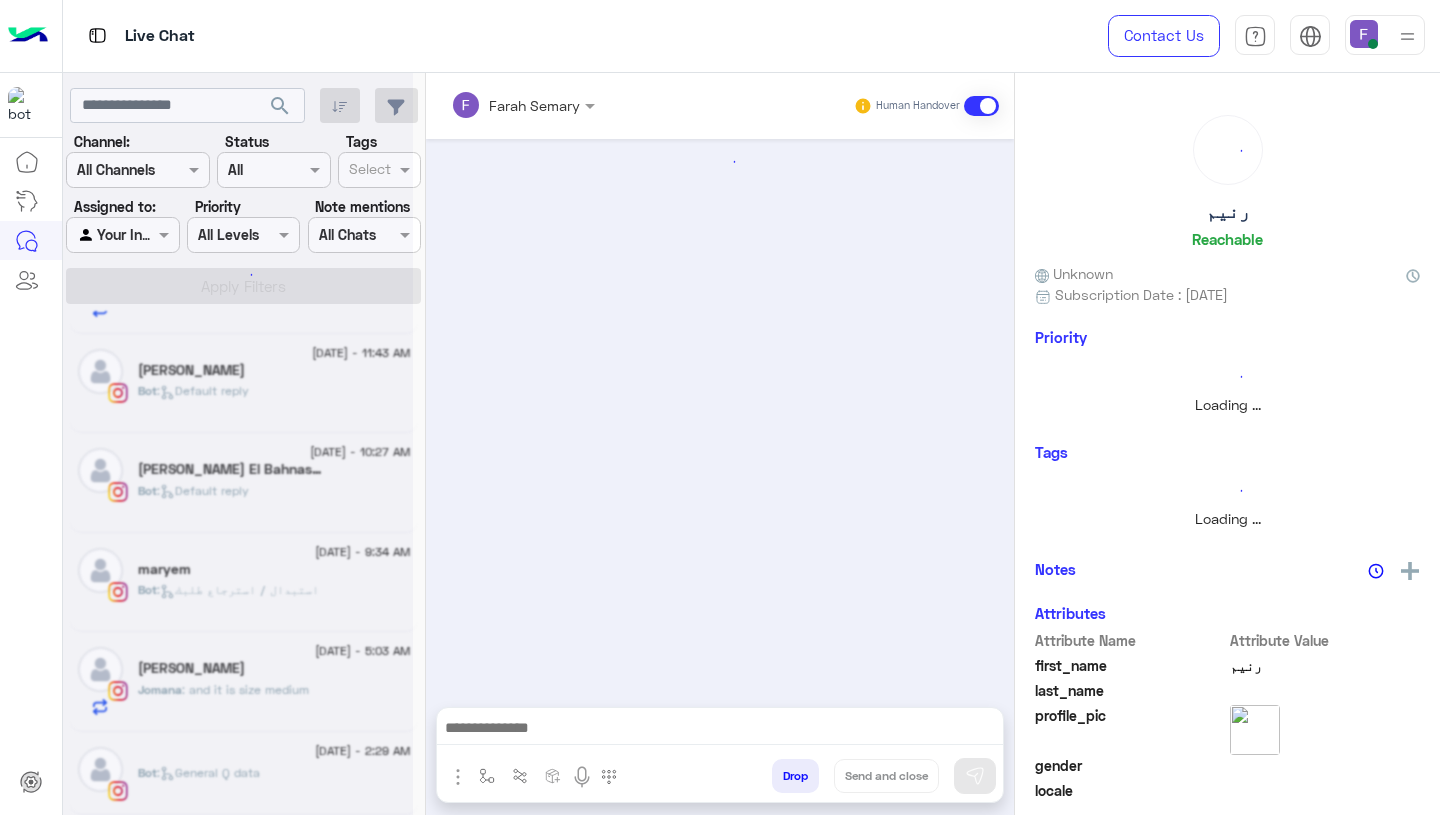 scroll, scrollTop: 2247, scrollLeft: 0, axis: vertical 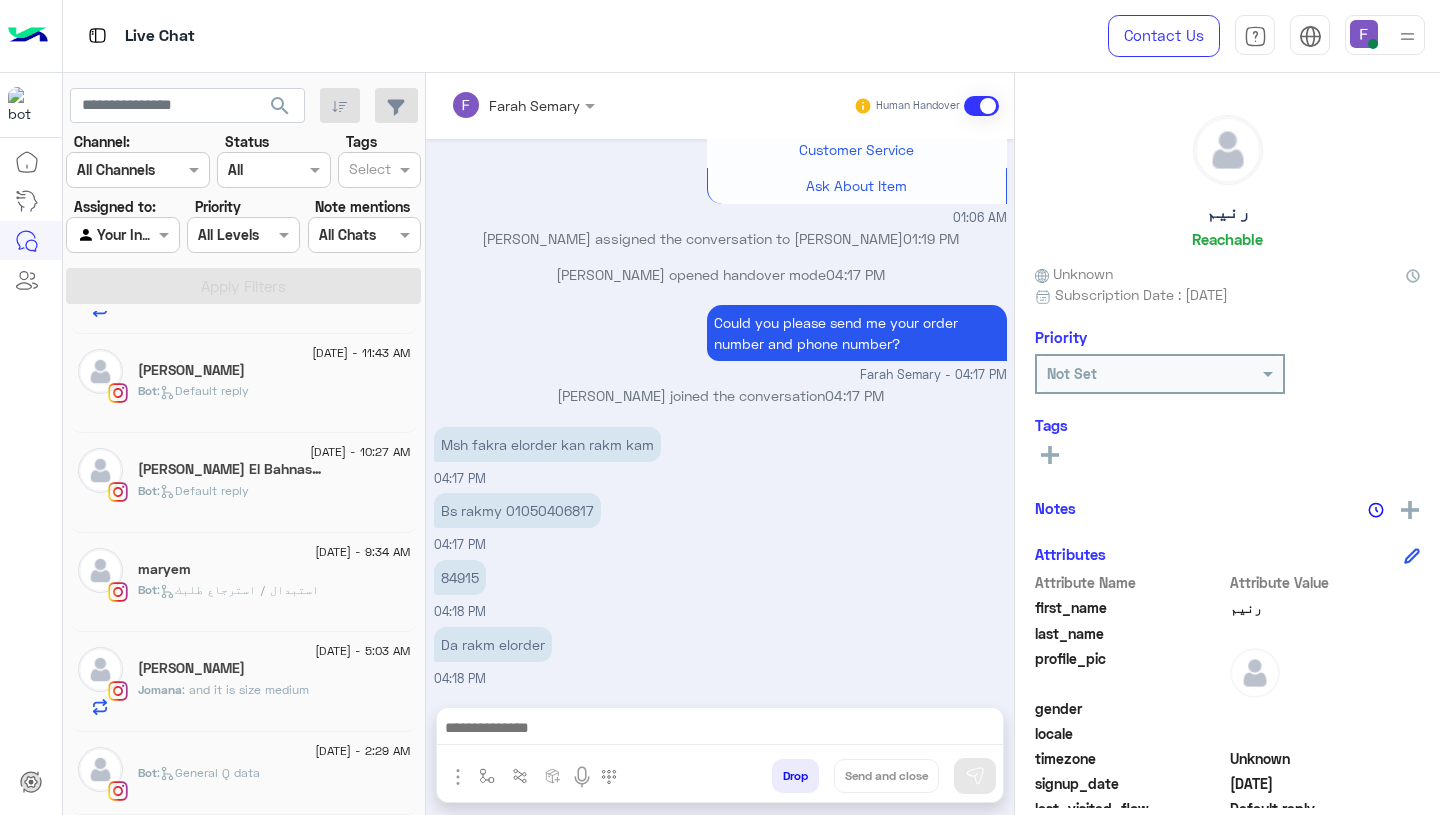 click on "Bot :   General Q data" 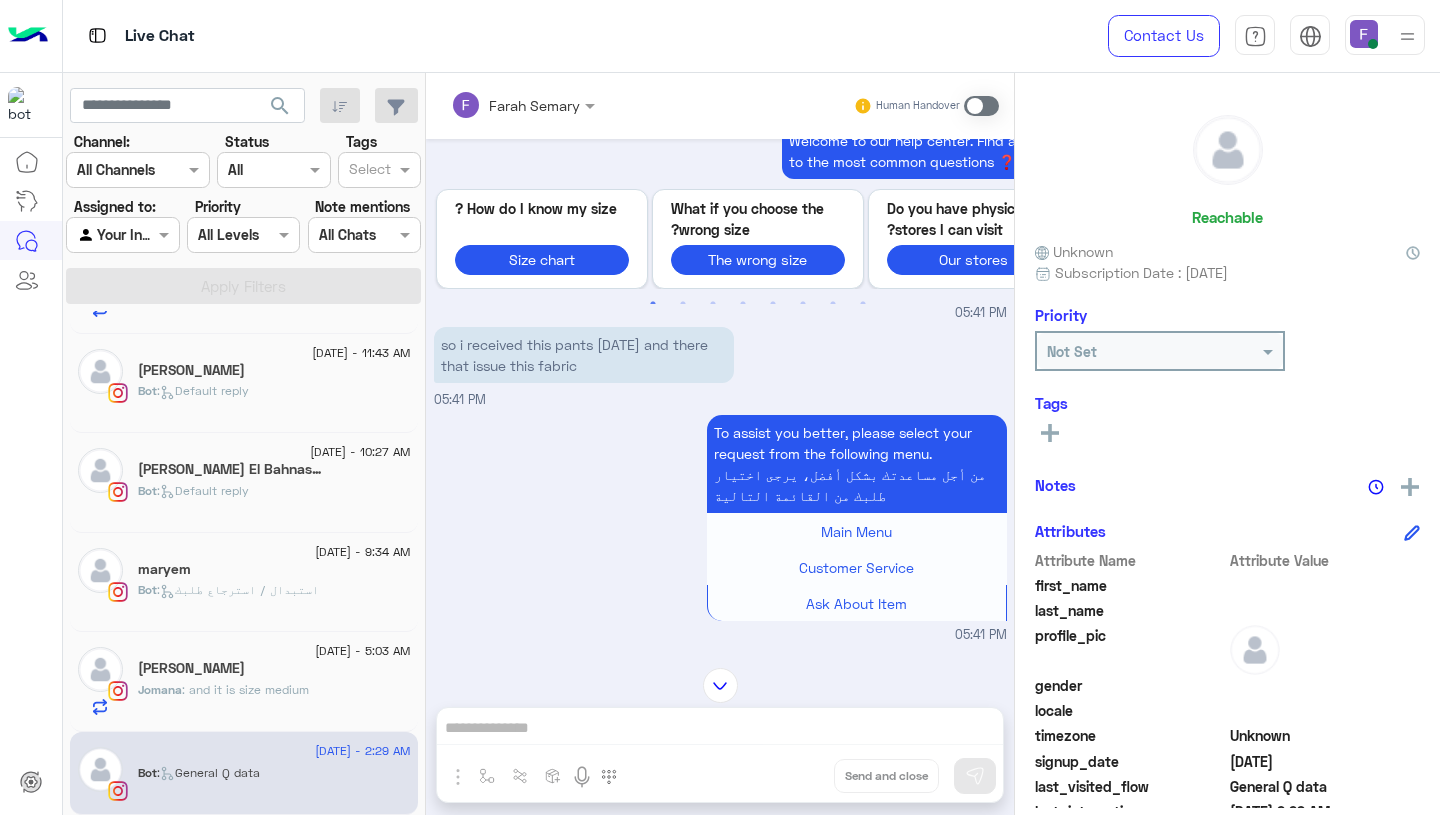 scroll, scrollTop: 740, scrollLeft: 0, axis: vertical 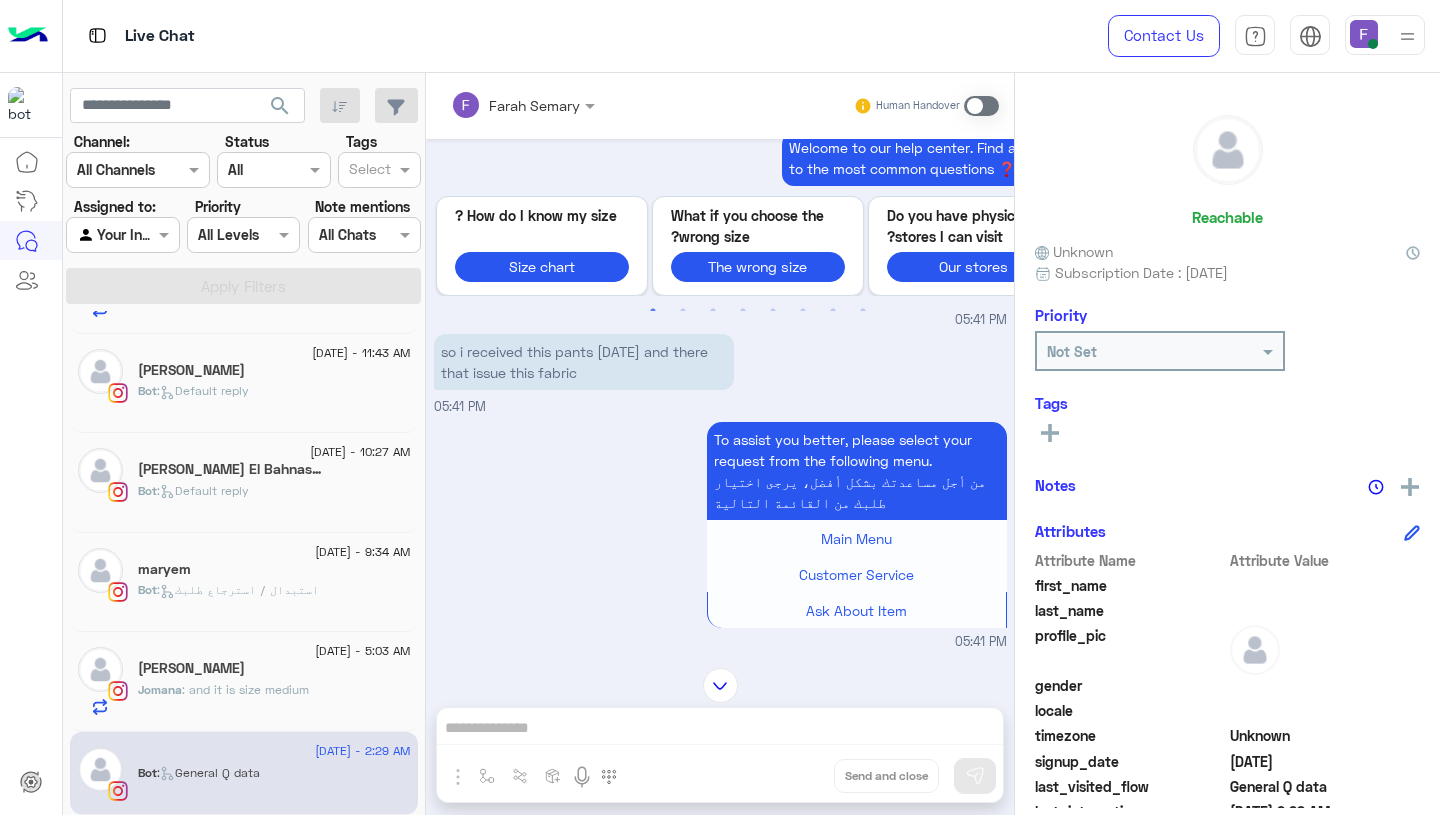 click on "so i received this pants [DATE] and there that issue this fabric" at bounding box center (584, 362) 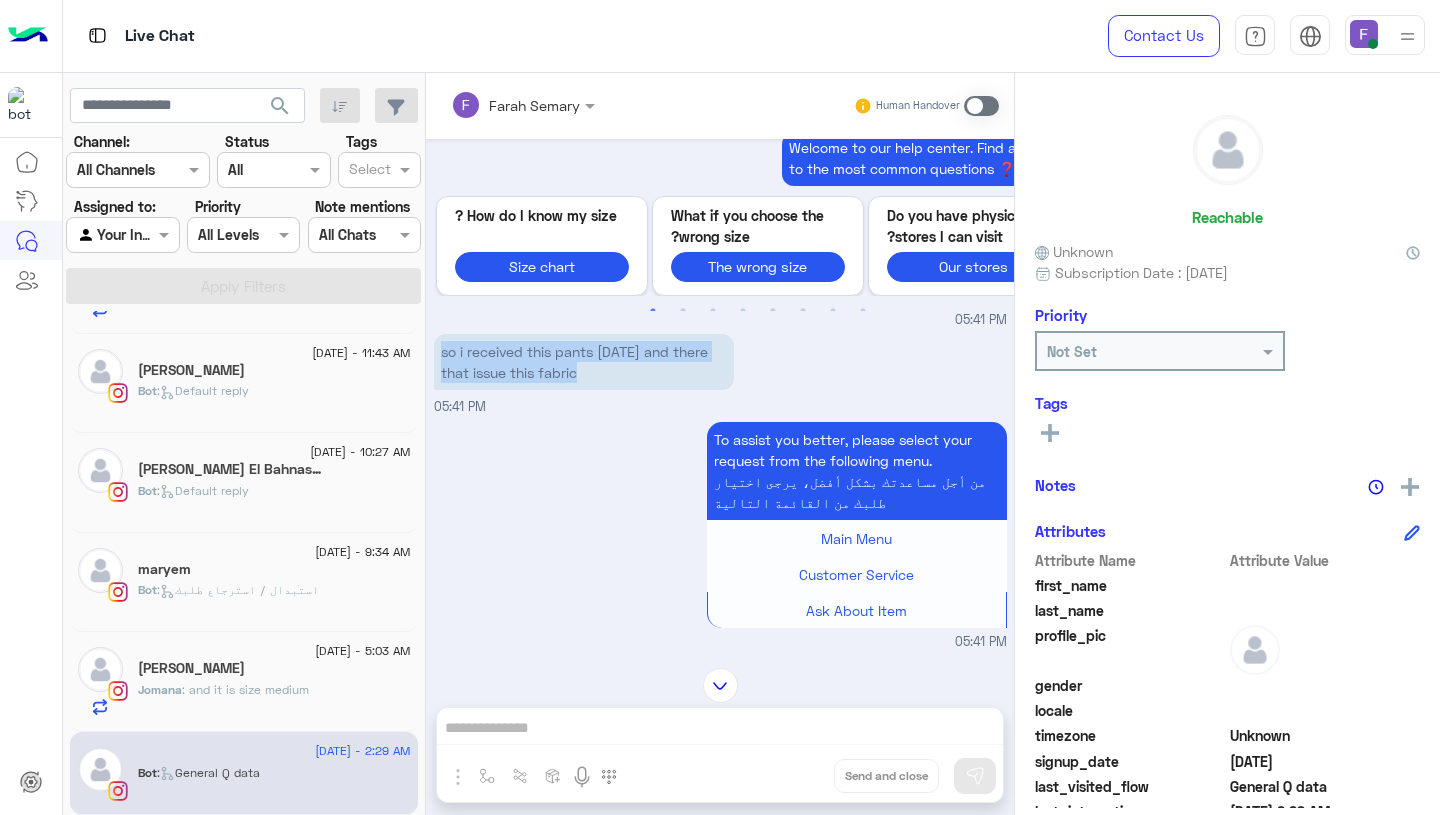 drag, startPoint x: 438, startPoint y: 353, endPoint x: 453, endPoint y: 391, distance: 40.853397 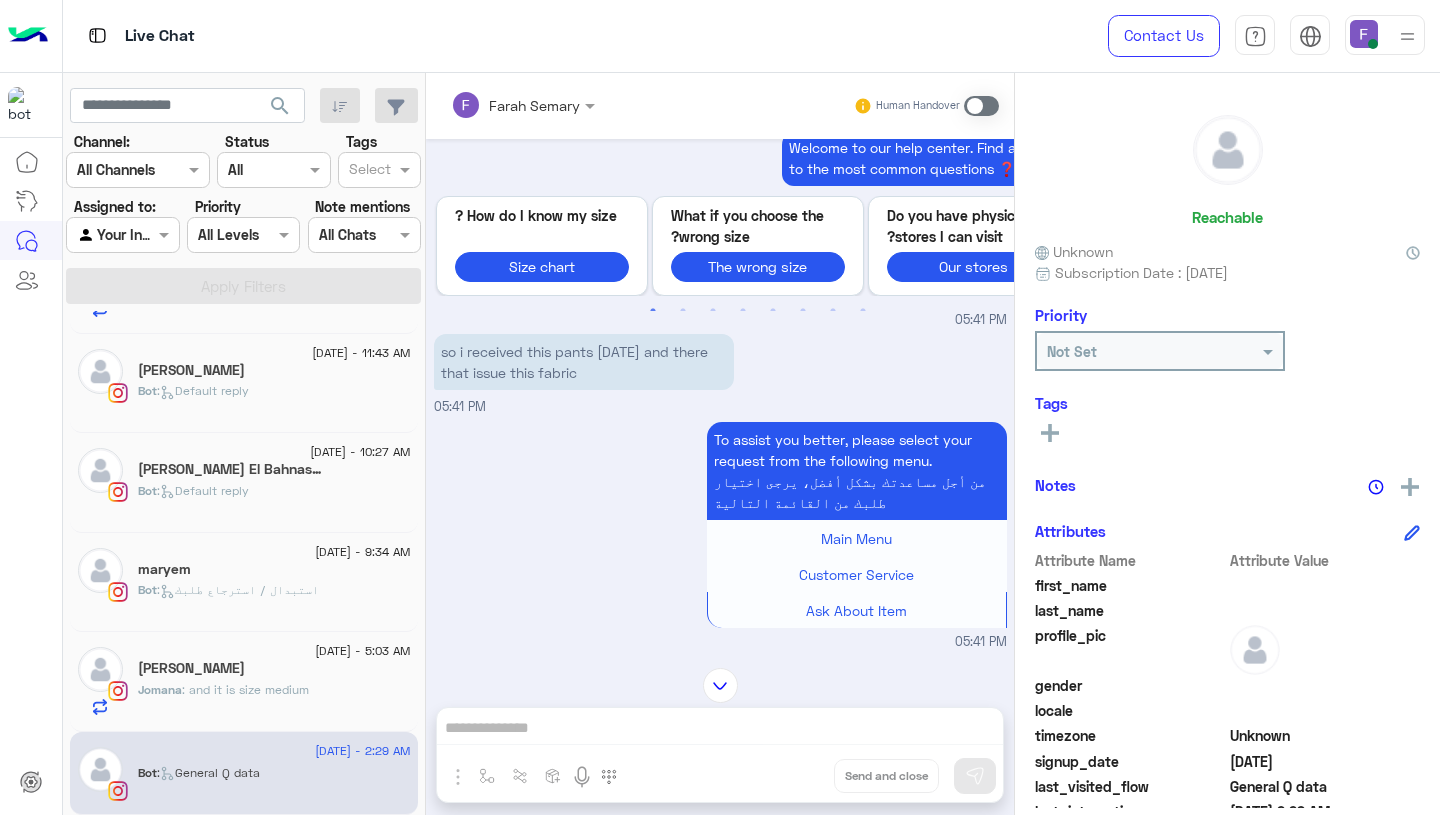 click at bounding box center [981, 106] 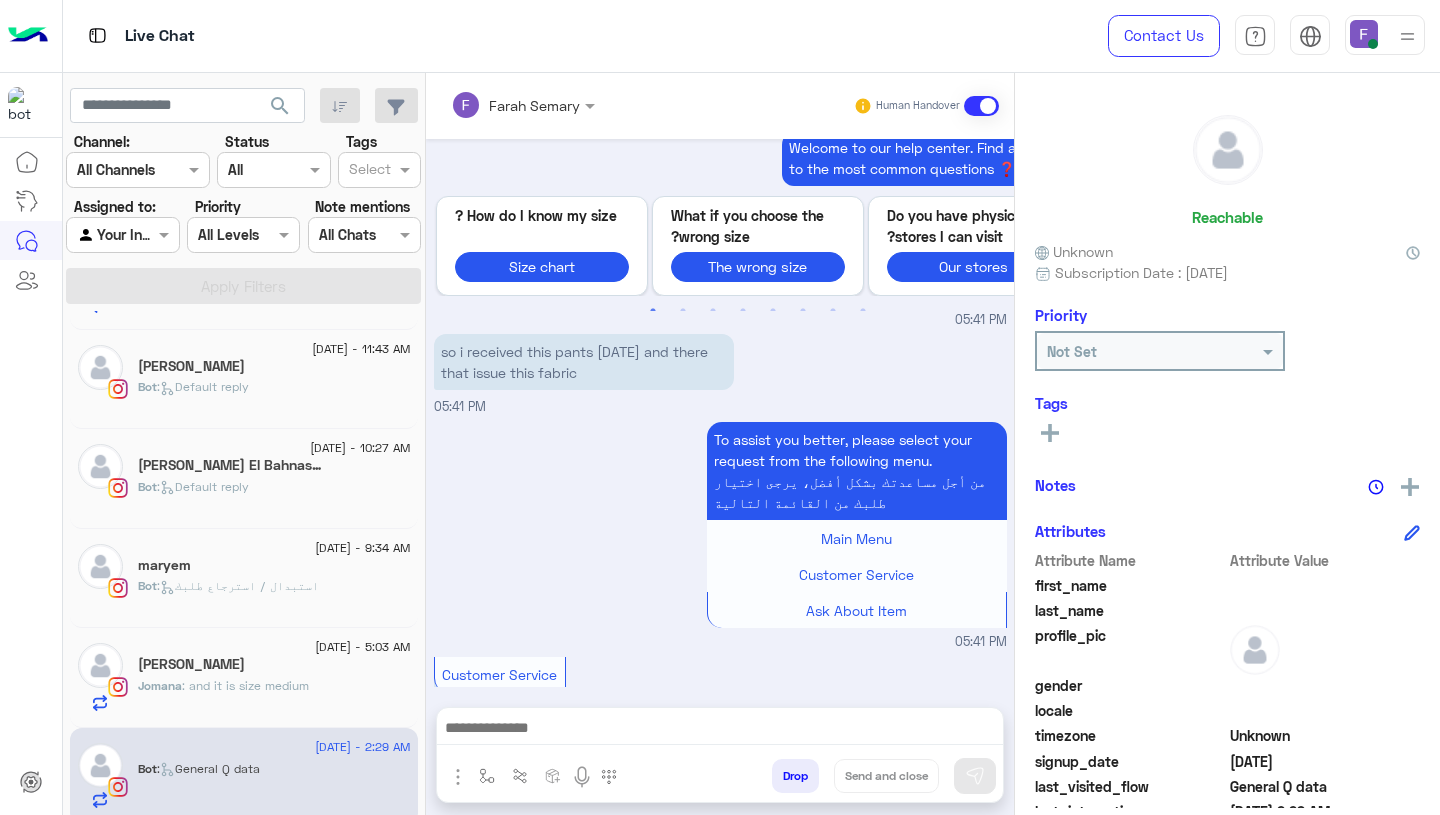 scroll, scrollTop: 1277, scrollLeft: 0, axis: vertical 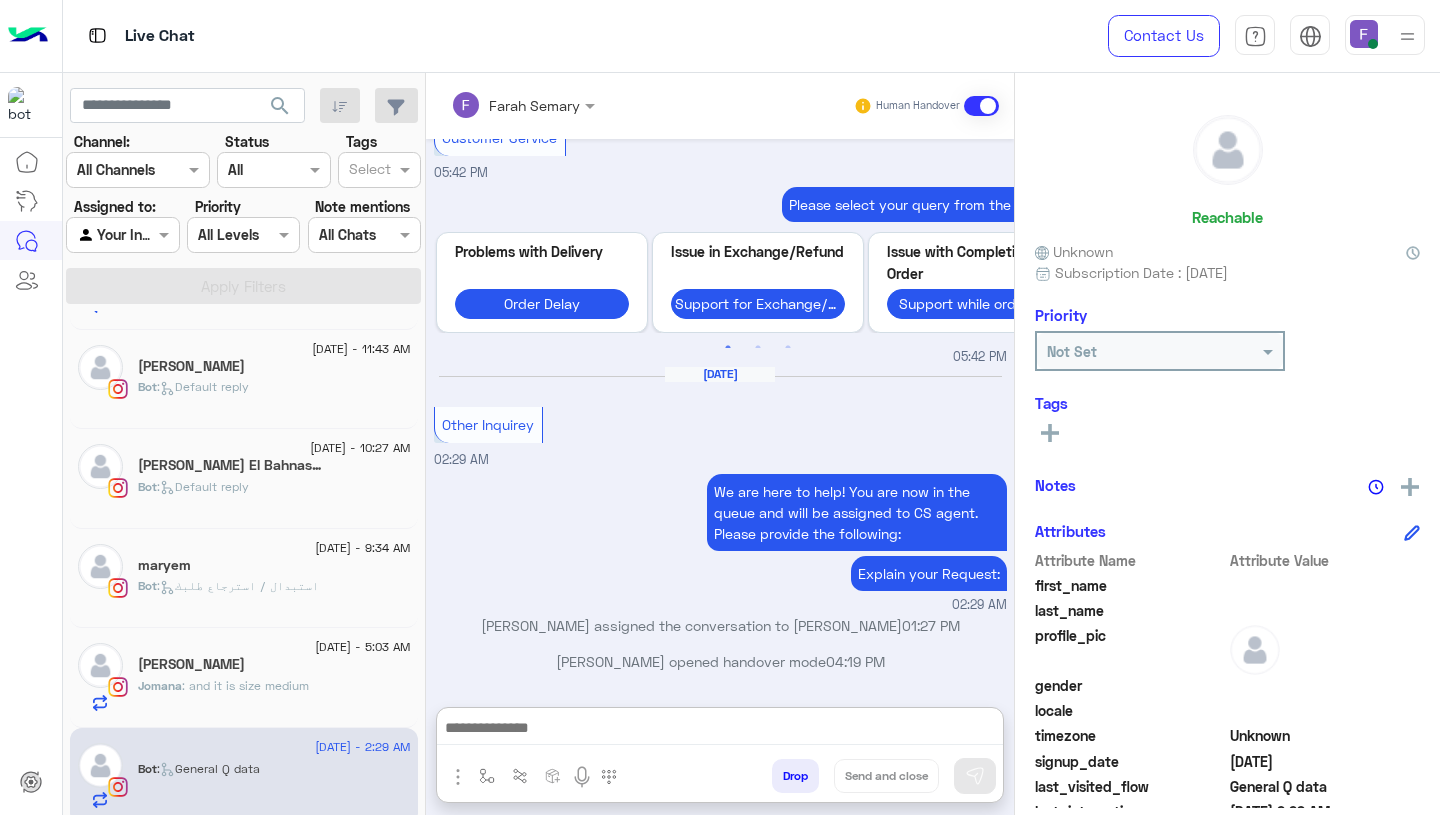 click at bounding box center [720, 730] 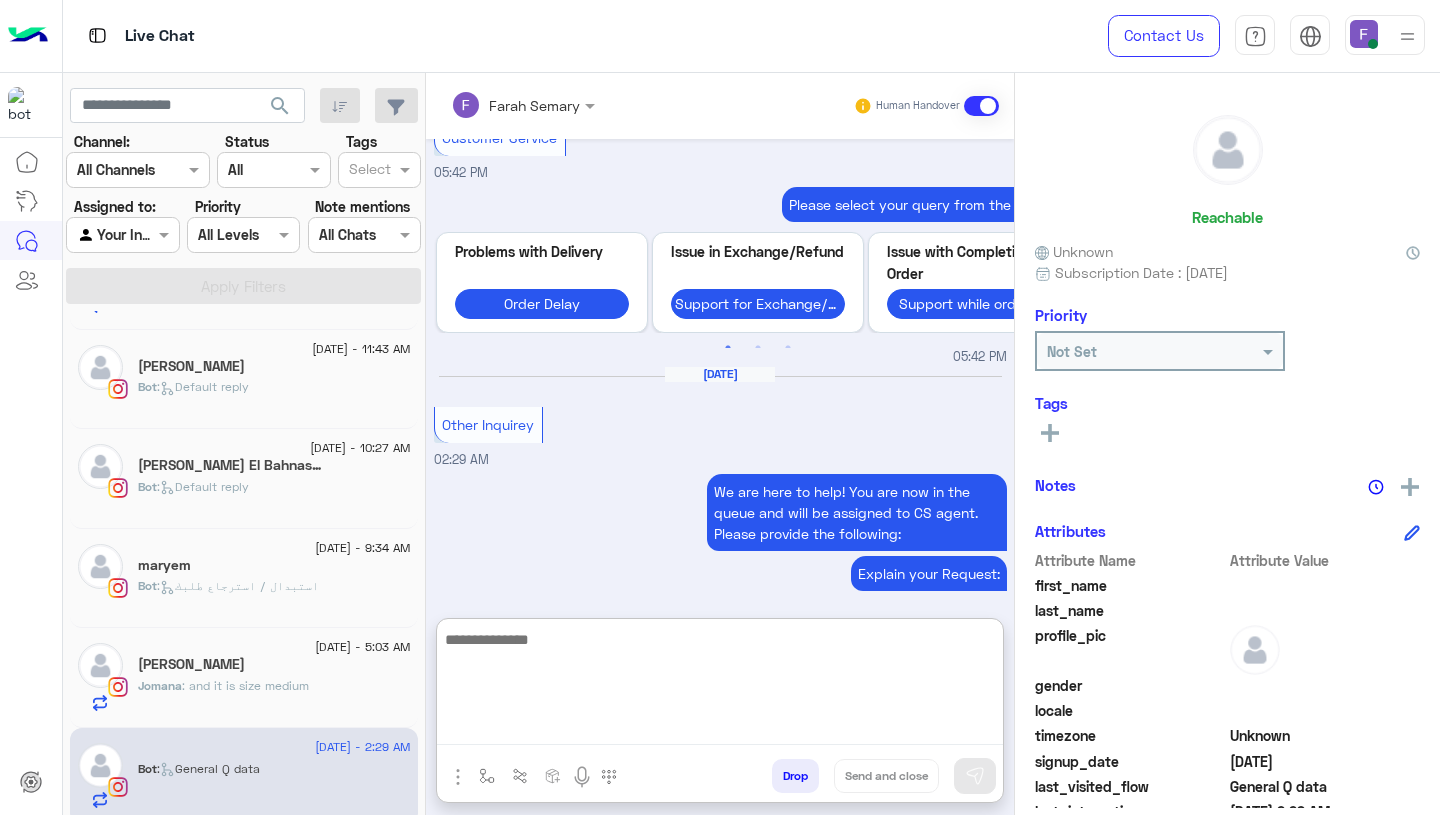 paste on "**********" 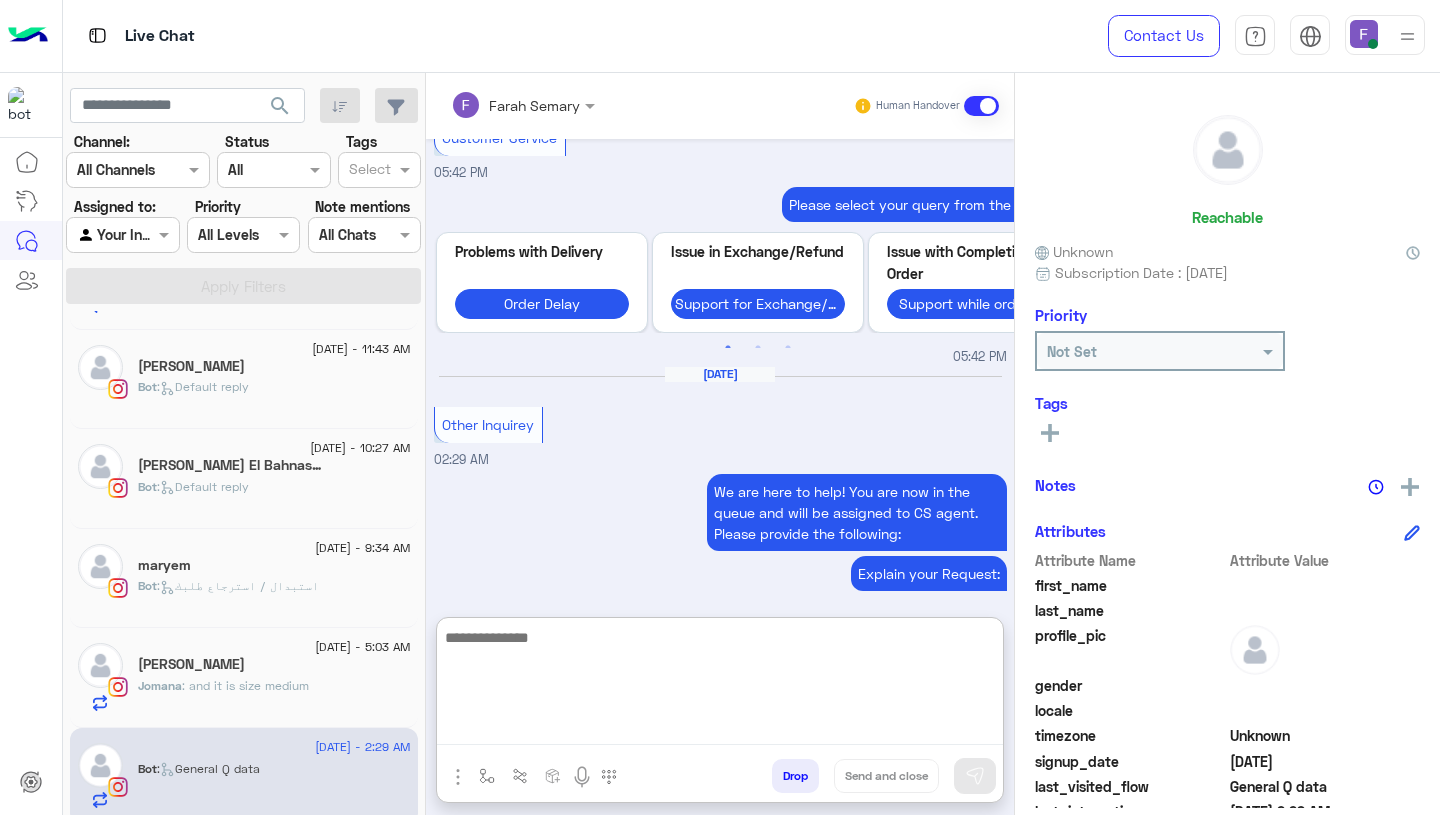scroll, scrollTop: 1514, scrollLeft: 0, axis: vertical 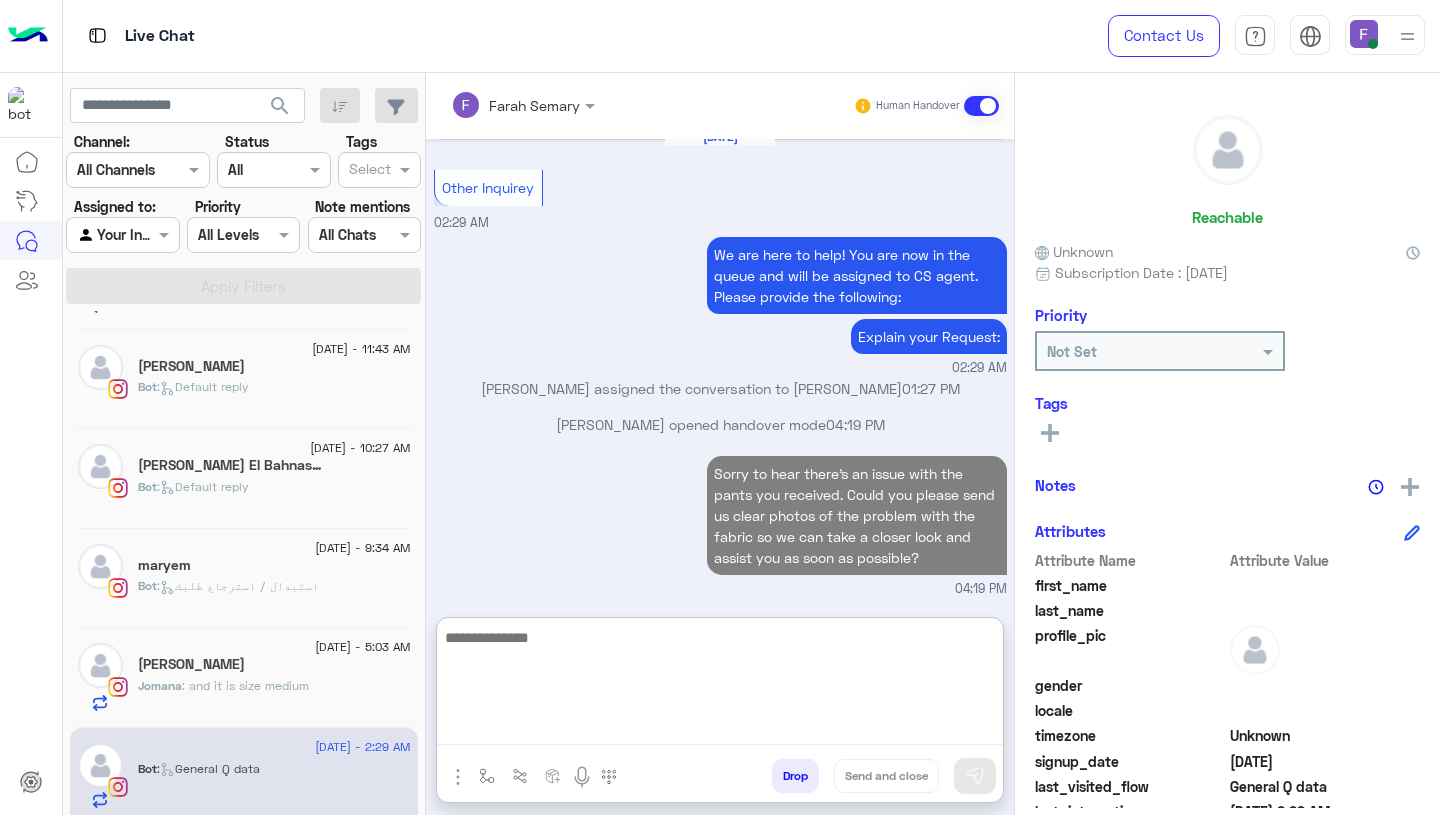 click on "[PERSON_NAME]" 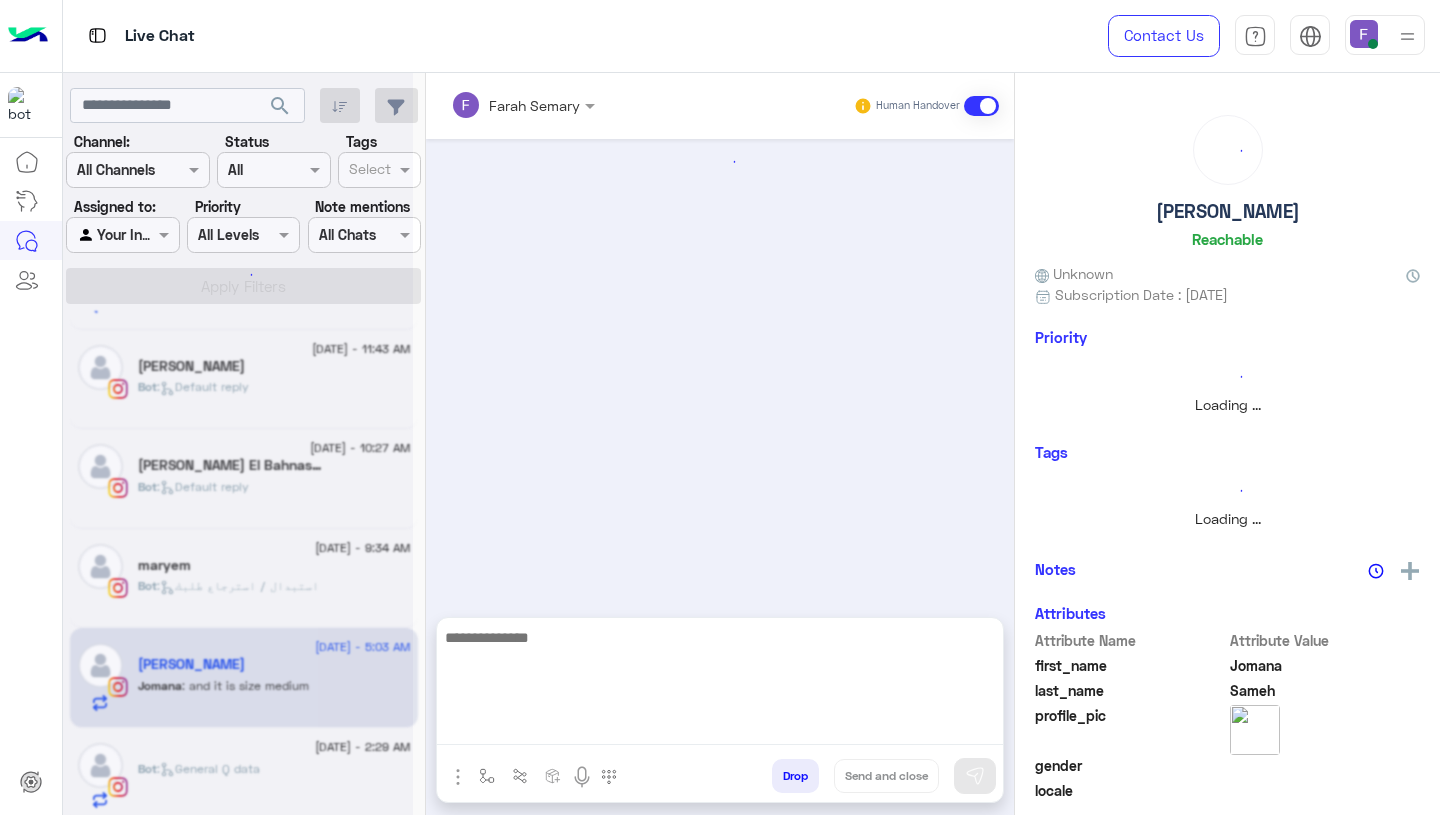 scroll, scrollTop: 0, scrollLeft: 0, axis: both 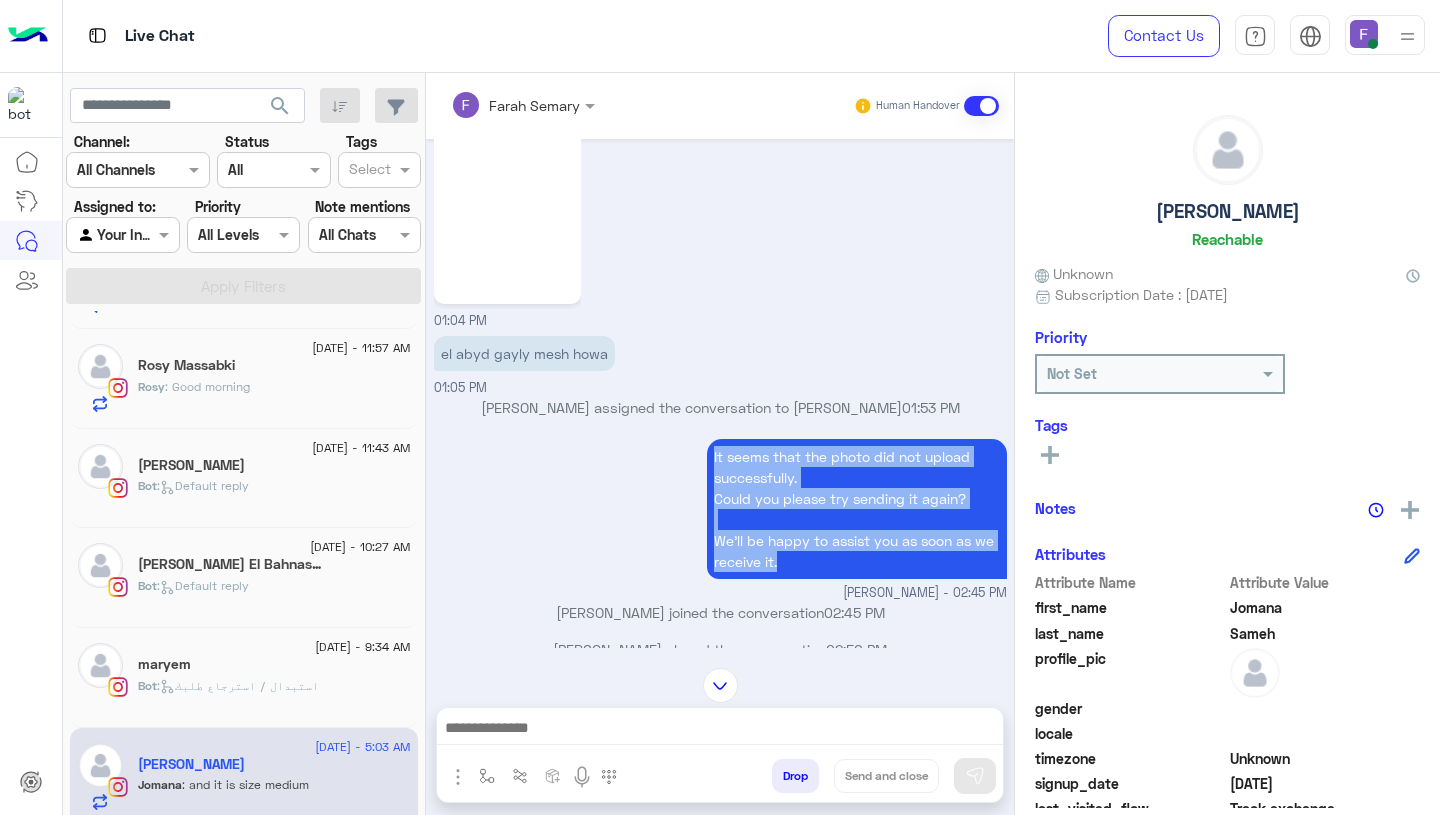 drag, startPoint x: 703, startPoint y: 408, endPoint x: 842, endPoint y: 518, distance: 177.25969 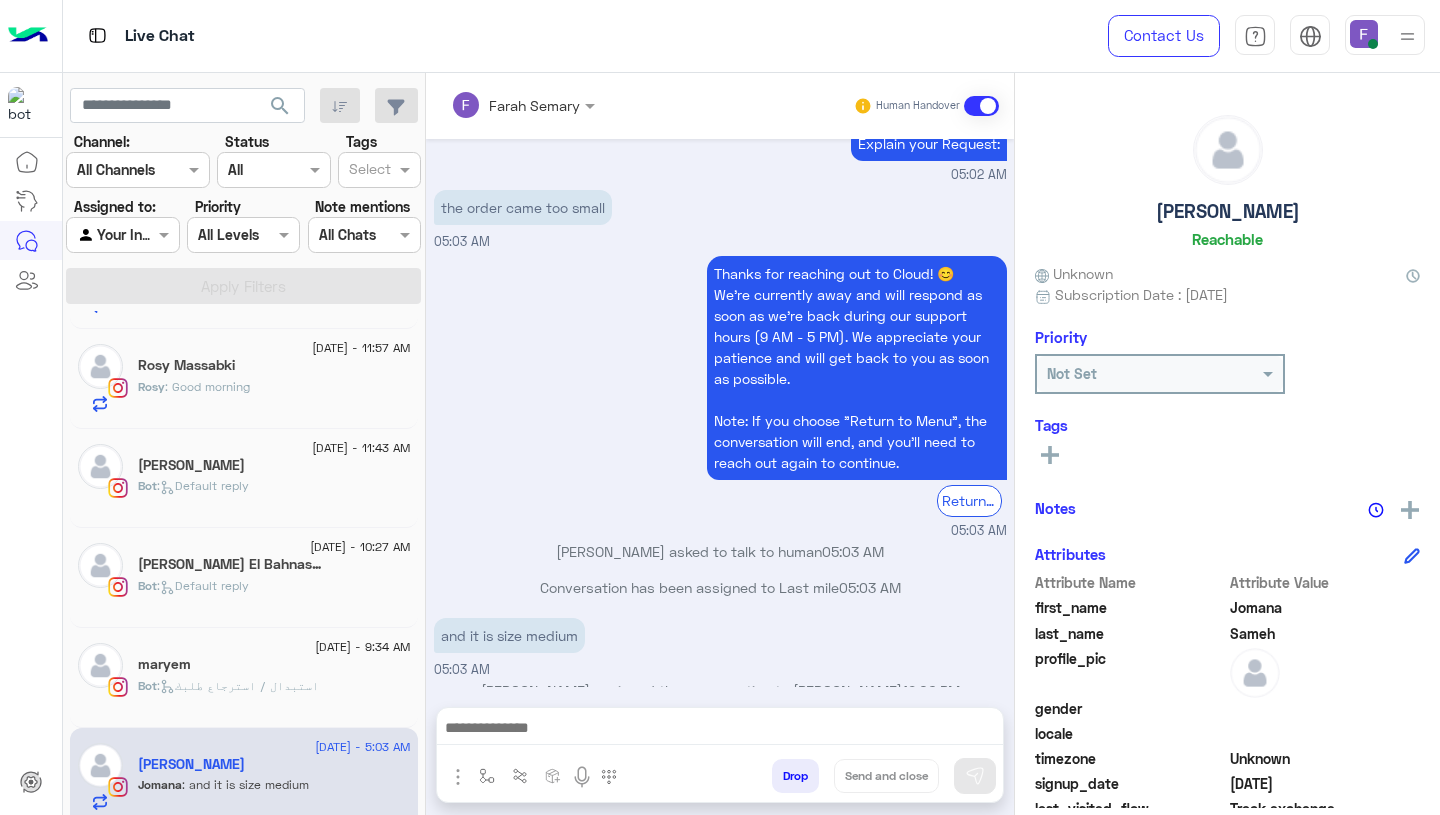 click at bounding box center [720, 730] 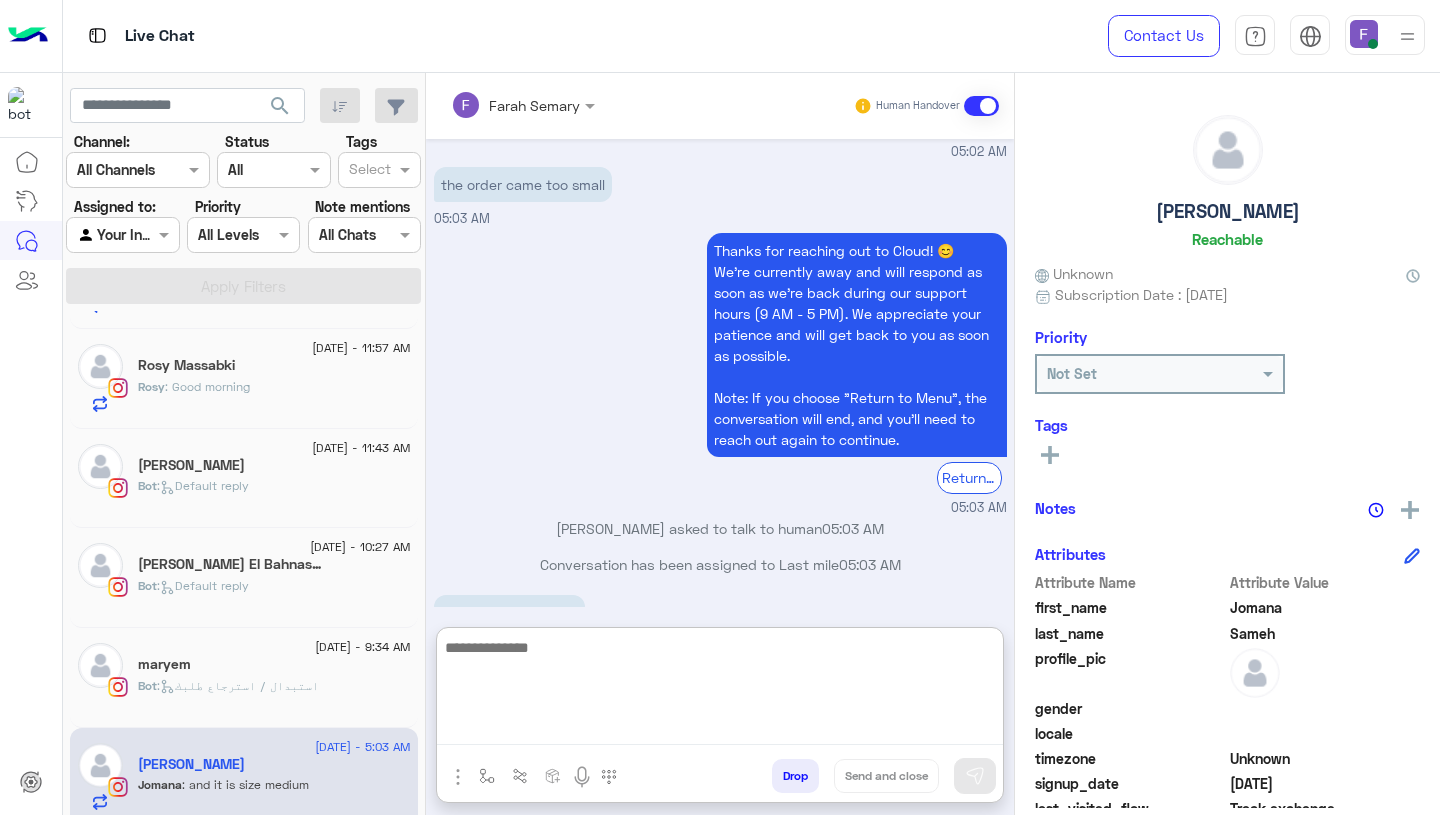 paste on "**********" 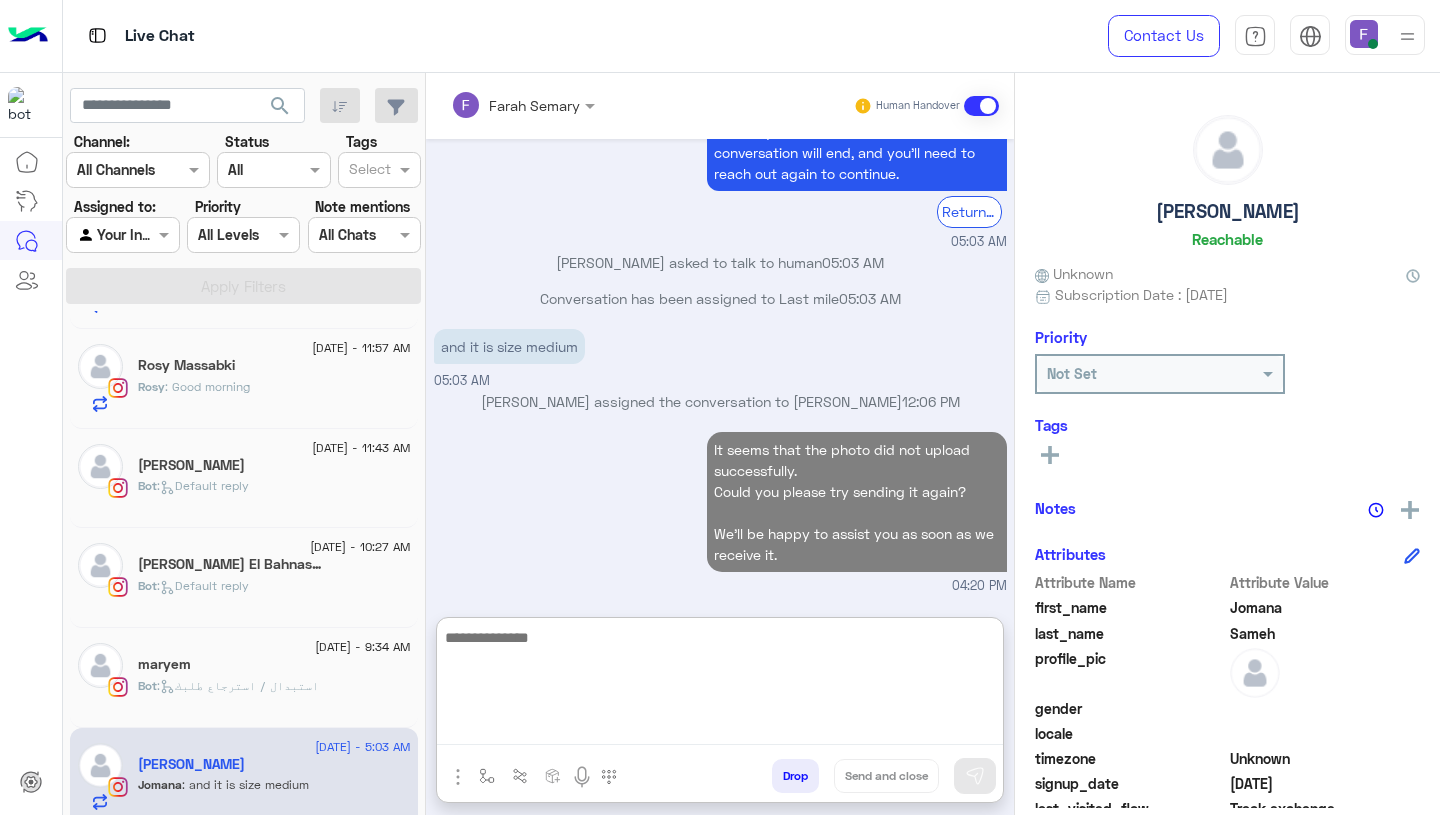 scroll, scrollTop: 6089, scrollLeft: 0, axis: vertical 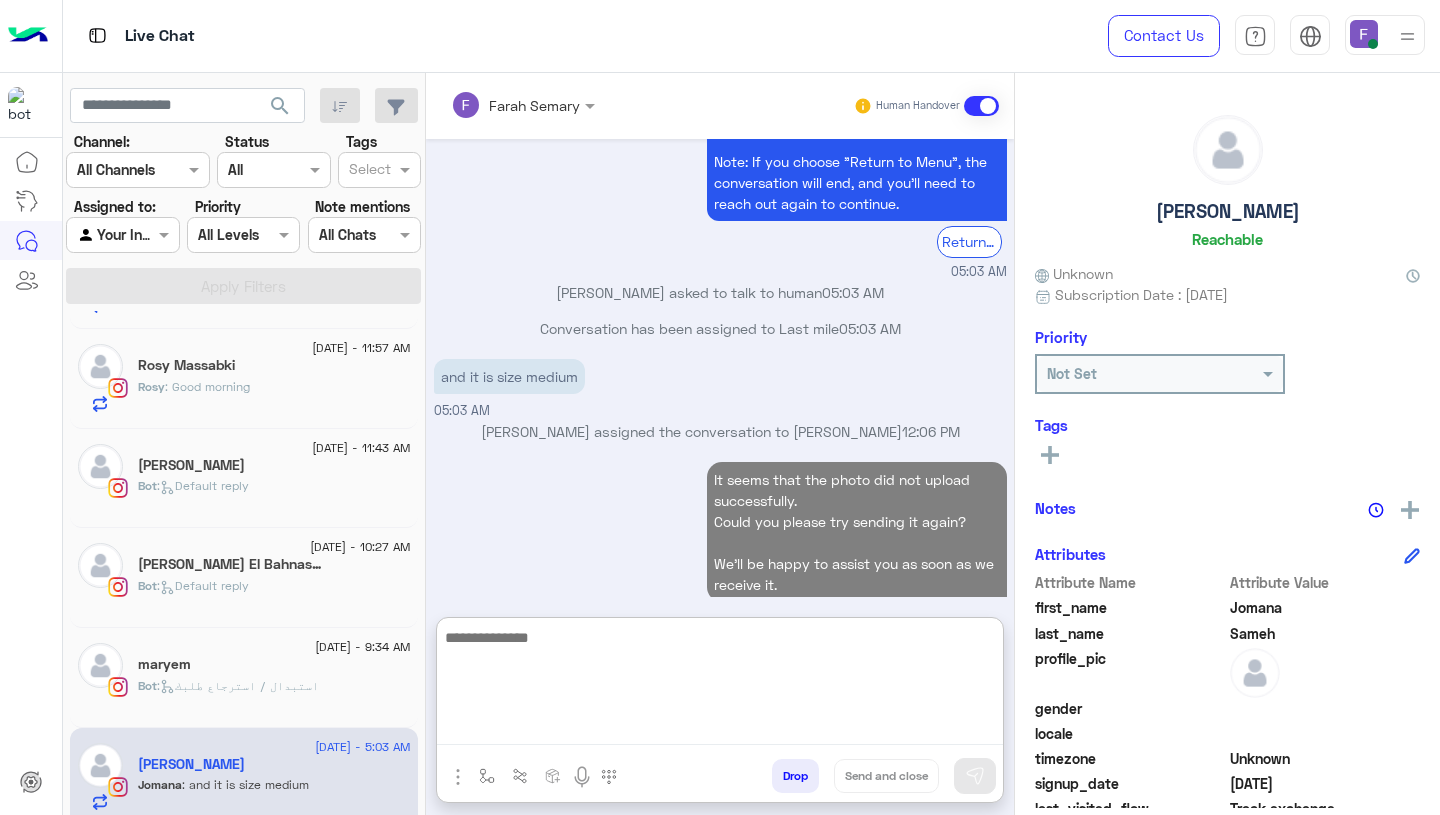 click on ":   استبدال / استرجاع طلبك" 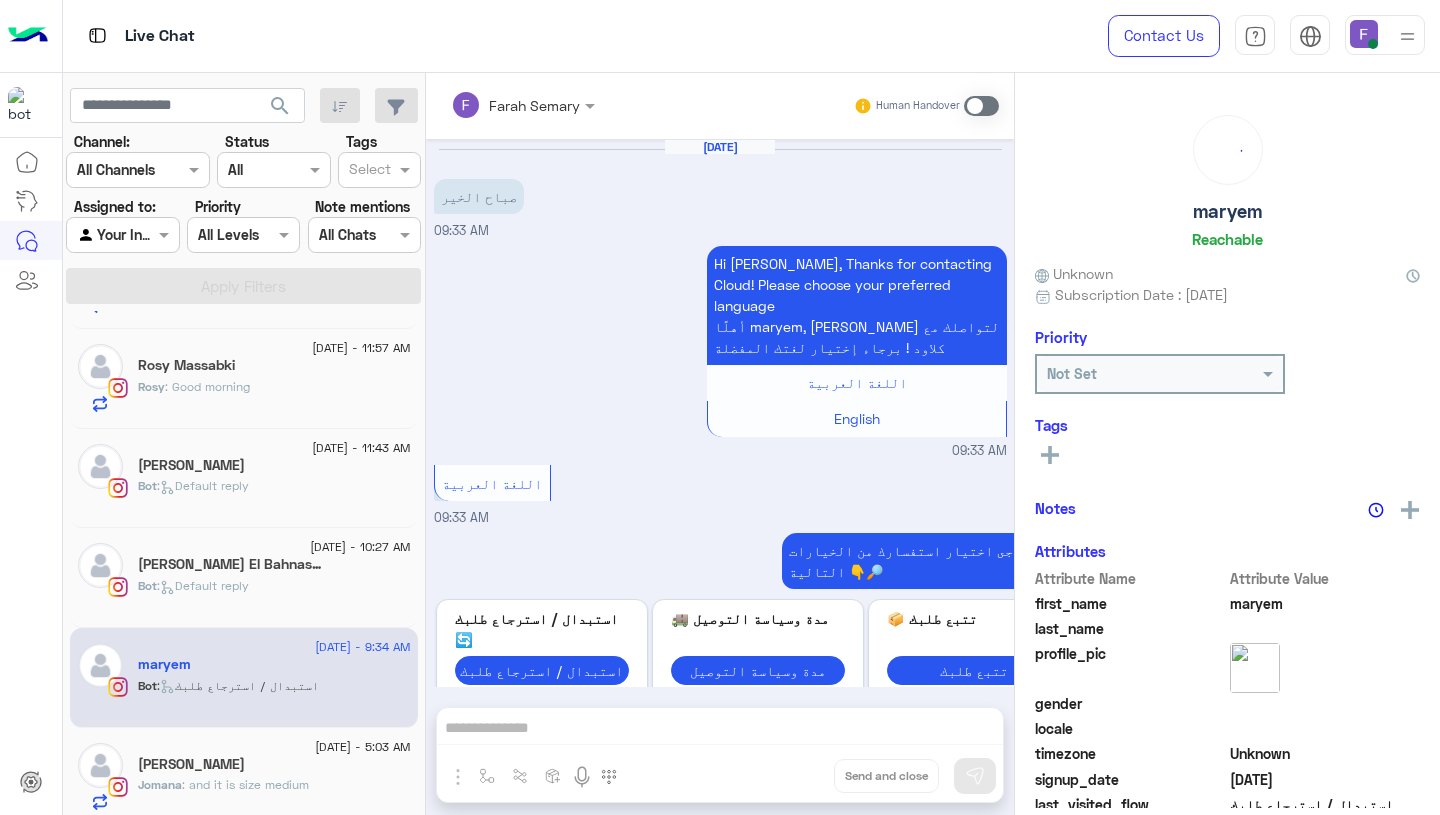 scroll, scrollTop: 1096, scrollLeft: 0, axis: vertical 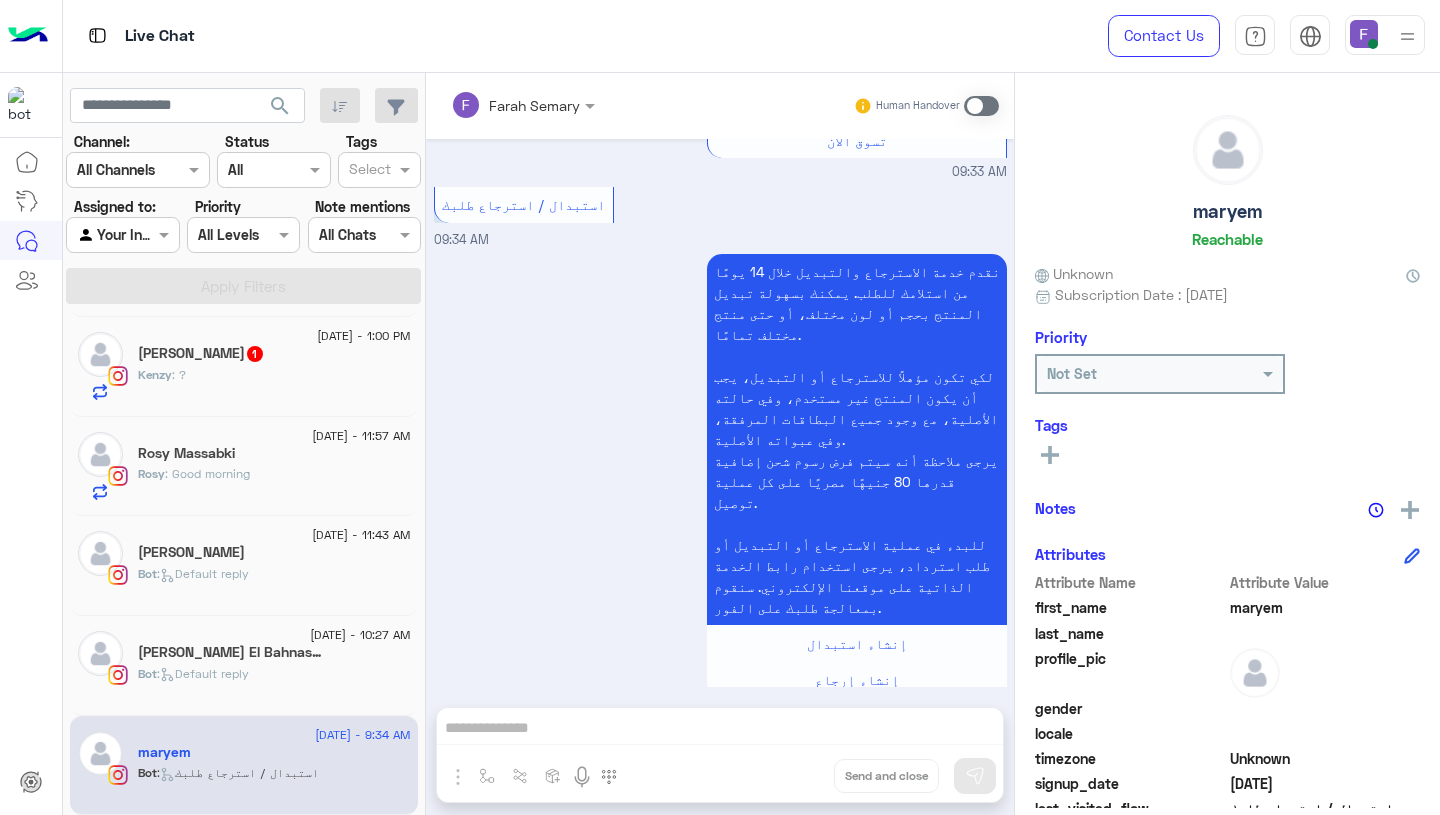 click at bounding box center (981, 106) 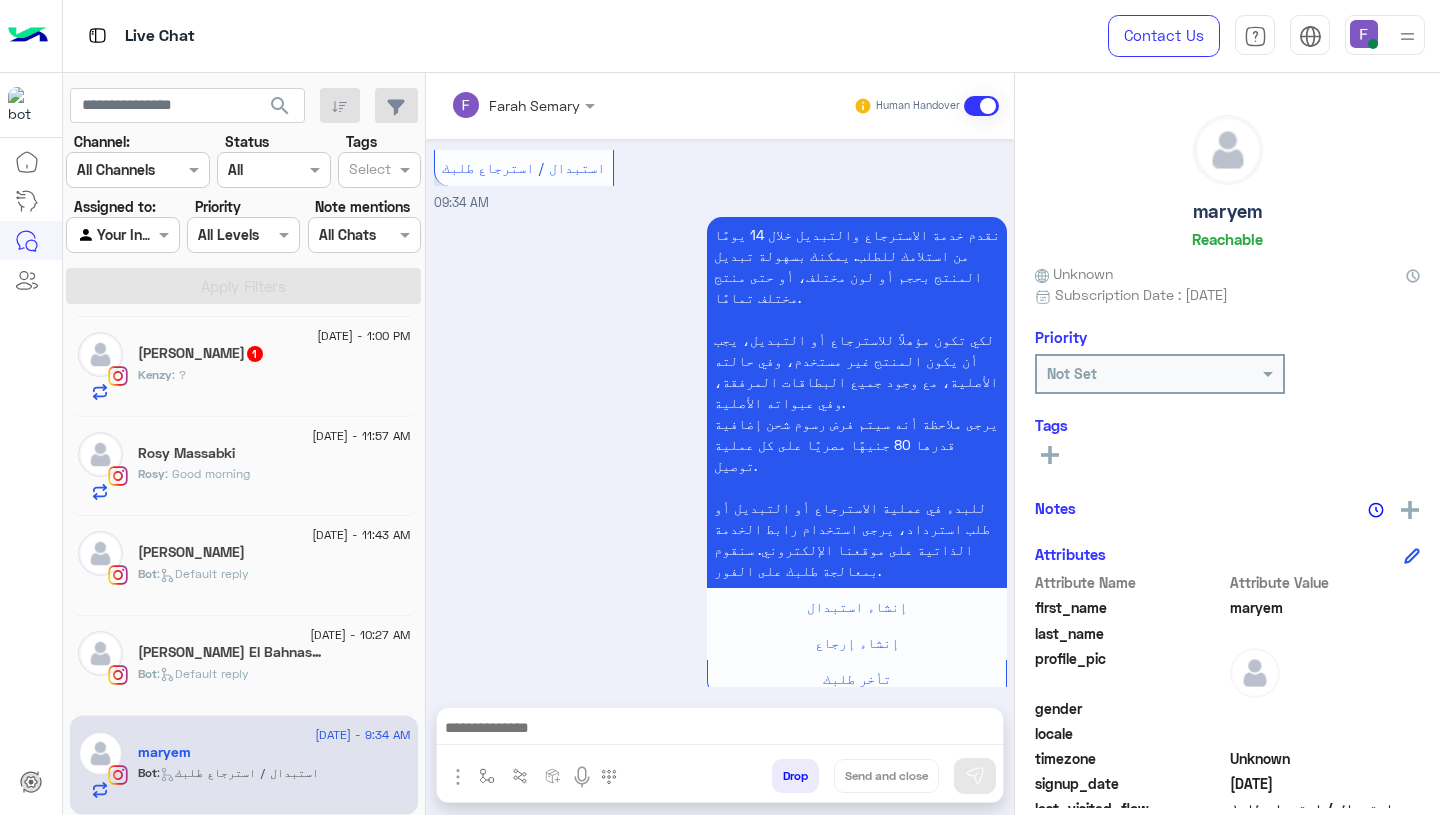 click at bounding box center [720, 730] 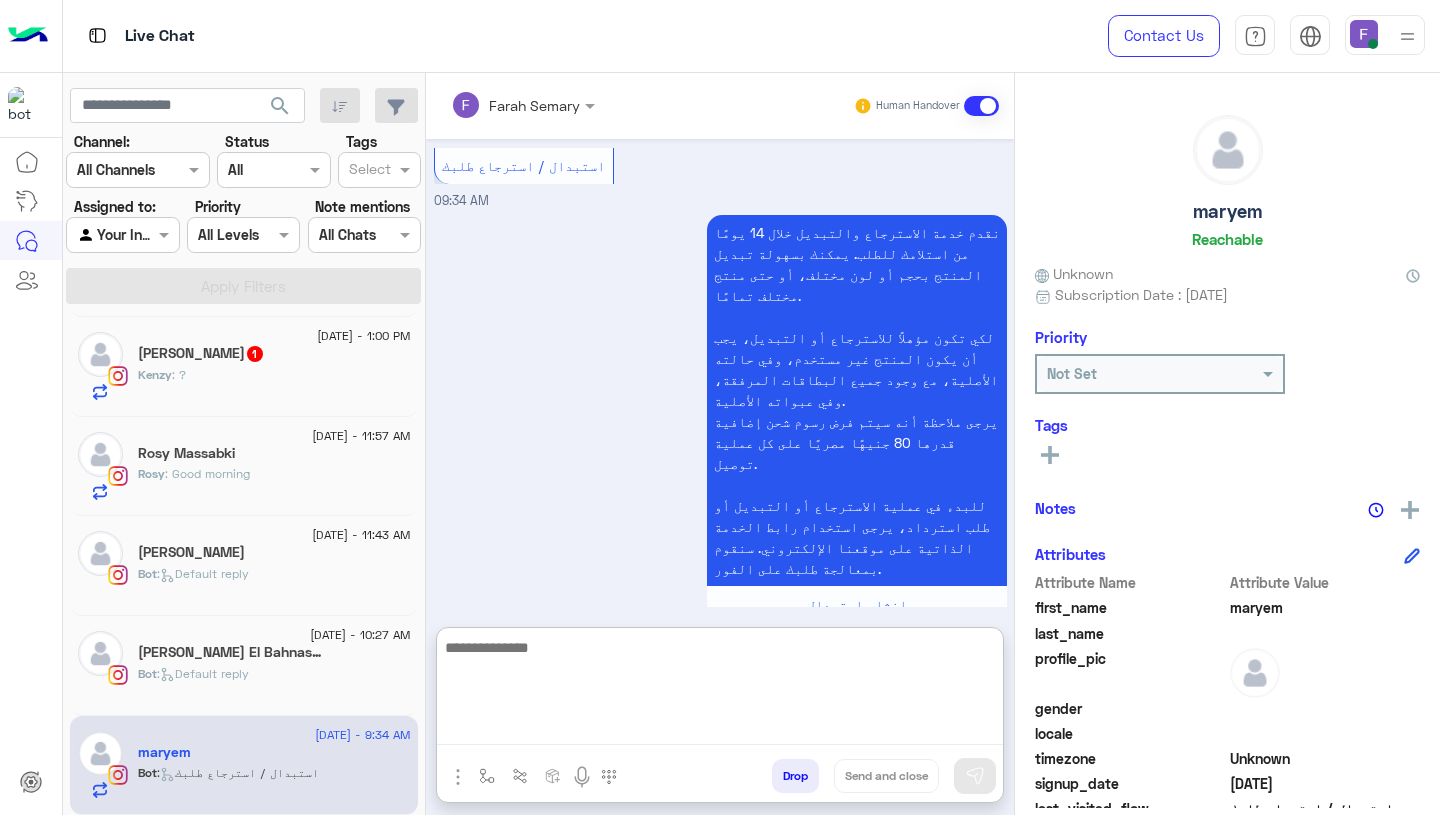 paste on "**********" 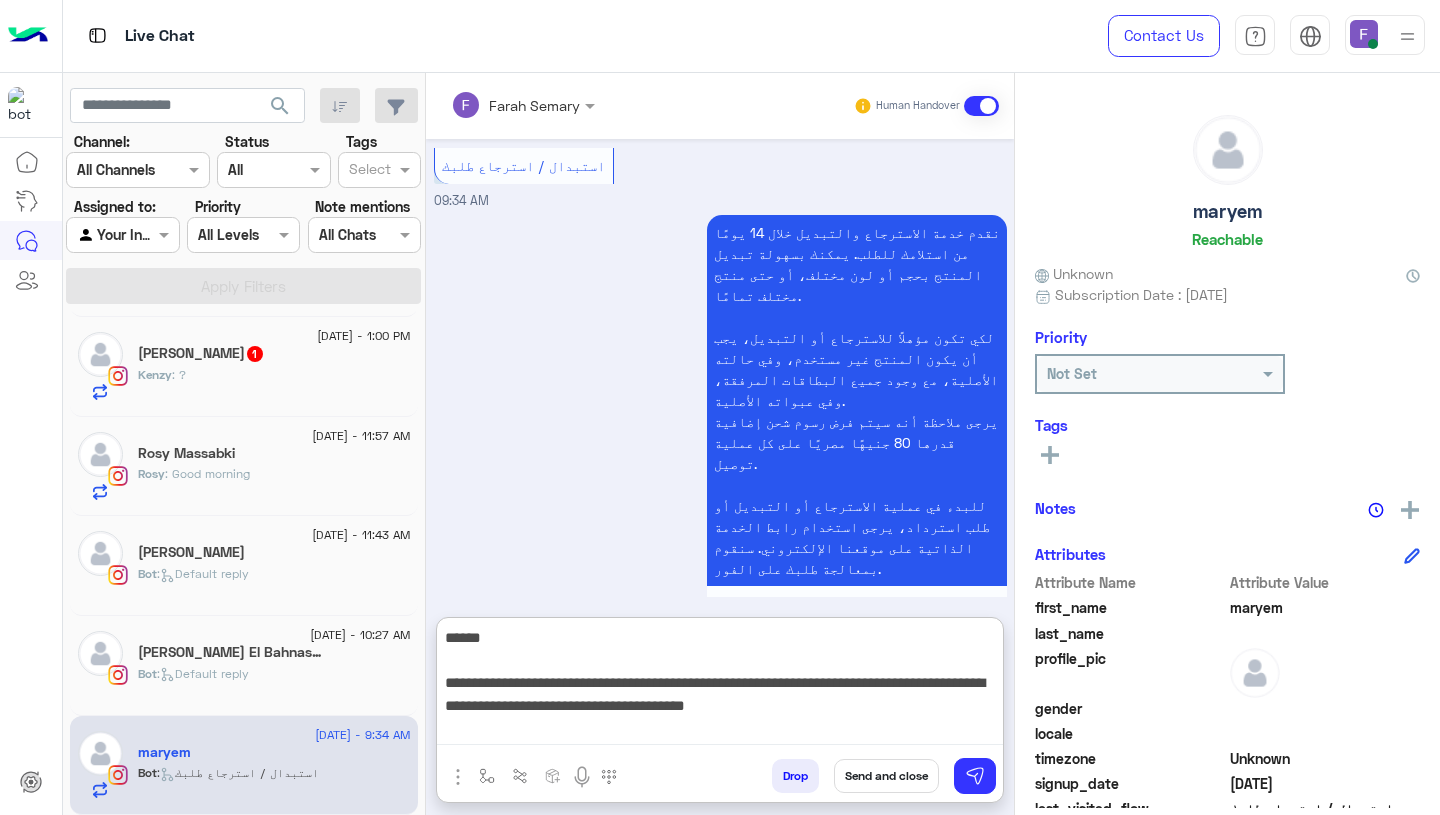 scroll, scrollTop: 308, scrollLeft: 0, axis: vertical 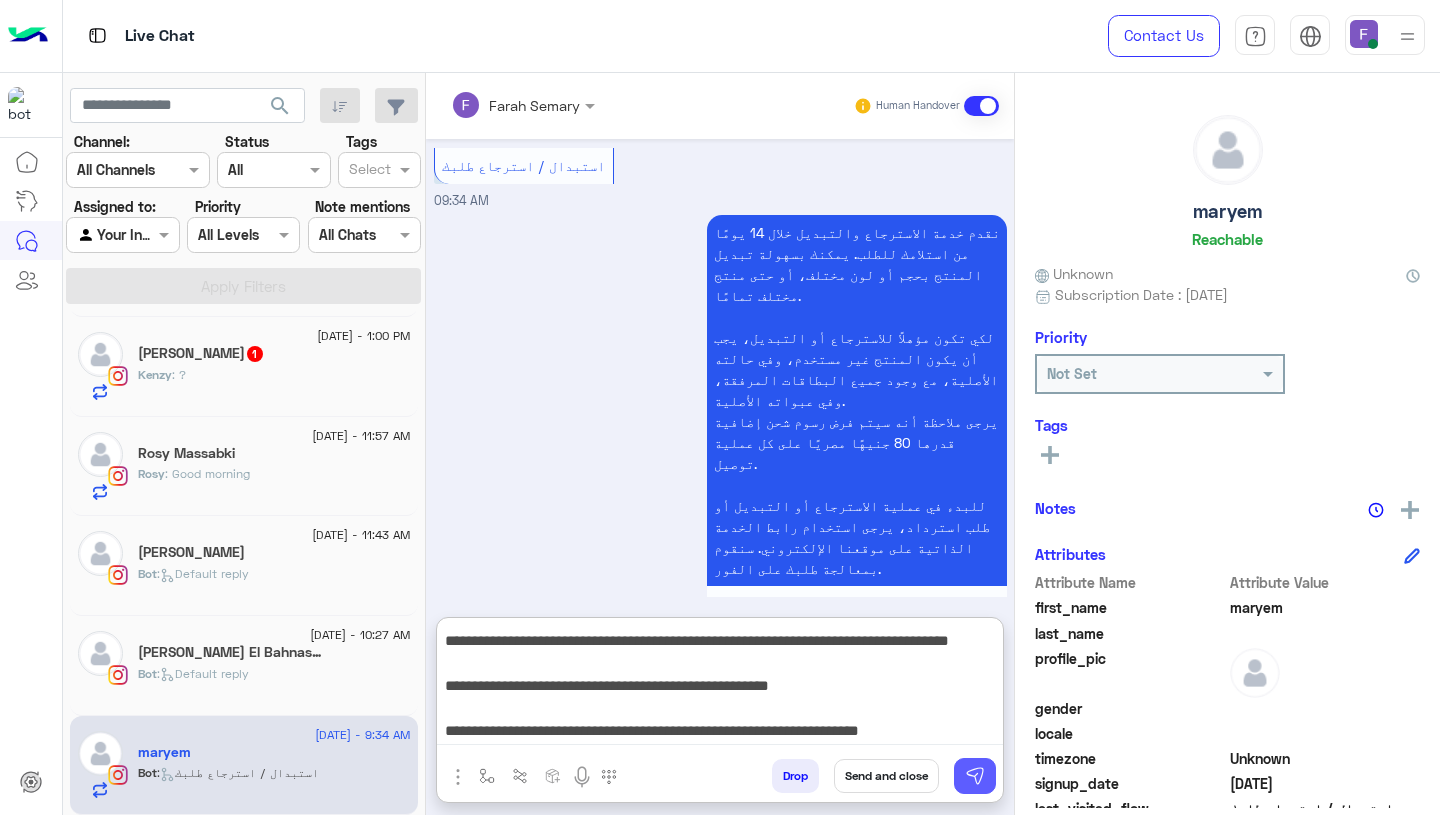 type on "**********" 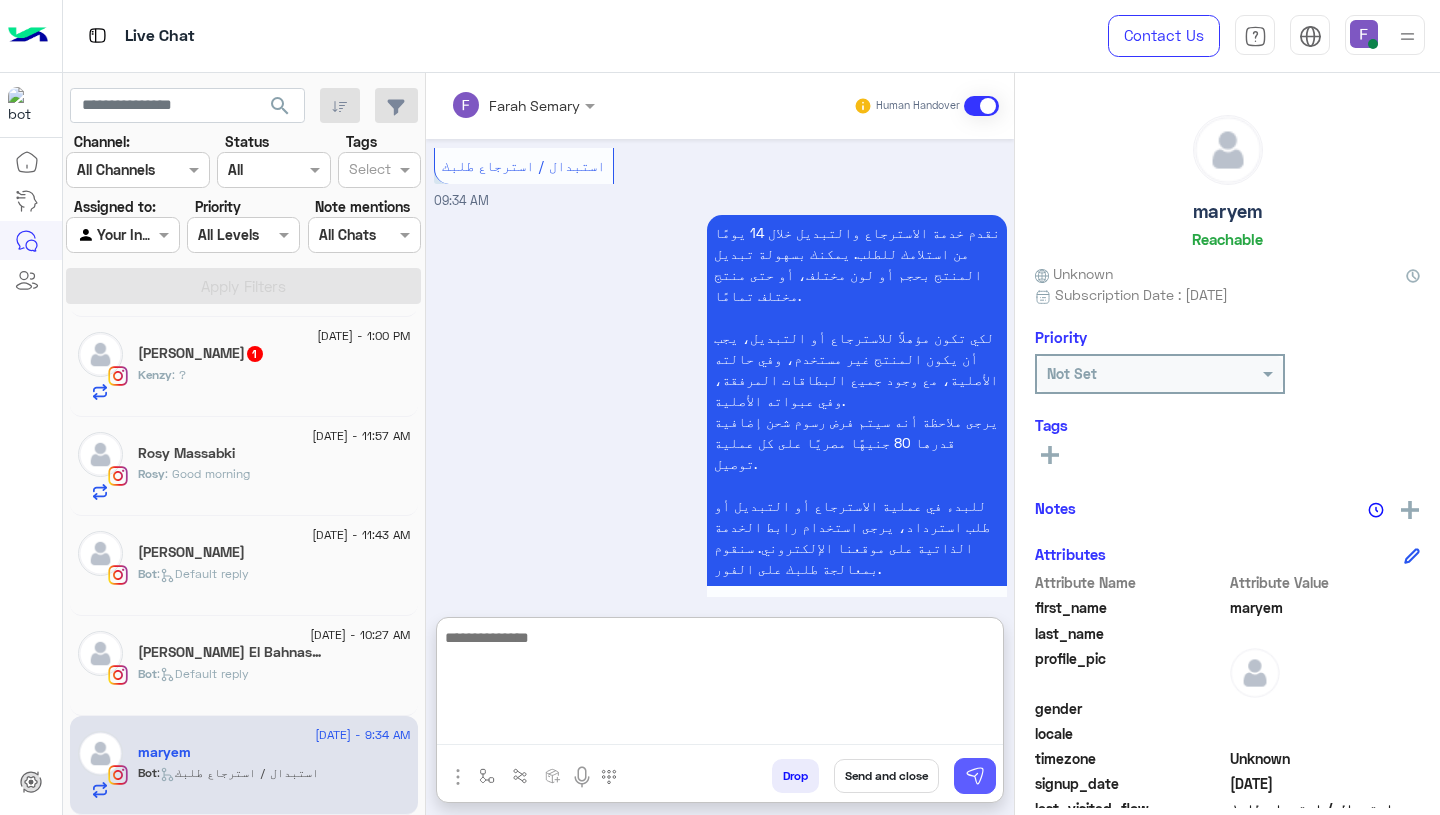 scroll, scrollTop: 0, scrollLeft: 0, axis: both 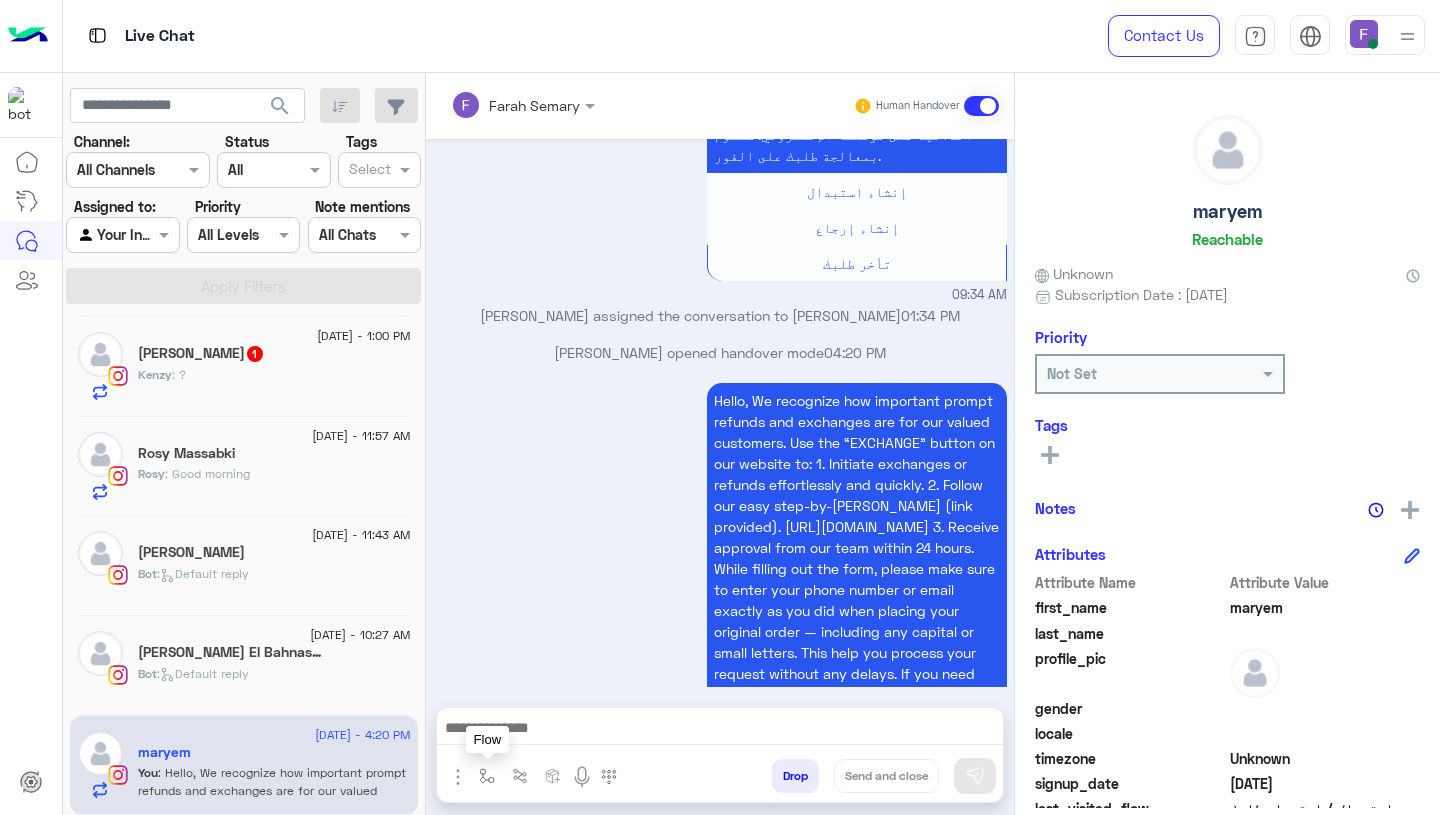 click at bounding box center (487, 776) 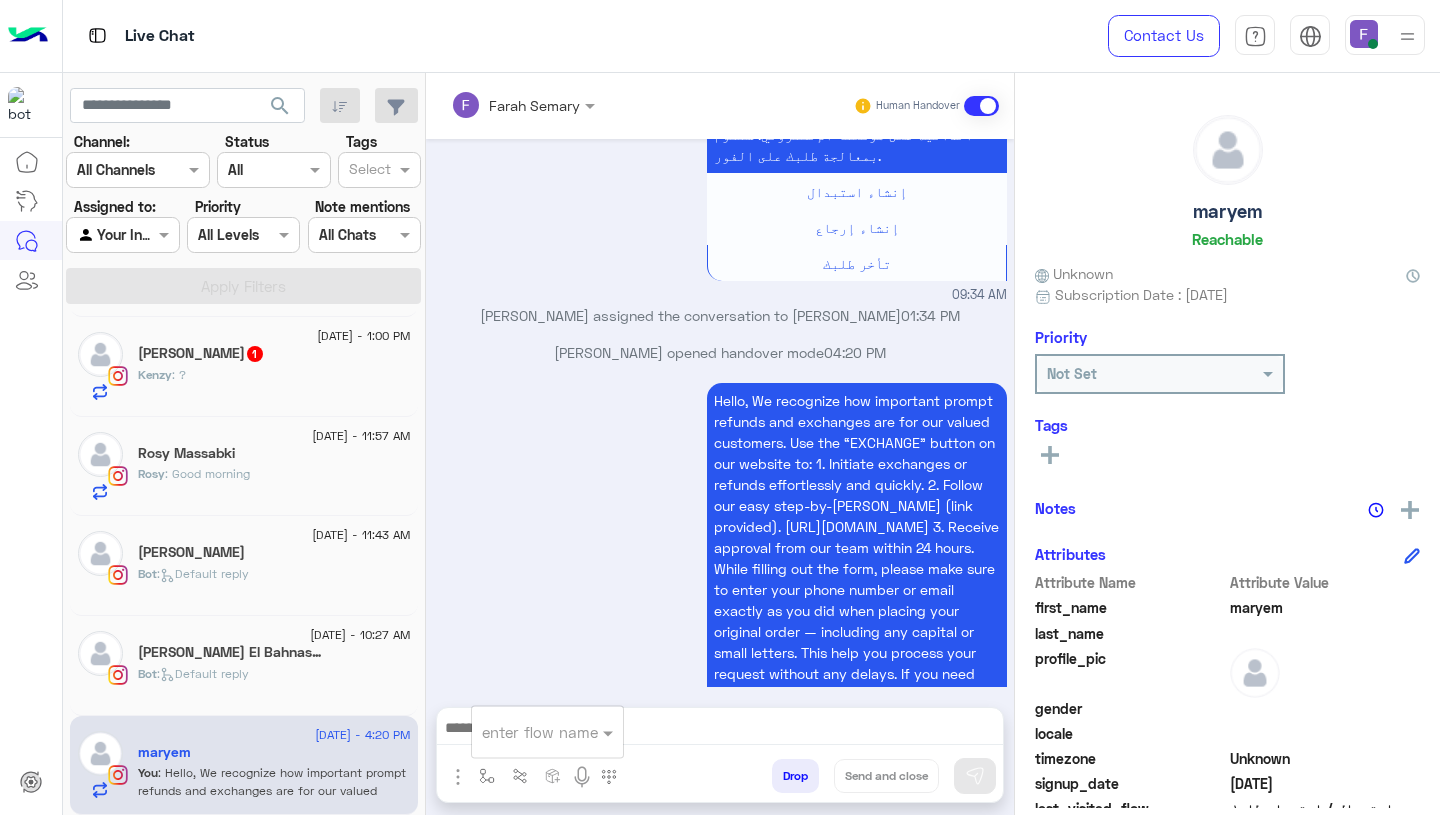 click at bounding box center (523, 732) 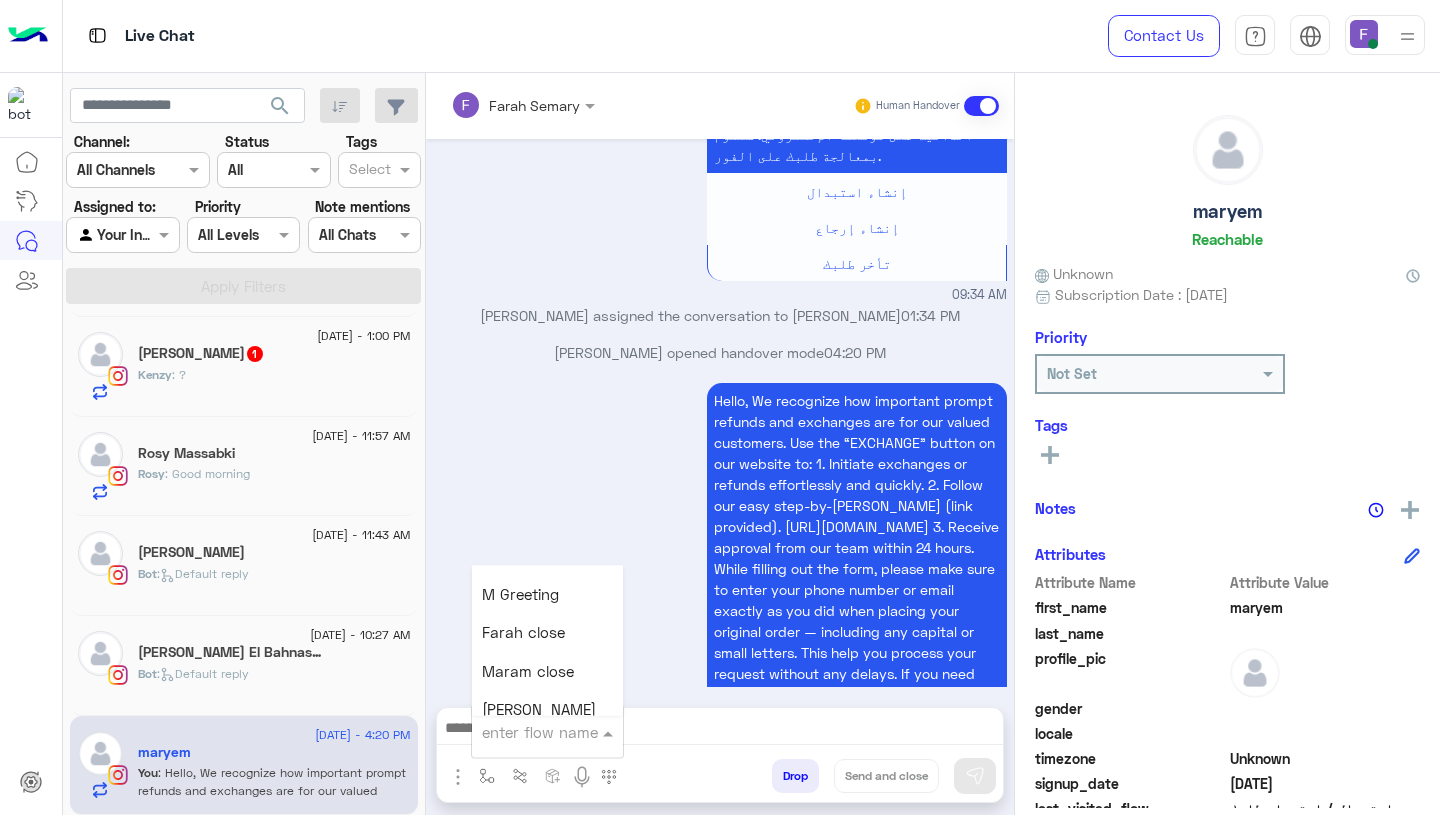 scroll, scrollTop: 2368, scrollLeft: 0, axis: vertical 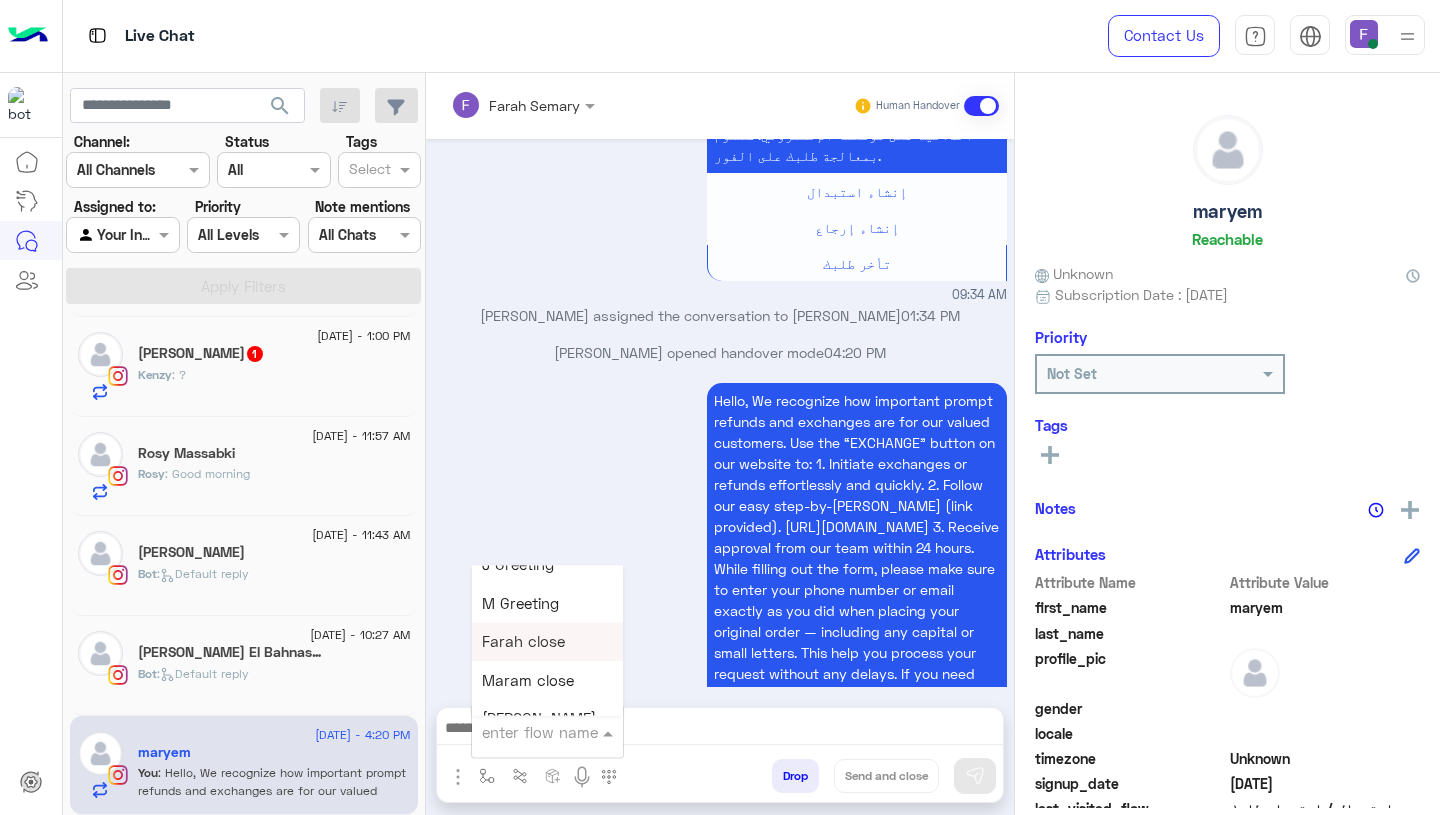 click on "Farah close" at bounding box center (523, 642) 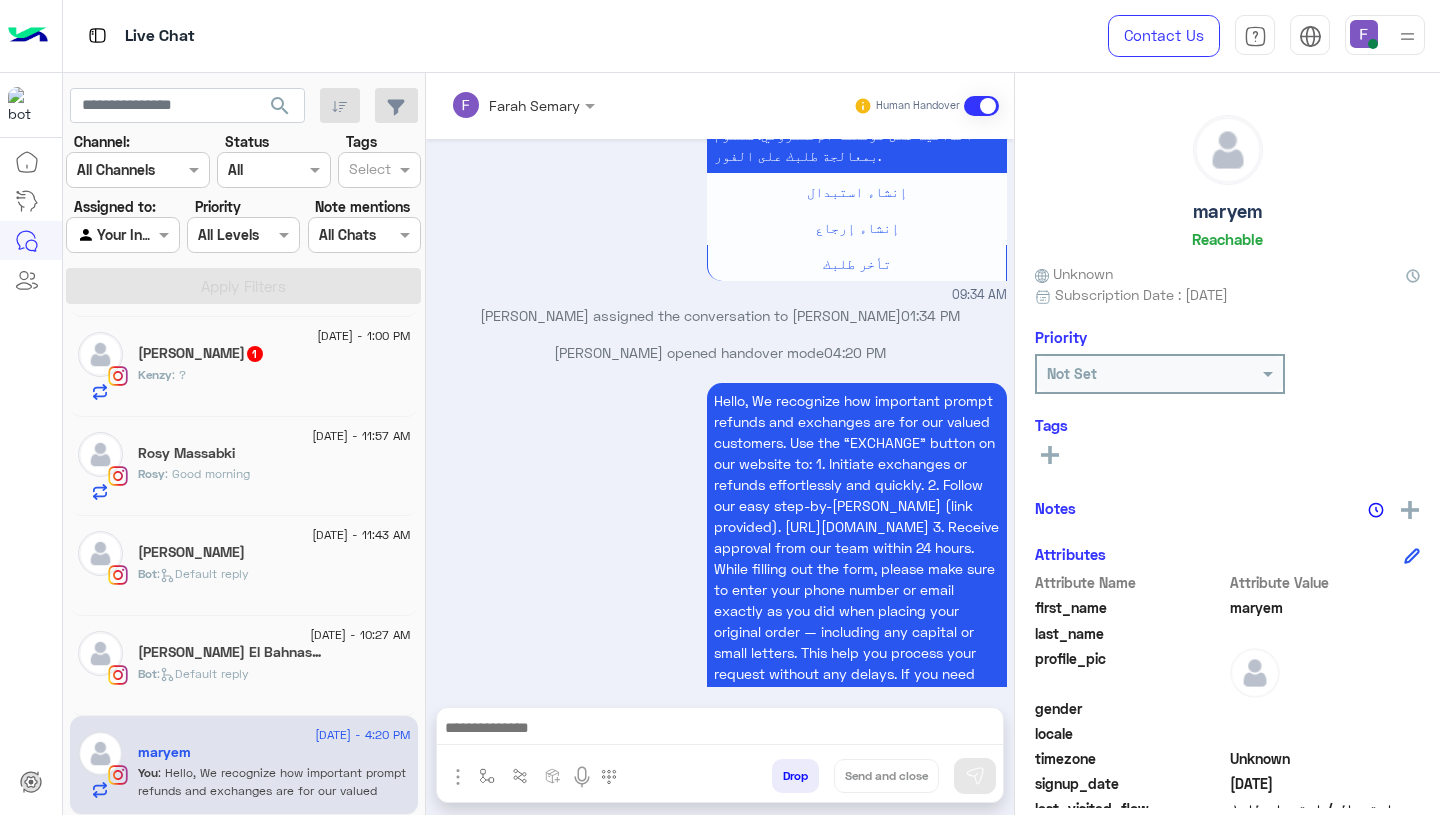 type on "**********" 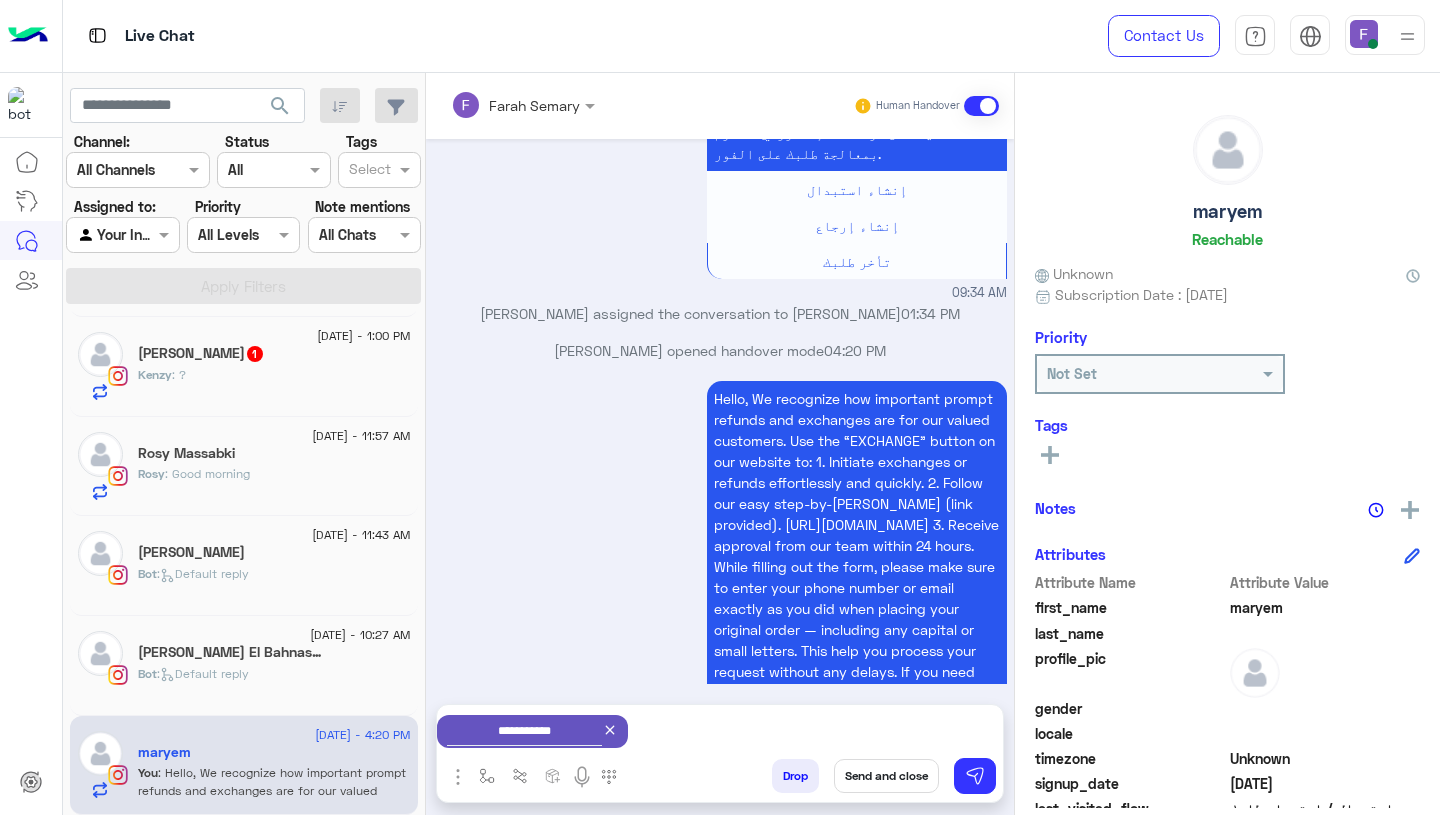click on "Send and close" at bounding box center (886, 776) 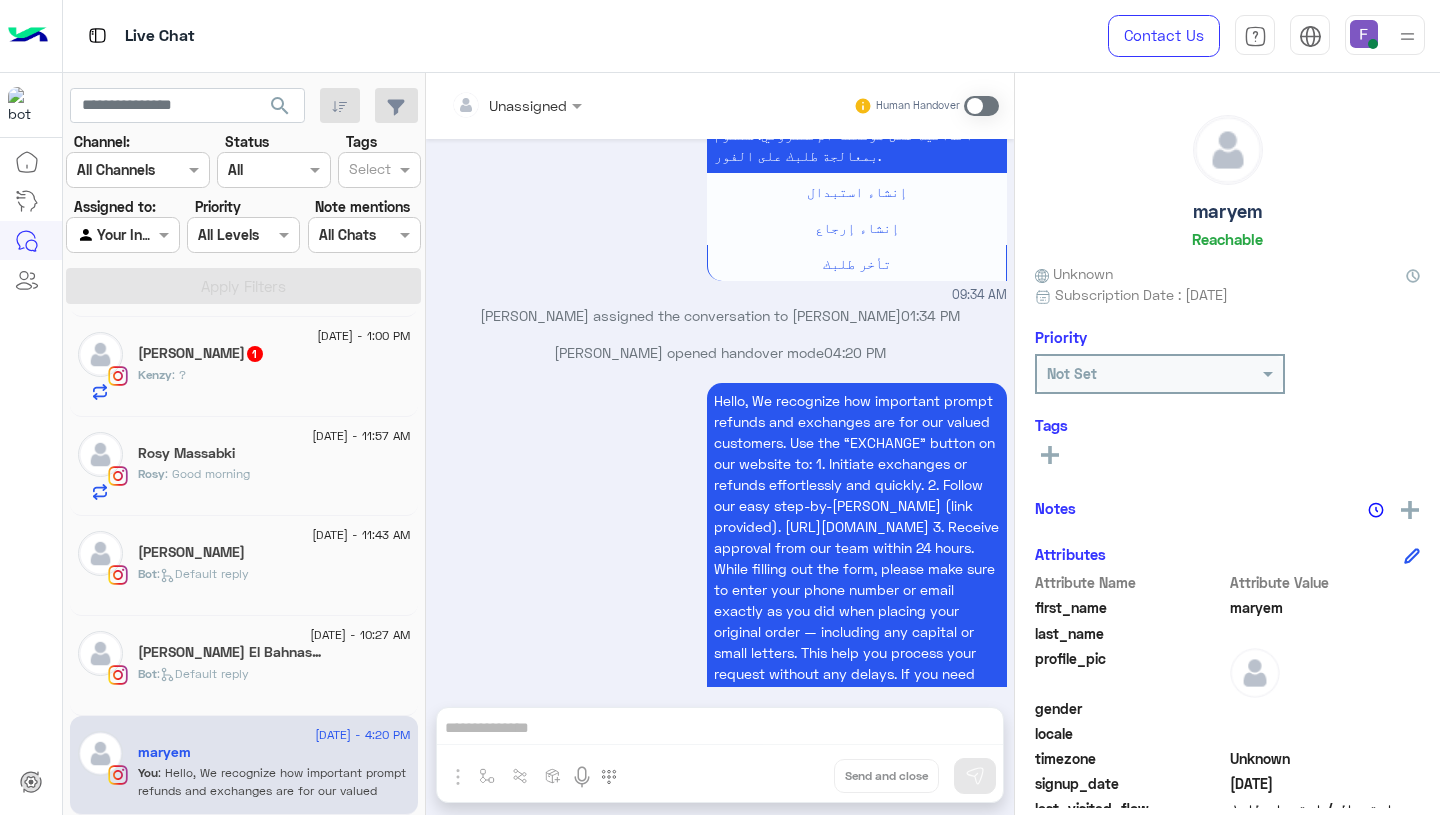 scroll, scrollTop: 1584, scrollLeft: 0, axis: vertical 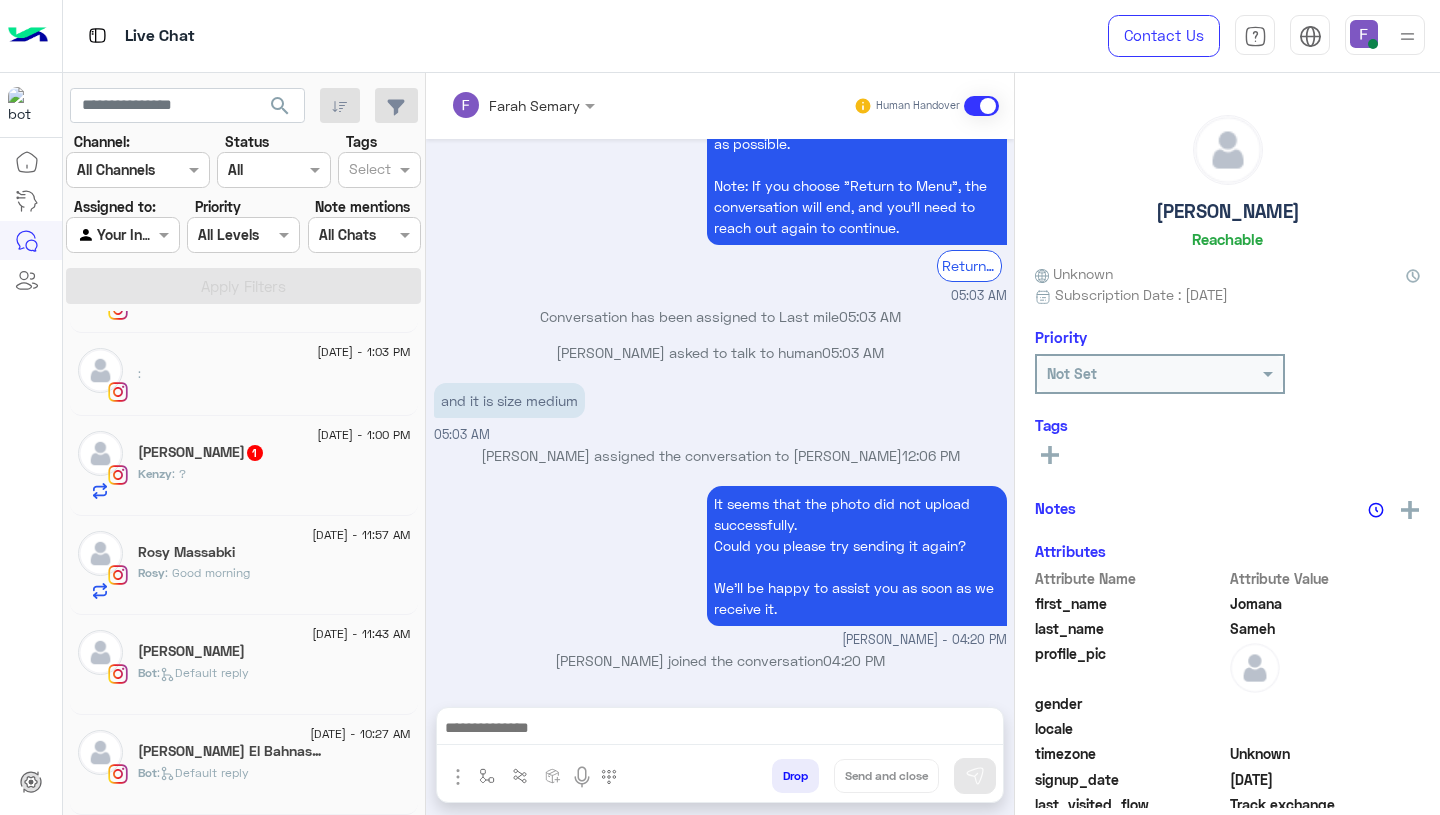click on "Bot :   Default reply" 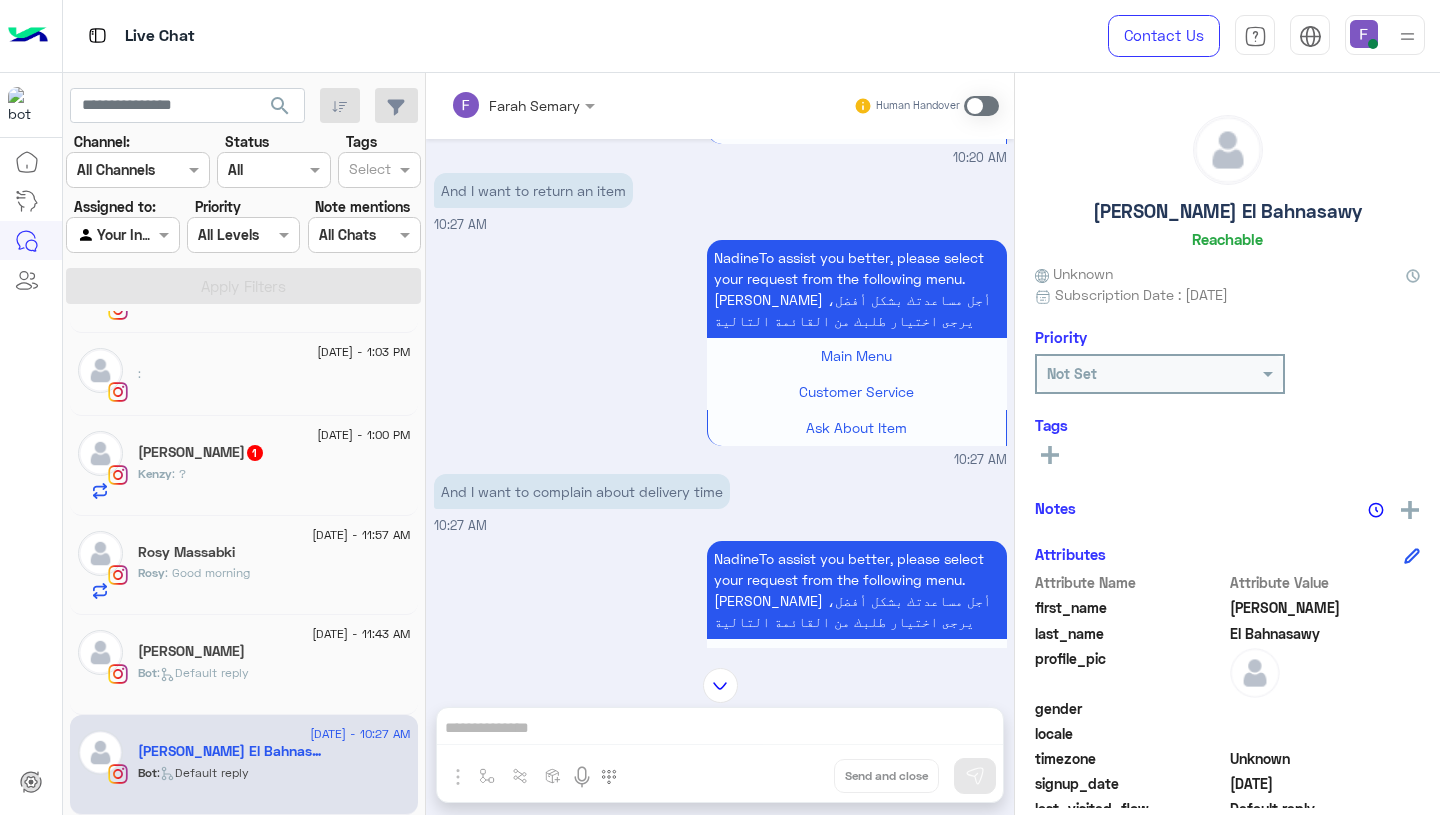 scroll, scrollTop: 1825, scrollLeft: 0, axis: vertical 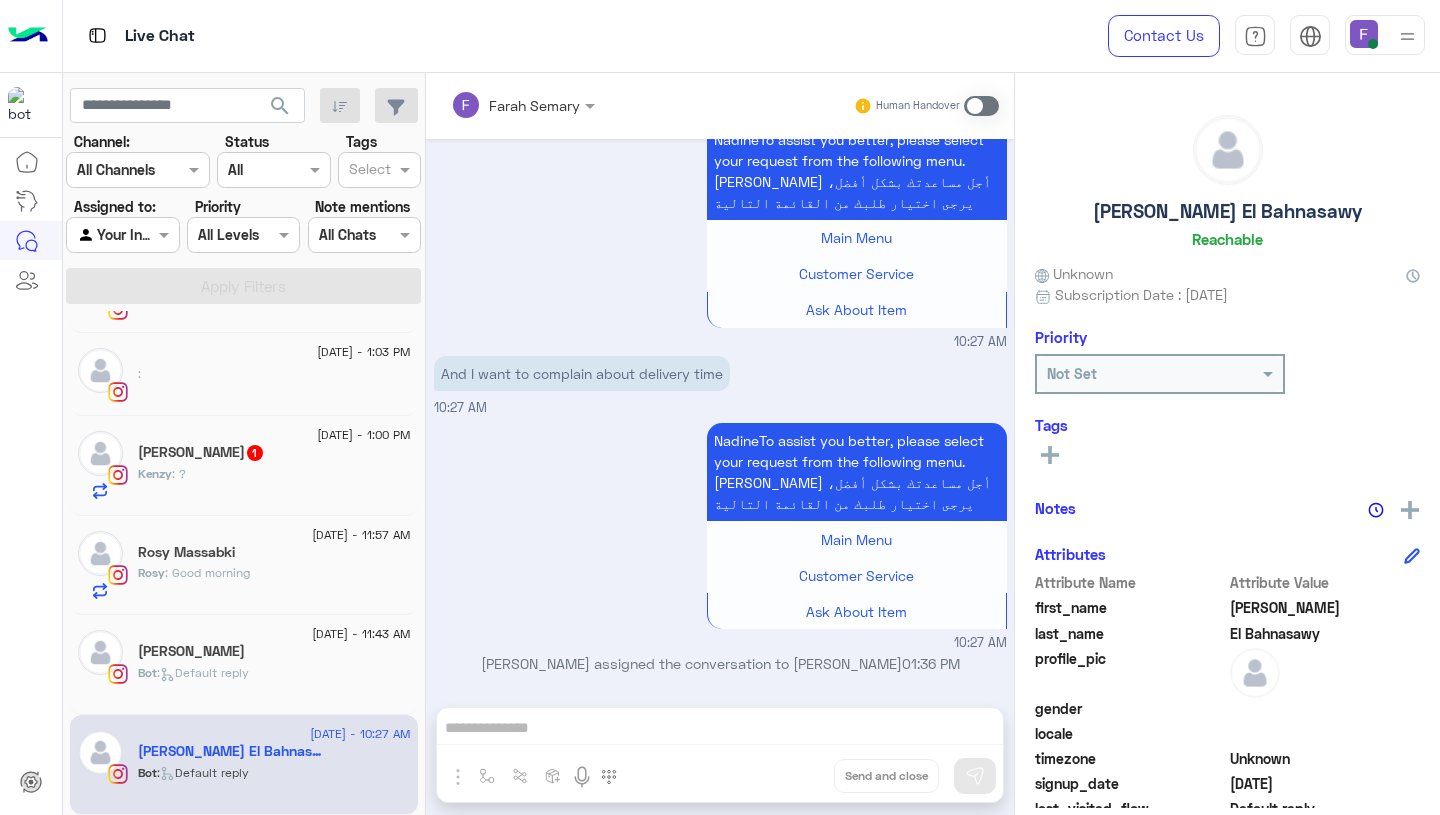 click at bounding box center (981, 106) 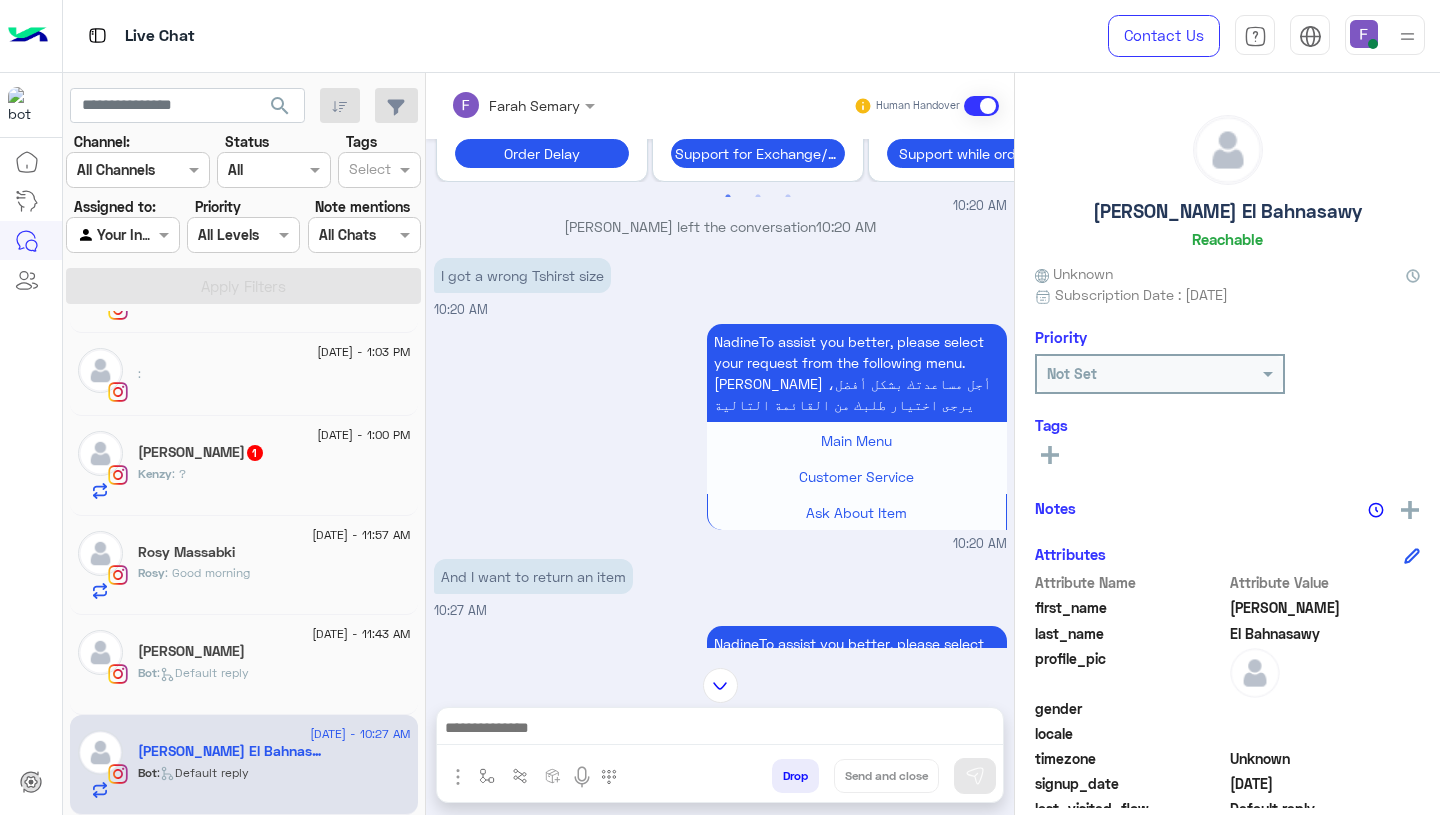 scroll, scrollTop: 1320, scrollLeft: 0, axis: vertical 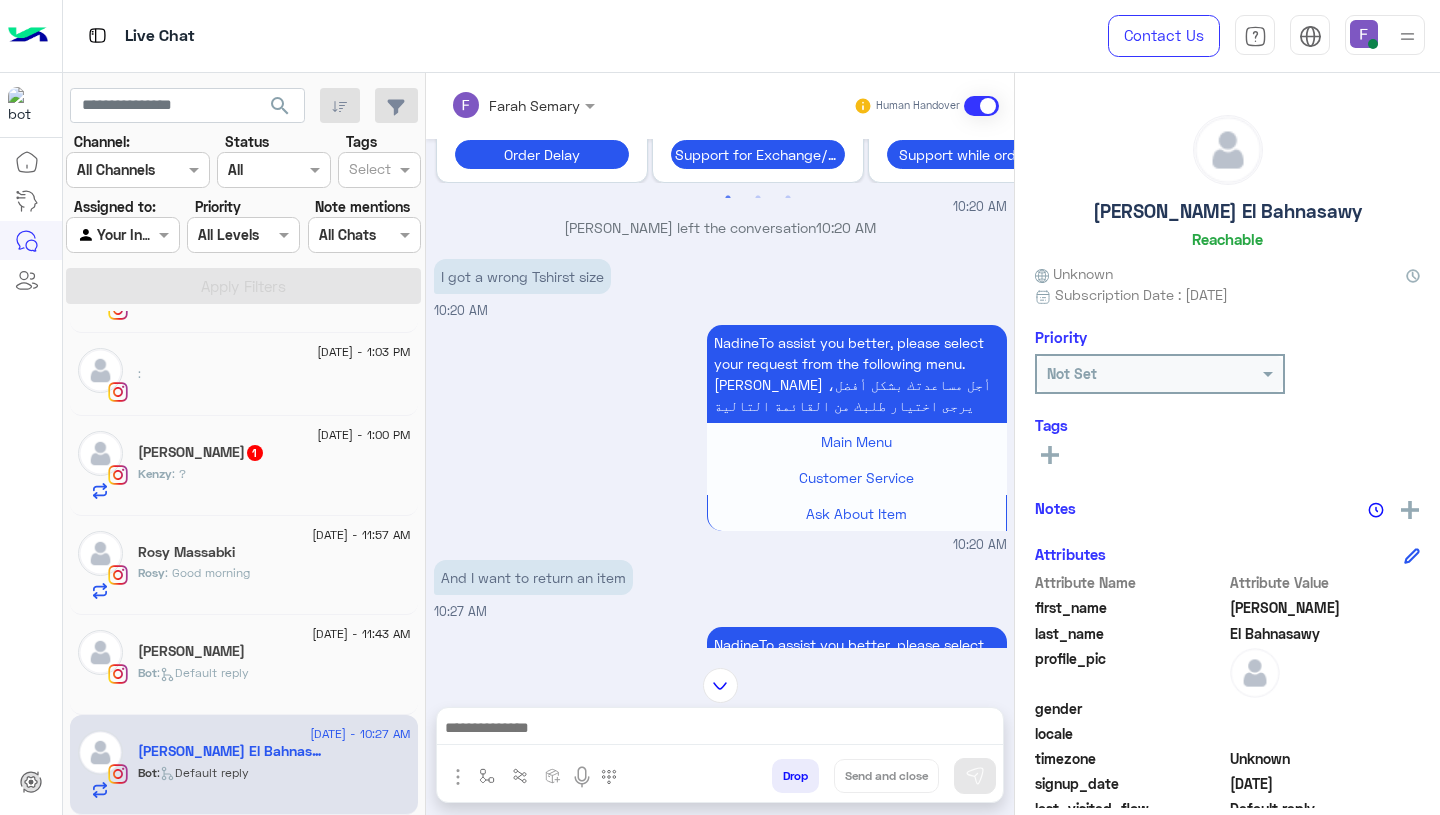 click on "I got  a wrong Tshirst size" at bounding box center (522, 276) 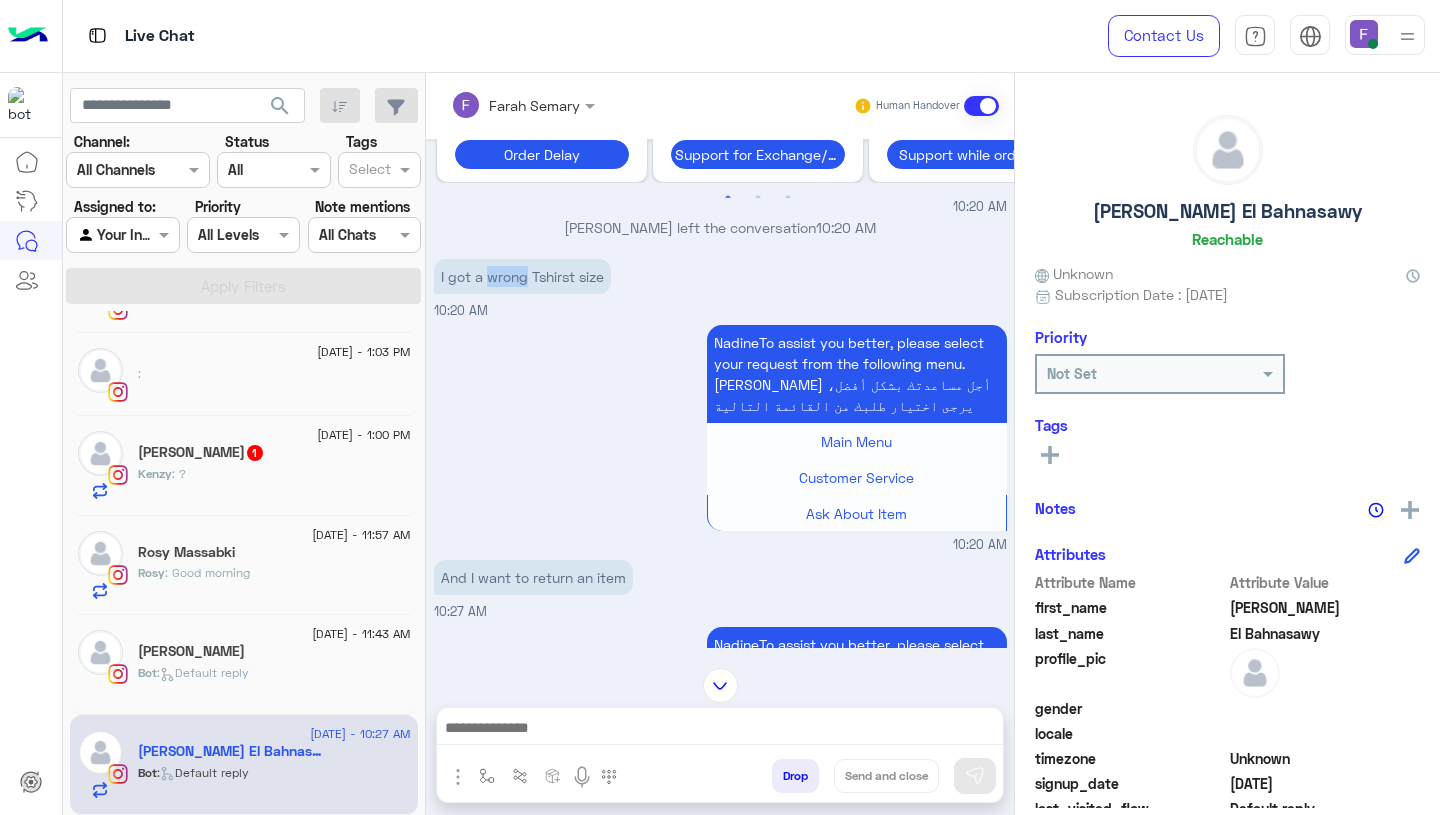 click on "I got  a wrong Tshirst size" at bounding box center [522, 276] 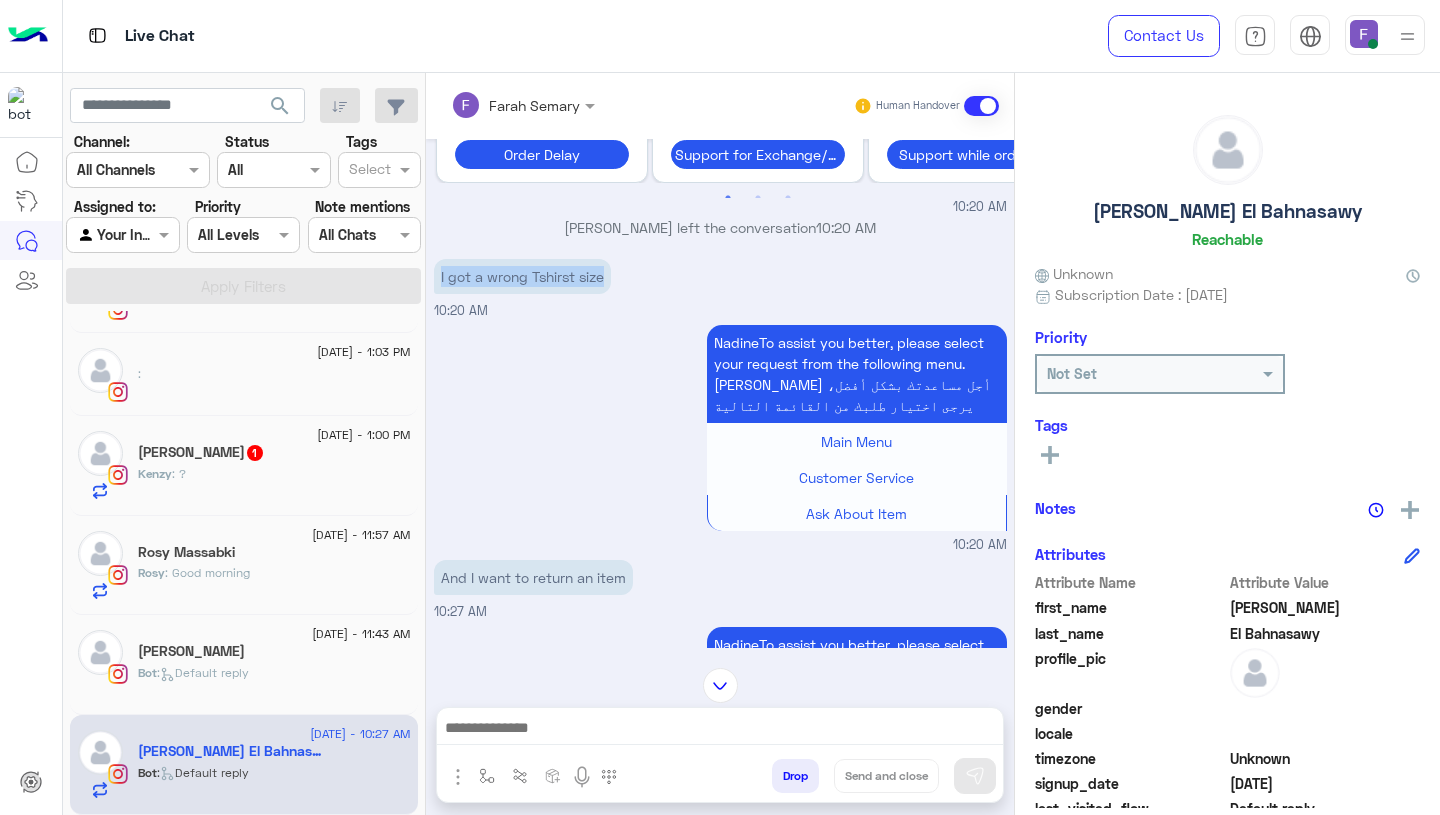 click on "I got  a wrong Tshirst size" at bounding box center [522, 276] 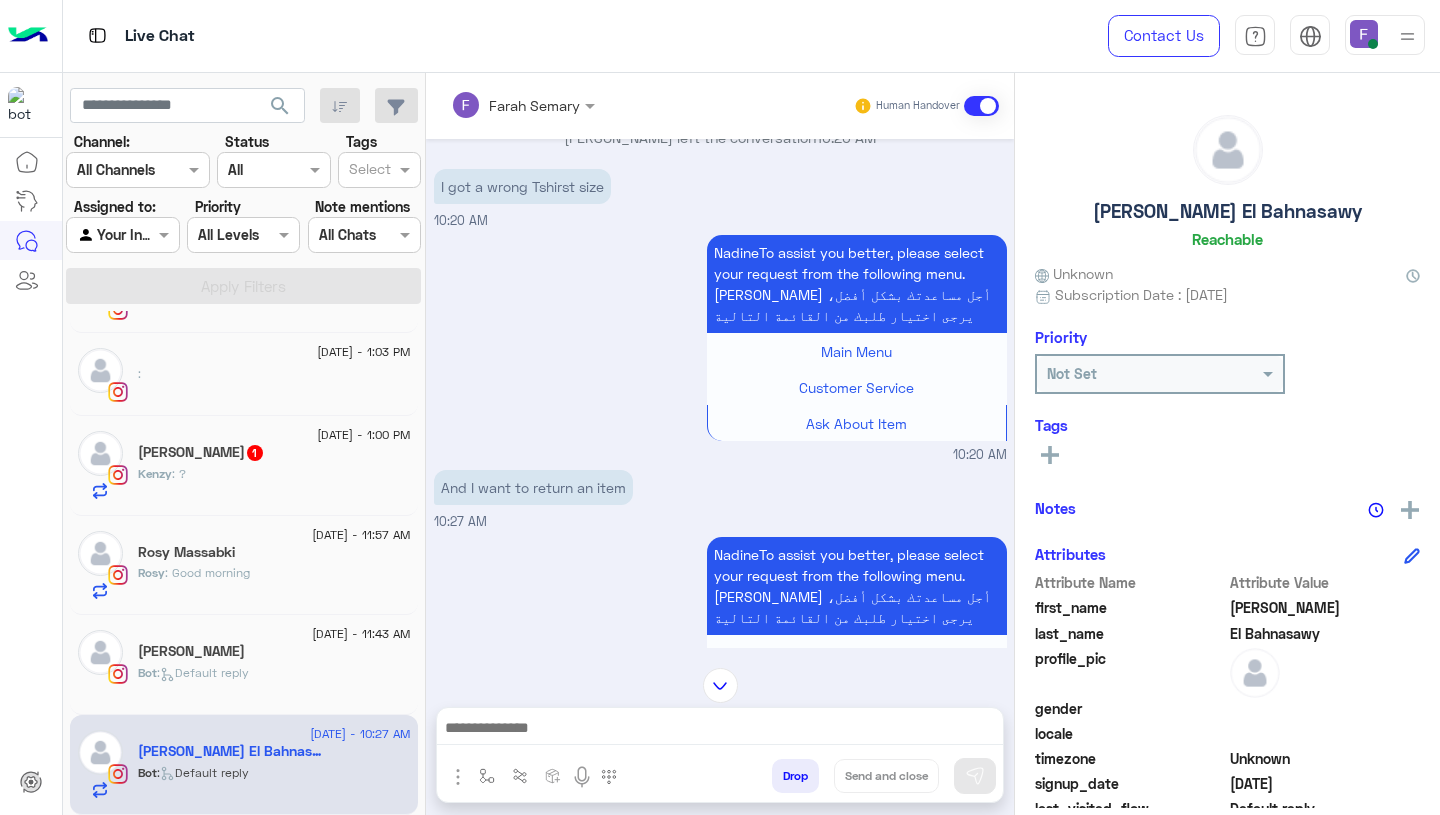 click on "And I want to return an item" at bounding box center [533, 487] 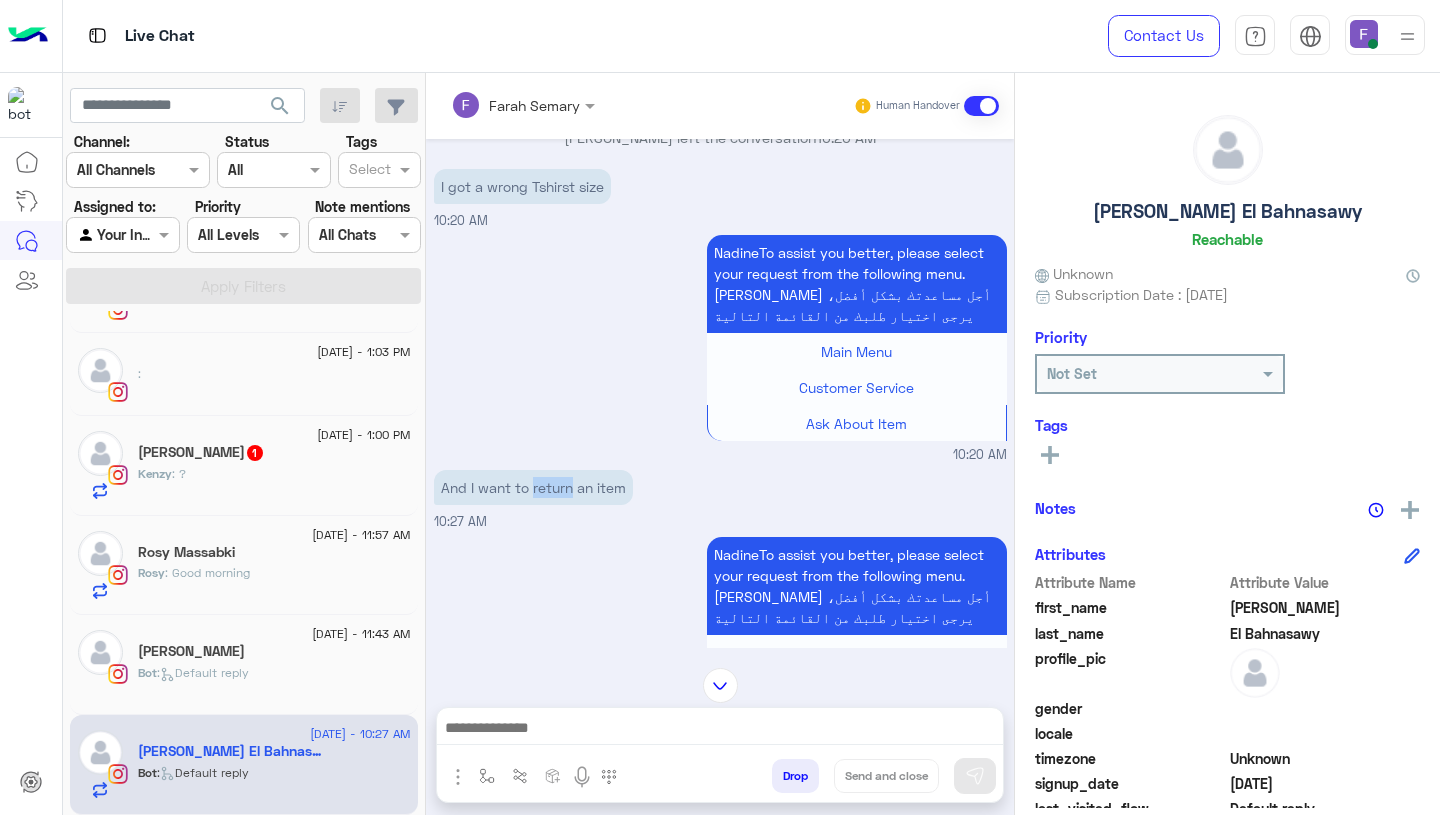 click on "And I want to return an item" at bounding box center (533, 487) 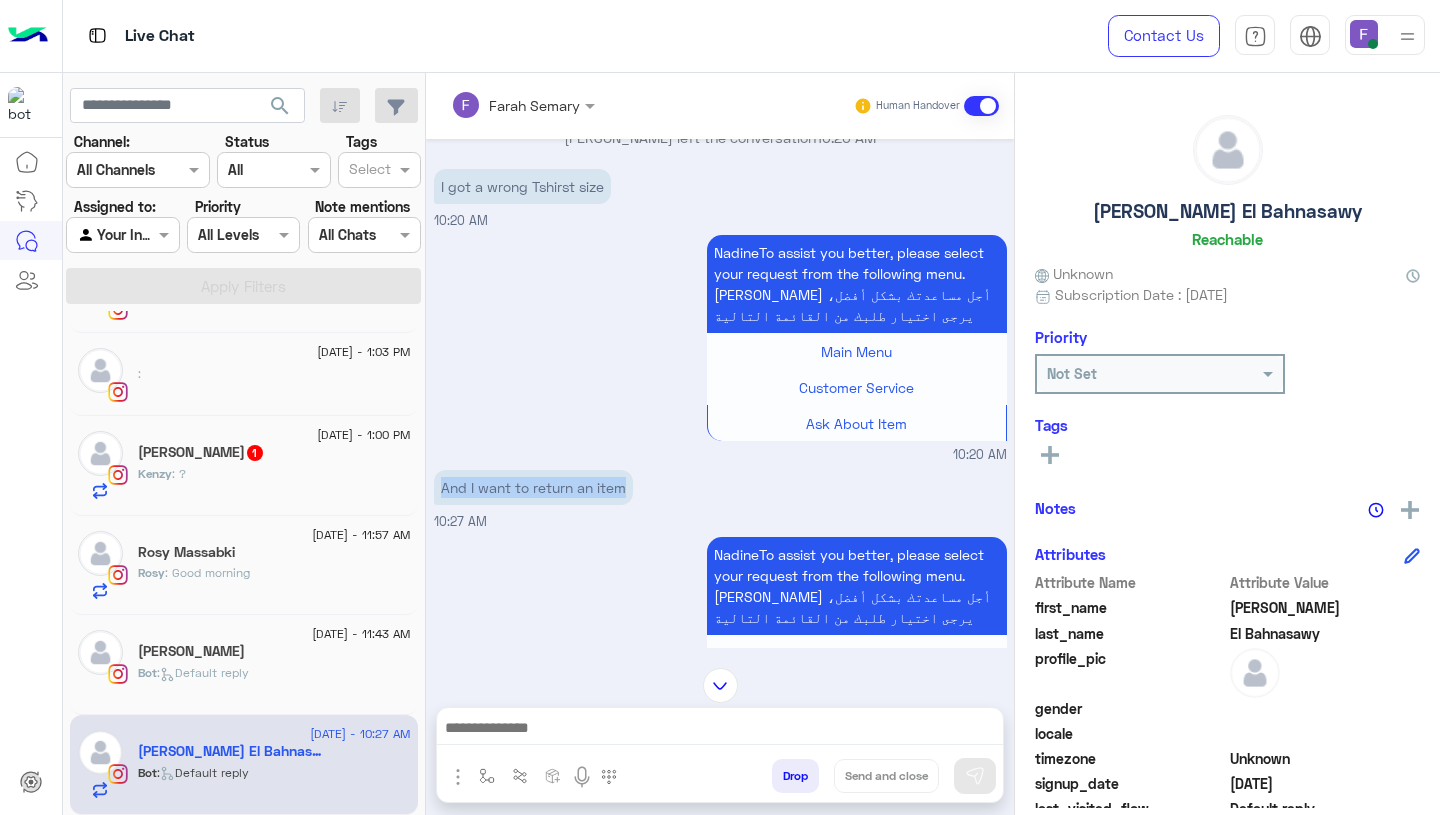 click on "And I want to return an item" at bounding box center (533, 487) 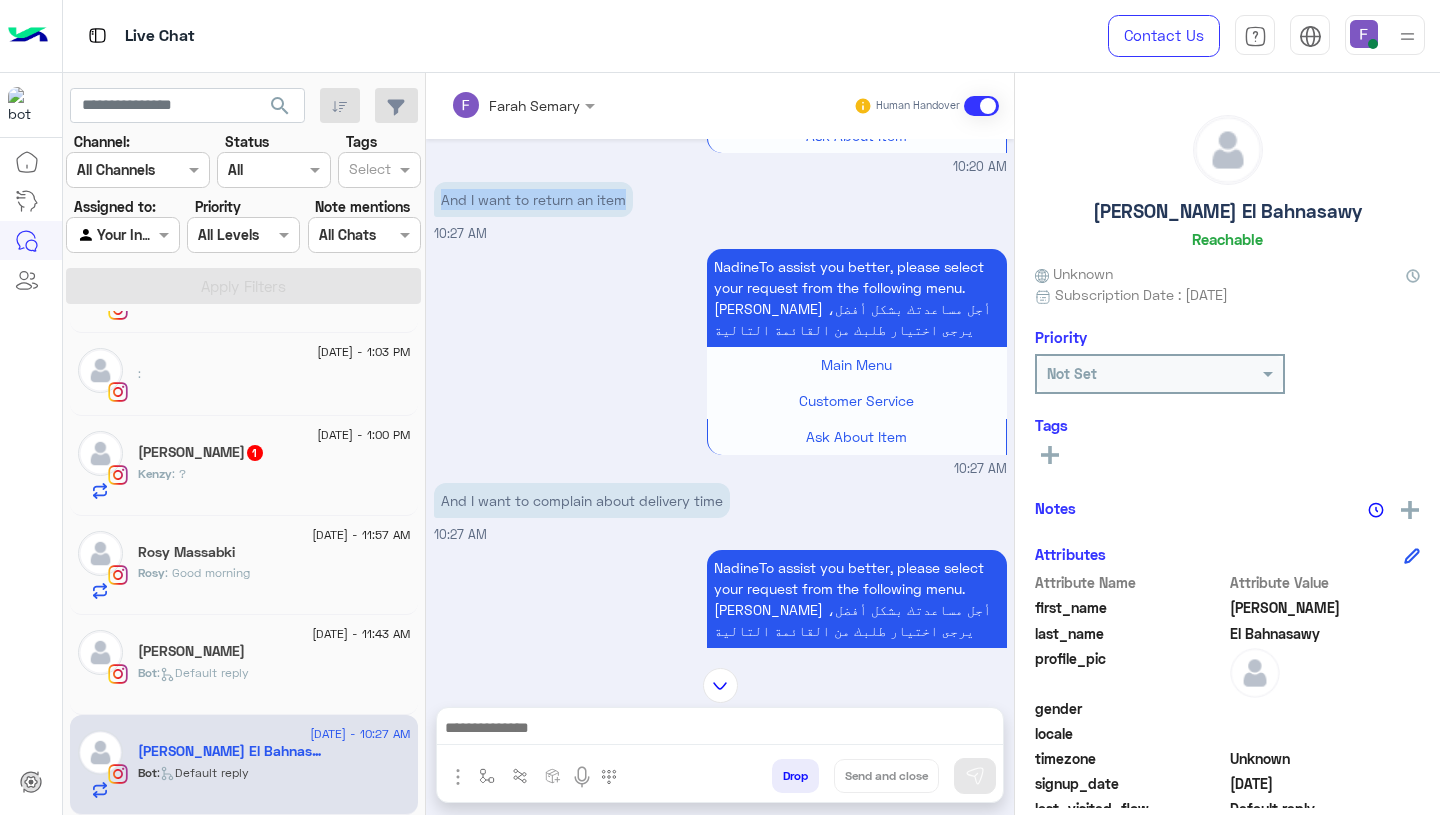 scroll, scrollTop: 1713, scrollLeft: 0, axis: vertical 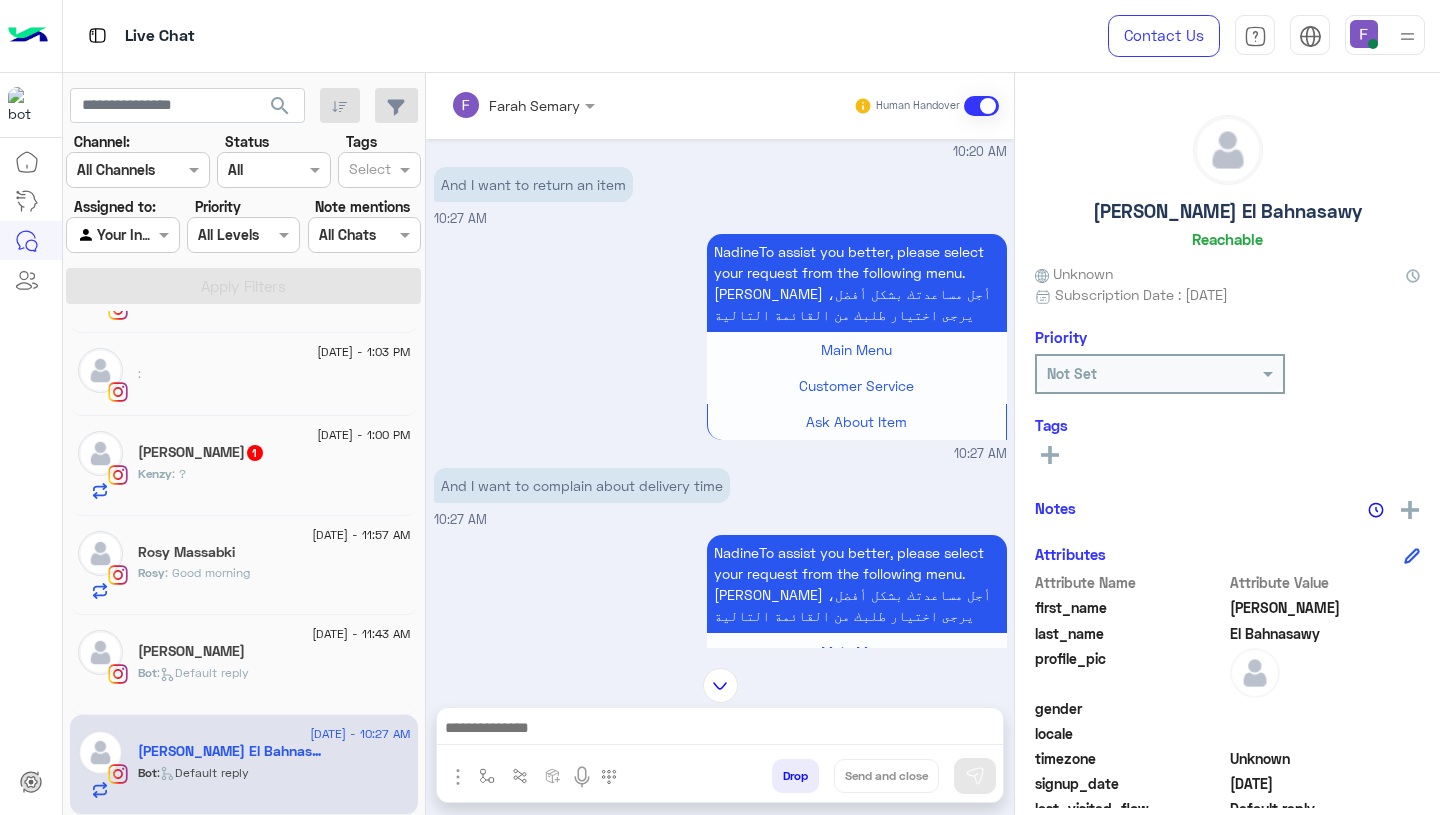 click on "And I want to complain about delivery time" at bounding box center [582, 485] 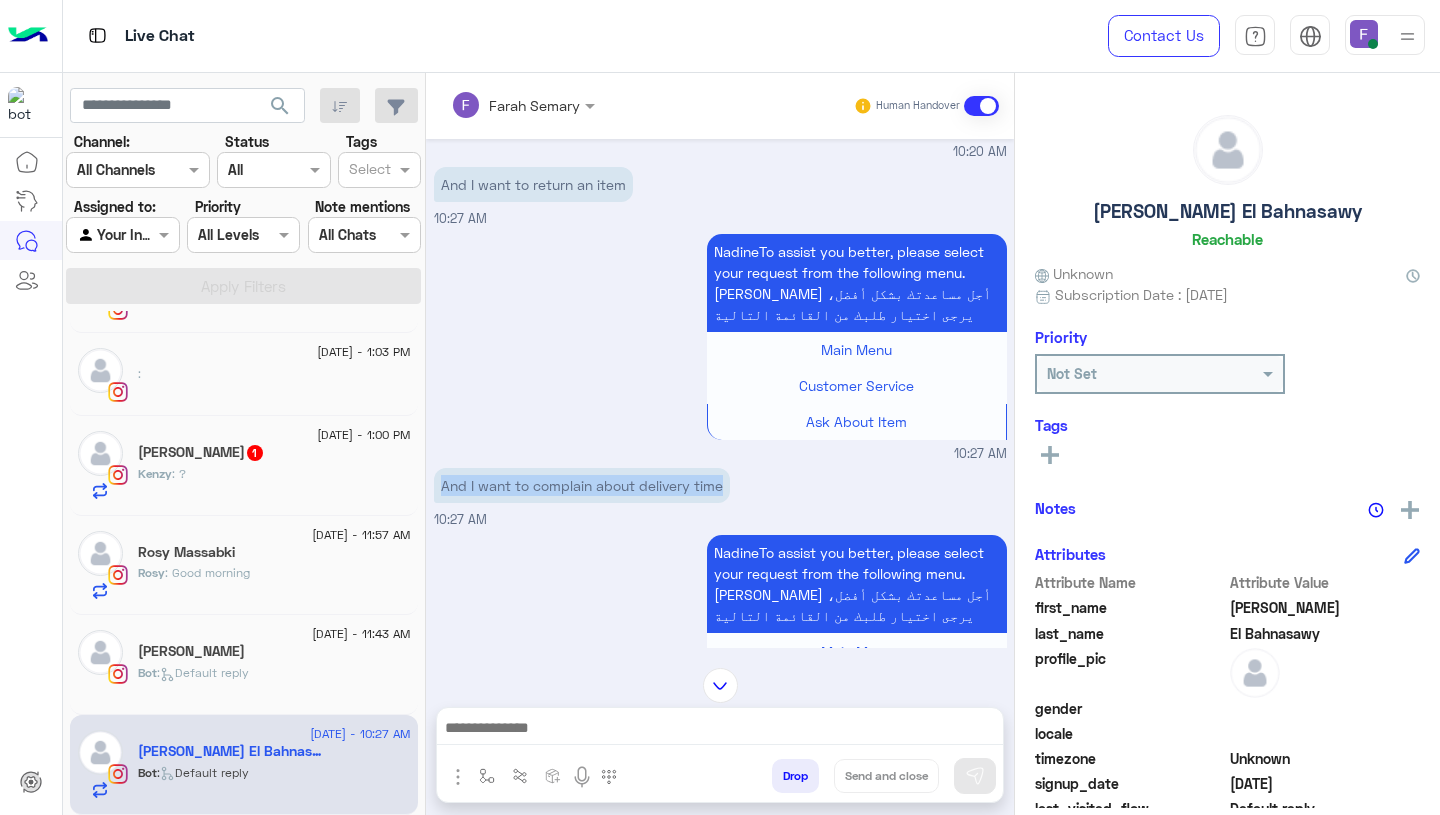 click on "And I want to complain about delivery time" at bounding box center (582, 485) 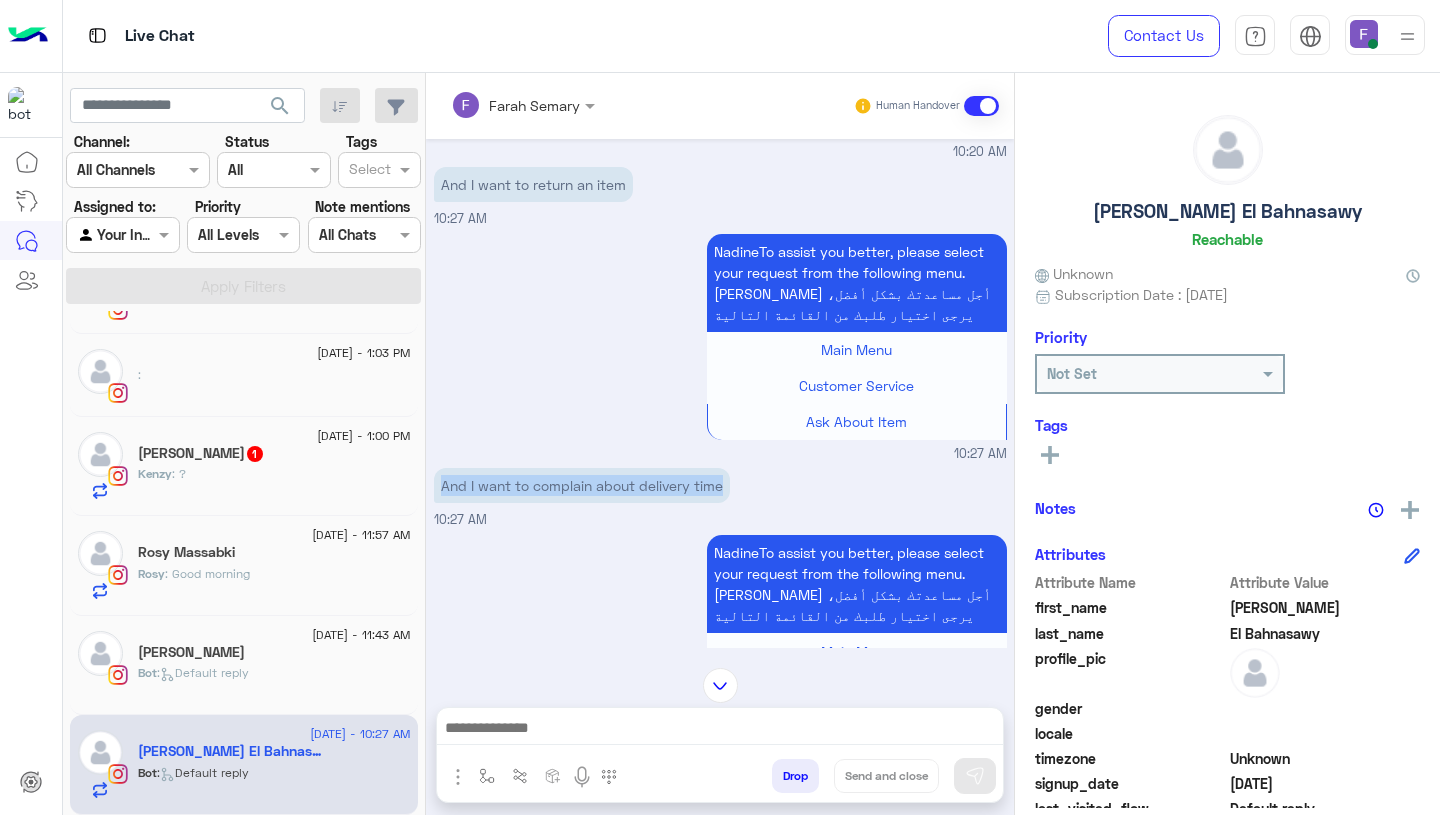 scroll, scrollTop: 2164, scrollLeft: 0, axis: vertical 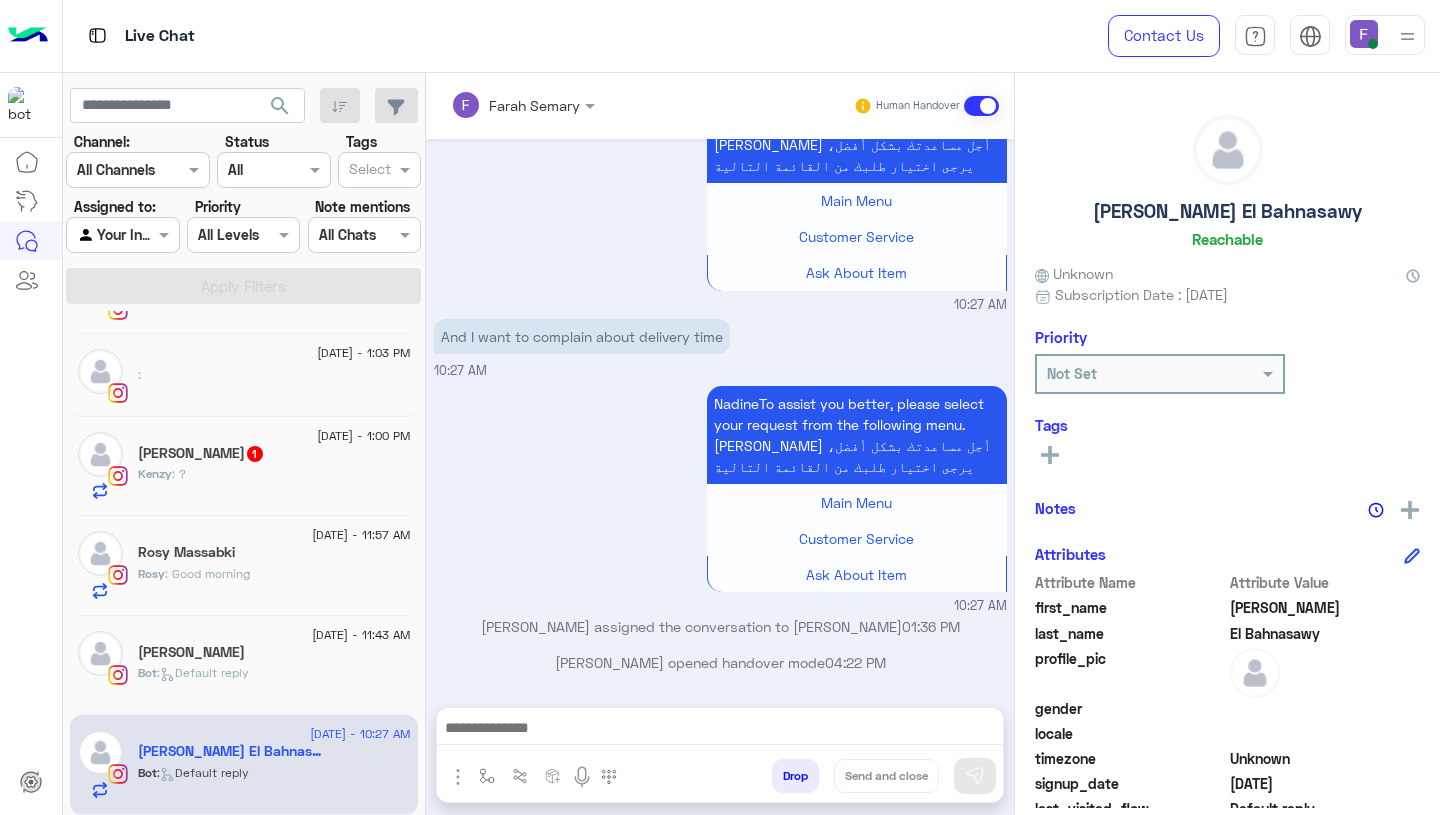 click at bounding box center [720, 730] 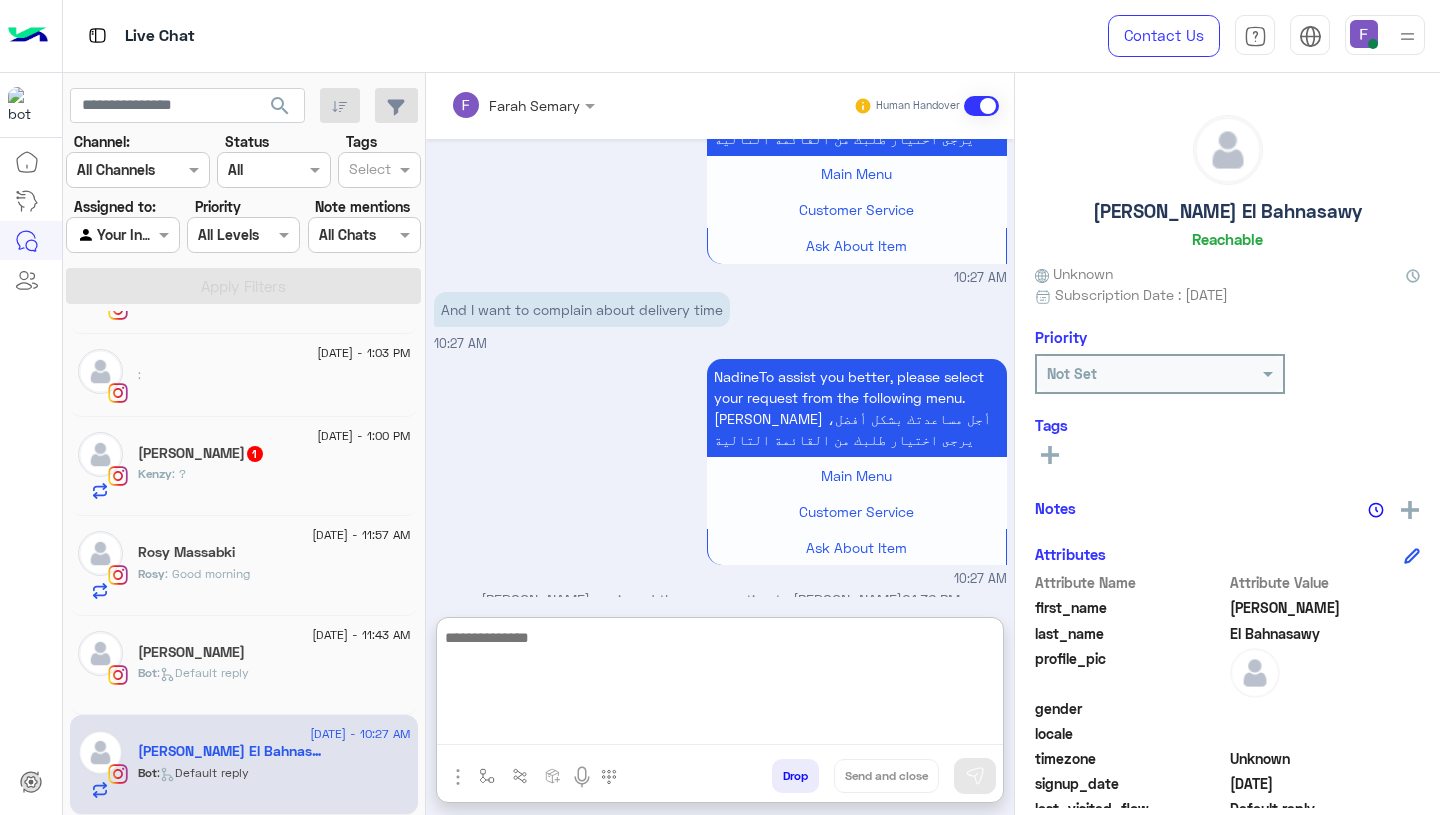 paste on "**********" 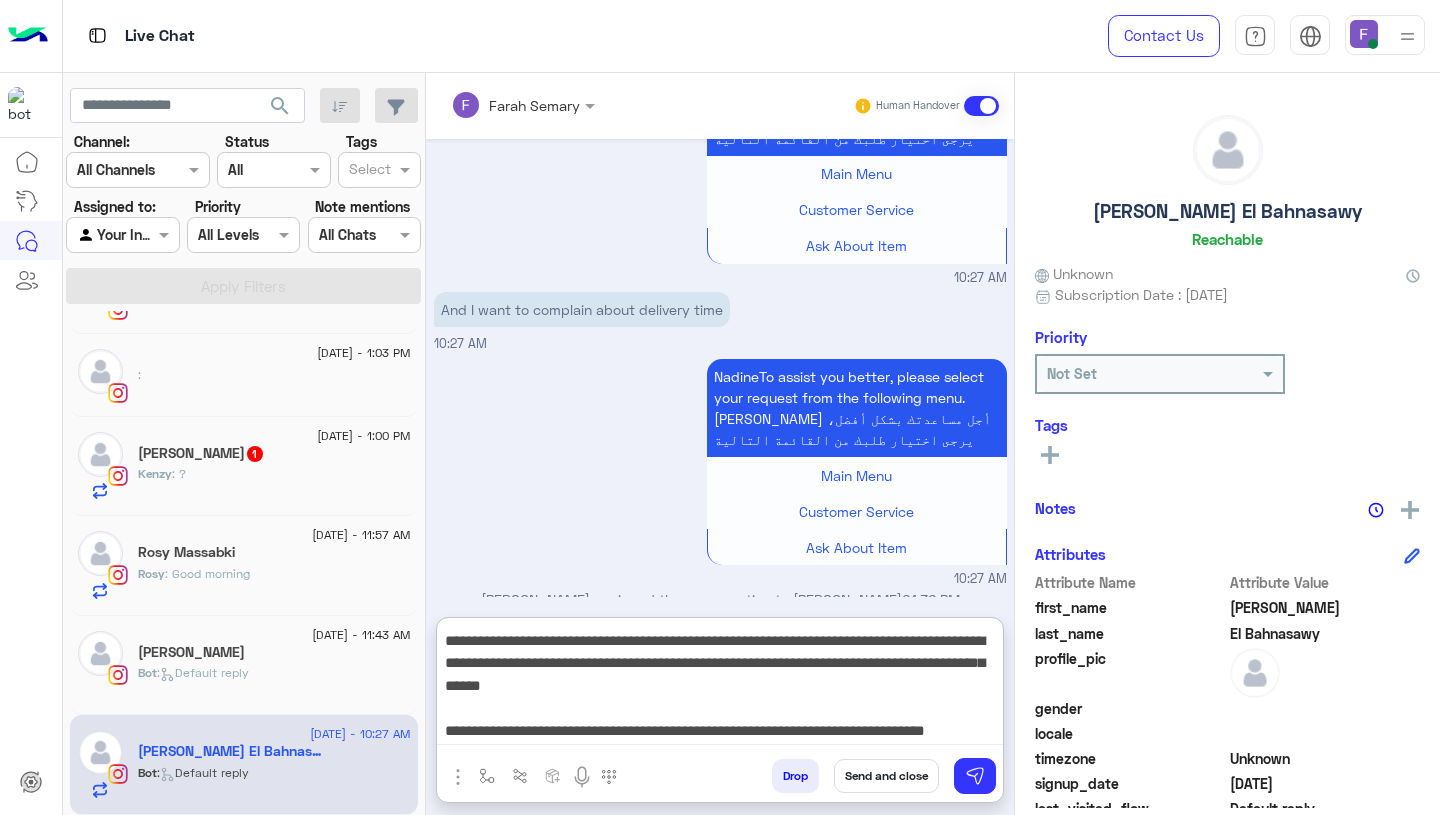 scroll, scrollTop: 0, scrollLeft: 0, axis: both 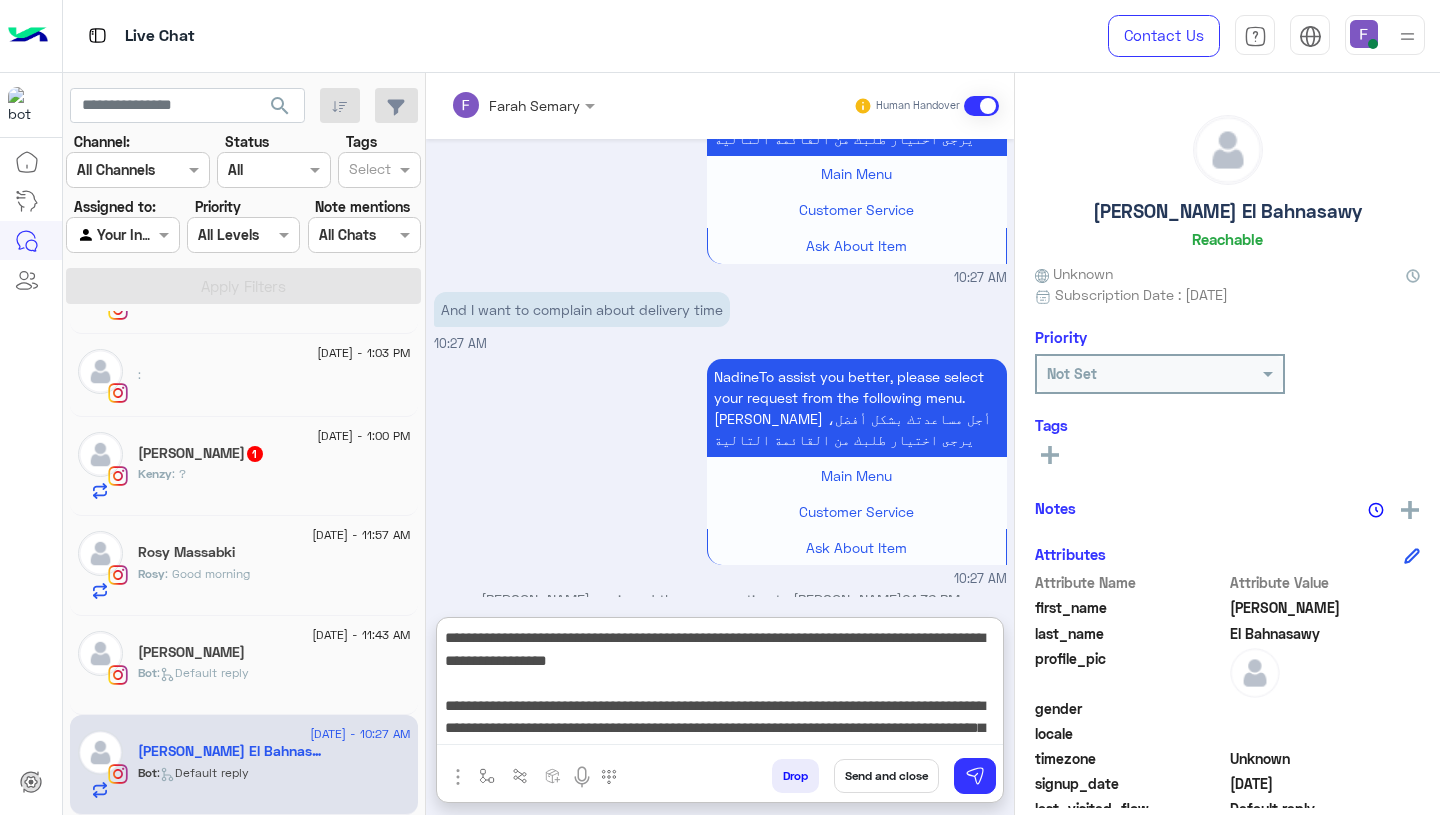 click on "**********" at bounding box center [720, 685] 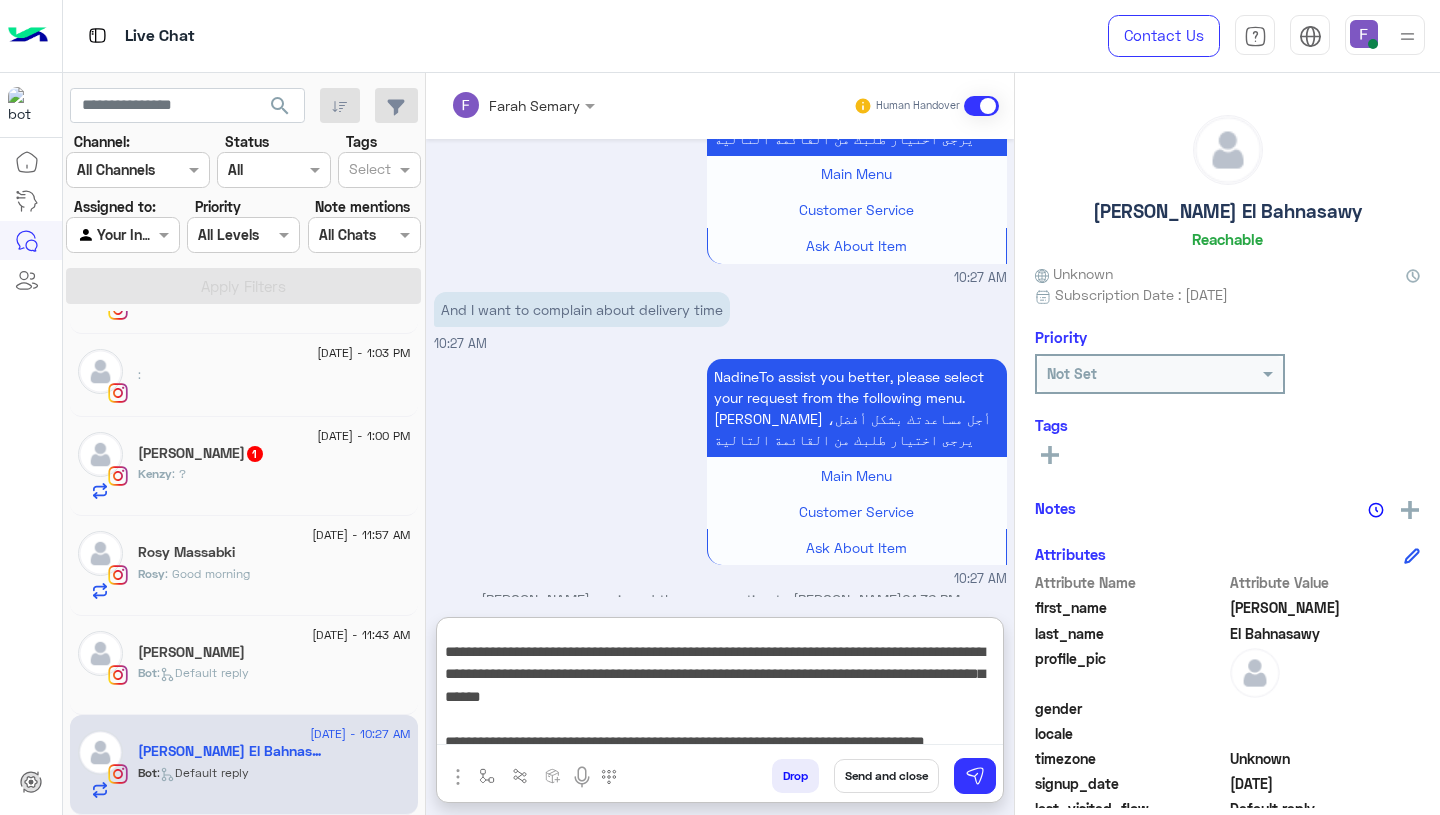 scroll, scrollTop: 60, scrollLeft: 0, axis: vertical 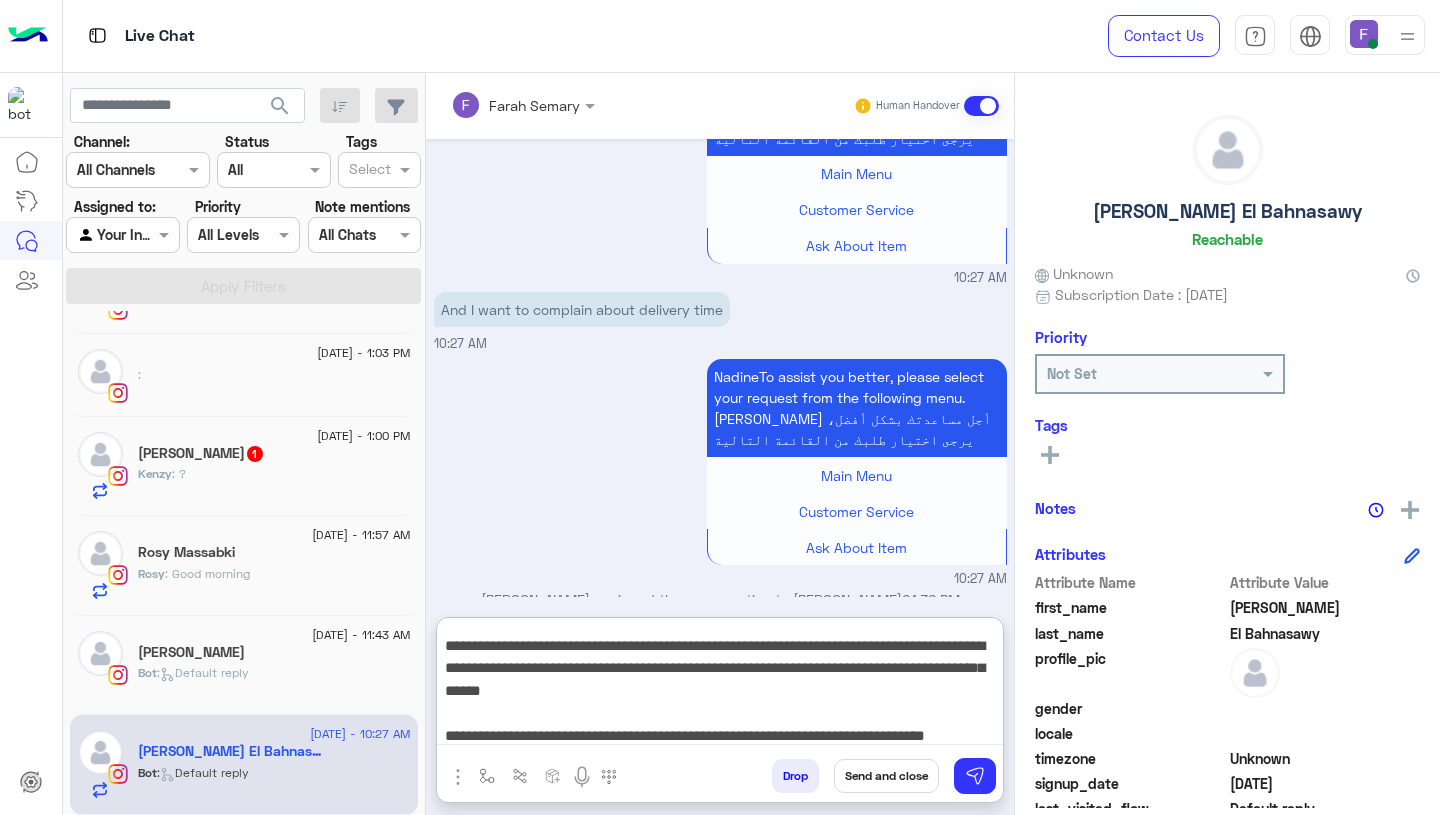 click on "**********" at bounding box center (720, 685) 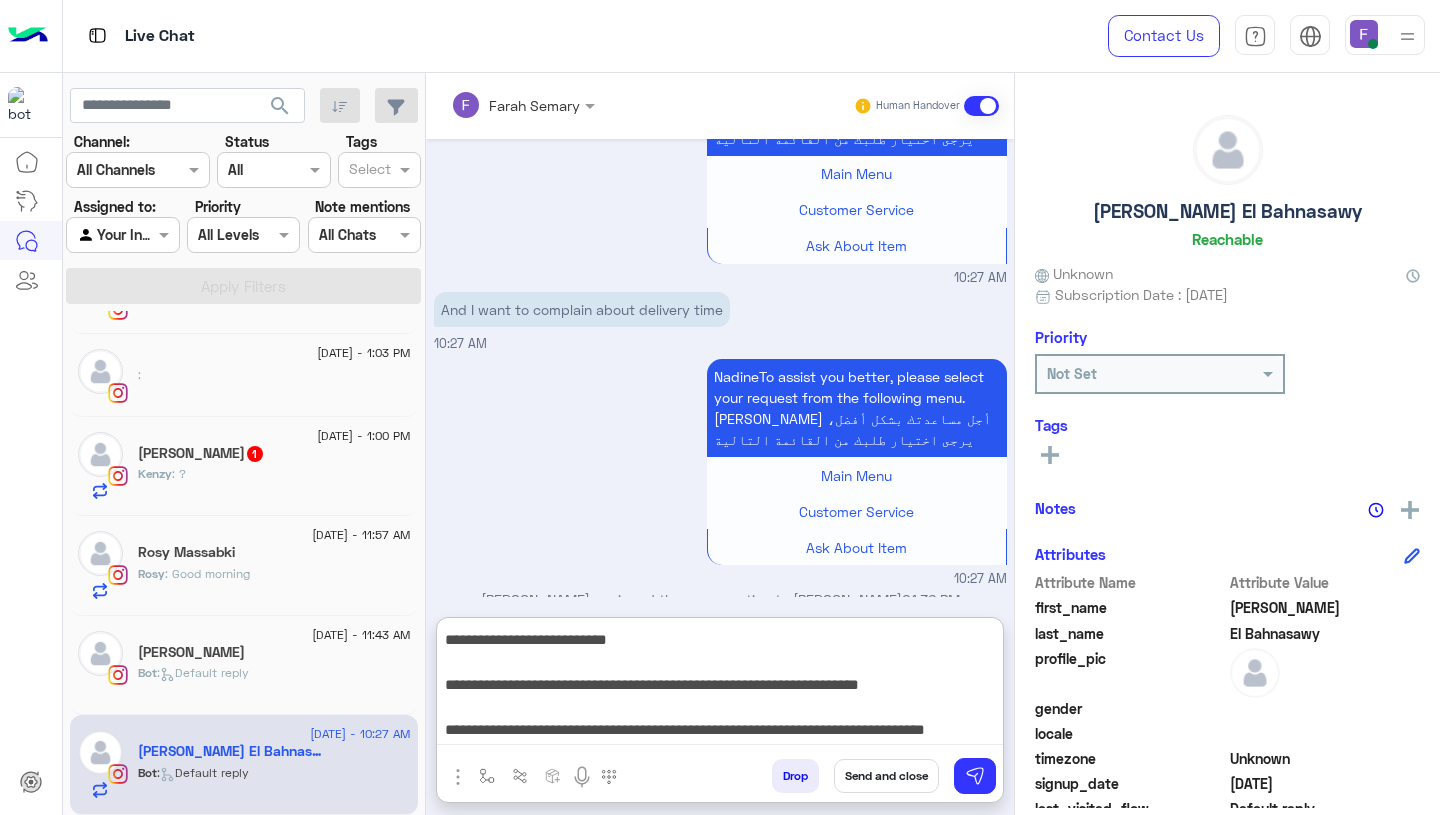 scroll, scrollTop: 110, scrollLeft: 0, axis: vertical 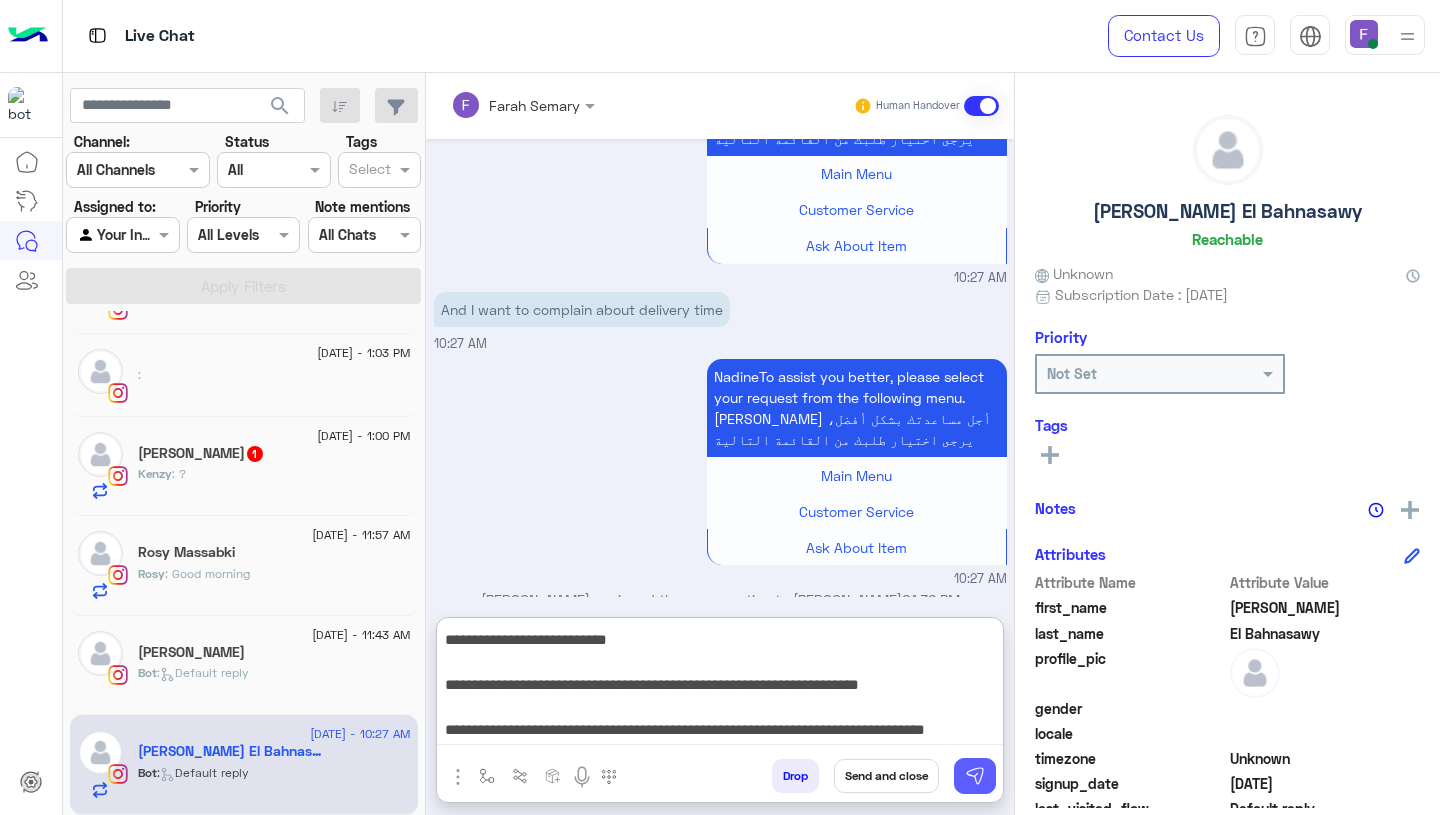 type on "**********" 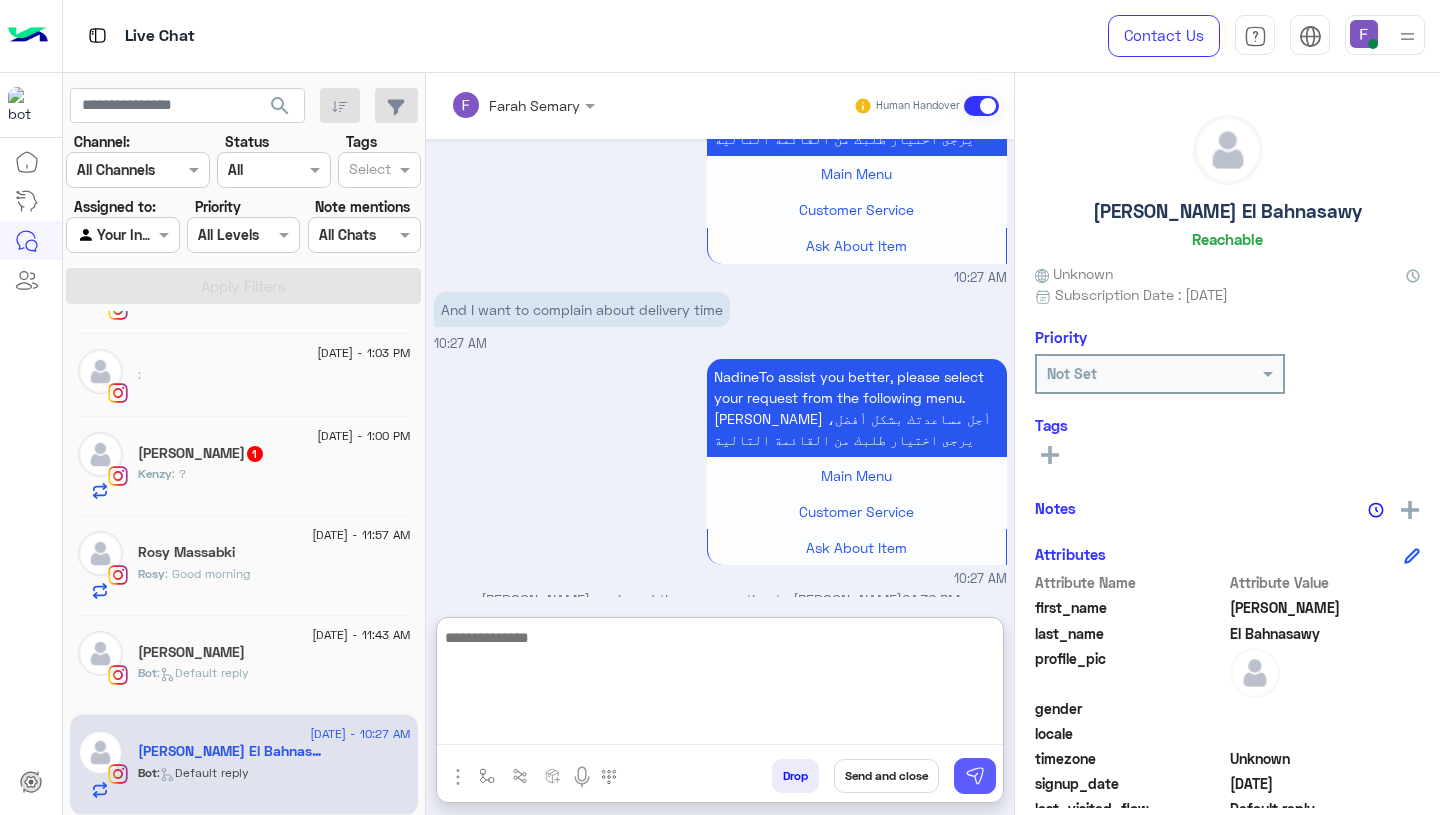 scroll, scrollTop: 0, scrollLeft: 0, axis: both 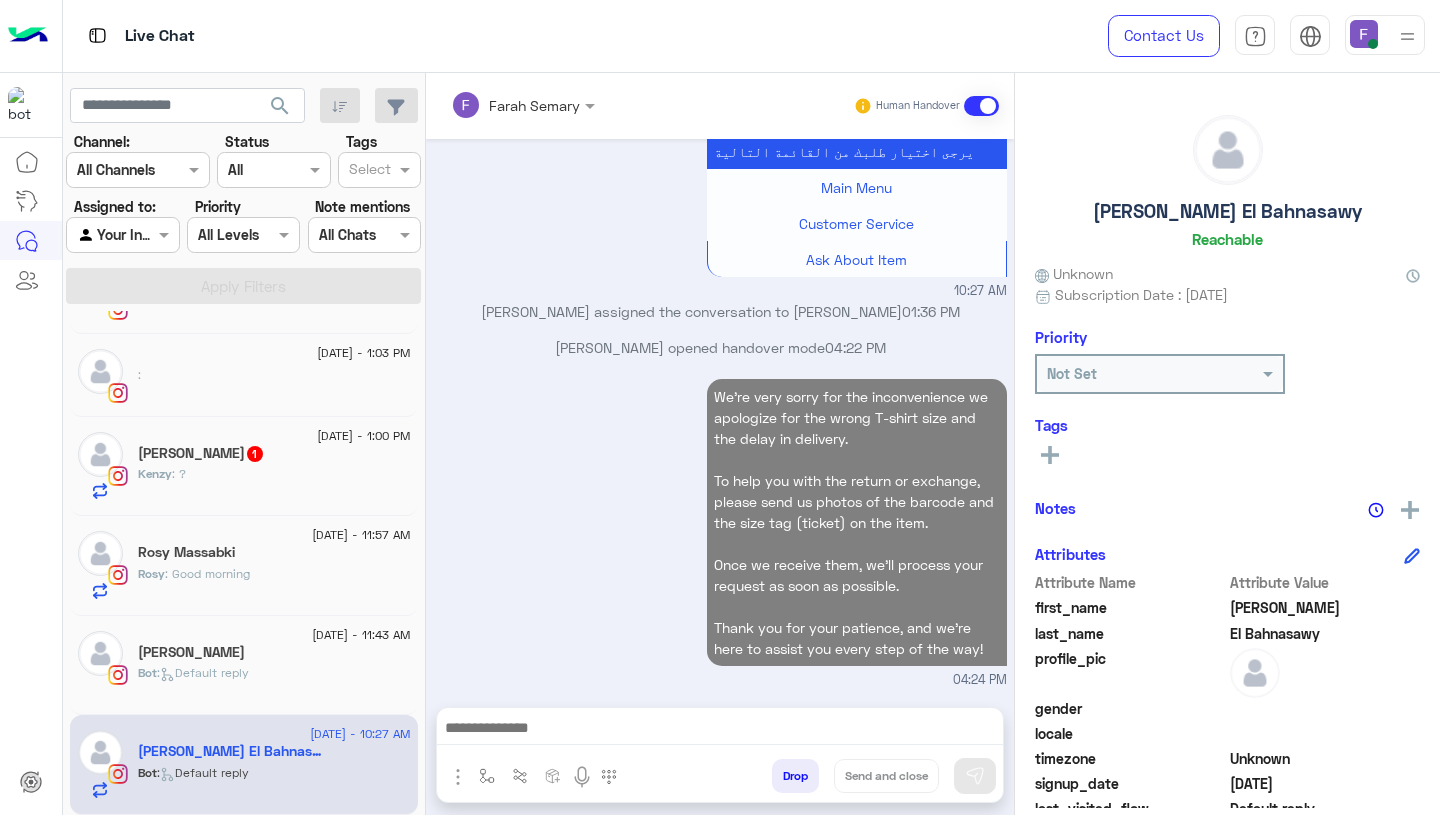 click on "[PERSON_NAME]" 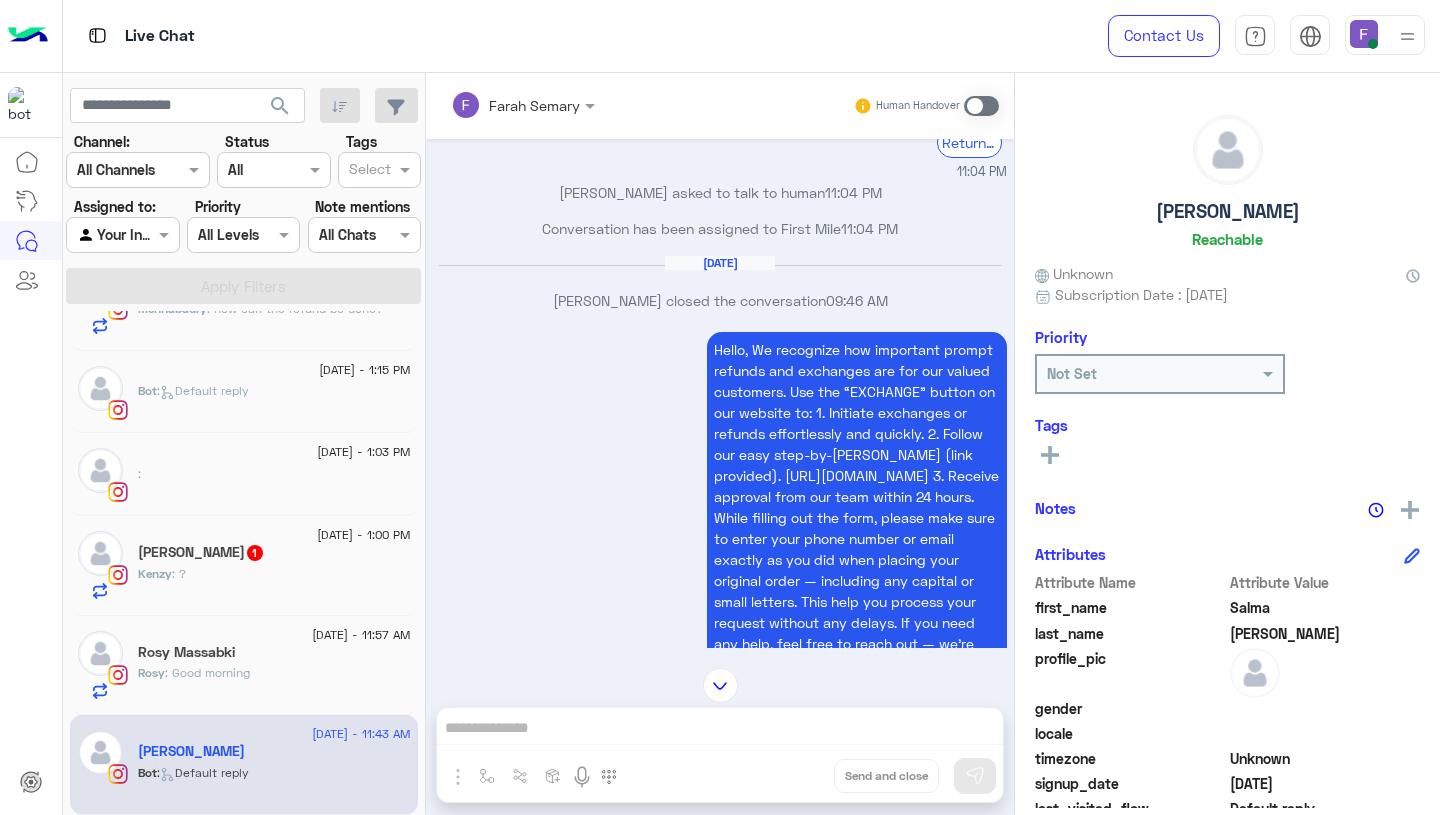 scroll, scrollTop: 1853, scrollLeft: 0, axis: vertical 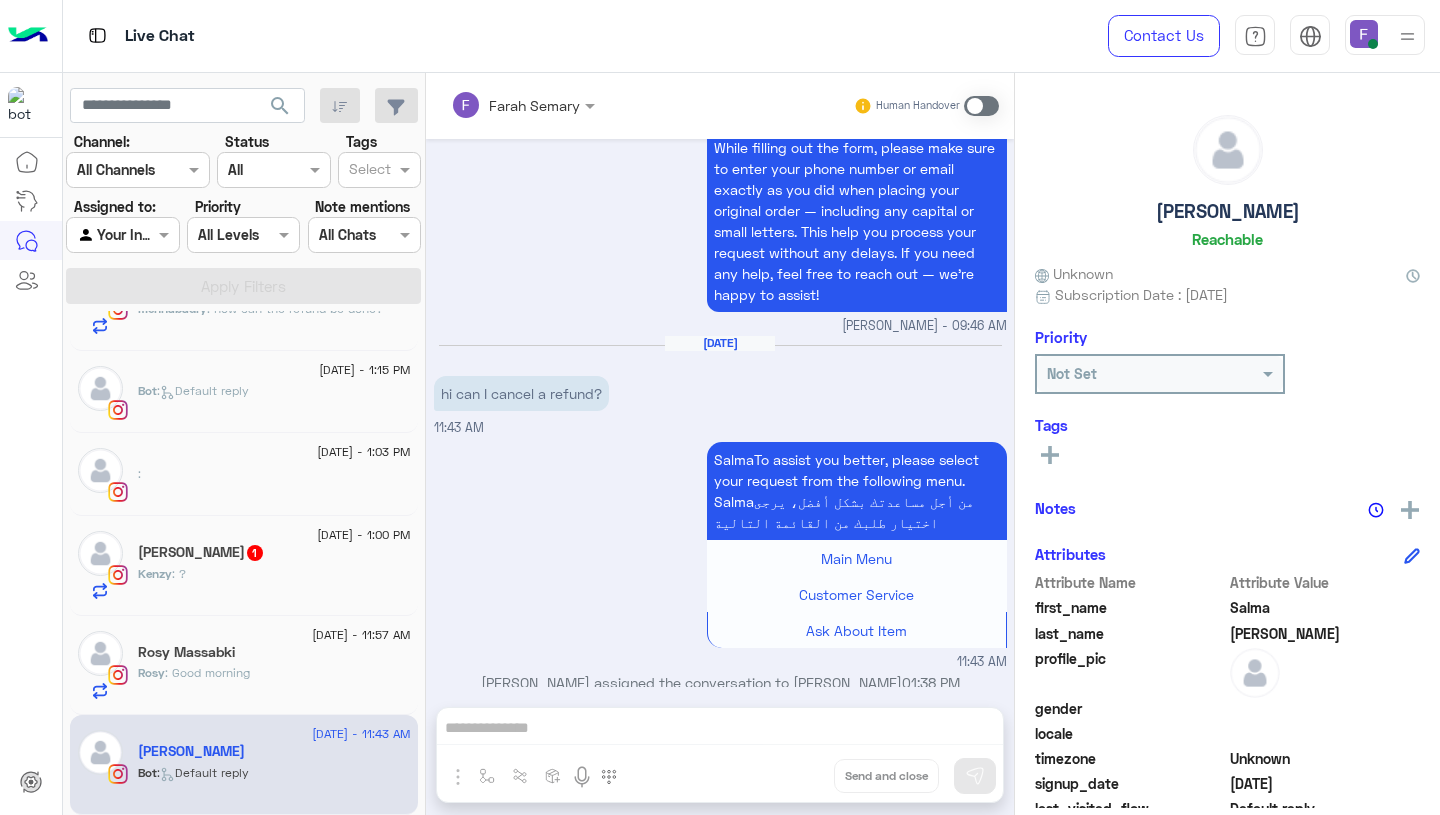 click at bounding box center (981, 106) 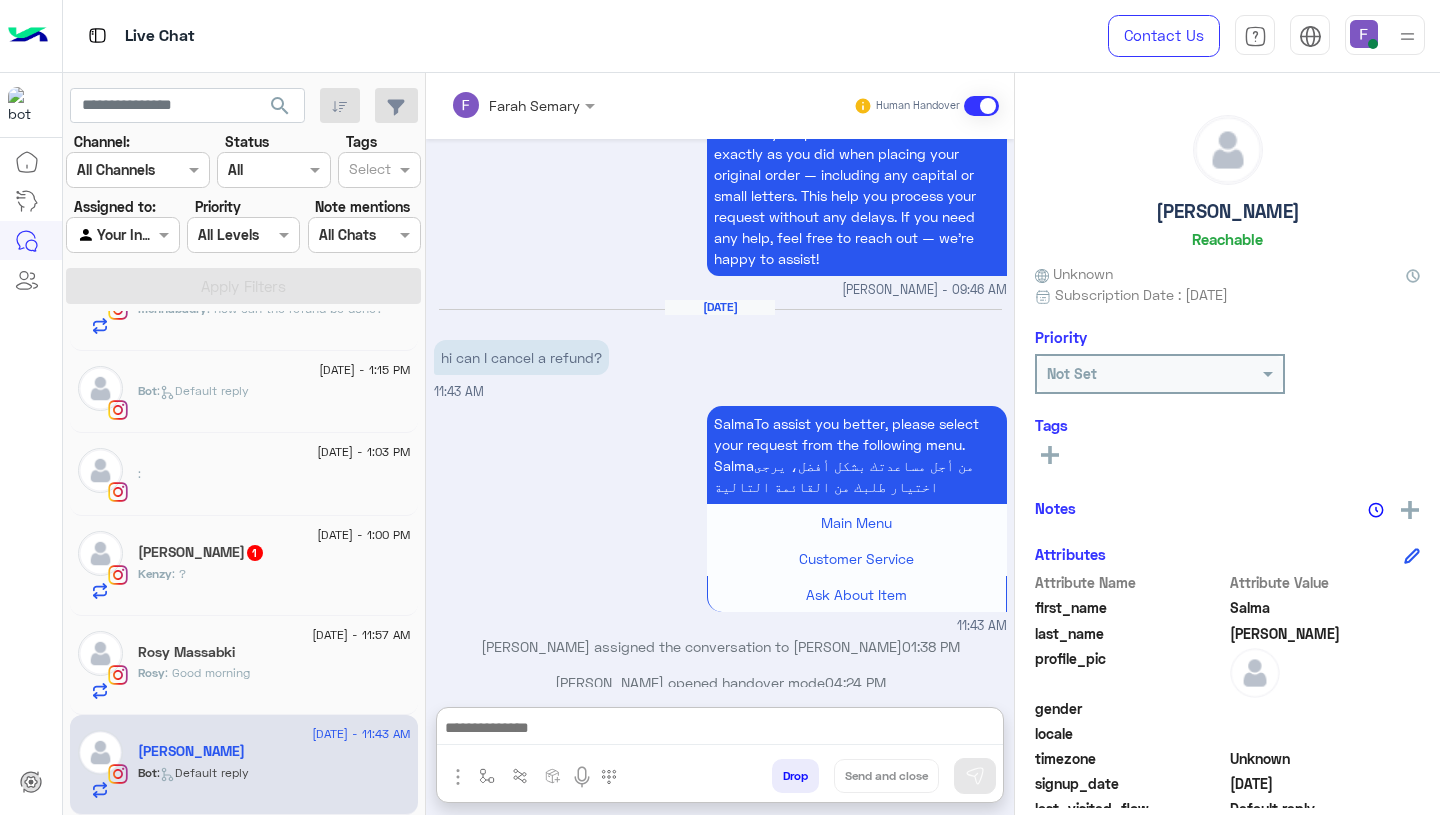 click at bounding box center [720, 730] 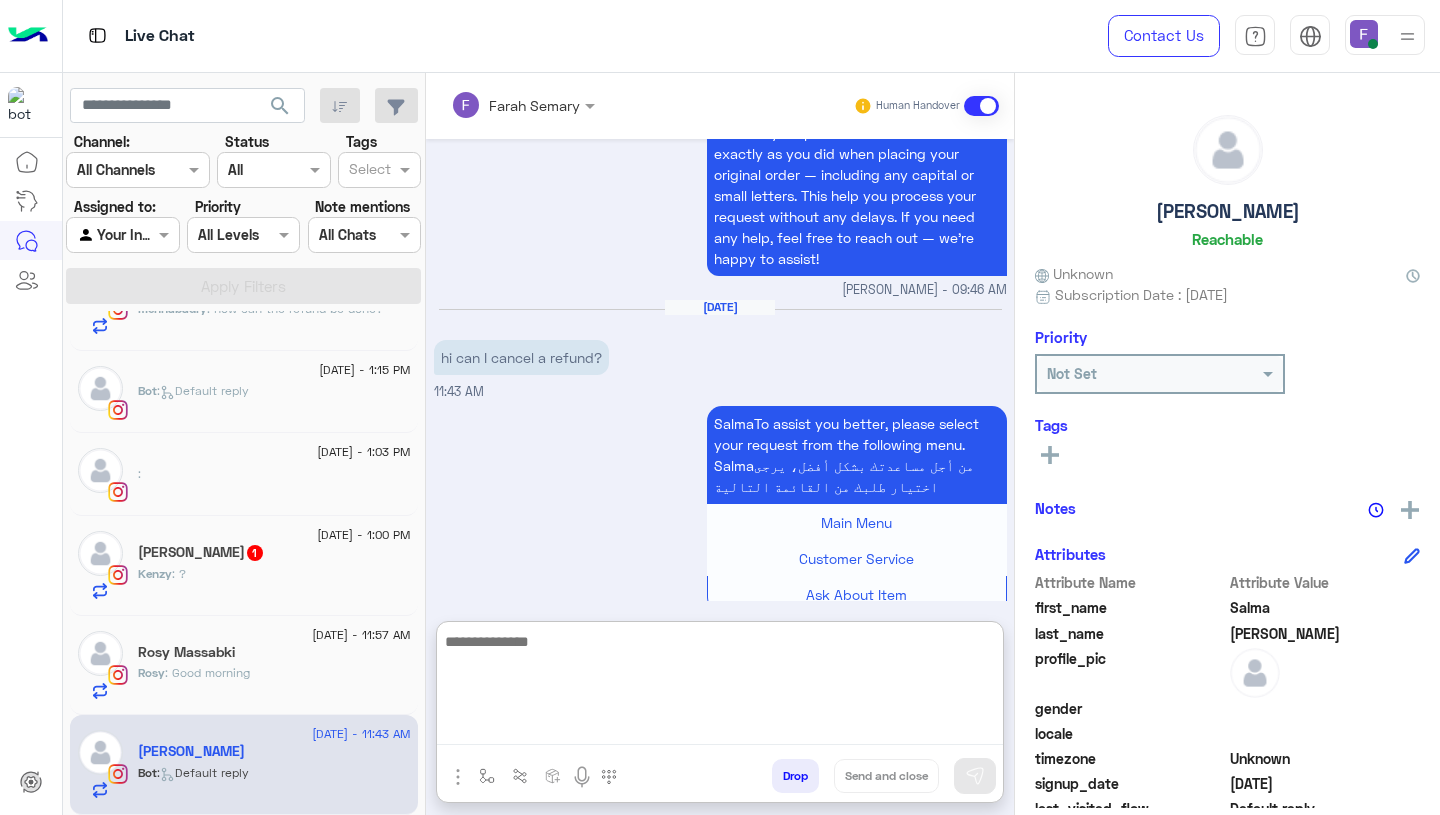 paste on "**********" 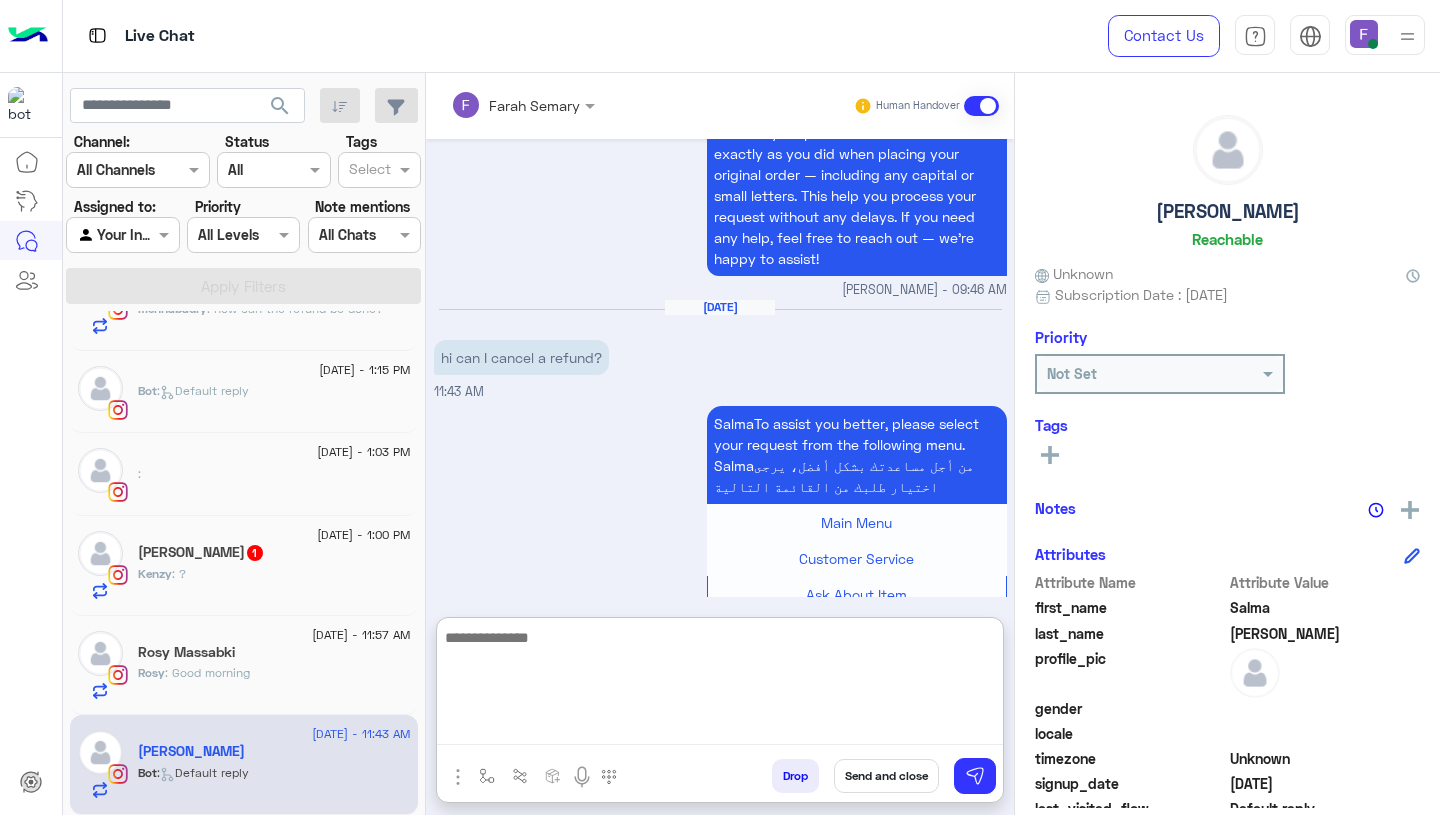 scroll, scrollTop: 2064, scrollLeft: 0, axis: vertical 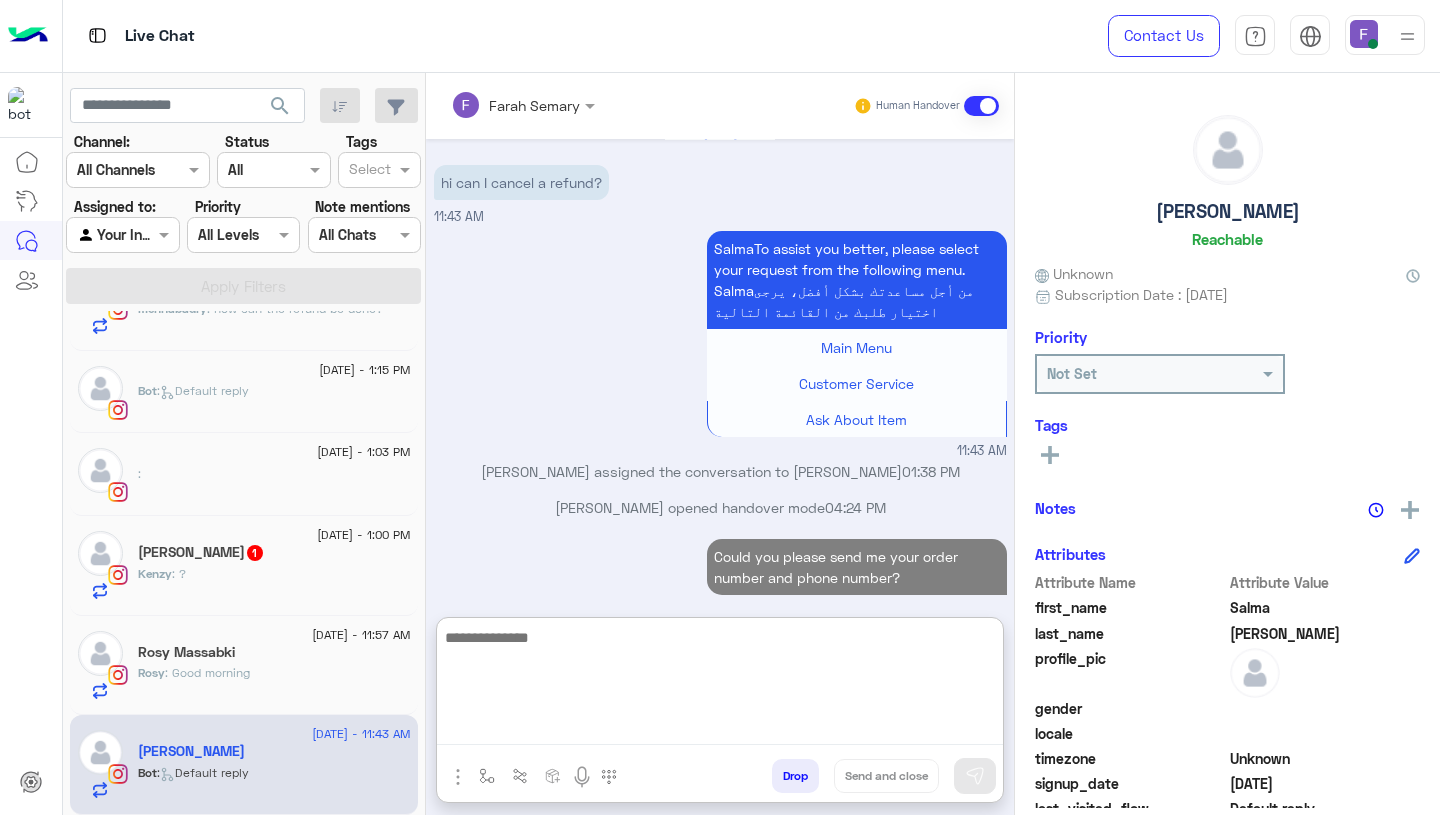 click on "Rosy : Good morning" 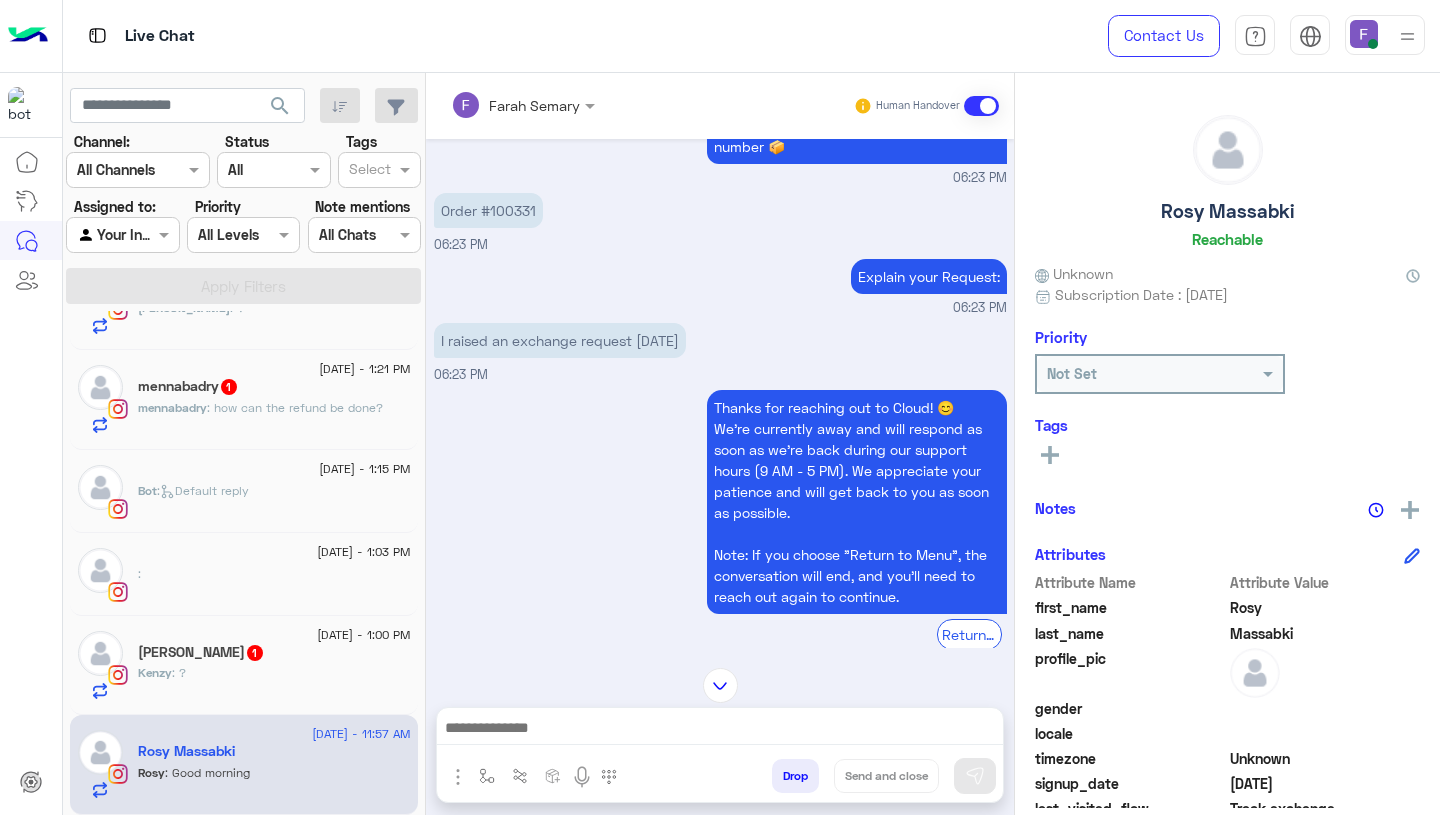 scroll, scrollTop: 1035, scrollLeft: 0, axis: vertical 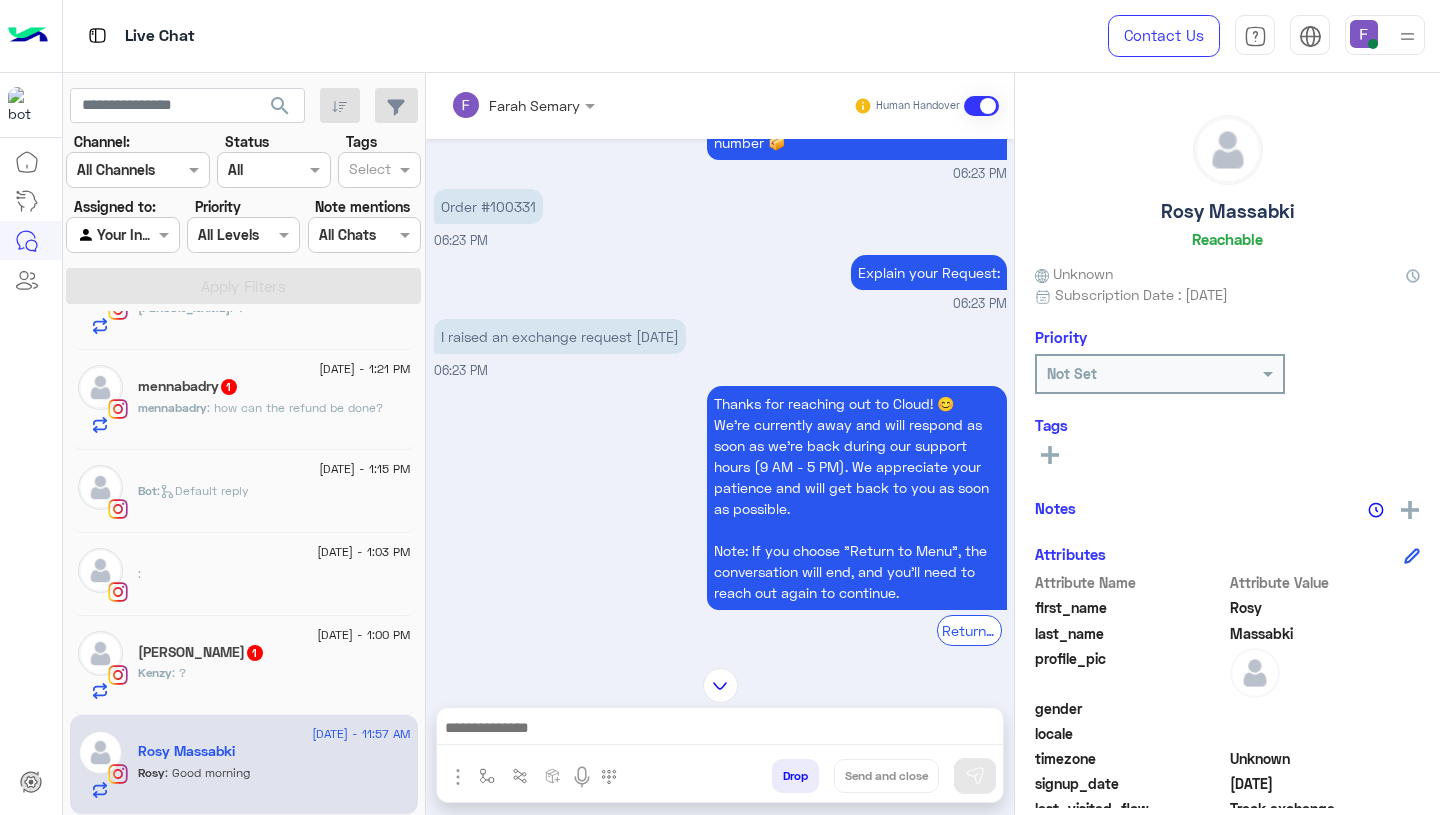 click on "Order #100331" at bounding box center [488, 206] 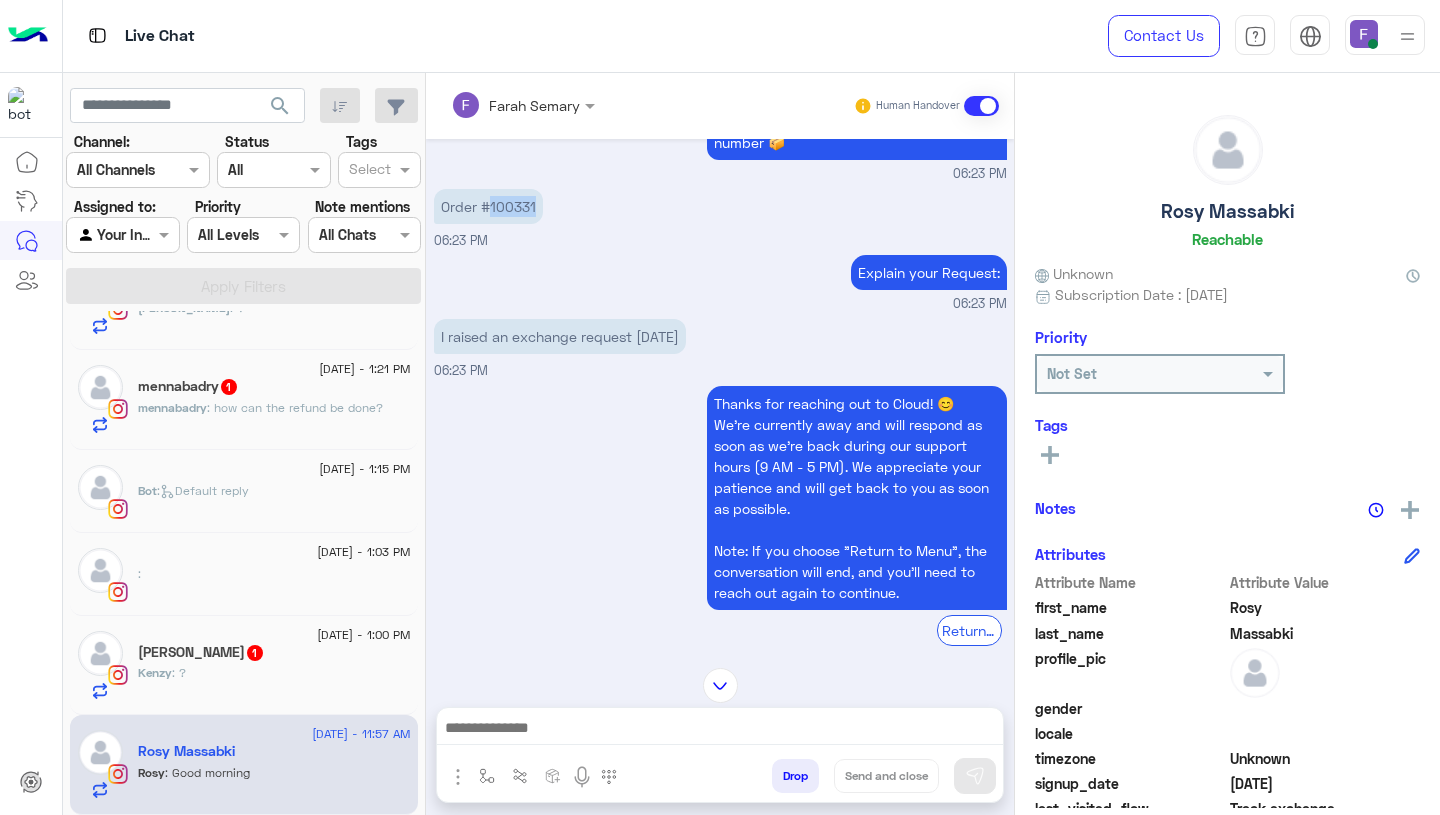 click on "Order #100331" at bounding box center (488, 206) 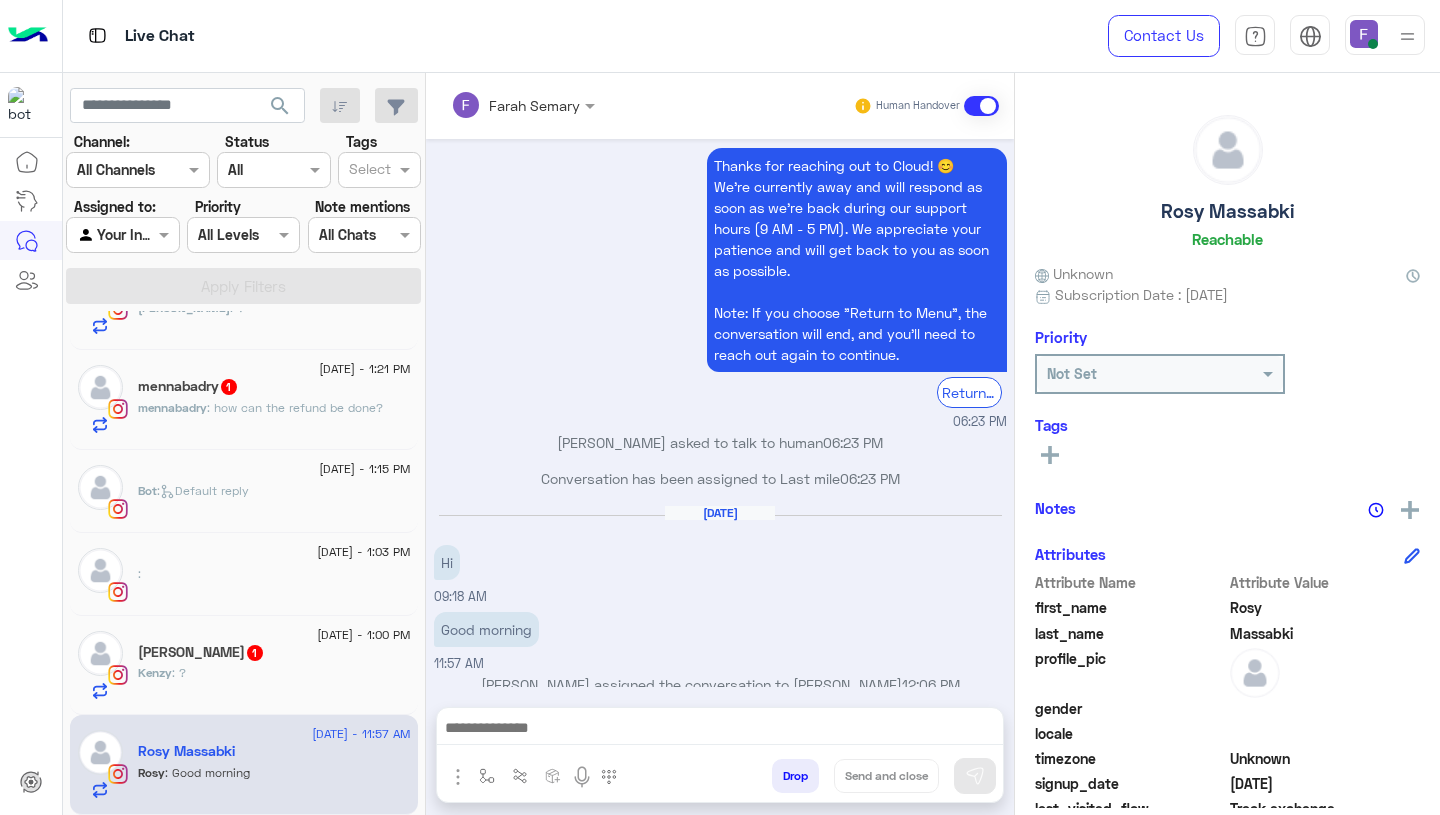 scroll, scrollTop: 1273, scrollLeft: 0, axis: vertical 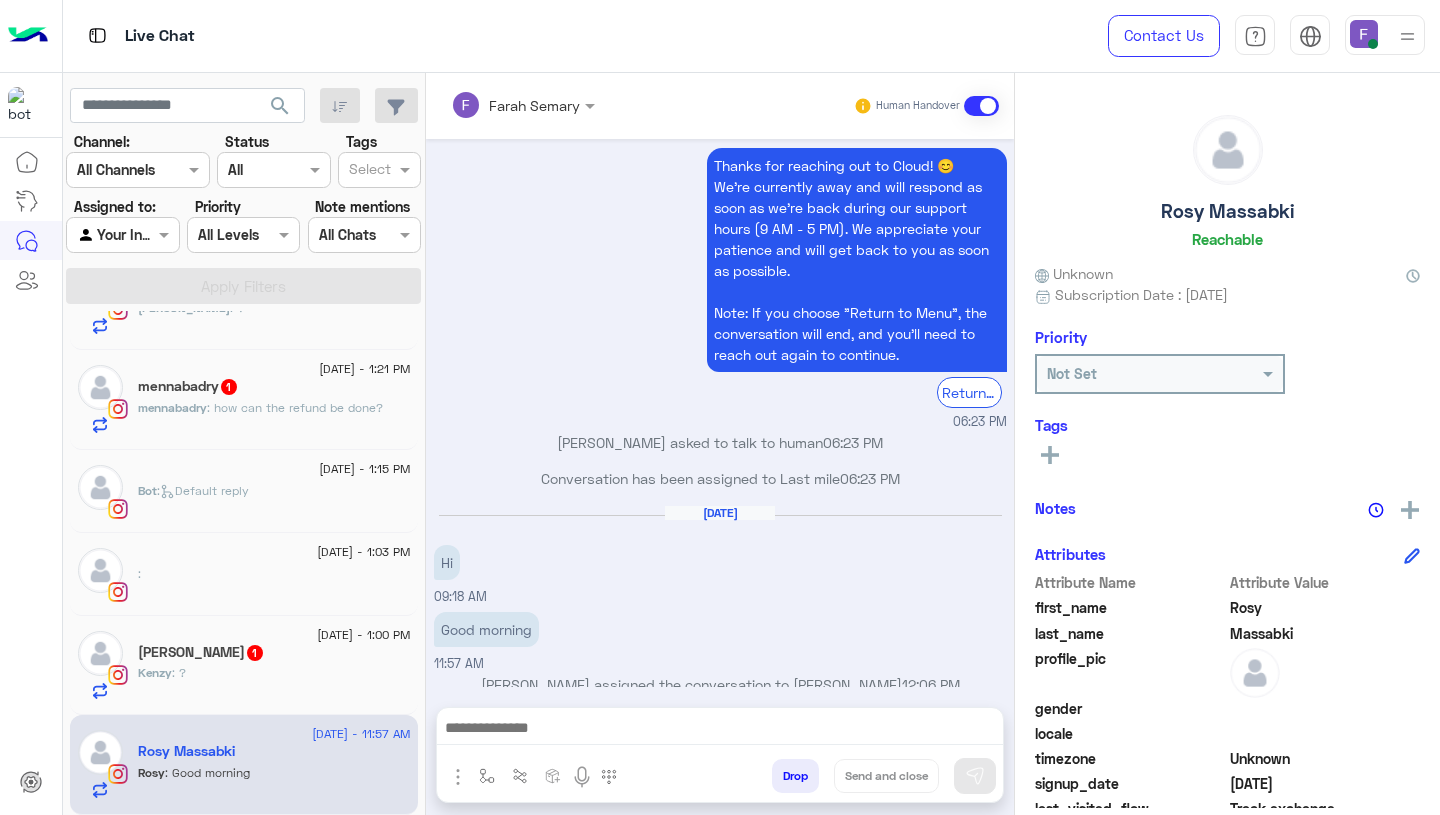click at bounding box center (720, 730) 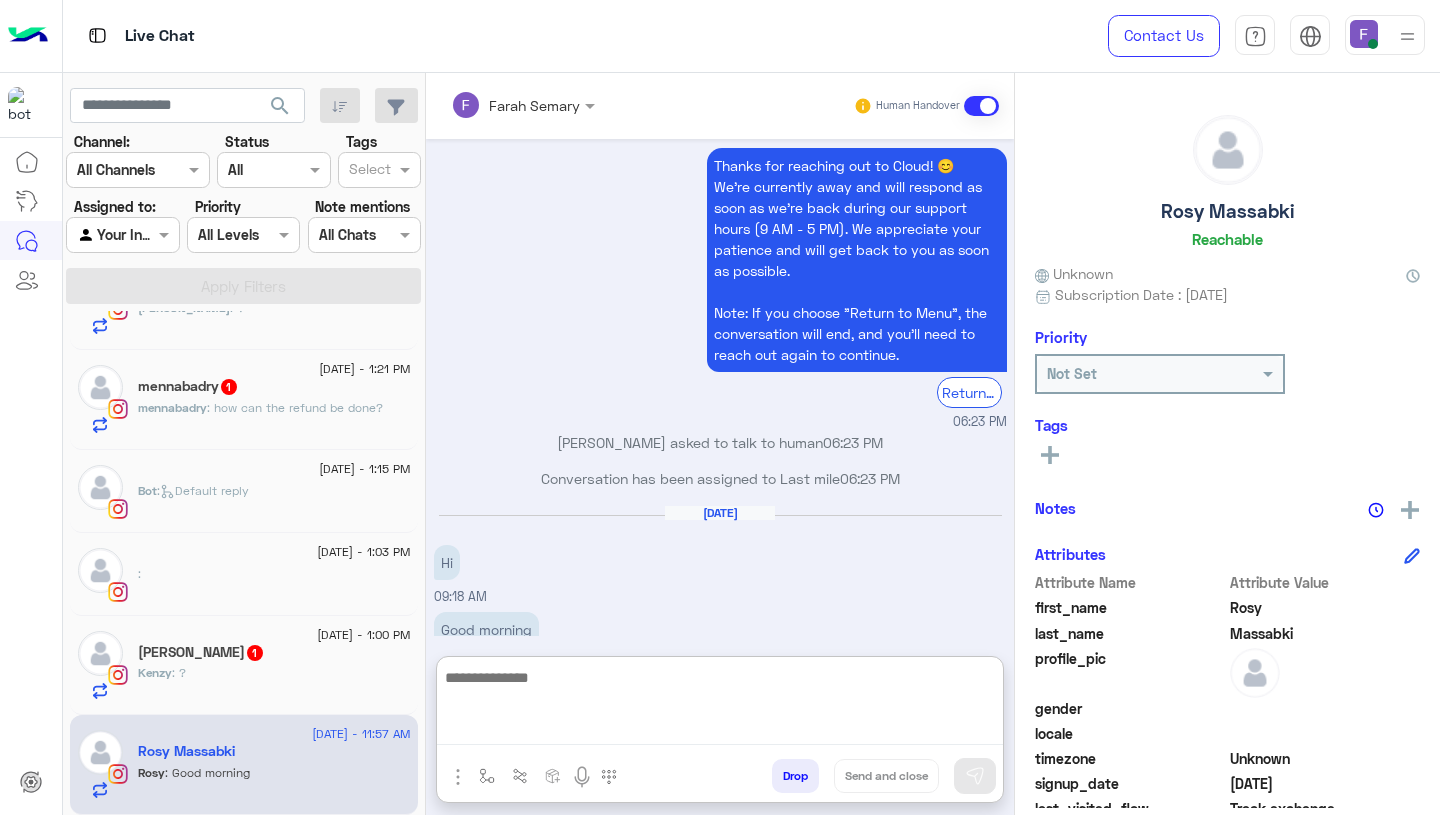scroll, scrollTop: 1309, scrollLeft: 0, axis: vertical 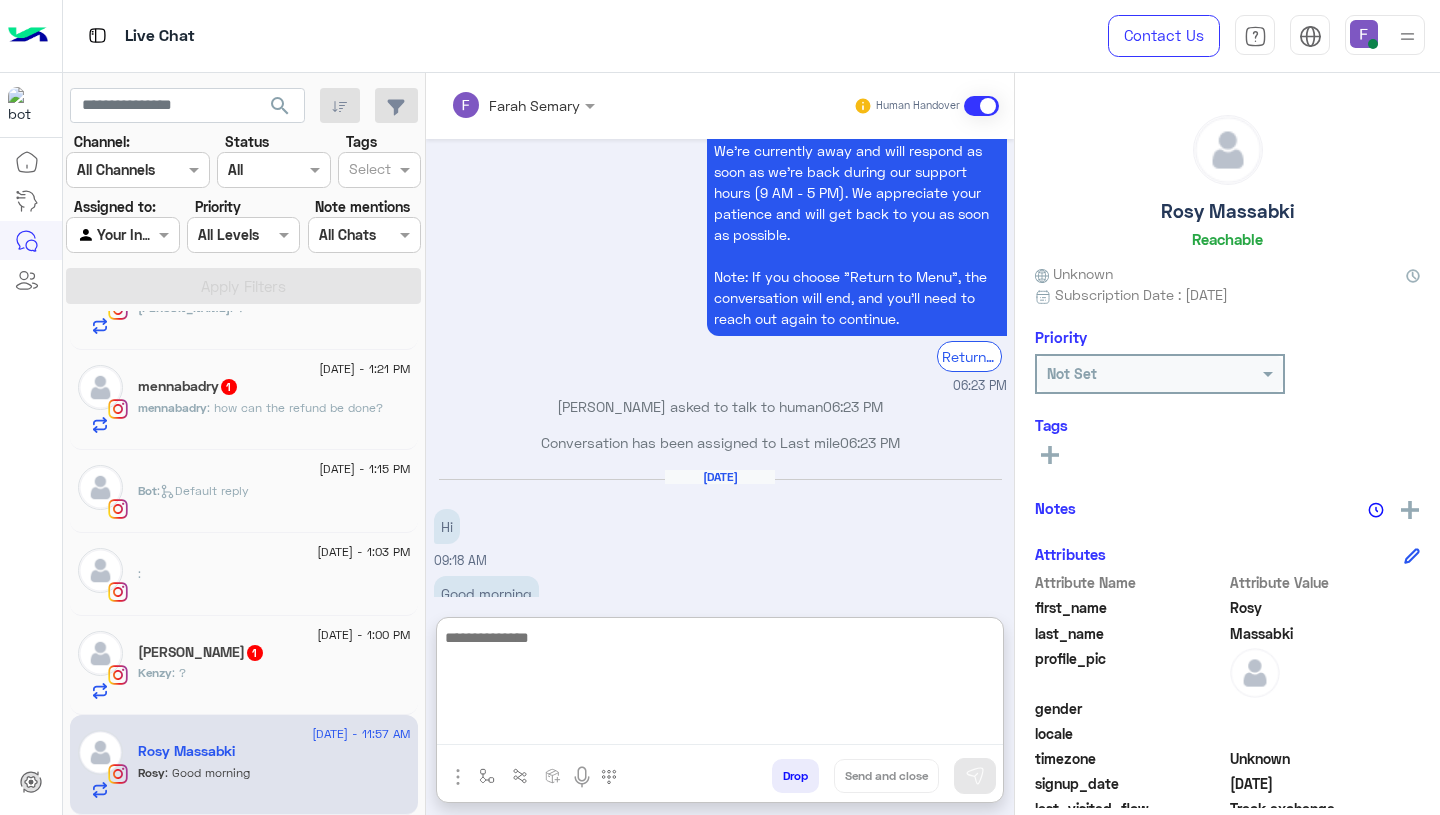paste on "**********" 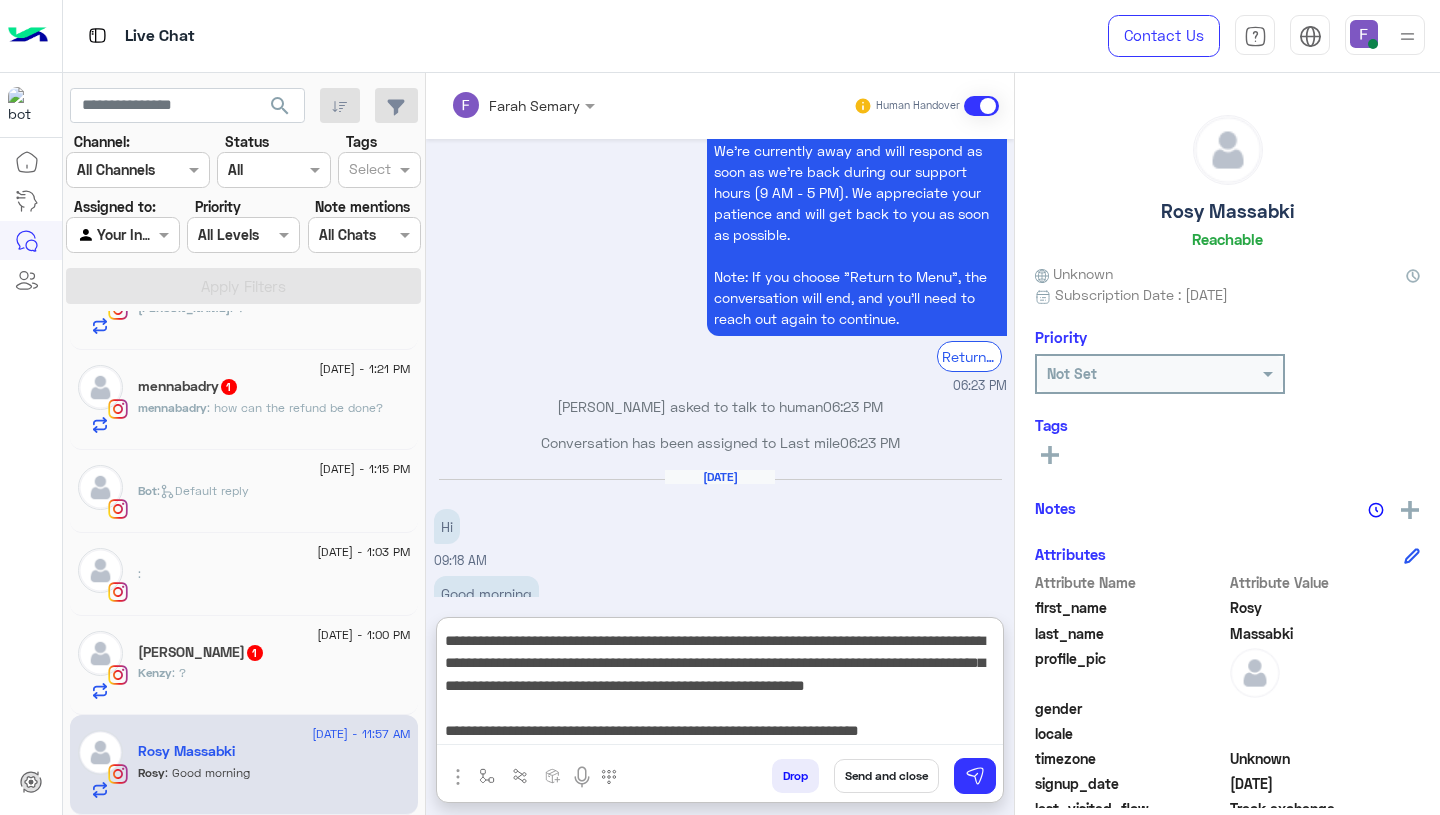 scroll, scrollTop: 0, scrollLeft: 0, axis: both 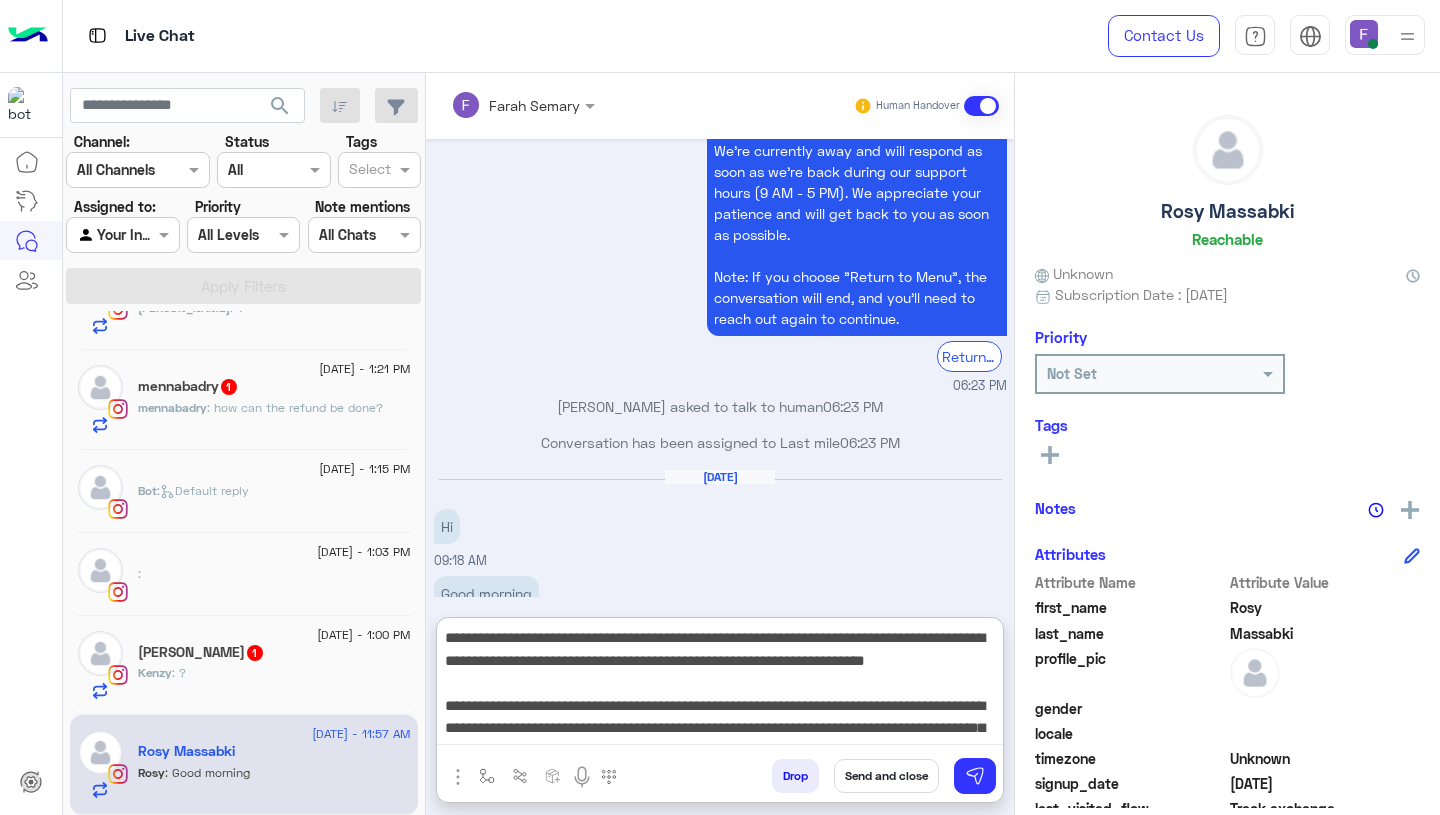 click on "**********" at bounding box center [720, 685] 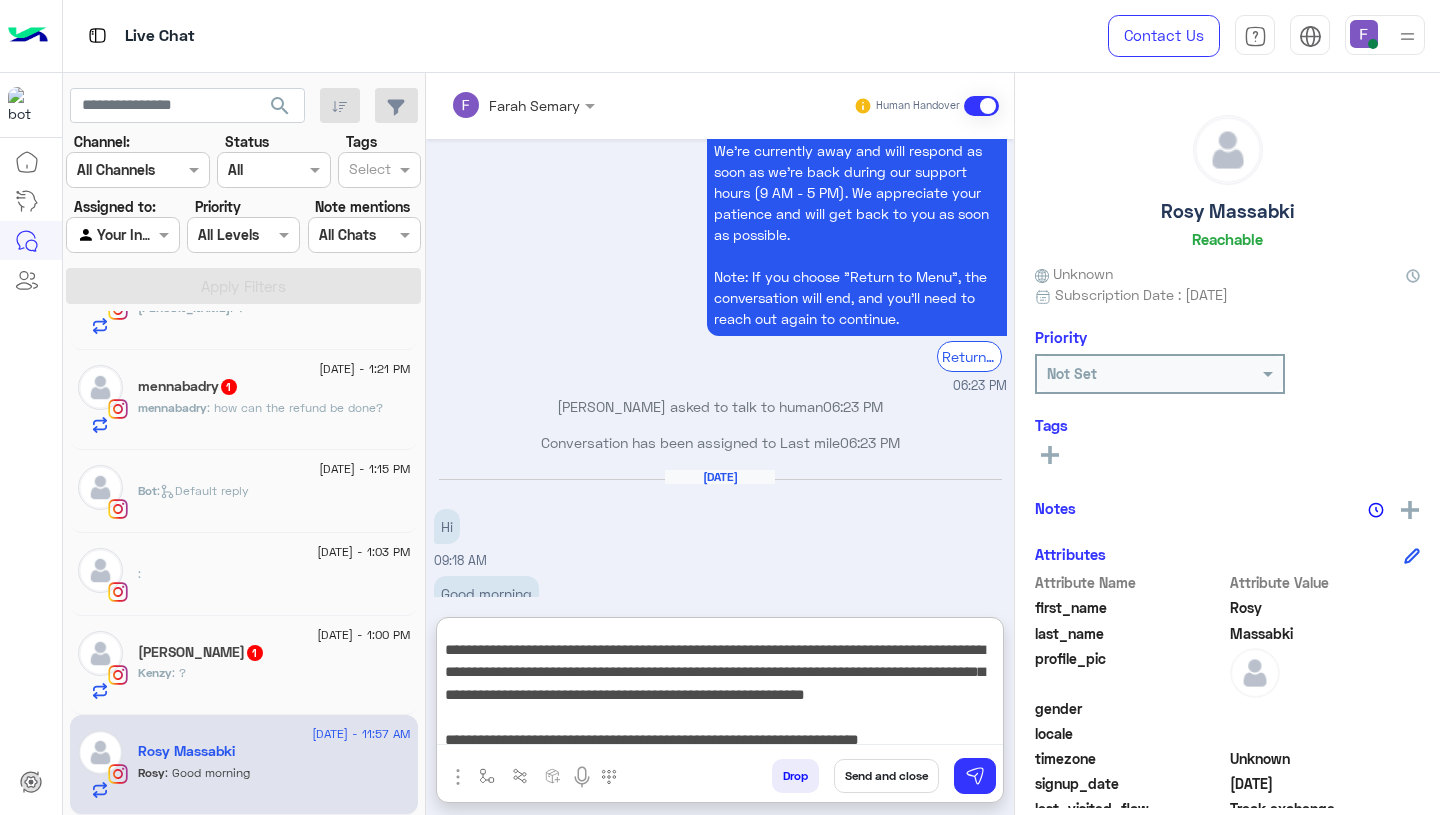 scroll, scrollTop: 105, scrollLeft: 0, axis: vertical 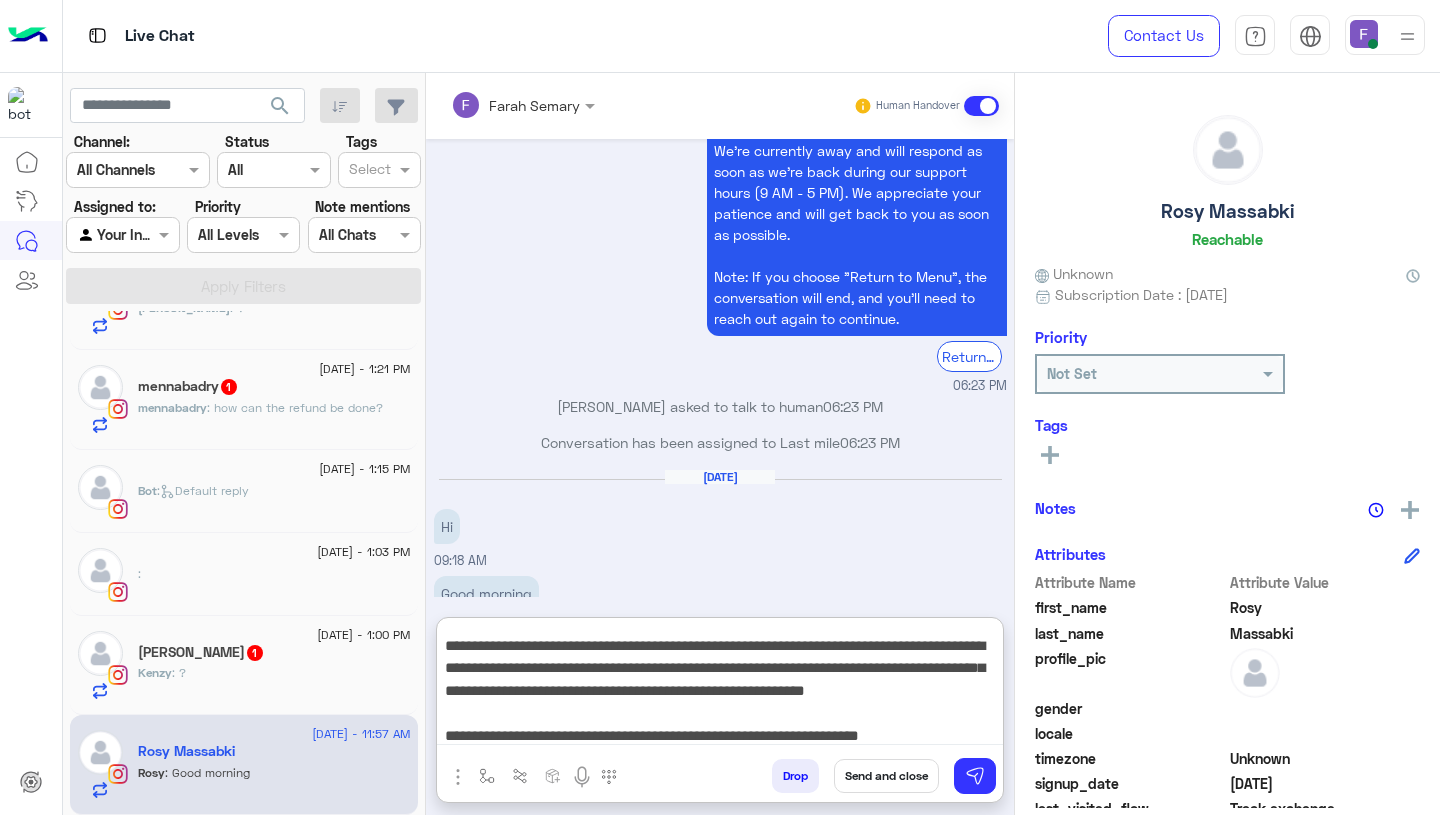 click on "**********" at bounding box center [720, 685] 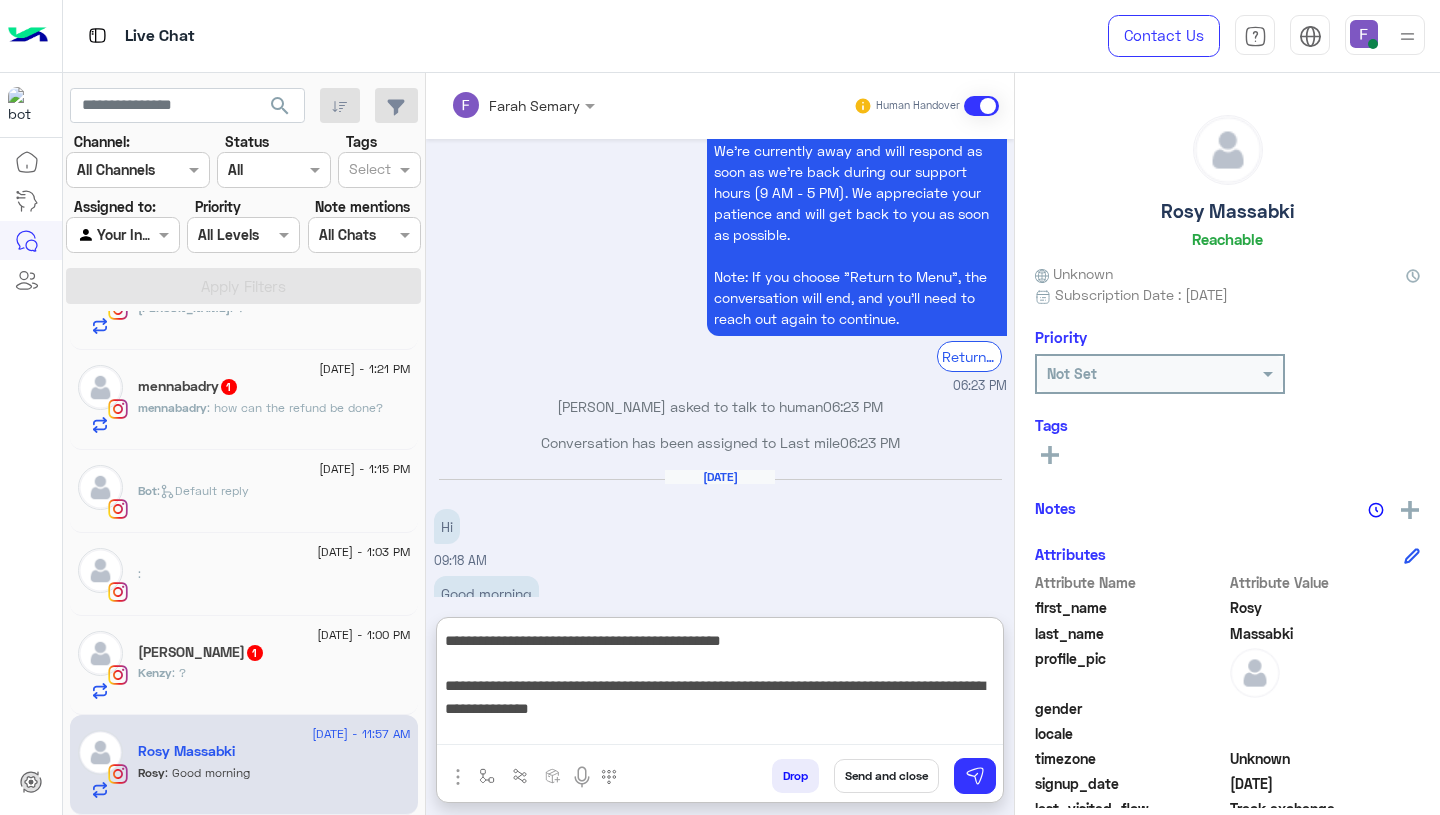 scroll, scrollTop: 155, scrollLeft: 0, axis: vertical 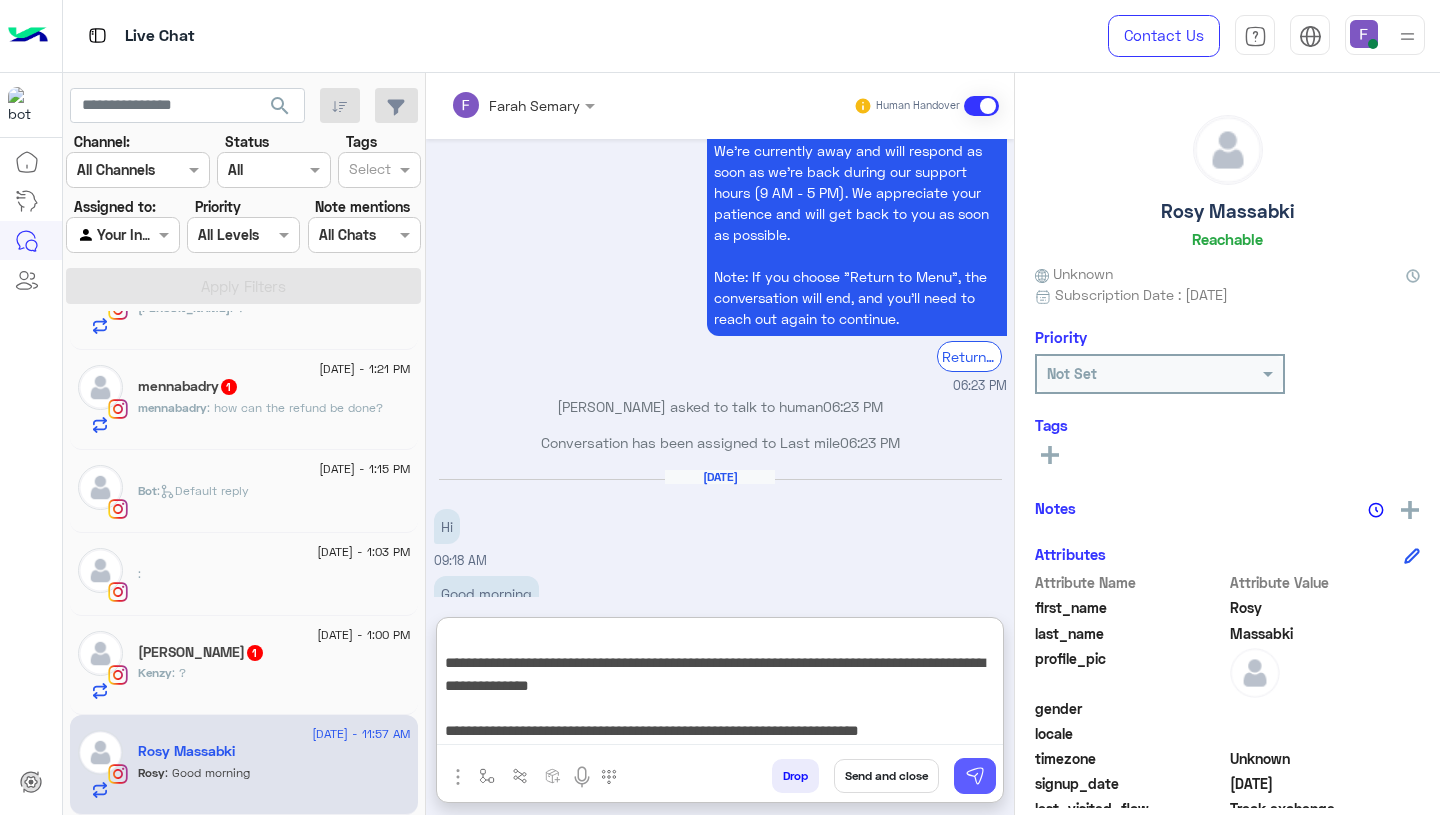 type on "**********" 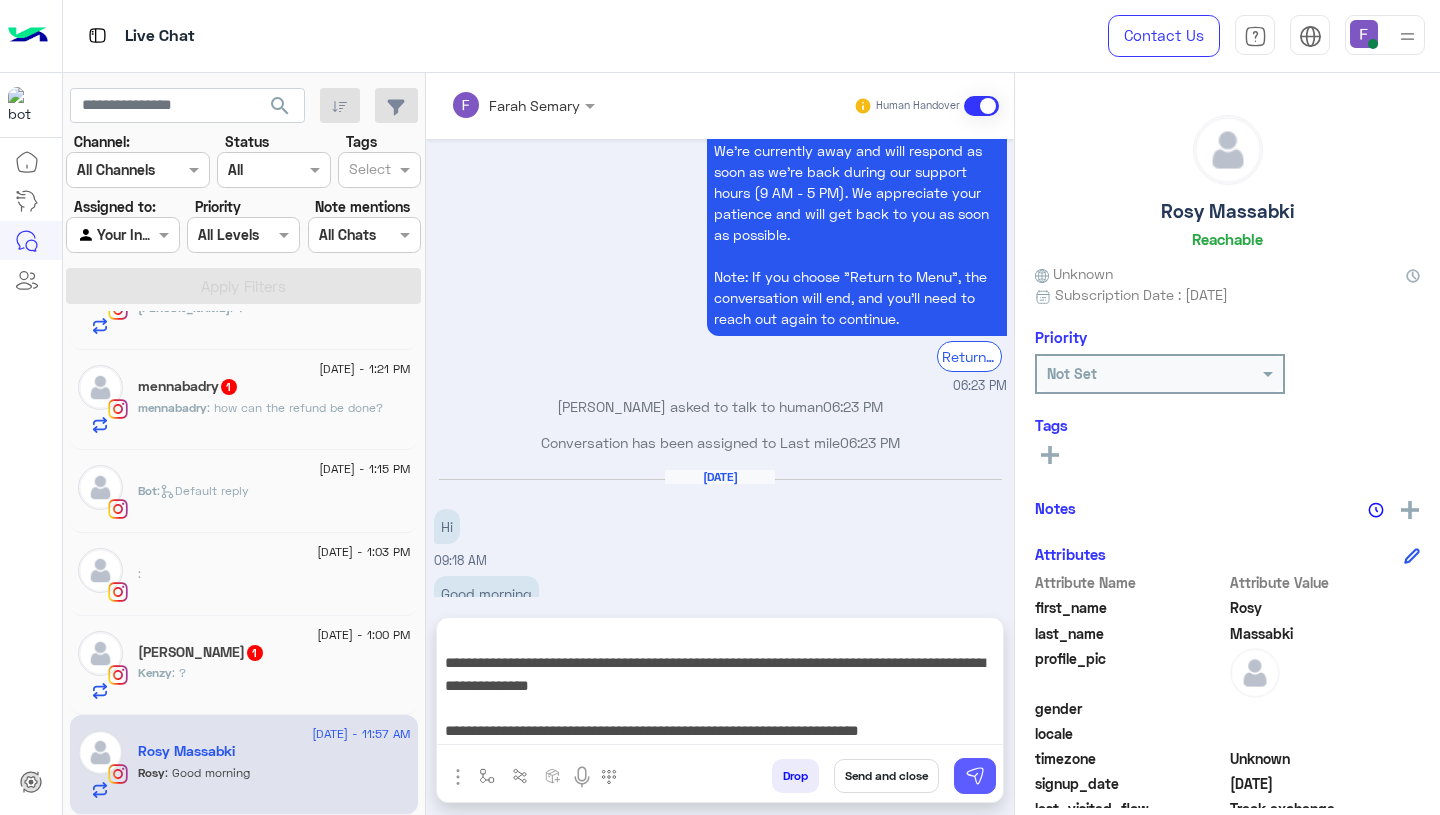 click at bounding box center [975, 776] 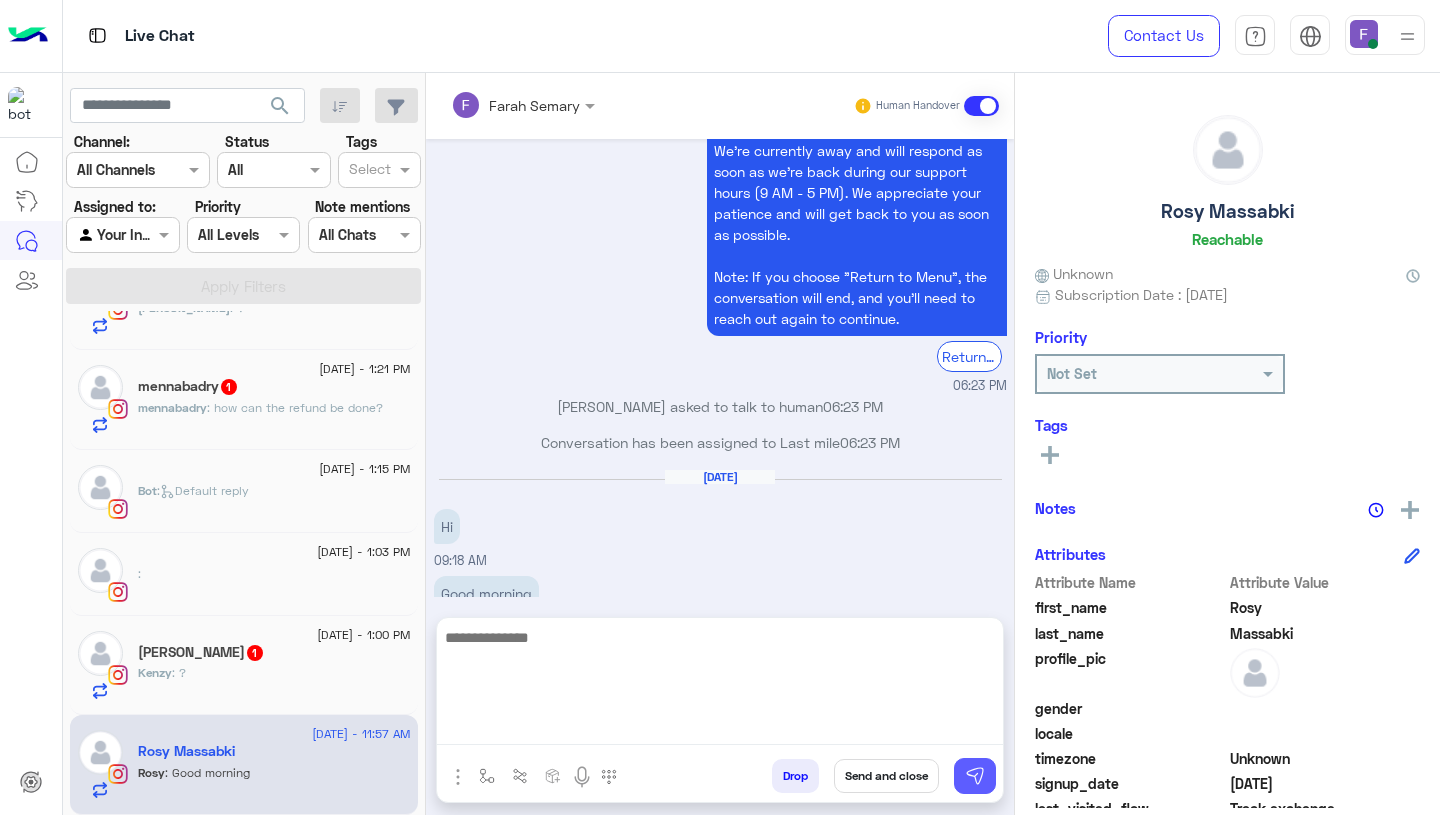 scroll, scrollTop: 0, scrollLeft: 0, axis: both 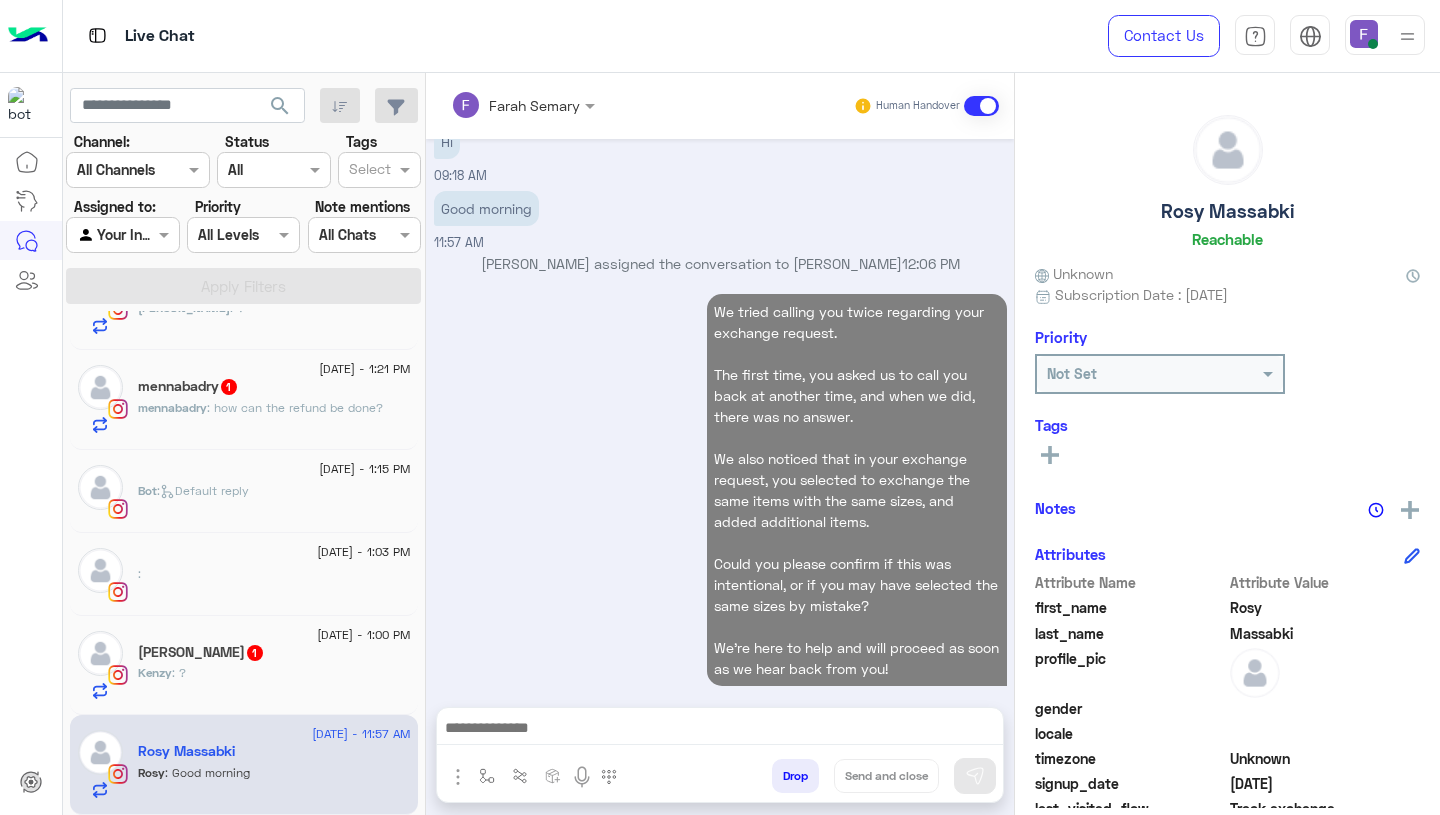 click on "Kenzy : ?" 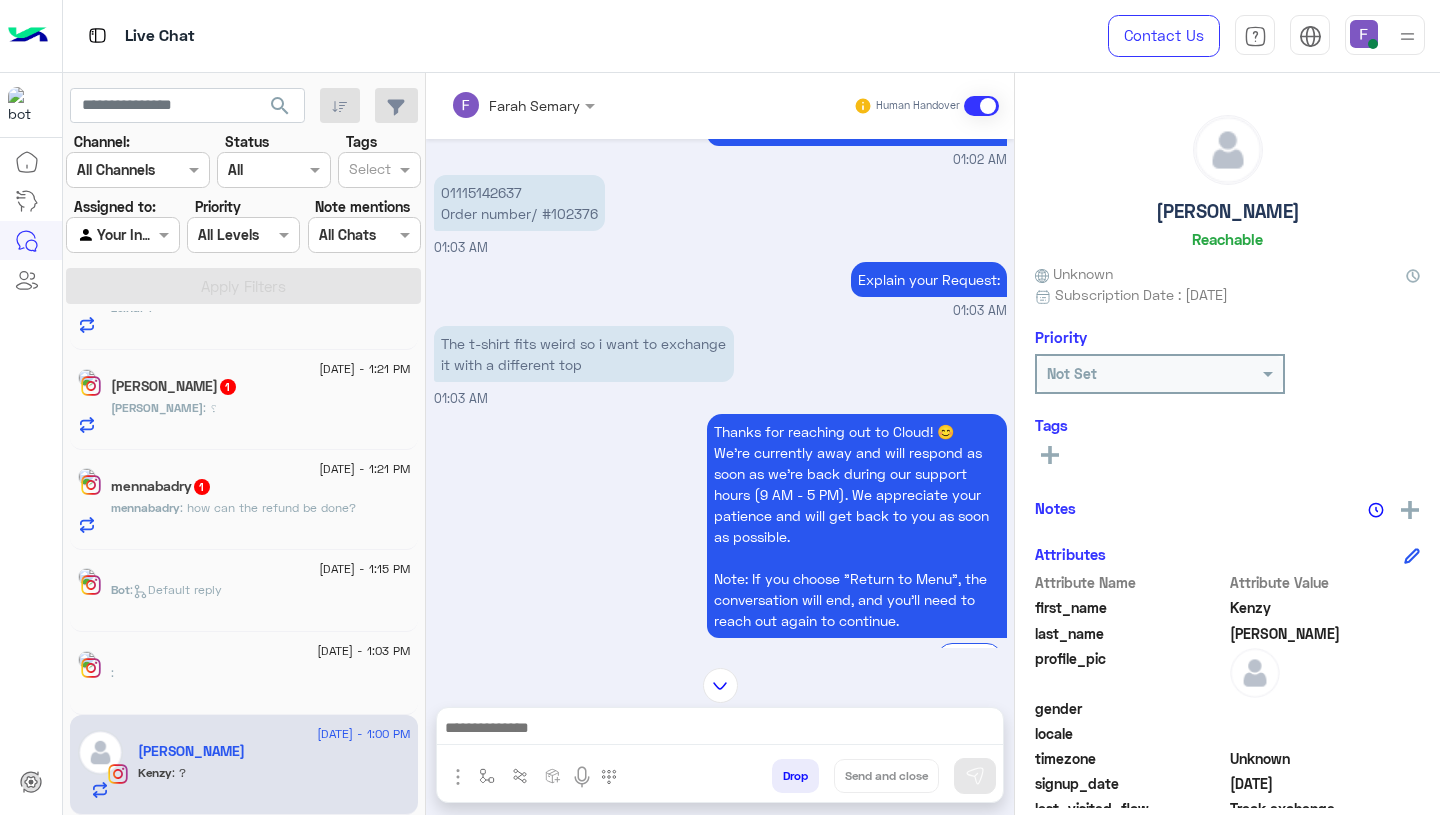 scroll, scrollTop: 1263, scrollLeft: 0, axis: vertical 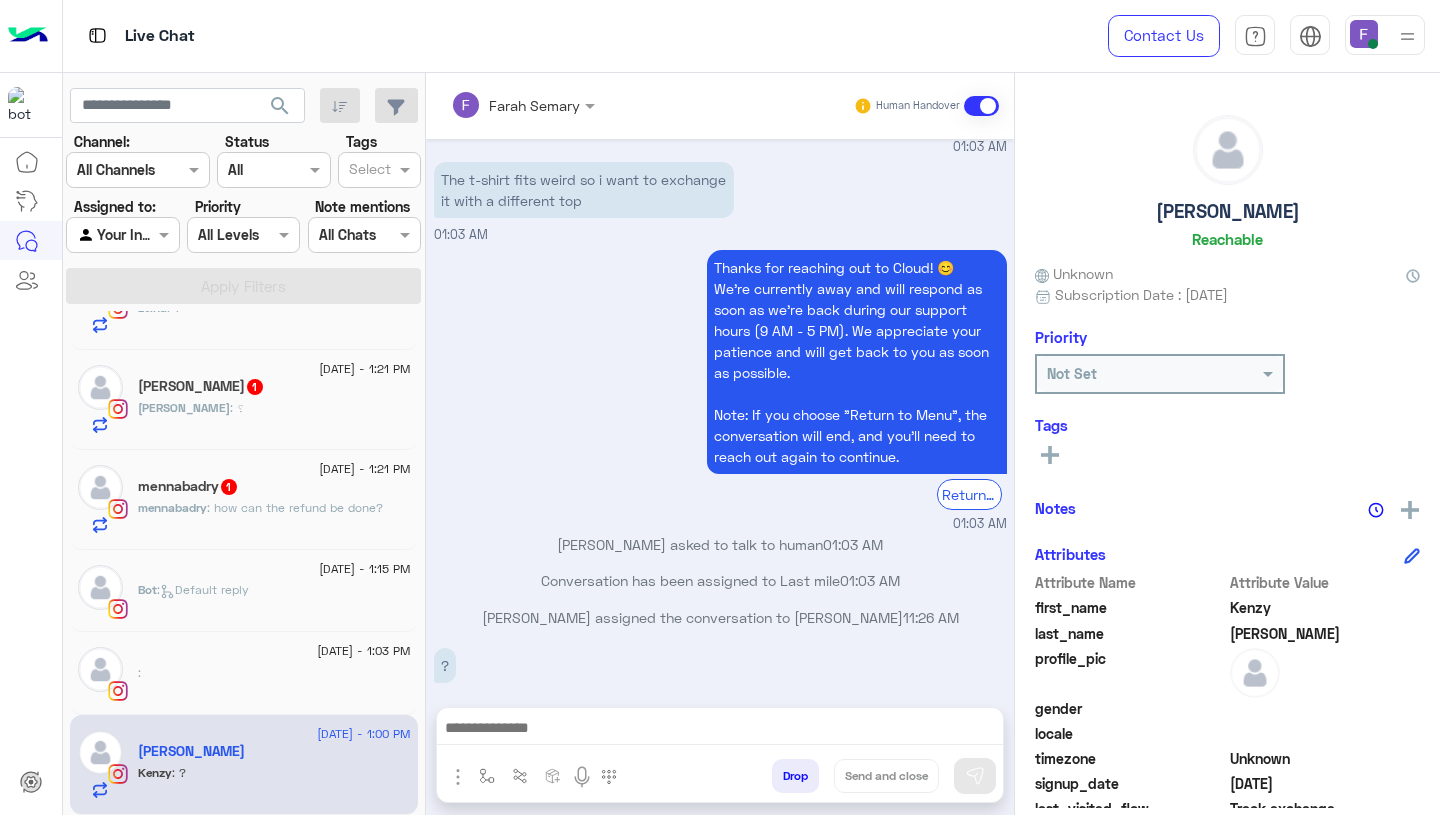 click at bounding box center (720, 730) 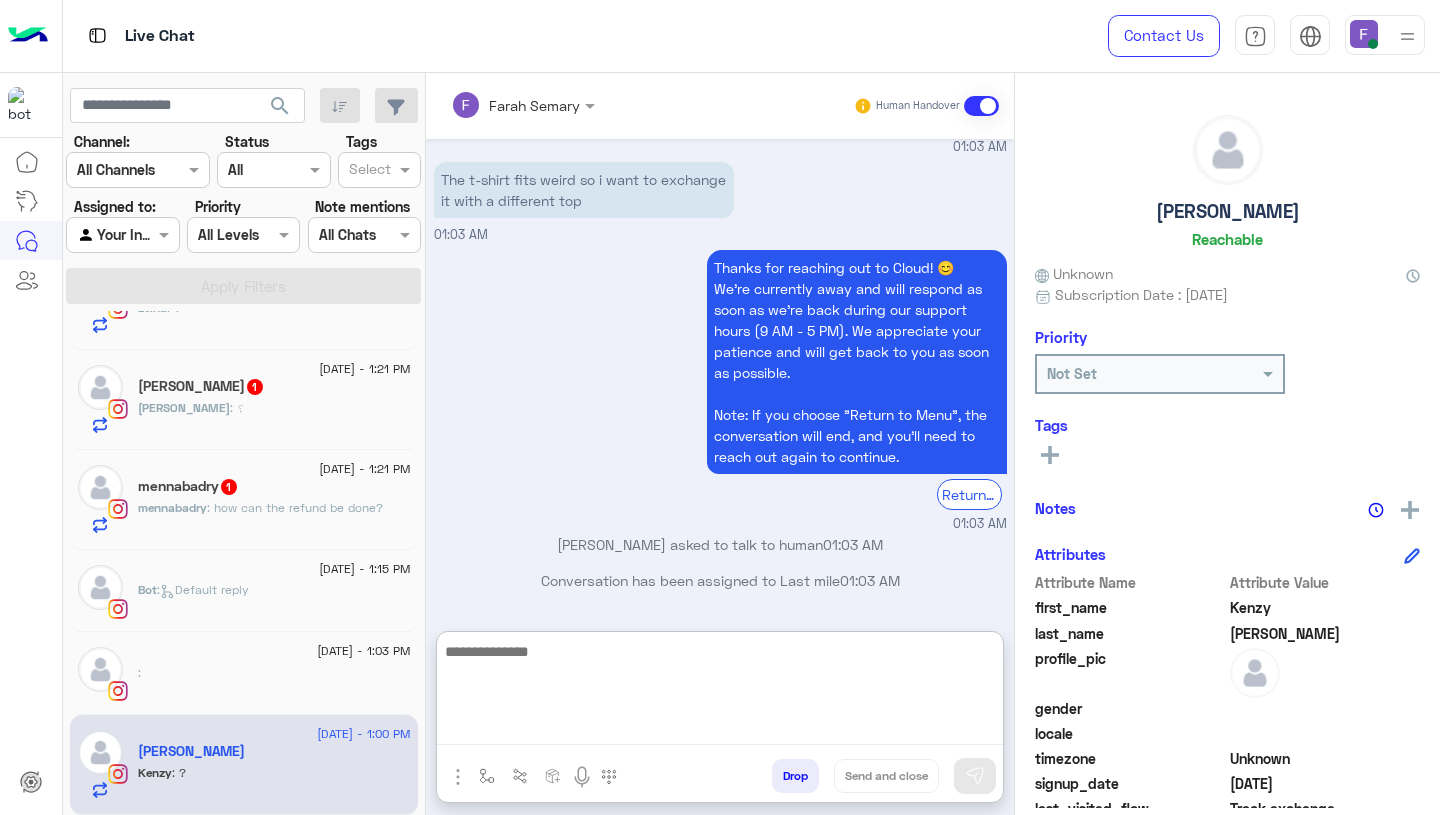 paste on "**********" 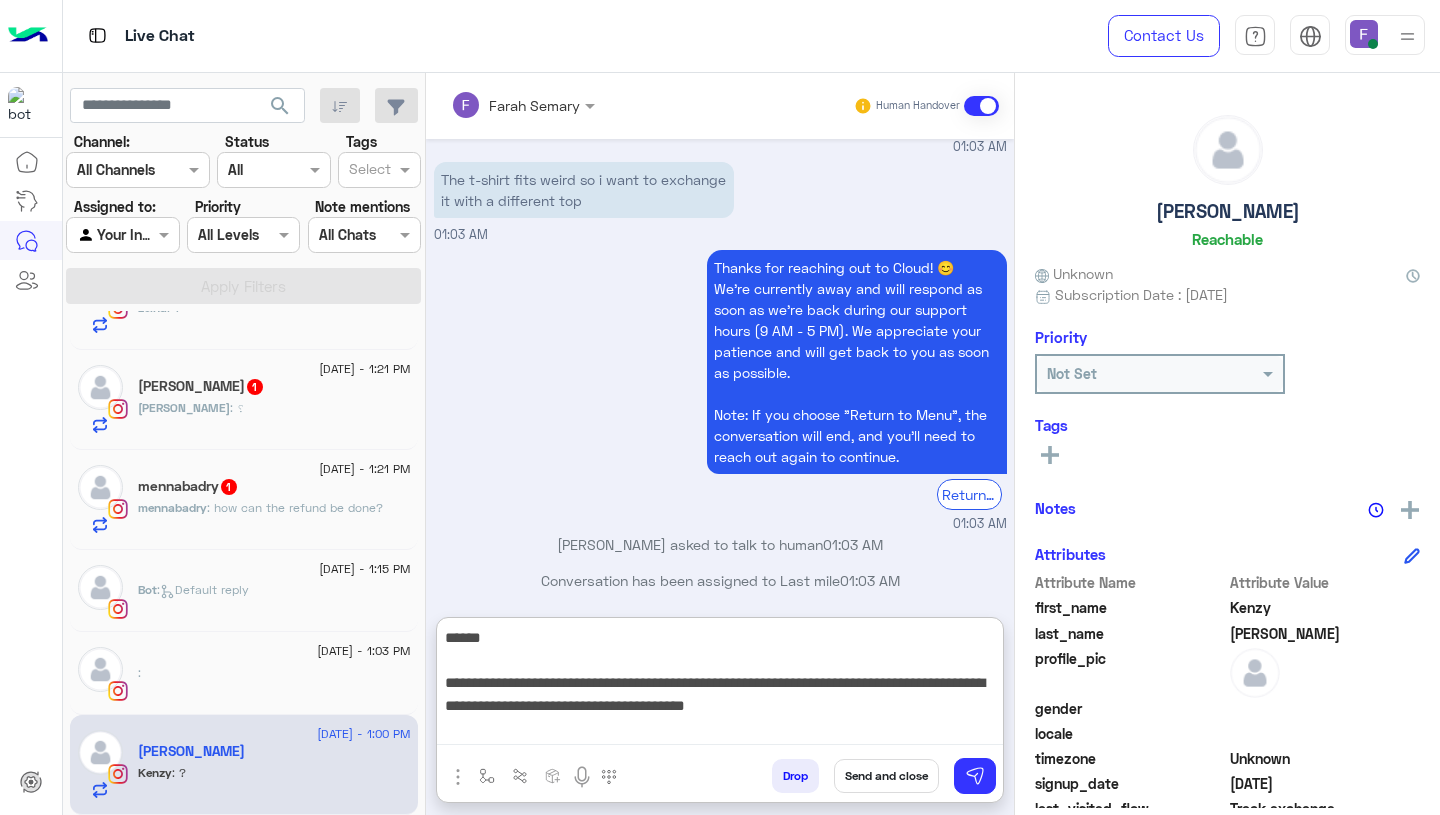 scroll, scrollTop: 308, scrollLeft: 0, axis: vertical 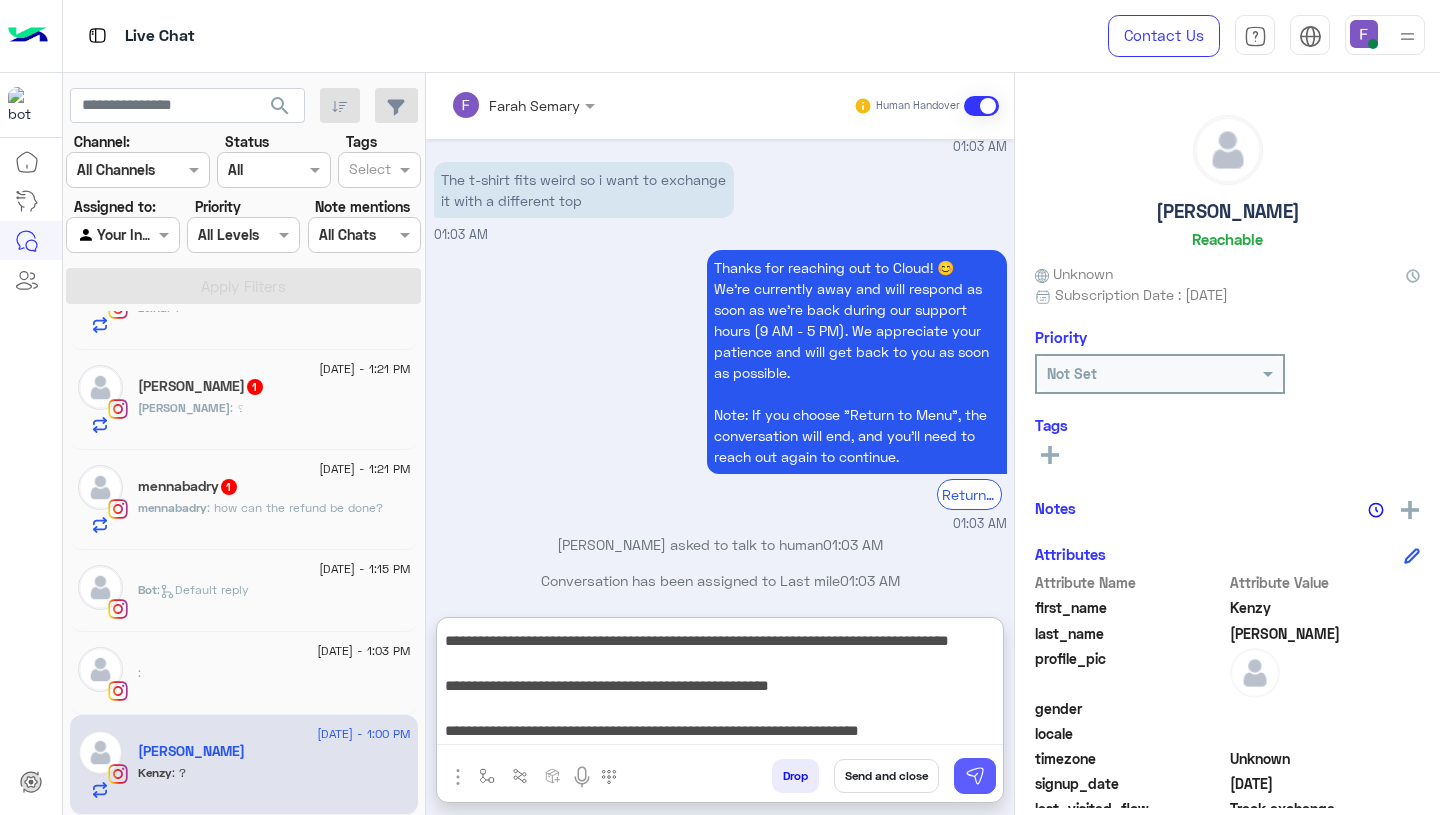 type on "**********" 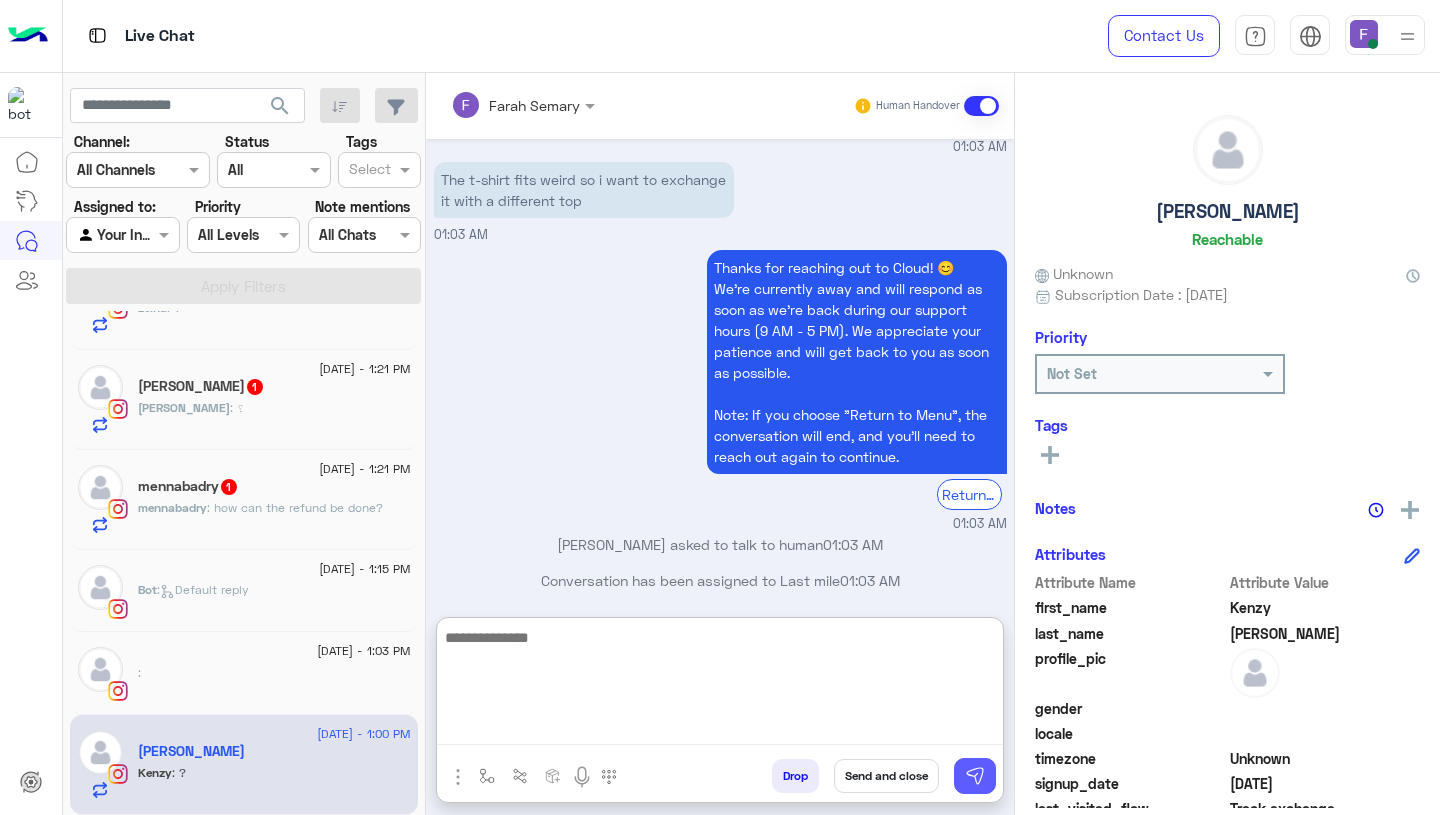 scroll, scrollTop: 0, scrollLeft: 0, axis: both 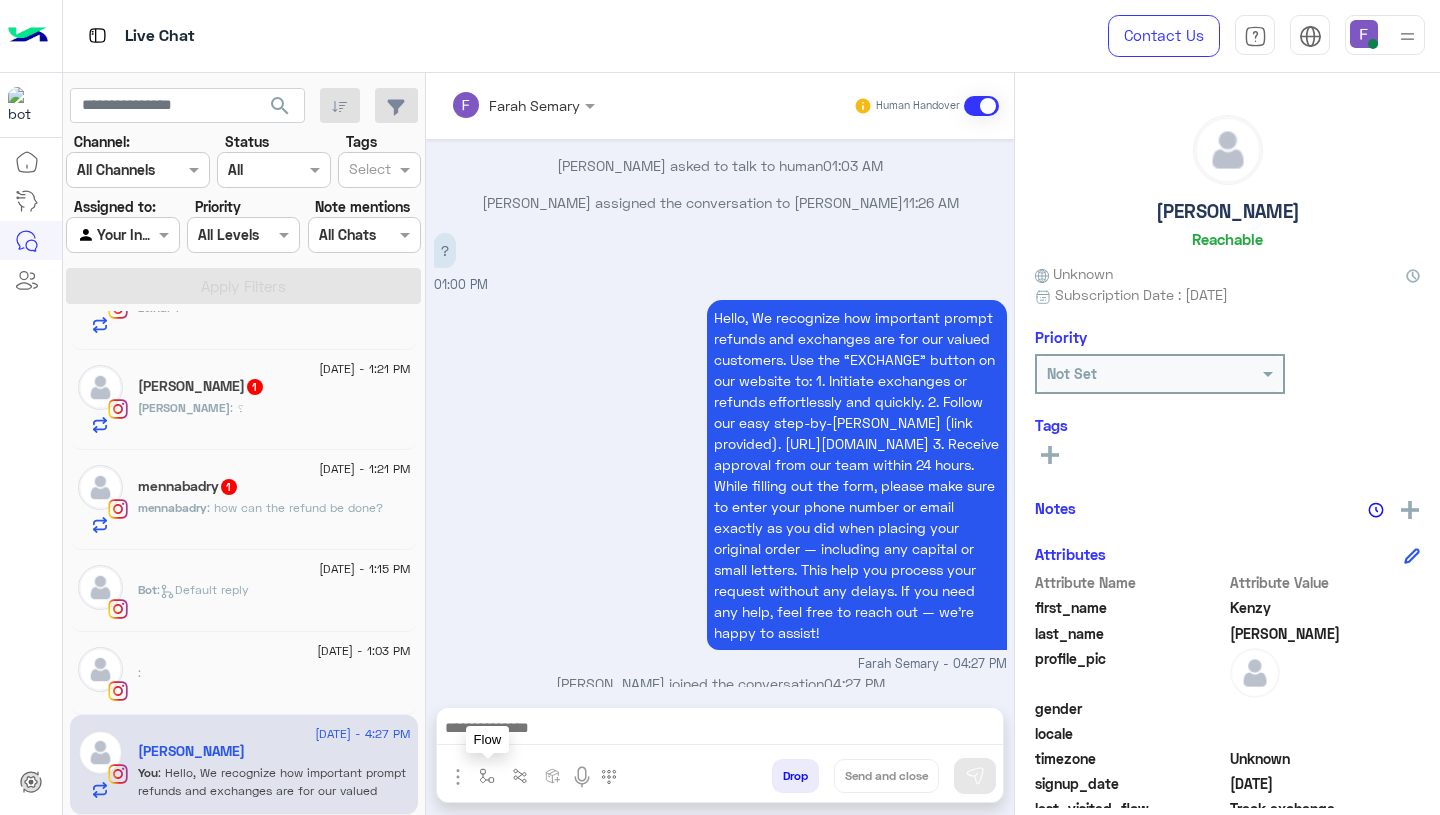 click at bounding box center (487, 775) 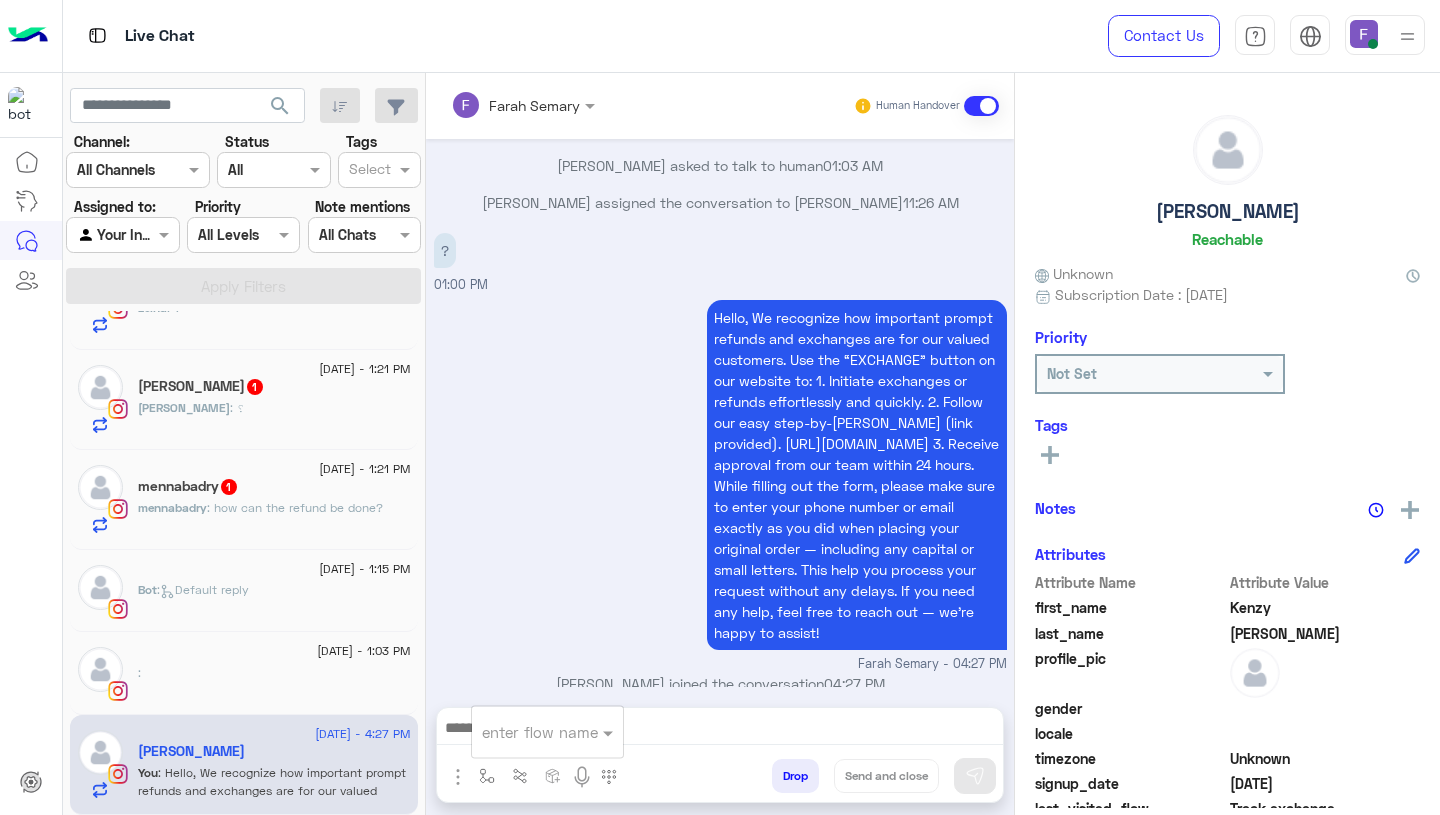click at bounding box center (523, 732) 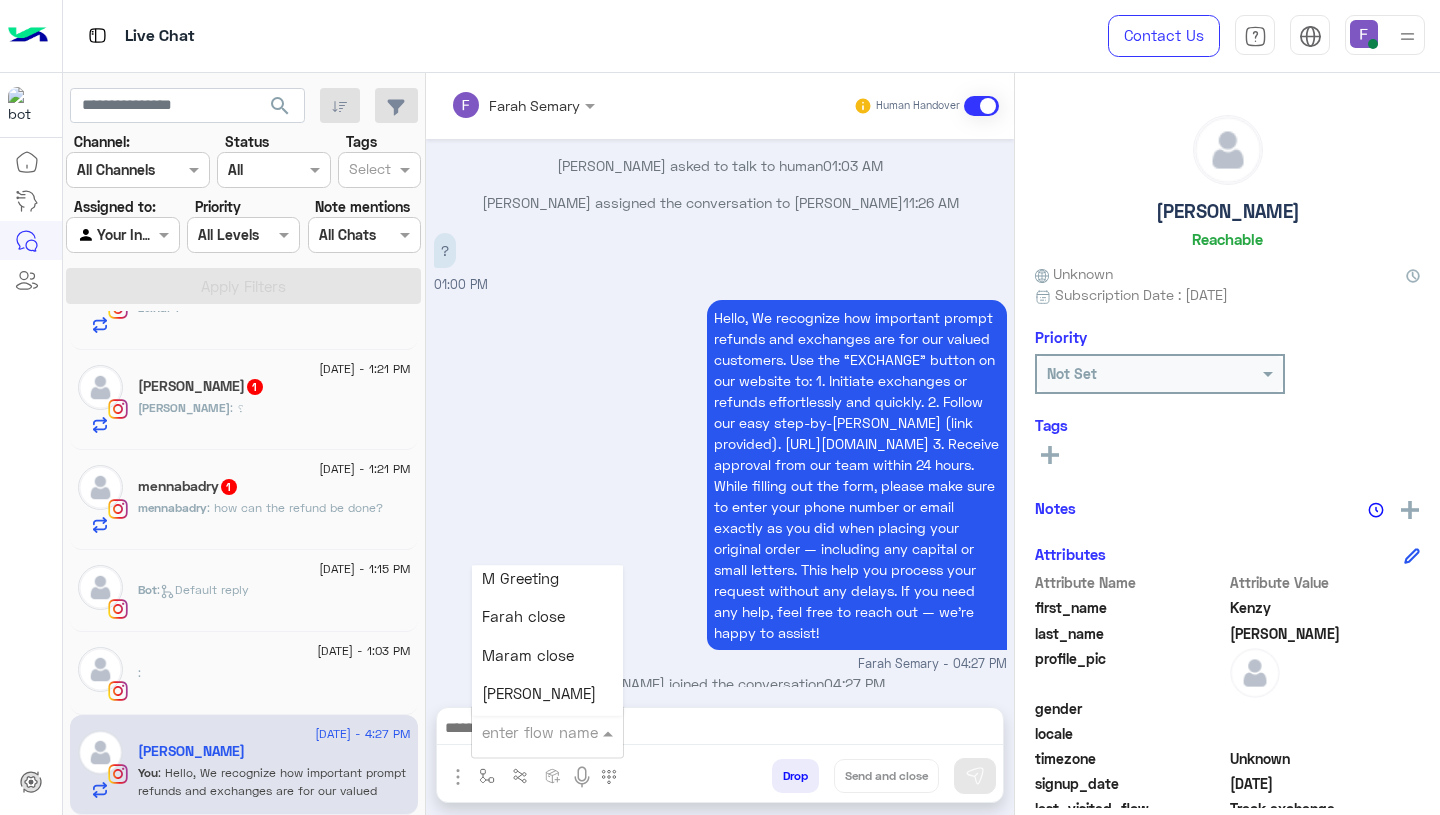 scroll, scrollTop: 2387, scrollLeft: 0, axis: vertical 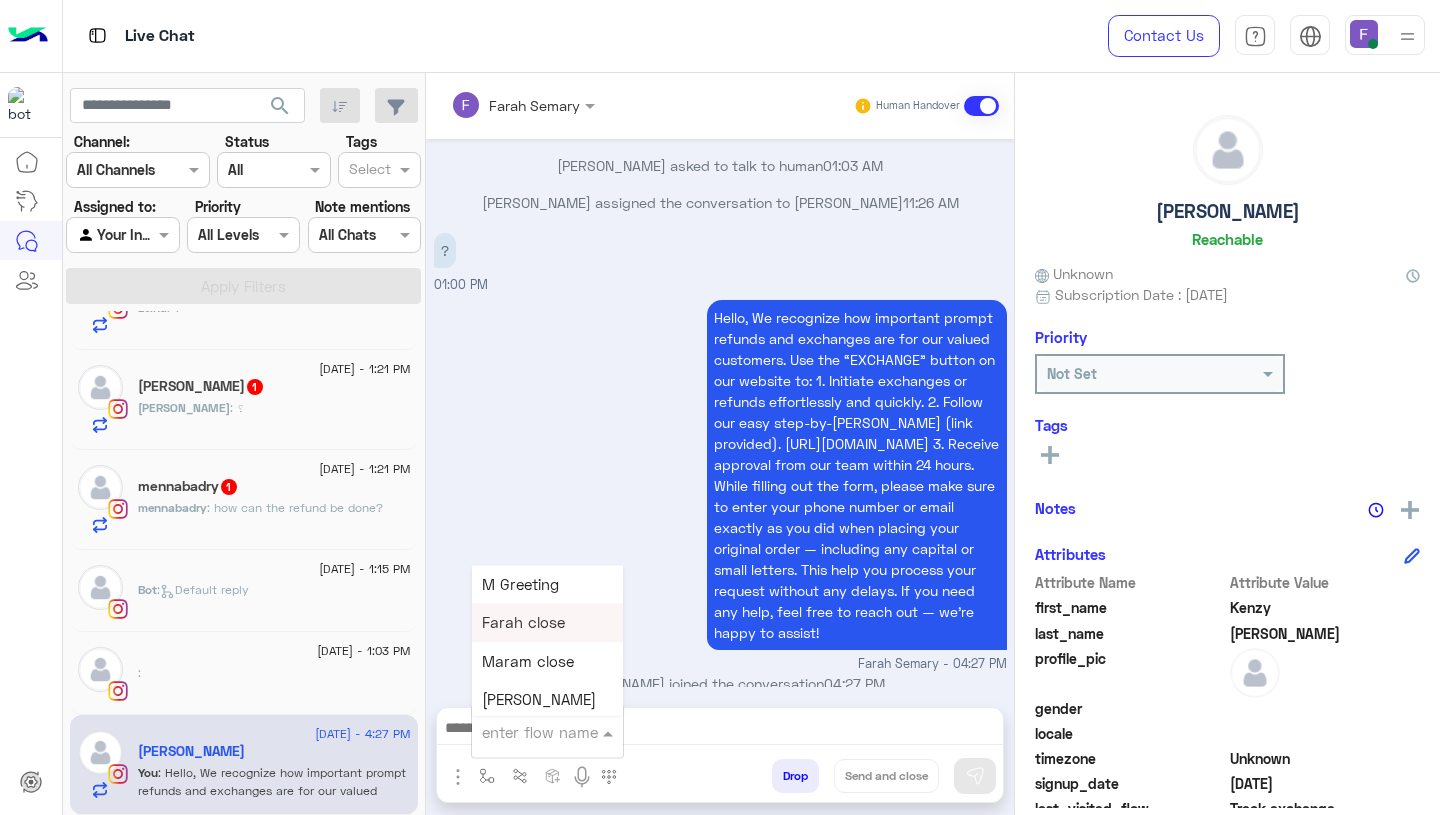 click on "Farah close" at bounding box center [547, 623] 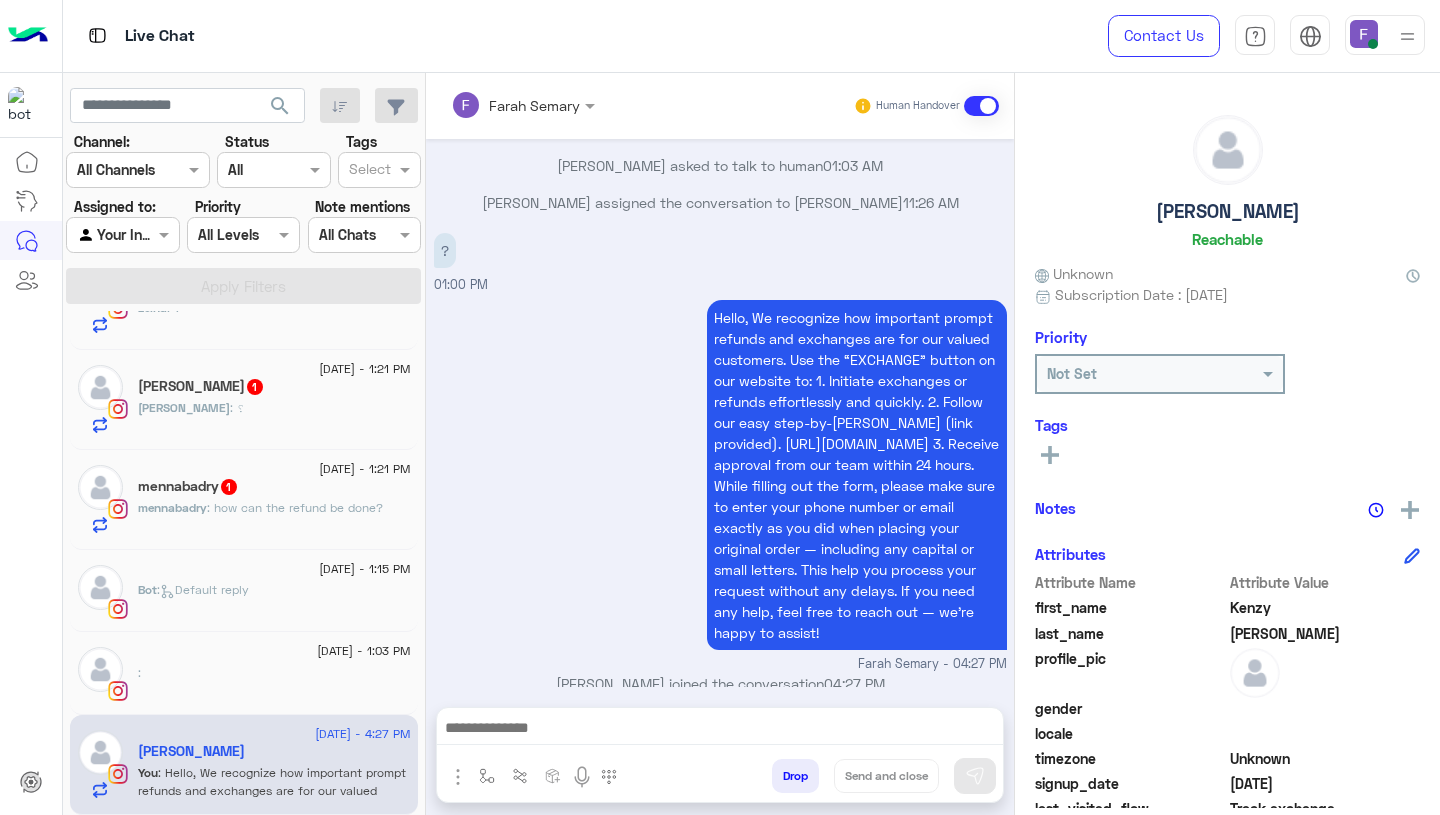 type on "**********" 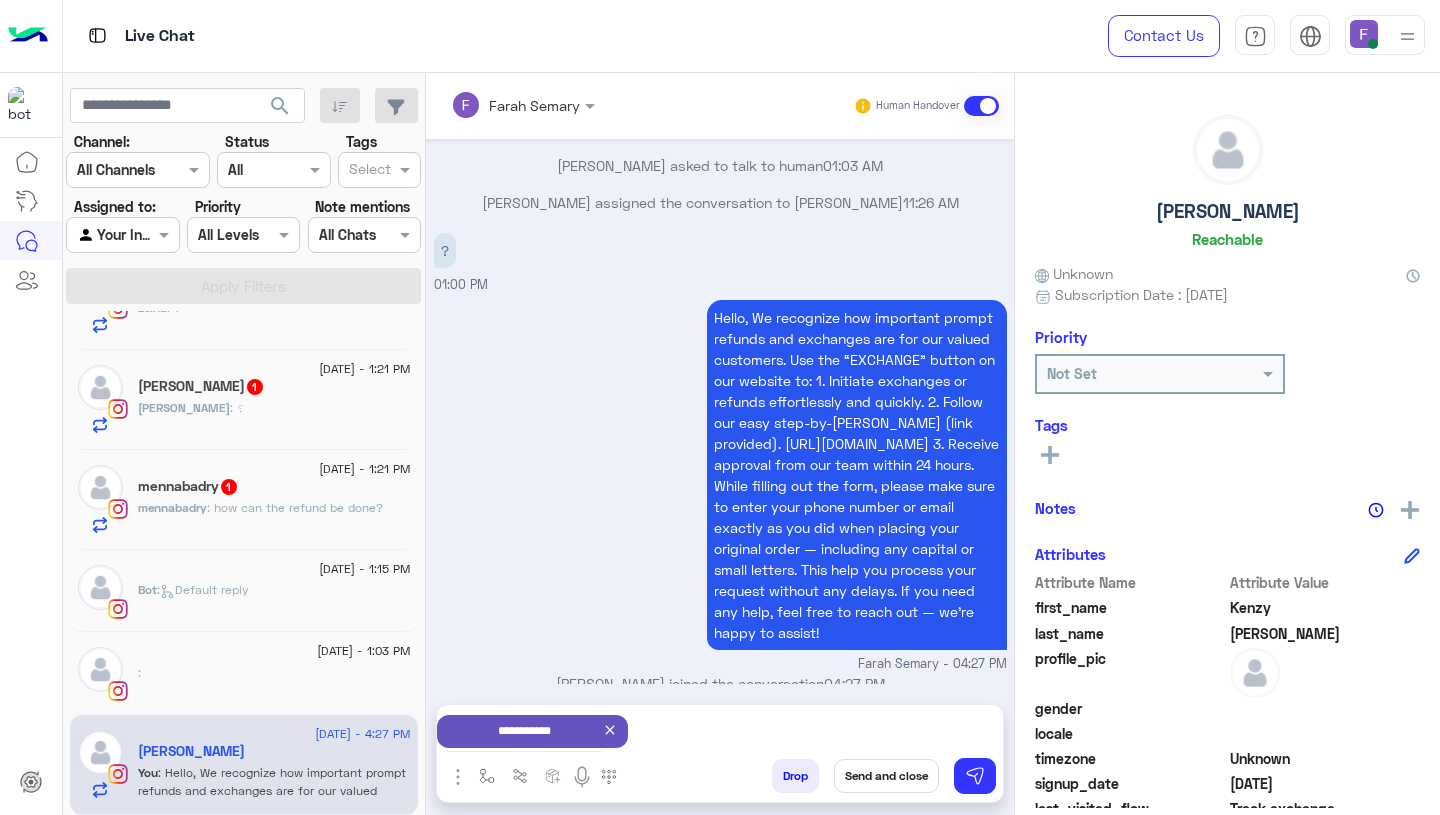scroll, scrollTop: 1681, scrollLeft: 0, axis: vertical 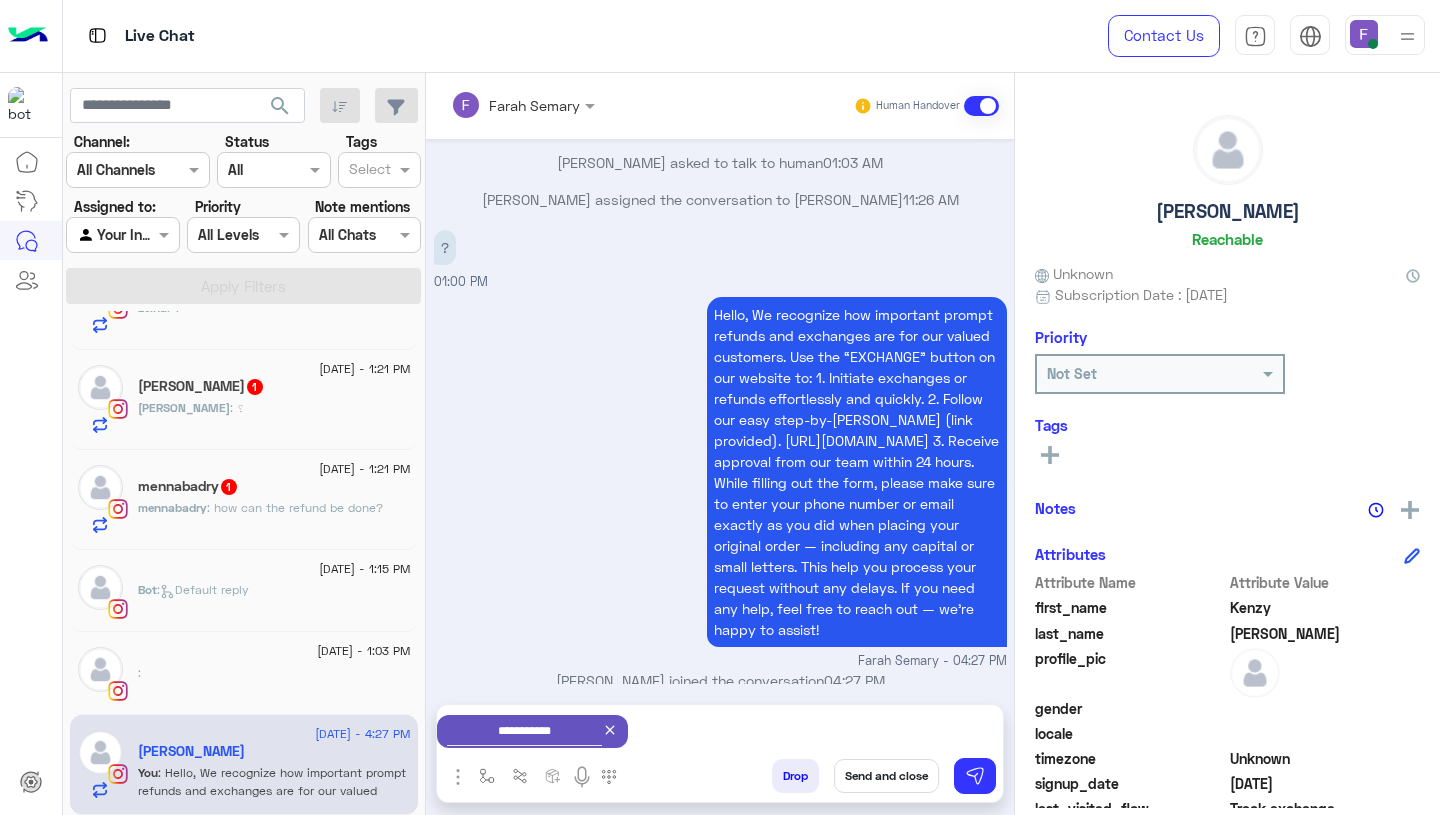 click on "Send and close" at bounding box center (886, 776) 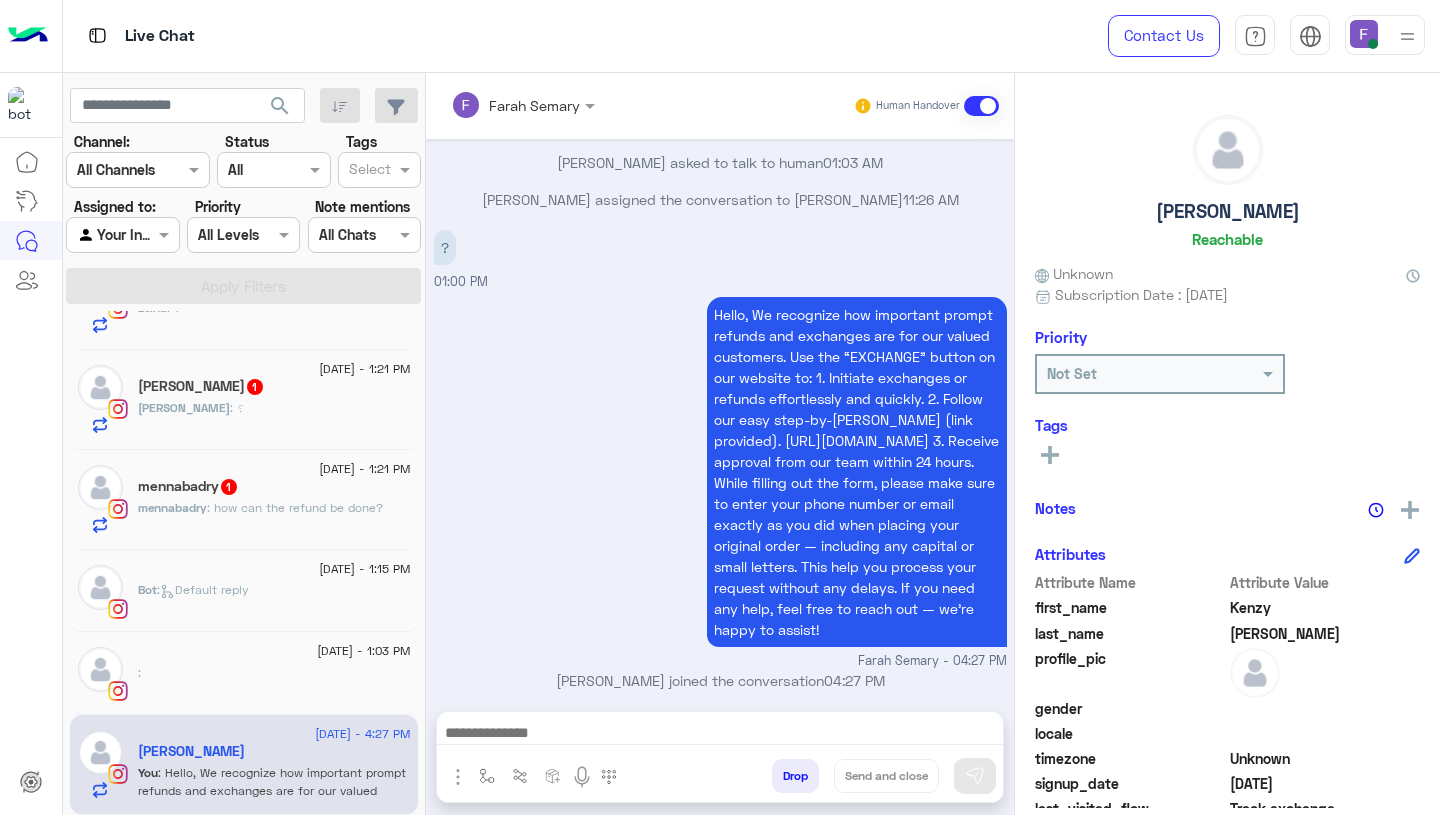 scroll, scrollTop: 1678, scrollLeft: 0, axis: vertical 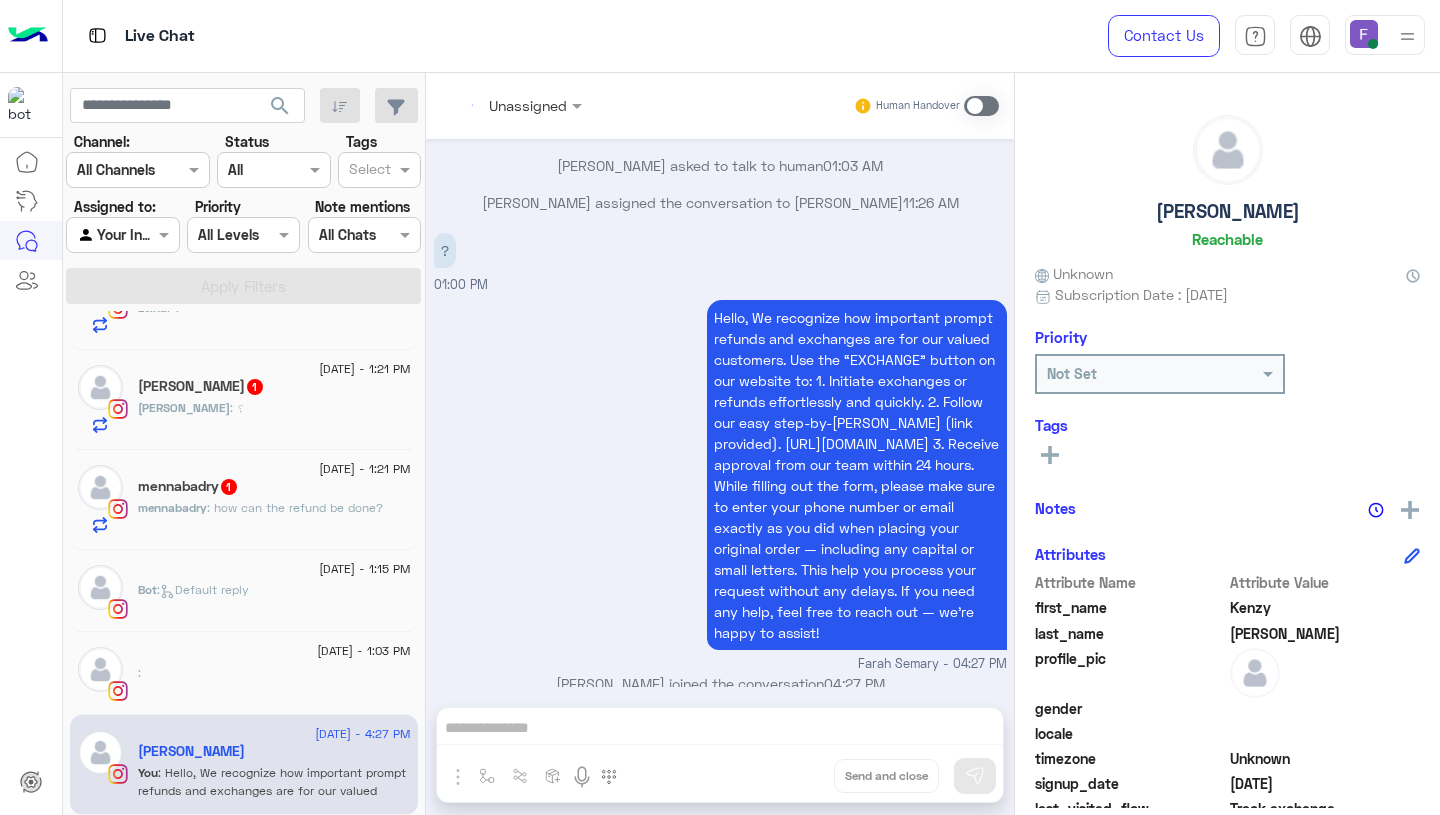 click on "2 July - 1:03 PM" 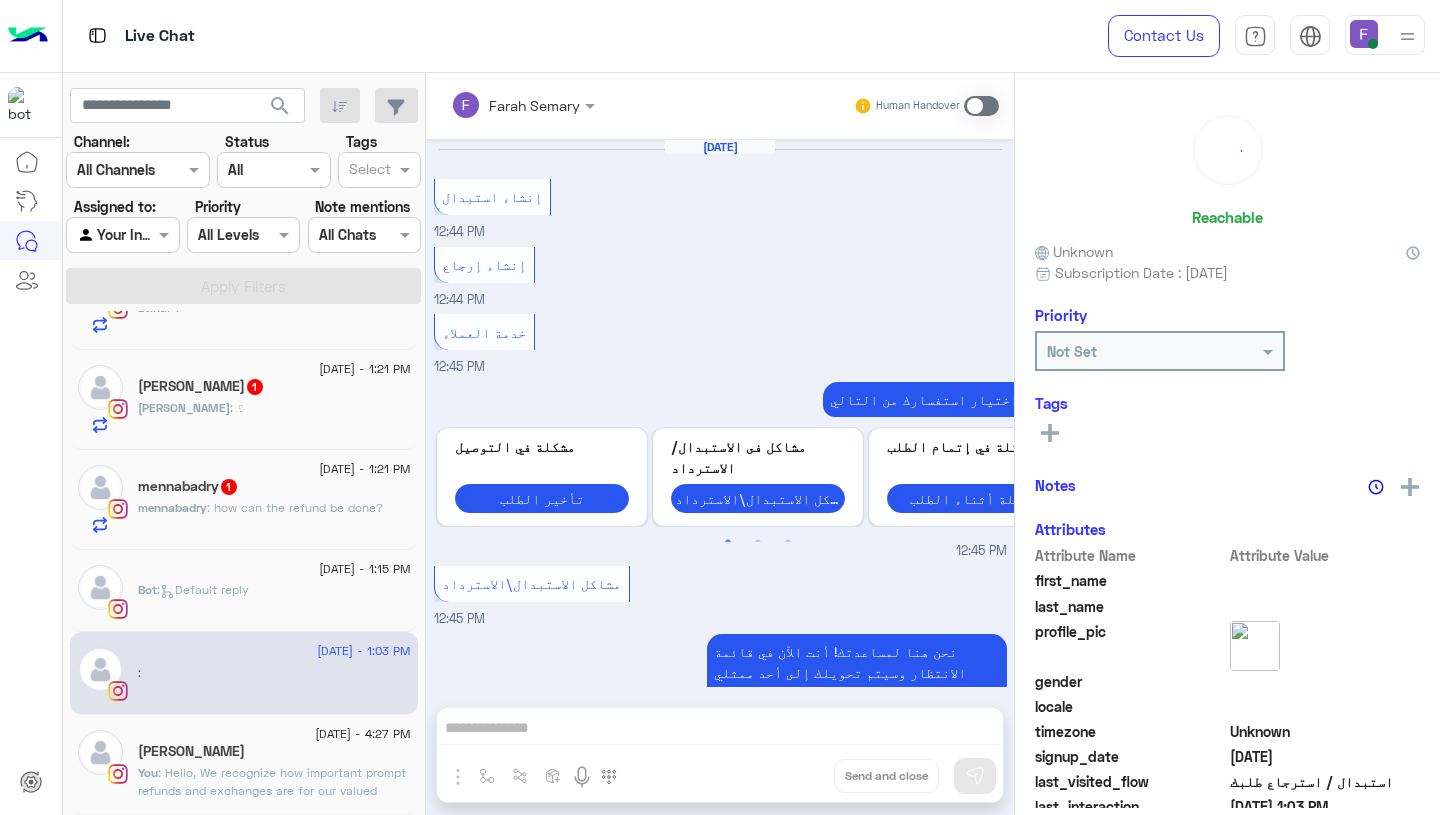 scroll, scrollTop: 1636, scrollLeft: 0, axis: vertical 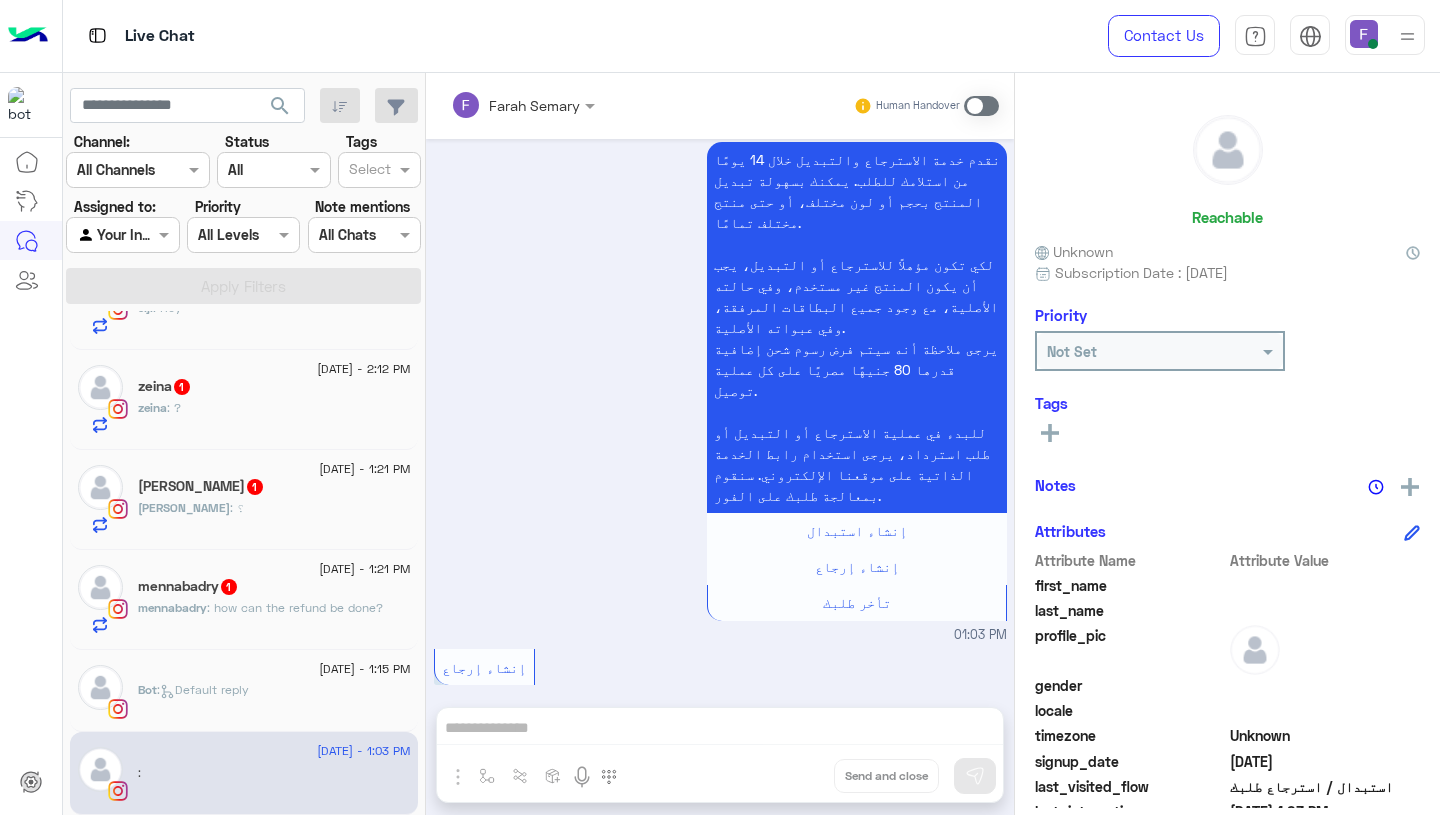click at bounding box center [981, 106] 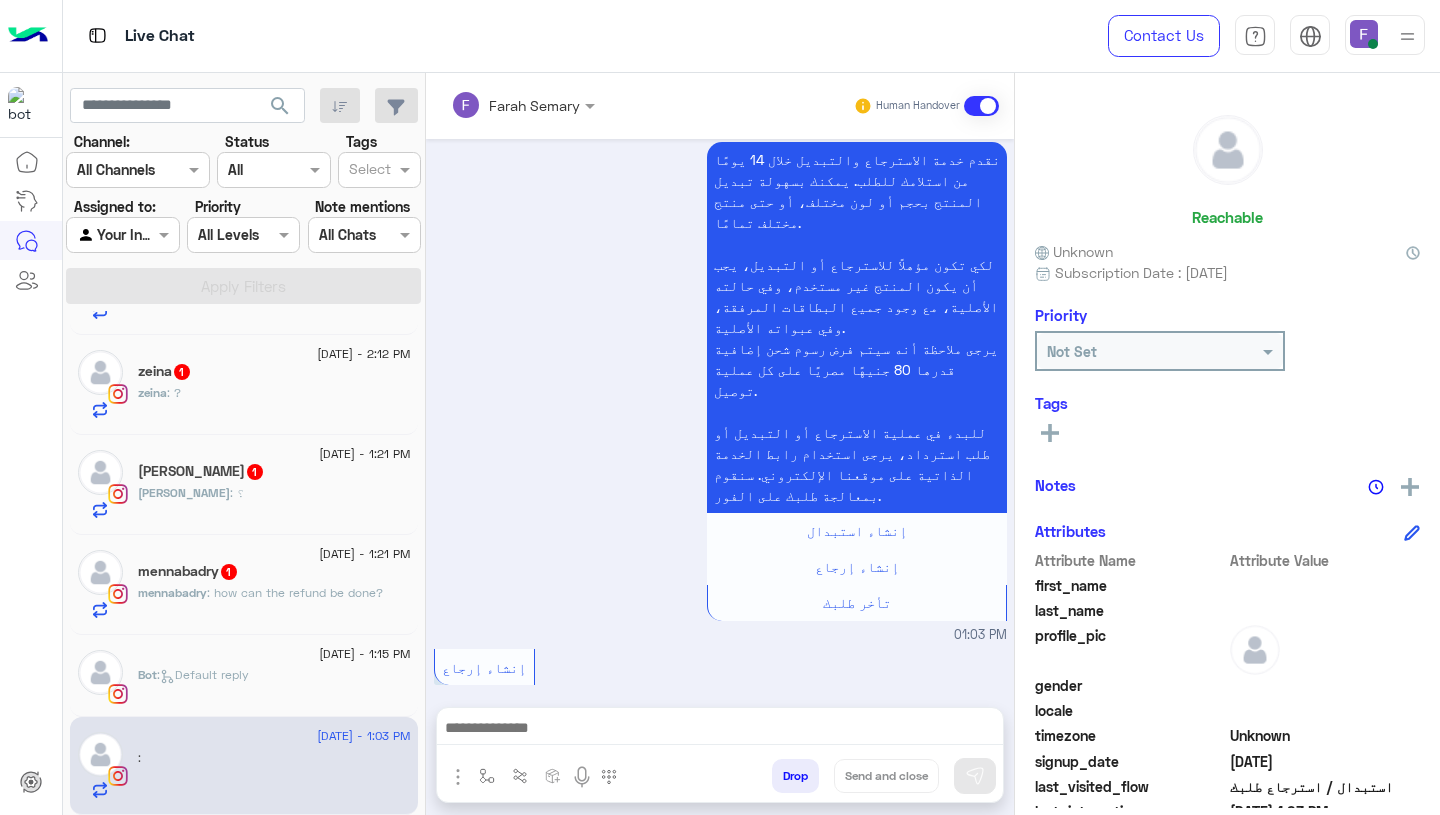 scroll, scrollTop: 1673, scrollLeft: 0, axis: vertical 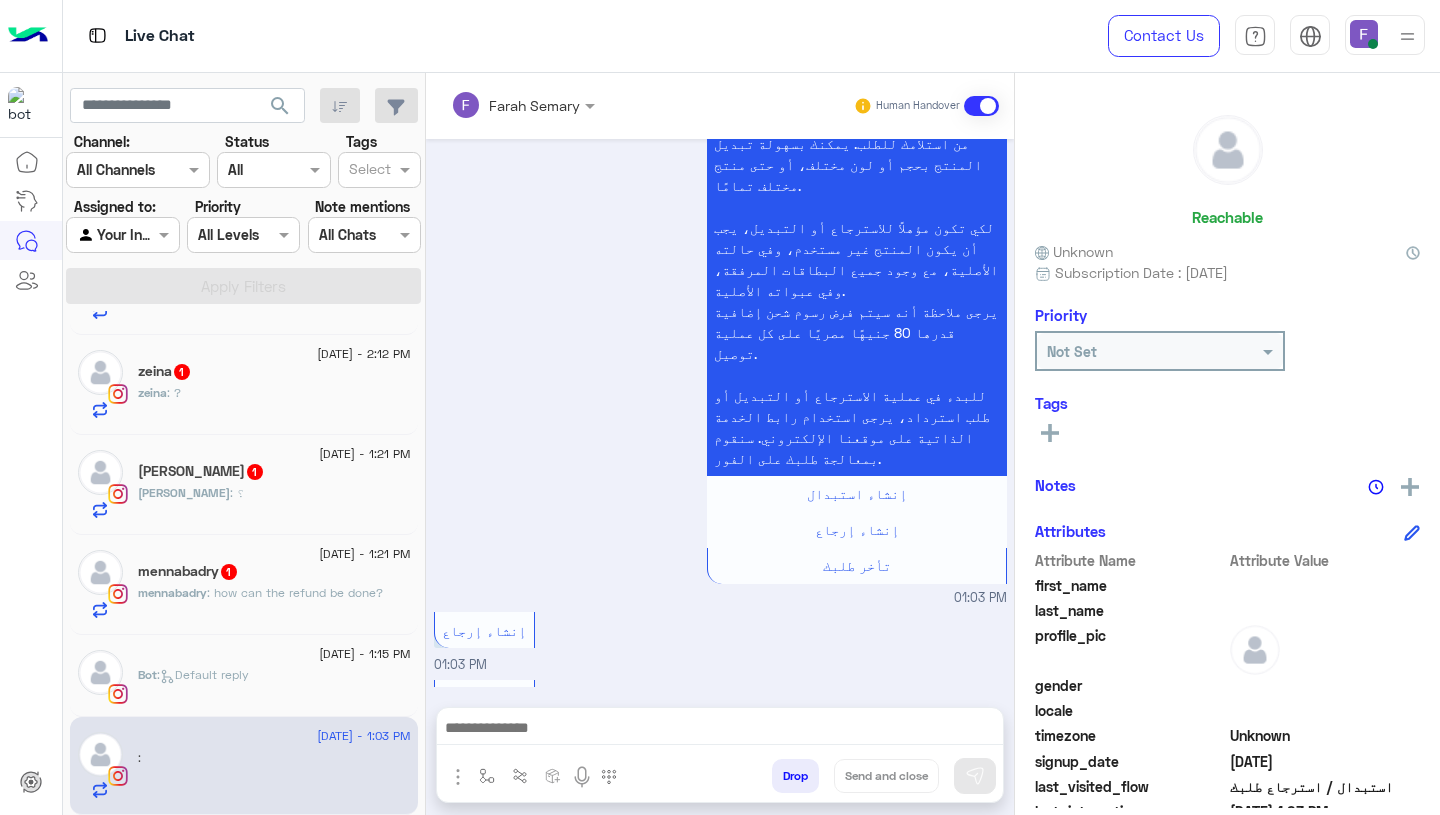click at bounding box center (720, 730) 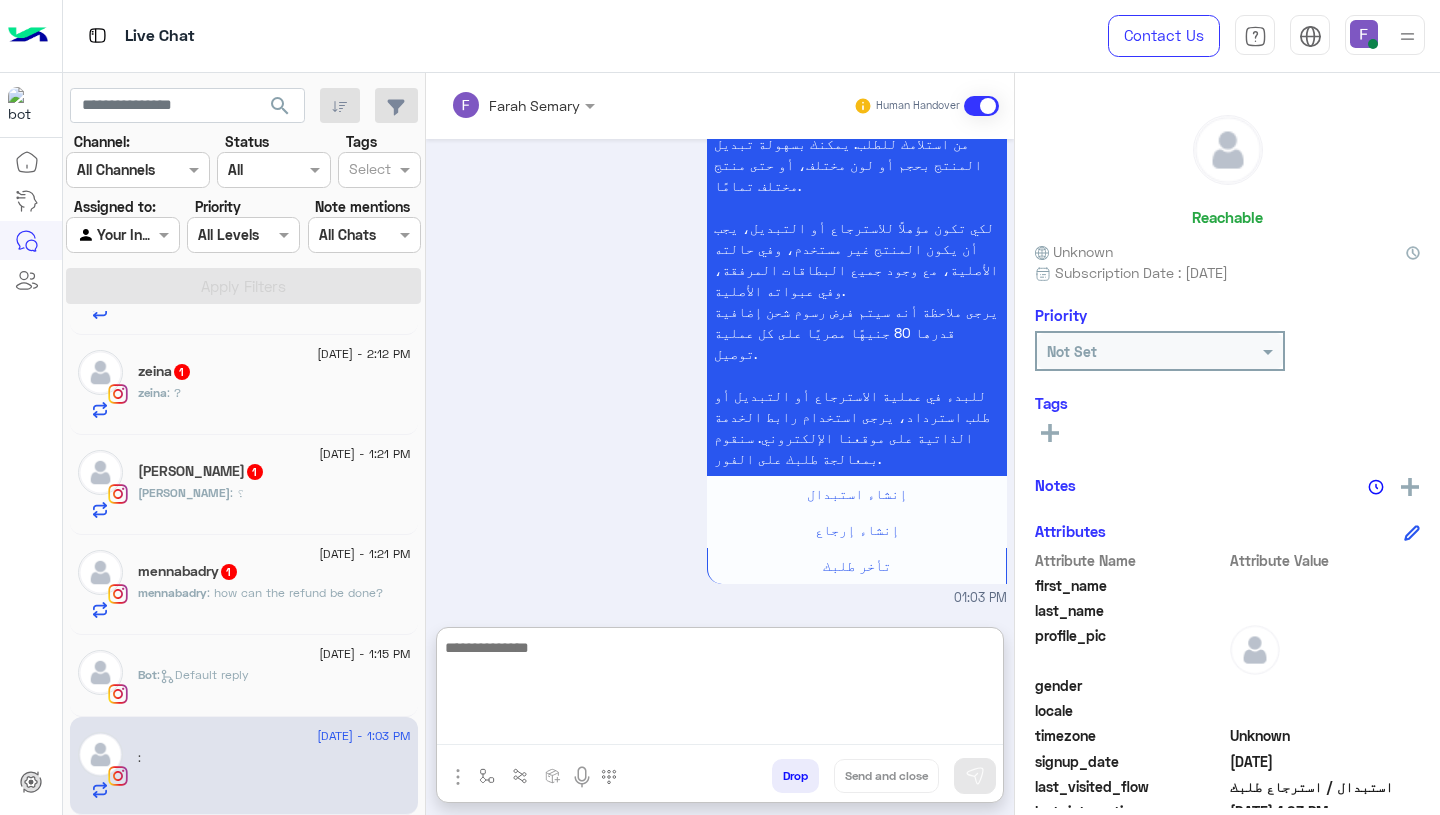 paste on "**********" 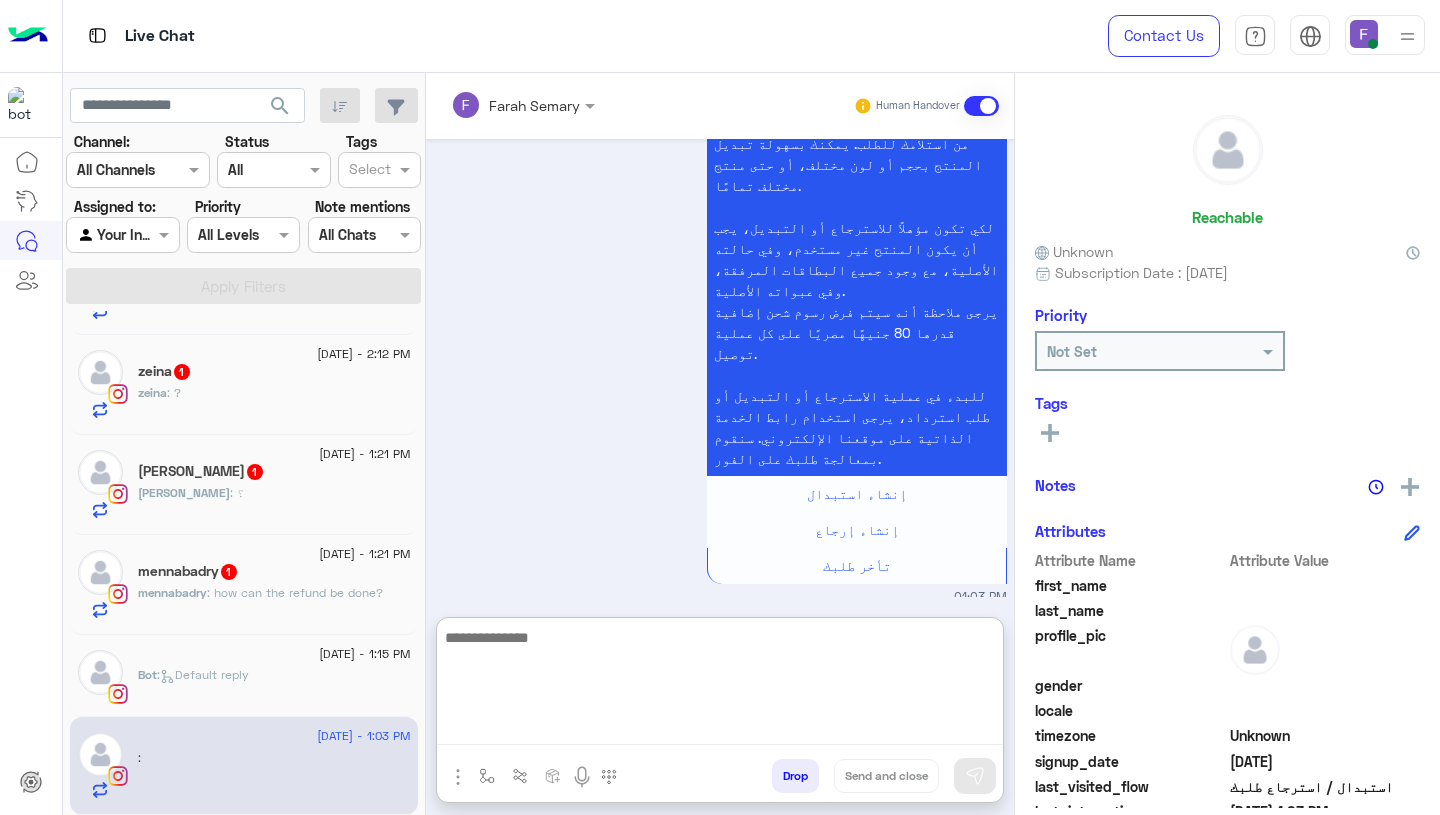 scroll, scrollTop: 0, scrollLeft: 0, axis: both 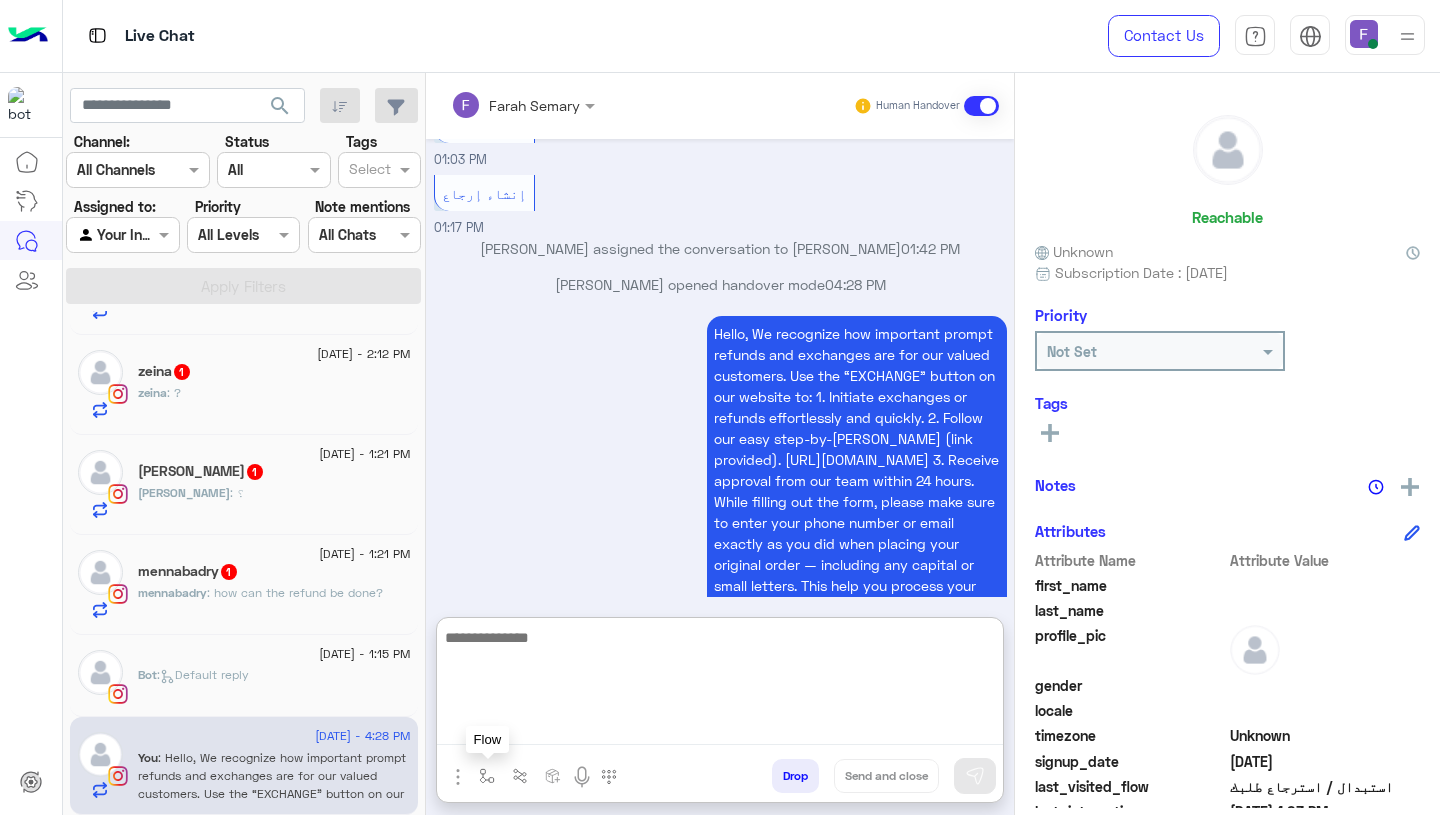 click at bounding box center [487, 776] 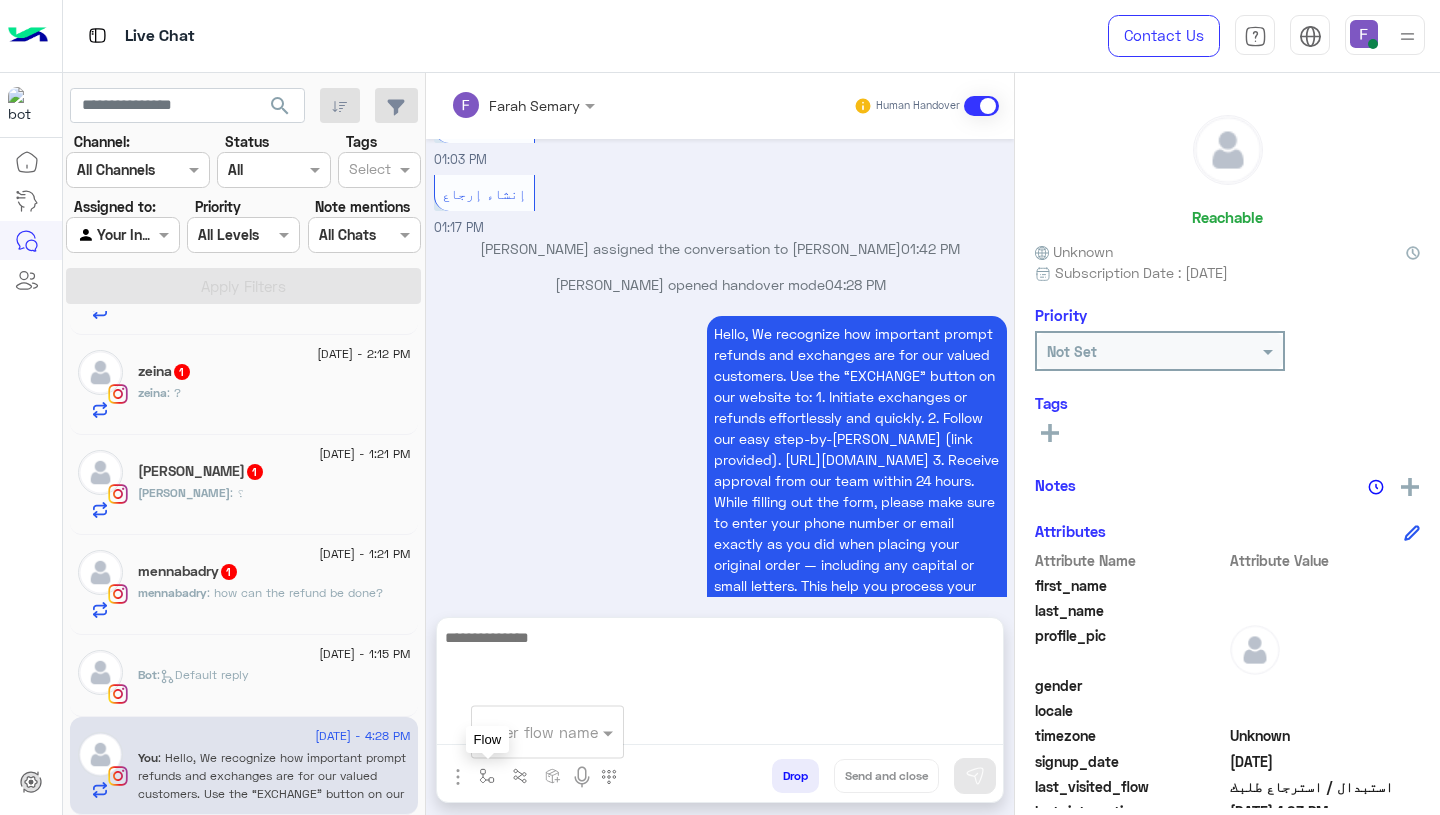 scroll, scrollTop: 2088, scrollLeft: 0, axis: vertical 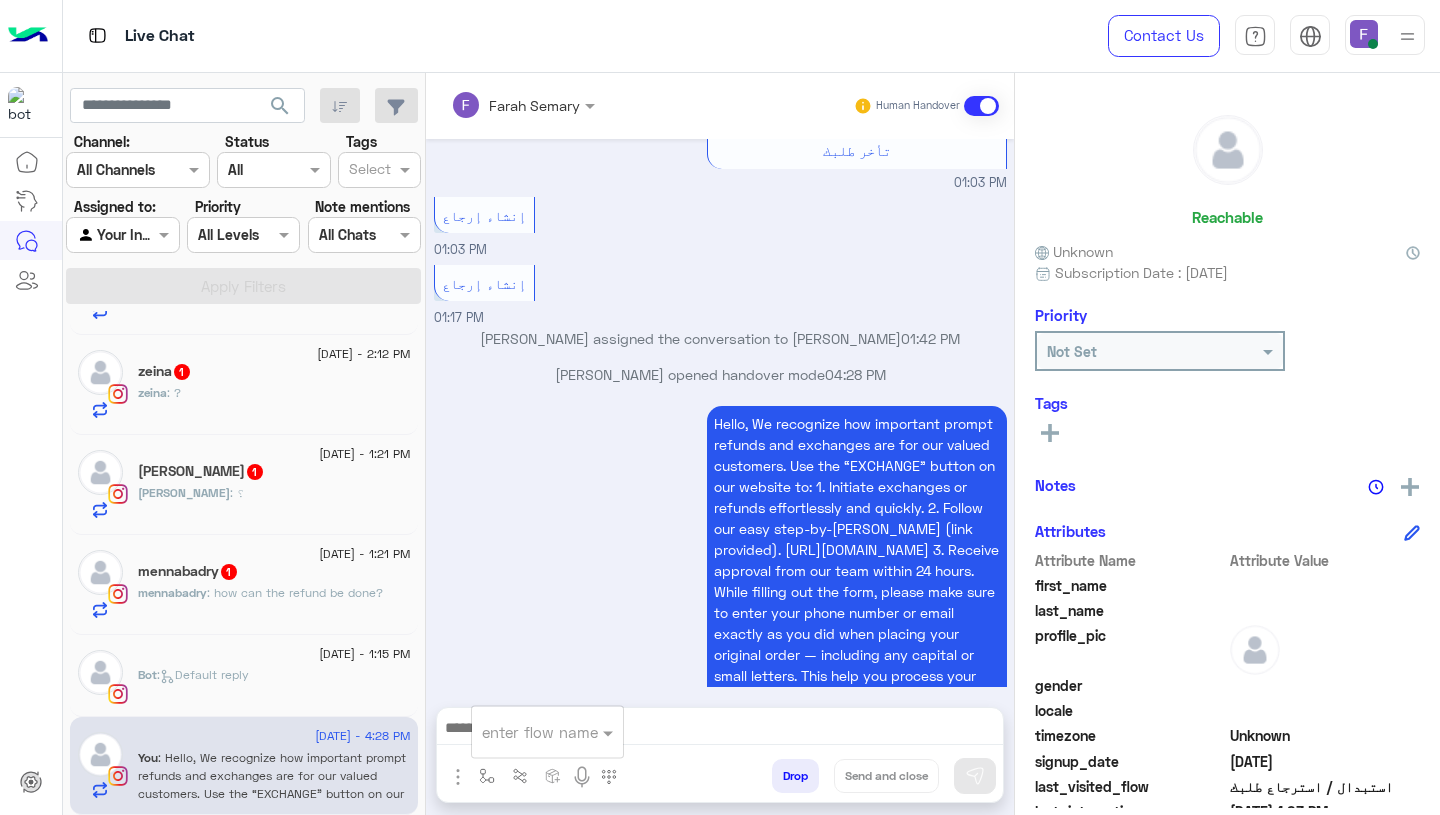 click at bounding box center (523, 732) 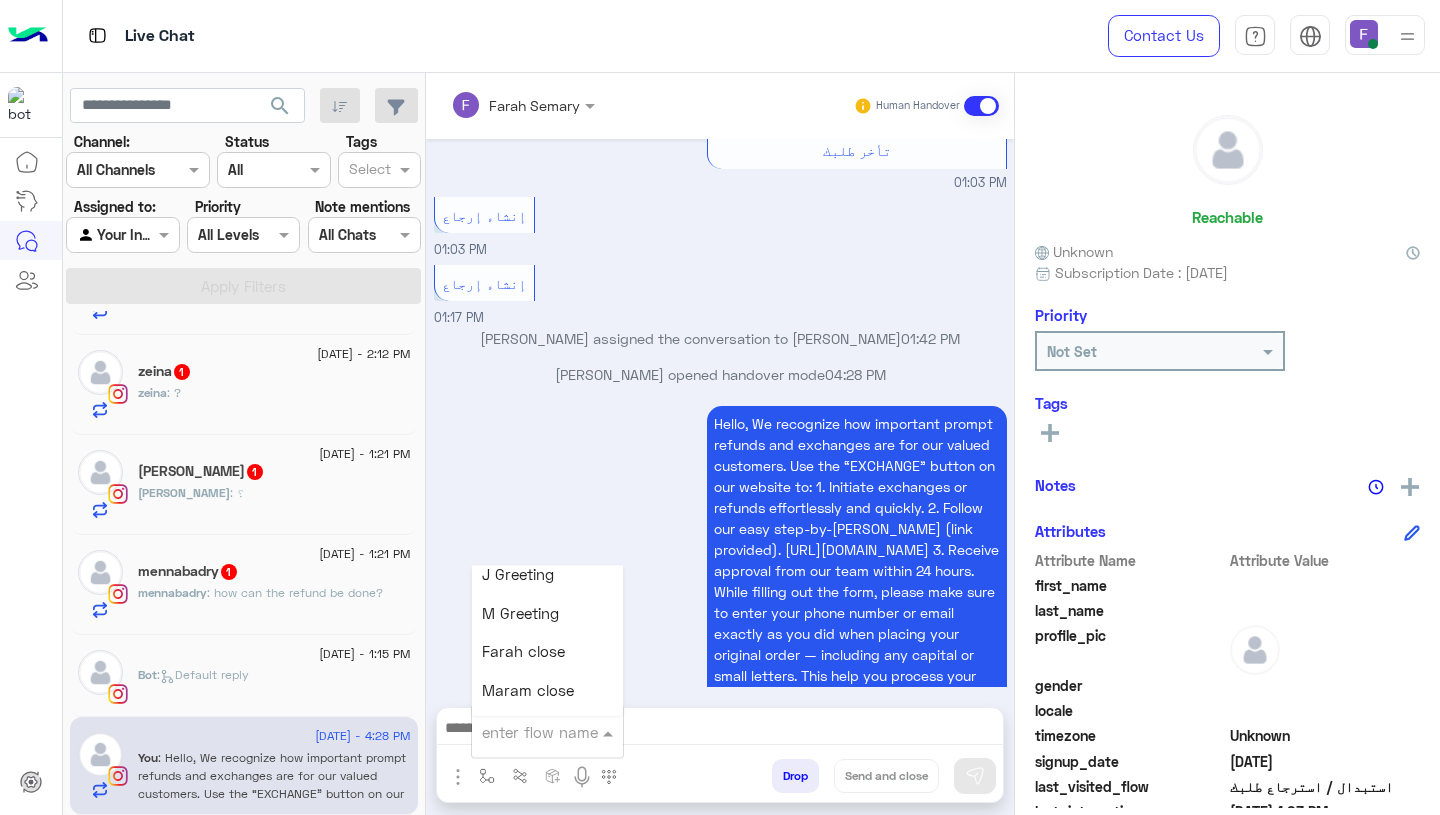 scroll, scrollTop: 2345, scrollLeft: 0, axis: vertical 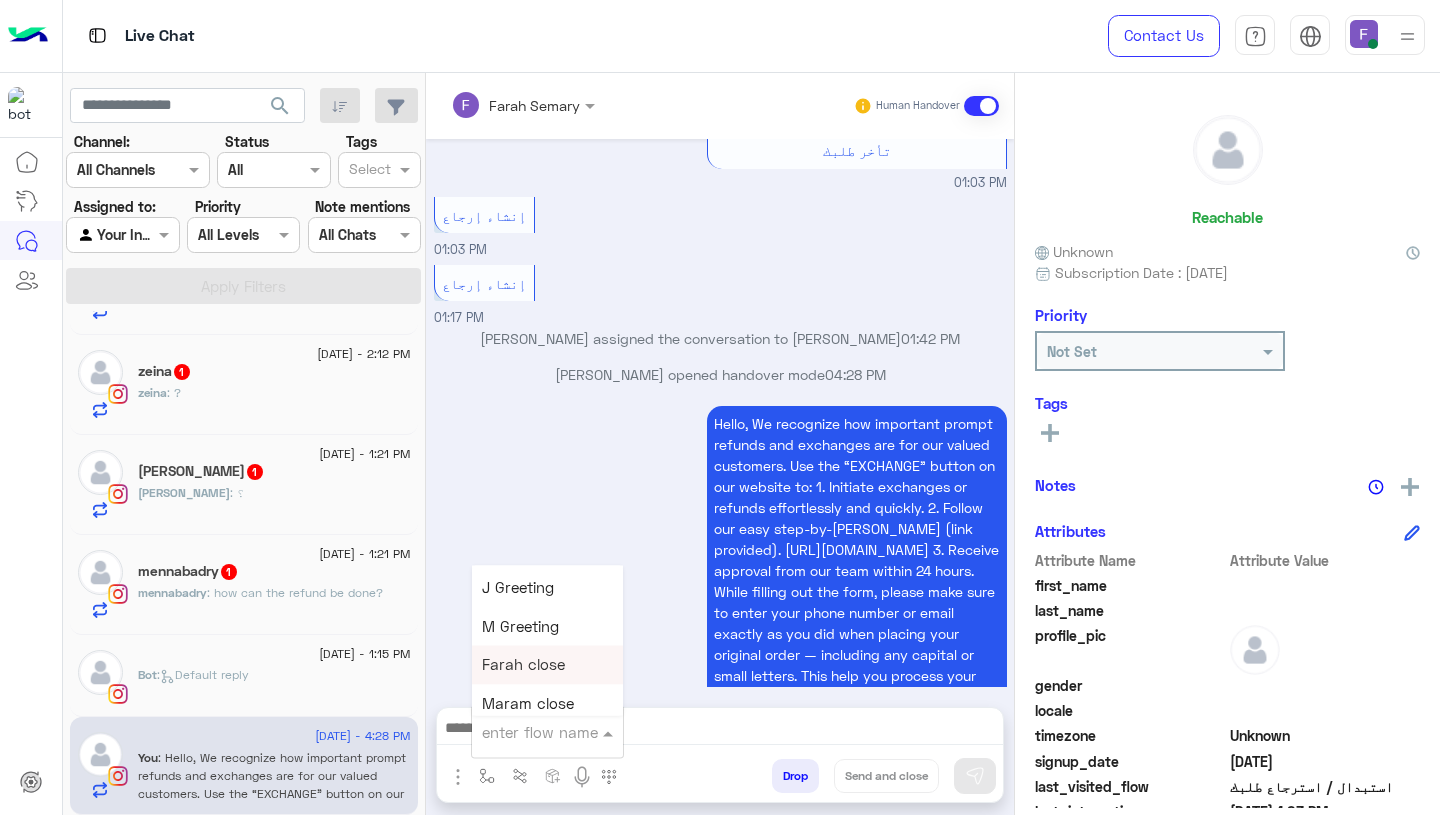 click on "Farah close" at bounding box center [523, 665] 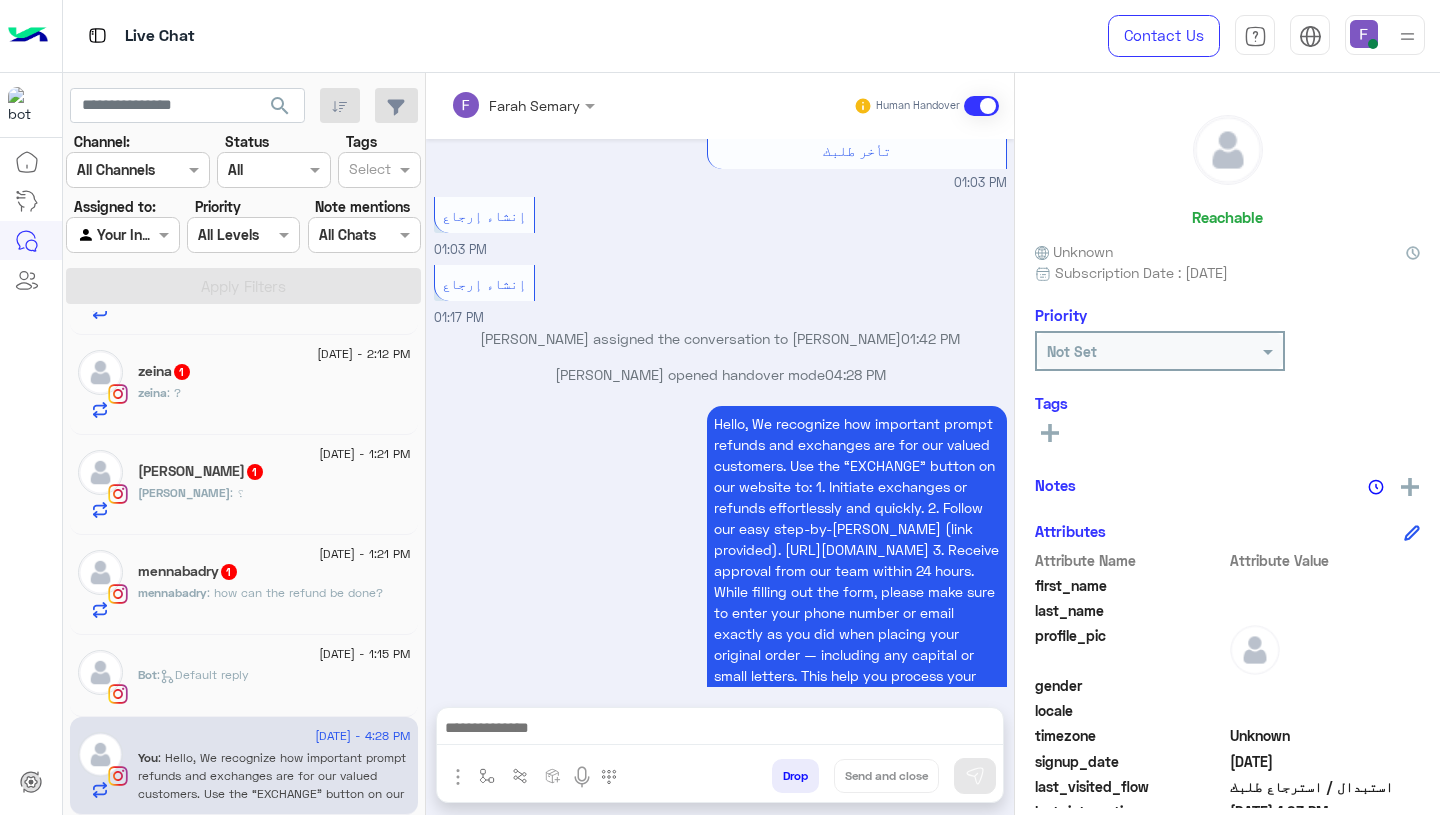 type on "**********" 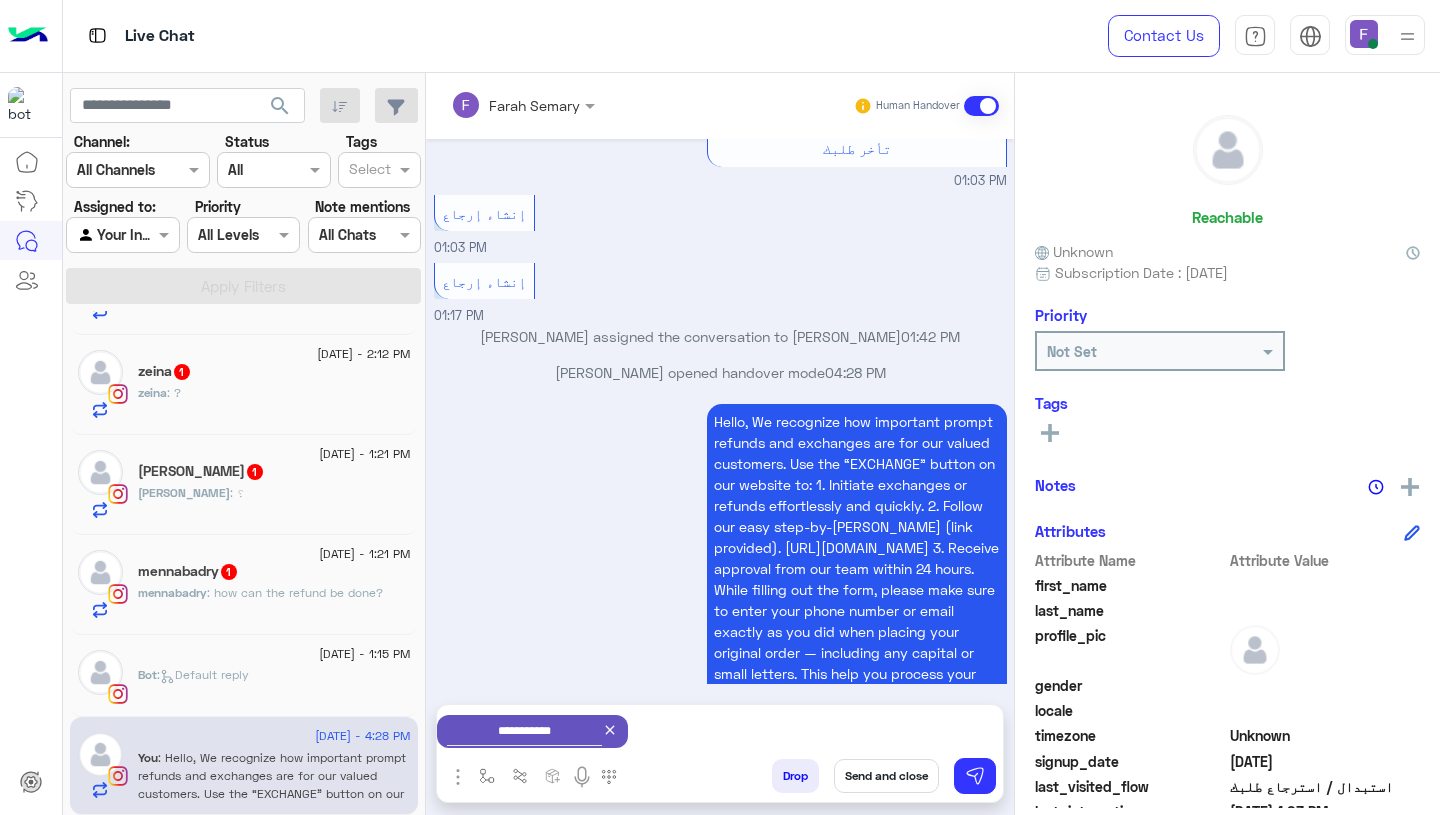 click on "Send and close" at bounding box center (886, 776) 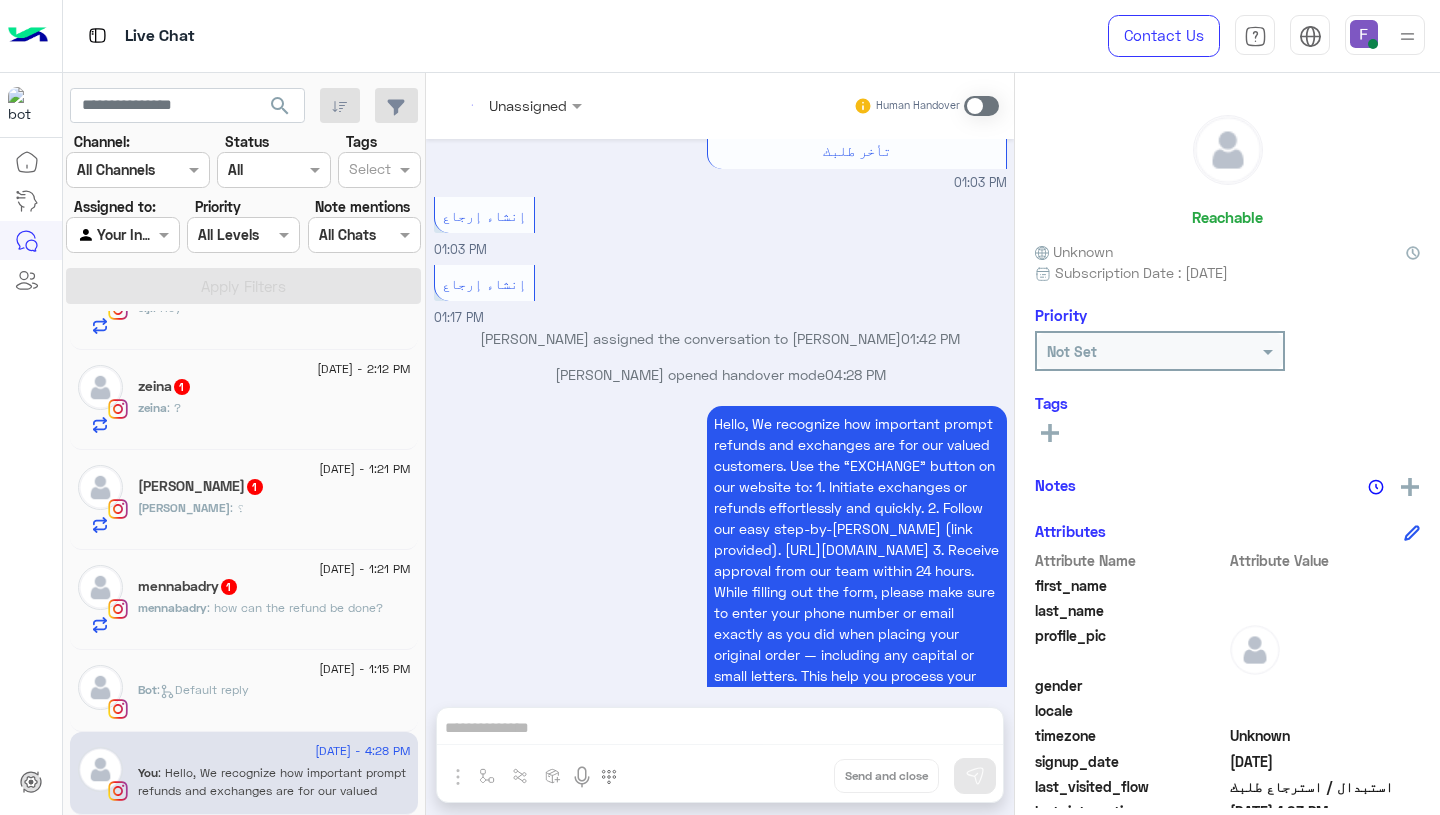 scroll, scrollTop: 2124, scrollLeft: 0, axis: vertical 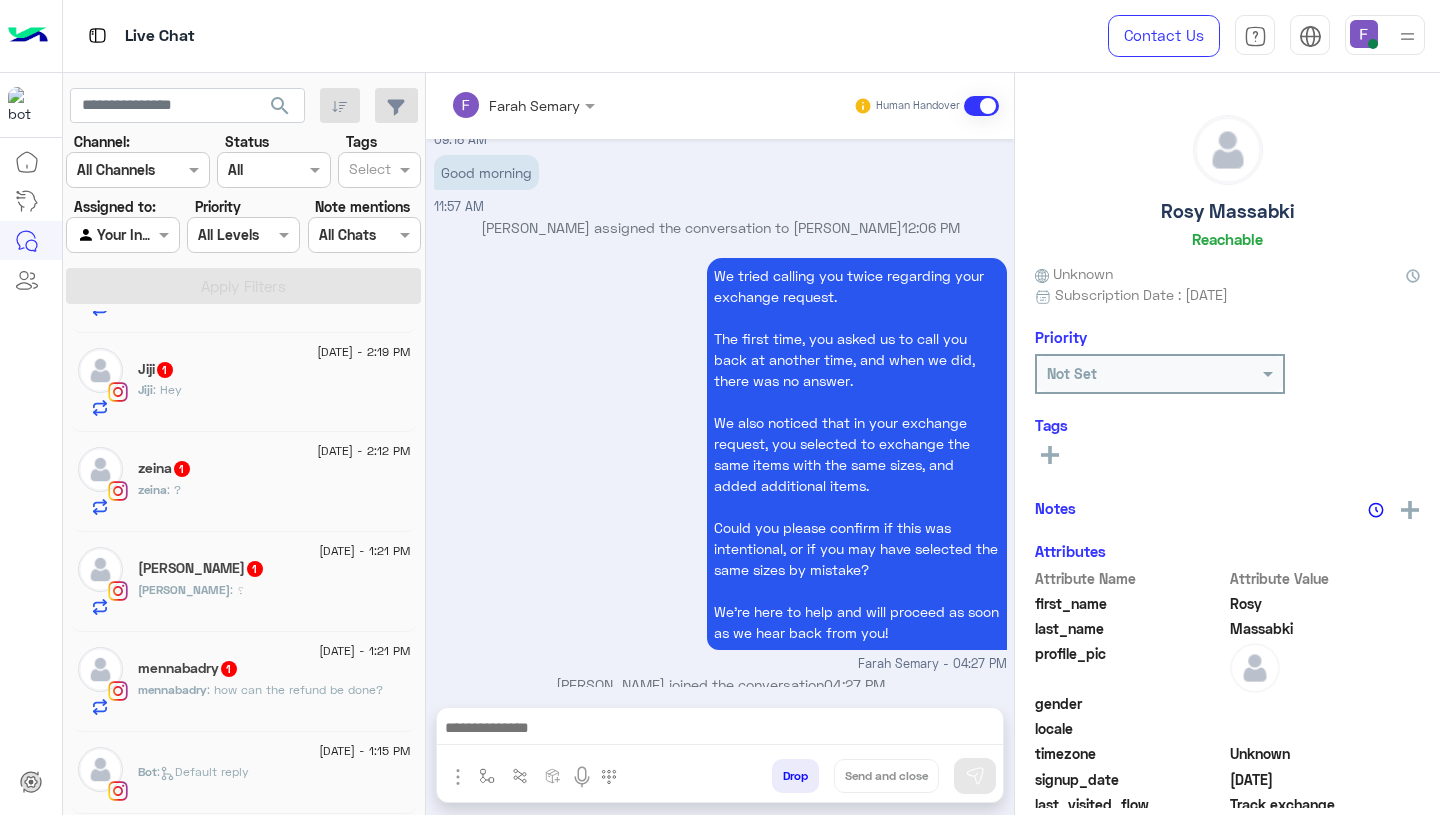 click 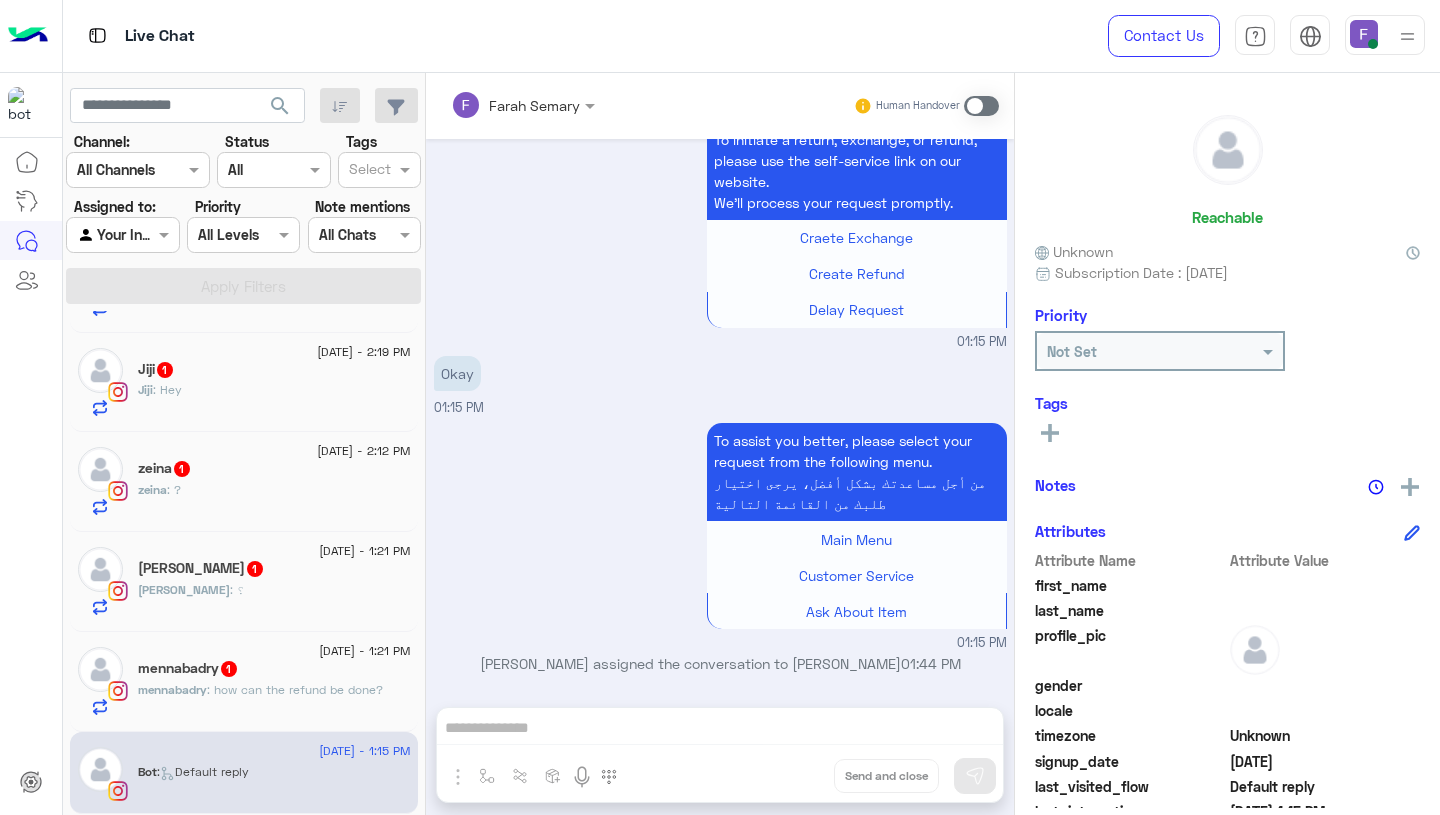 click at bounding box center (981, 106) 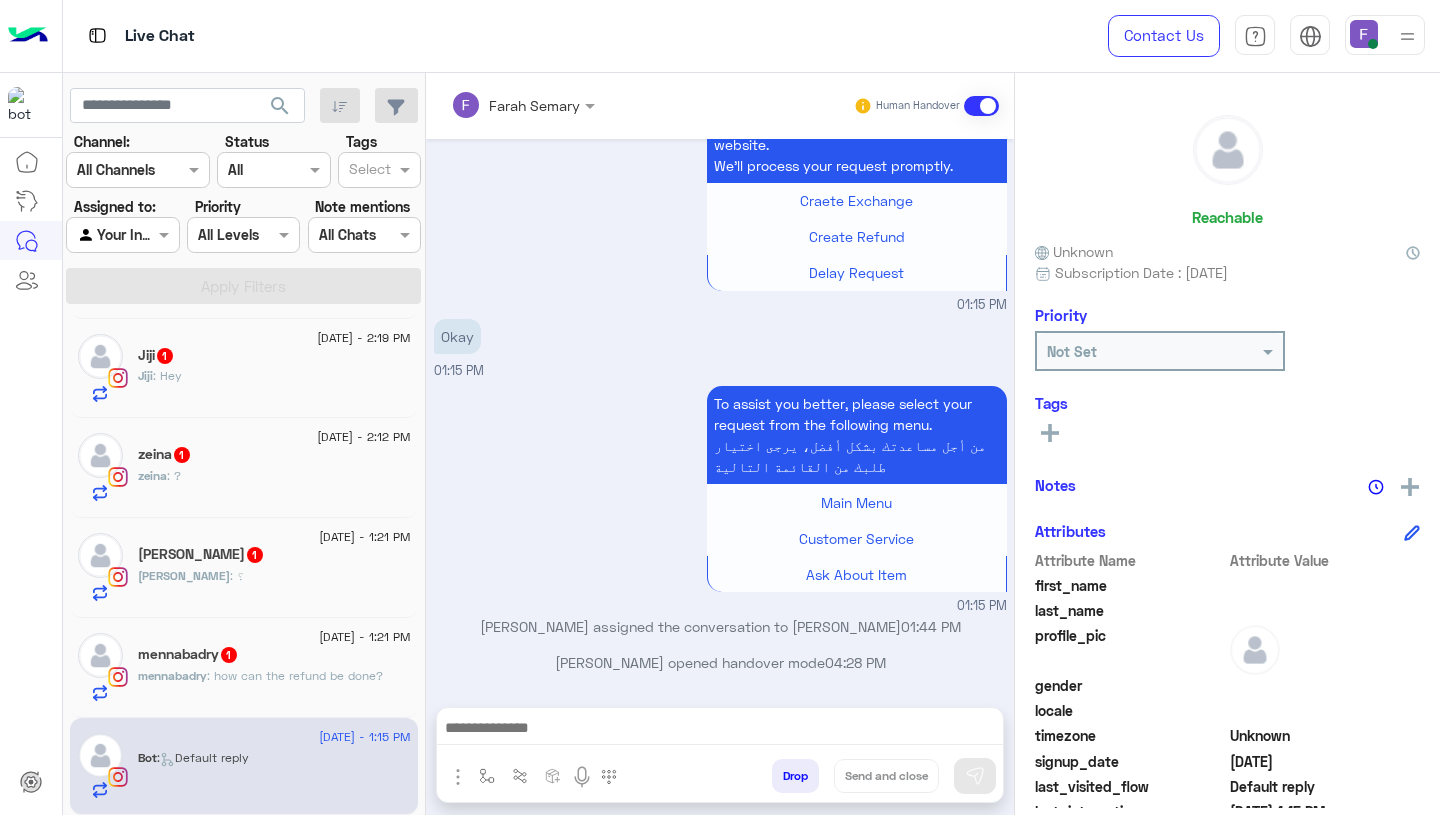 click at bounding box center [720, 730] 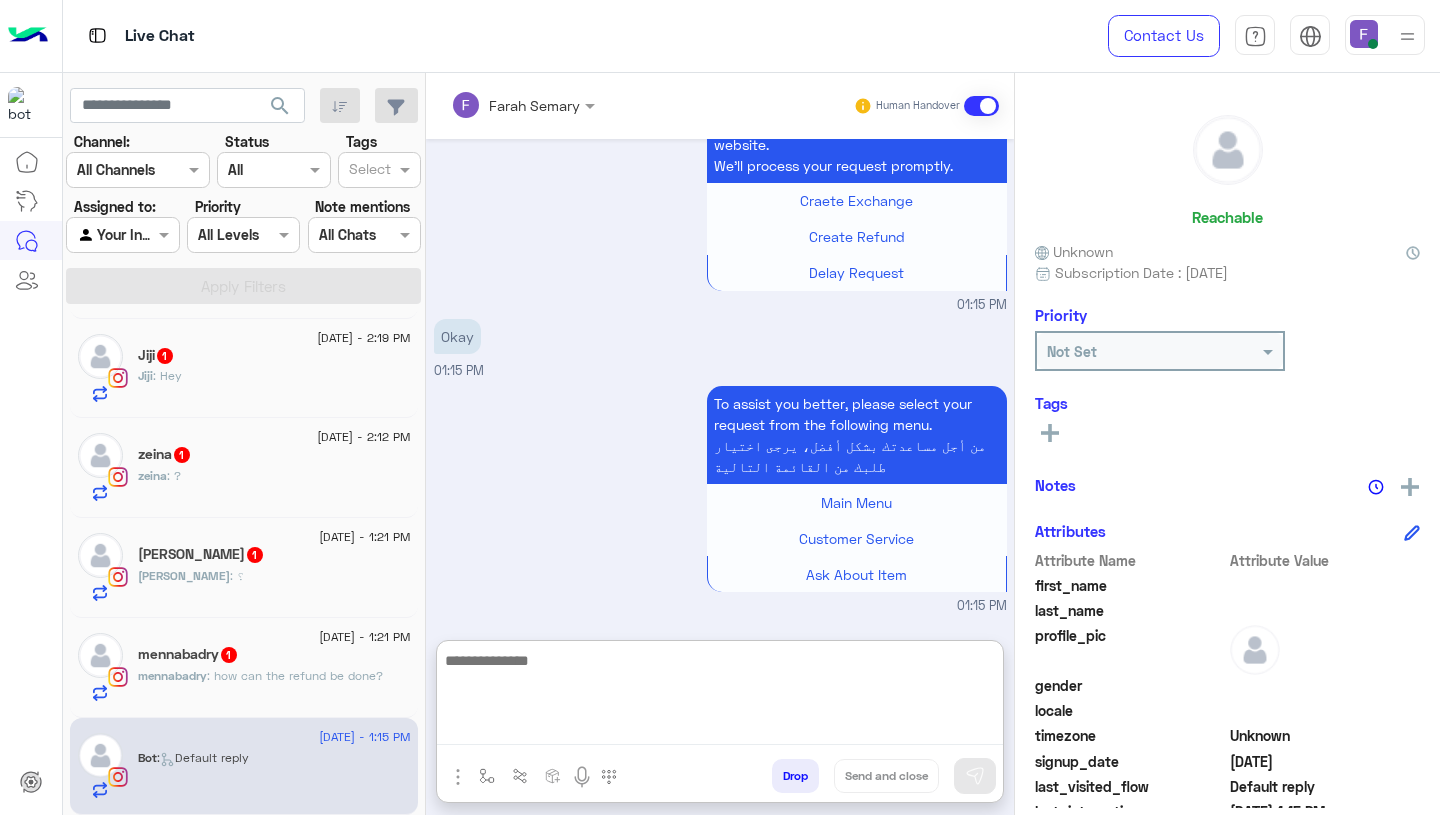 paste on "**********" 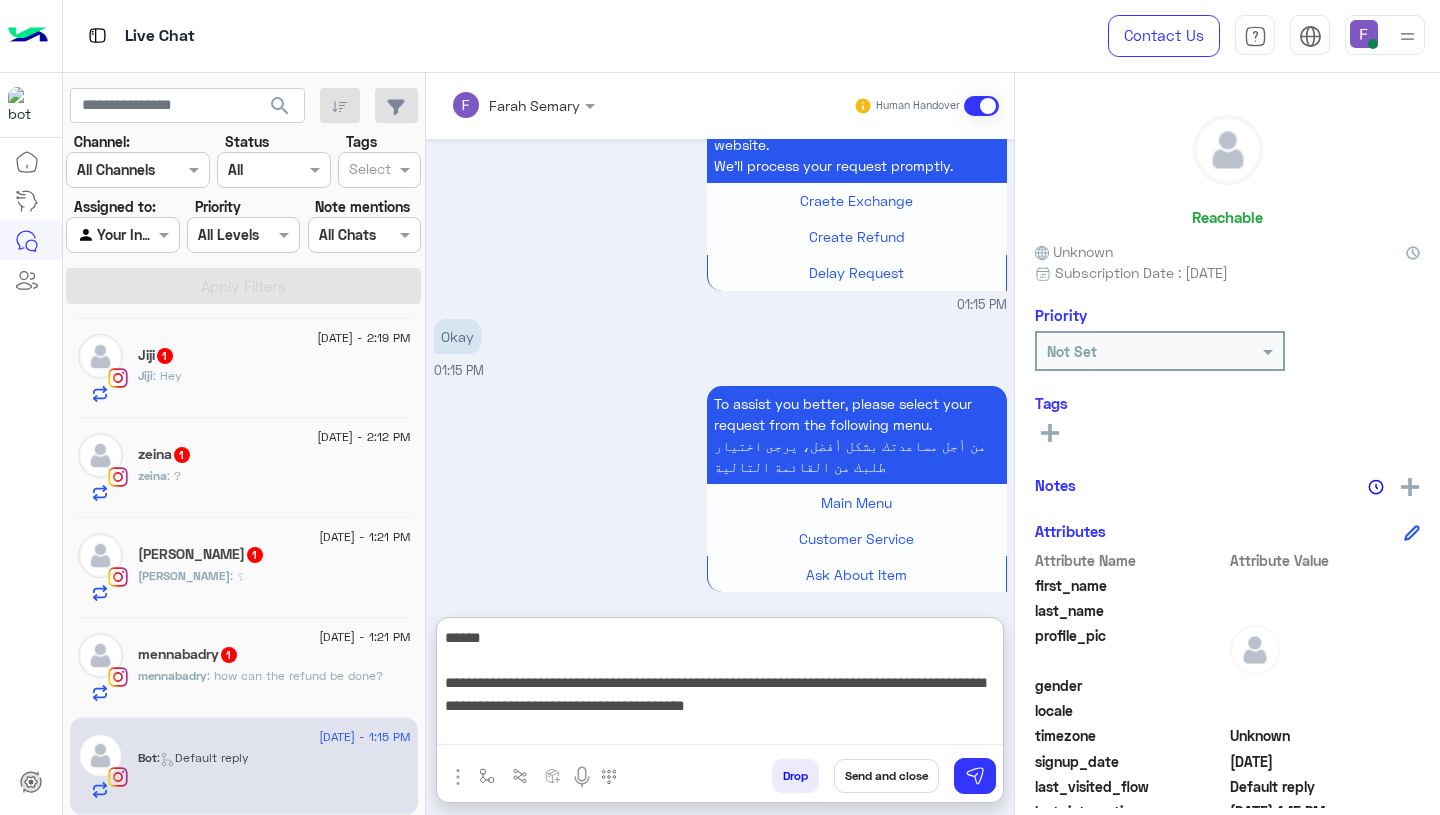 type on "**********" 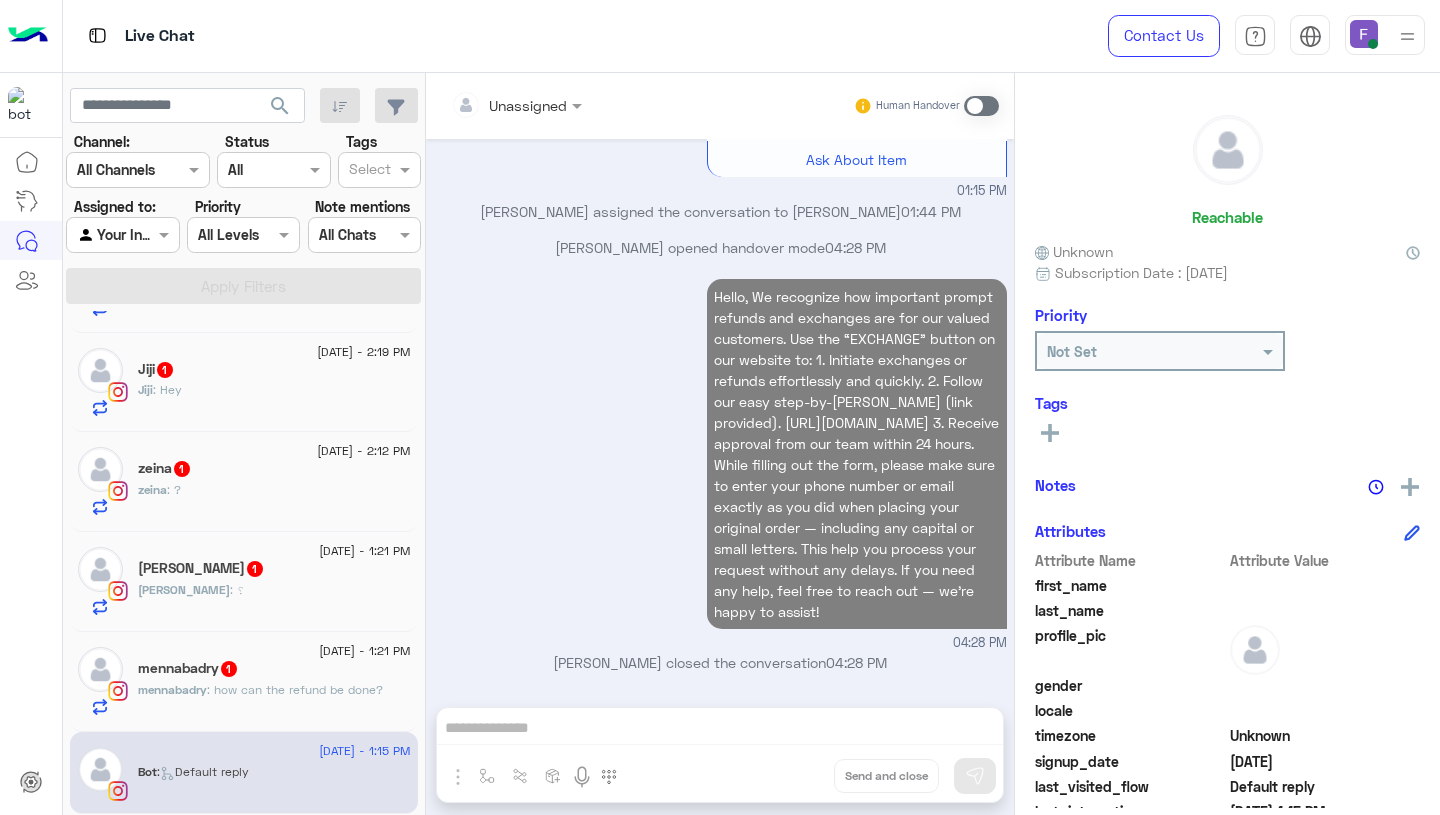 click on "mennabadry : how can the refund be done?" 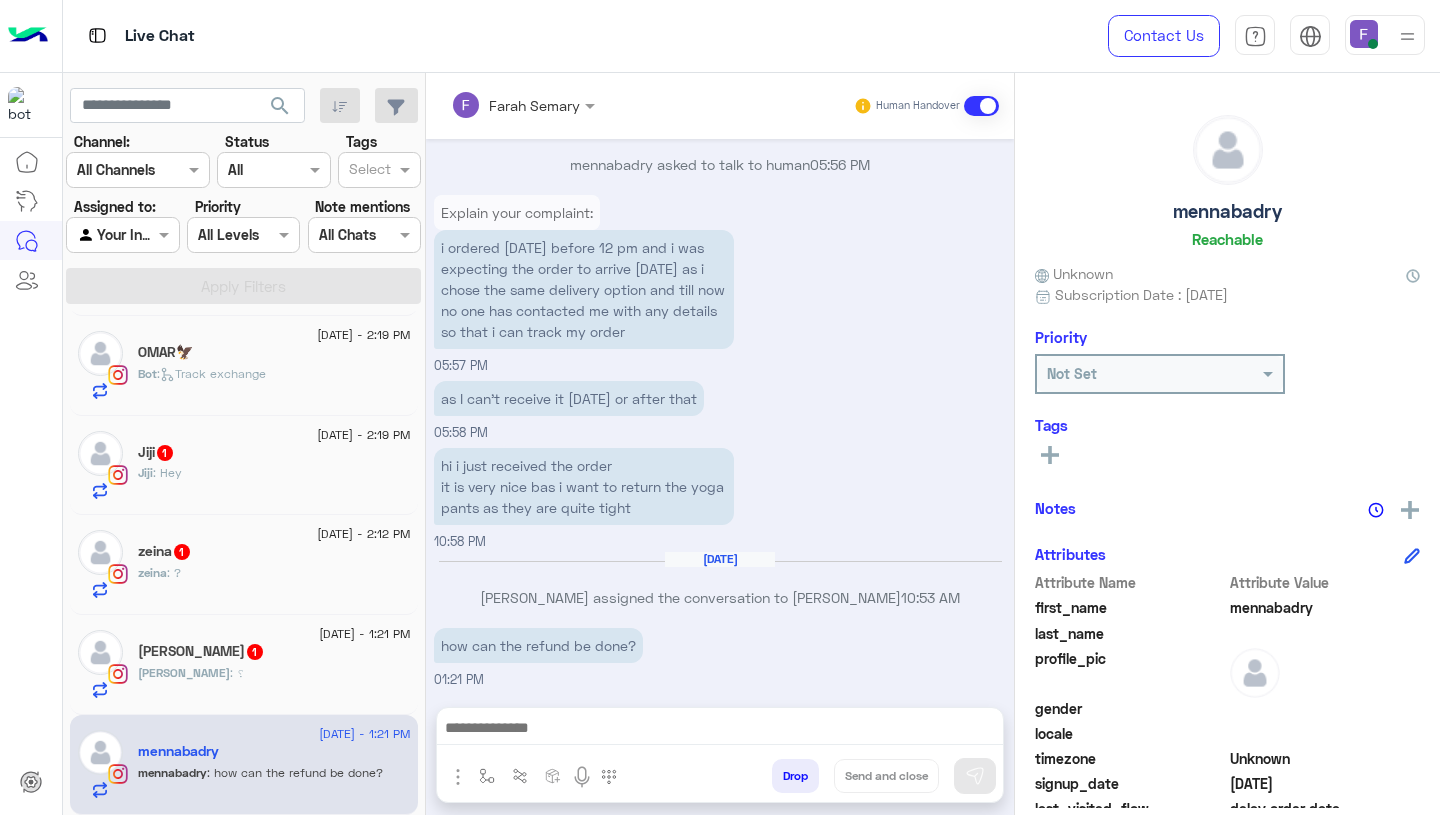 click at bounding box center [720, 730] 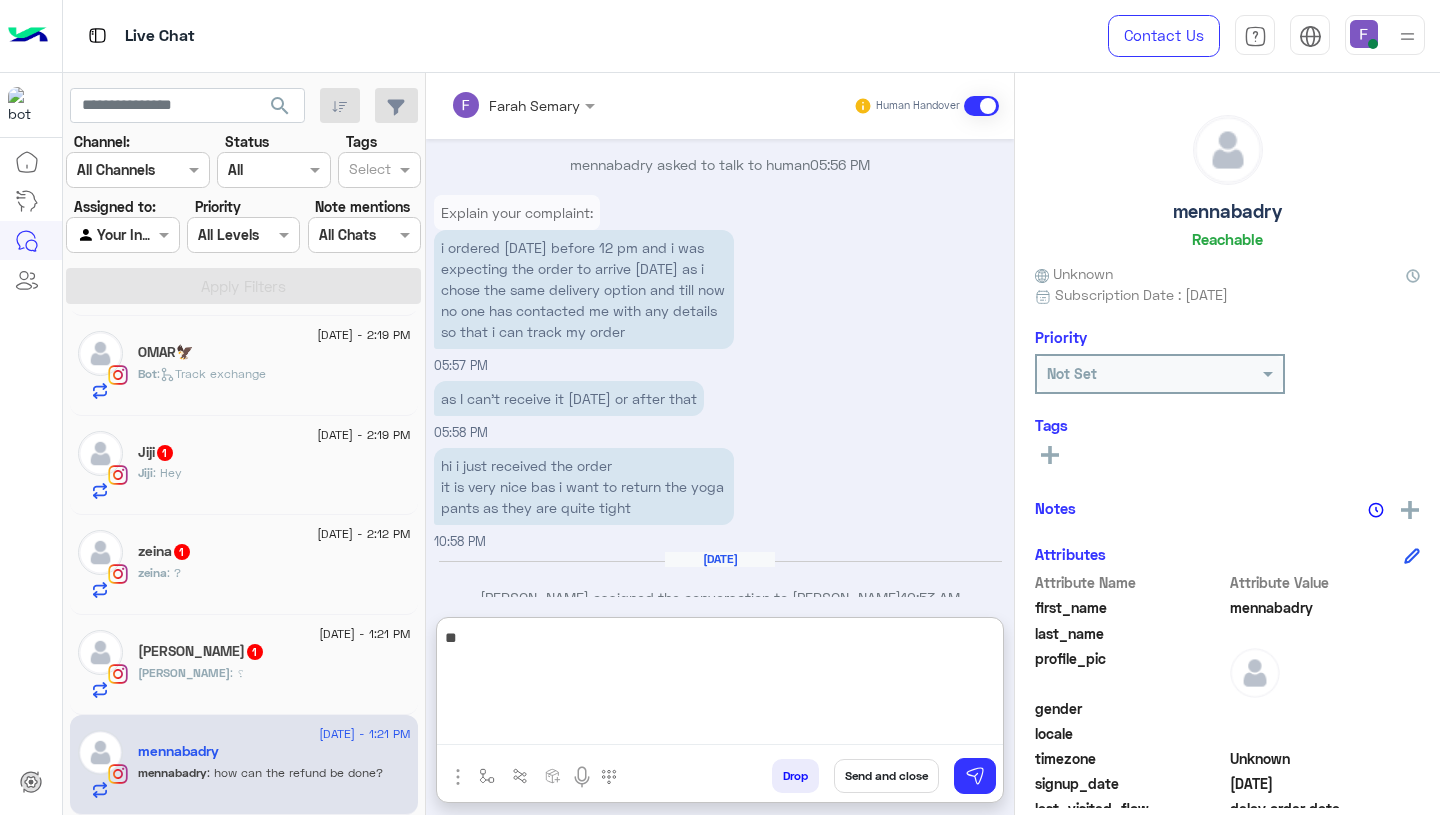 type on "*" 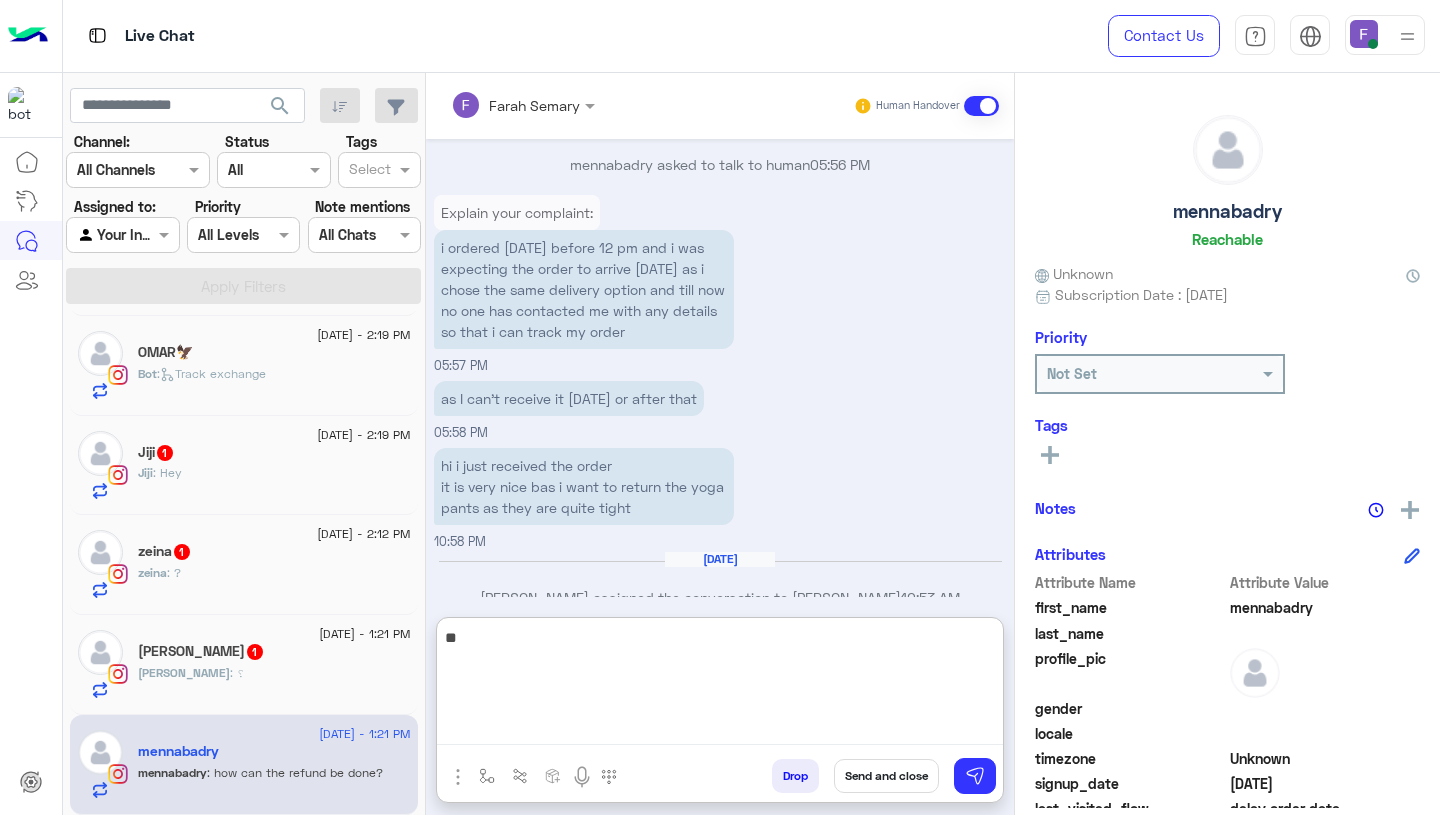 type on "*" 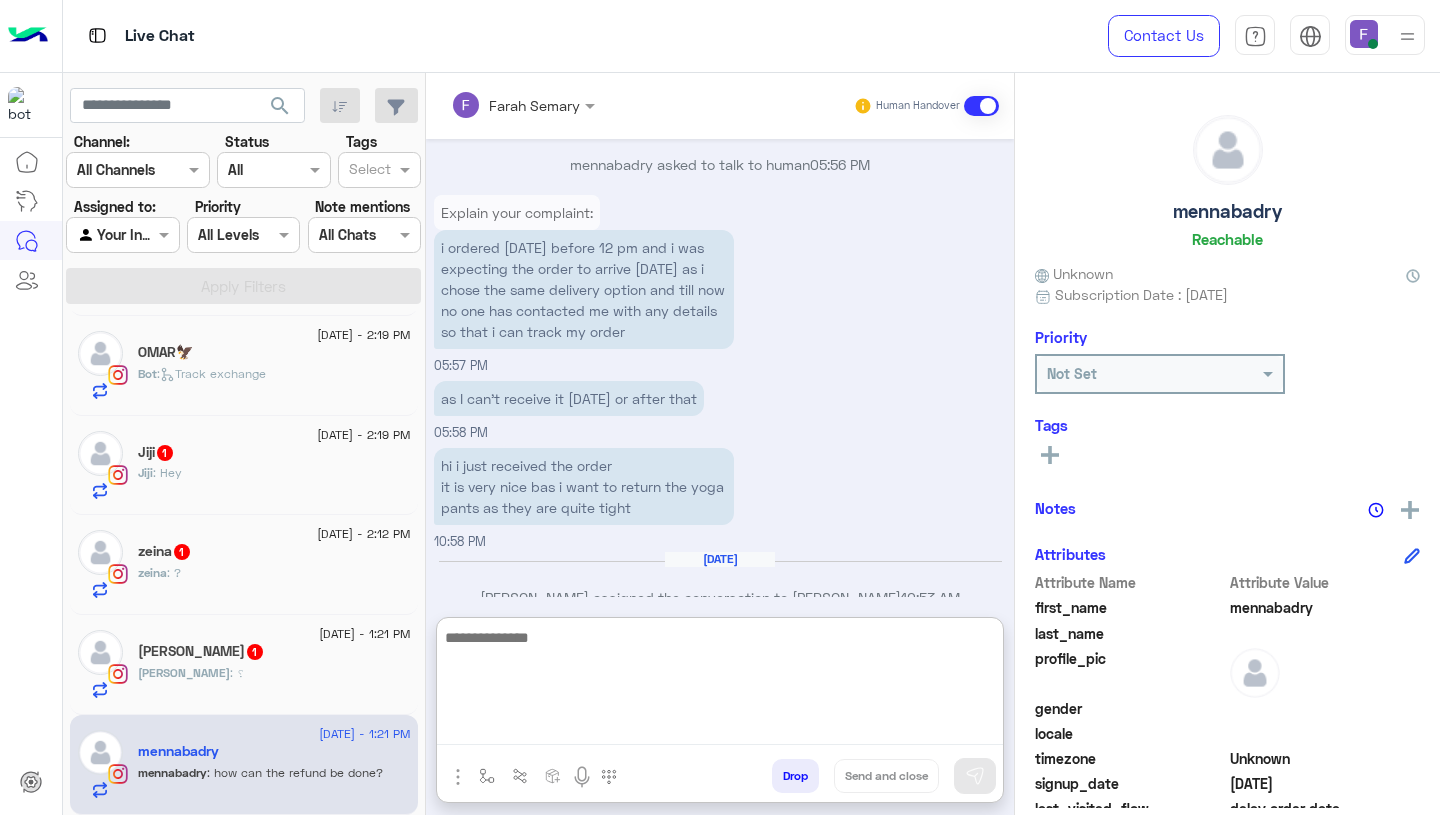 paste on "**********" 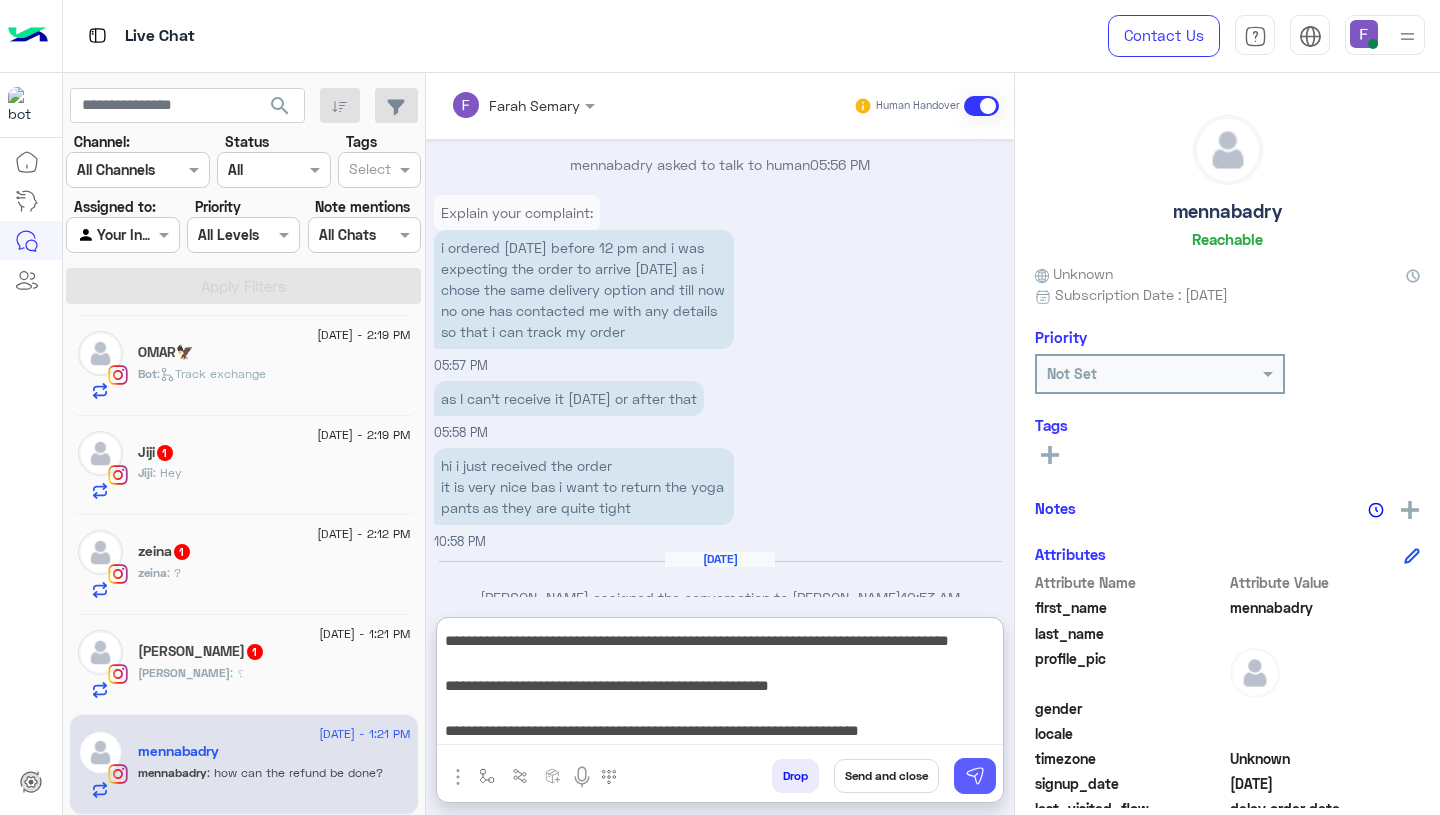 type on "**********" 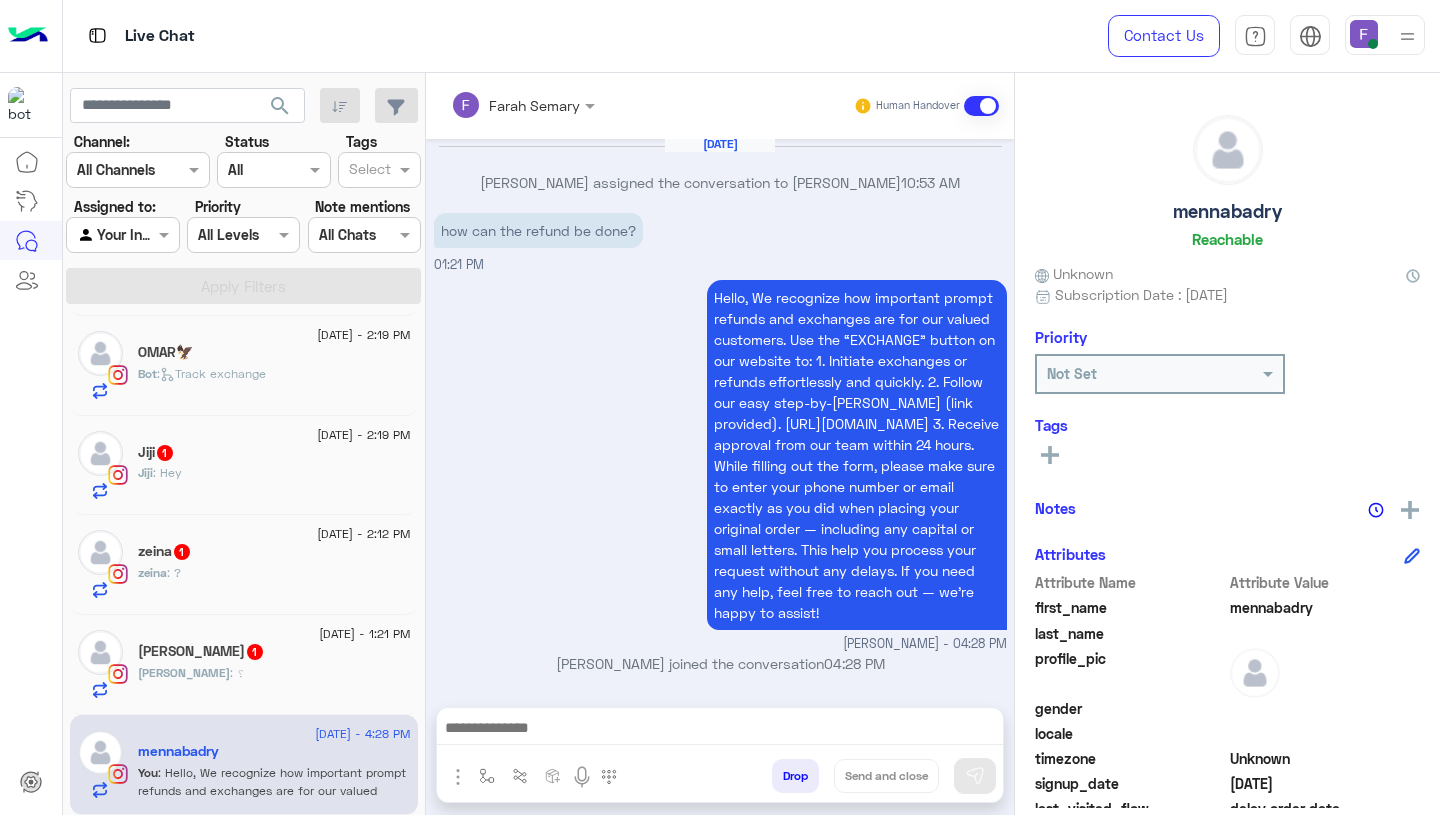 click on "Aya : ؟" 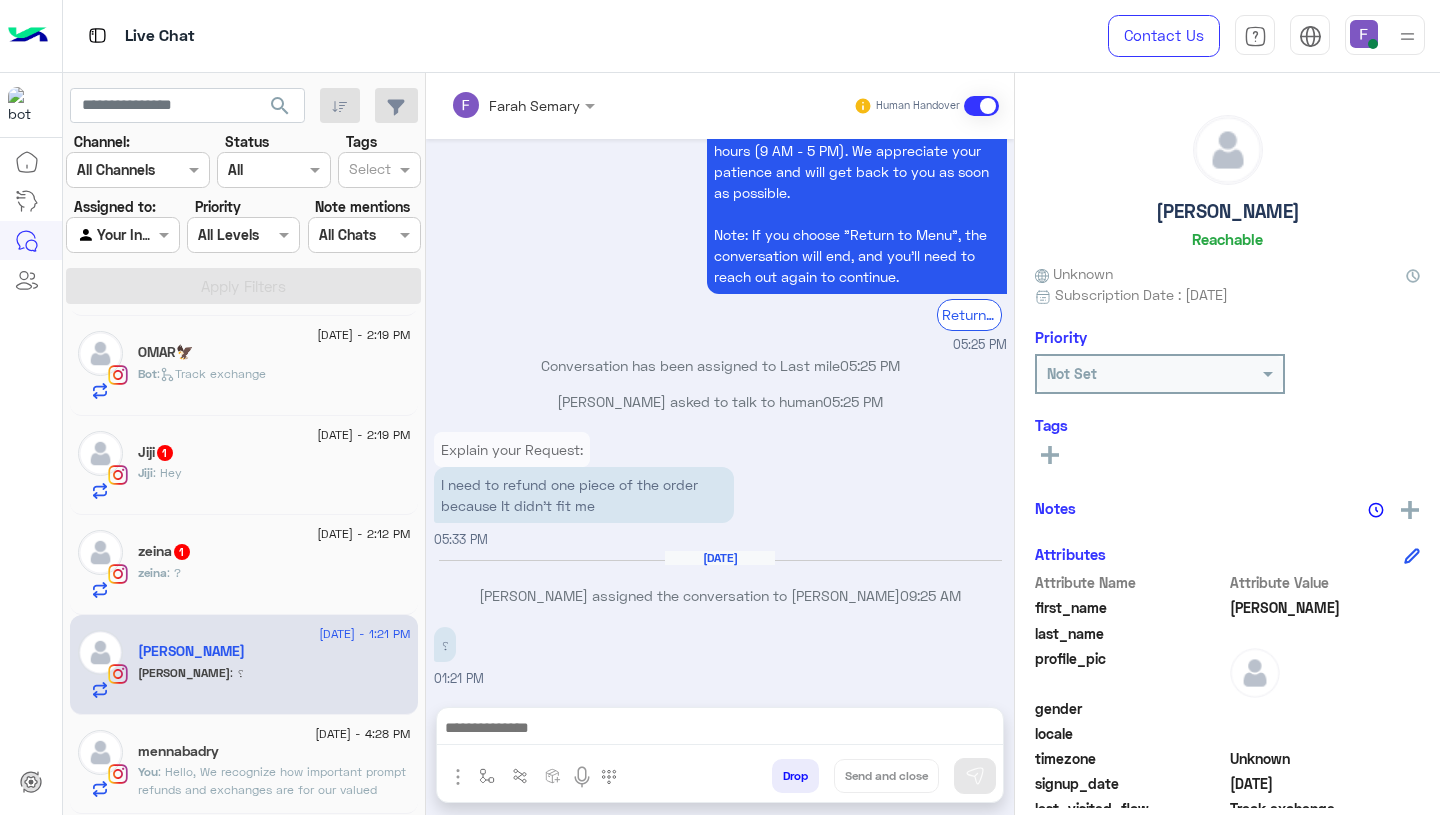 click at bounding box center [720, 733] 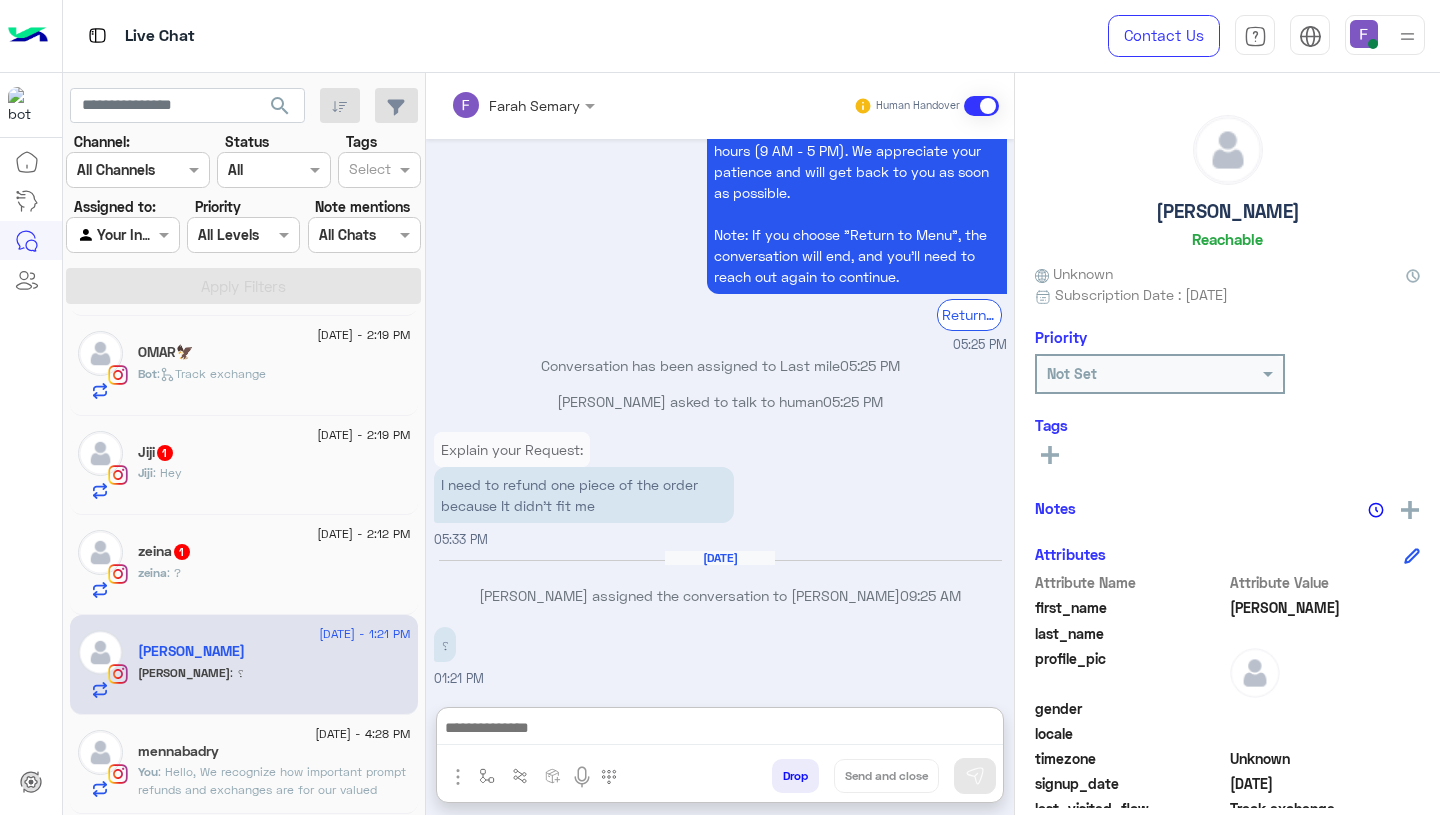 click at bounding box center (720, 730) 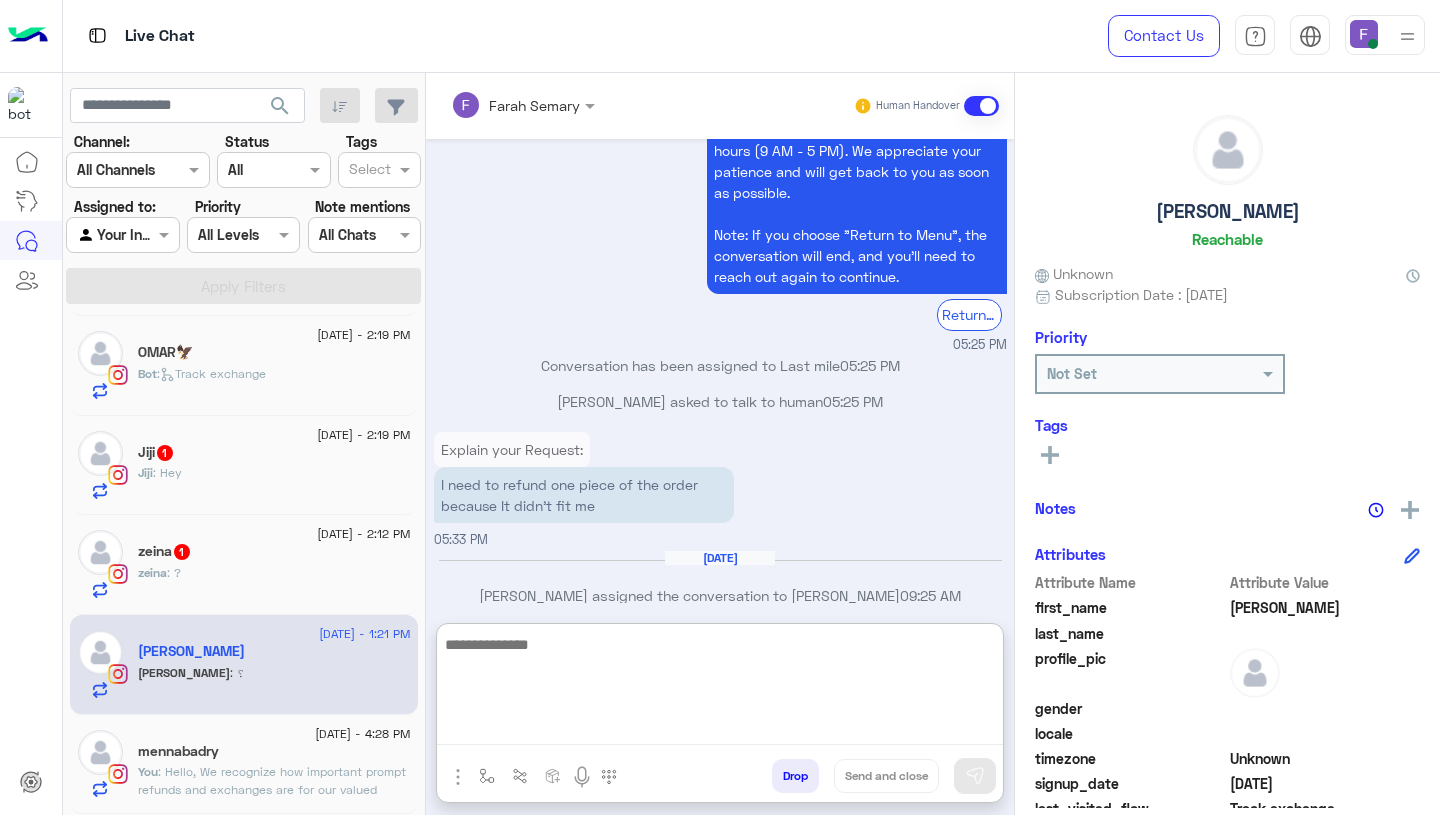 paste on "**********" 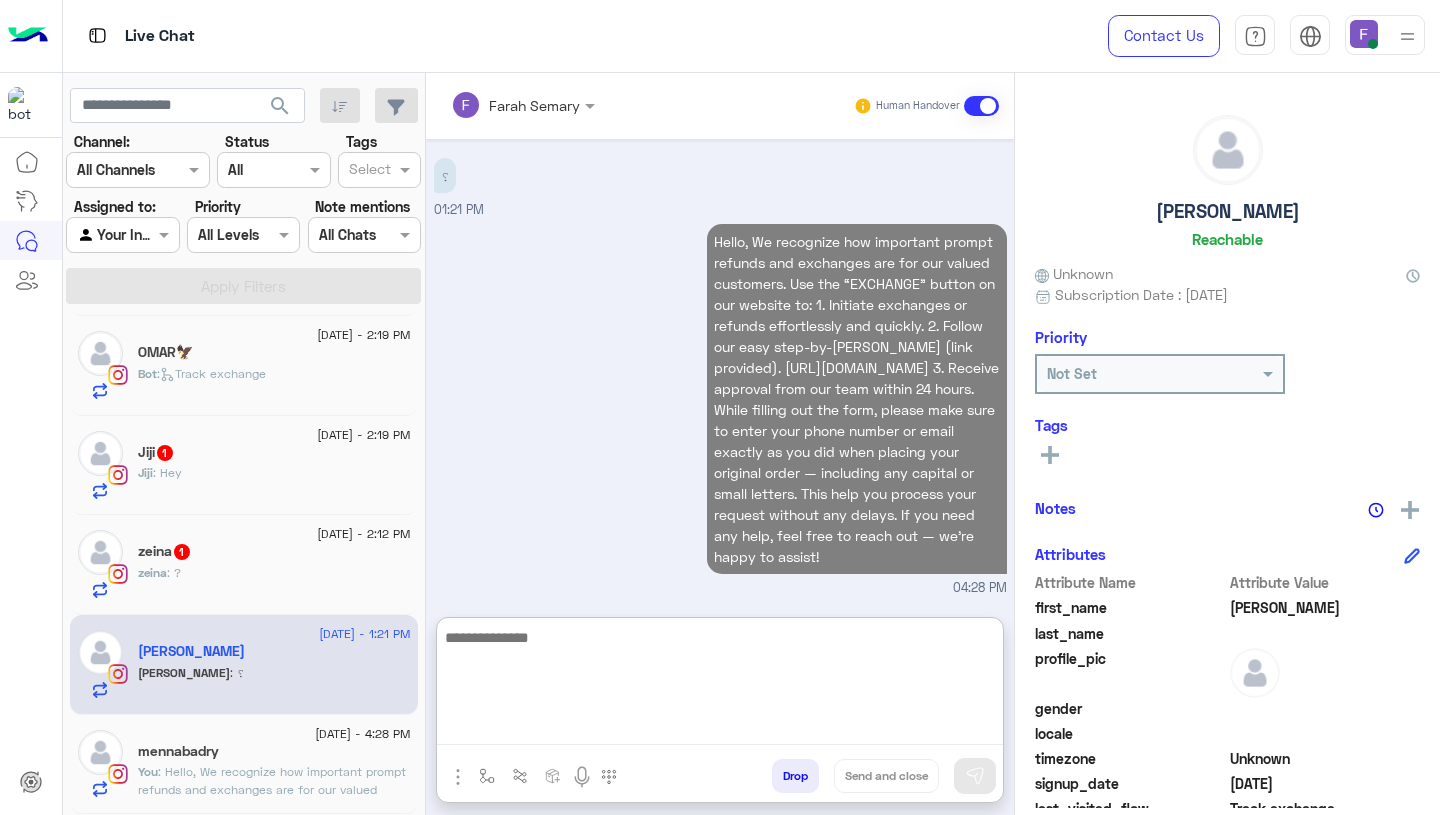 click on "[DATE] - 2:12 PM" 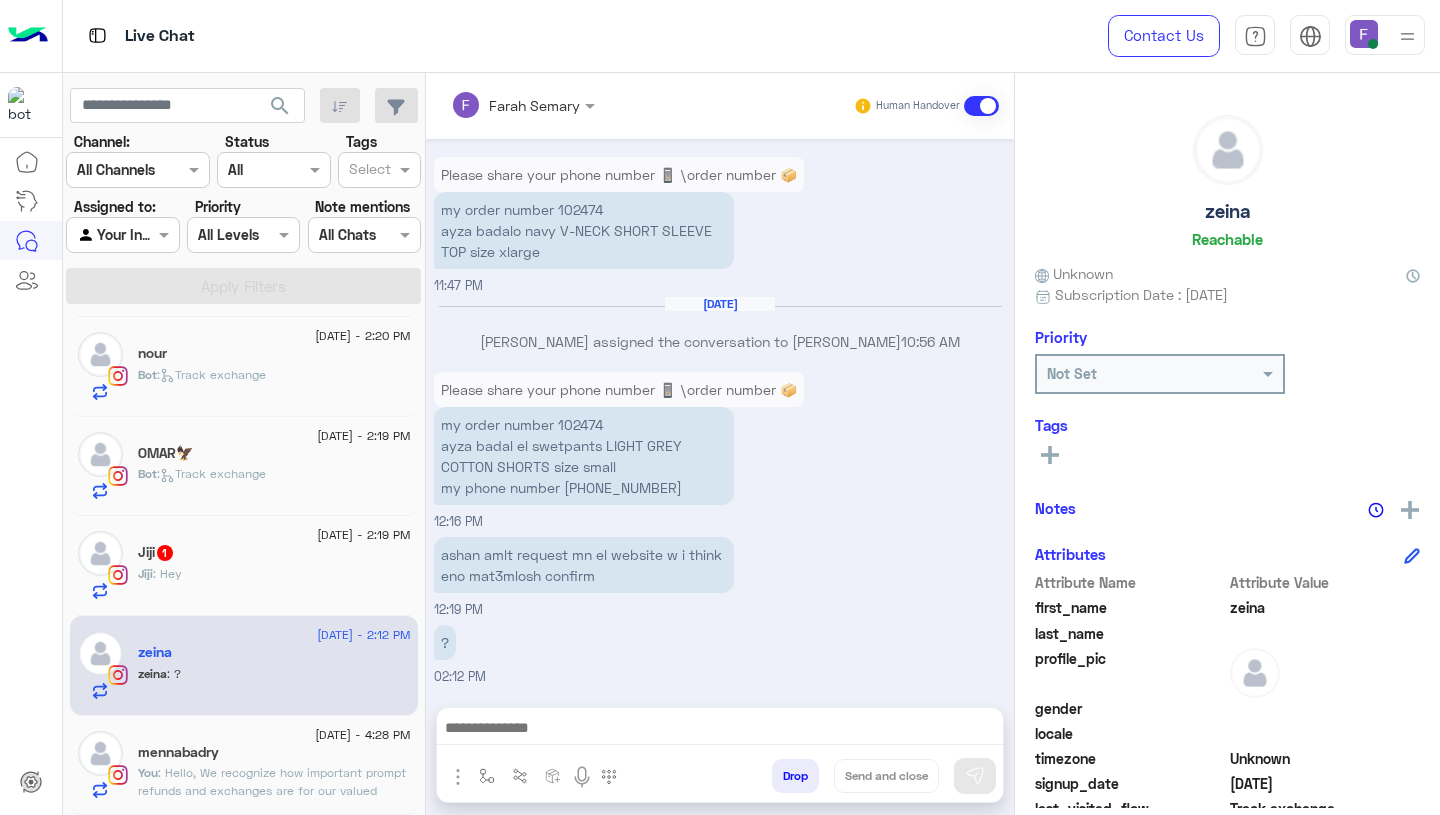 click on "my order number 102474 ayza badal el swetpants LIGHT GREY COTTON SHORTS size small my phone number 01001761271" at bounding box center (584, 456) 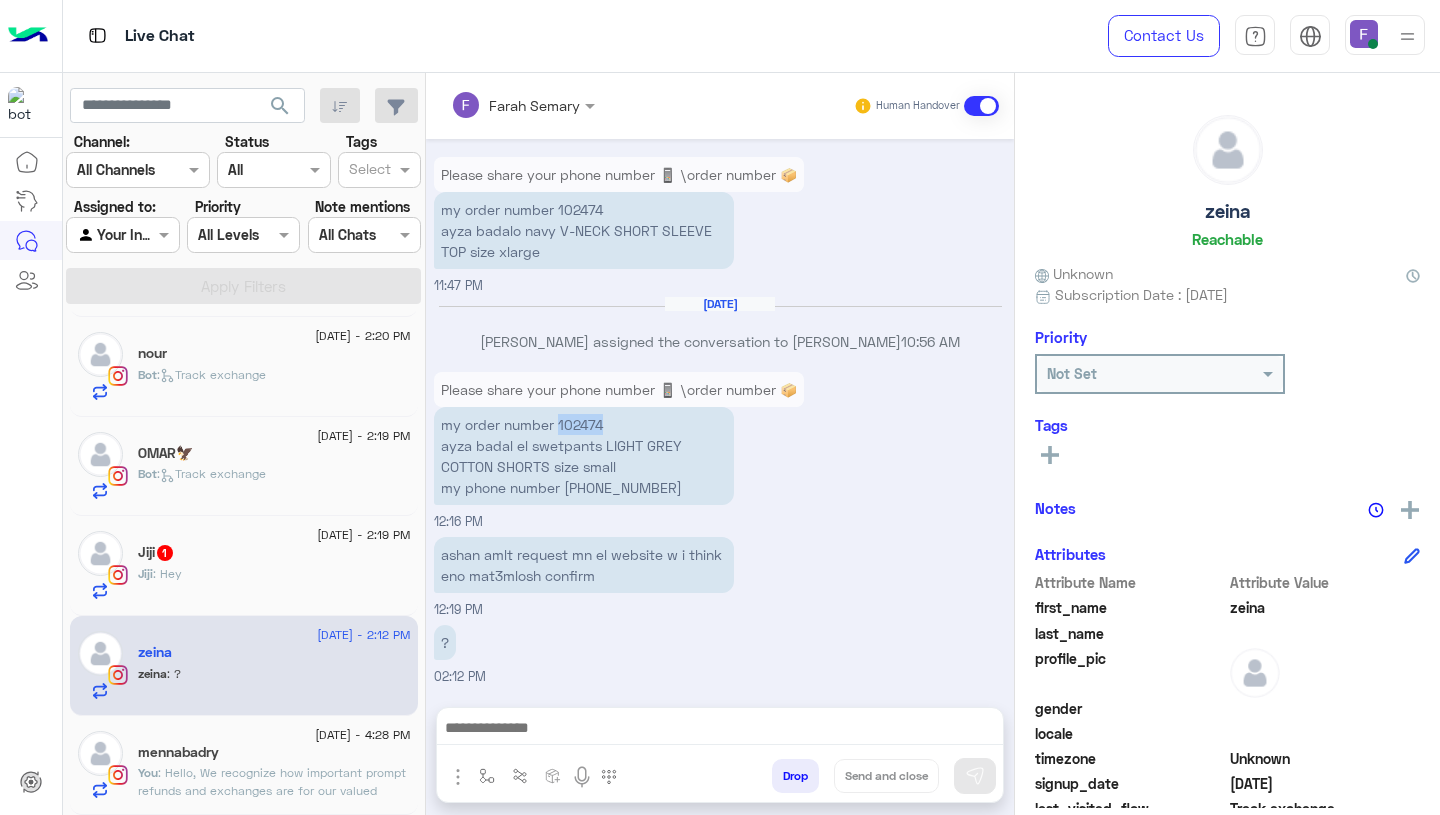 click on "my order number 102474 ayza badal el swetpants LIGHT GREY COTTON SHORTS size small my phone number 01001761271" at bounding box center [584, 456] 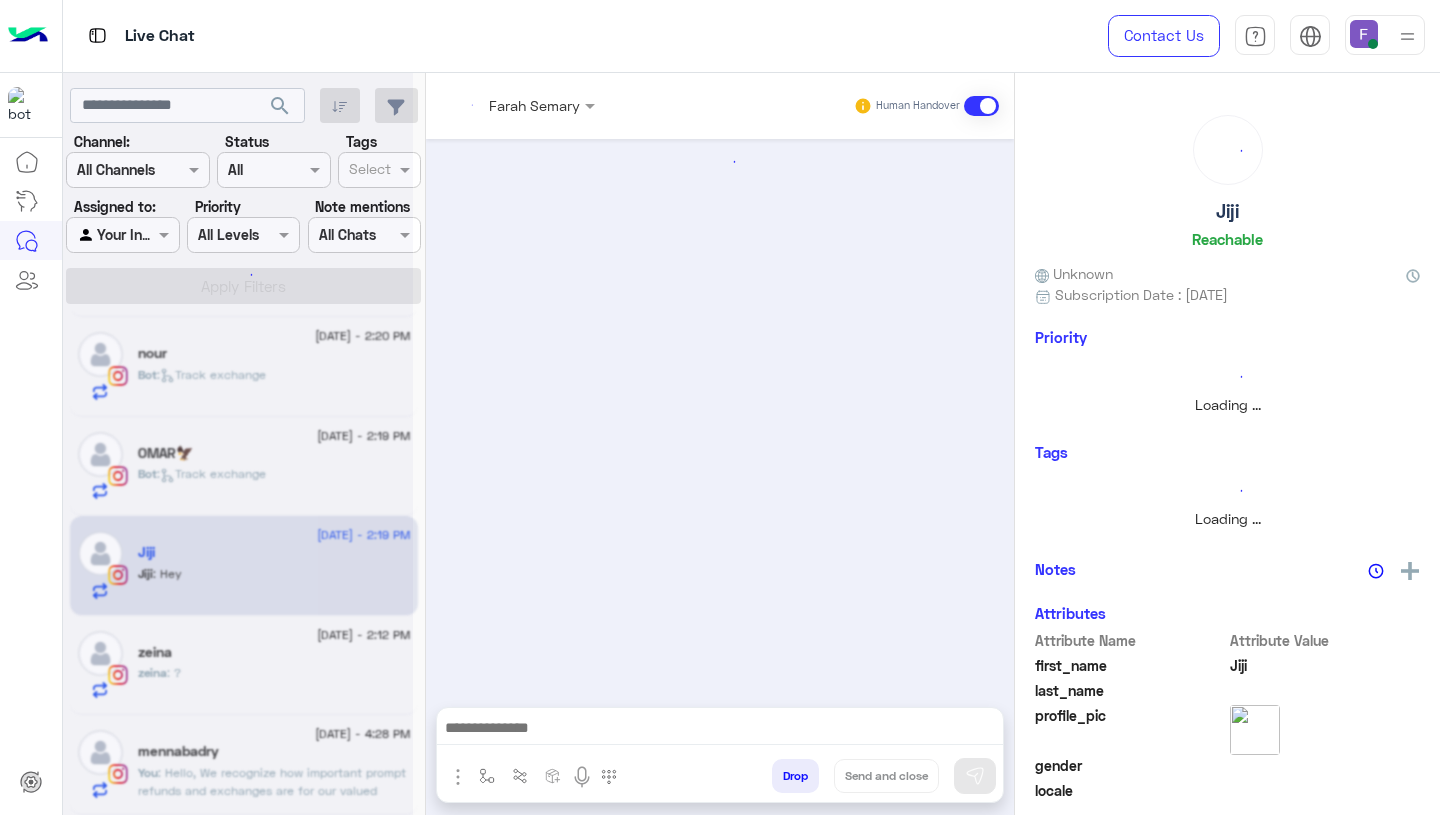 scroll, scrollTop: 1896, scrollLeft: 0, axis: vertical 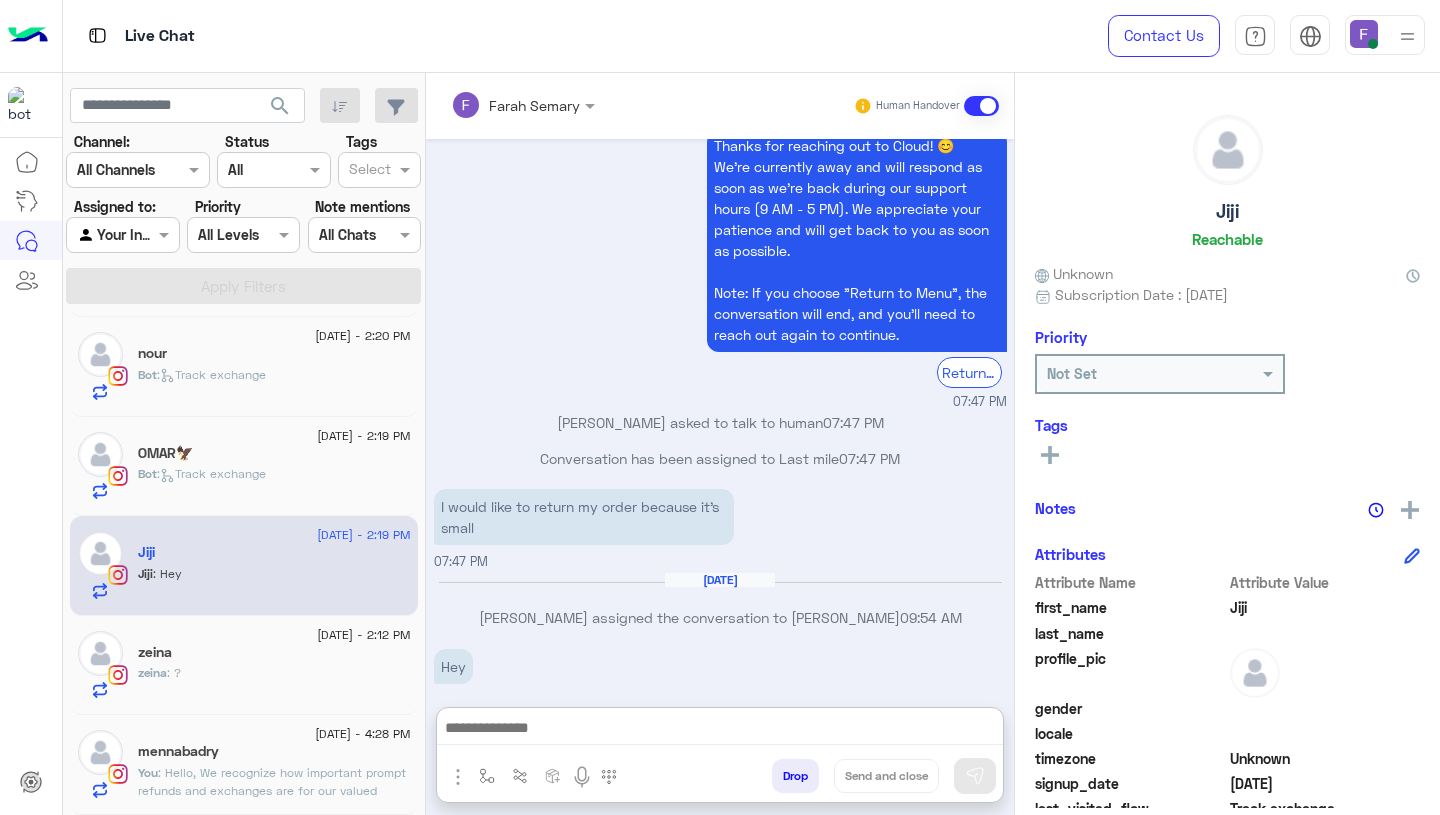 click at bounding box center (720, 730) 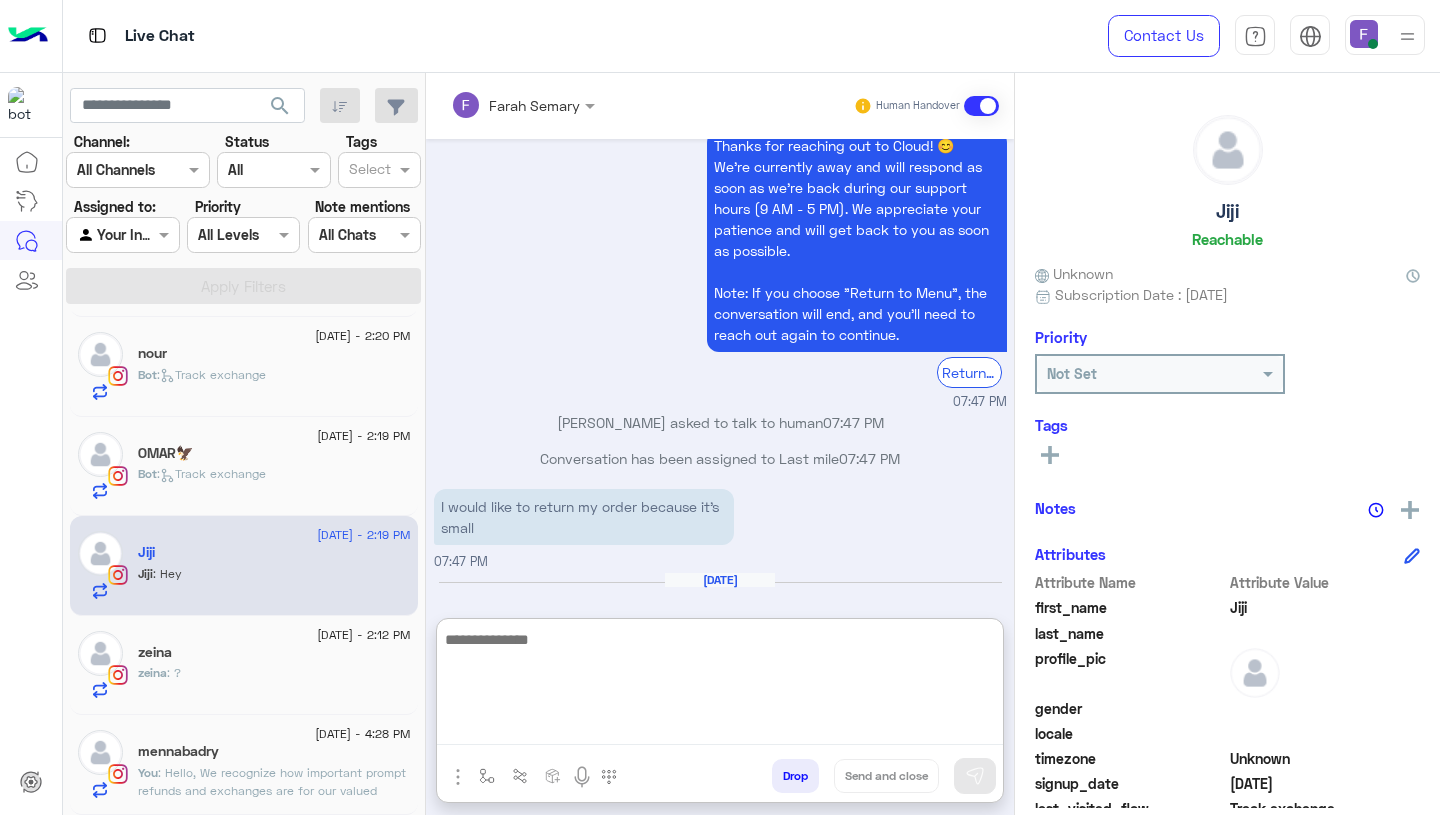 paste on "******" 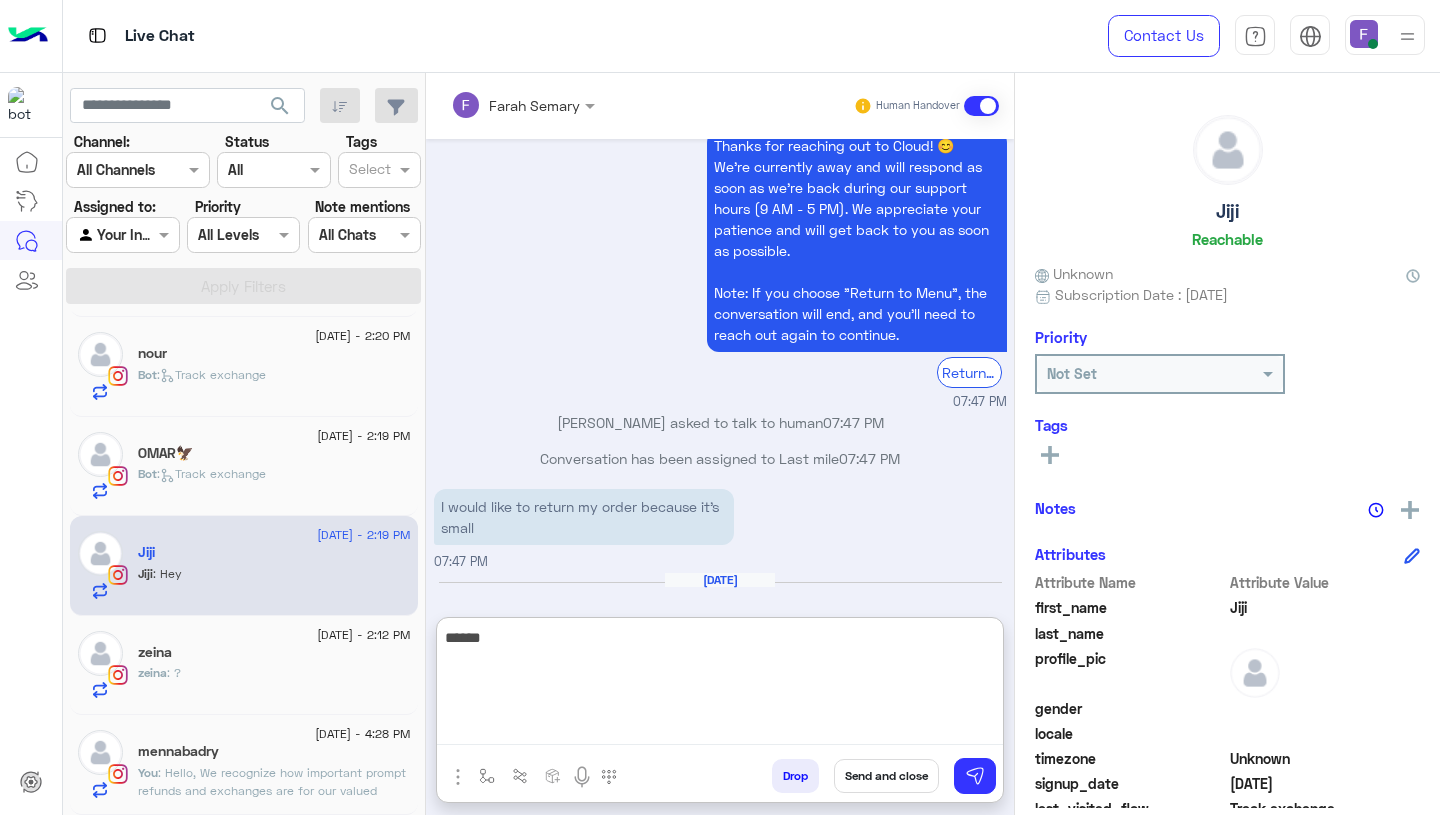 click on "******" at bounding box center (720, 685) 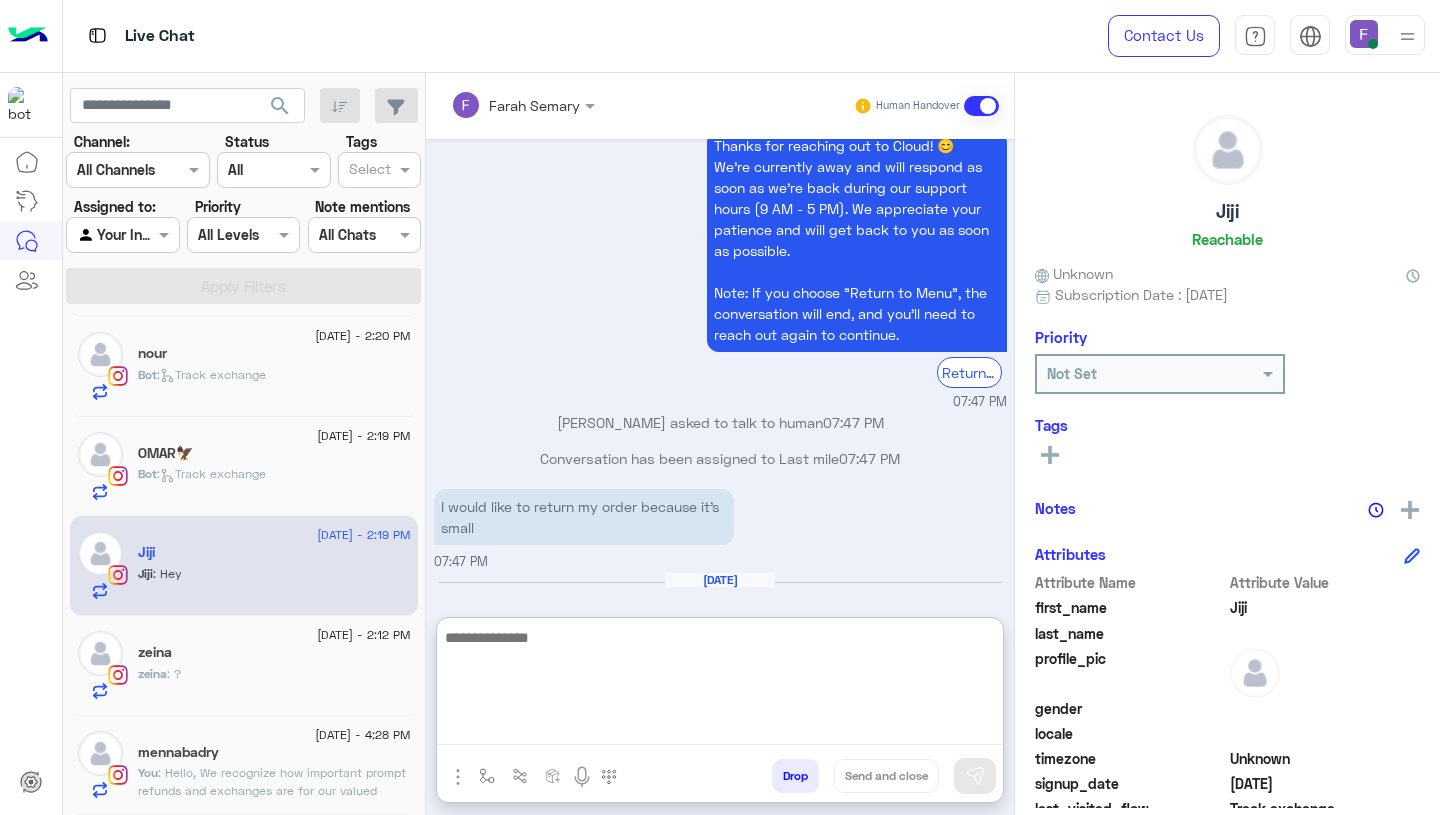 scroll, scrollTop: 1897, scrollLeft: 0, axis: vertical 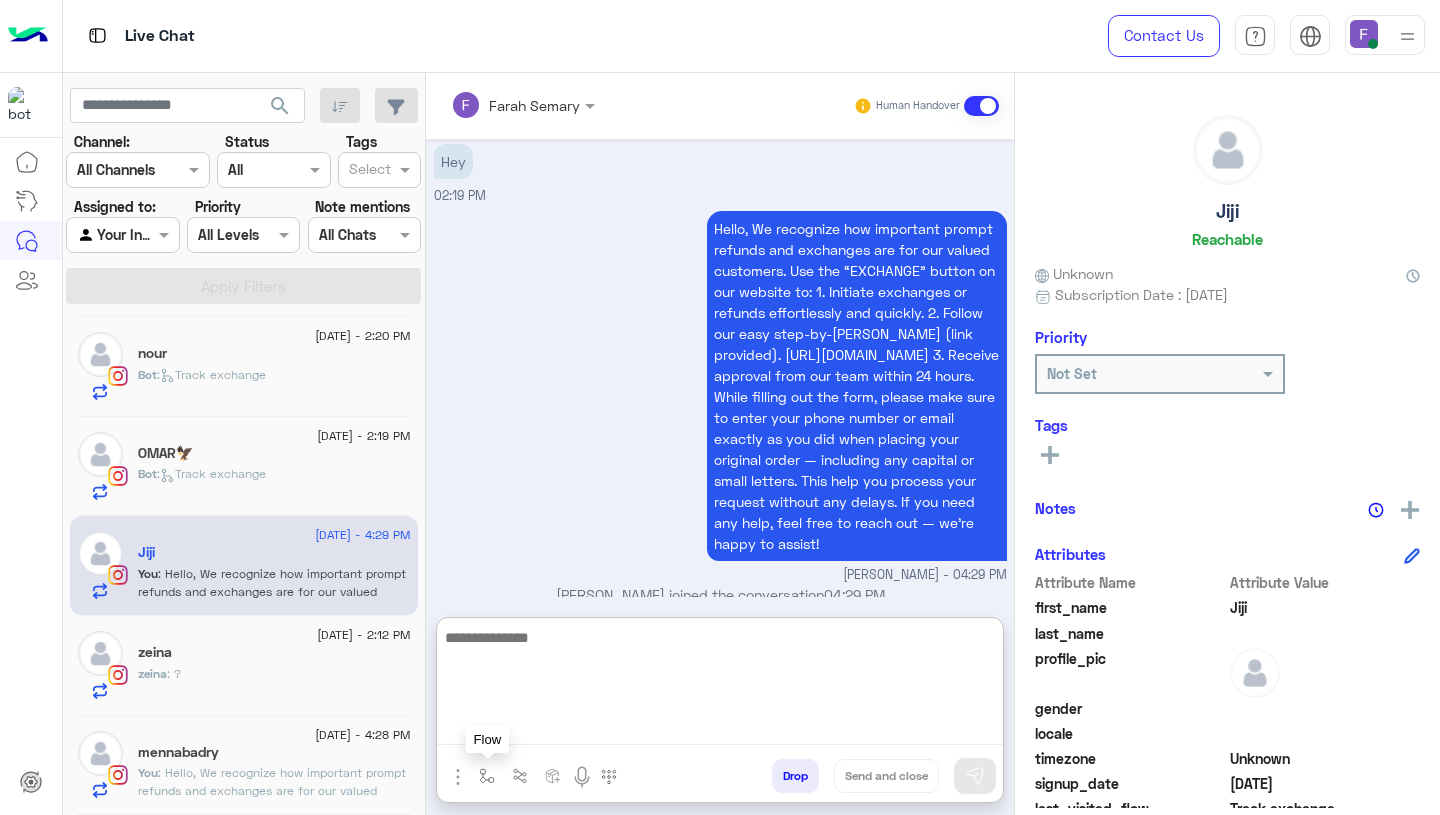 click at bounding box center [487, 776] 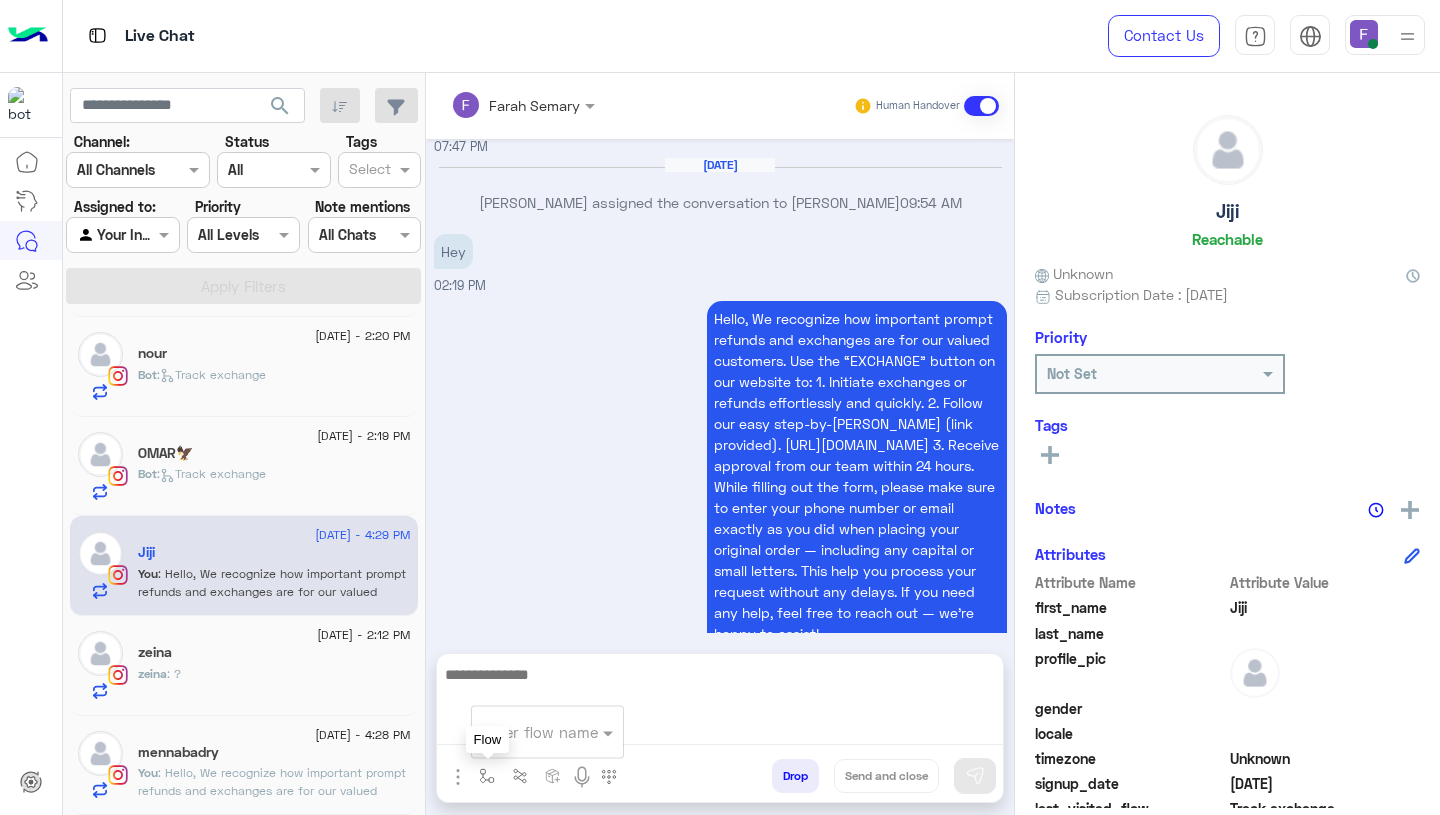 scroll, scrollTop: 2029, scrollLeft: 0, axis: vertical 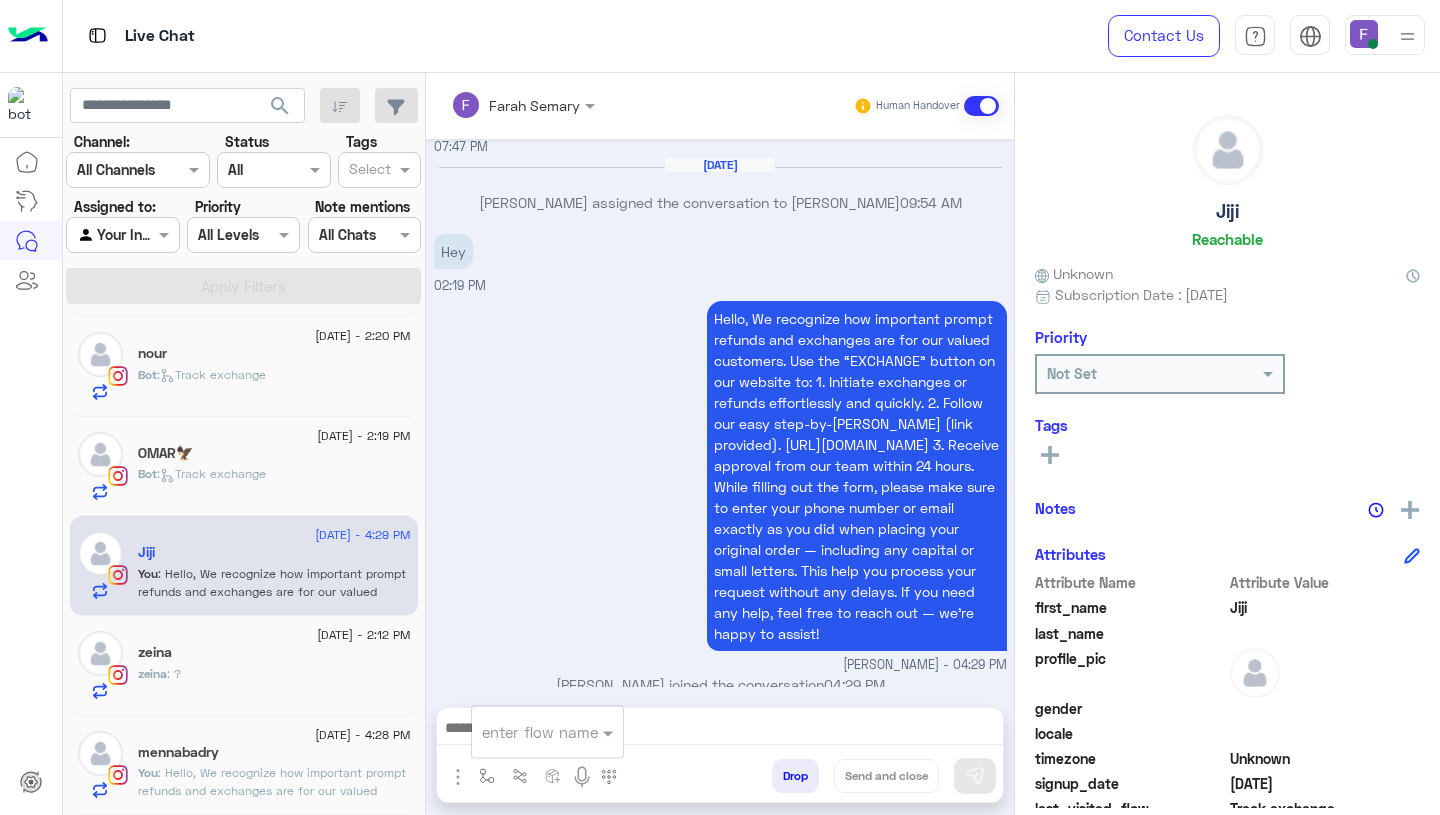 click at bounding box center [523, 732] 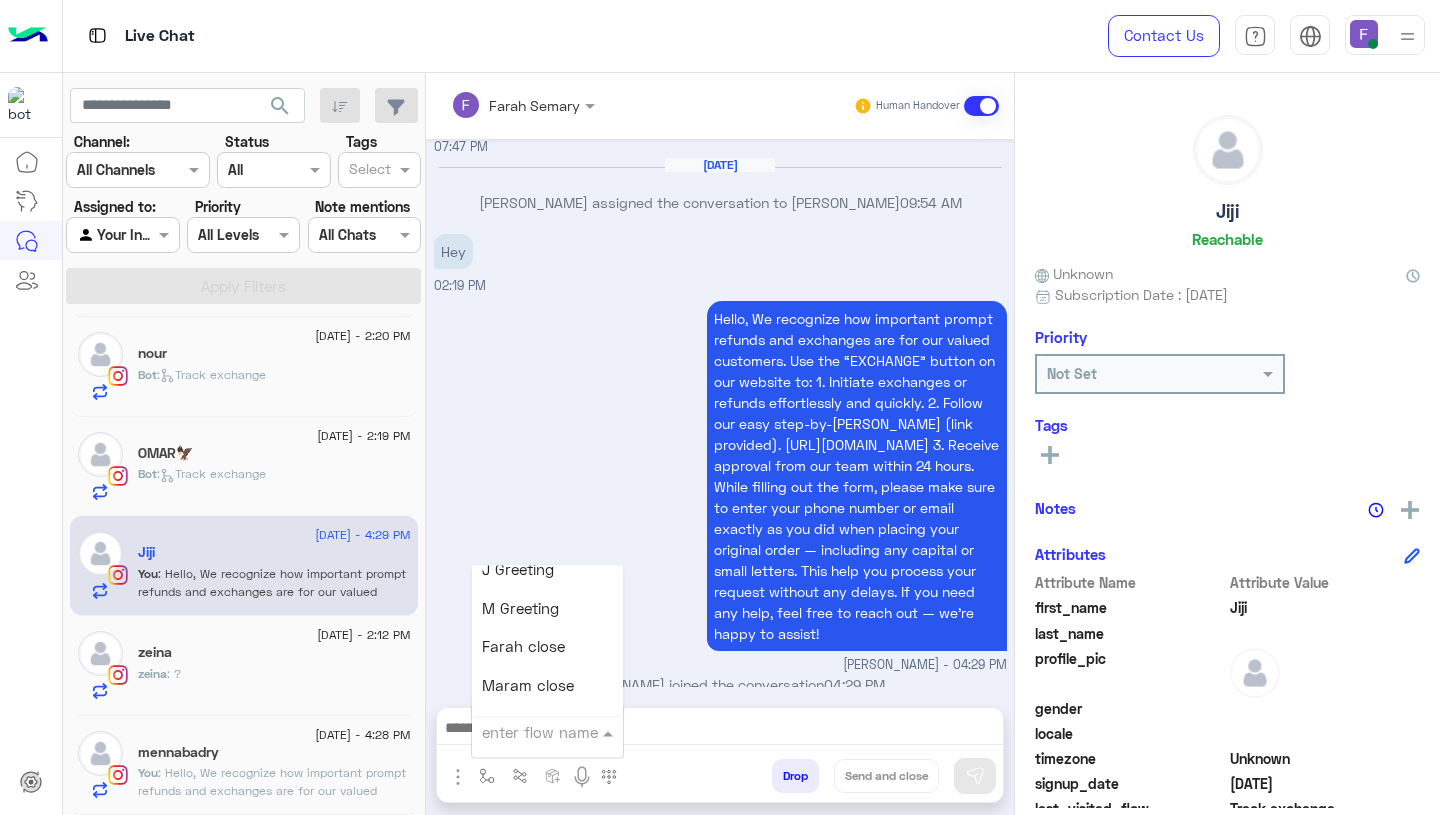 scroll, scrollTop: 2357, scrollLeft: 0, axis: vertical 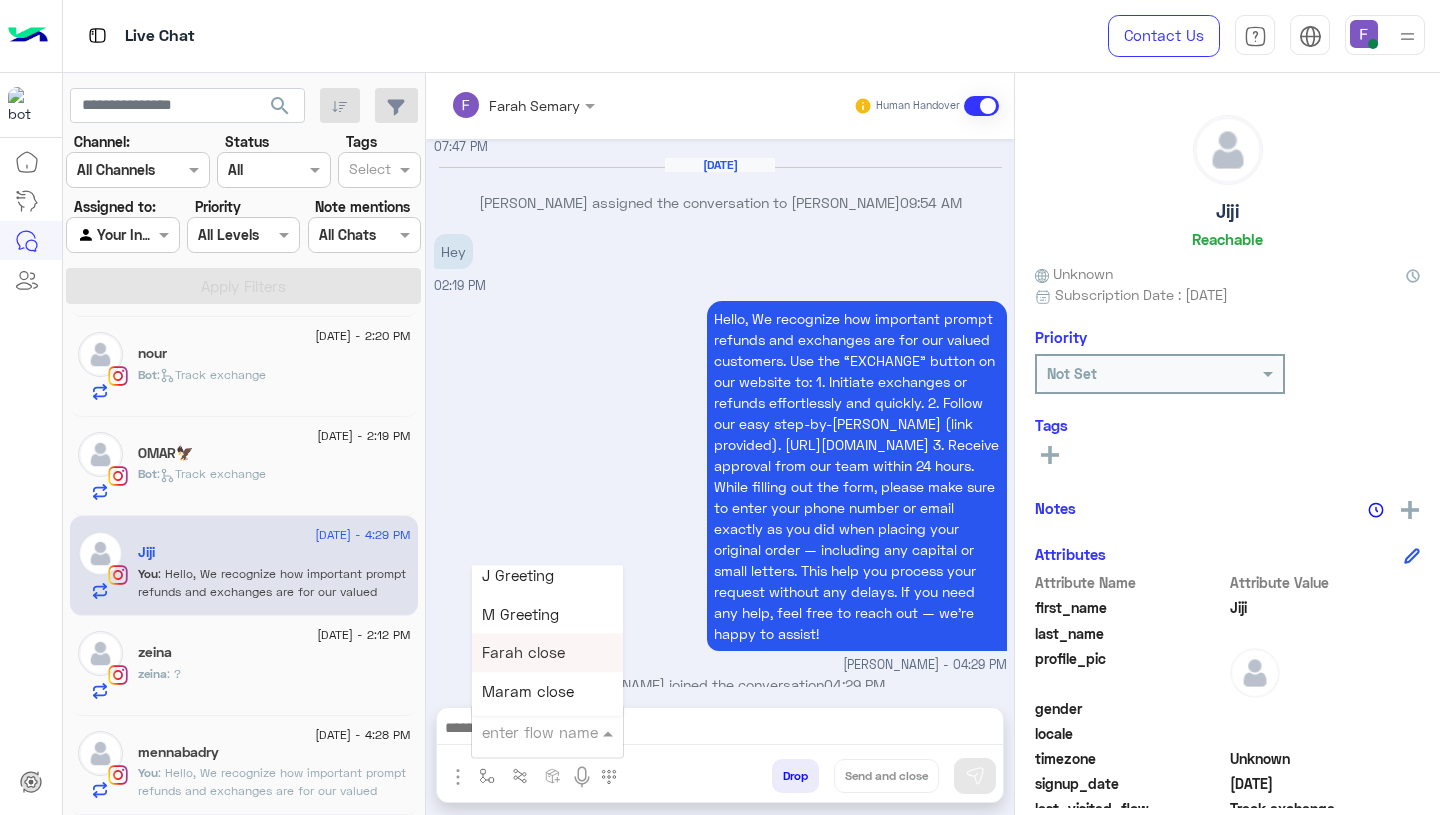 click on "Farah close" at bounding box center [547, 653] 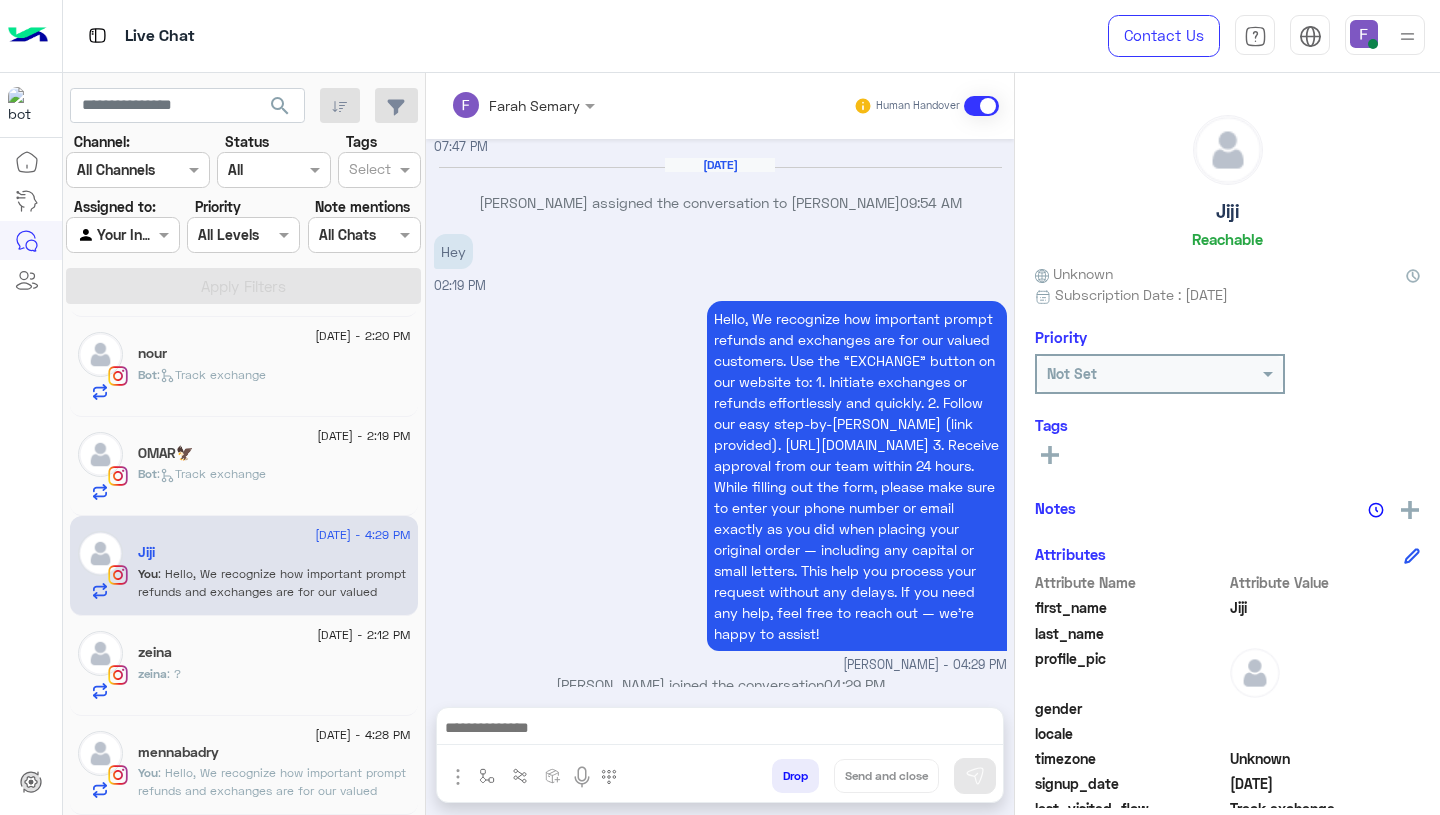 type on "**********" 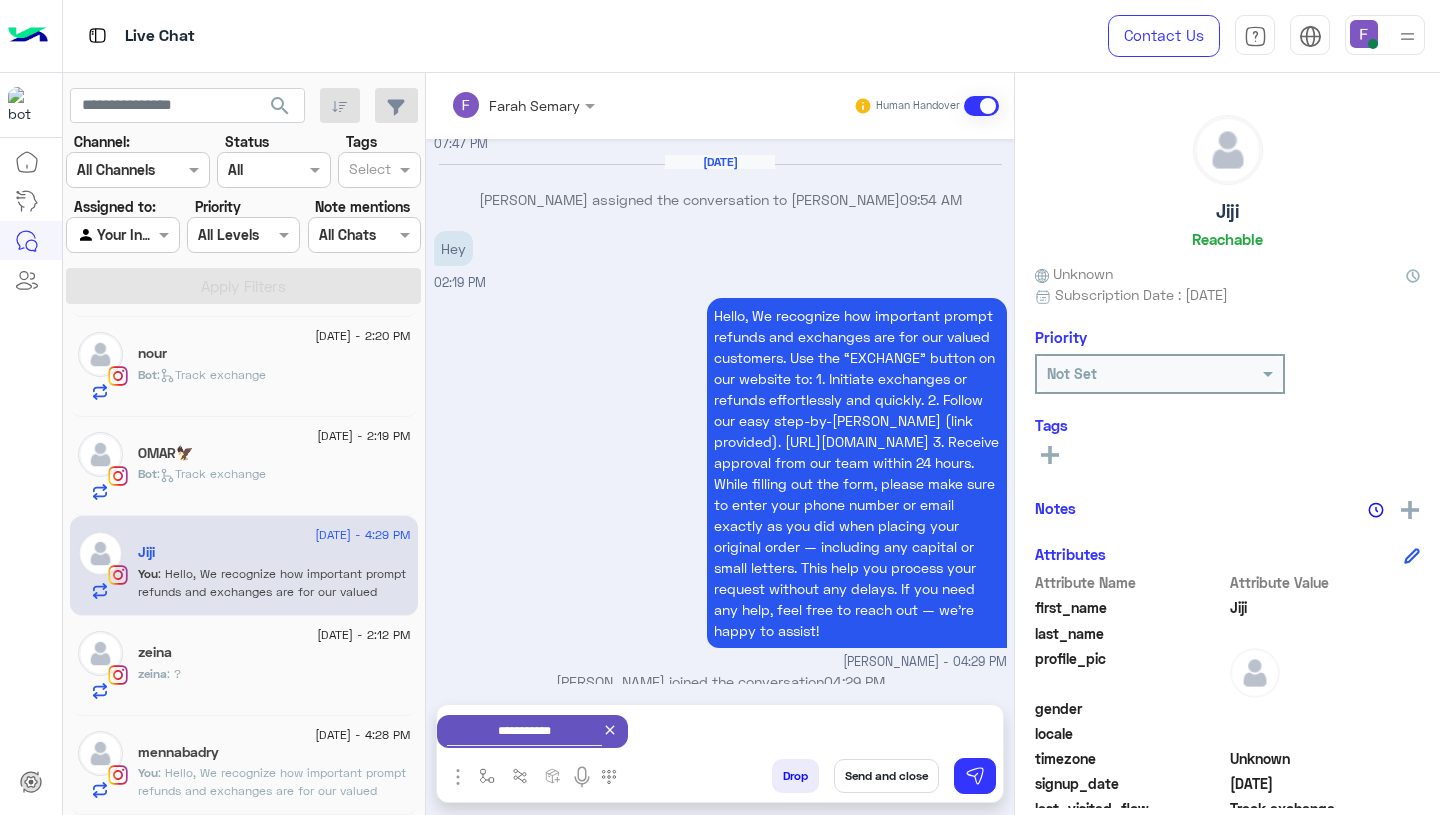 click on "Send and close" at bounding box center (886, 776) 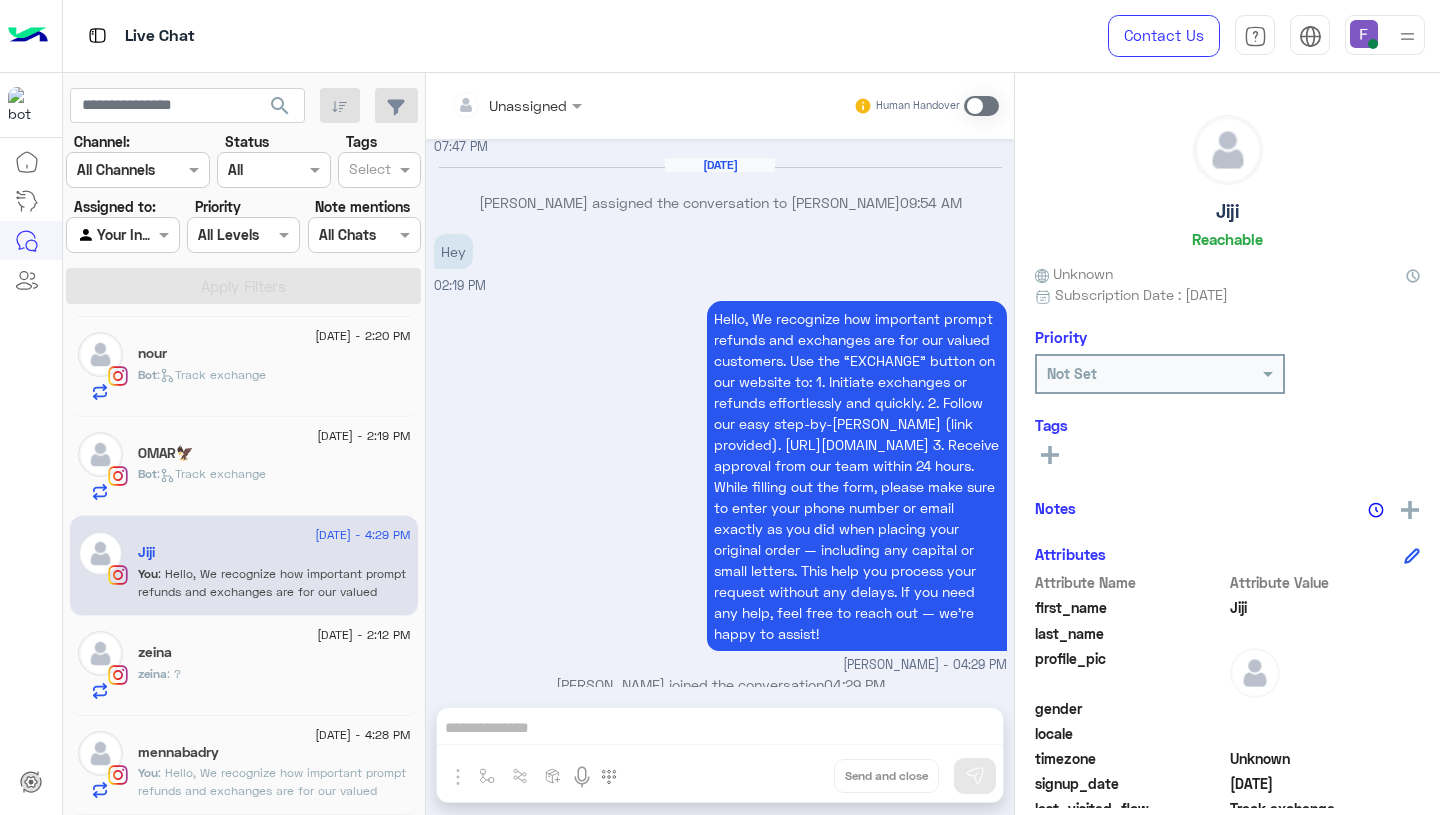 scroll, scrollTop: 2066, scrollLeft: 0, axis: vertical 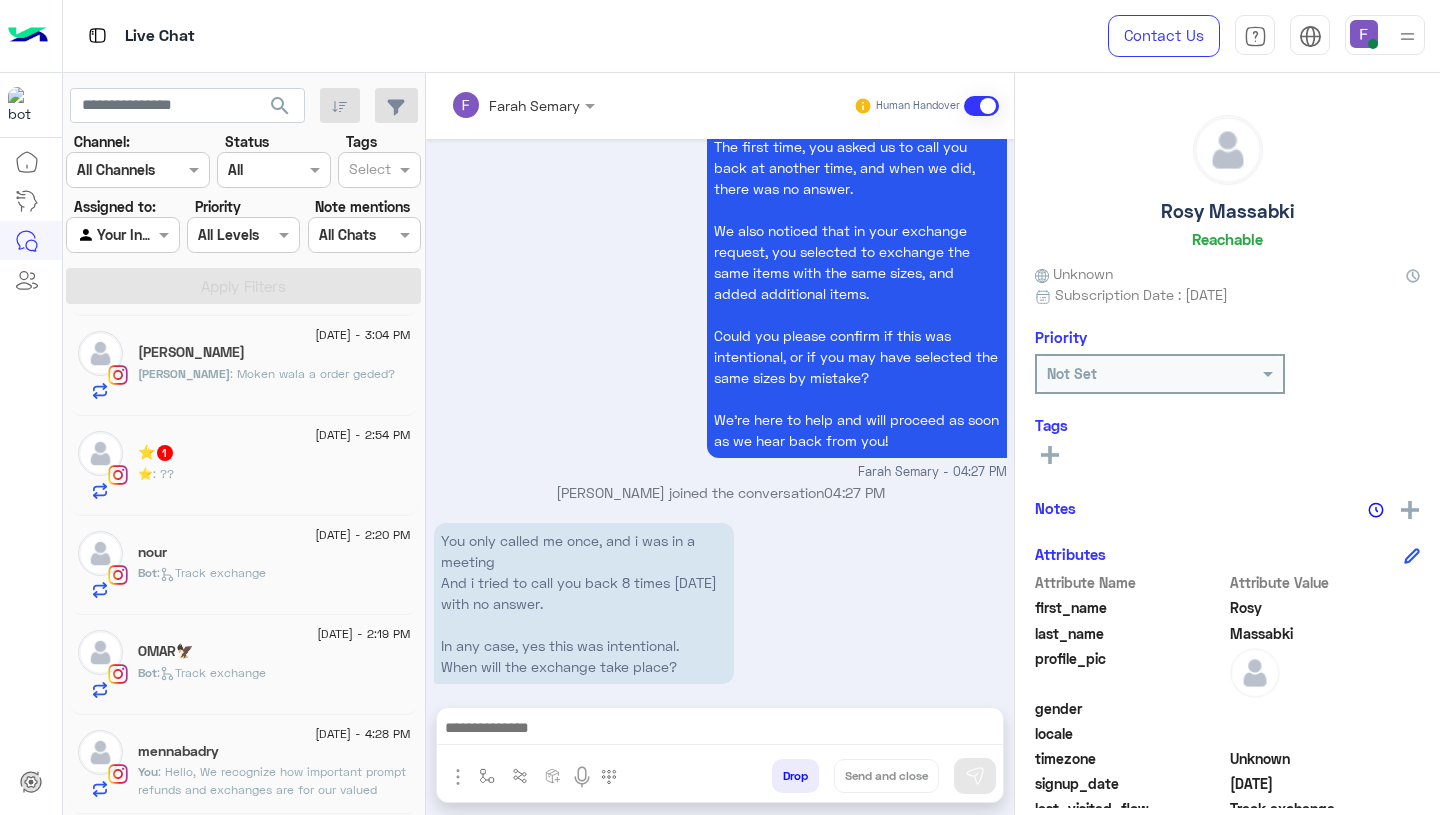 click on "⭐   1" 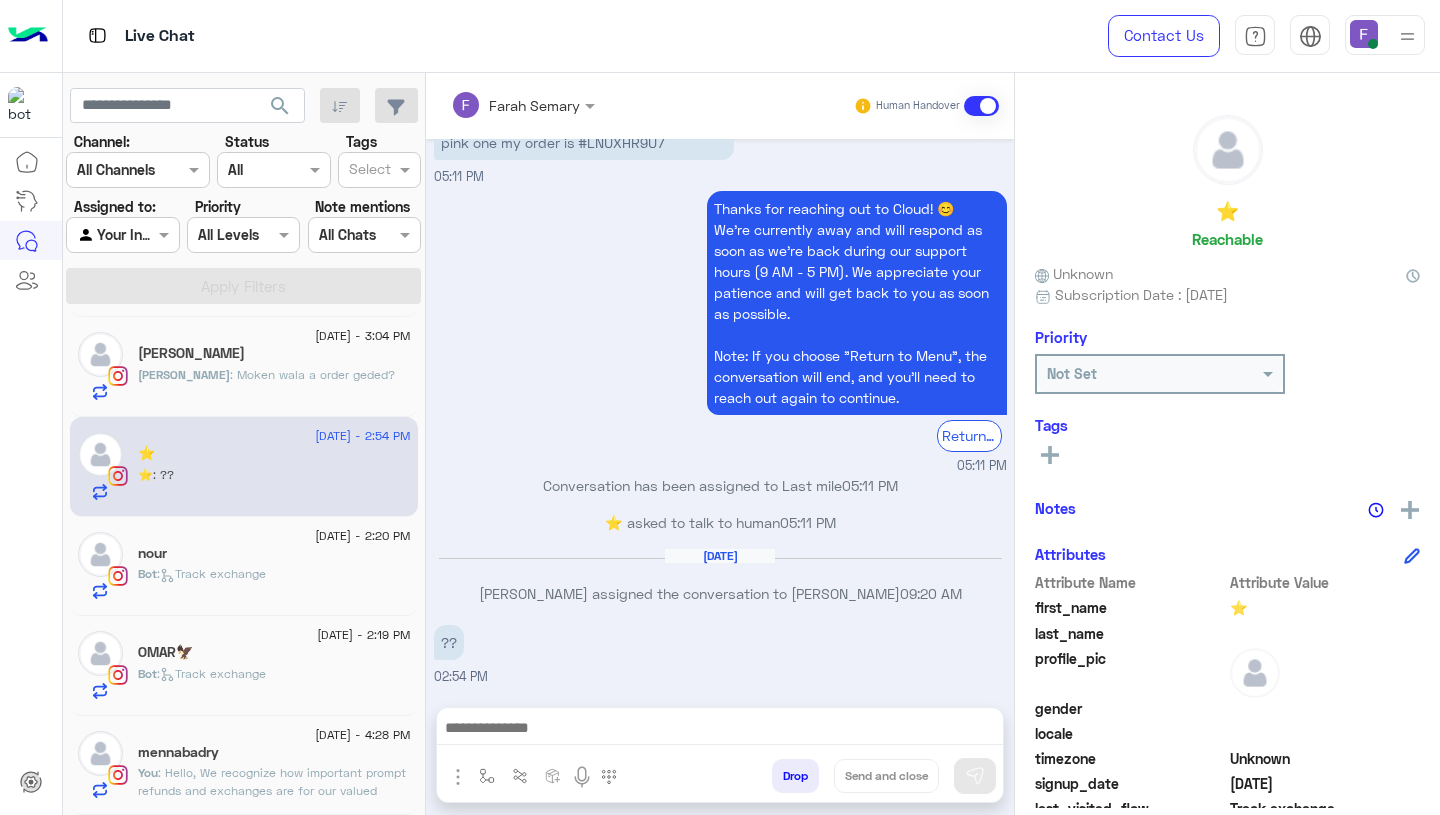 click at bounding box center (720, 733) 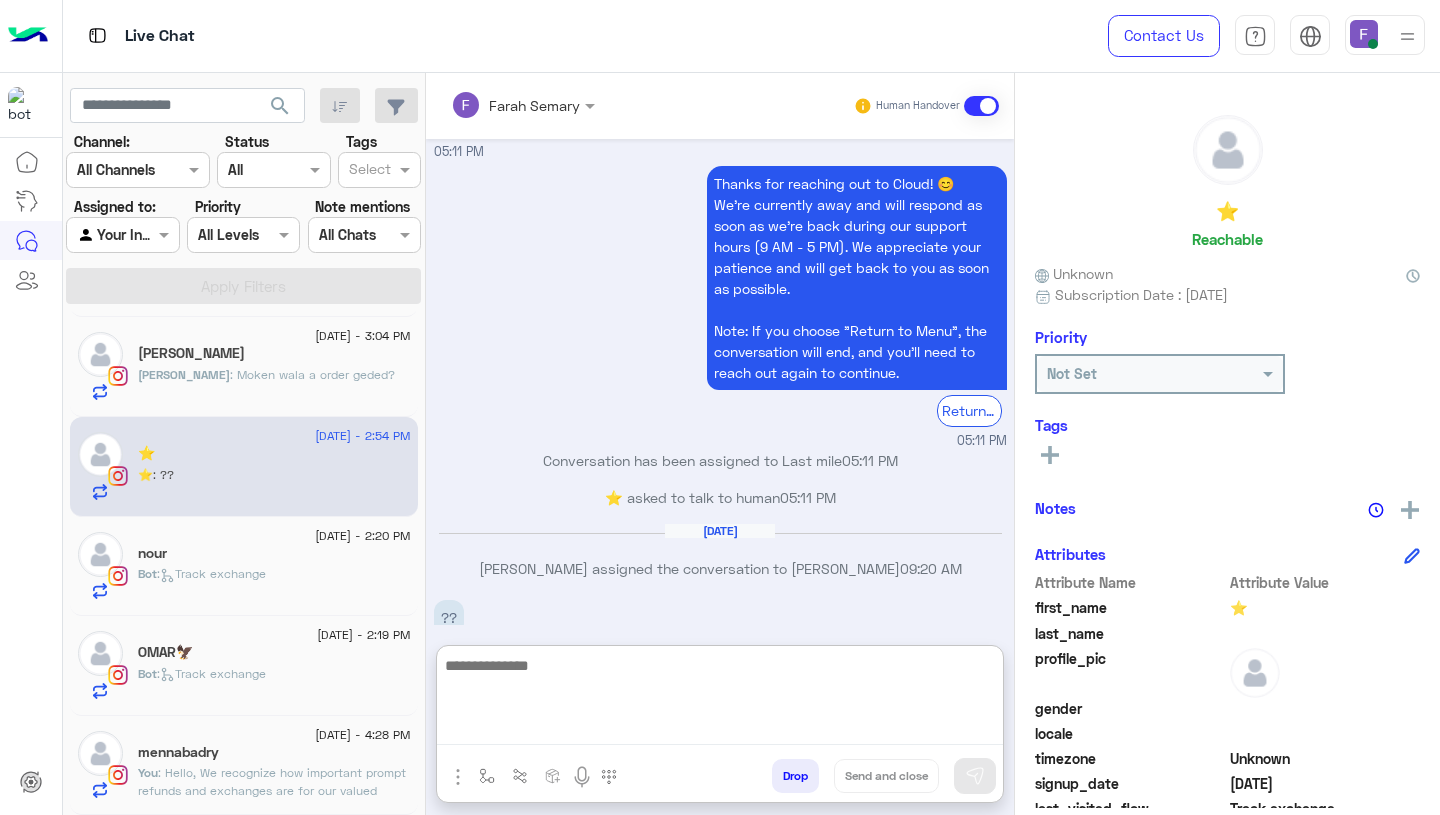 paste on "**********" 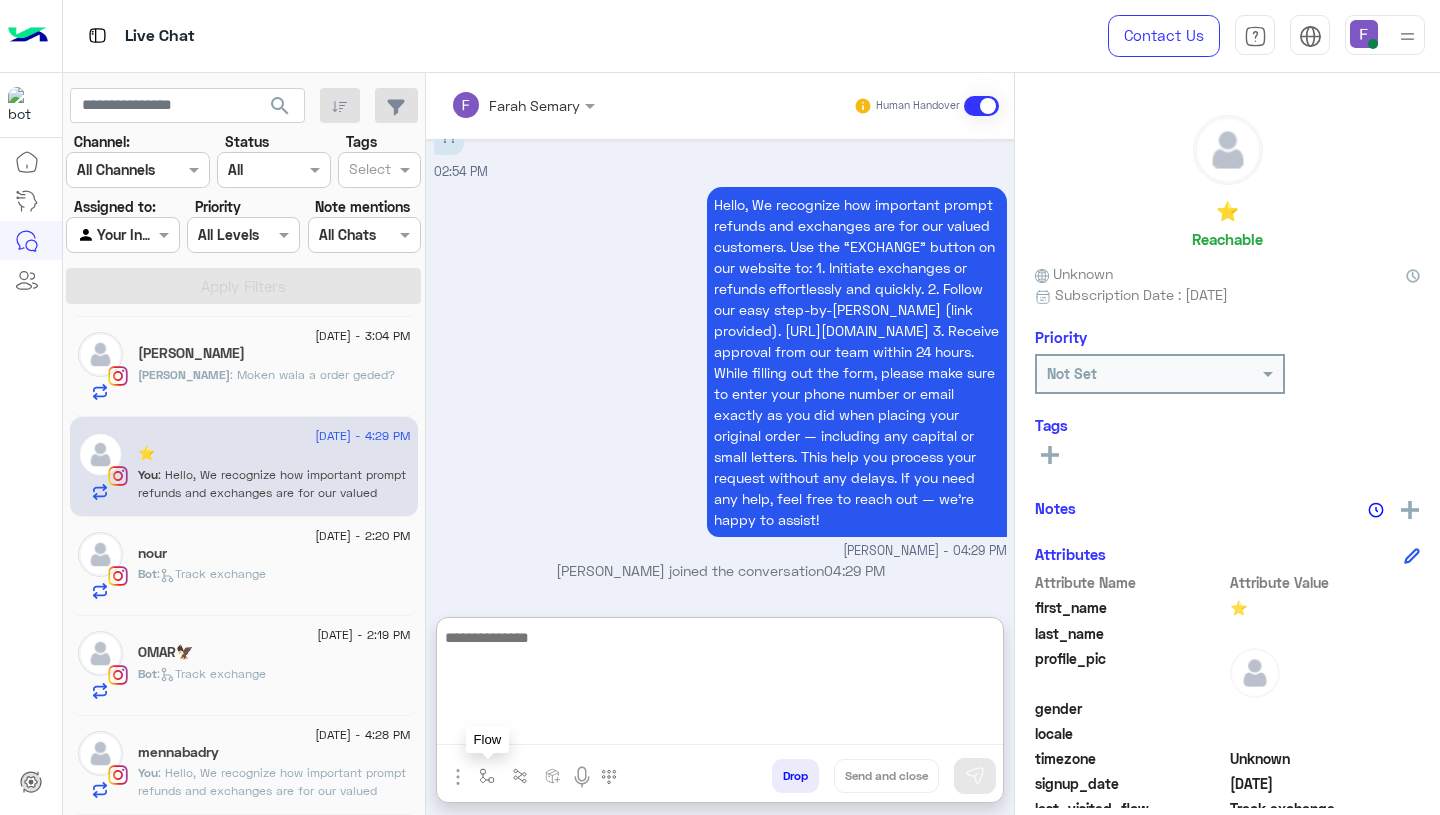 click at bounding box center [487, 776] 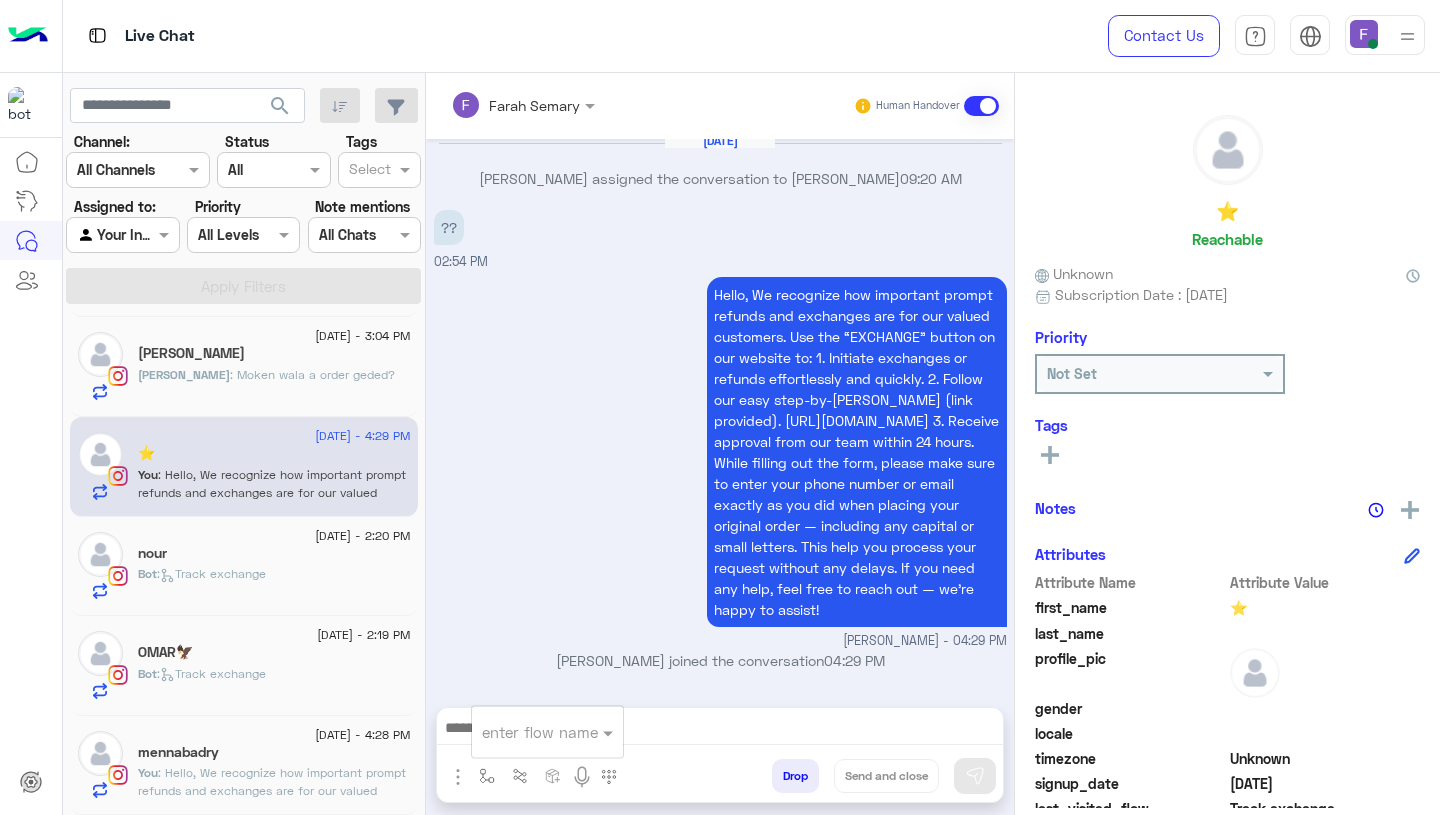 click at bounding box center [523, 732] 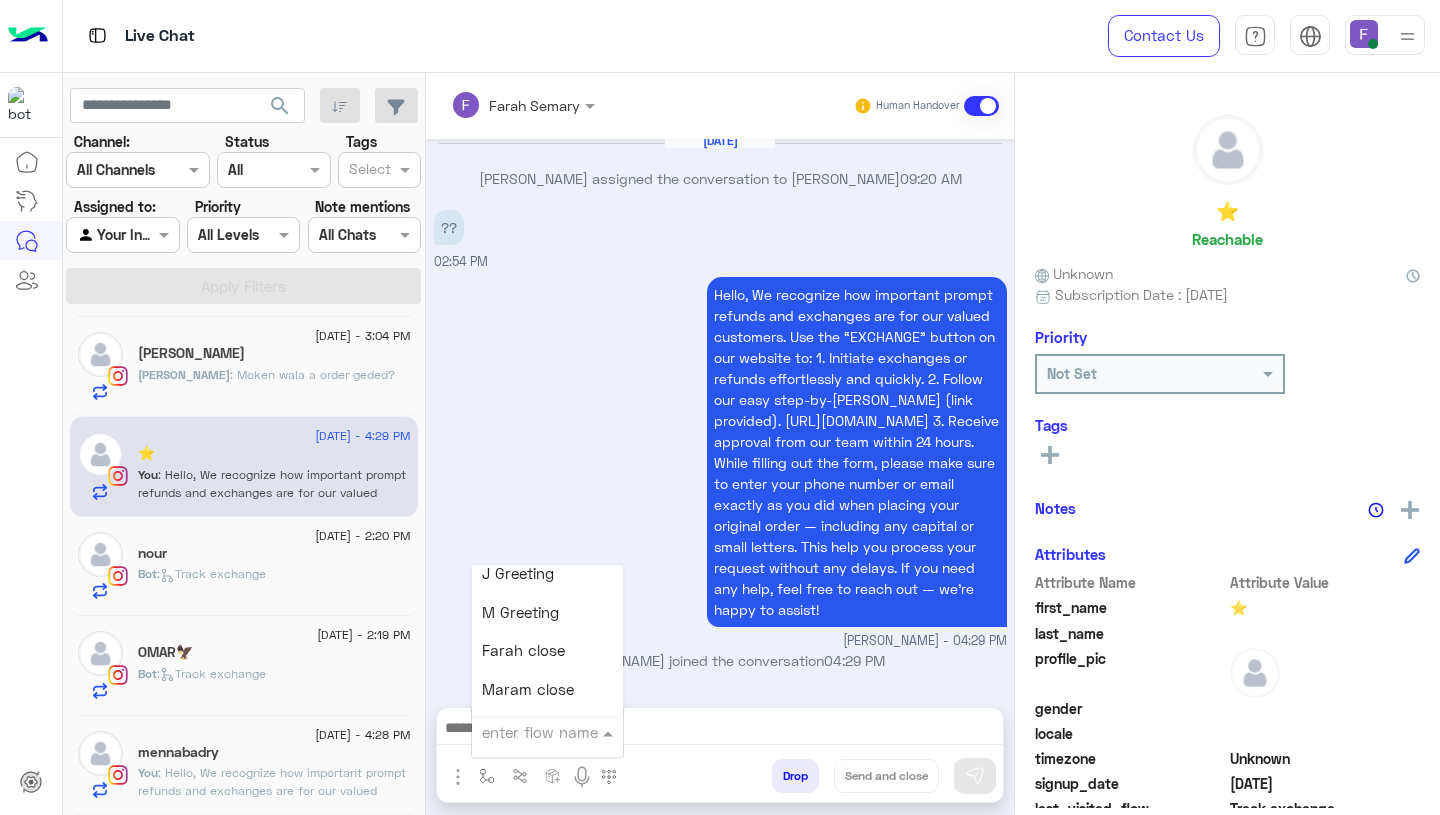 scroll, scrollTop: 2354, scrollLeft: 0, axis: vertical 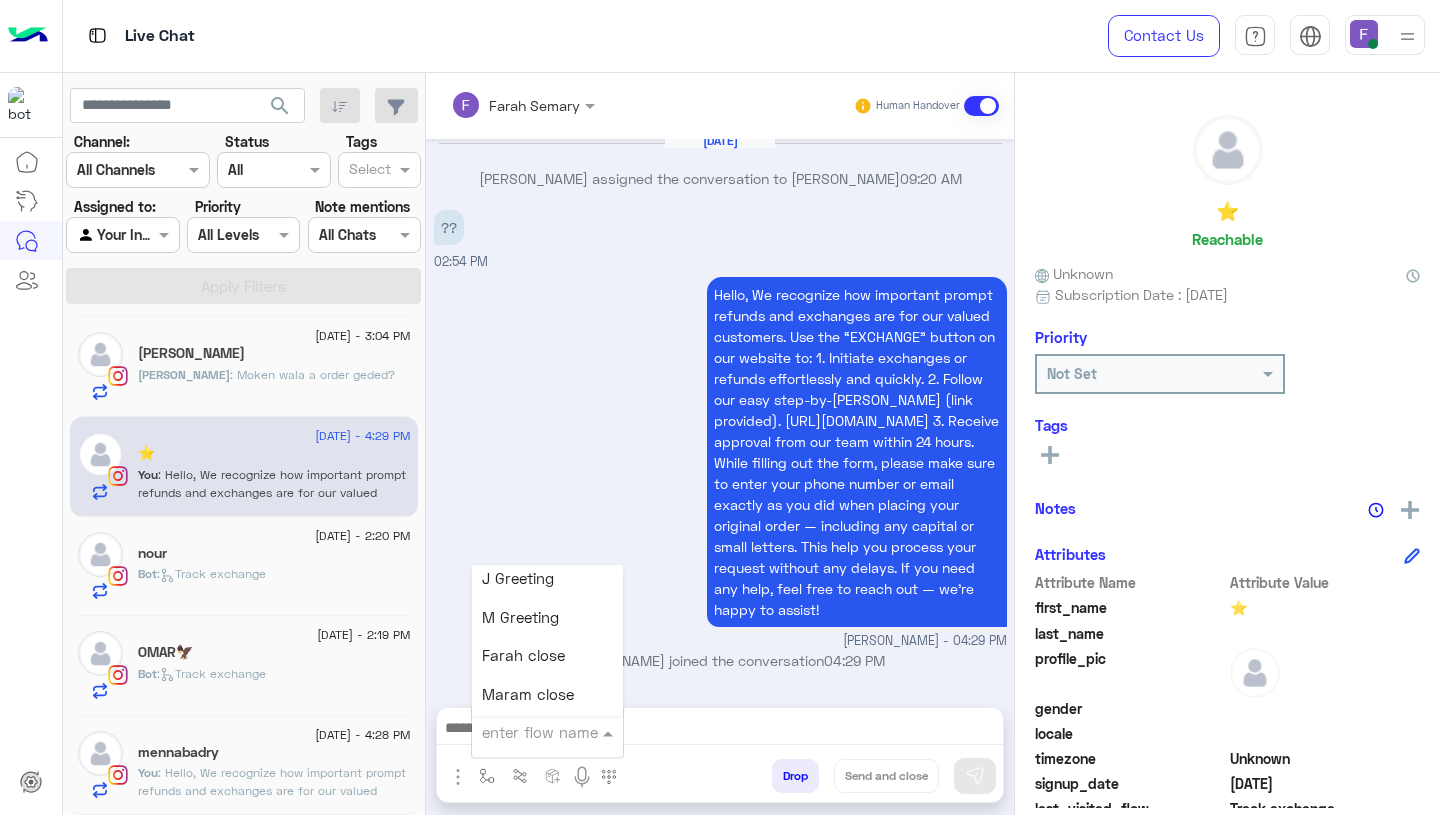 click on "Farah close" at bounding box center [547, 656] 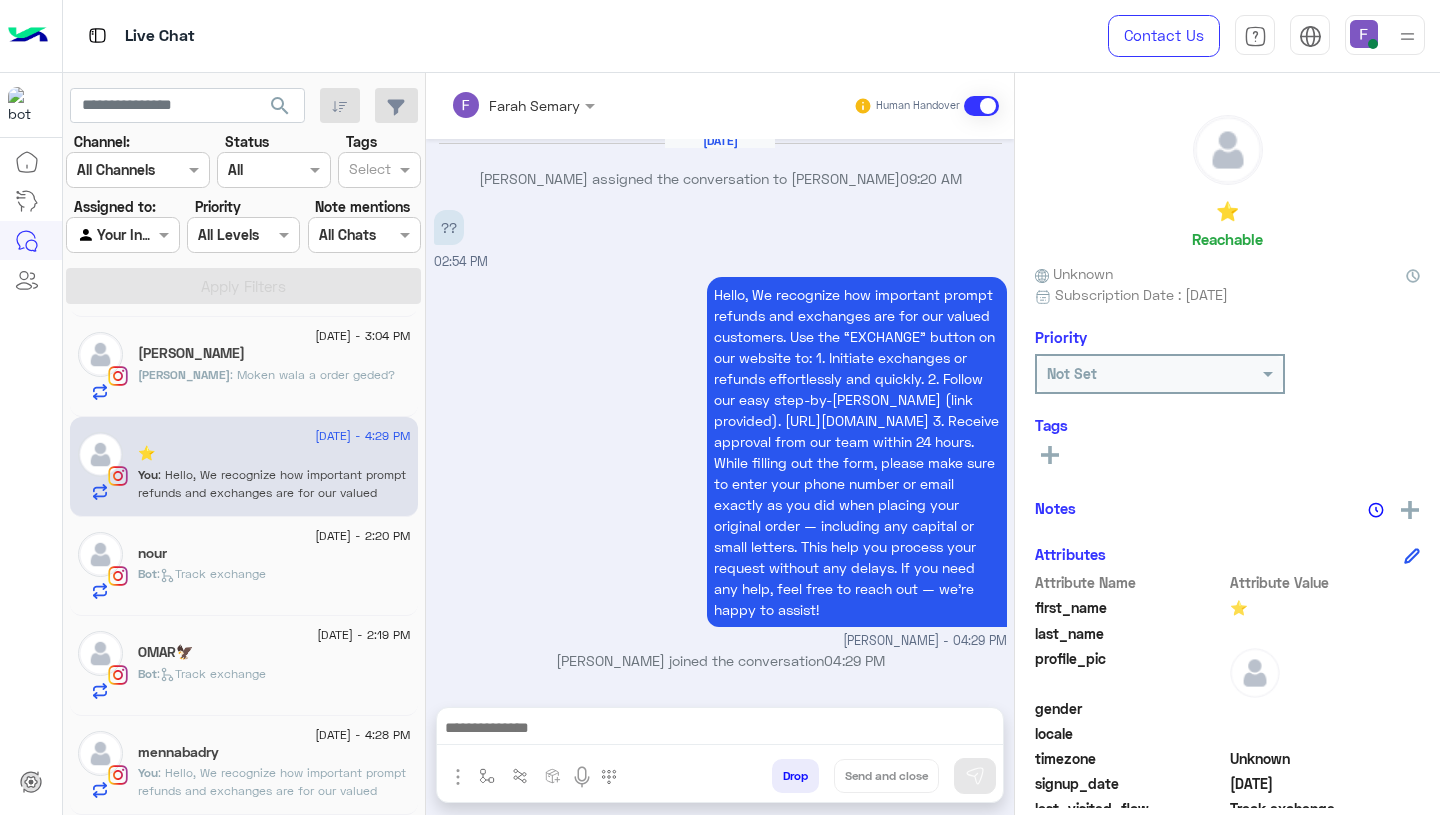type on "**********" 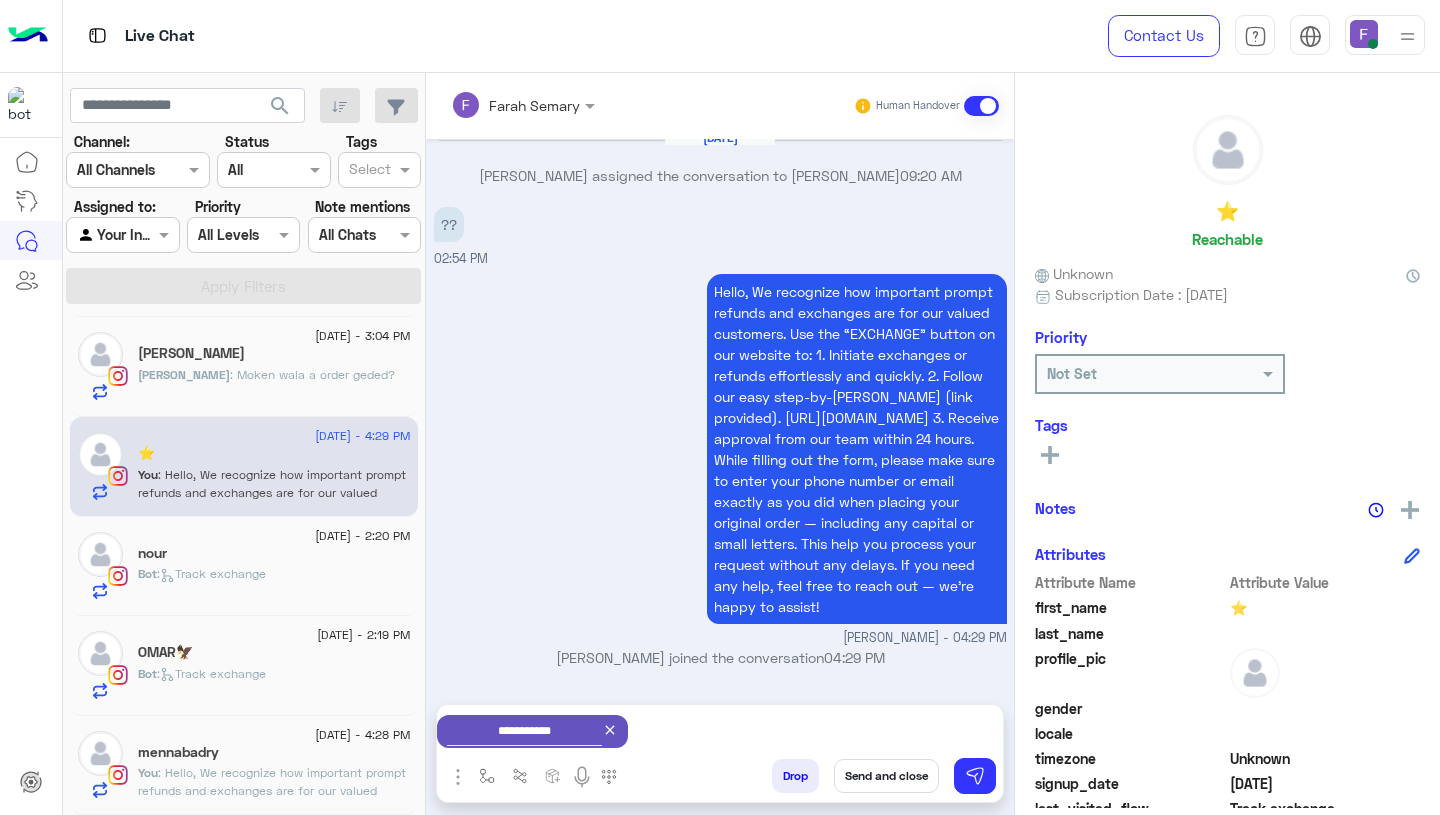 click on "Send and close" at bounding box center (886, 776) 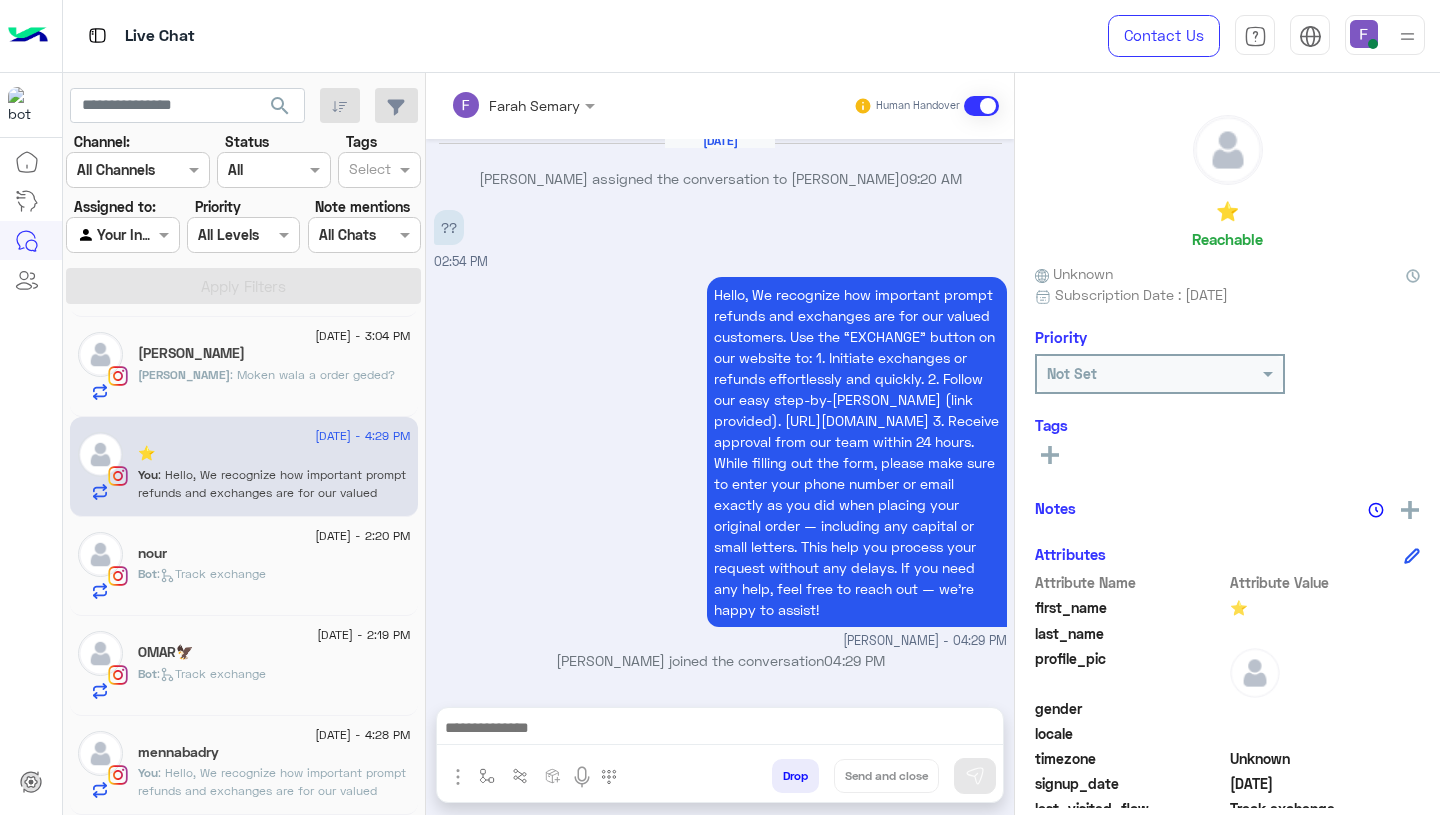 scroll, scrollTop: 2457, scrollLeft: 0, axis: vertical 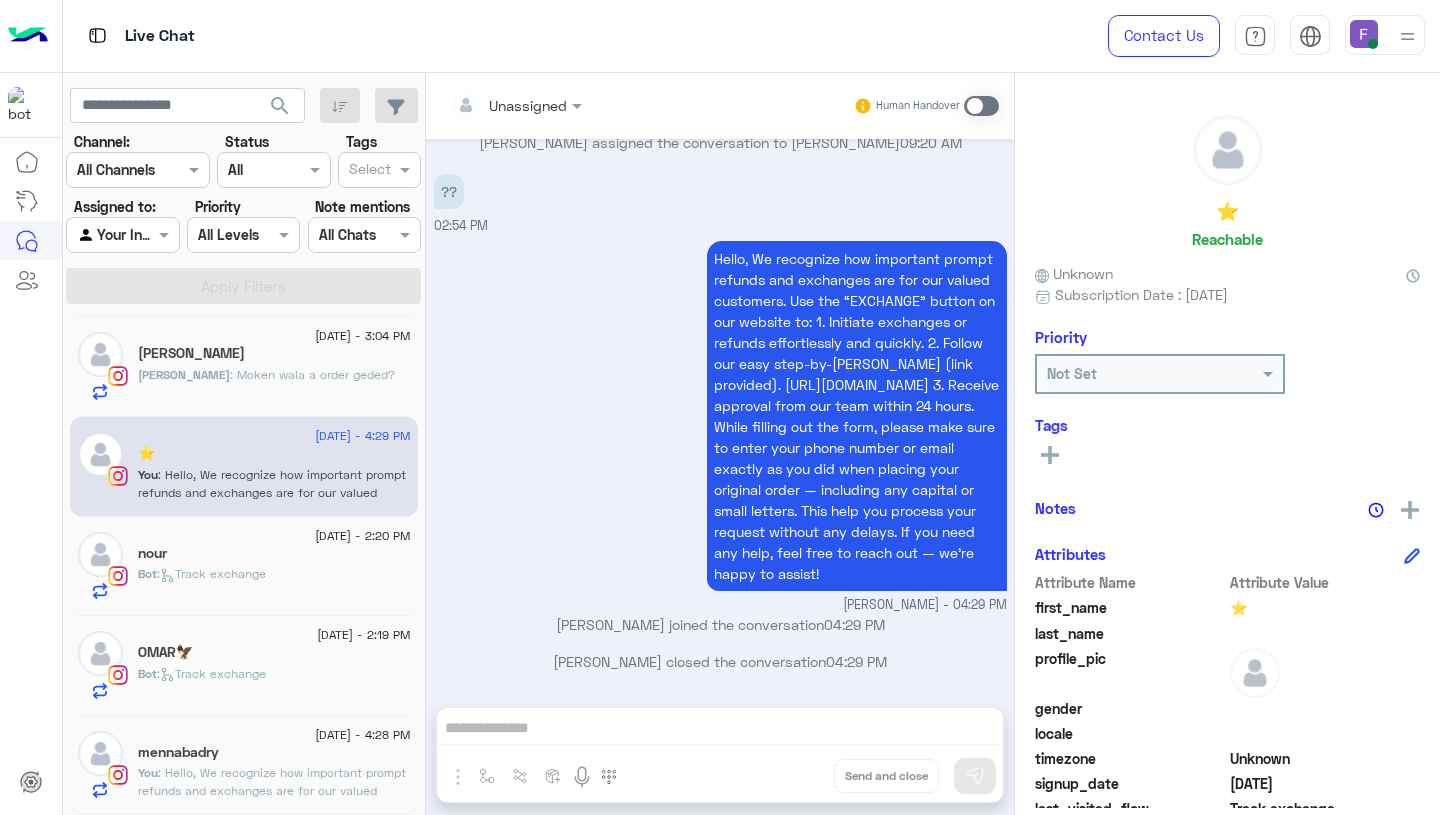 click on "OMAR🦅" 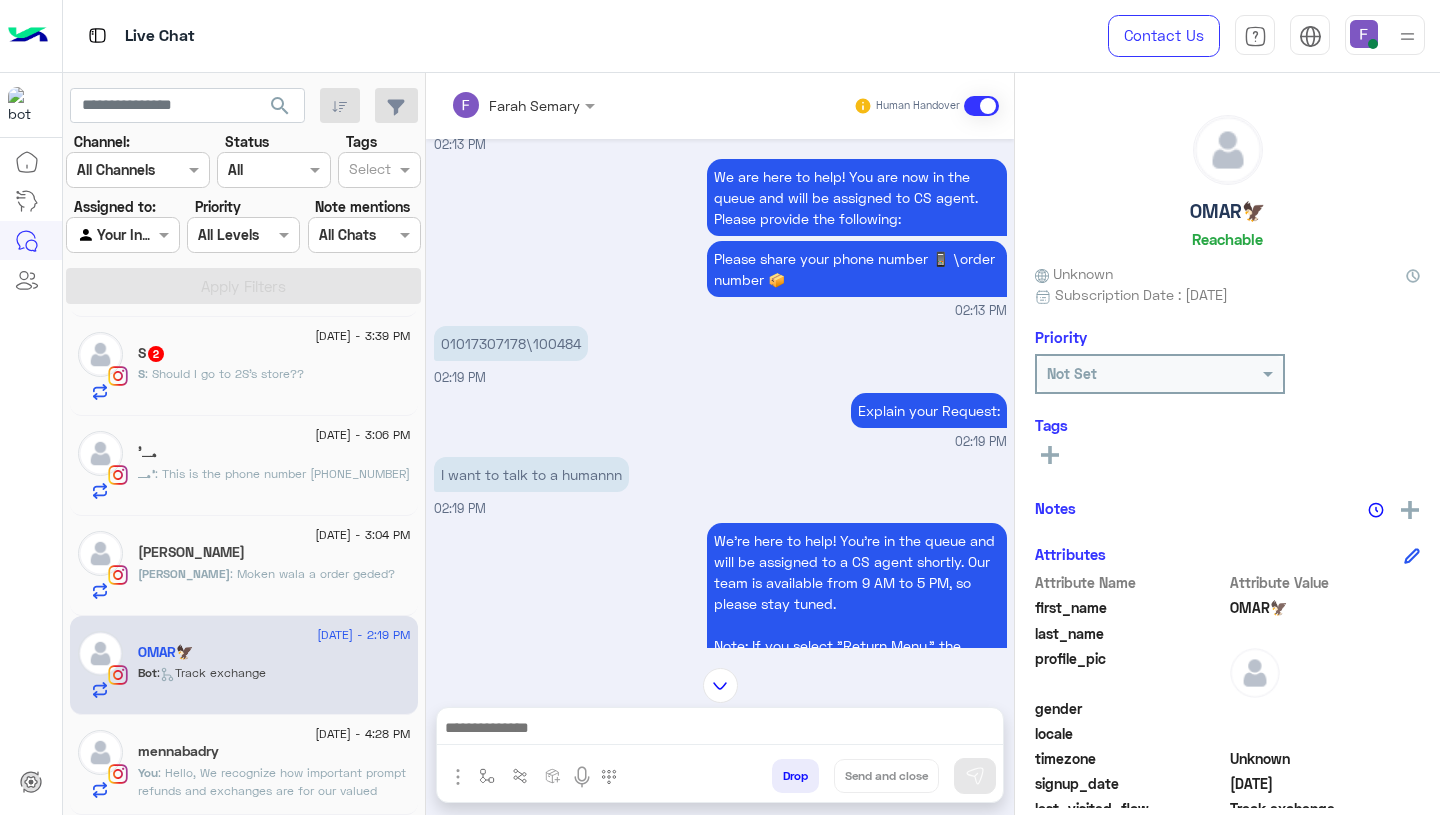 click on "01017307178\100484" at bounding box center (511, 343) 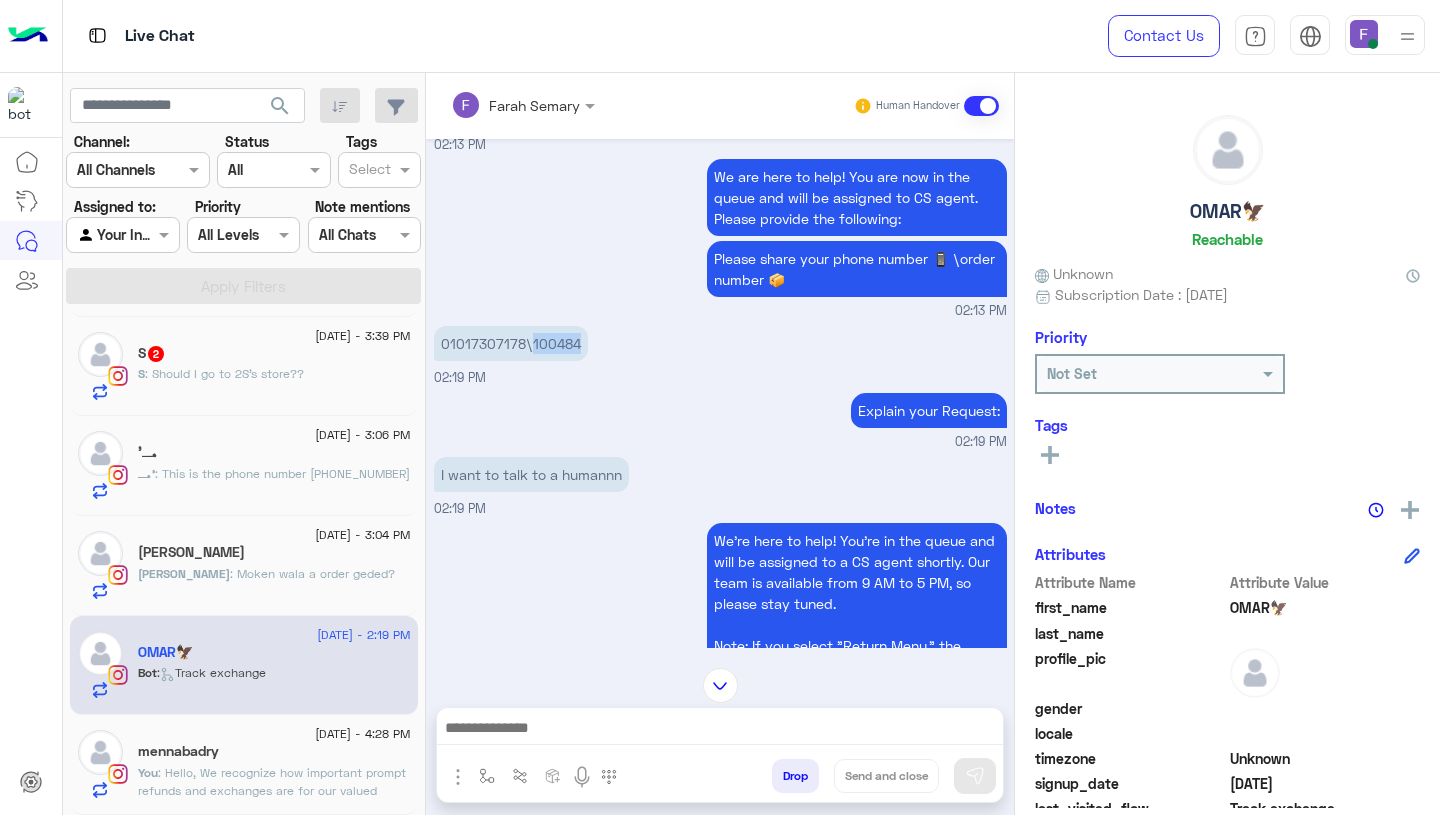 click on "01017307178\100484" at bounding box center (511, 343) 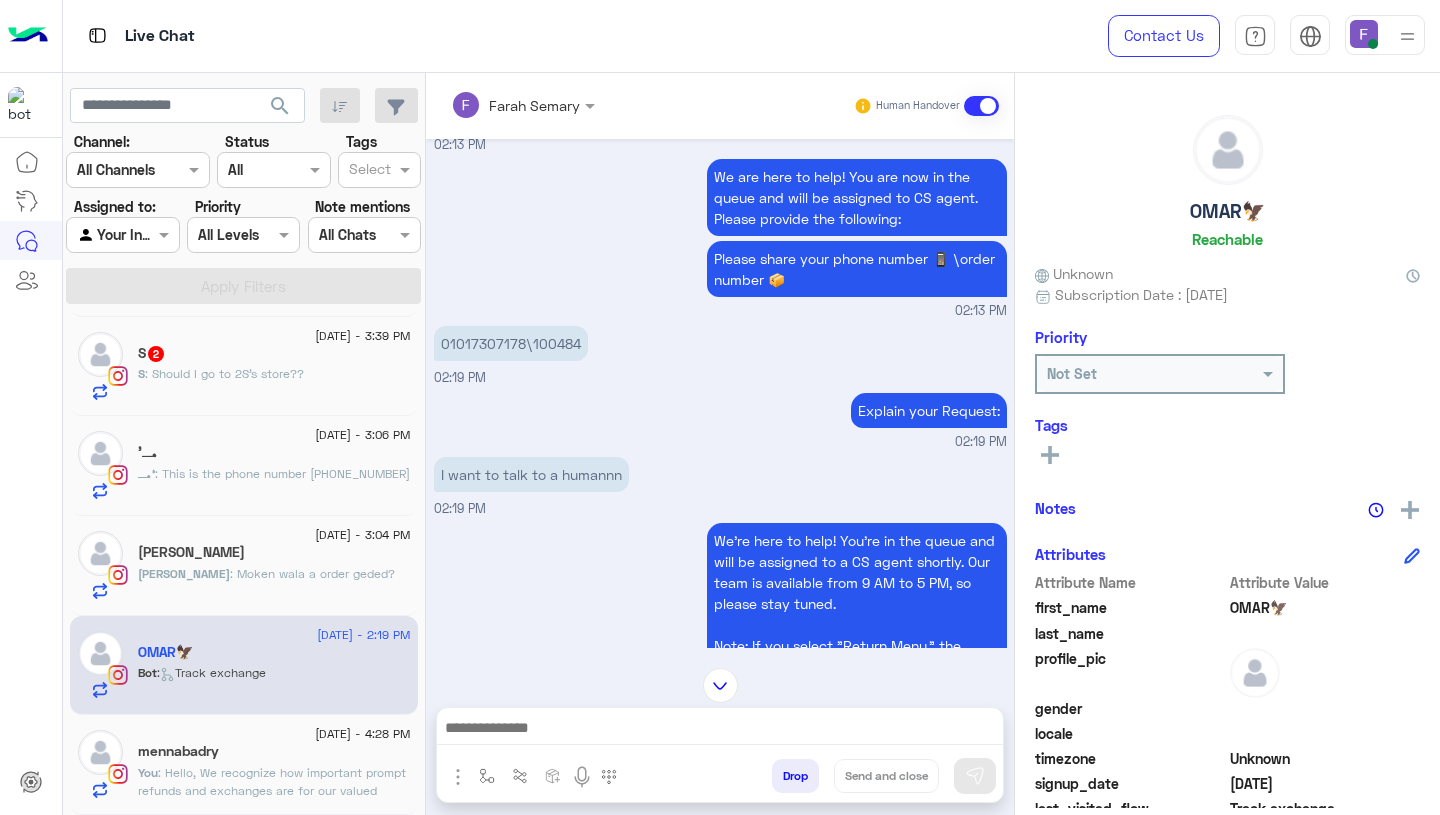 scroll, scrollTop: 4102, scrollLeft: 0, axis: vertical 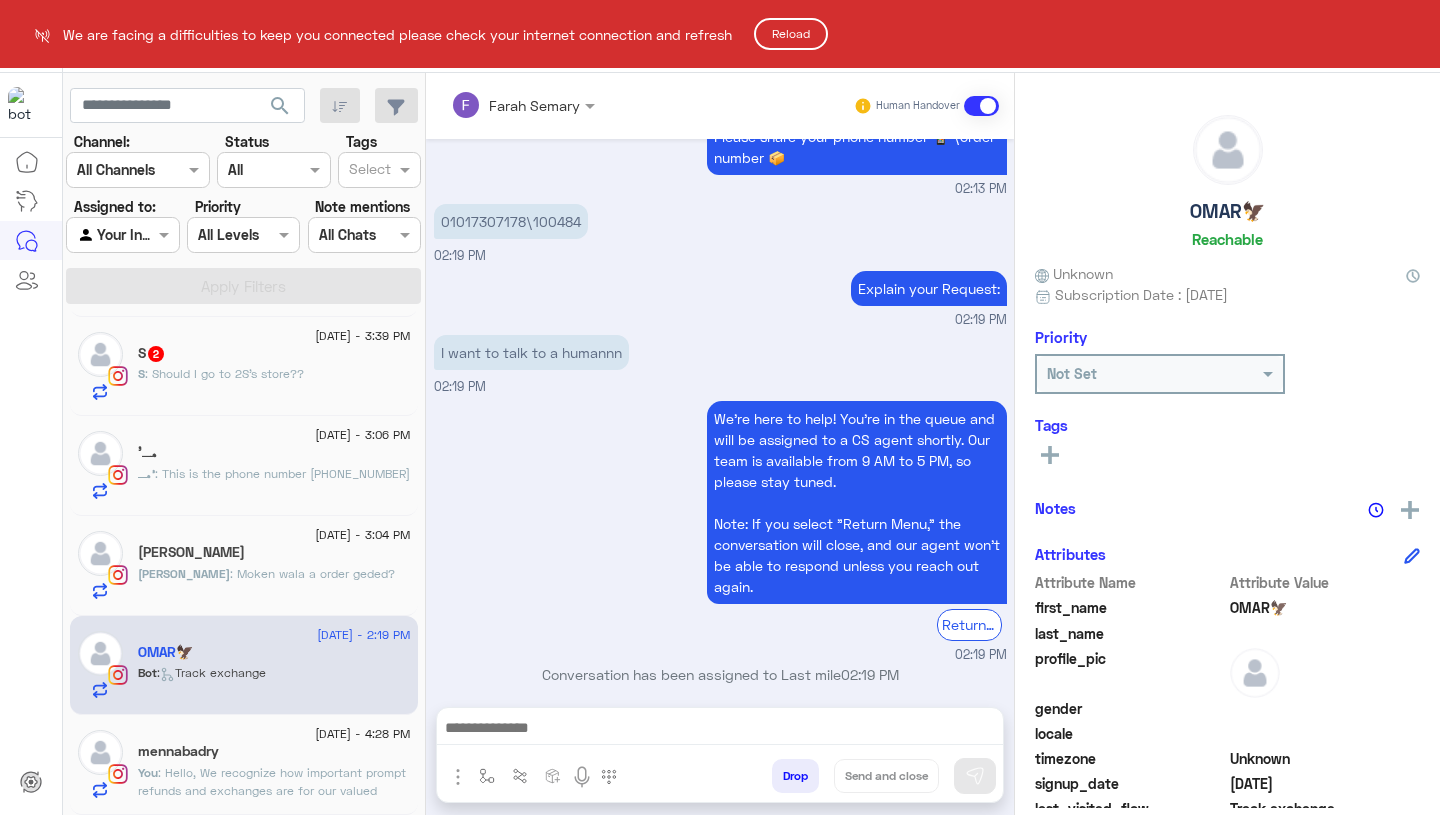 click on "We are facing a difficulties to keep you connected please check your internet connection and refresh Reload  Live Chat   Contact Us  Help Center عربي English search Channel: Channel All Channels Status Channel All Tags Select Assigned to: Agent Filter Your Inbox Priority All Levels All Levels Note mentions Select All Chats Apply Filters 2 July - 4:29 PM  nour    You  :   Farah close  2 July - 4:29 PM  zeina    You  :   Farah close  2 July - 4:29 PM  Rosy Massabki  Rosy : You only called me once, and i was in a meeting
And i tried to call you back 8 times yesterday with no answer.
In any case, yes this was intentional.
When will the exchange take place? 2 July - 4:28 PM  Aya    You  2 July - 4:24 PM  Salma Neel   You  : Could you please send me your order number and phone number?
2 July - 4:24 PM     4 : that is my order no. 2 July - 4:24 PM  Nadine El Bahnasawy   You  2 July - 4:20 PM  Jomana Sameh   You  2 July - 4:18 PM  رنيم   رنيم : Da rakm elorder 2 July - 4:16 PM  You   You" at bounding box center [720, 407] 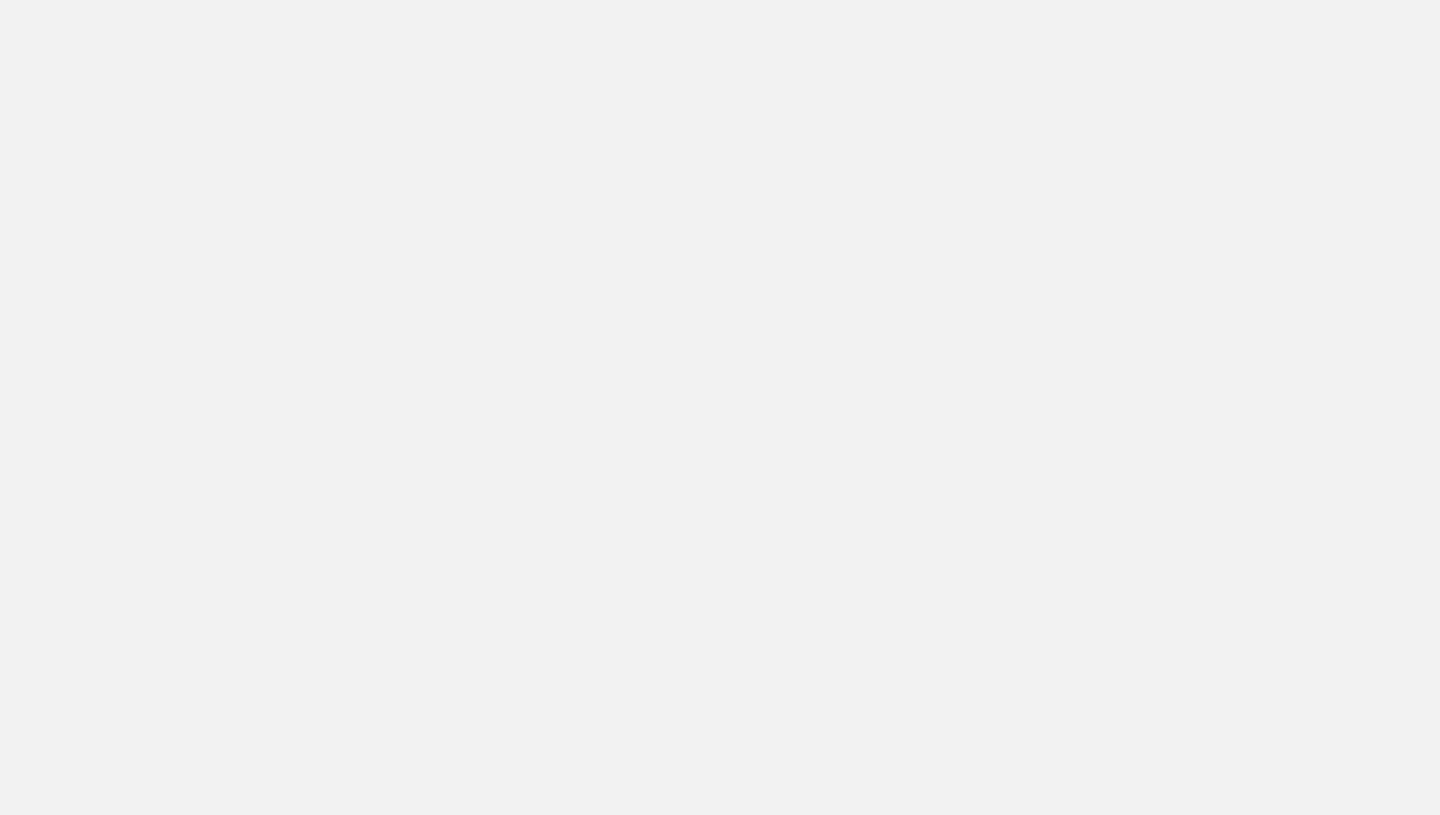scroll, scrollTop: 0, scrollLeft: 0, axis: both 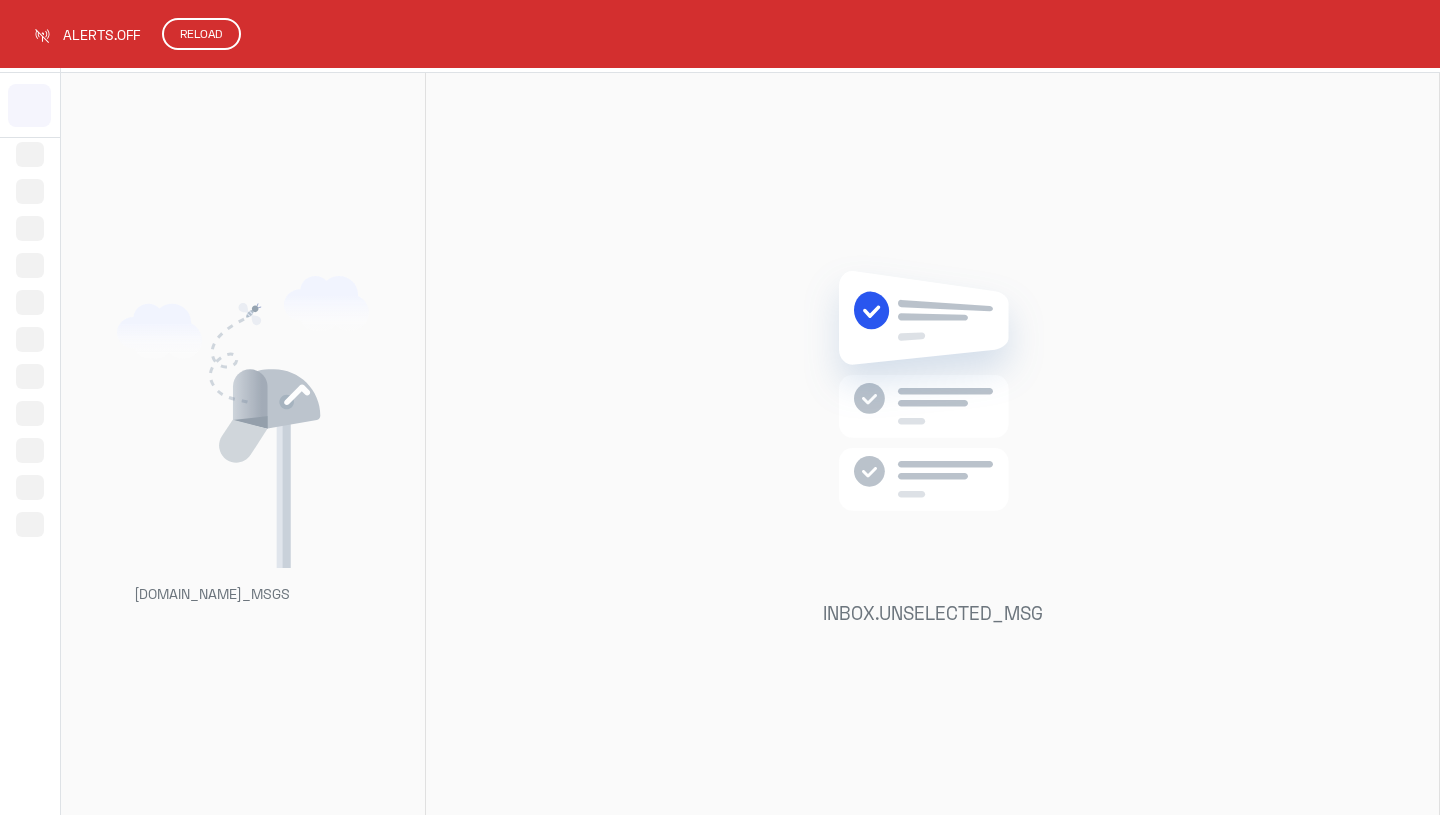 click on "RELOAD" 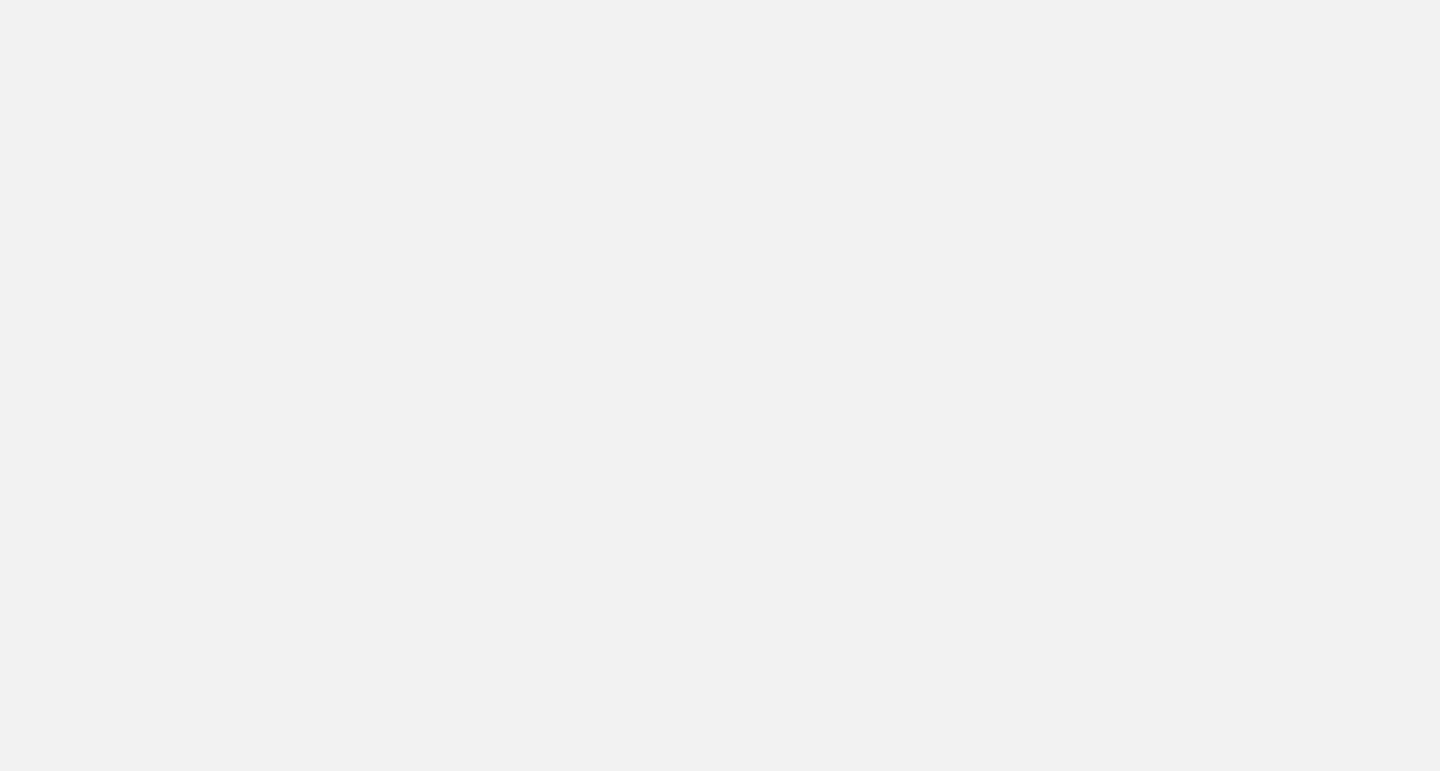 scroll, scrollTop: 0, scrollLeft: 0, axis: both 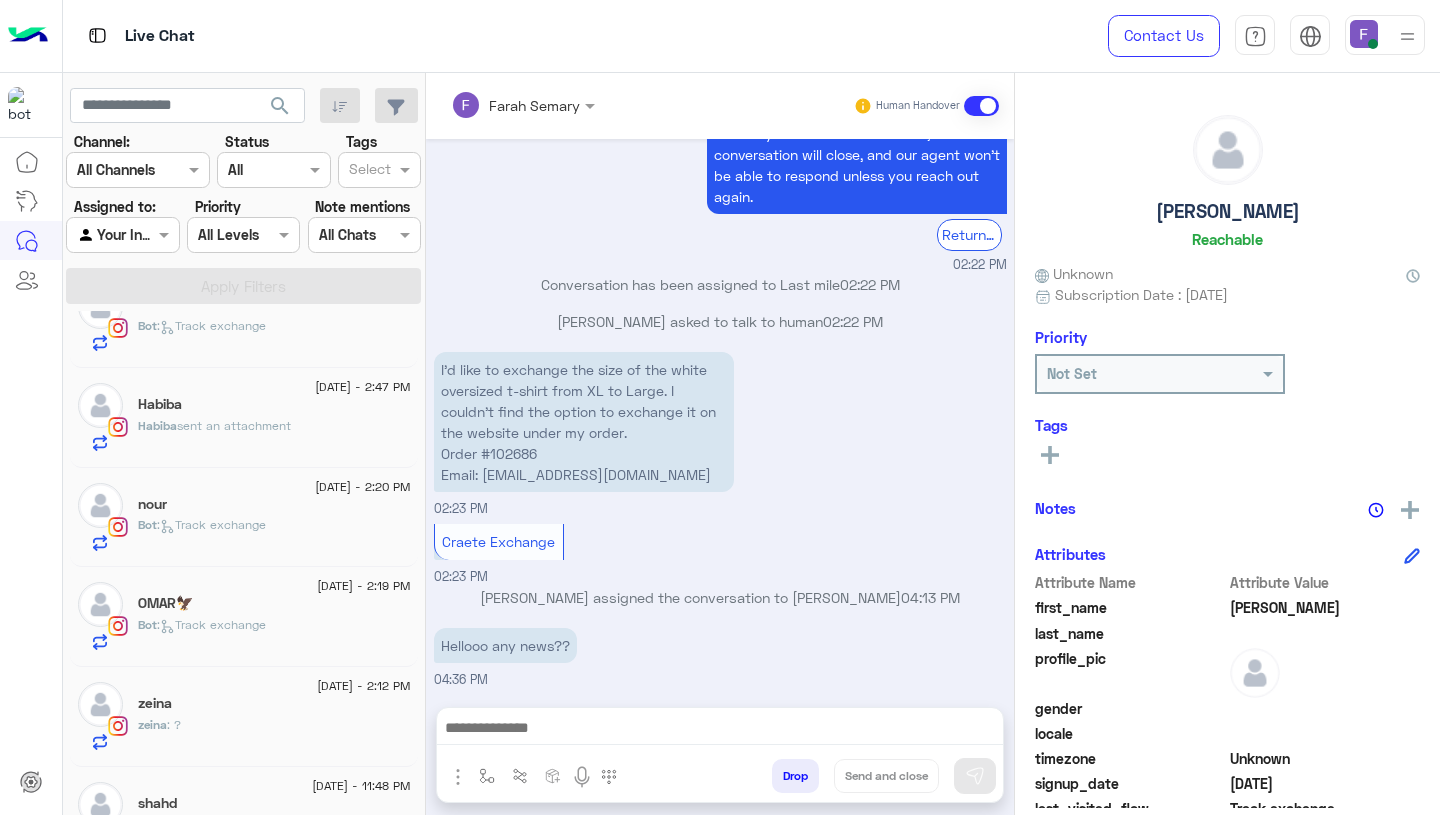 click on "[DATE] - 2:19 PM" 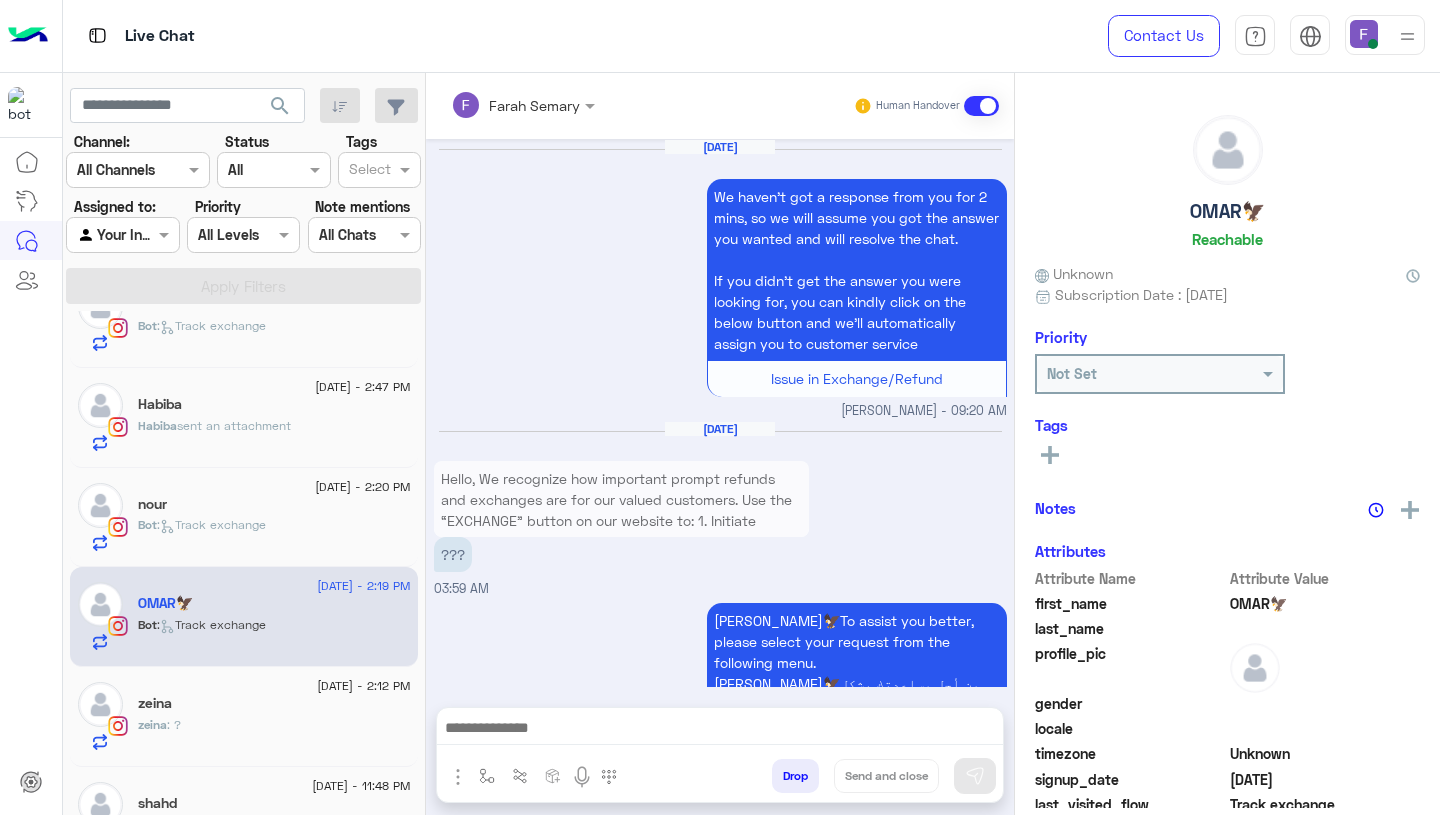 scroll, scrollTop: 2005, scrollLeft: 0, axis: vertical 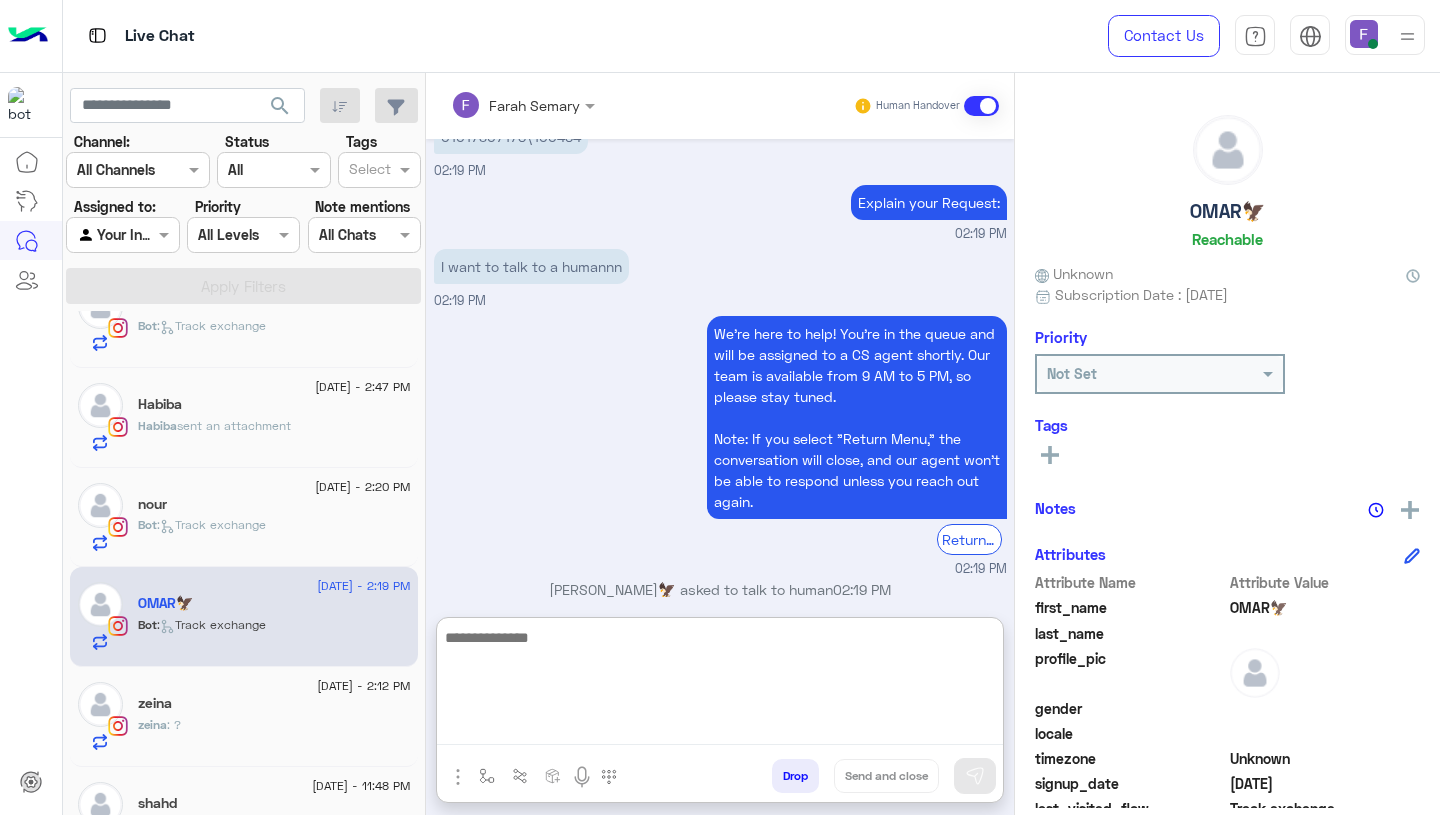 click at bounding box center [720, 685] 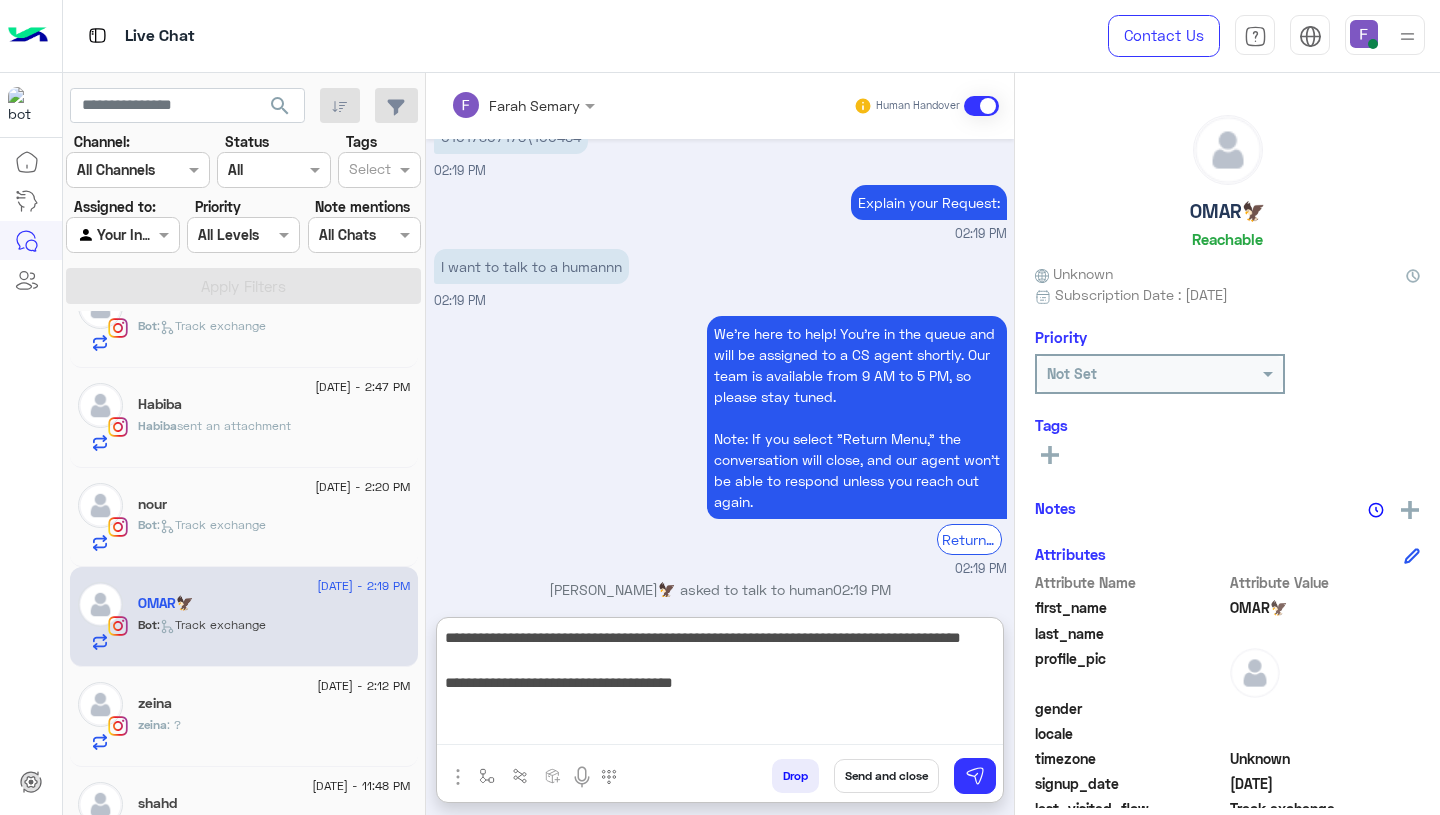 type on "**********" 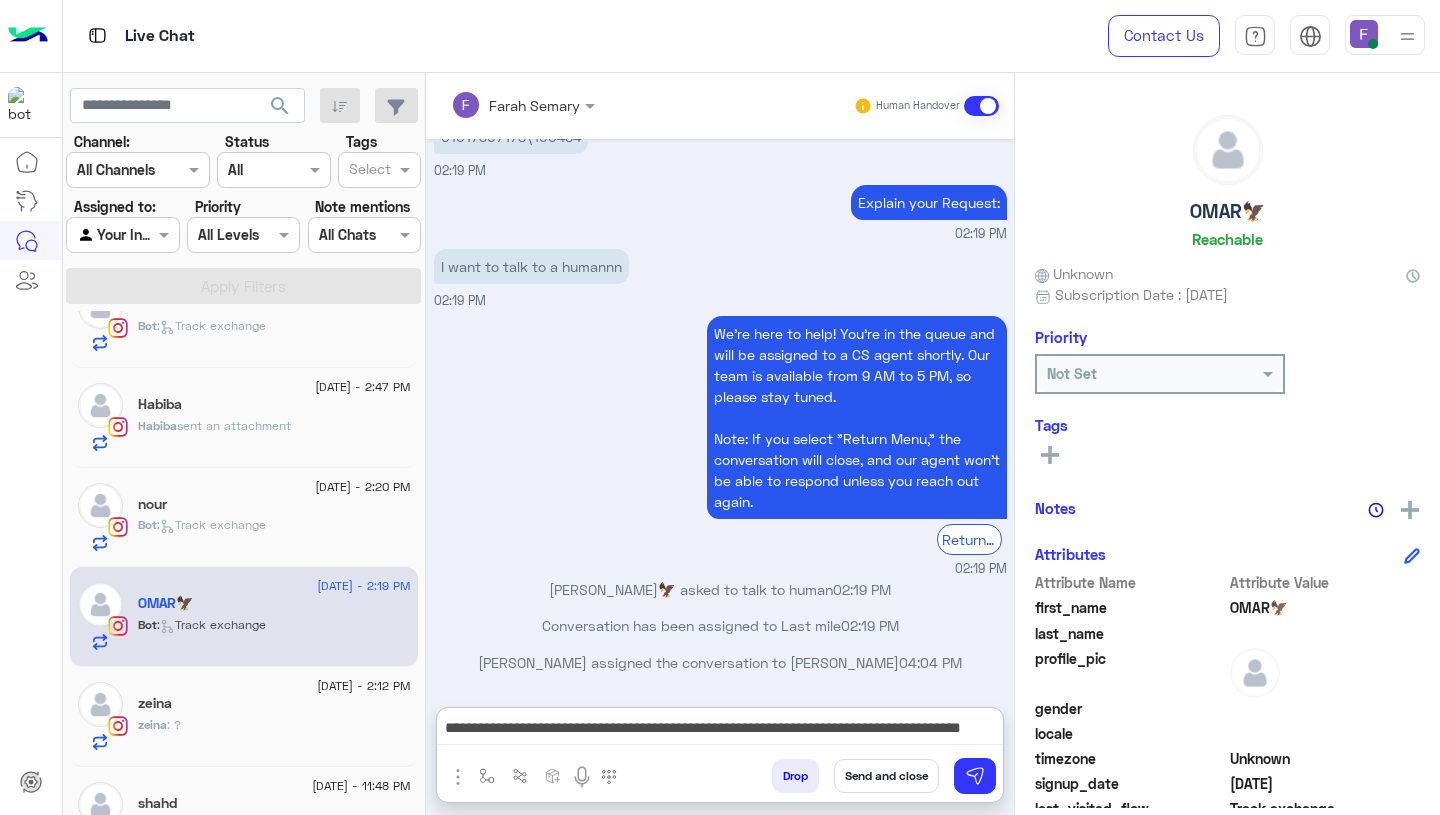 click on "Send and close" at bounding box center [886, 776] 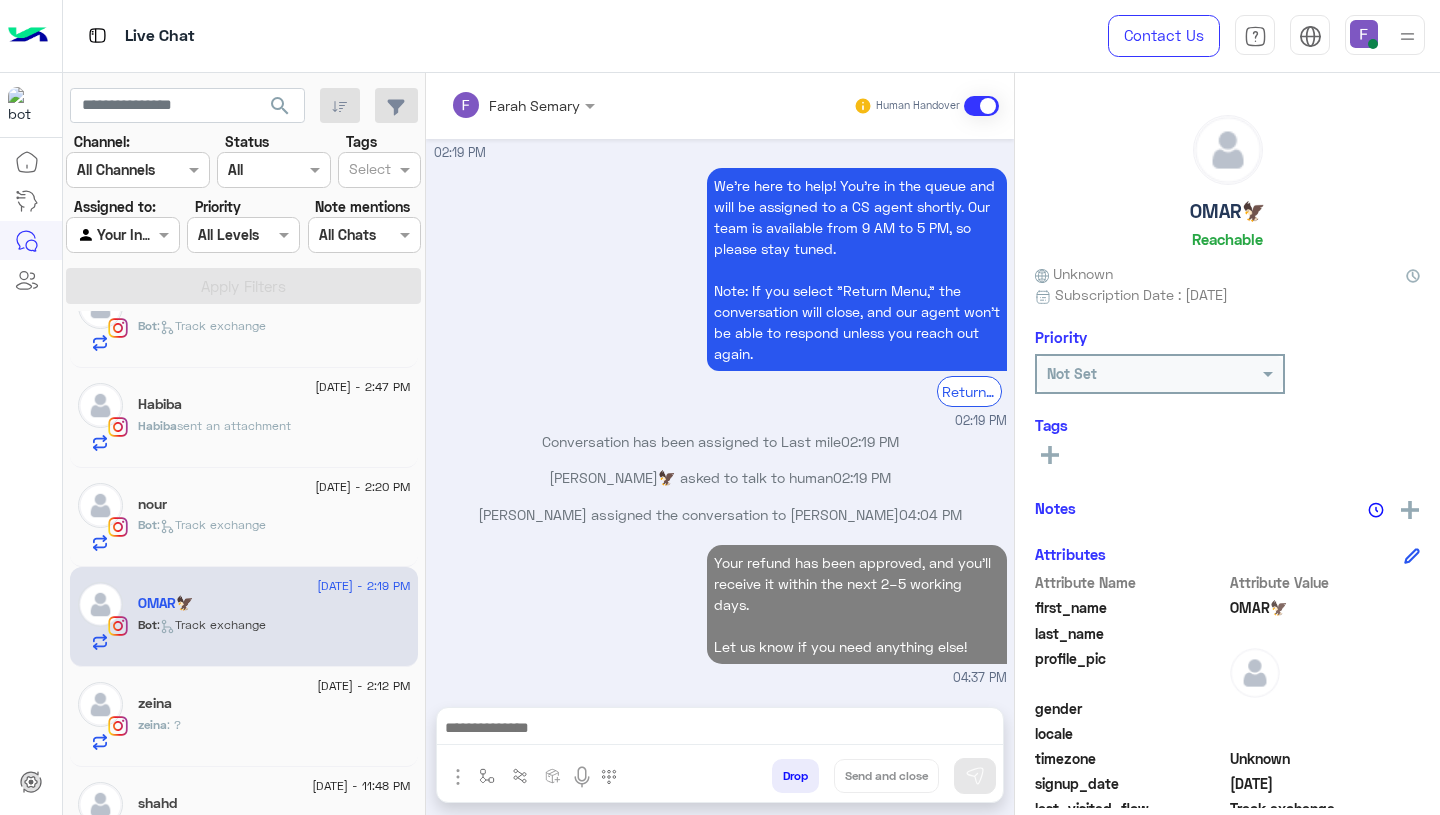 scroll, scrollTop: 2189, scrollLeft: 0, axis: vertical 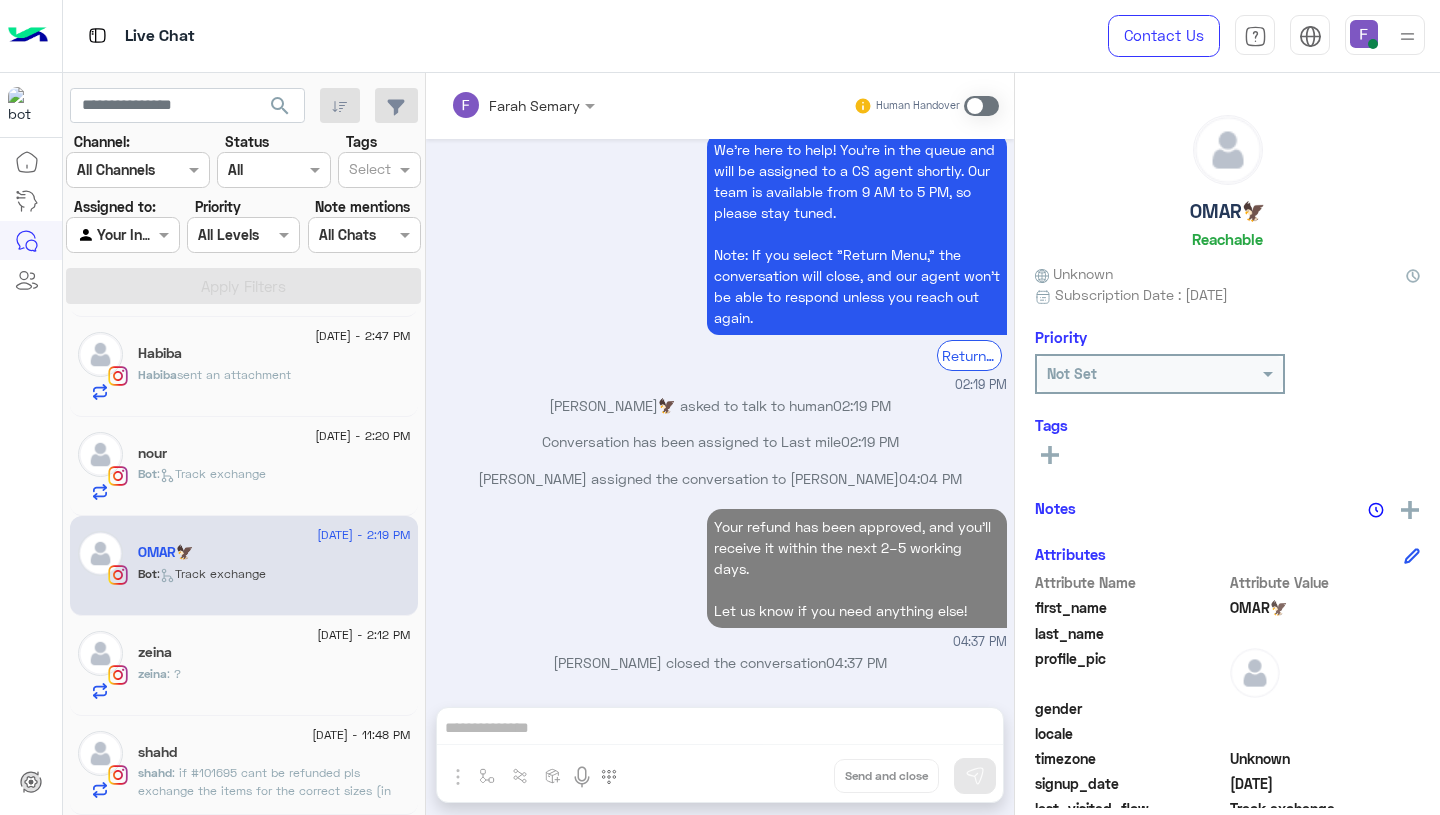click on "zeina : ?" 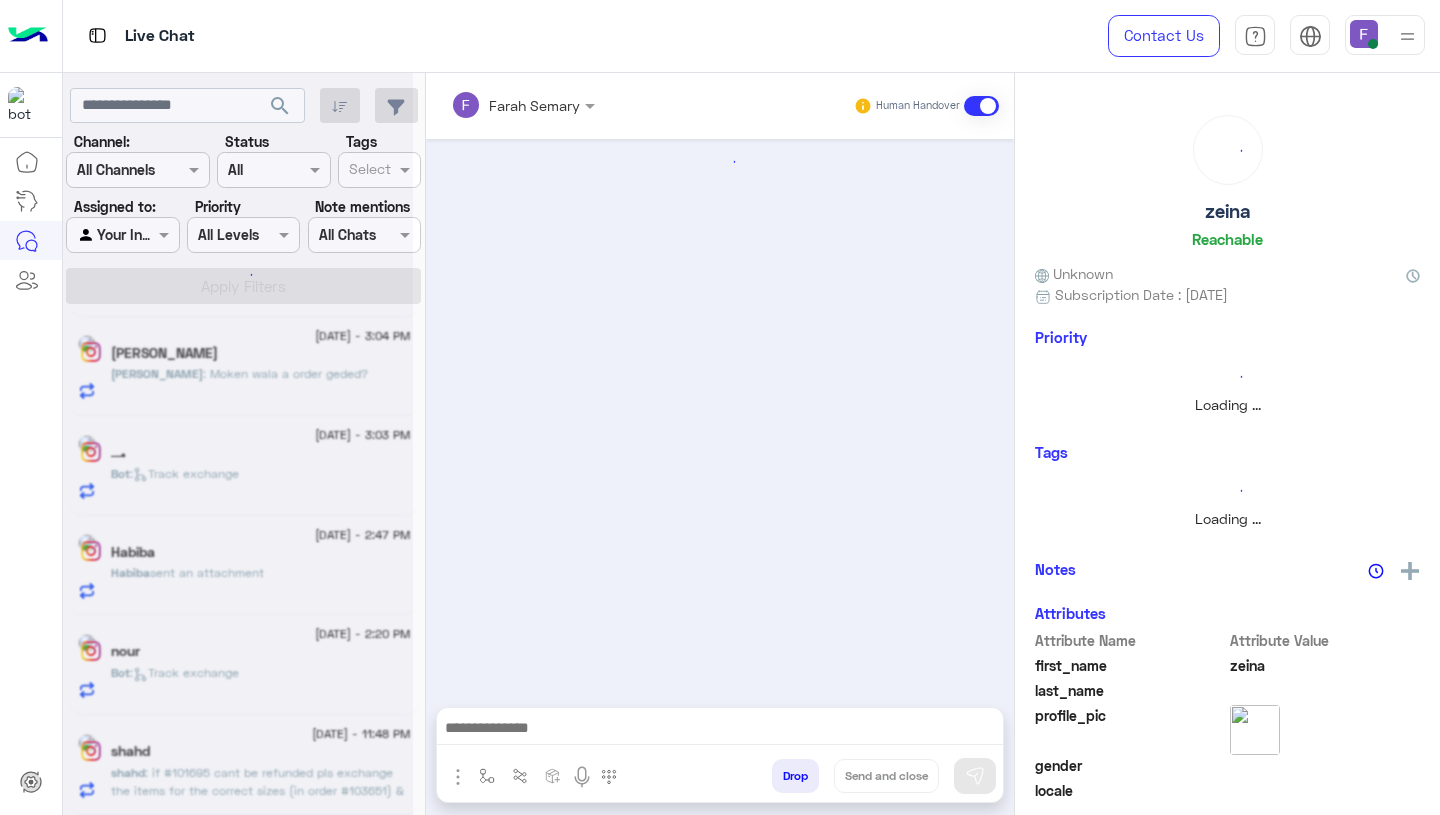 scroll, scrollTop: 2195, scrollLeft: 0, axis: vertical 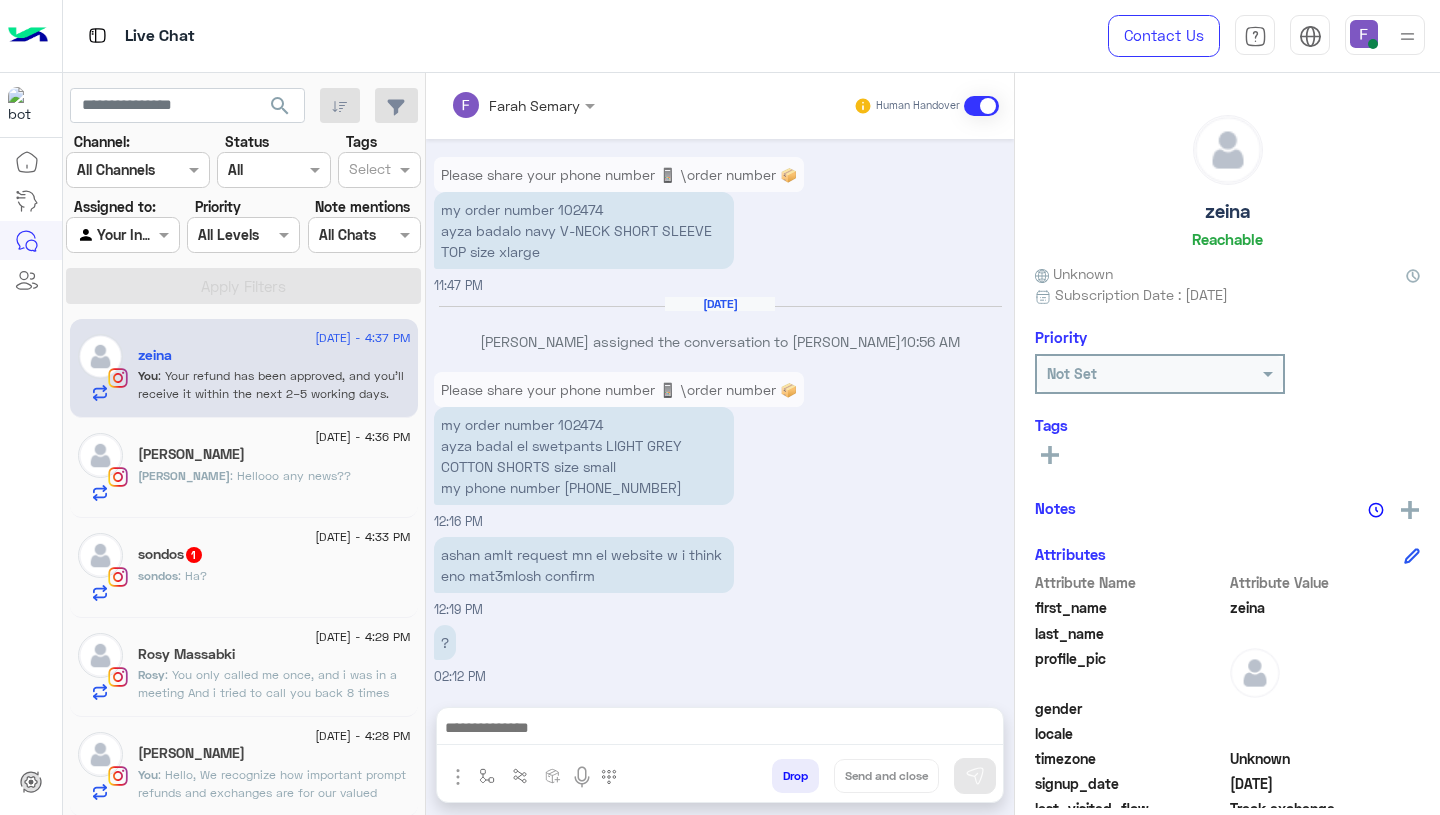 click on "[PERSON_NAME]" 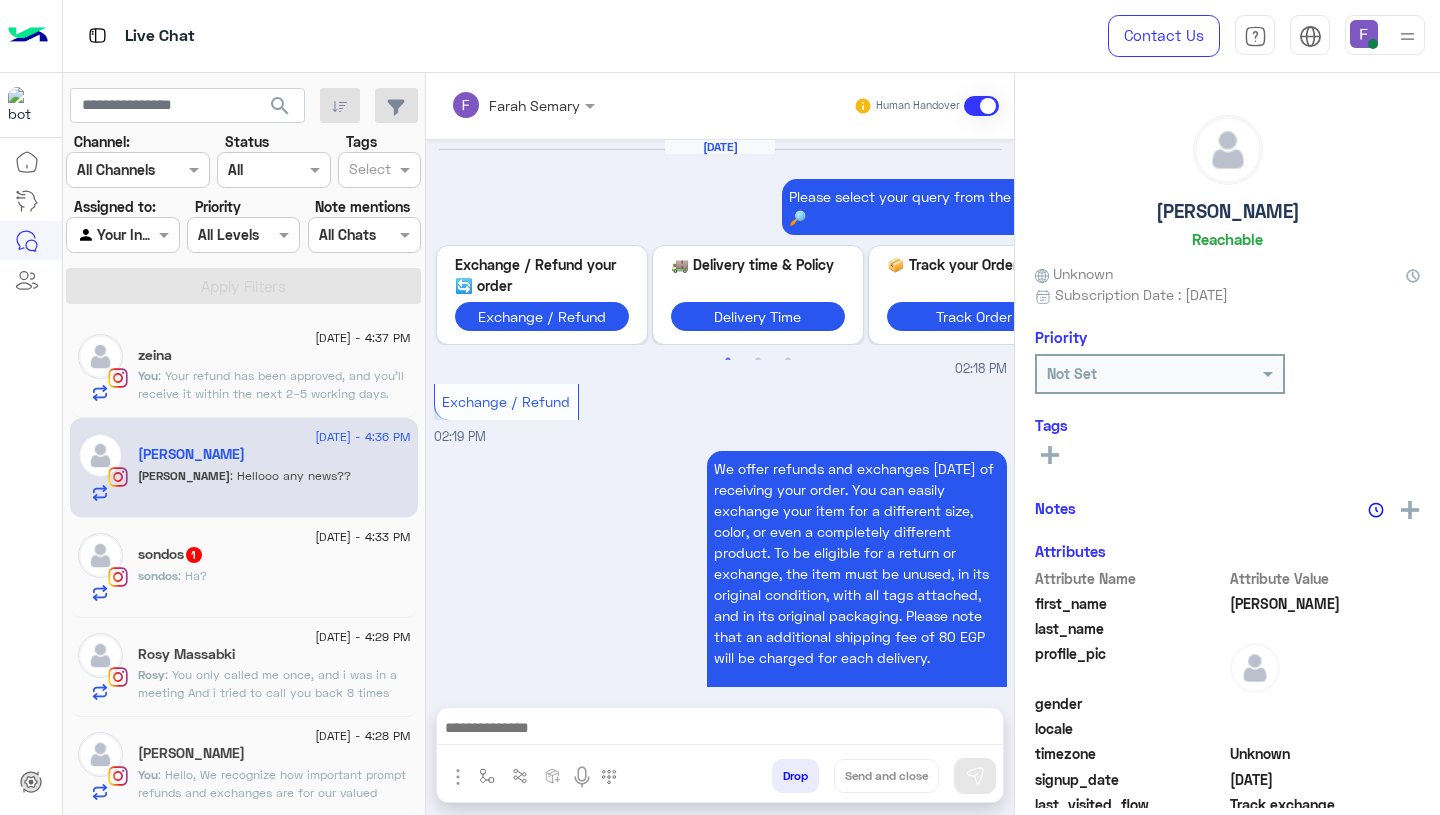 scroll, scrollTop: 1958, scrollLeft: 0, axis: vertical 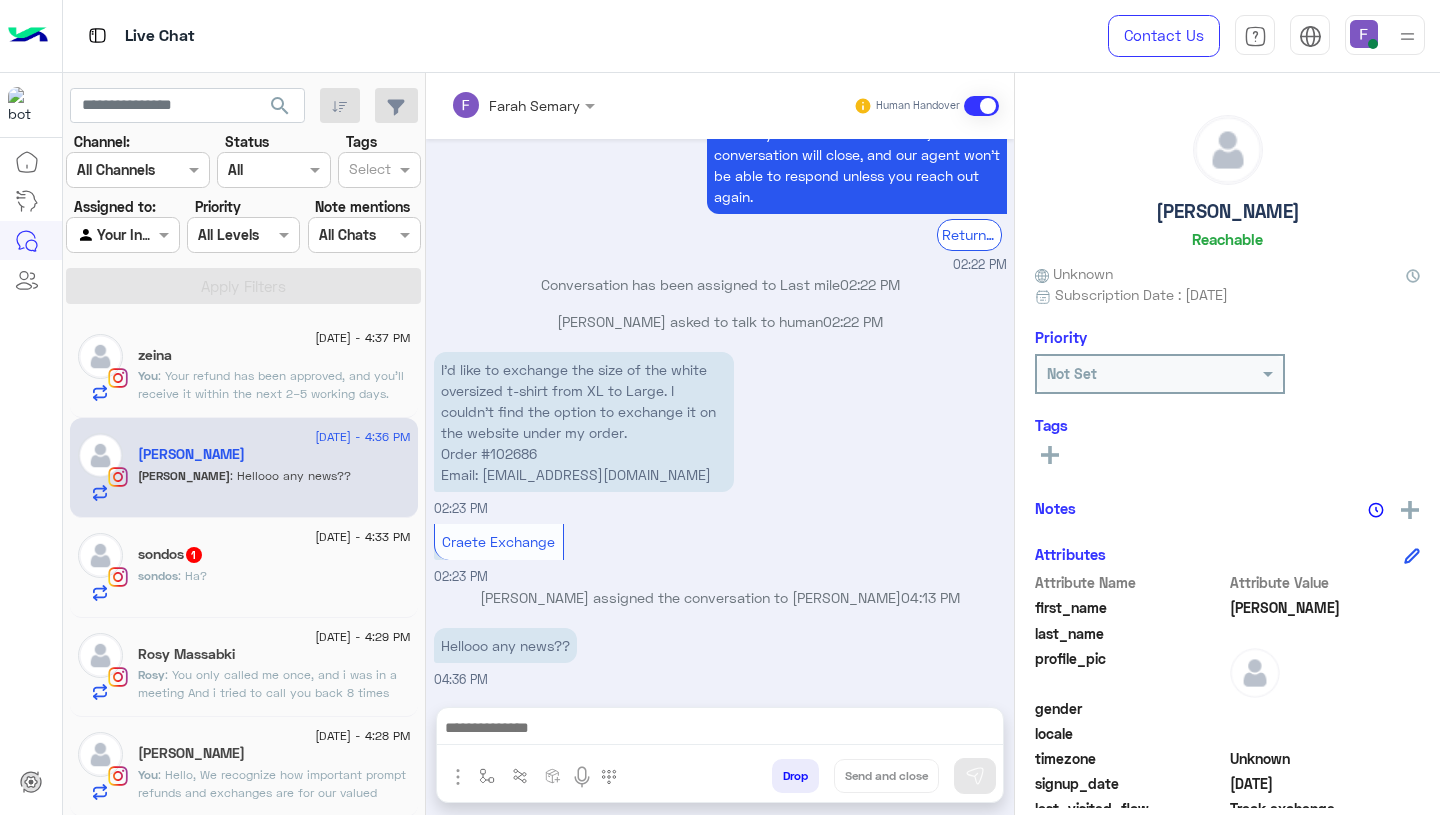 click on "[DATE] - 4:33 PM" 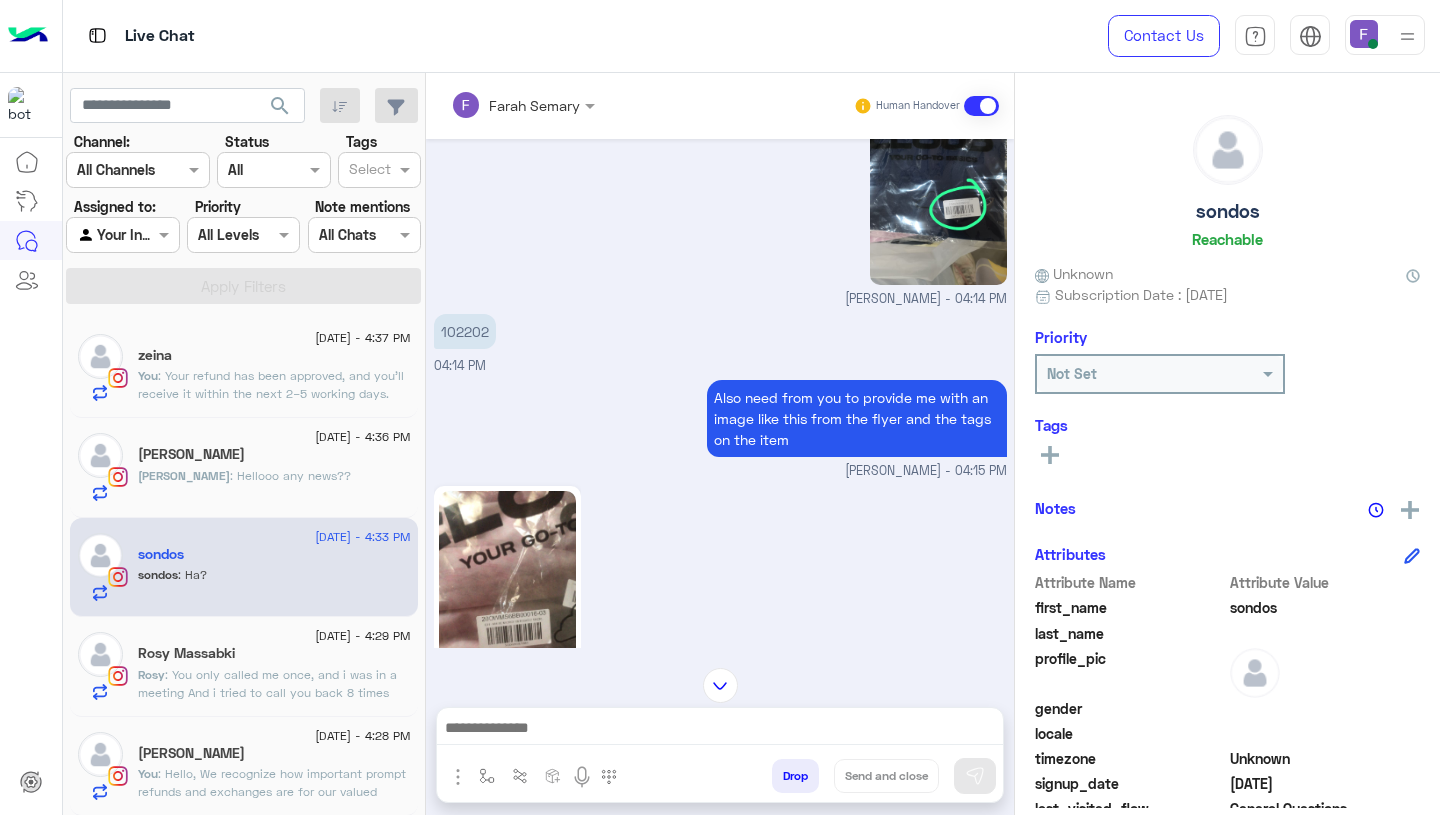 scroll, scrollTop: 2100, scrollLeft: 0, axis: vertical 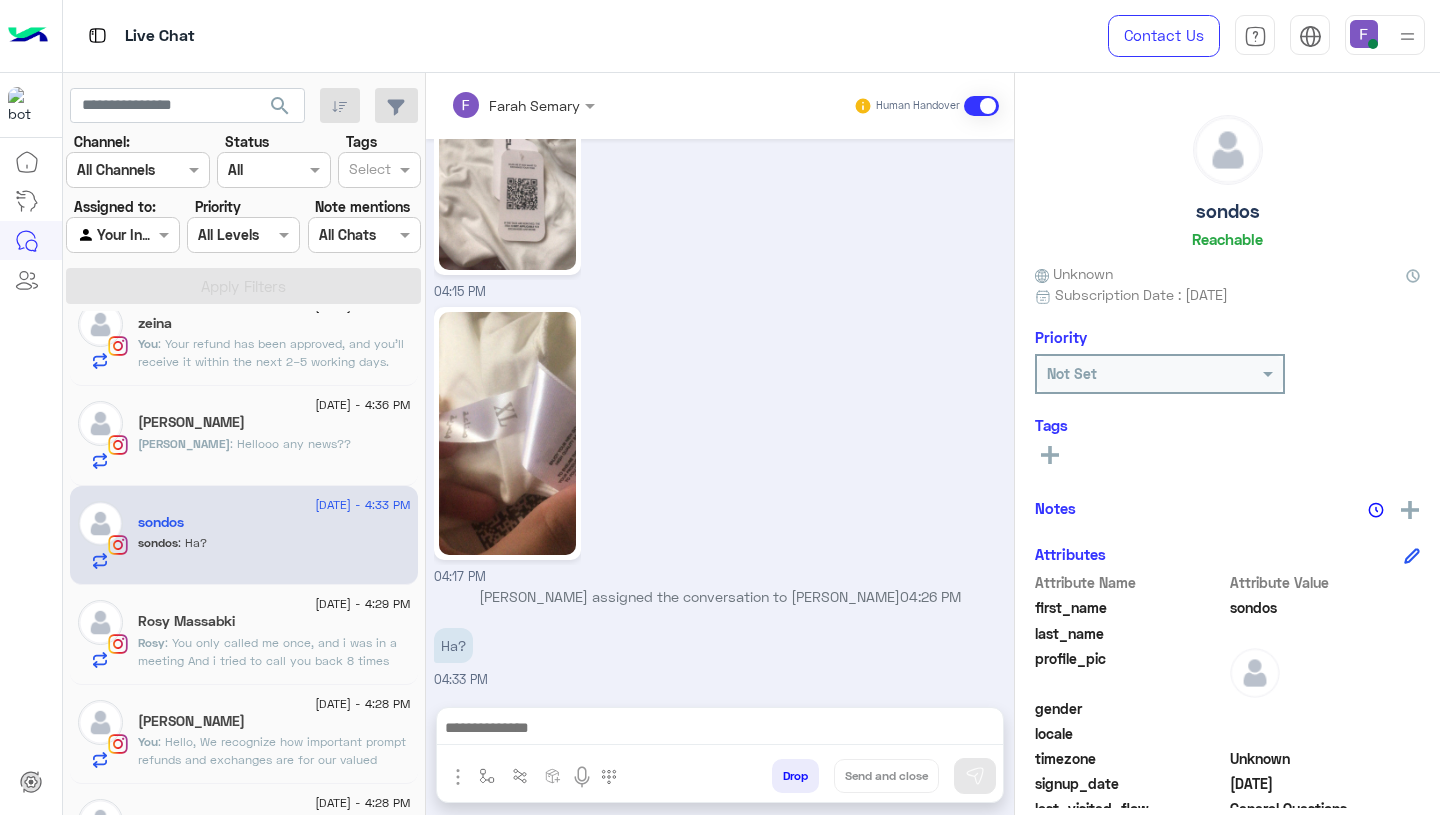click on ": You only called me once, and i was in a meeting
And i tried to call you back 8 times [DATE] with no answer.
In any case, yes this was intentional.
When will the exchange take place?" 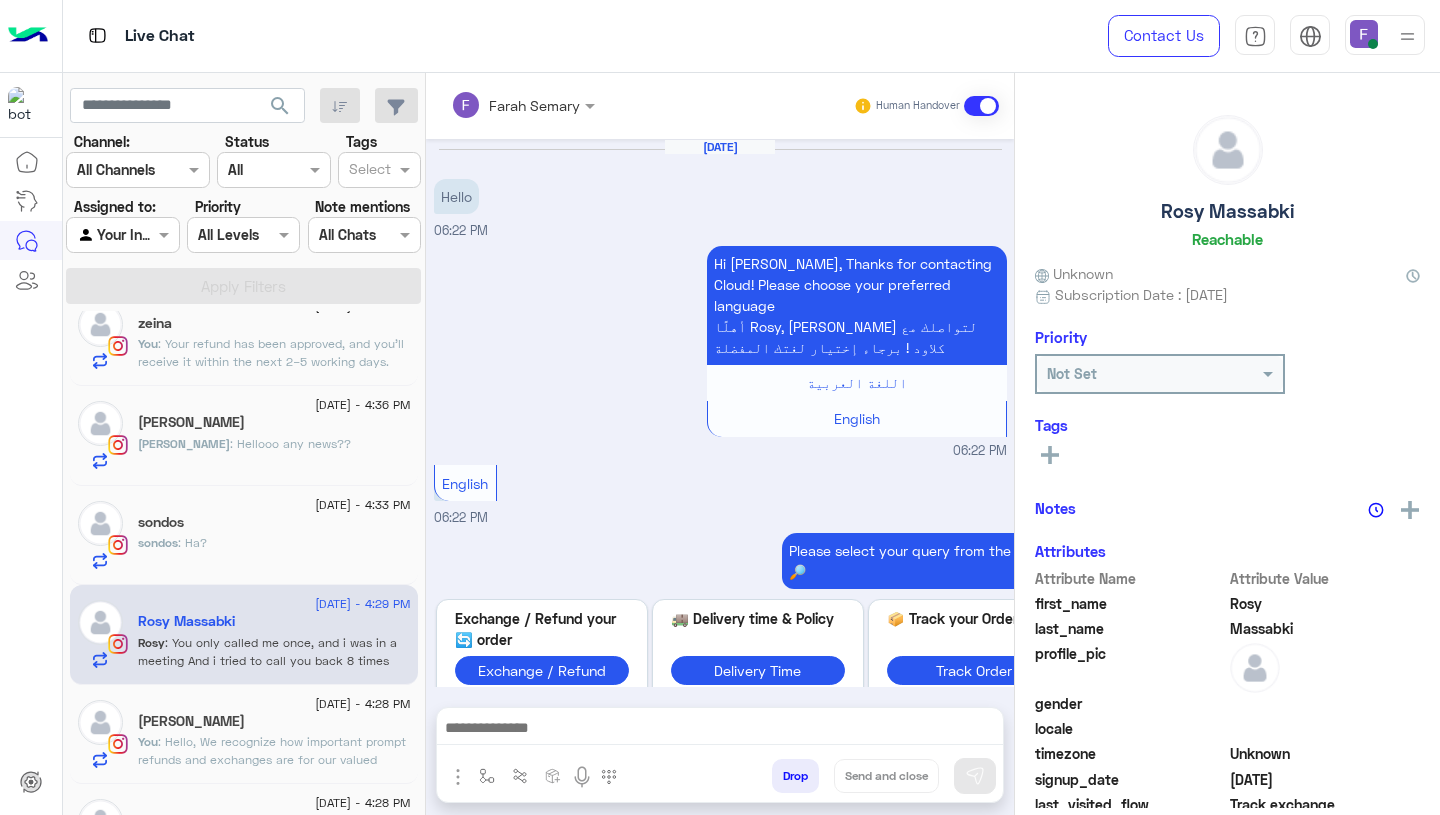 scroll, scrollTop: 1922, scrollLeft: 0, axis: vertical 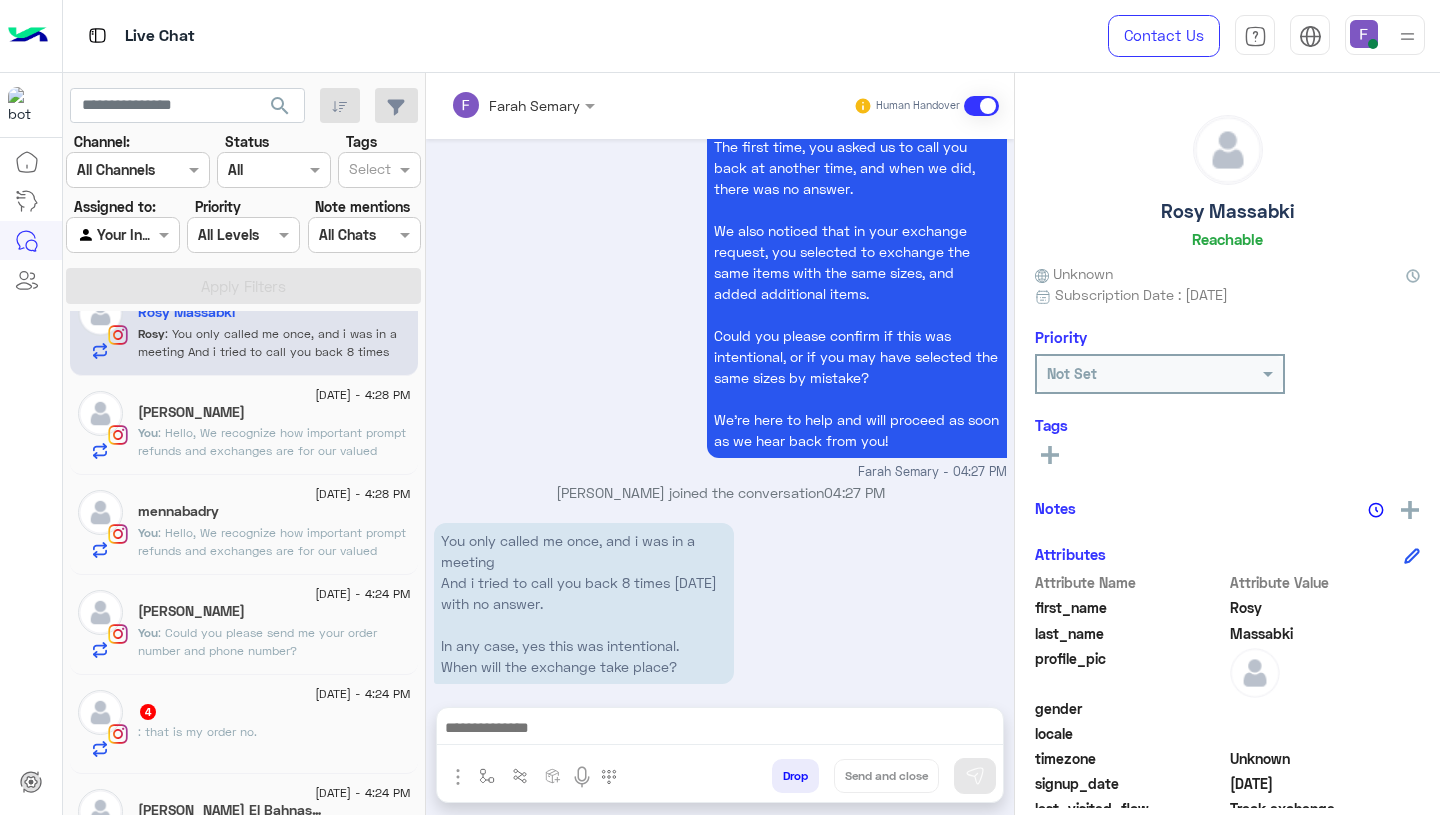 click on "[PERSON_NAME]" 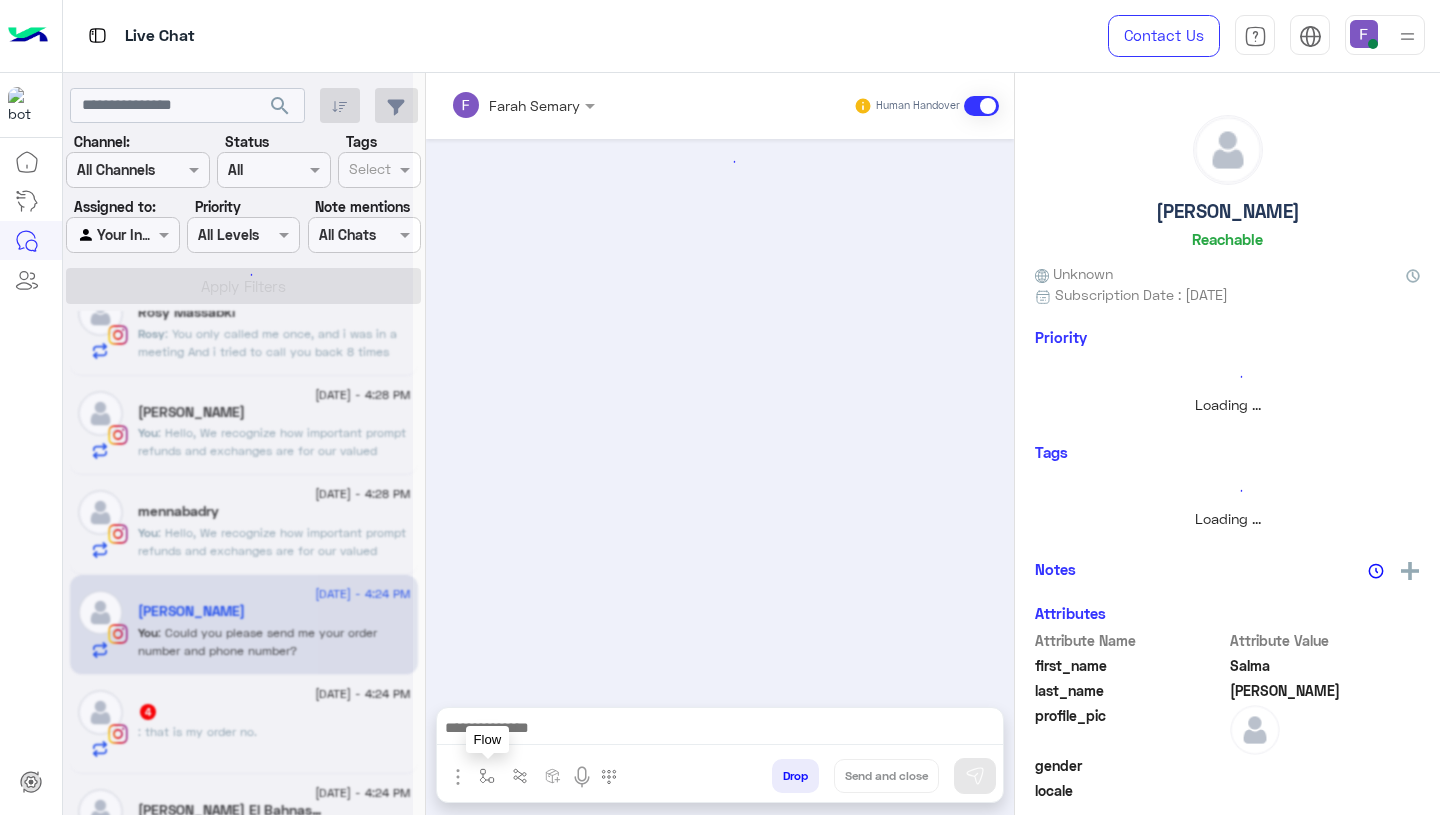 click at bounding box center [487, 776] 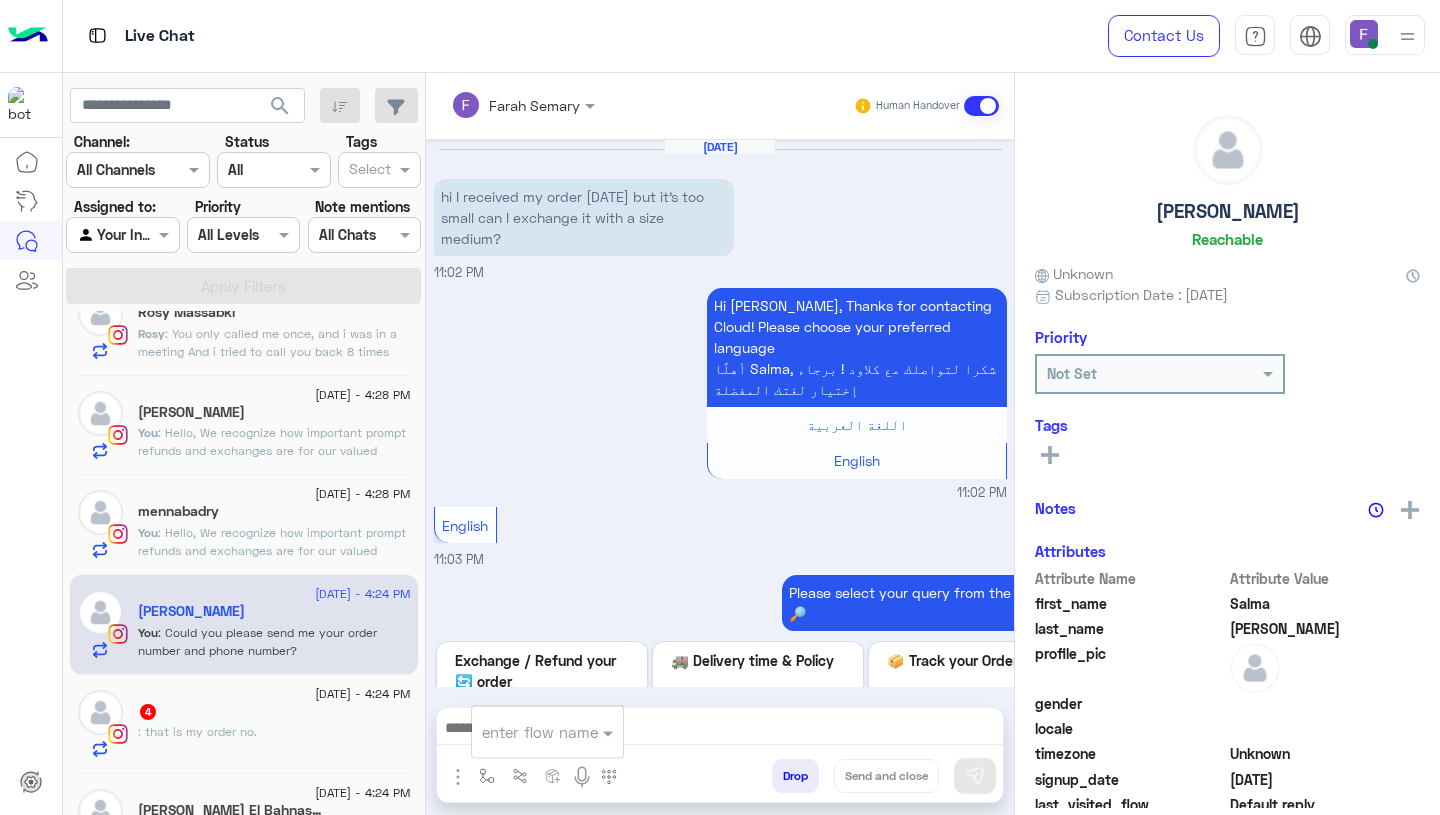 scroll, scrollTop: 2010, scrollLeft: 0, axis: vertical 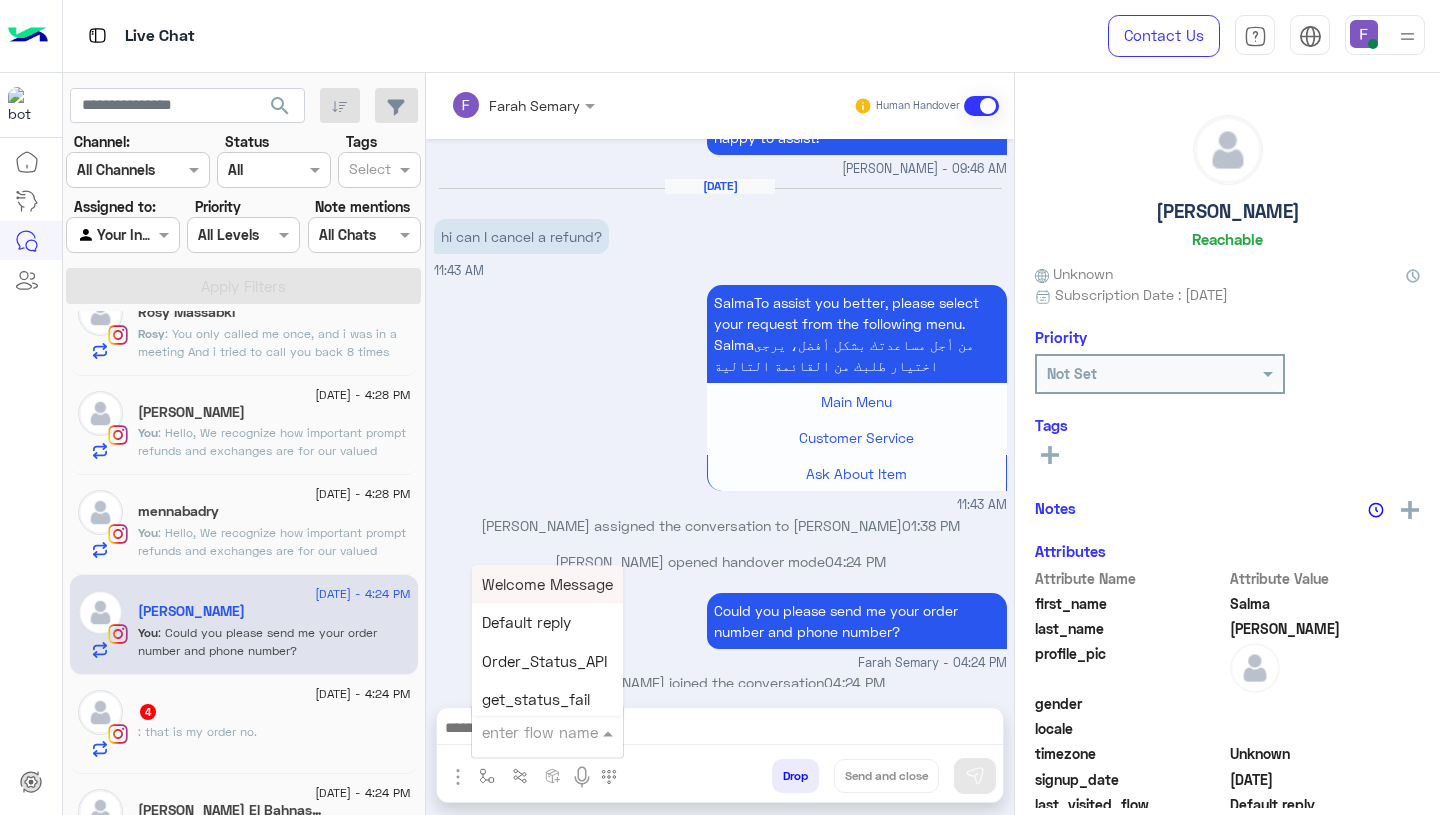 click at bounding box center (523, 732) 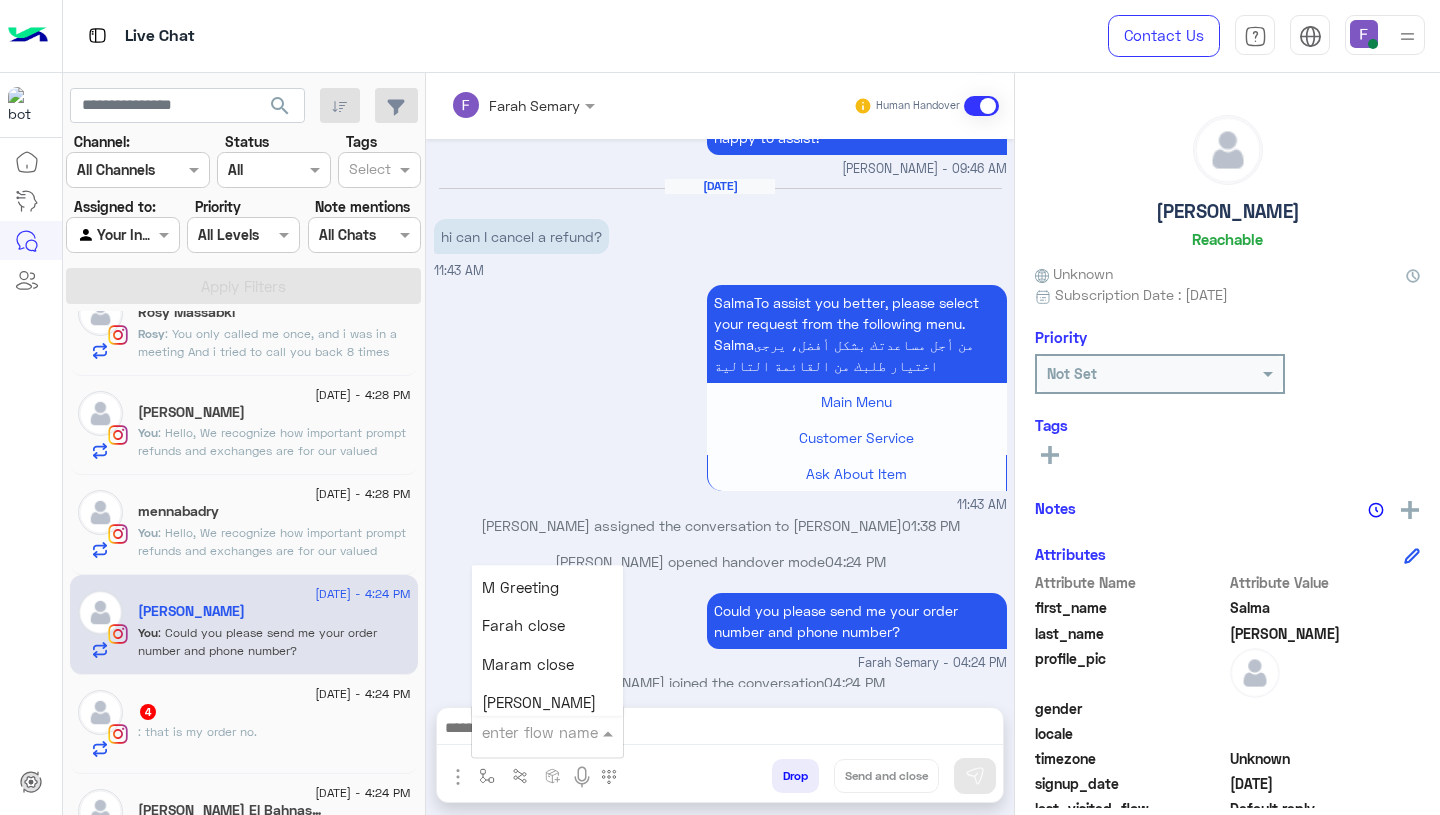 scroll, scrollTop: 2358, scrollLeft: 0, axis: vertical 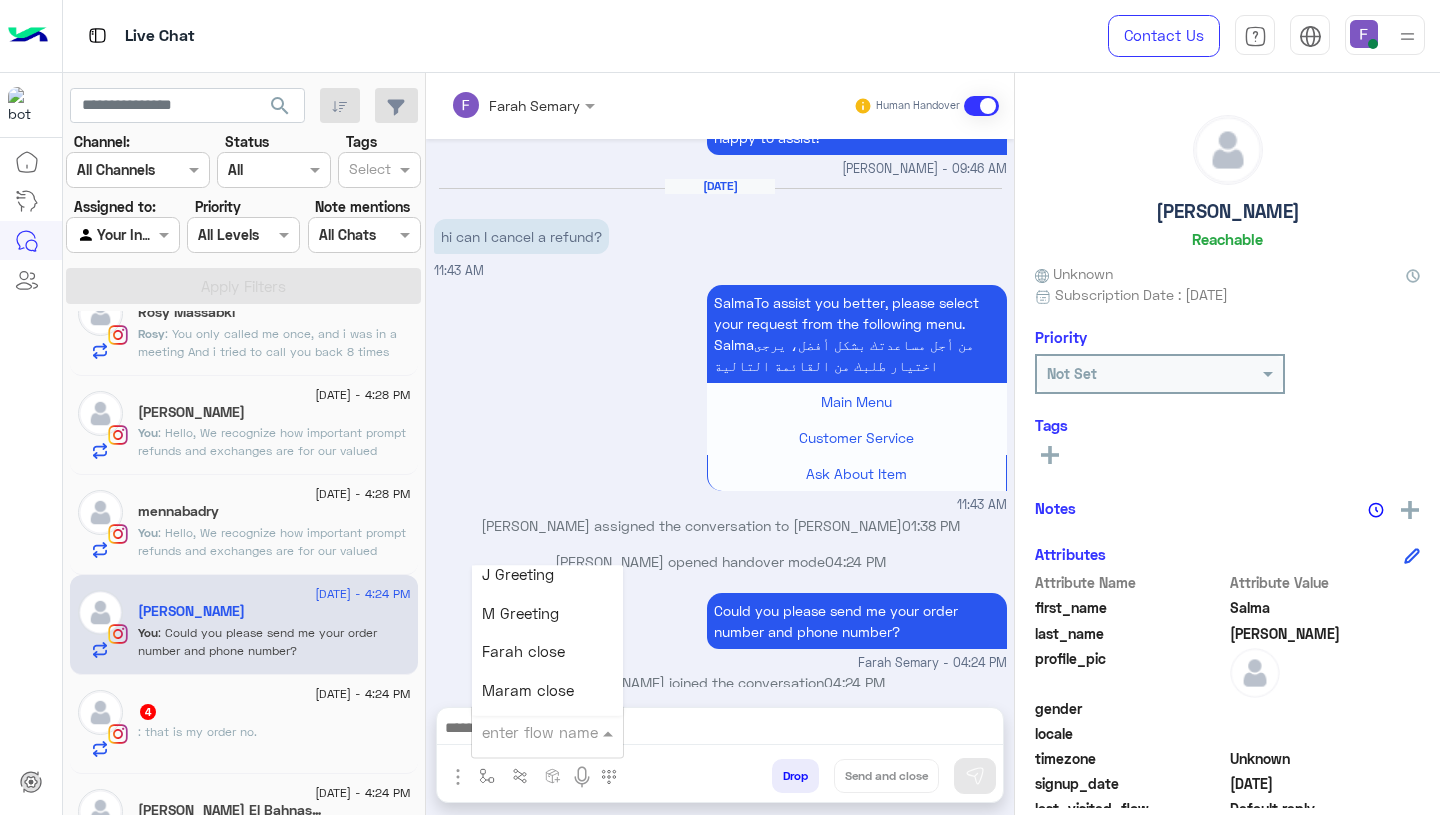 click on "Farah close" at bounding box center (547, 652) 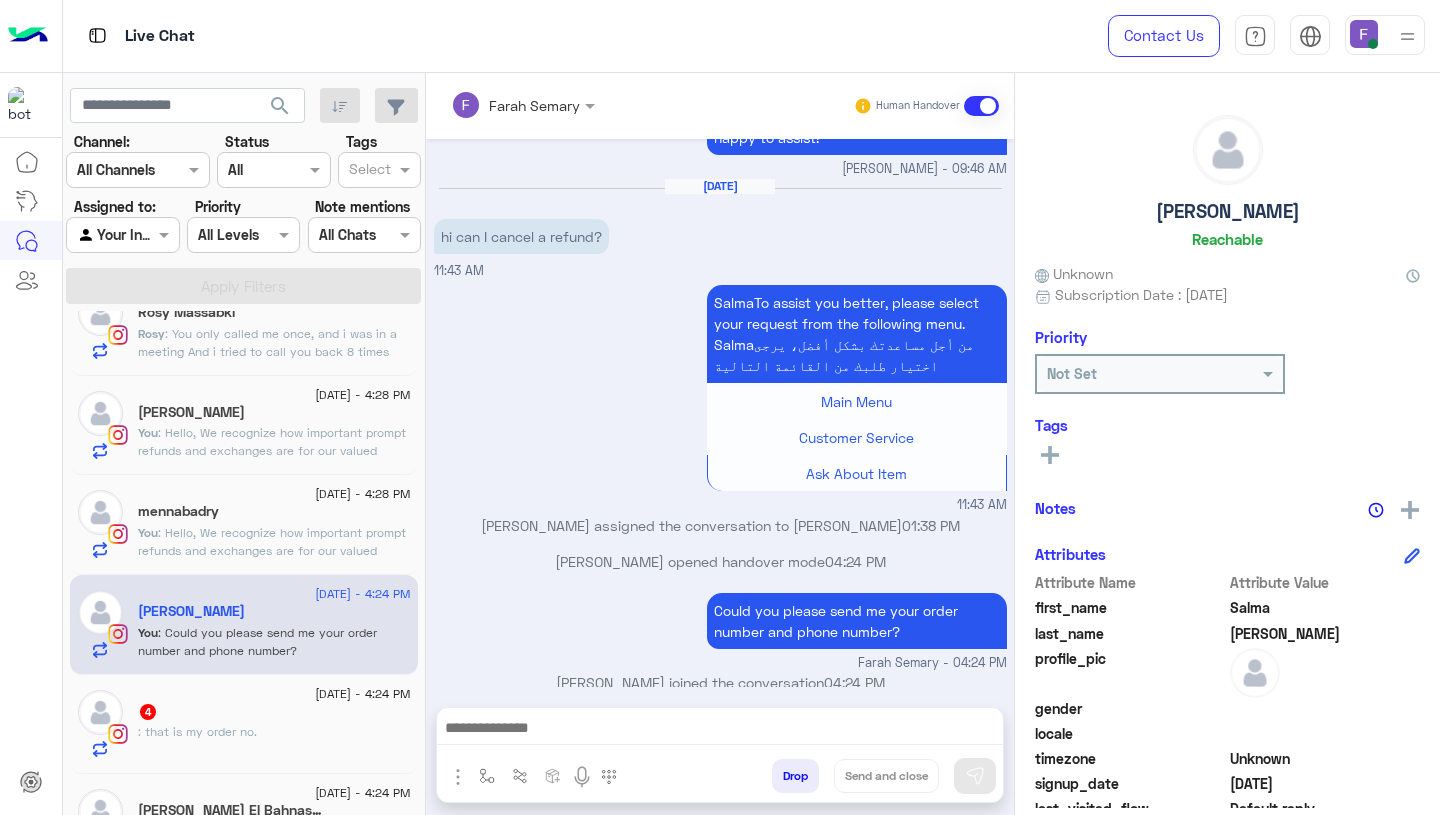 type on "**********" 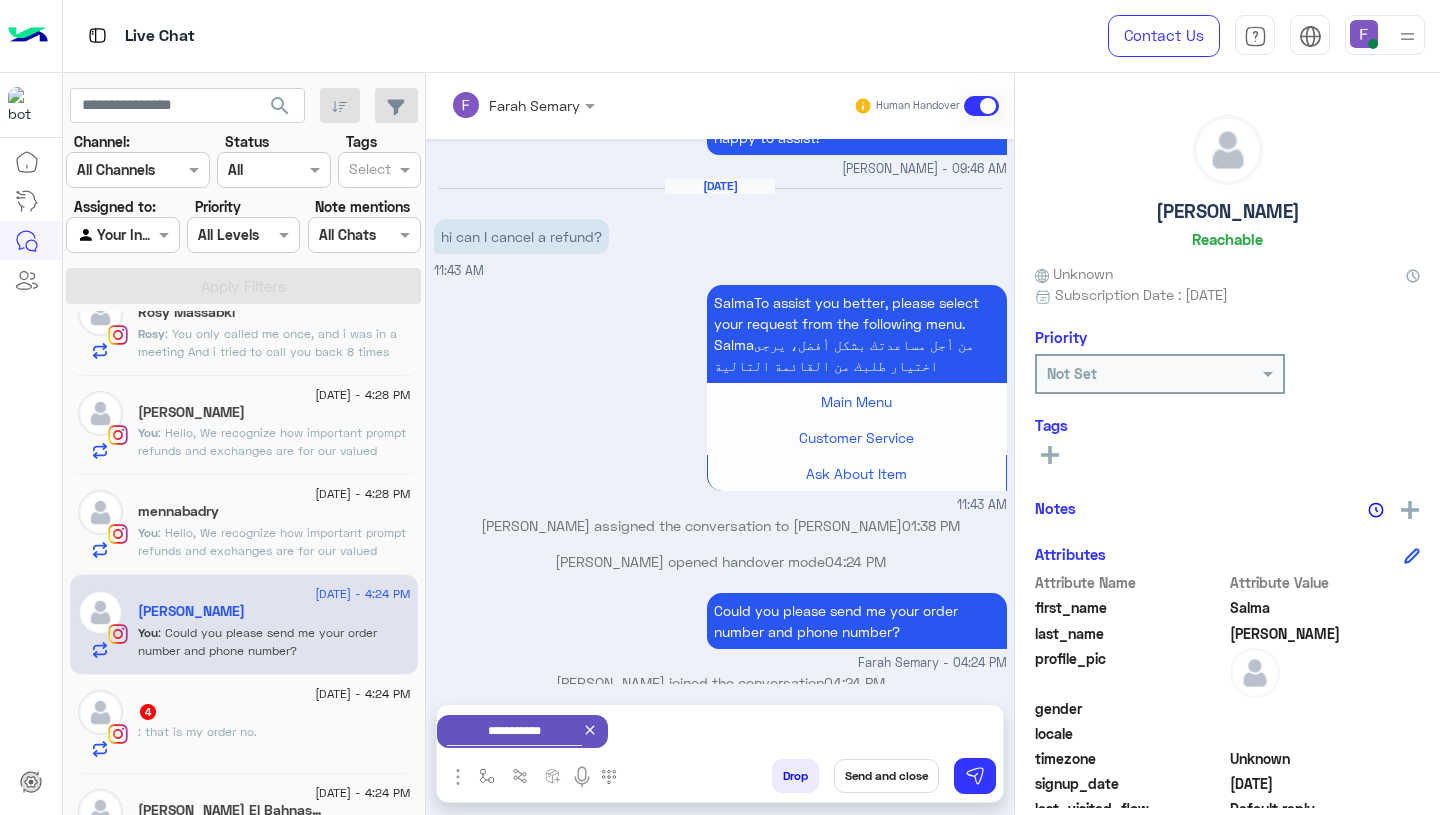 click on "Send and close" at bounding box center [886, 776] 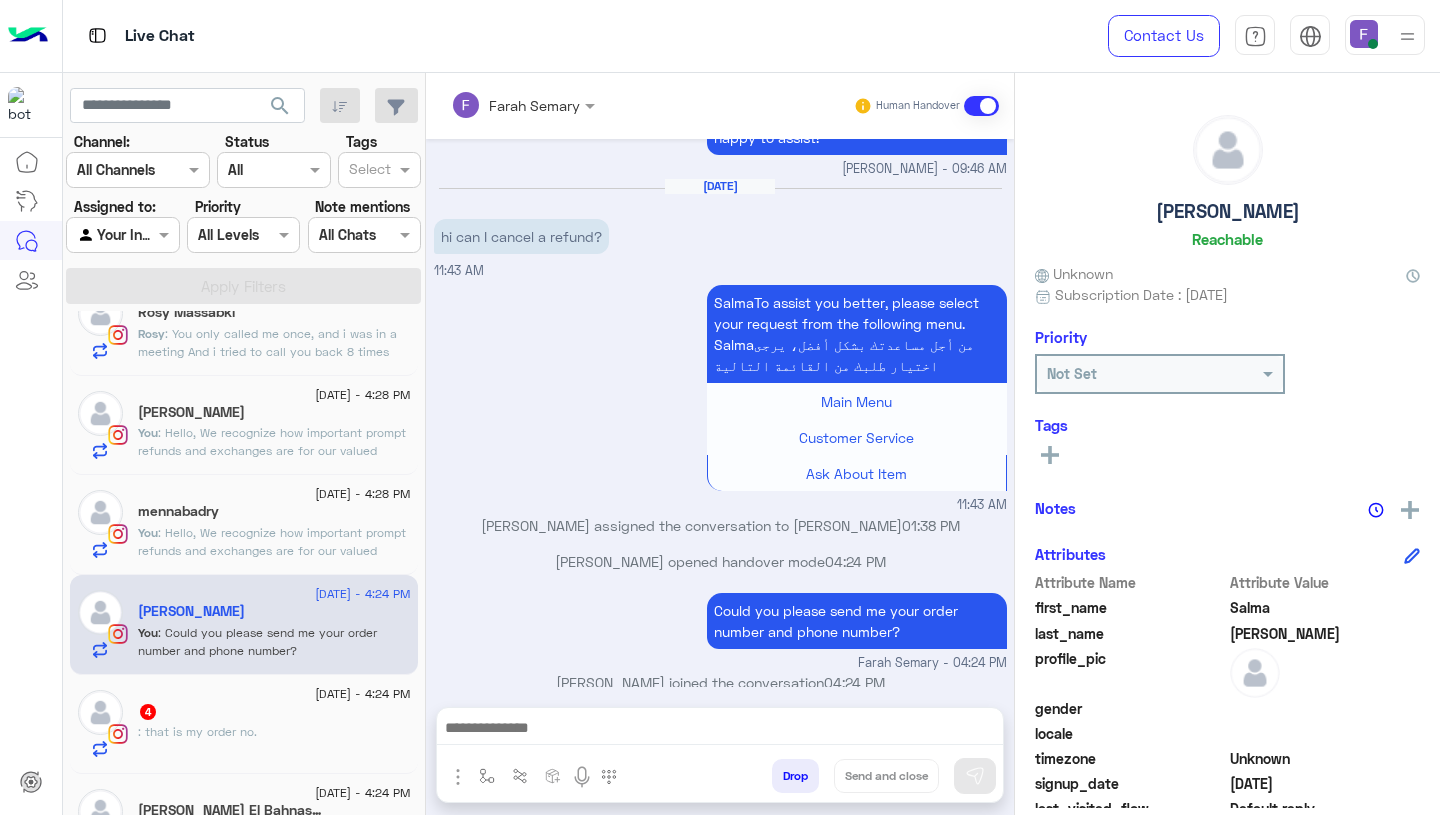 scroll, scrollTop: 2046, scrollLeft: 0, axis: vertical 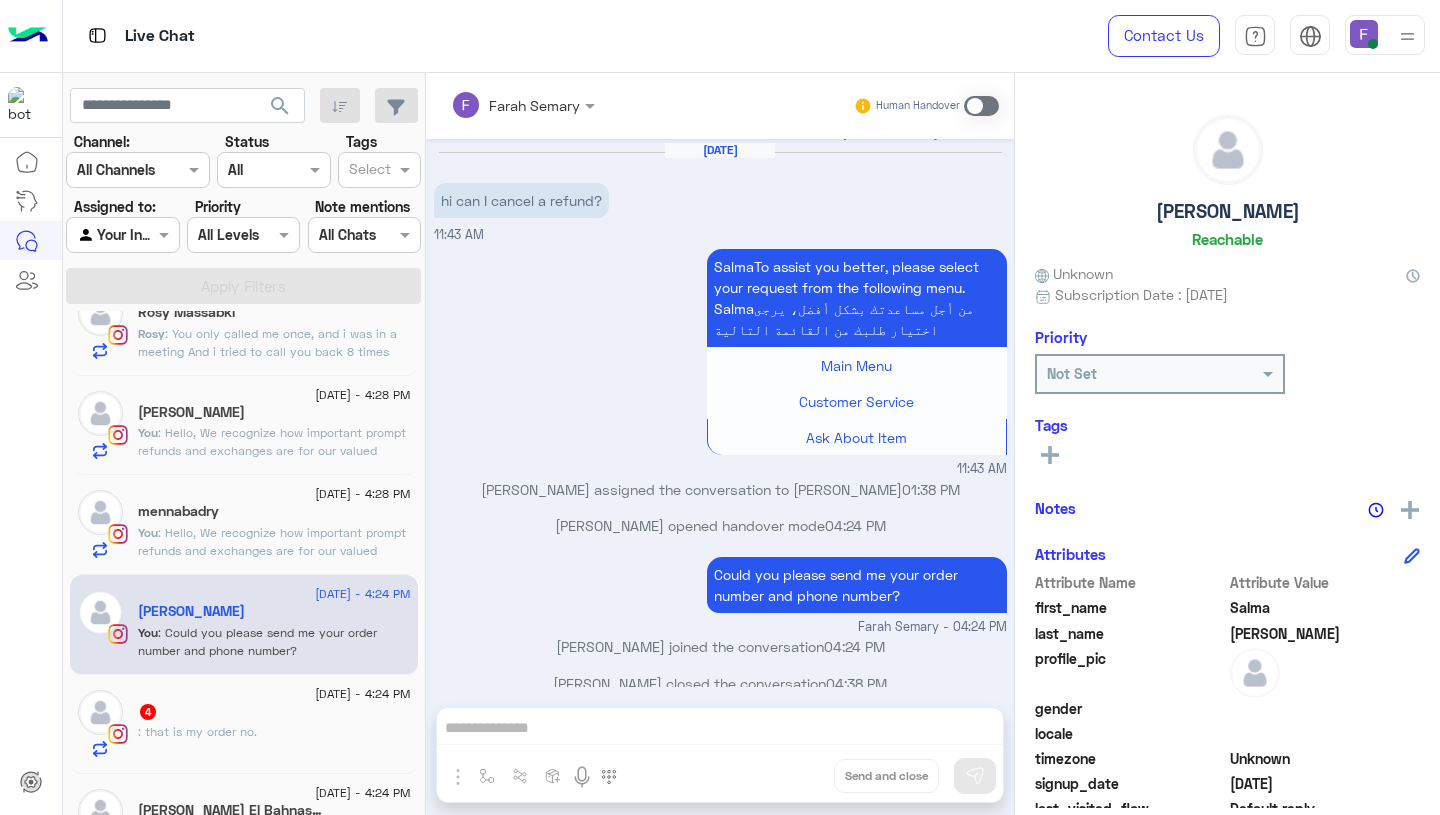 click on "mennabadry" 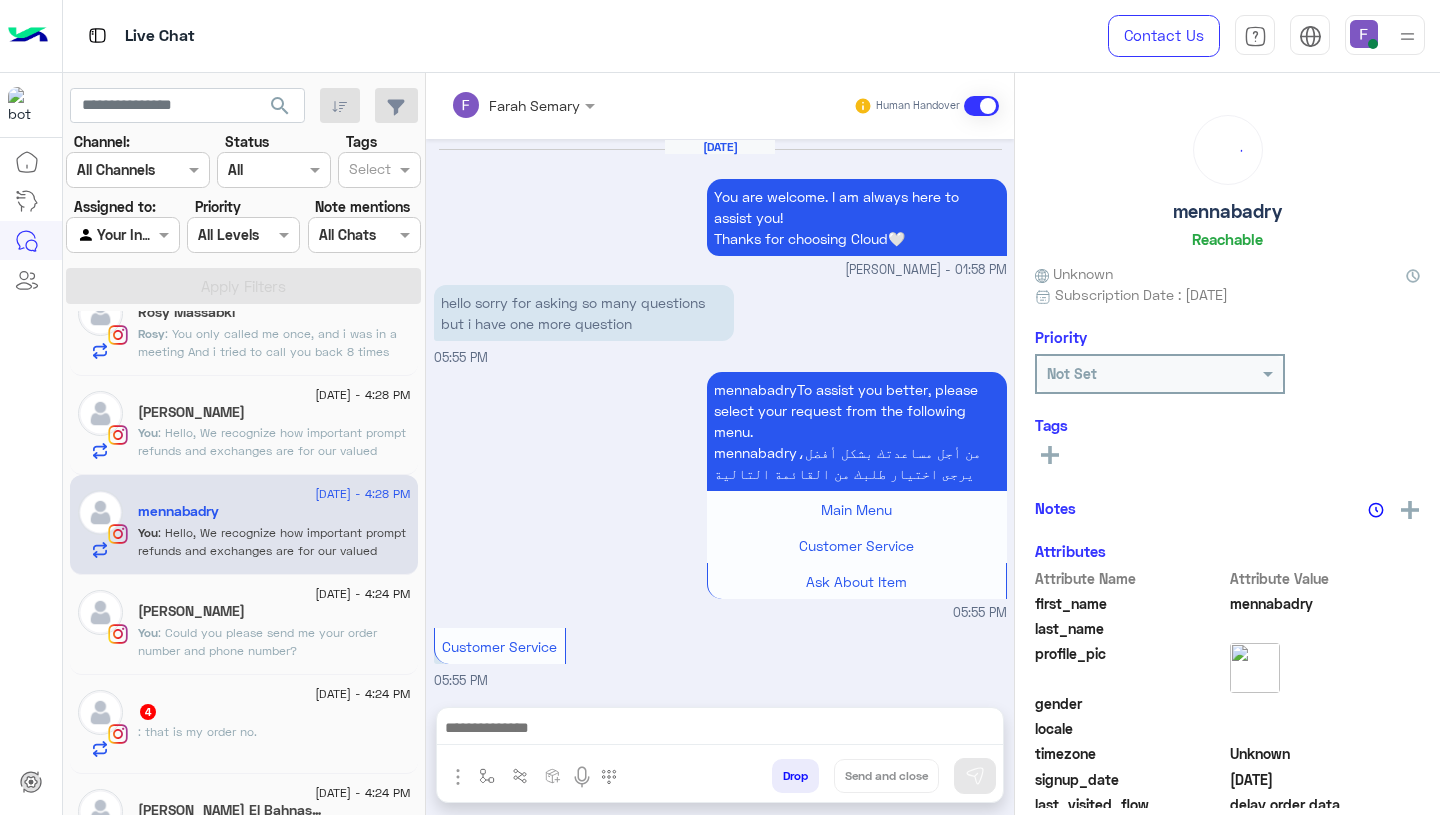 scroll, scrollTop: 2130, scrollLeft: 0, axis: vertical 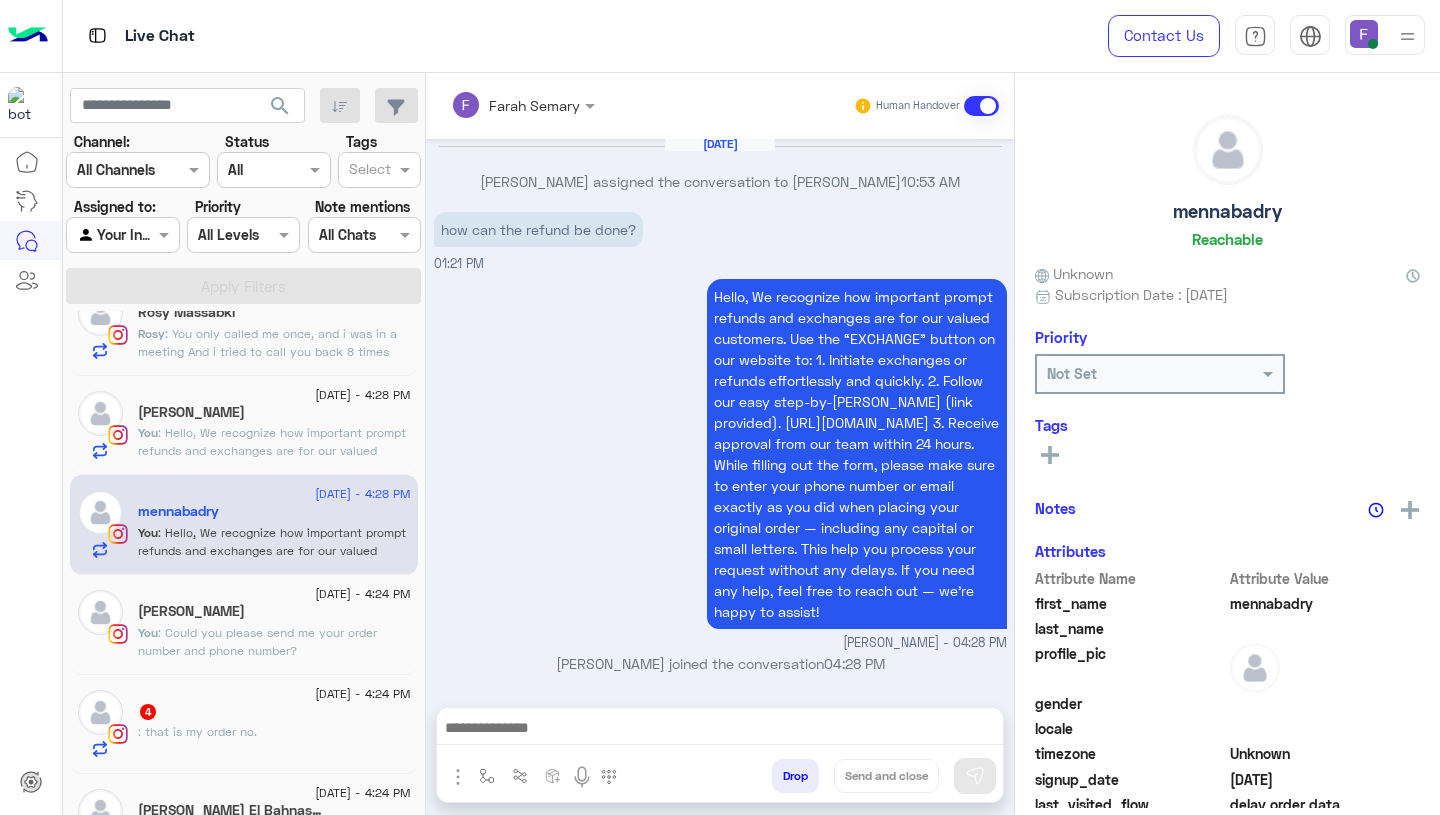 click at bounding box center [487, 776] 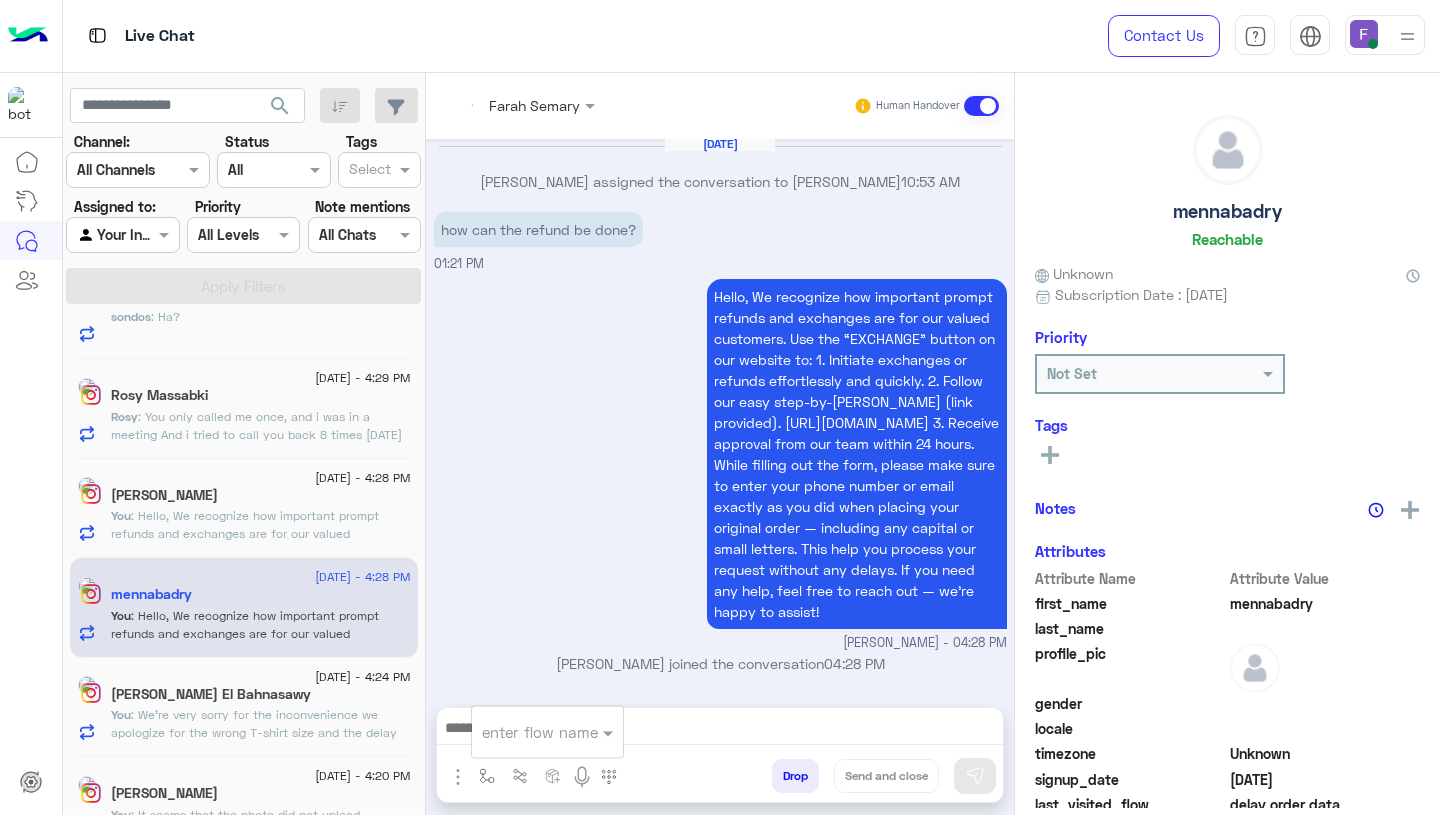 click at bounding box center (523, 732) 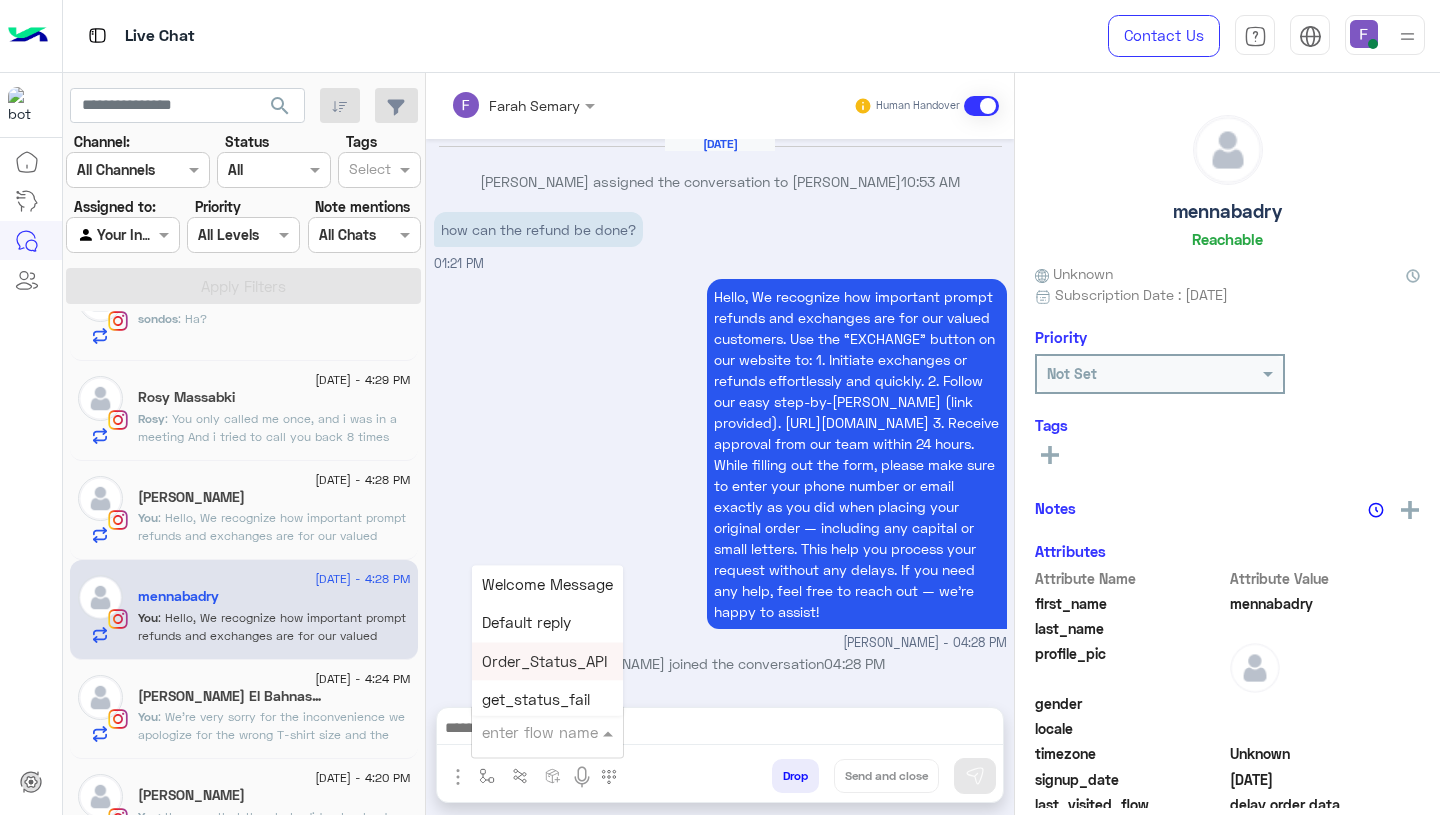 scroll, scrollTop: 339, scrollLeft: 0, axis: vertical 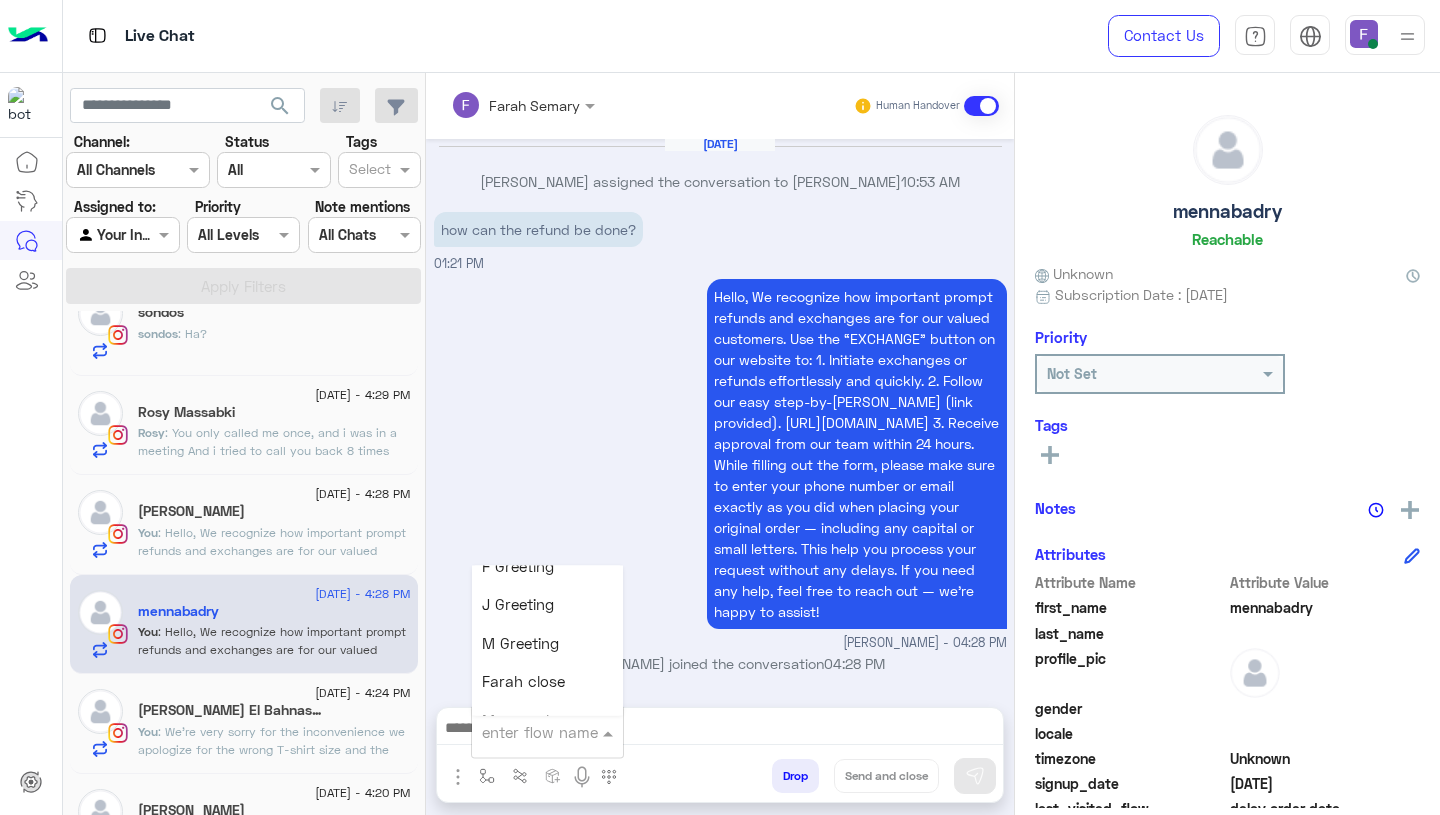 click on "Farah close" at bounding box center (523, 682) 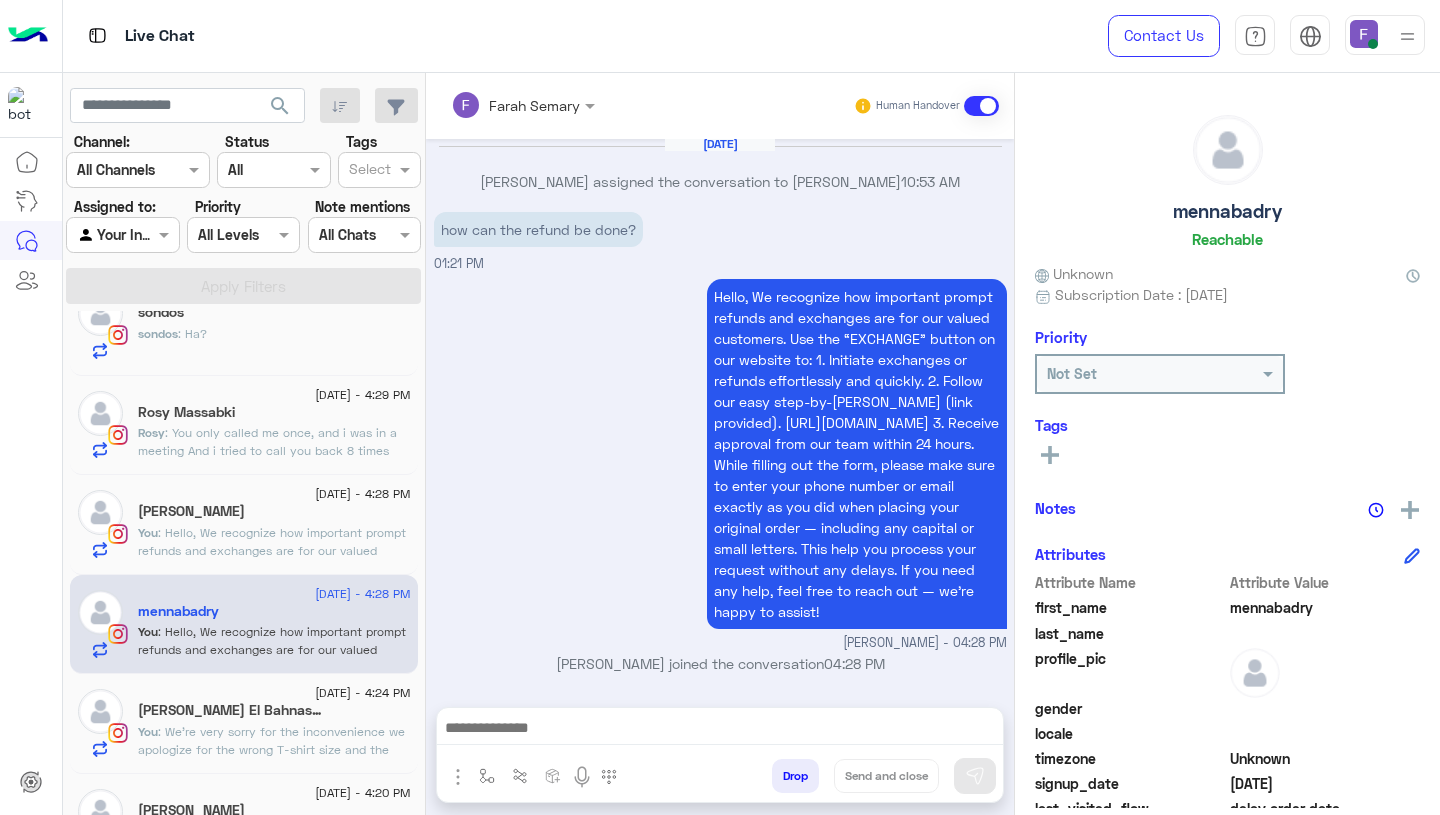 type on "**********" 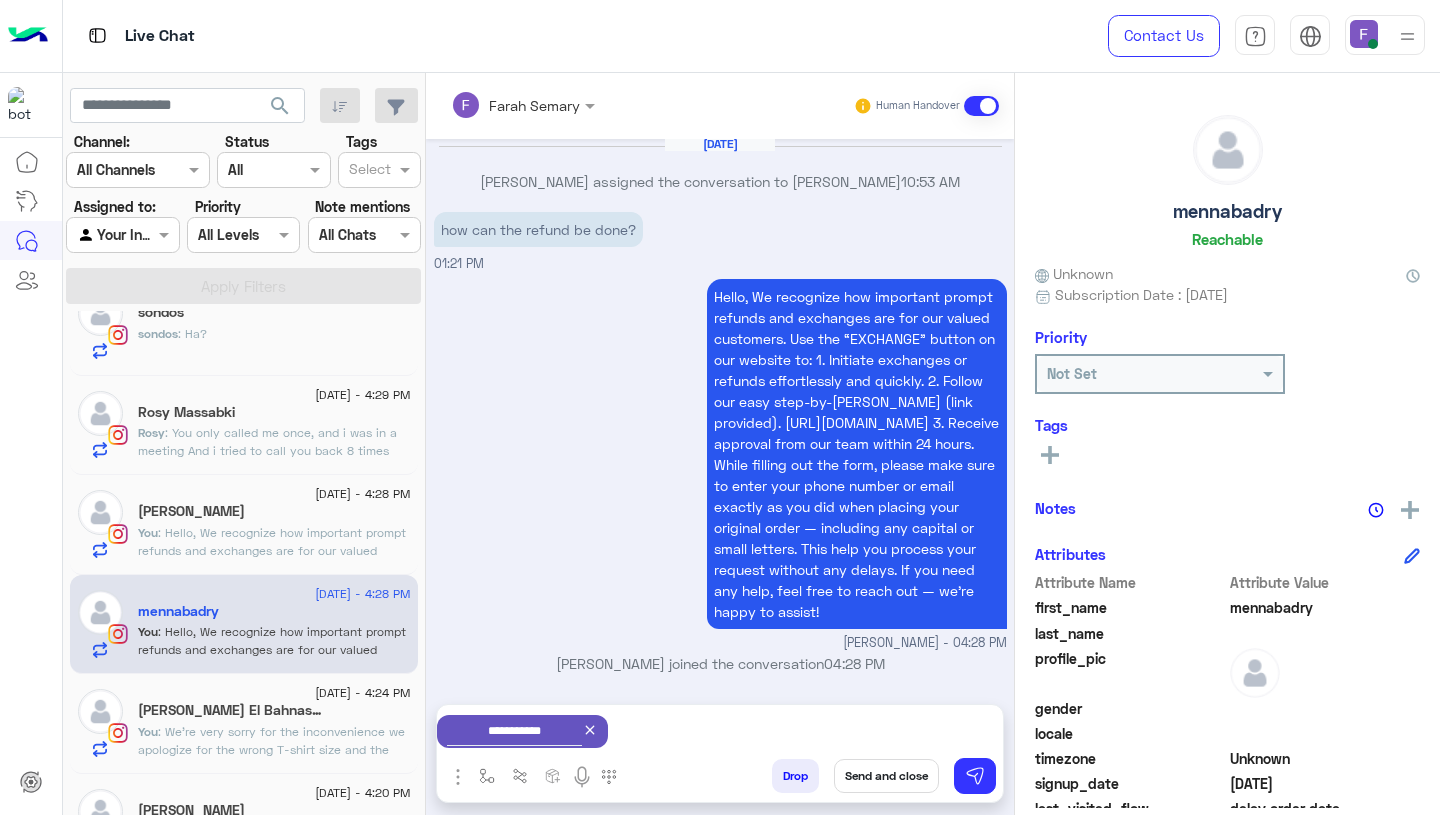 click on "Send and close" at bounding box center [886, 776] 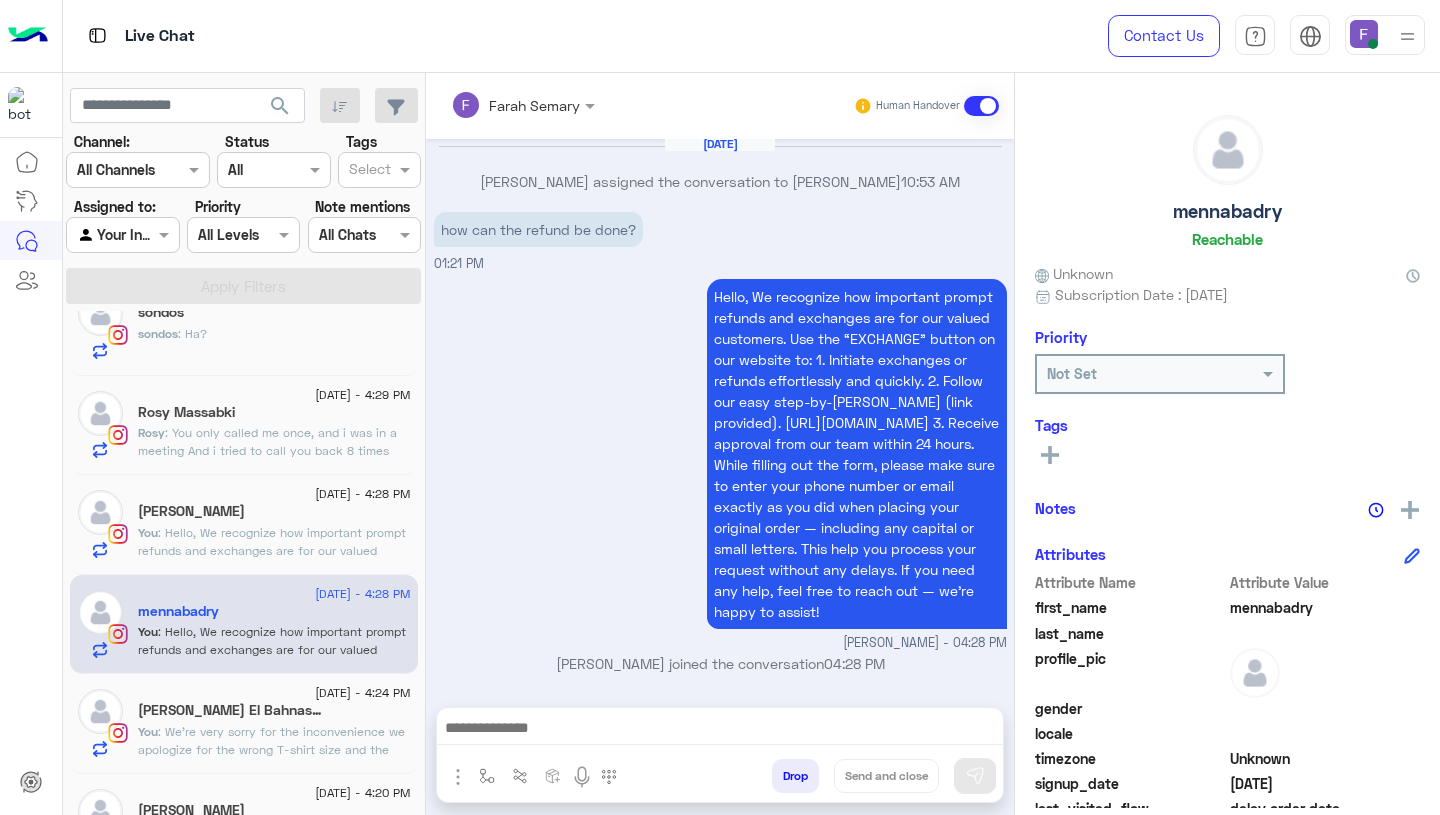 scroll, scrollTop: 2166, scrollLeft: 0, axis: vertical 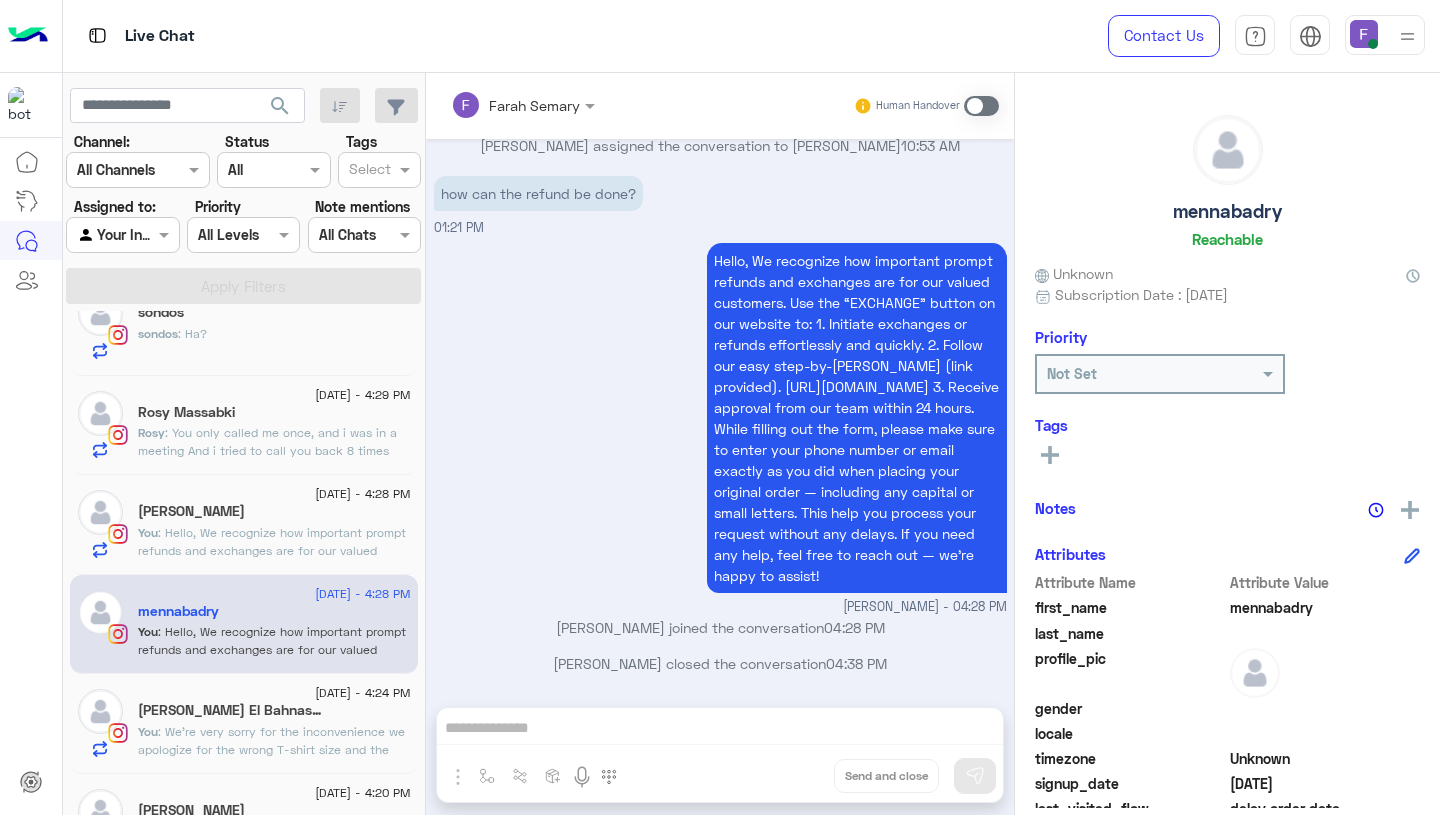 click on "[PERSON_NAME] El Bahnasawy" 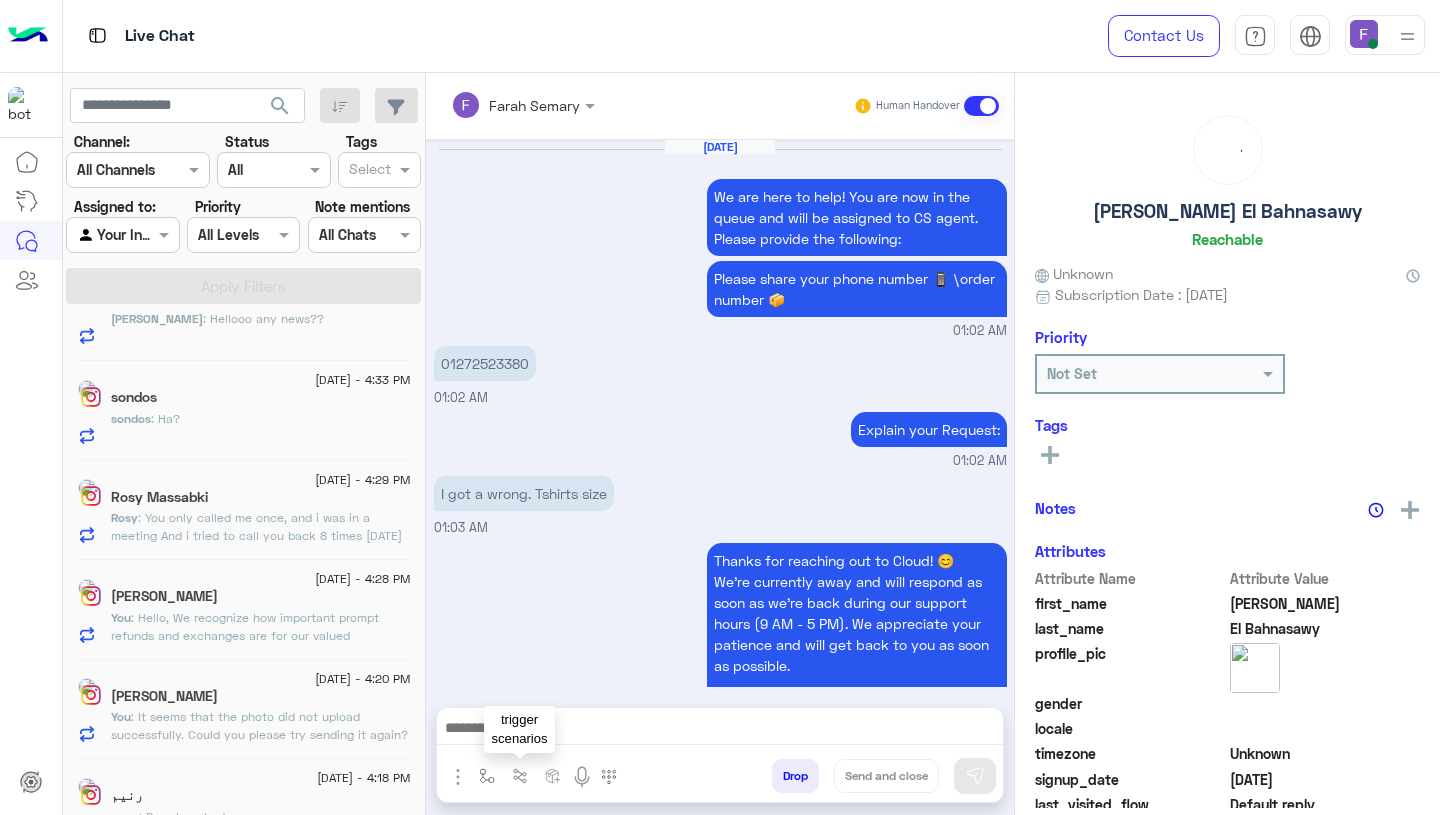 scroll, scrollTop: 1828, scrollLeft: 0, axis: vertical 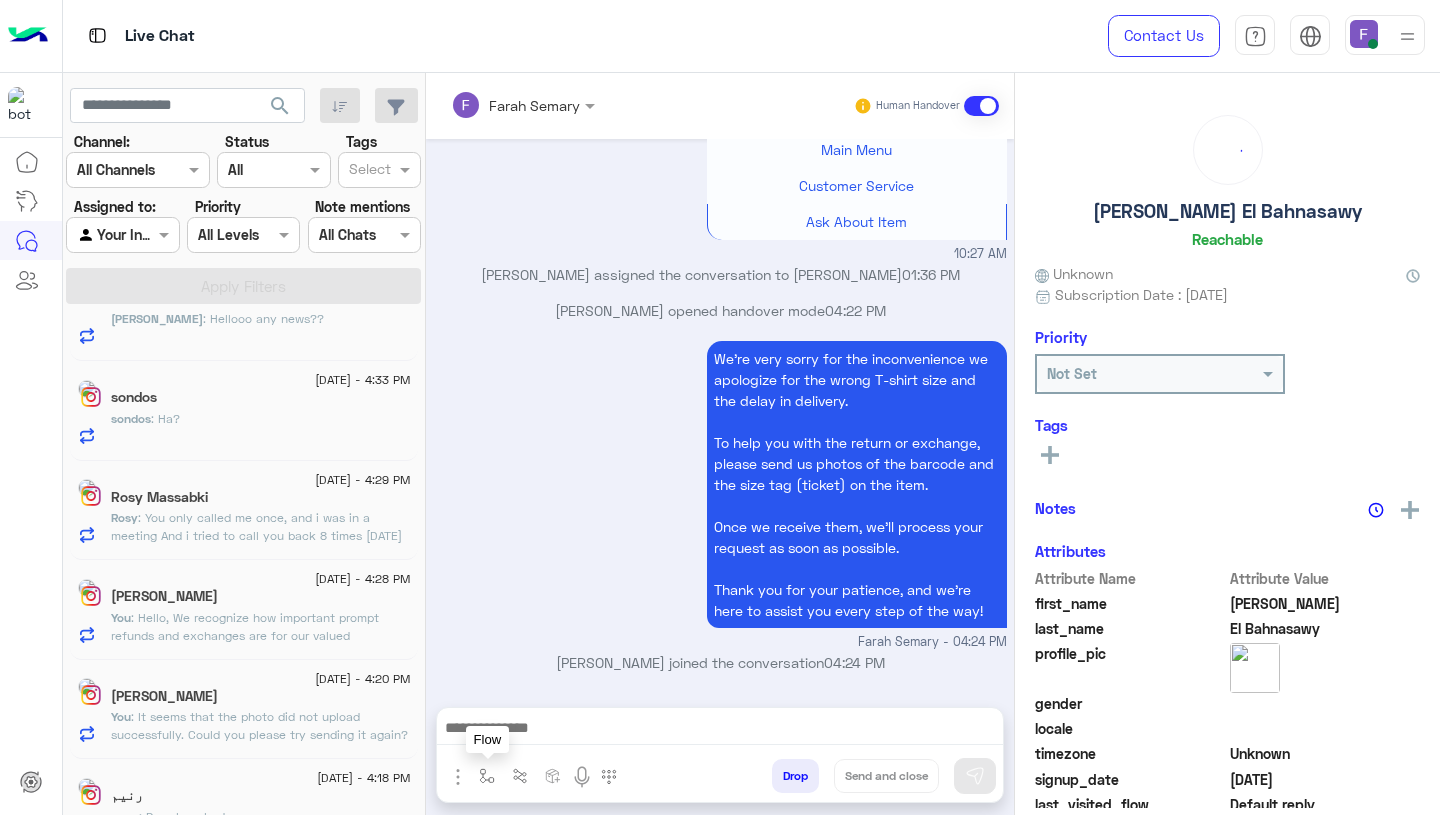 click at bounding box center (487, 776) 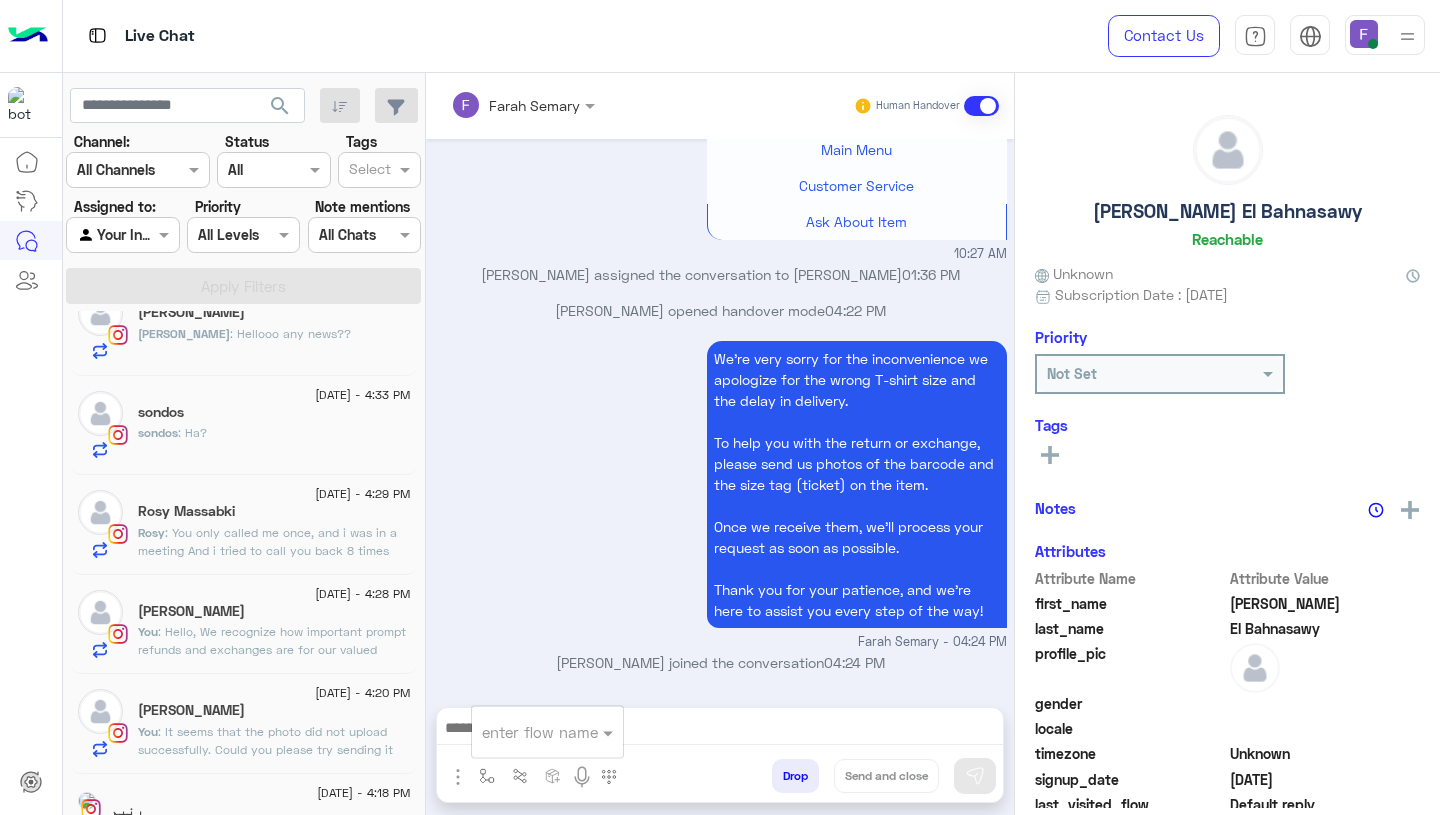 scroll, scrollTop: 339, scrollLeft: 0, axis: vertical 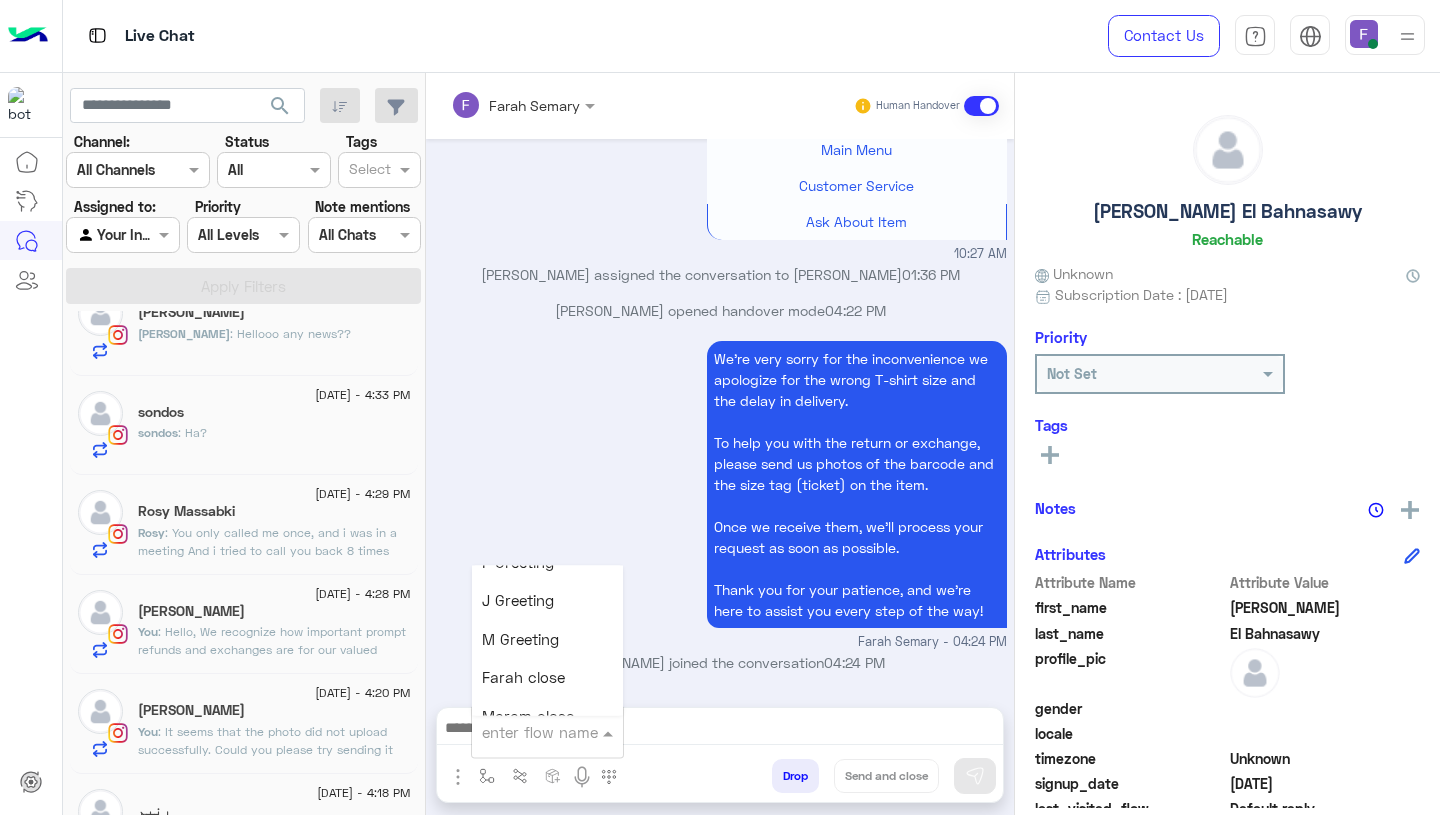 click on "Farah close" at bounding box center (523, 678) 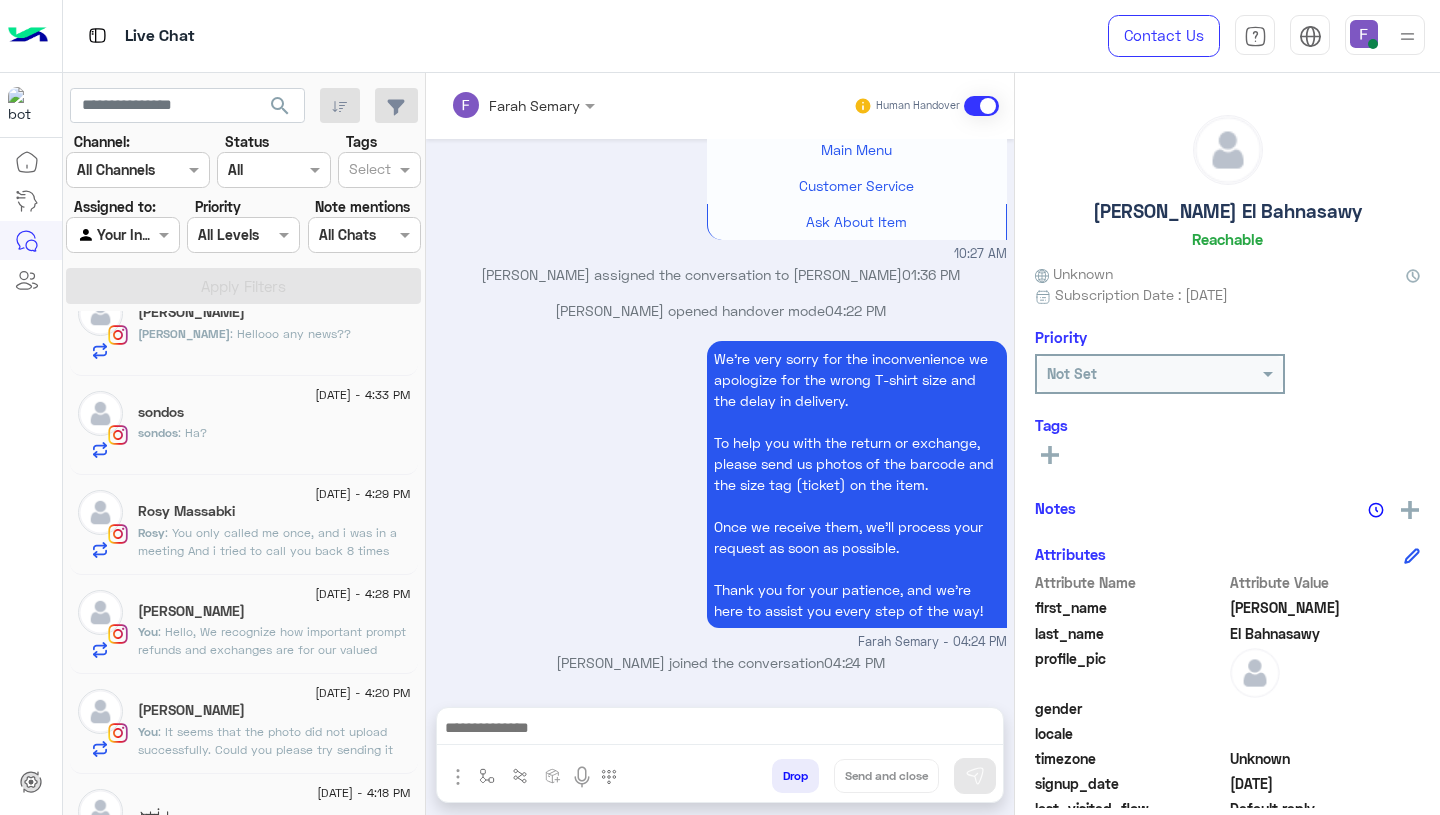 type on "**********" 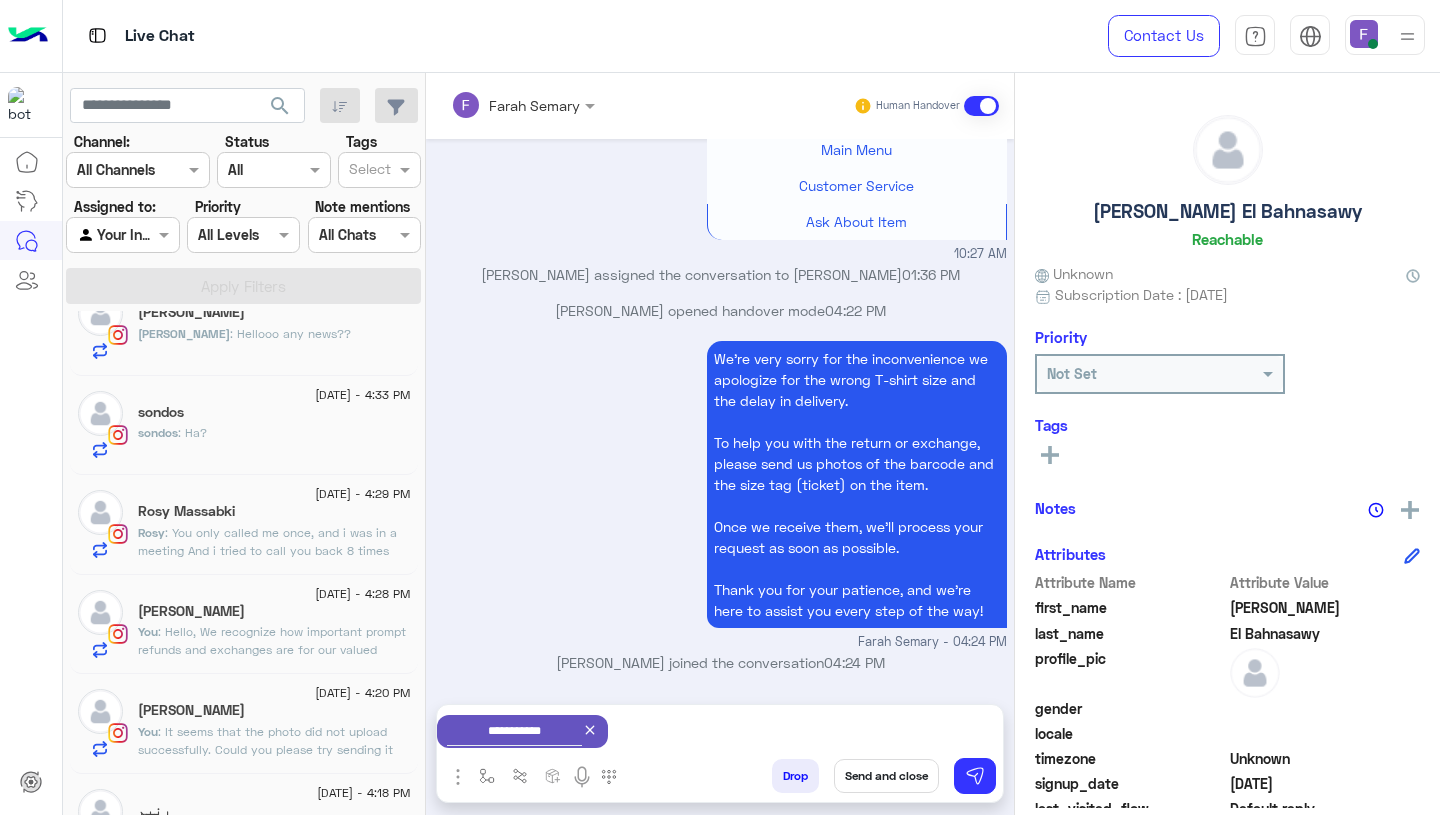 click on "Send and close" at bounding box center (886, 776) 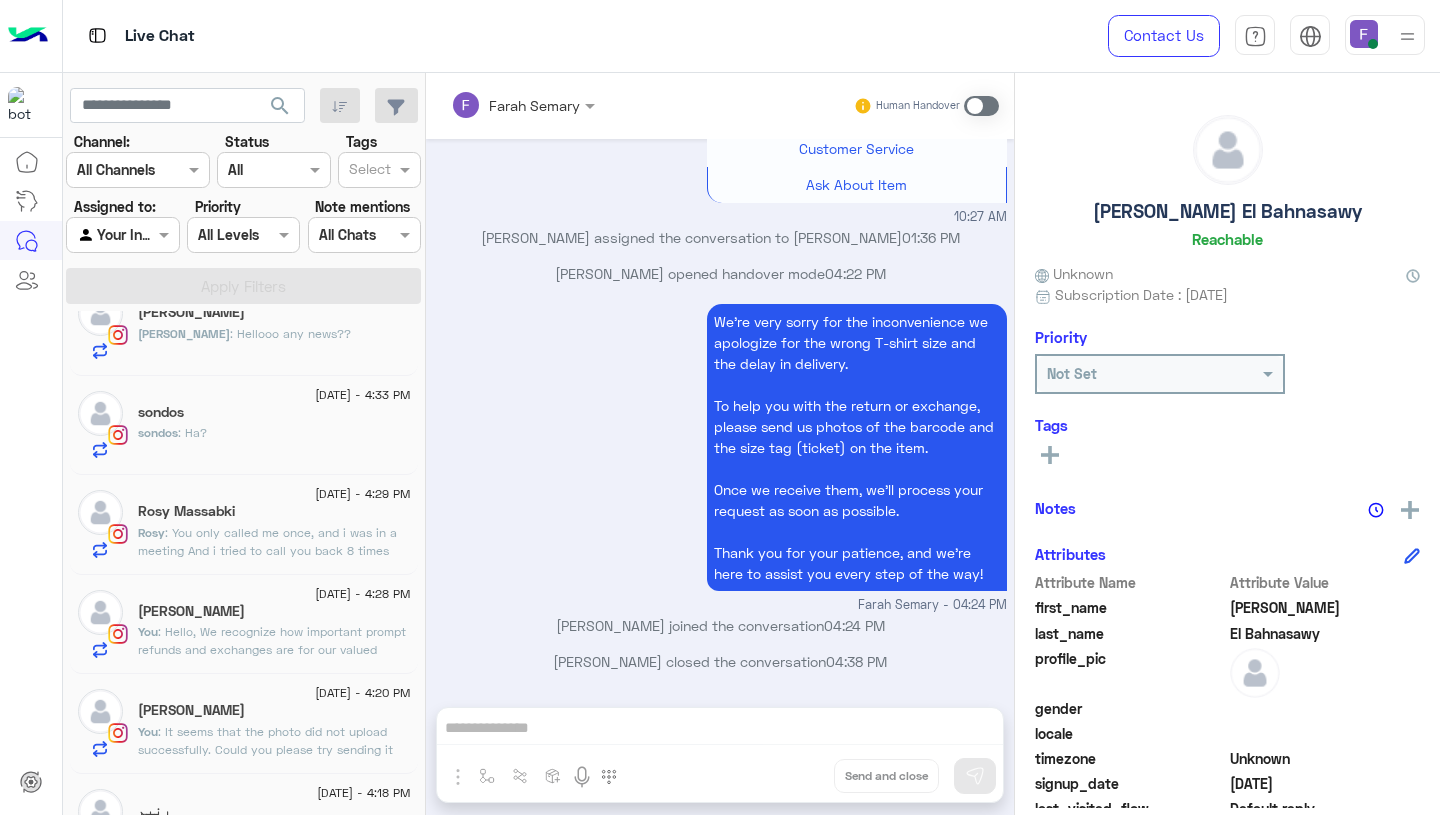 click on ": It seems that the photo did not upload successfully.
Could you please try sending it again?
We’ll be happy to assist you as soon as we receive it." 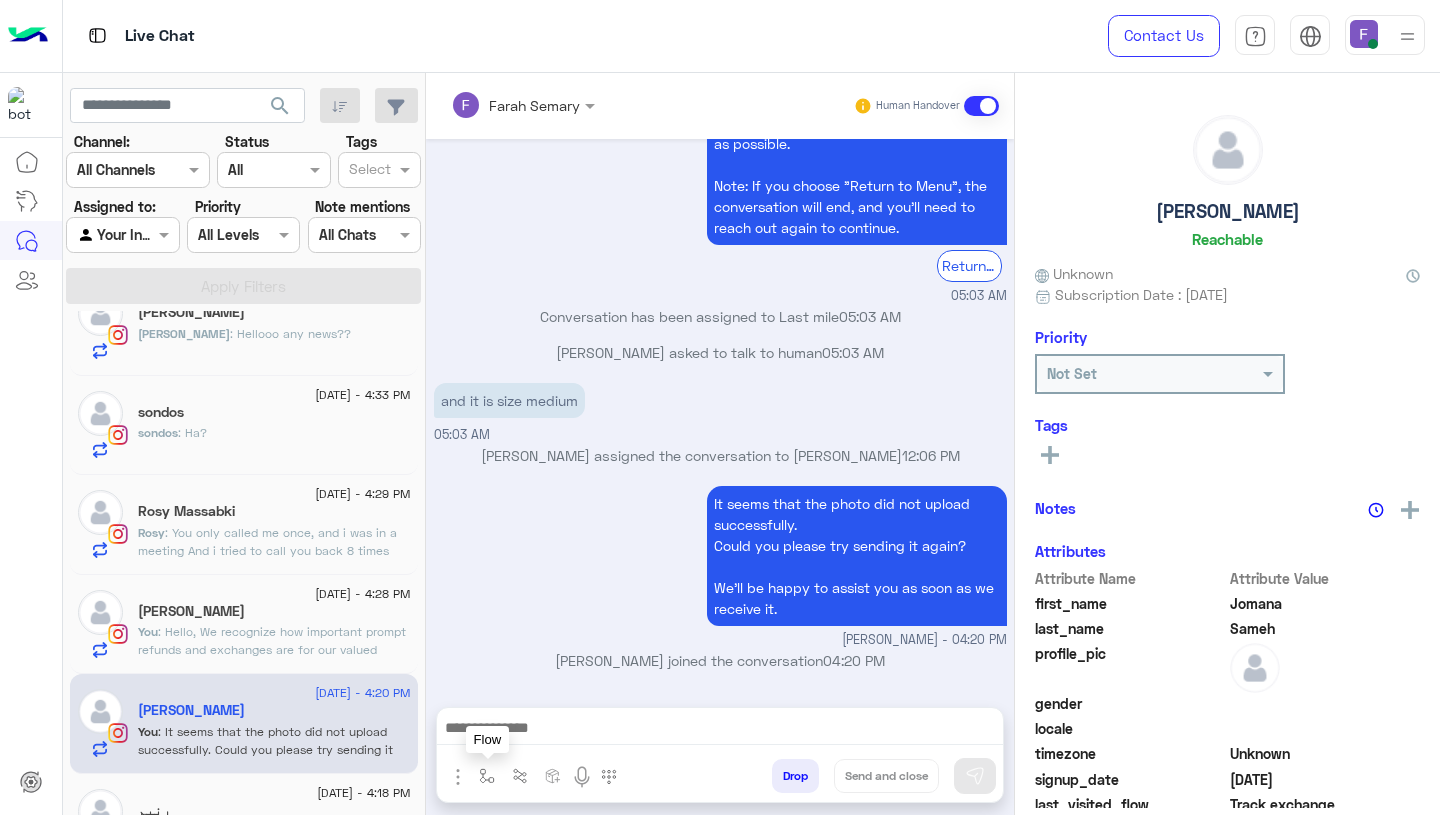 click at bounding box center [487, 776] 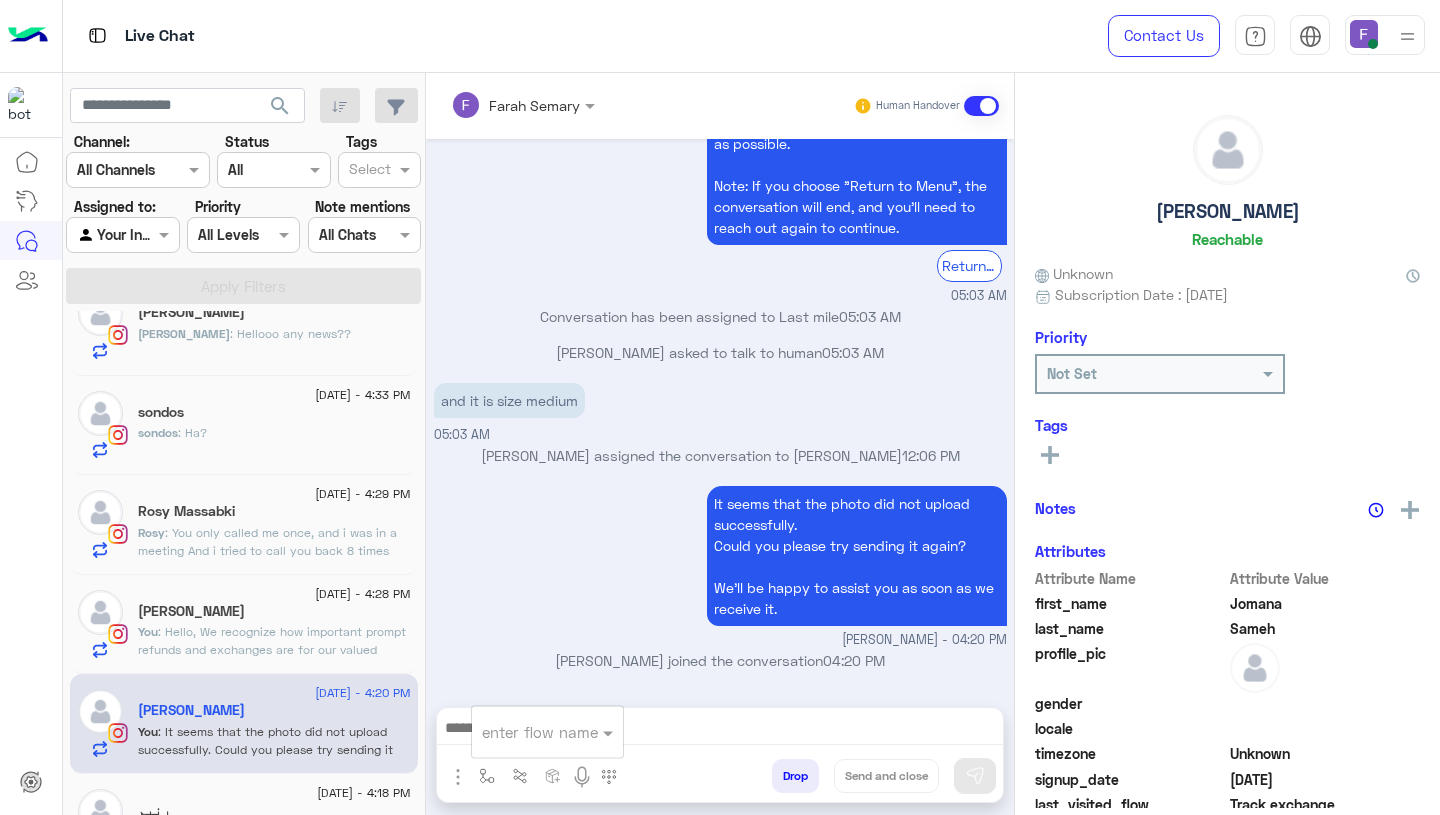 click on "enter flow name" at bounding box center (547, 732) 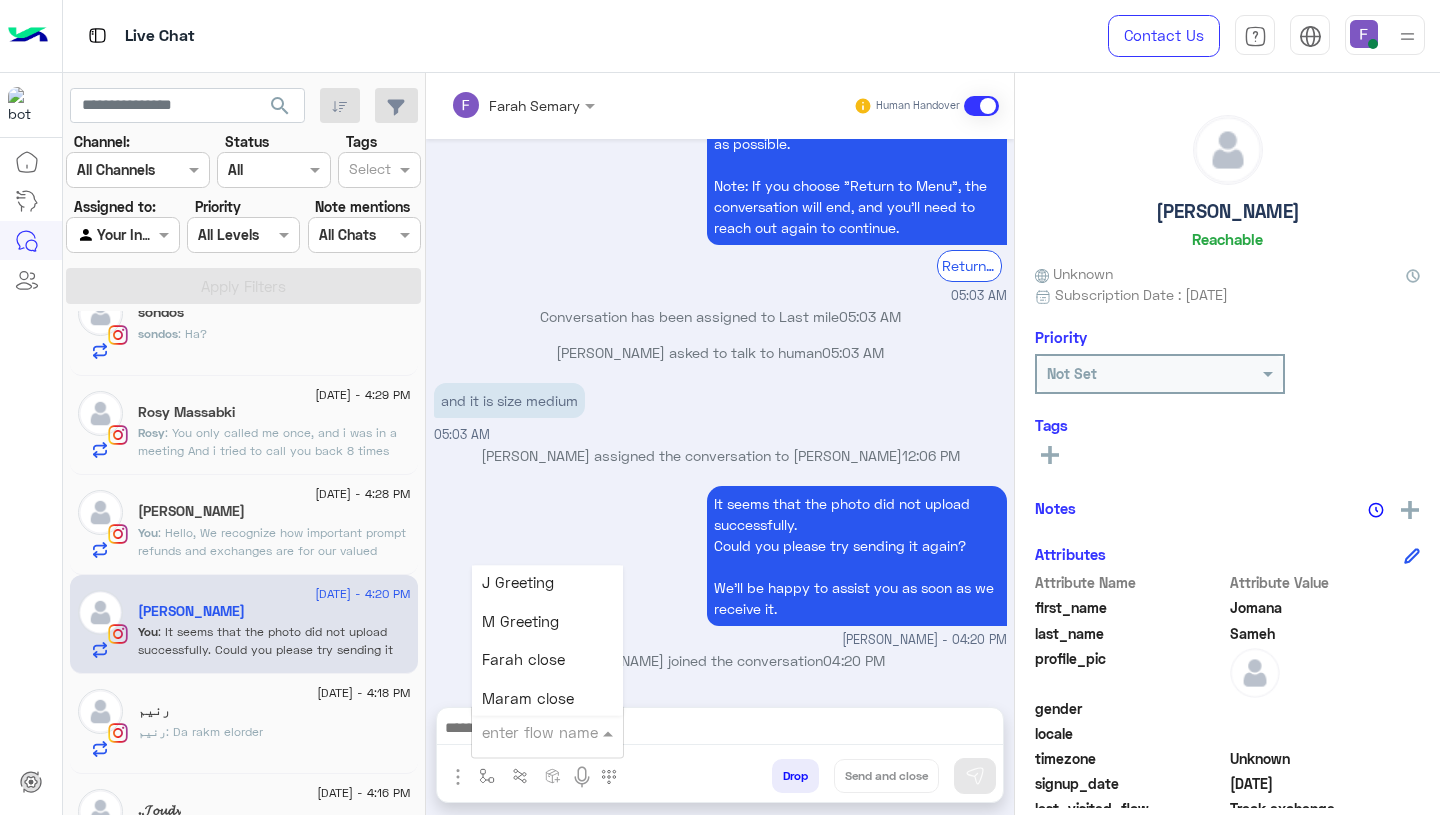 click on "Farah close" at bounding box center (523, 660) 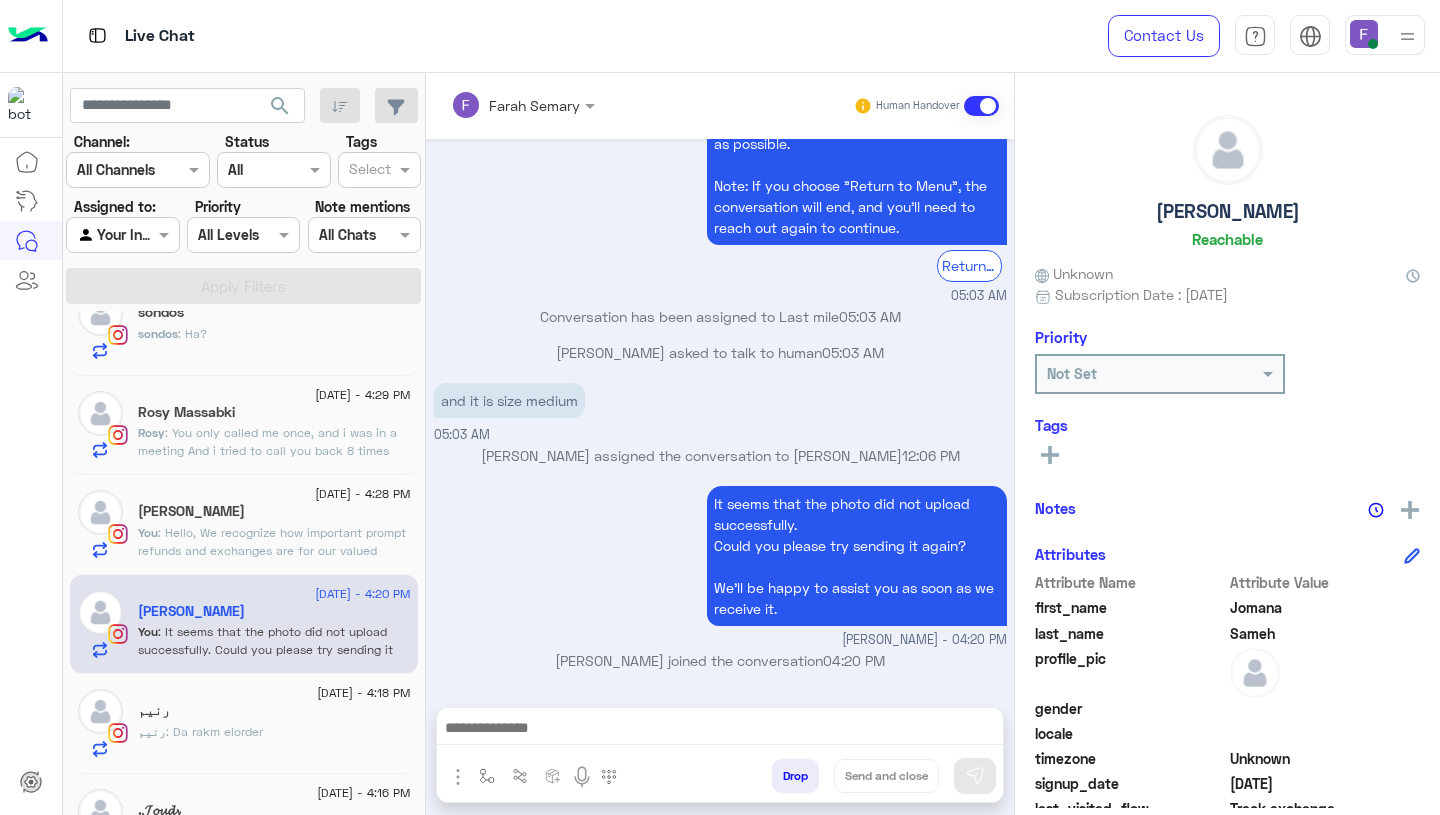 type on "**********" 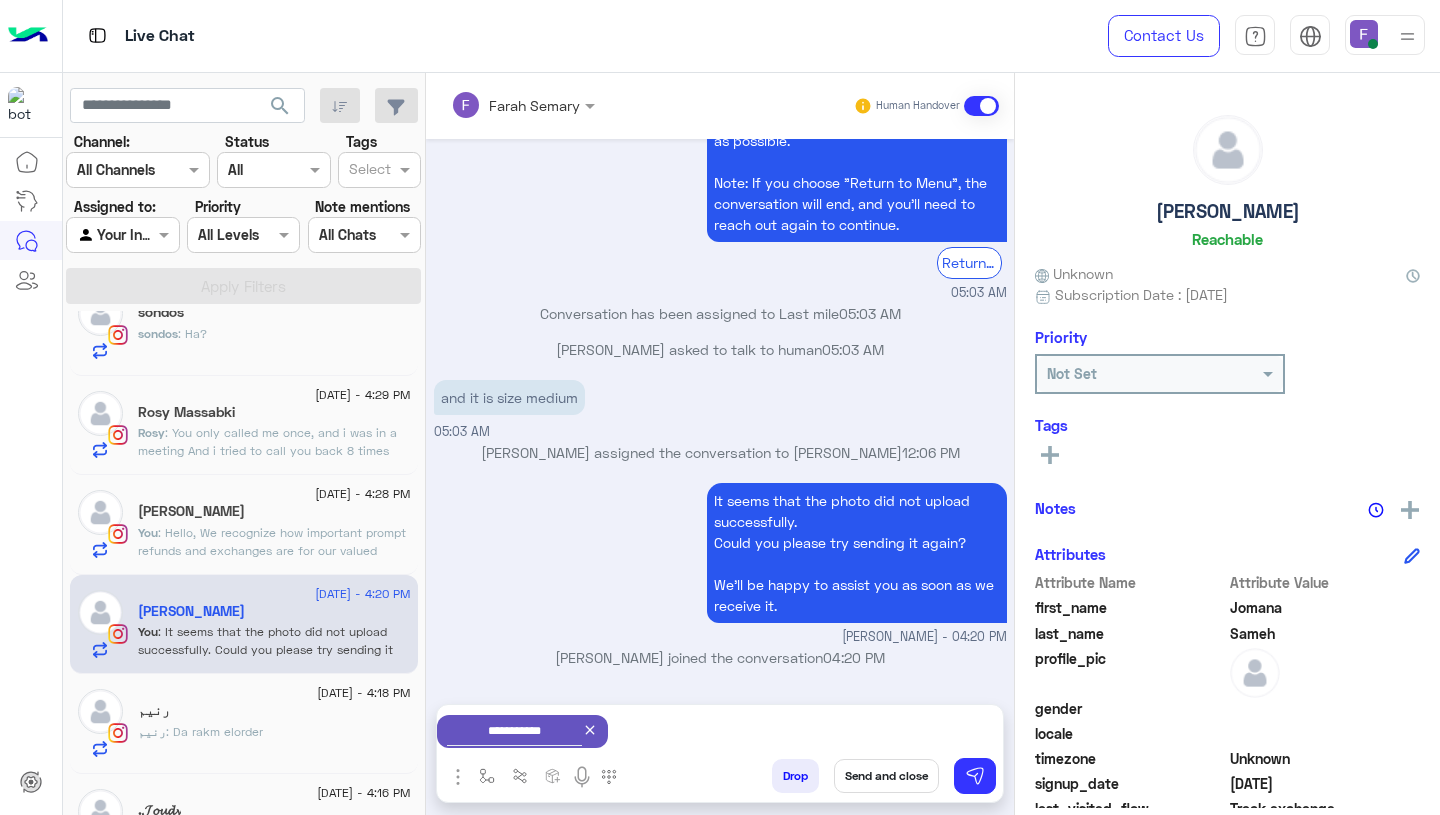 click on "Send and close" at bounding box center [886, 776] 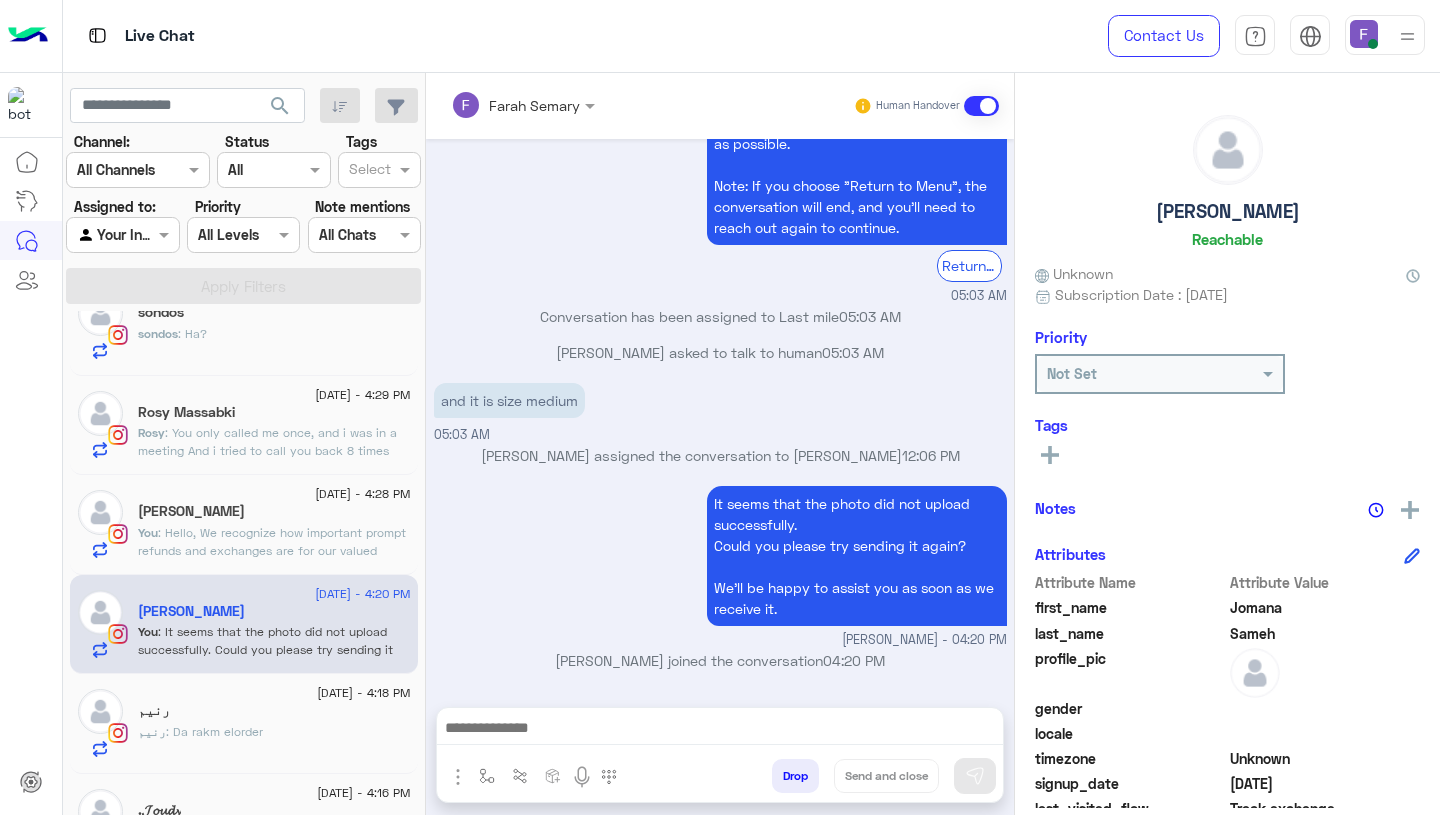 click on ": Hello,
We recognize how important prompt refunds and exchanges are for our valued customers. Use the “EXCHANGE” button on our website to:
1. Initiate exchanges or refunds effortlessly and quickly.
2. Follow our easy step-by-[PERSON_NAME] (link provided).
[URL][DOMAIN_NAME]
3. Receive approval from our team within 24 hours.
While filling out the form, please make sure to enter your phone number or email exactly as you did when placing your original order — including any capital or small letters.
This help you process your request without any delays.
If you need any help, feel free to reach out — we’re happy to assist!" 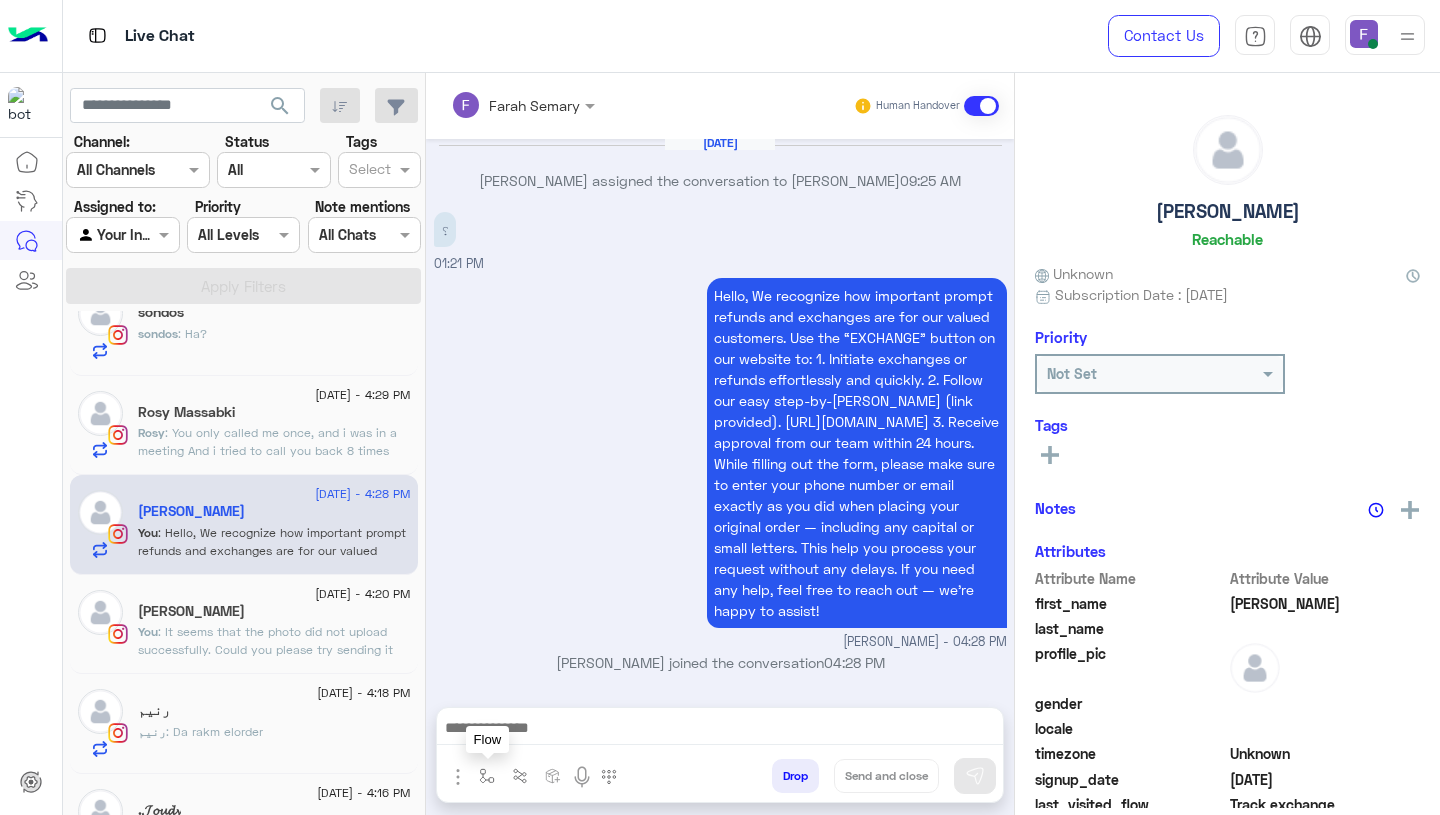 click at bounding box center [487, 776] 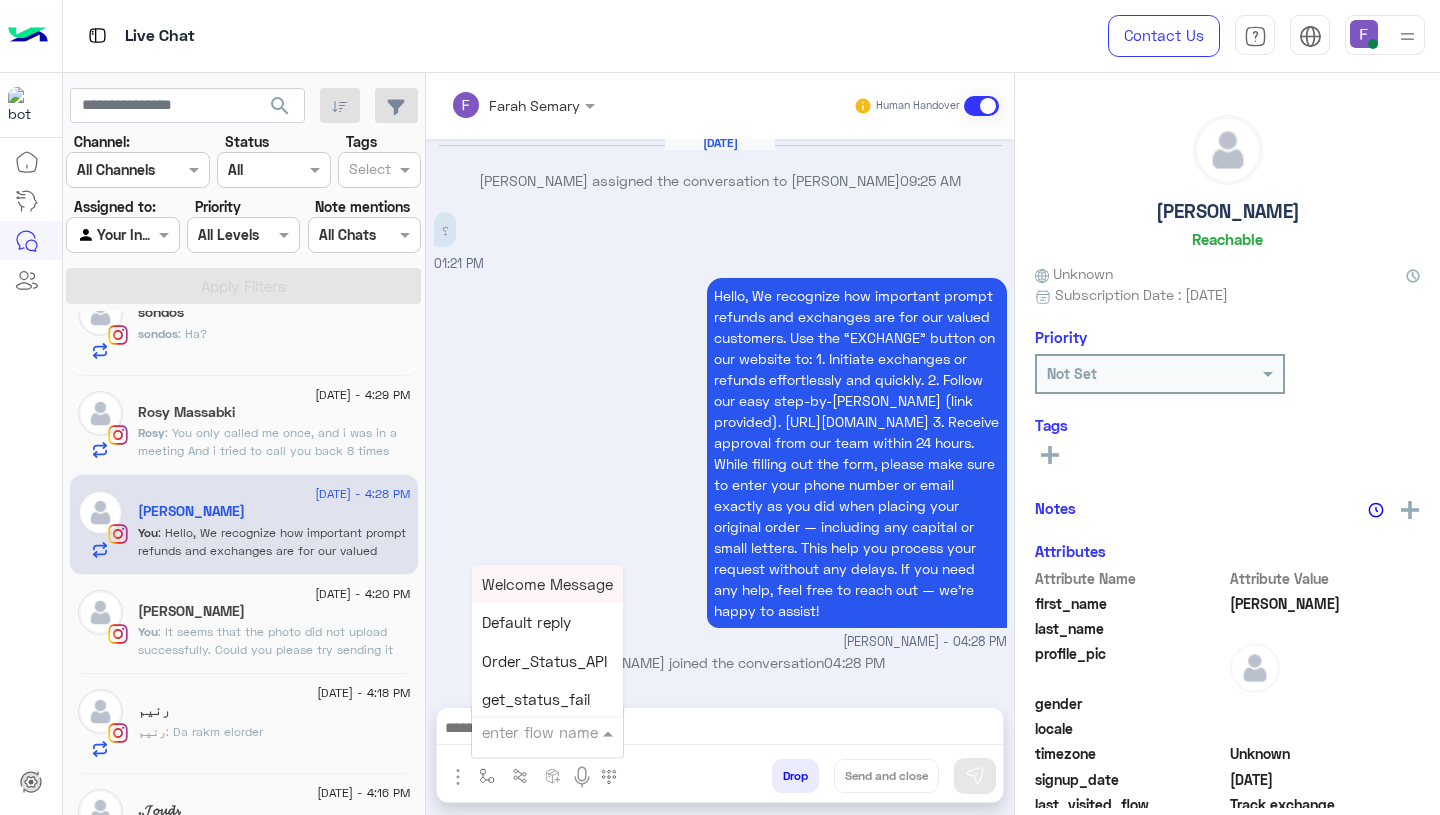 click at bounding box center (523, 732) 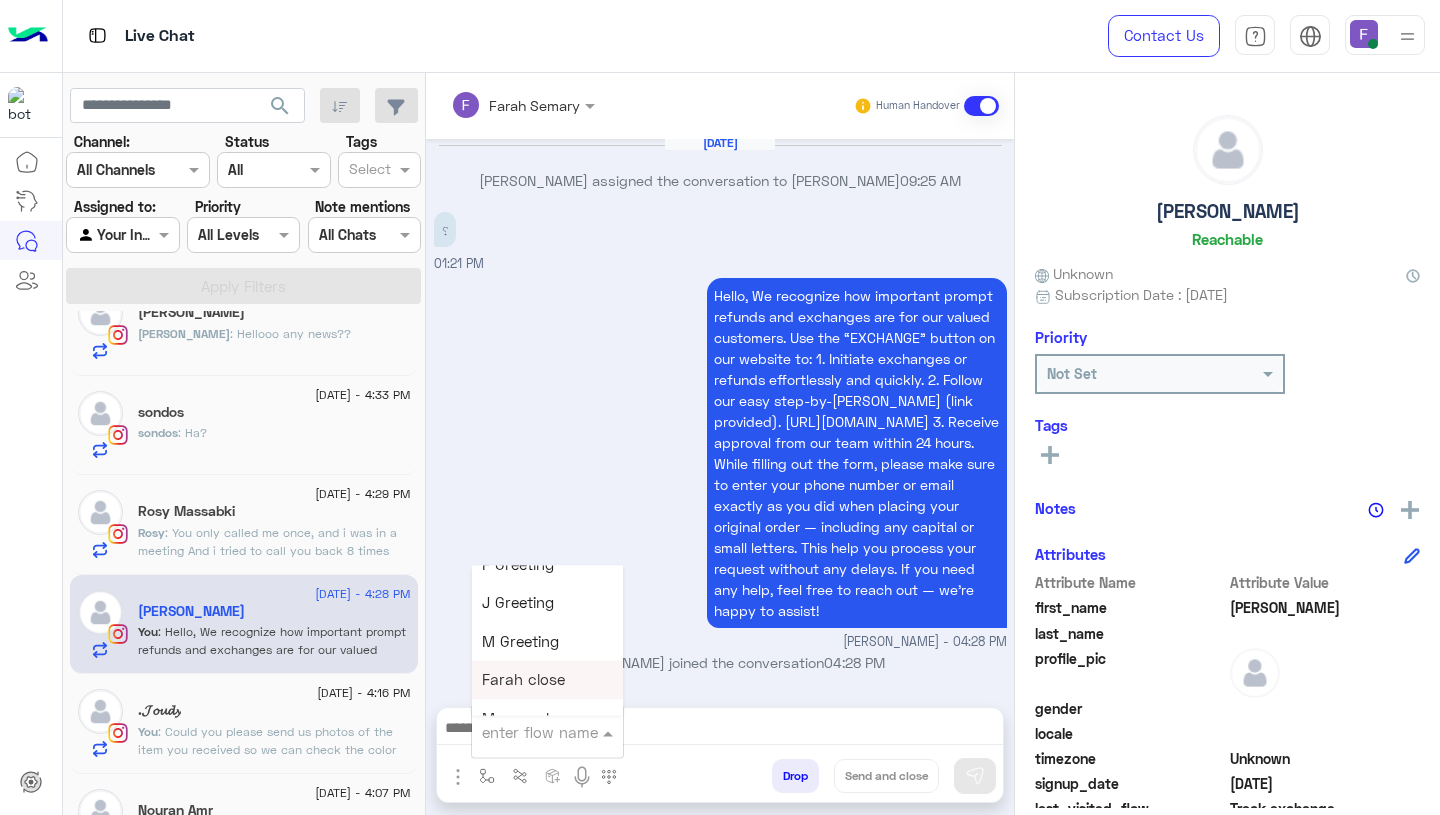 click on "Farah close" at bounding box center [547, 680] 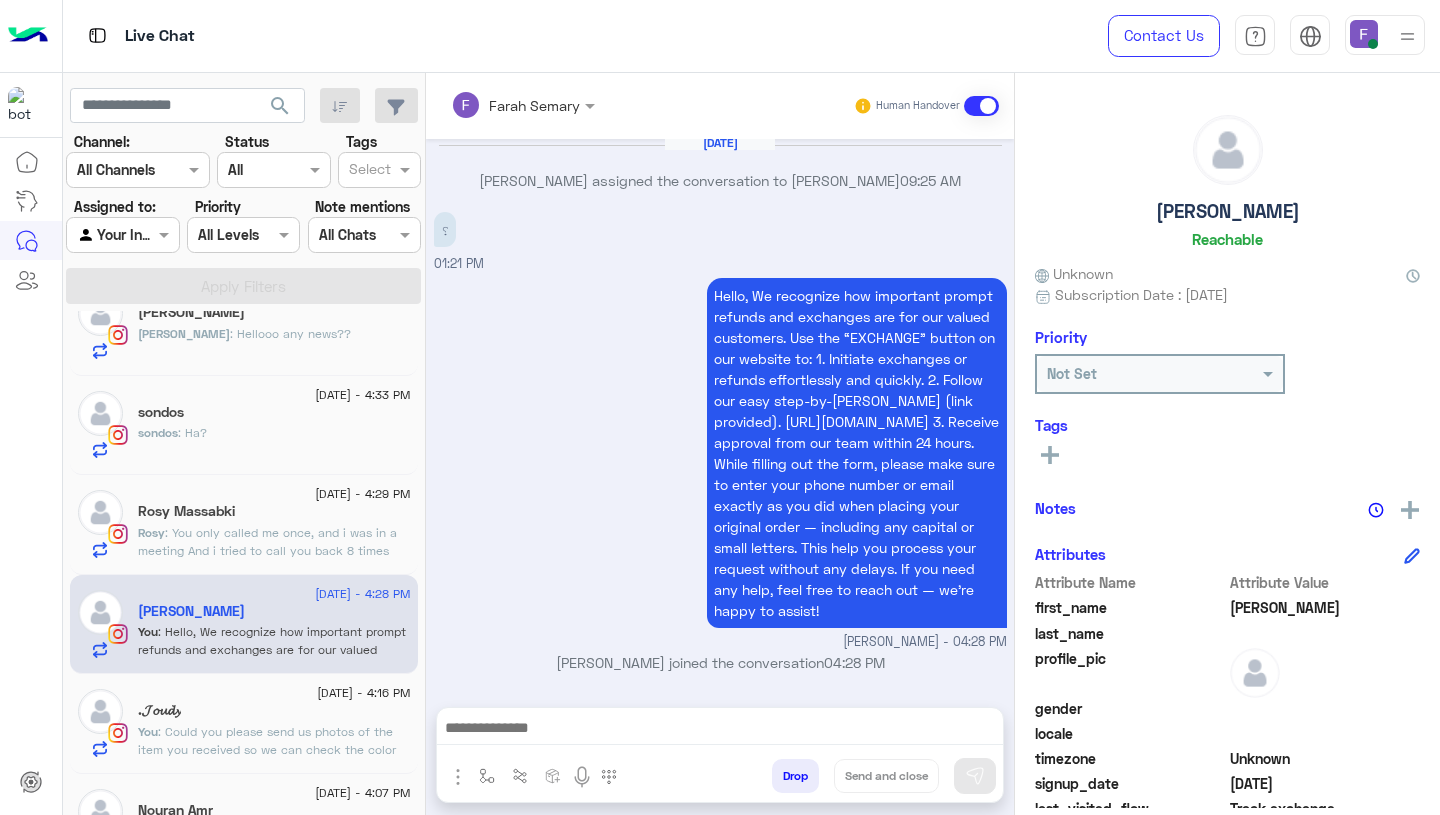type on "**********" 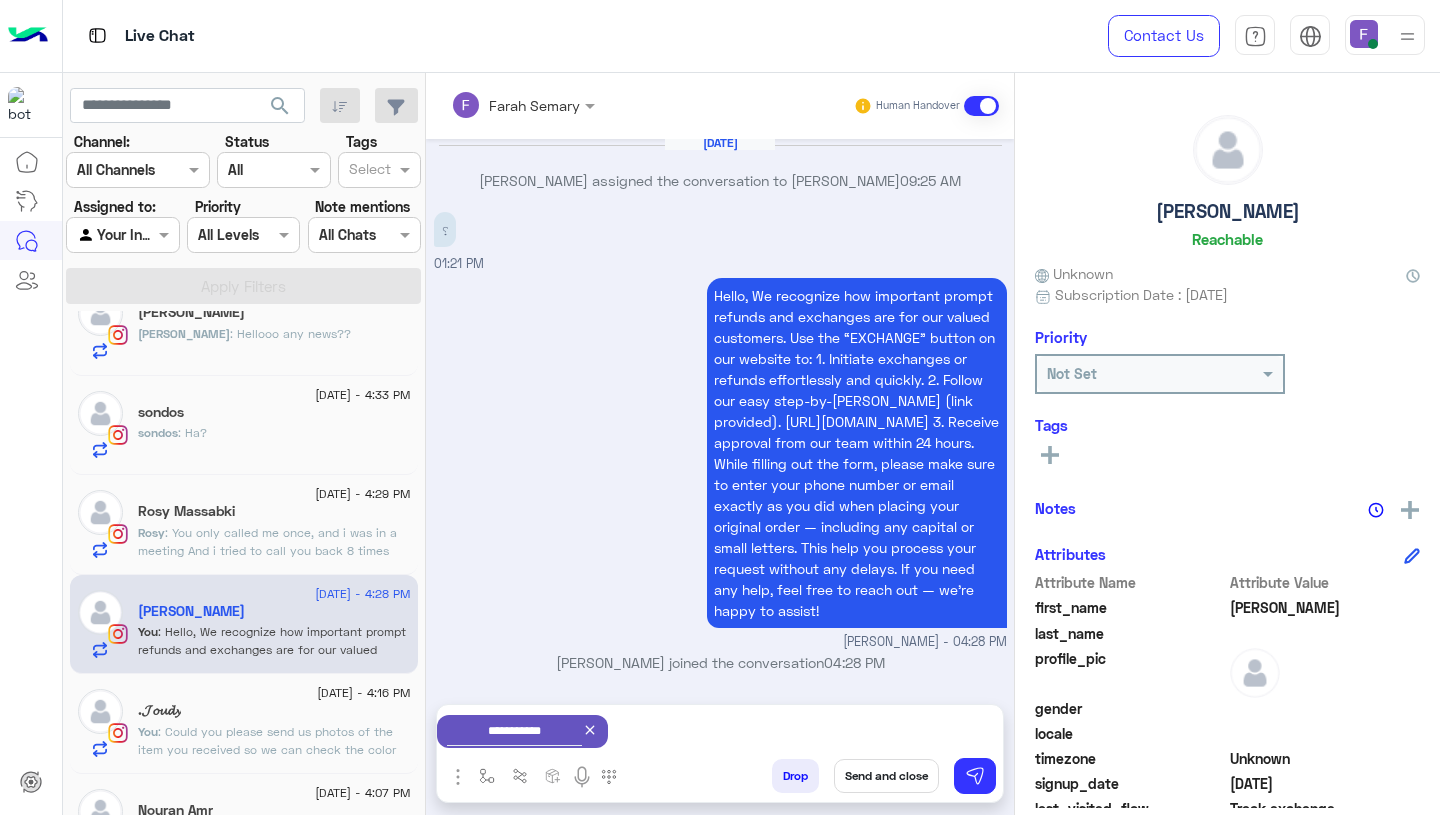 click on "Send and close" at bounding box center (886, 776) 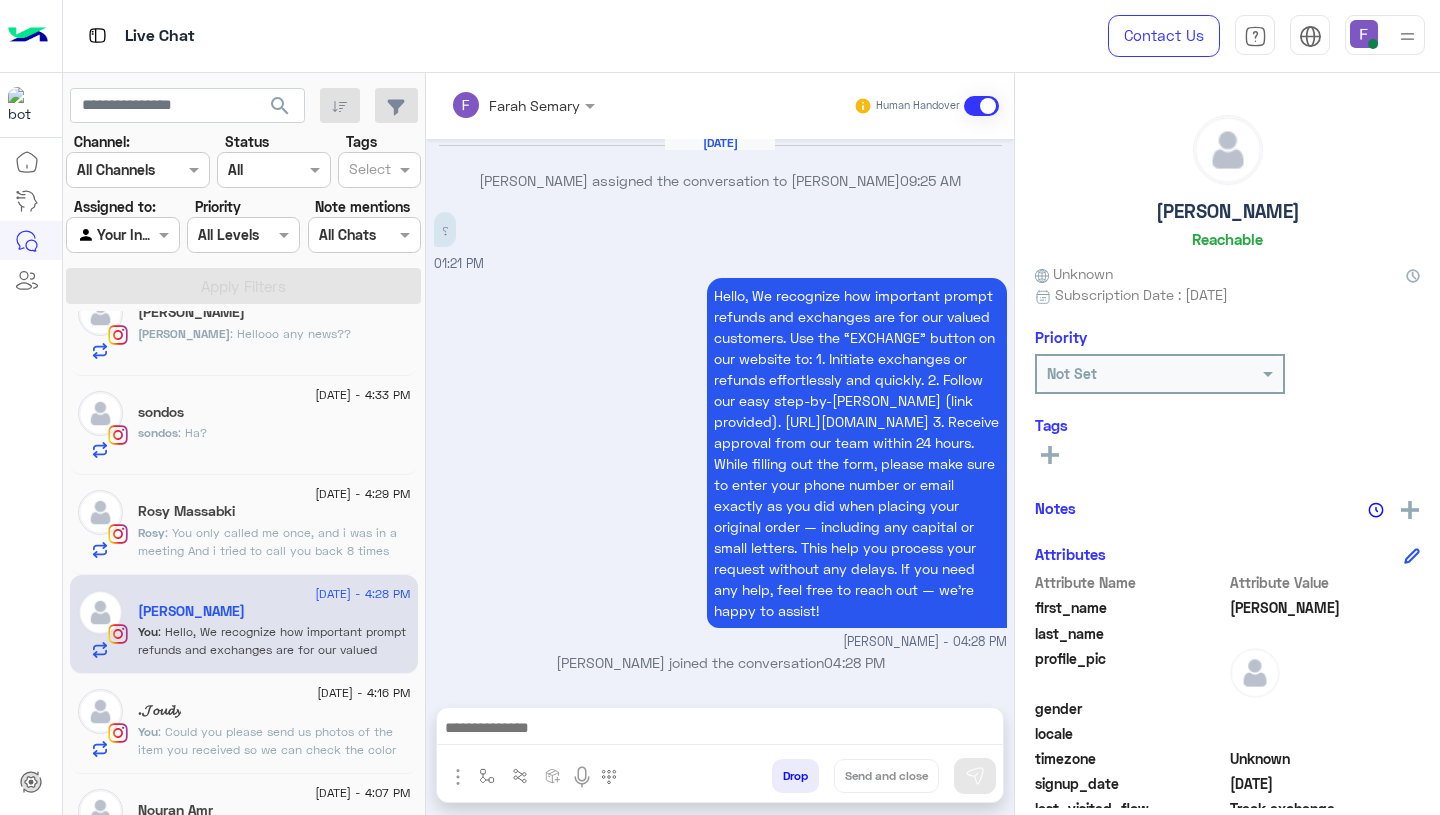 click on "Rosy Massabki" 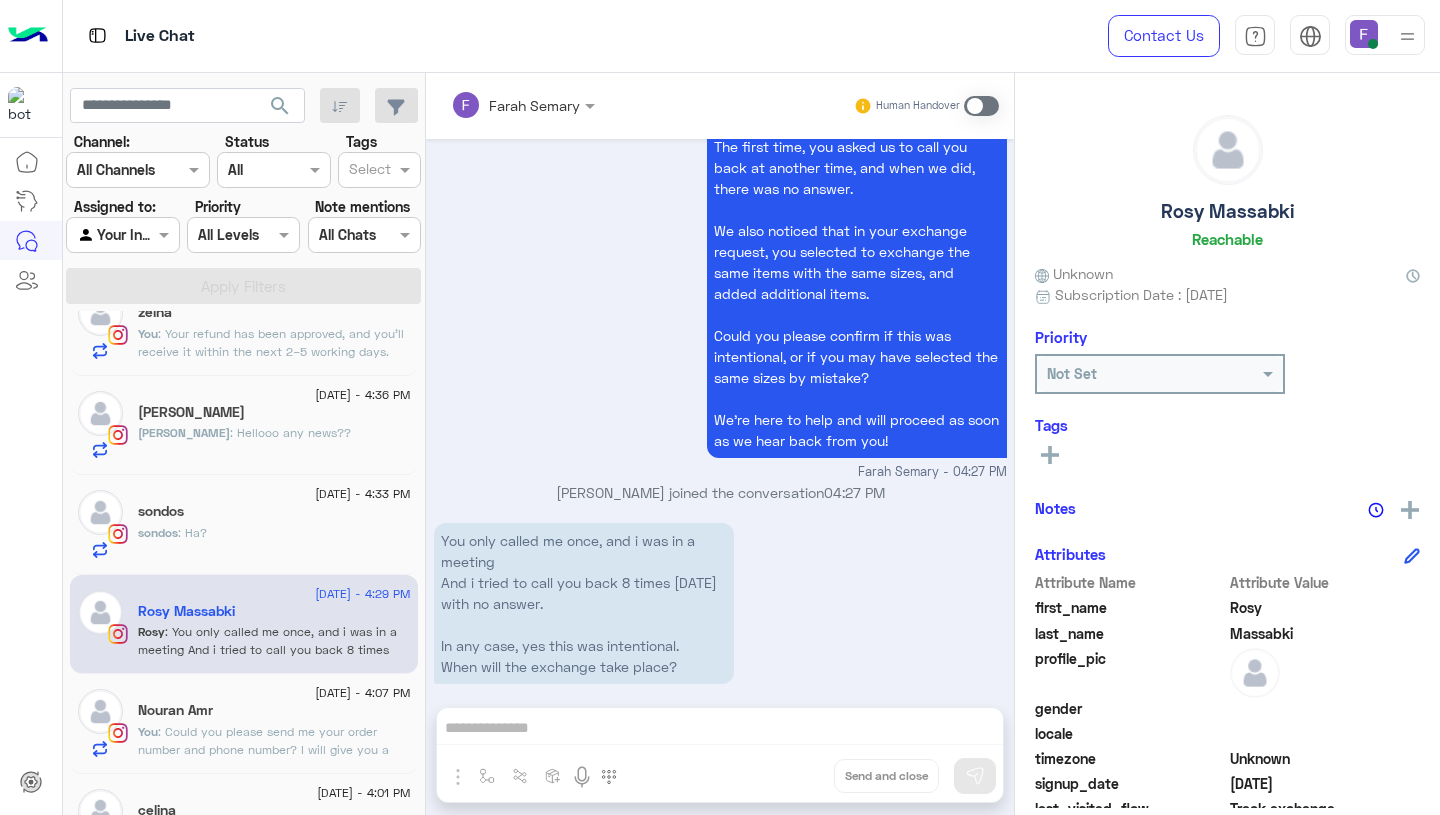 click on ": Could you please send me your order number and phone number?
I will give you a call right away to assist you.
Thank you!" 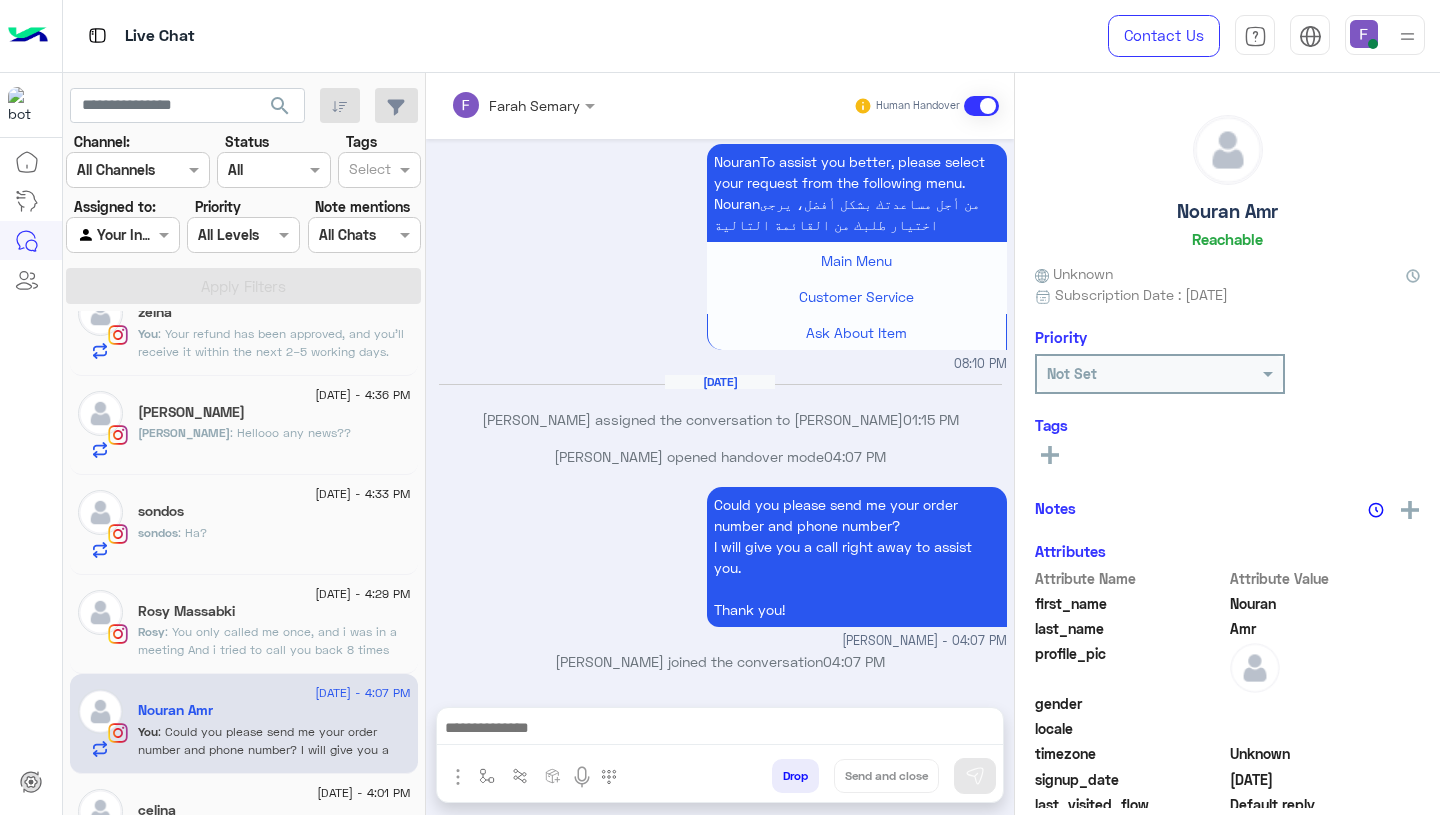 click at bounding box center (487, 776) 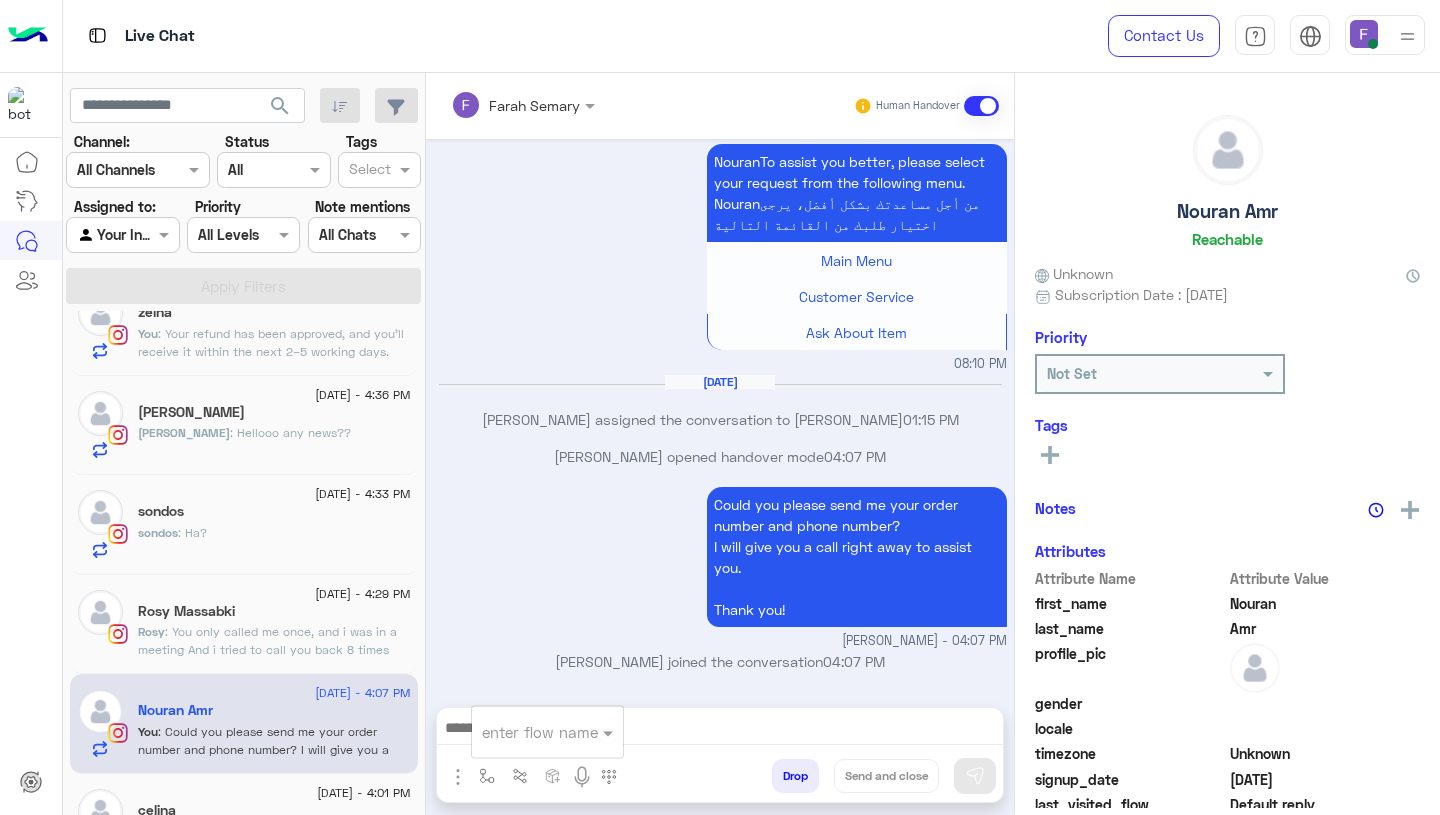 click at bounding box center (523, 732) 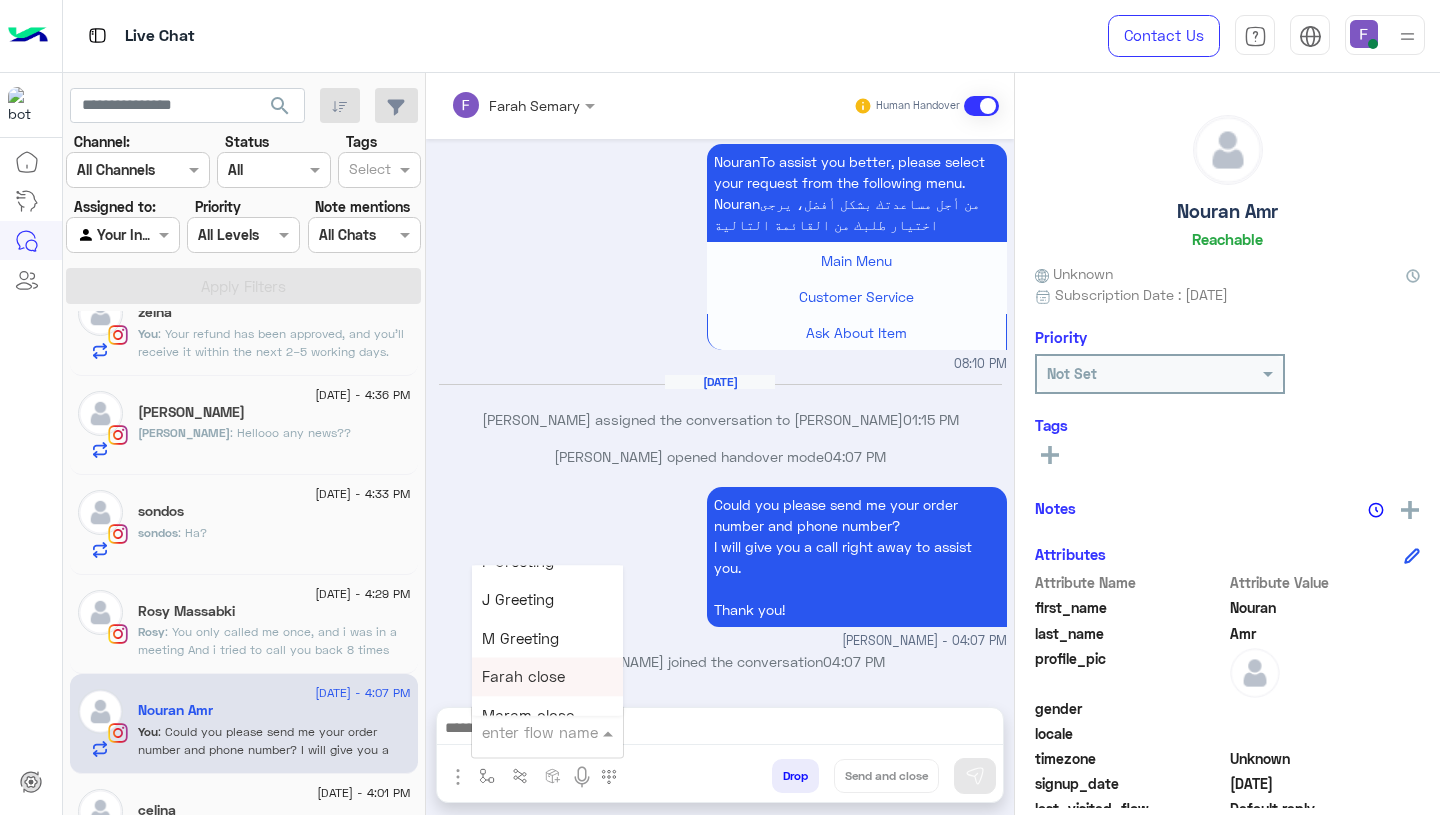 click on "Farah close" at bounding box center (523, 677) 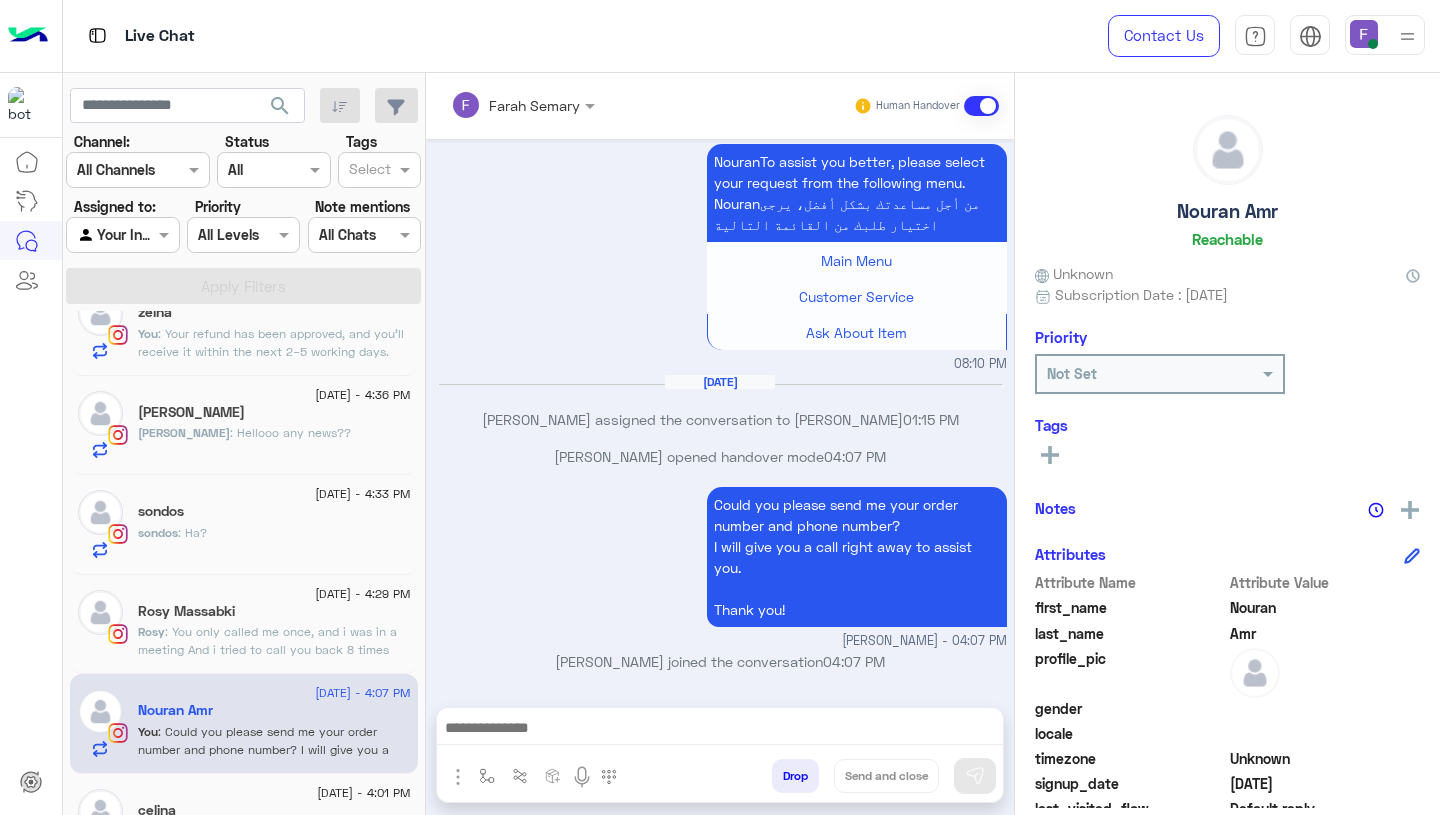 type on "**********" 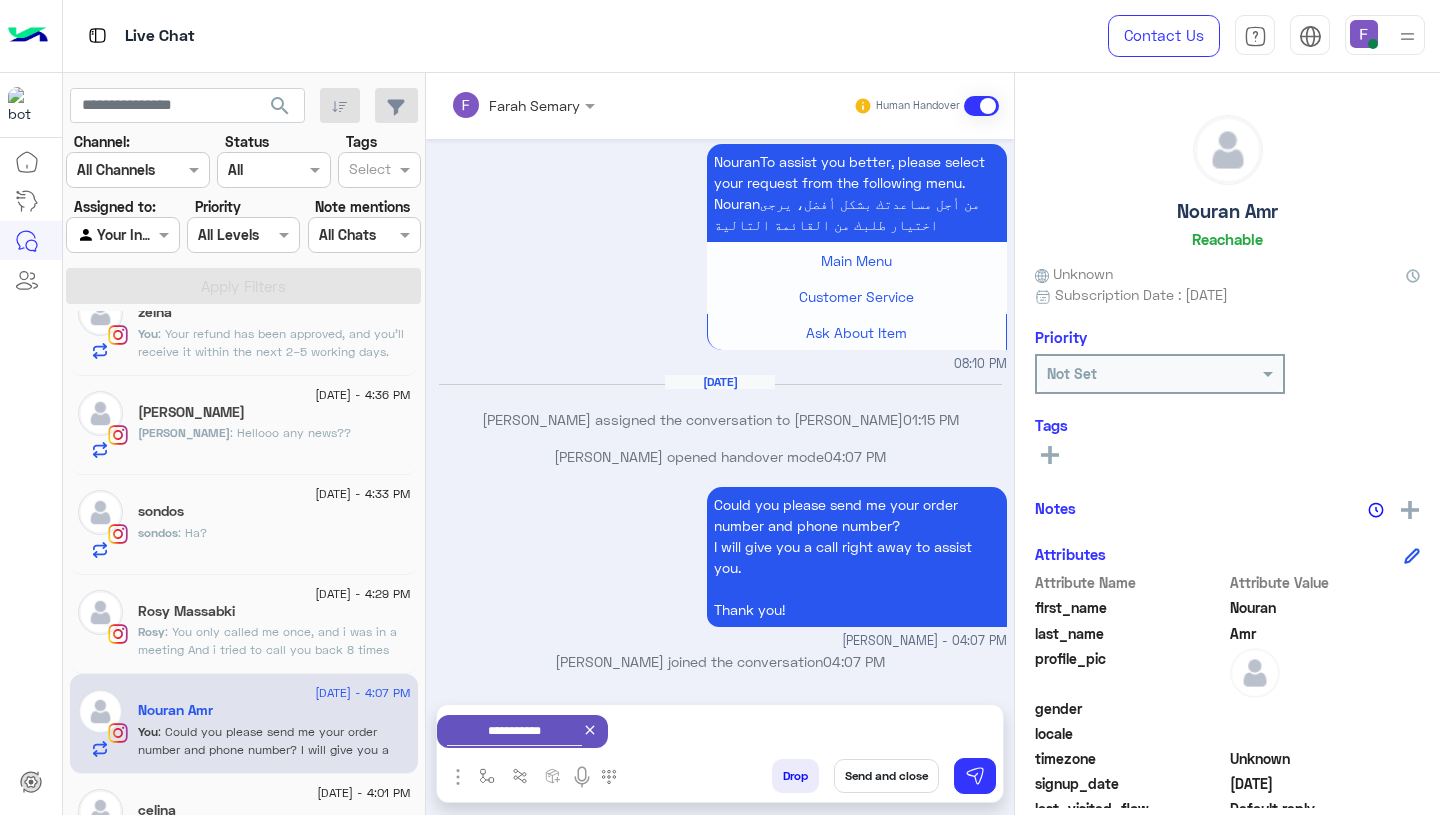 click on "Send and close" at bounding box center (886, 776) 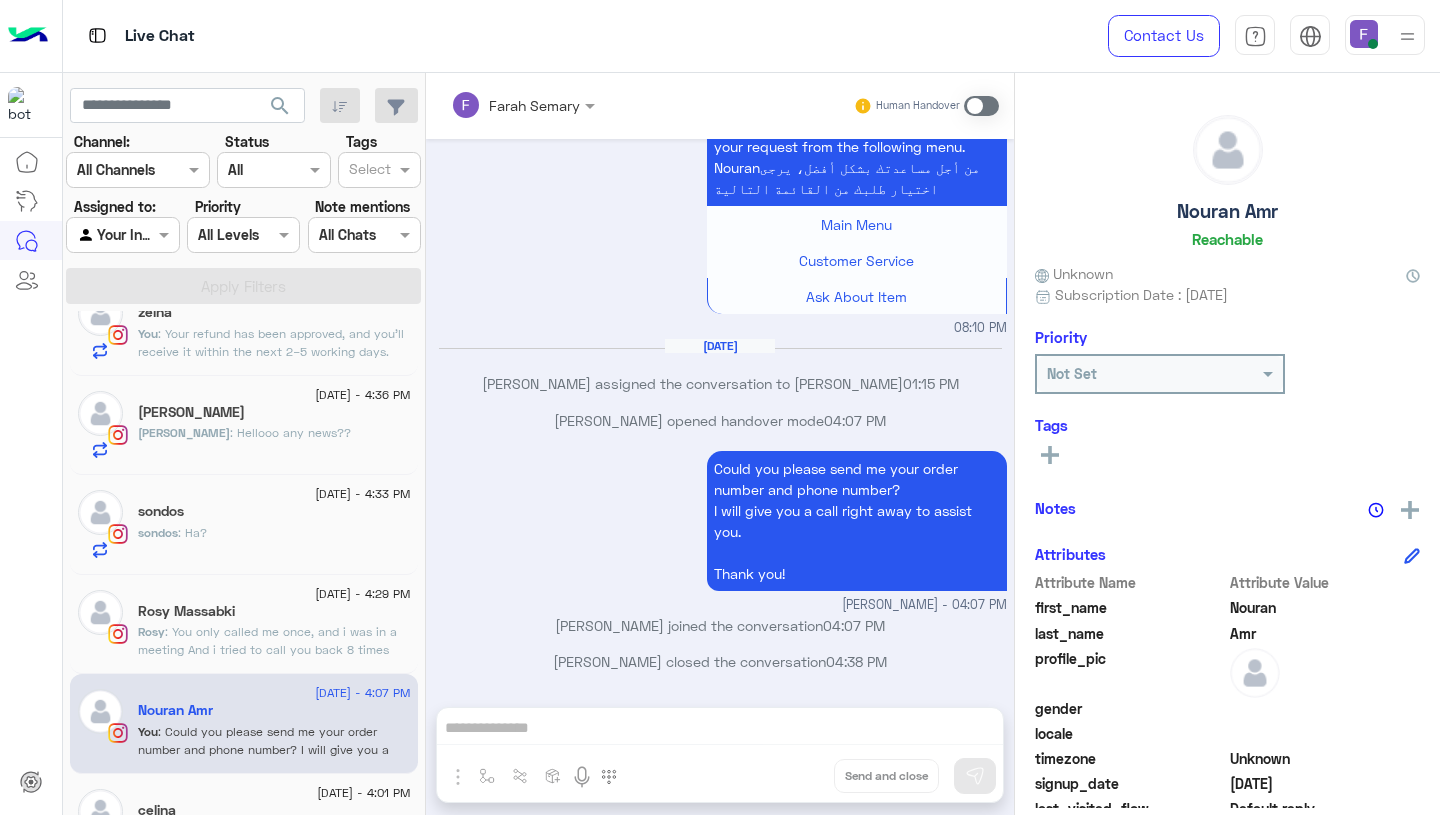 click on ": Your refund has been approved, and you’ll receive it within the next 2–5 working days.
Let us know if you need anything else!" 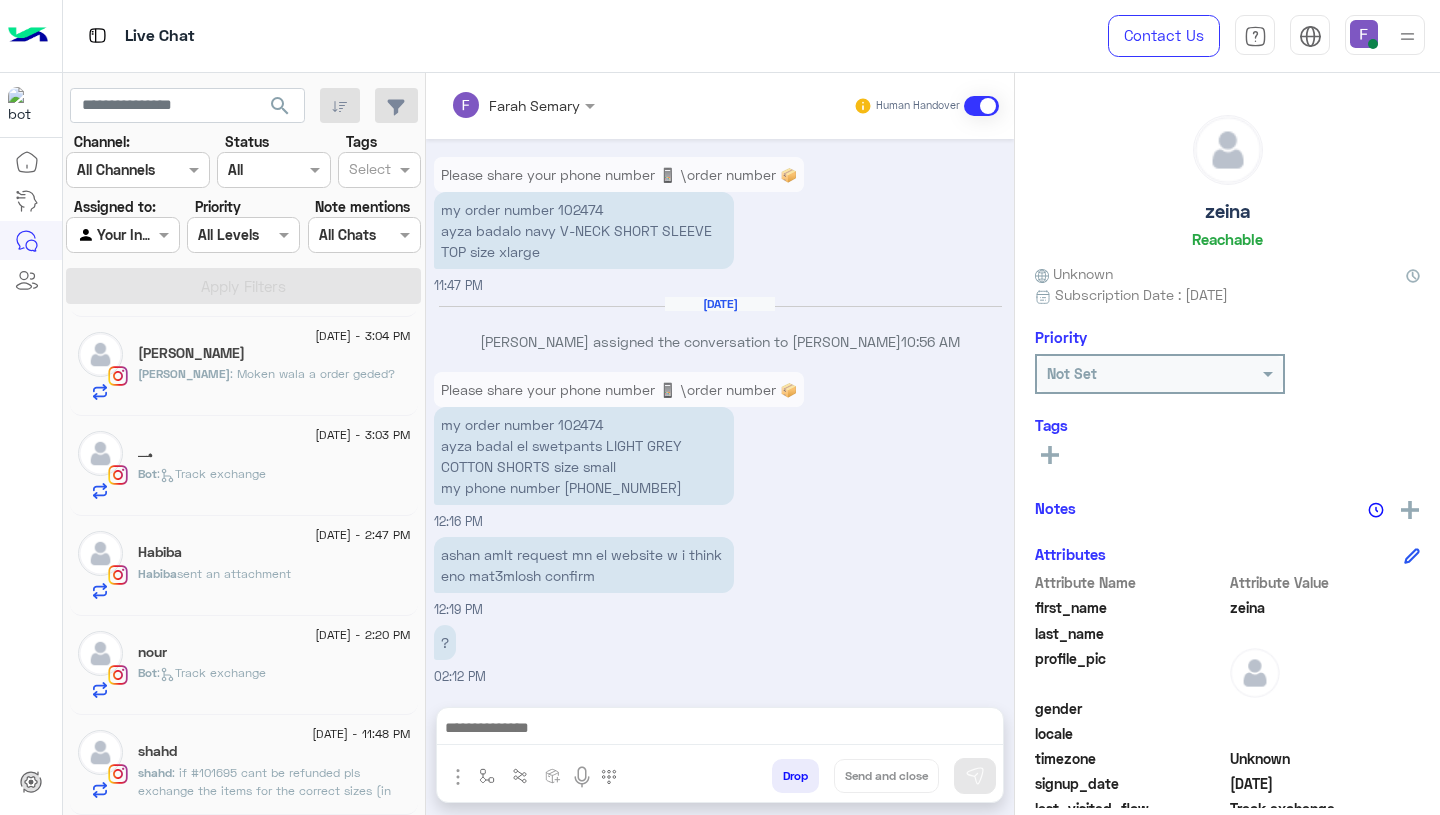 click on ": if #101695 cant be refunded pls exchange the items for the correct sizes (in order #103651) & cancel order #103651.
(i added an extra item in 103651 so i would like it to be added to the exchange & pay the difference as well. as for the white tshirt, i still want it so if you could pls send it with the courier & deduct the cost from the return fees. *there was no exchange option, it was all or nothing*)
if they can be refunded then we have no problem :)" 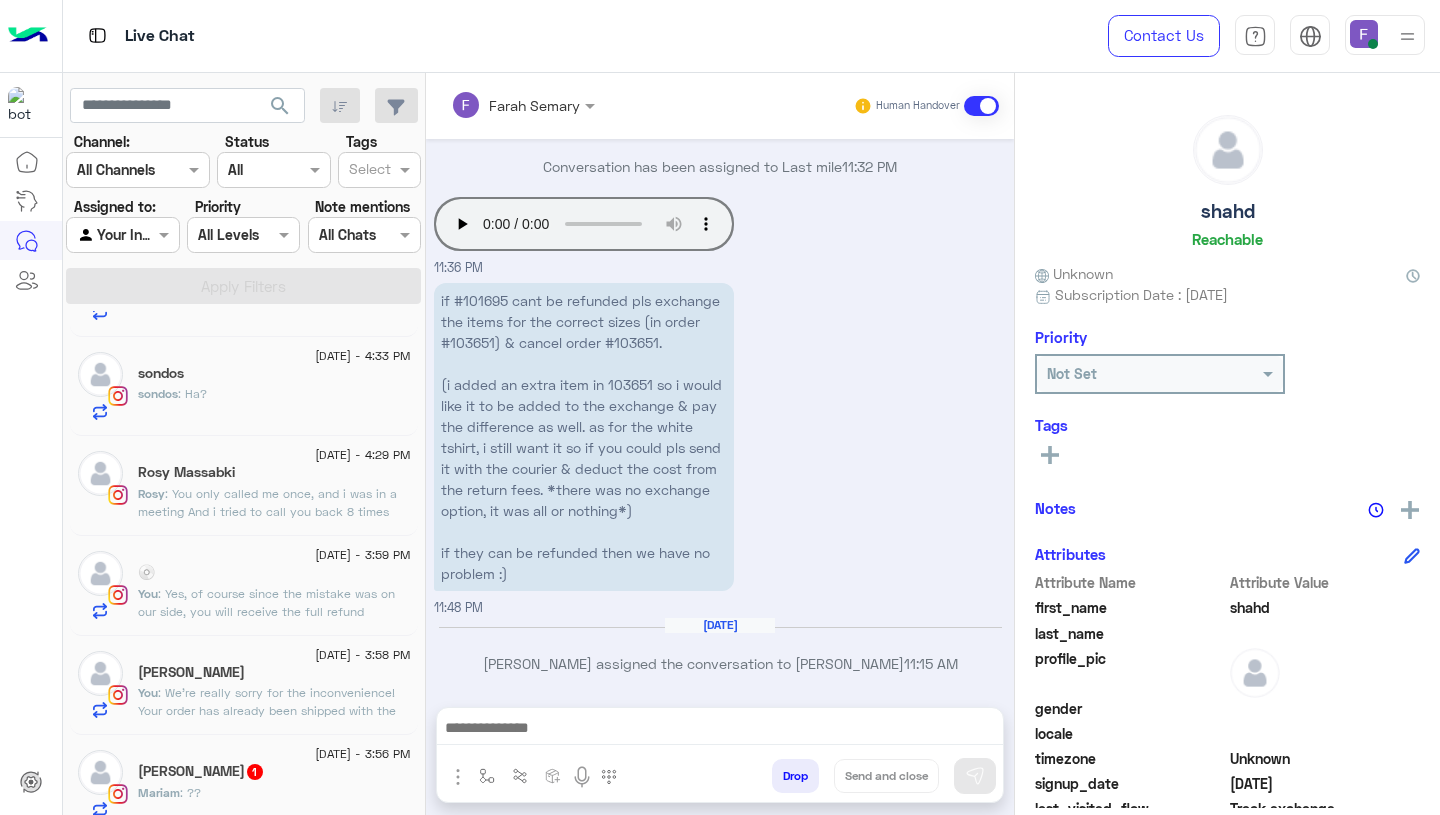 click on ": We’re really sorry for the inconvenience!
Your order has already been shipped with the shipping company.
However, you can simply send us the extra item you’d like, and we’ll arrange to ship it to you with no additional shipping fees.
Let us know what you’d like to add, and we’ll take care of the rest!" 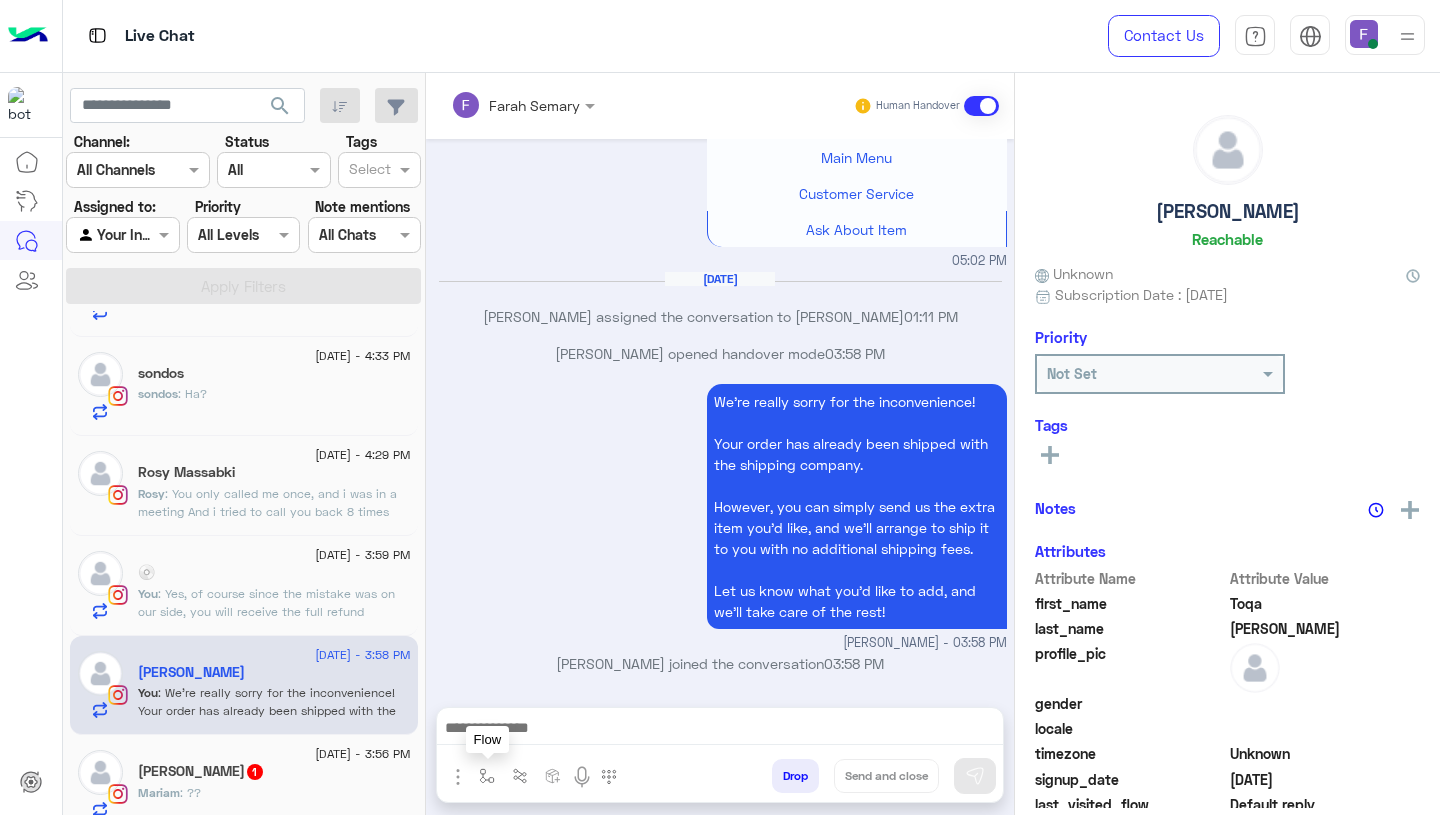 click at bounding box center (487, 776) 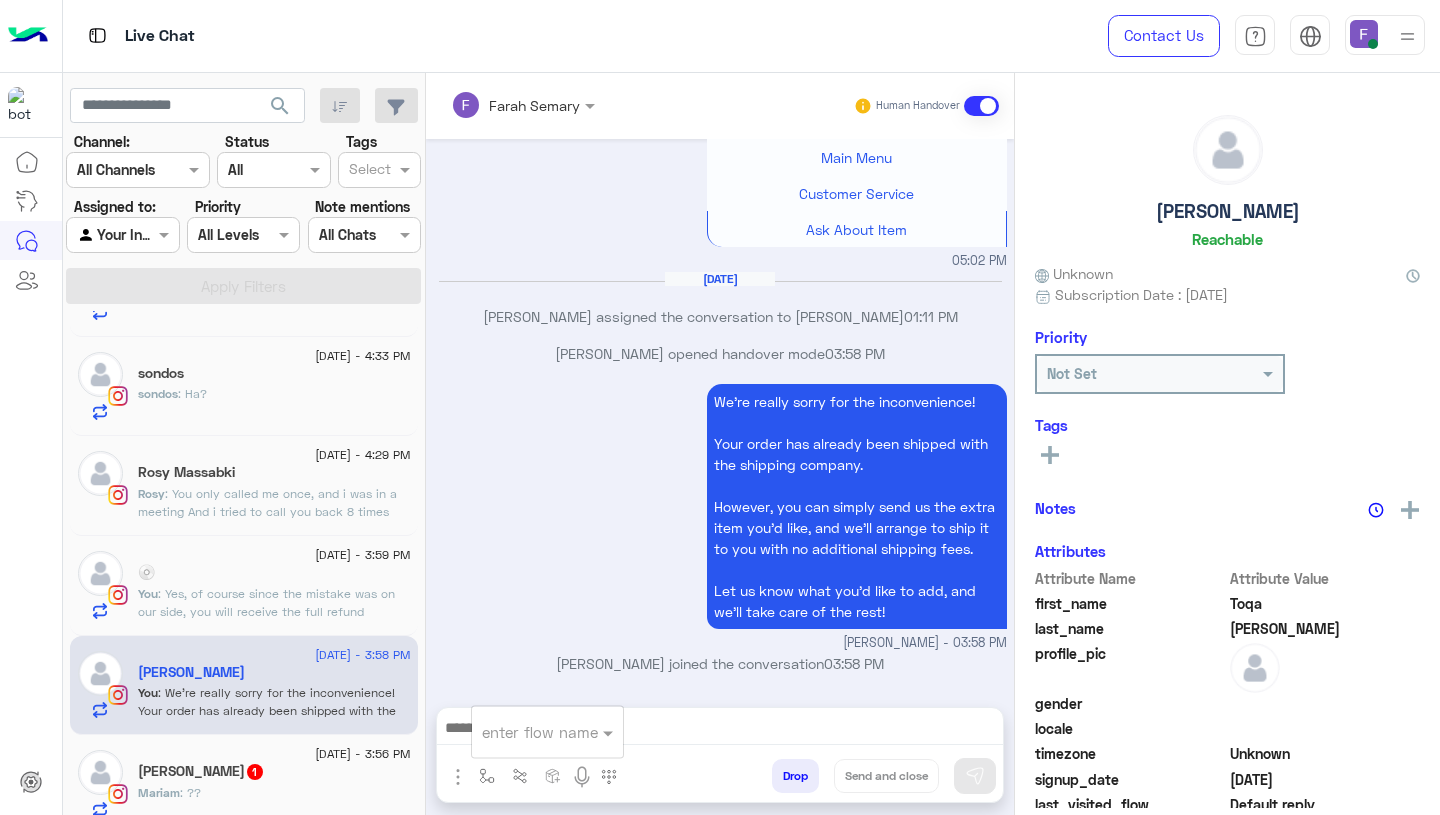 click at bounding box center [523, 732] 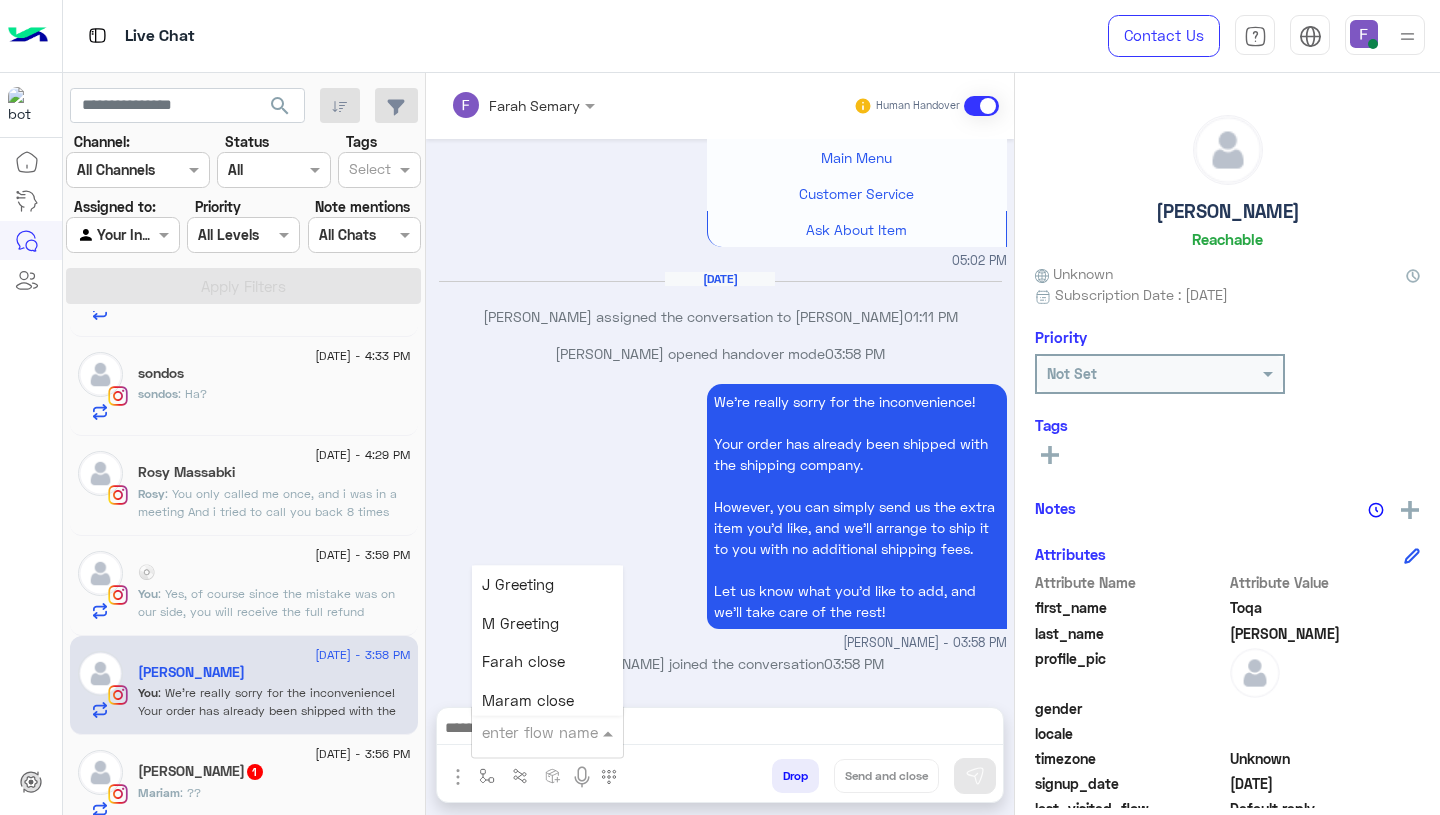 click on "Farah close" at bounding box center (523, 662) 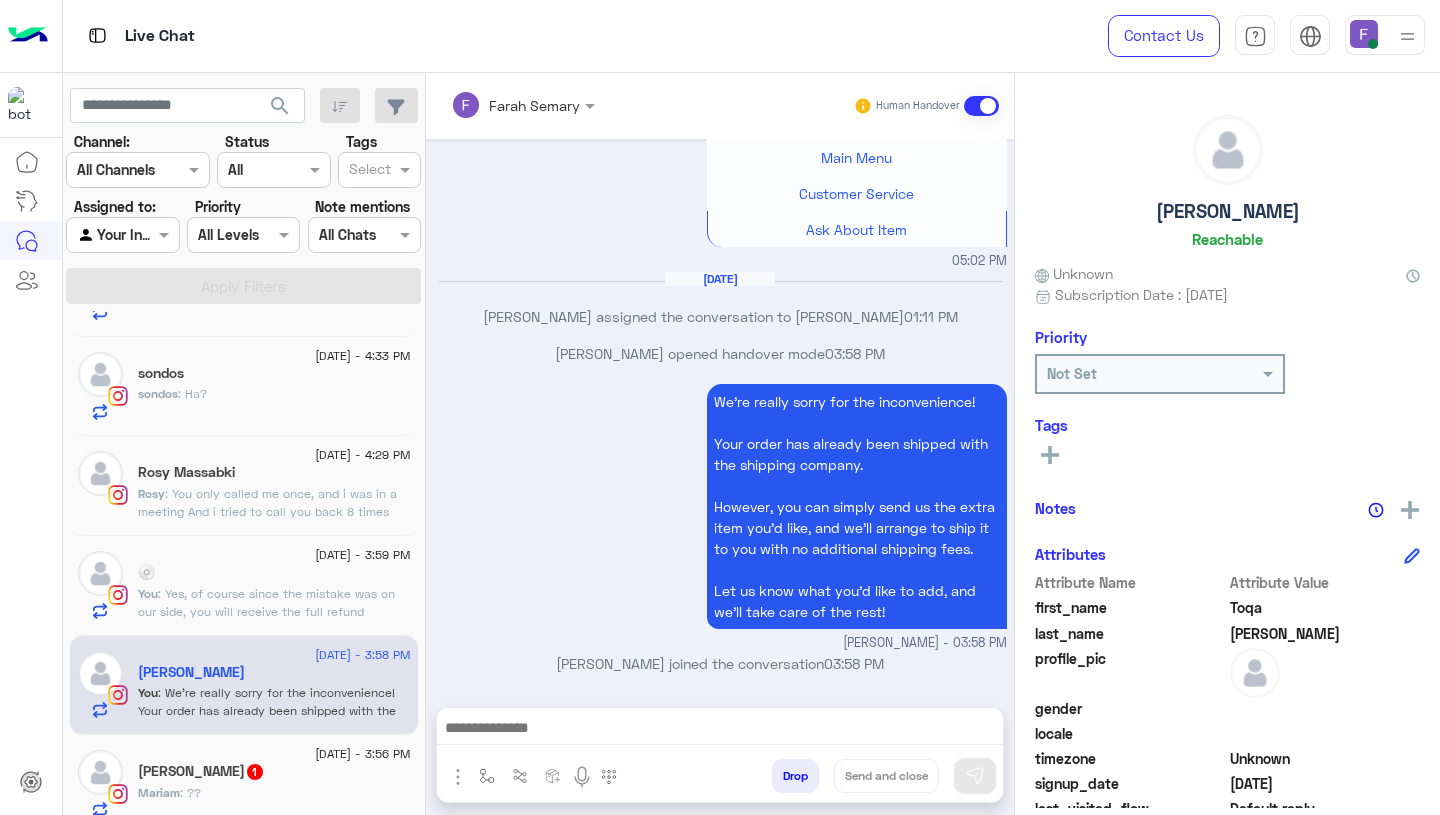 type on "**********" 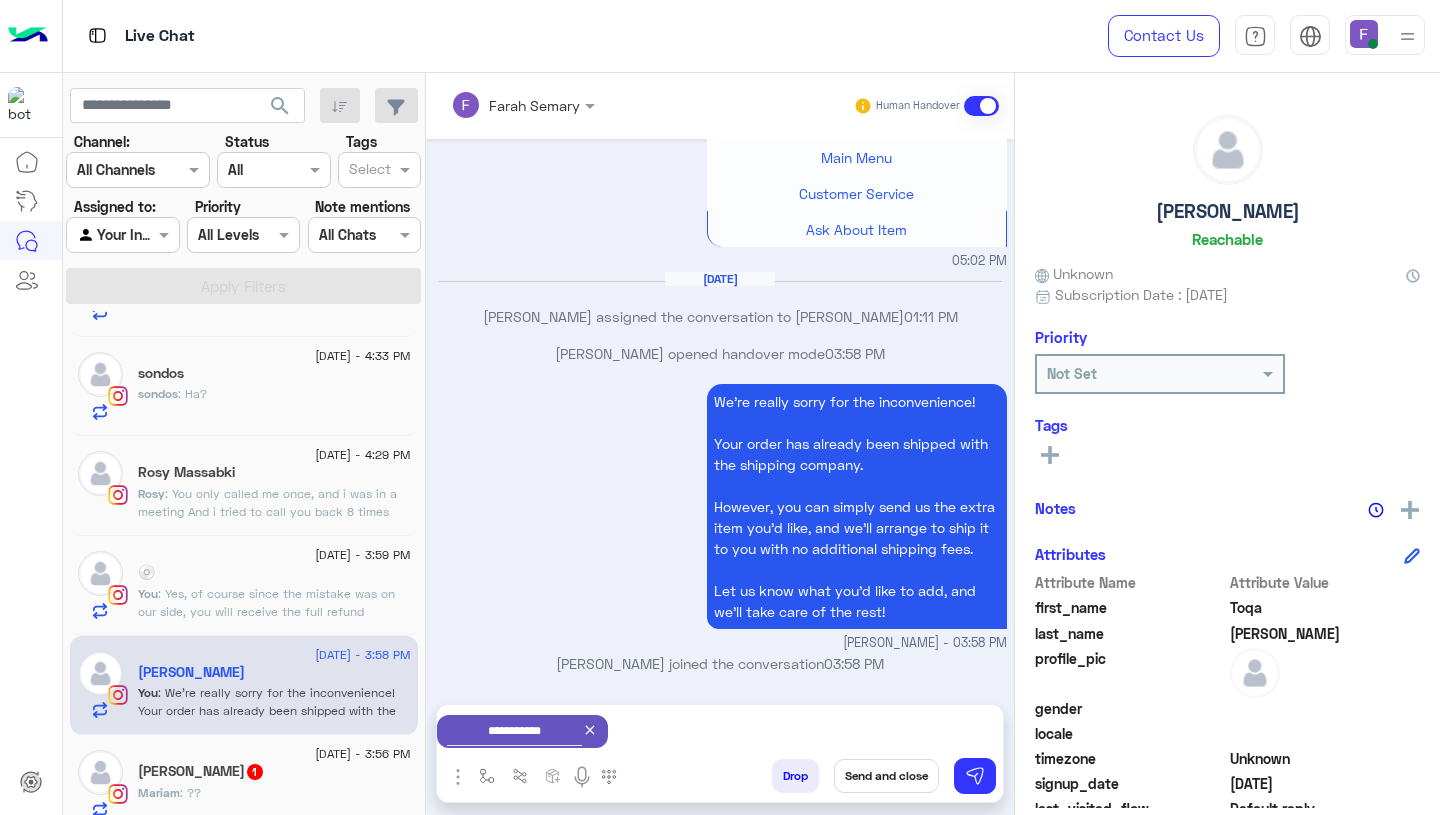 click on "Send and close" at bounding box center [886, 776] 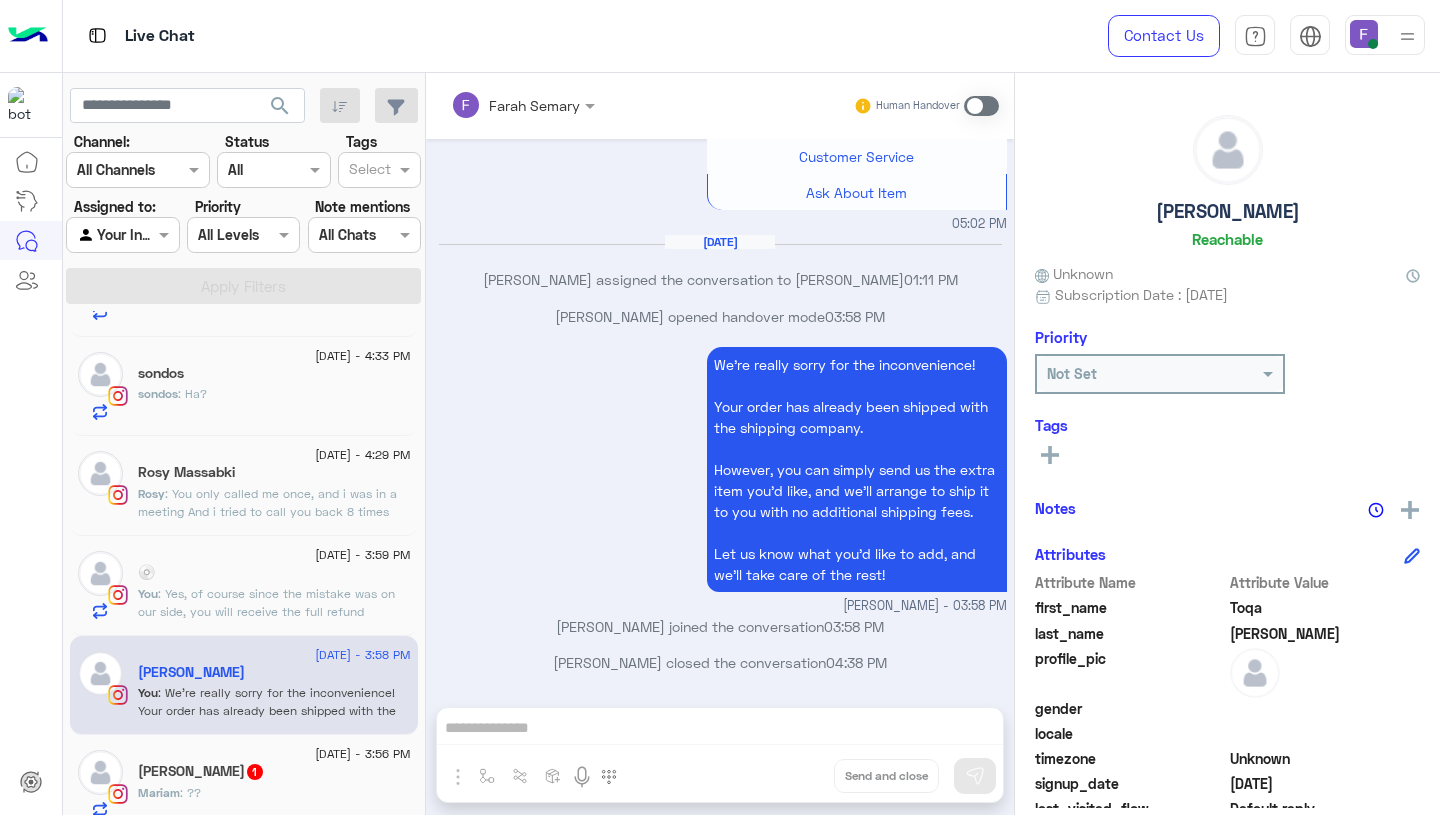 click on ": Yes, of course since the mistake was on our side, you will receive the full refund amount of 450 EGP for the top.
We sincerely apologize for the inconvenience and appreciate your understanding!" 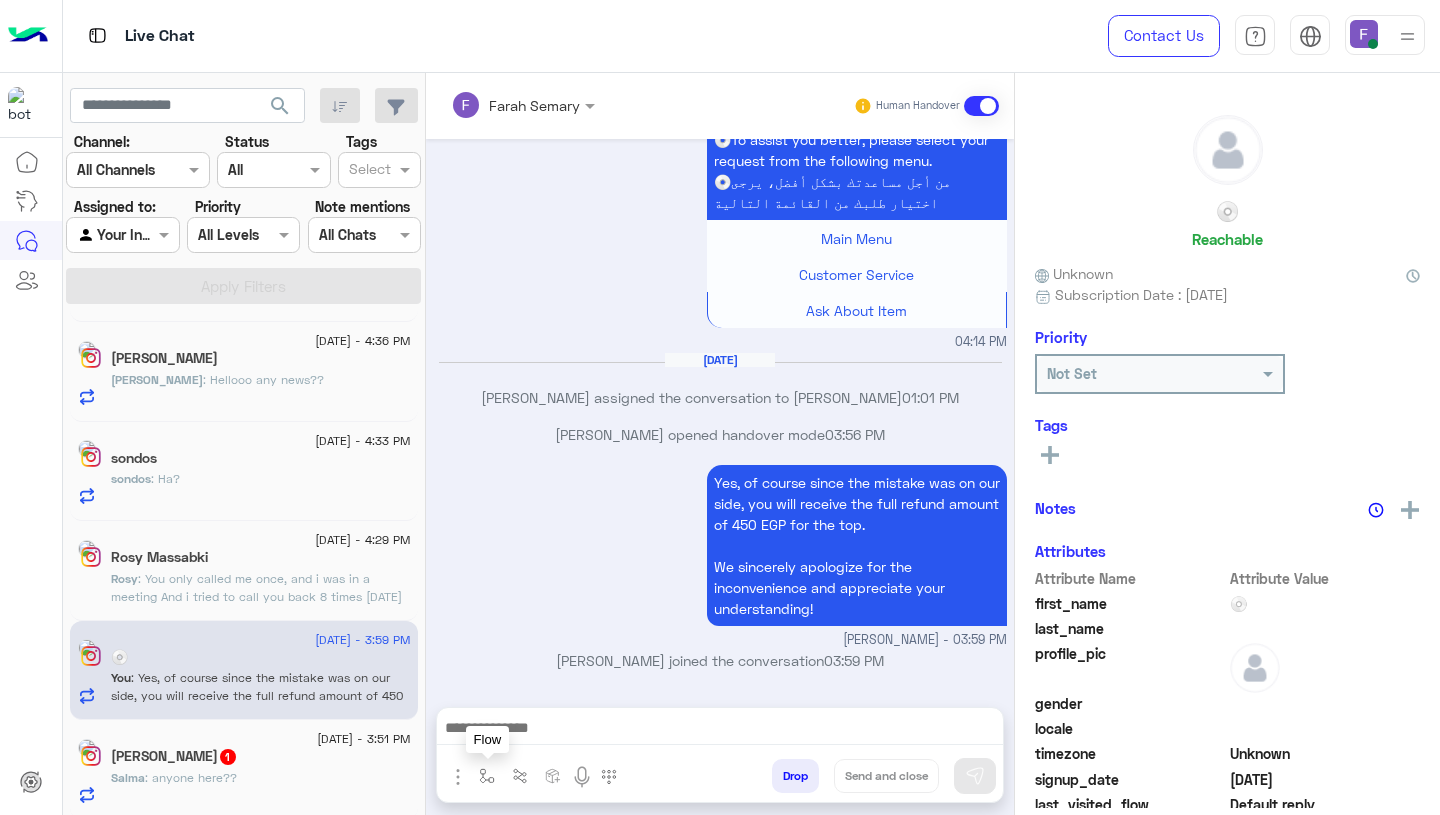 click at bounding box center (487, 775) 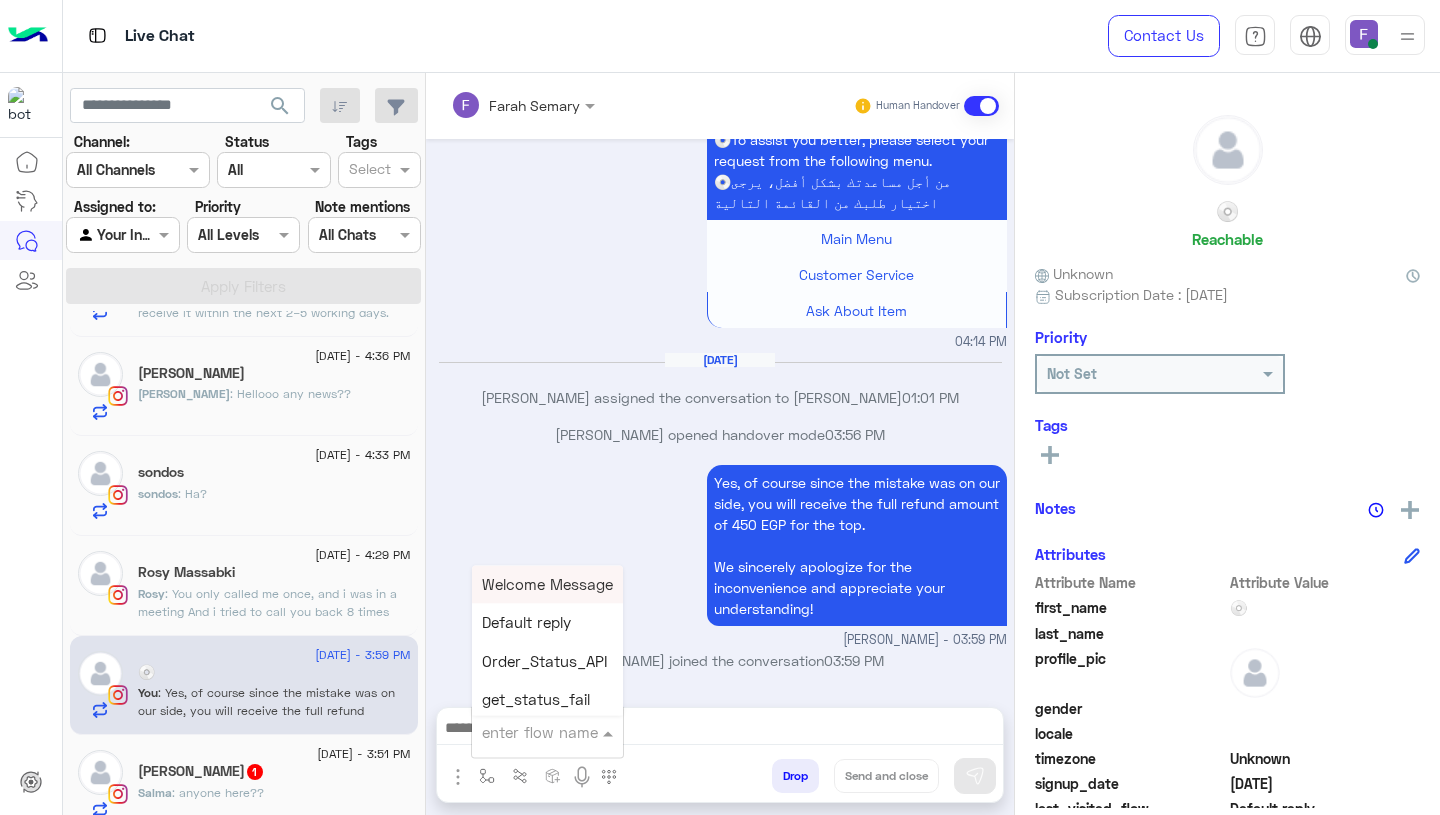 click at bounding box center [523, 732] 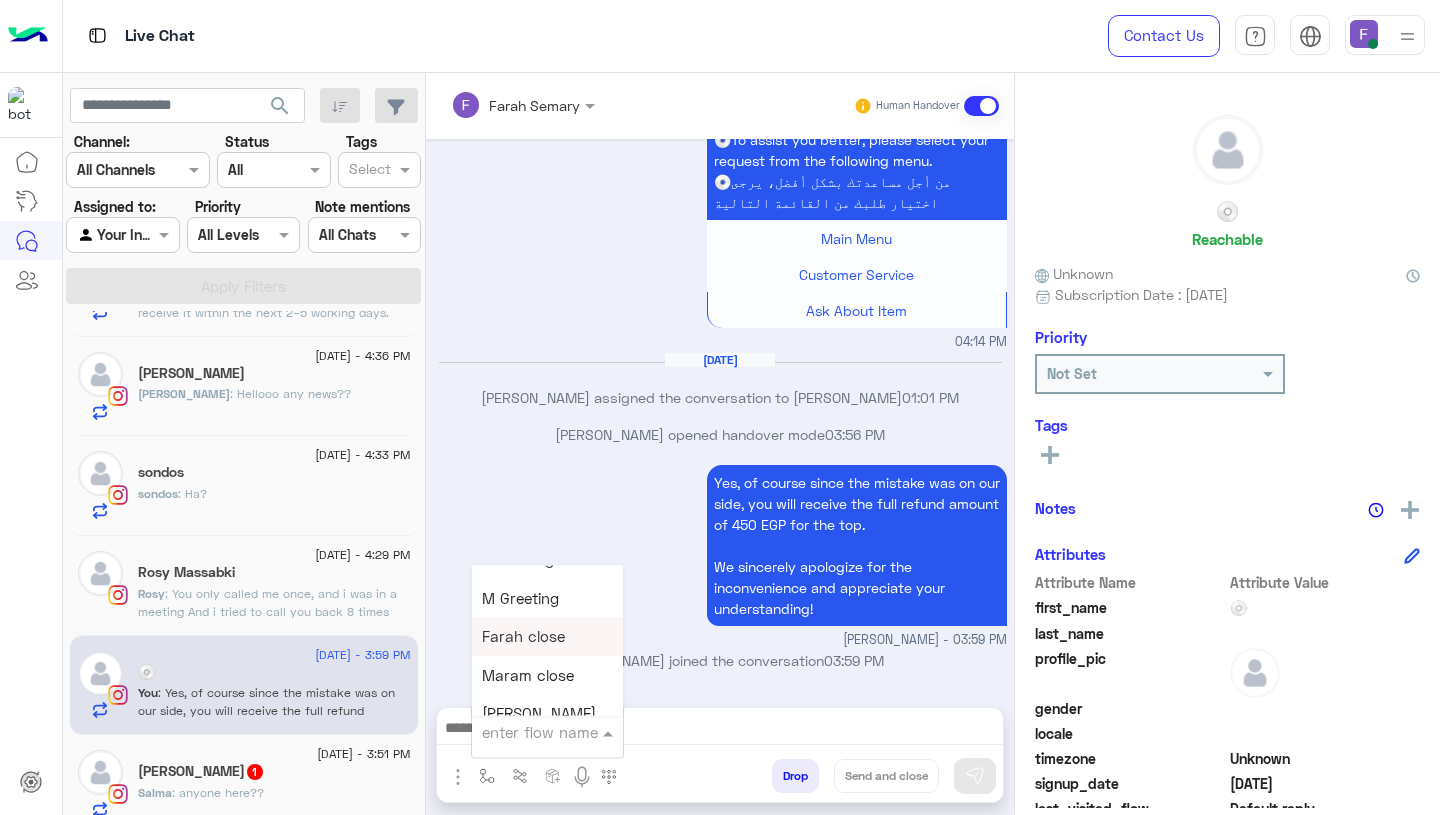 click on "Farah close" at bounding box center [547, 637] 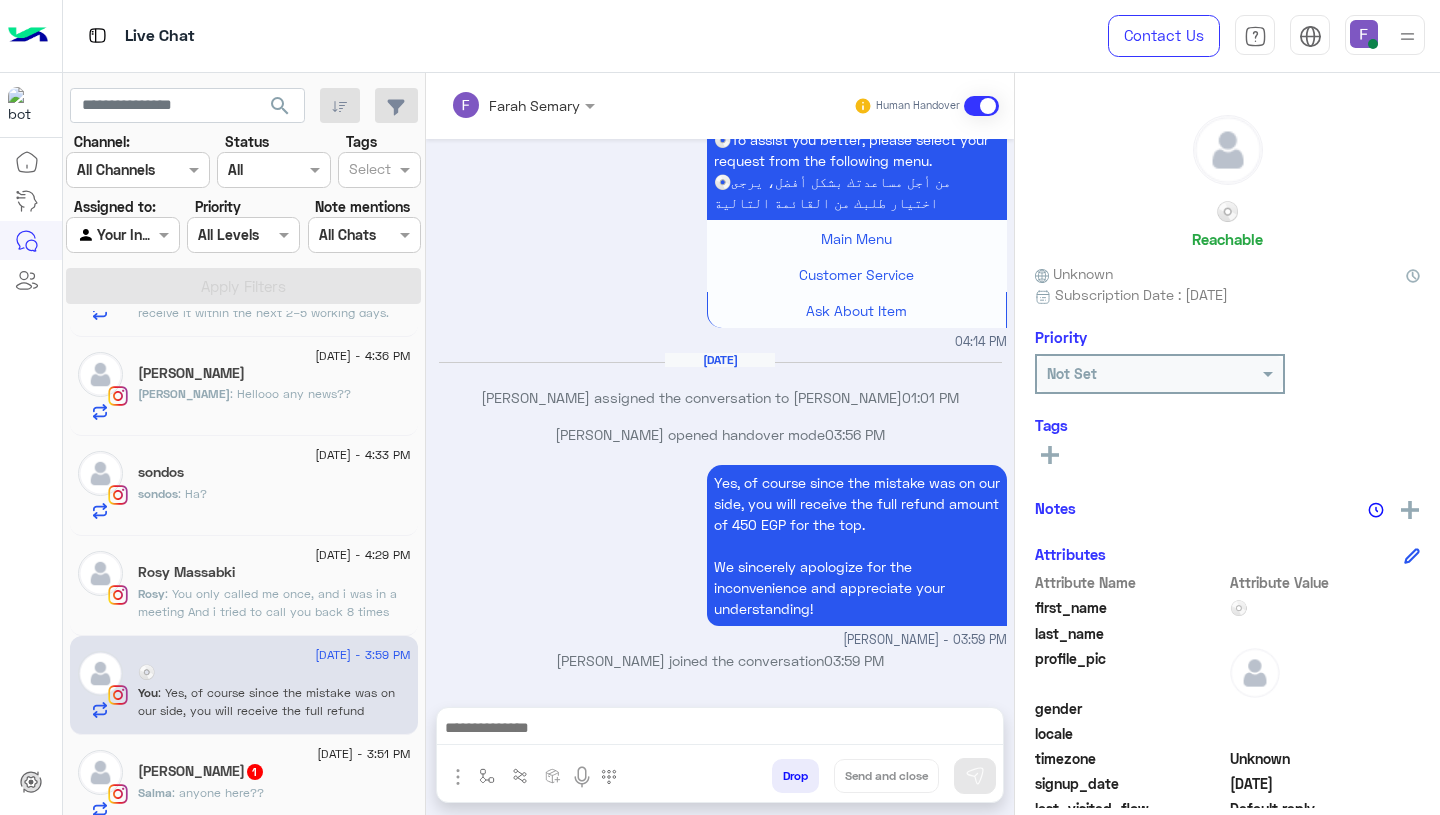 type on "**********" 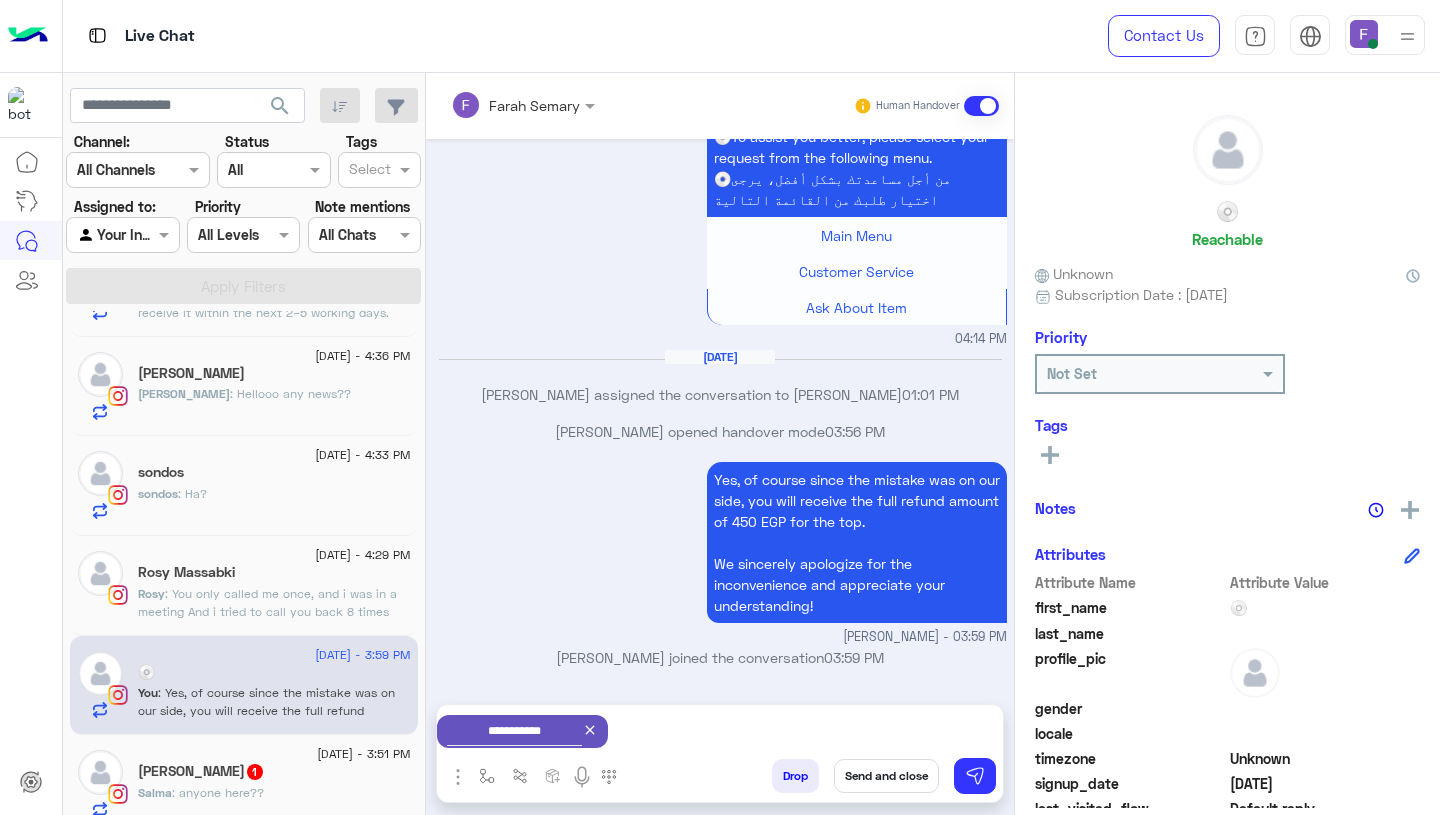 click on "Send and close" at bounding box center [886, 776] 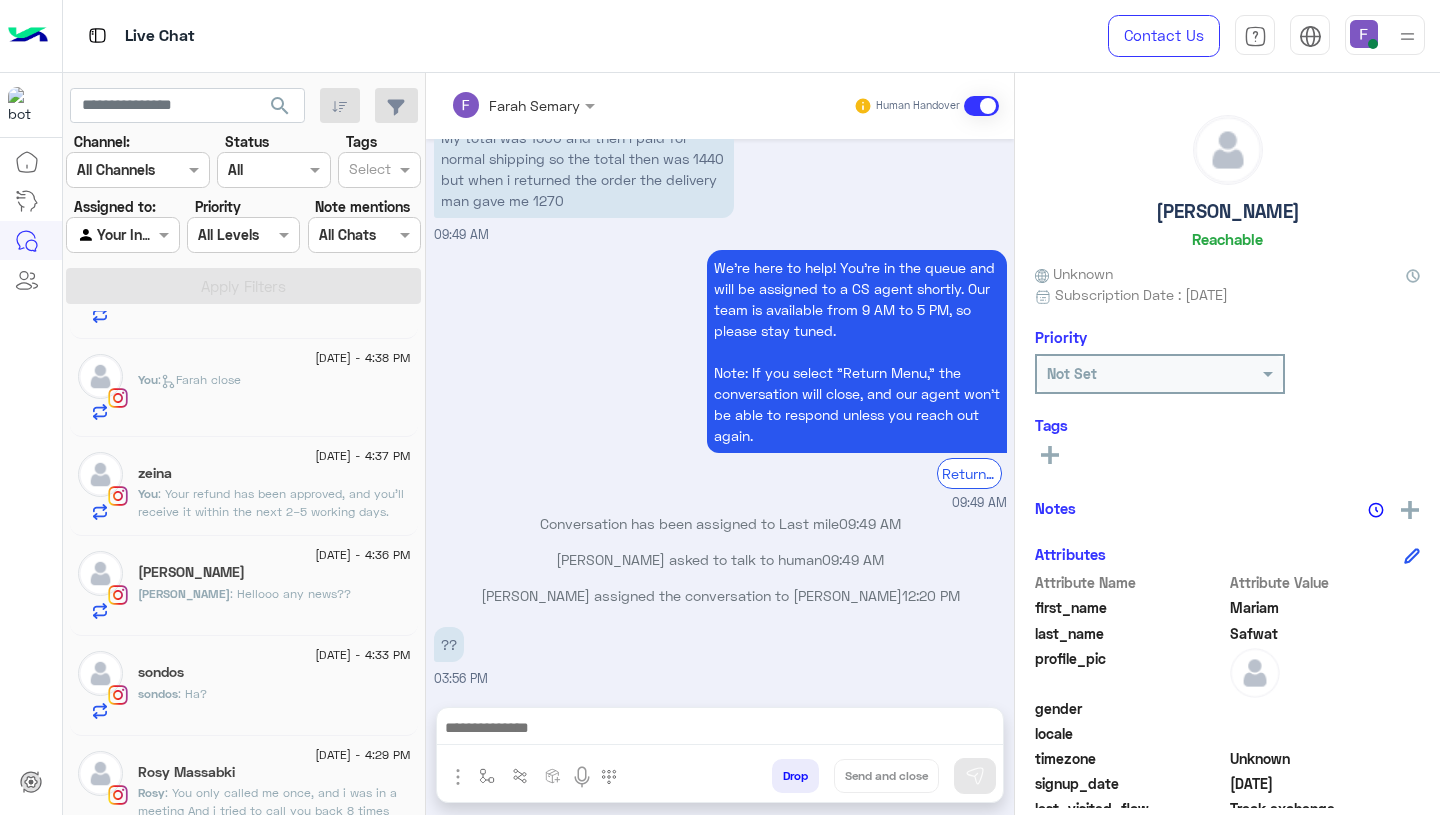 click on ": Your refund has been approved, and you’ll receive it within the next 2–5 working days.
Let us know if you need anything else!" 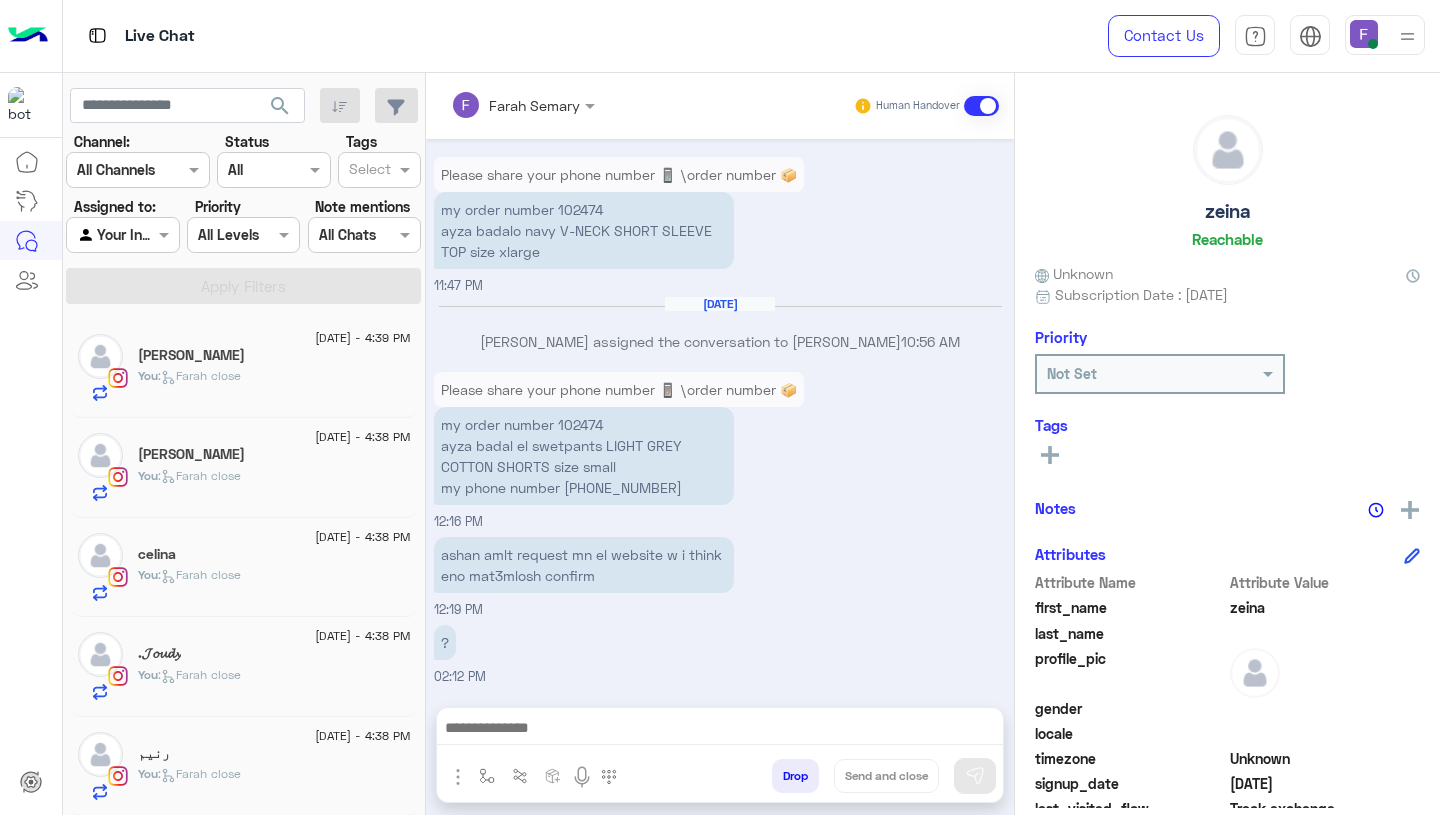 click on "You  :   Farah close" 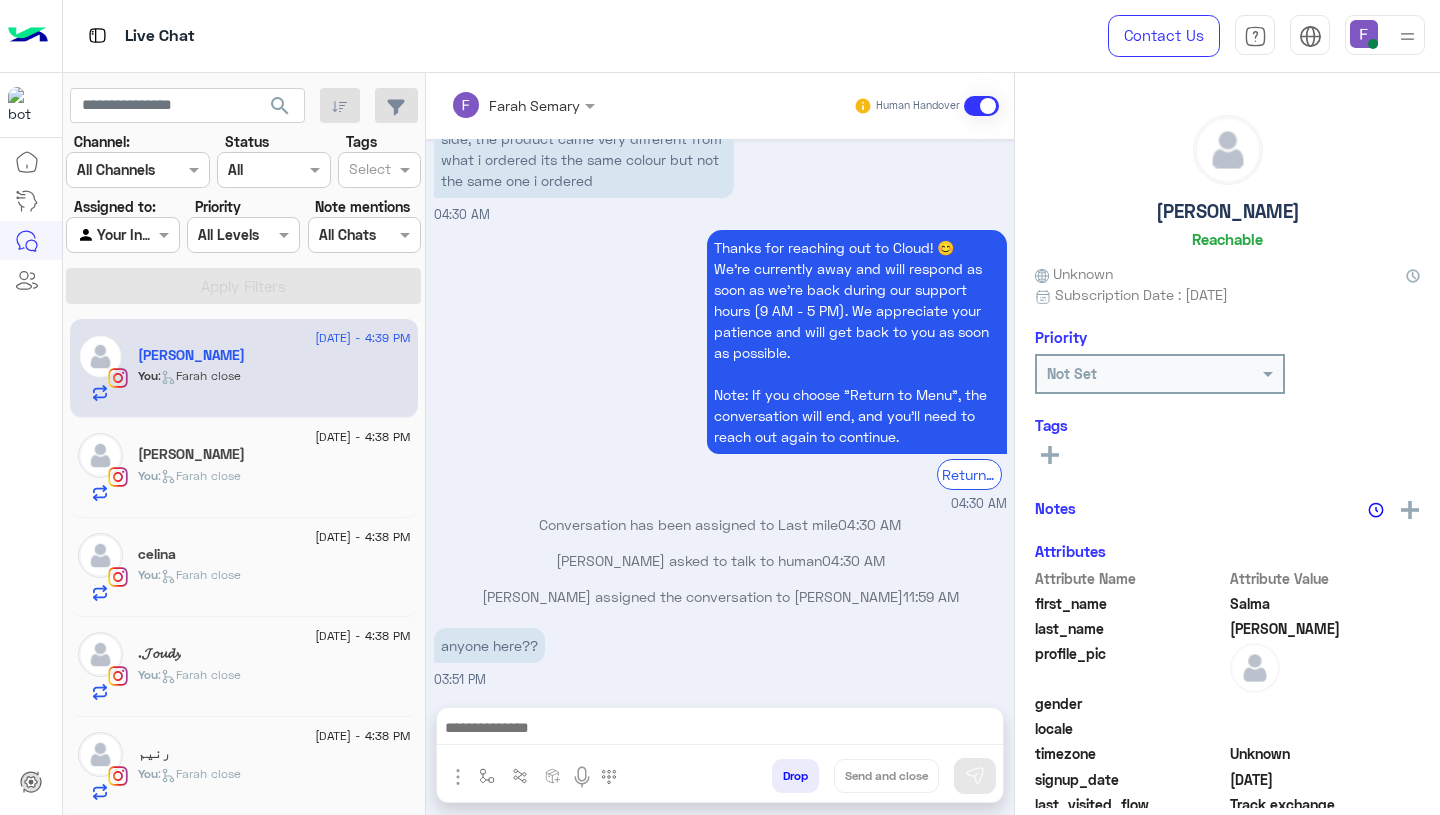 click on "[PERSON_NAME]" 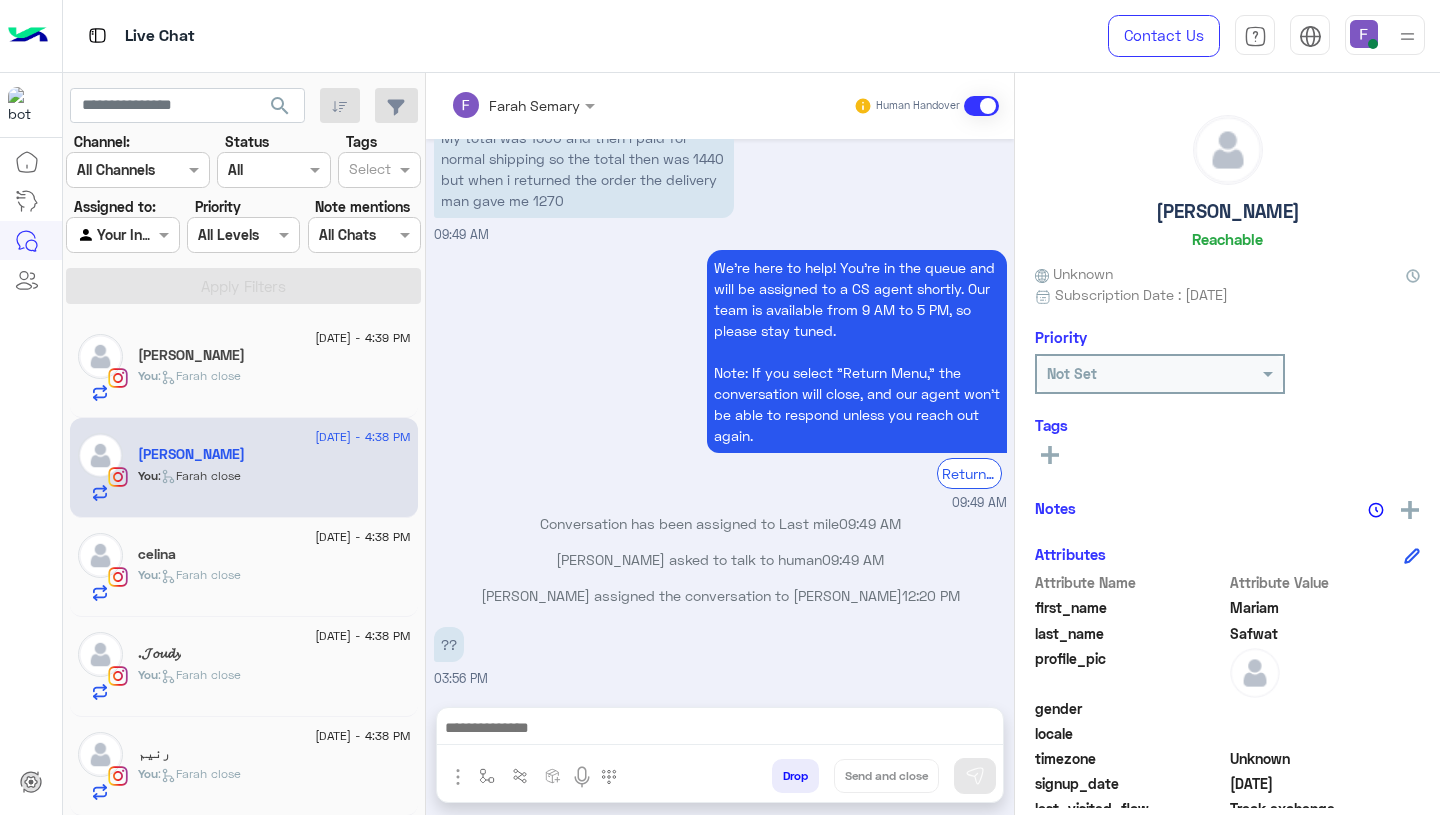 click on "celina" 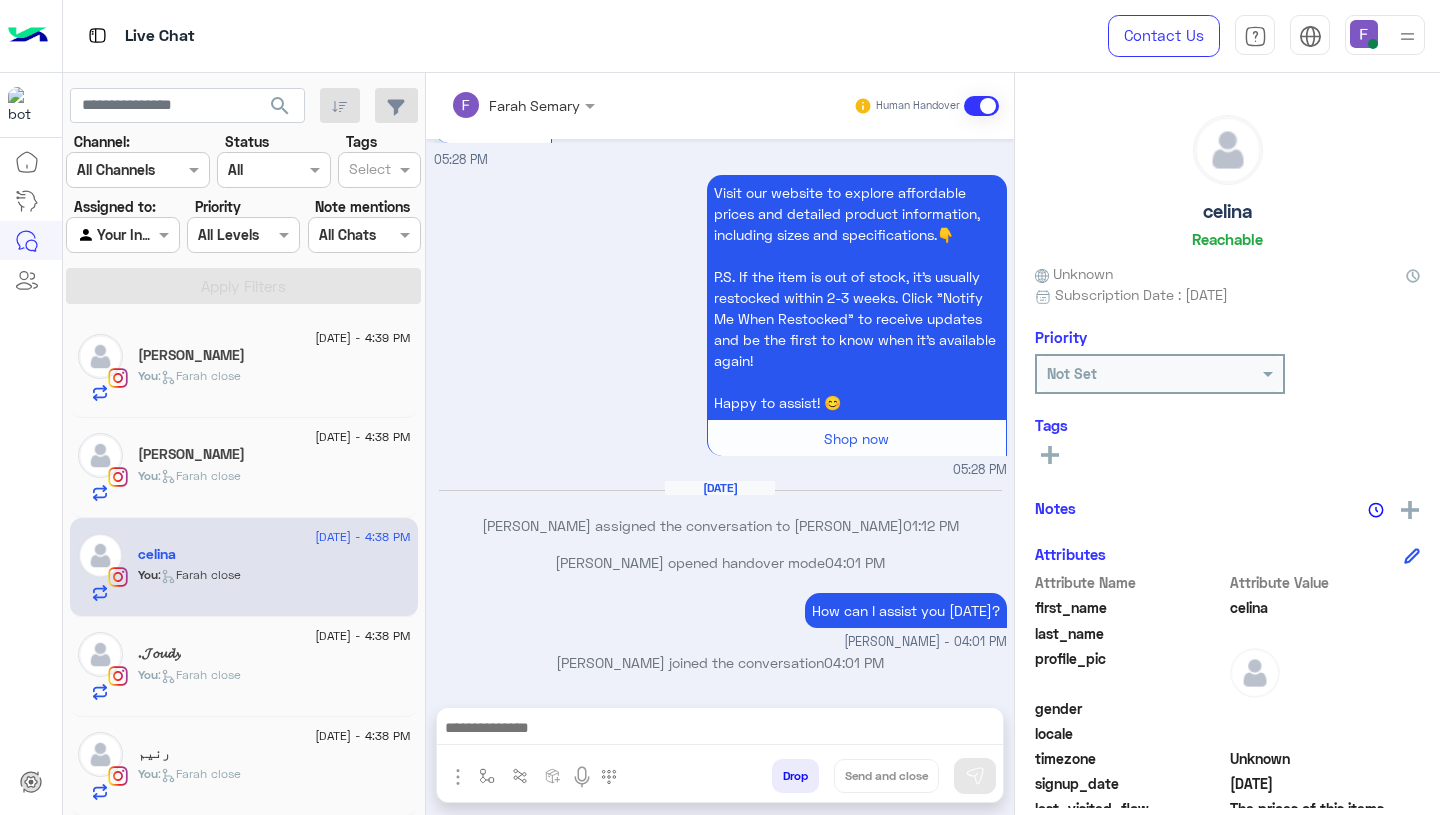 click on ".𝓙𝓸𝓾𝓭𝔂" 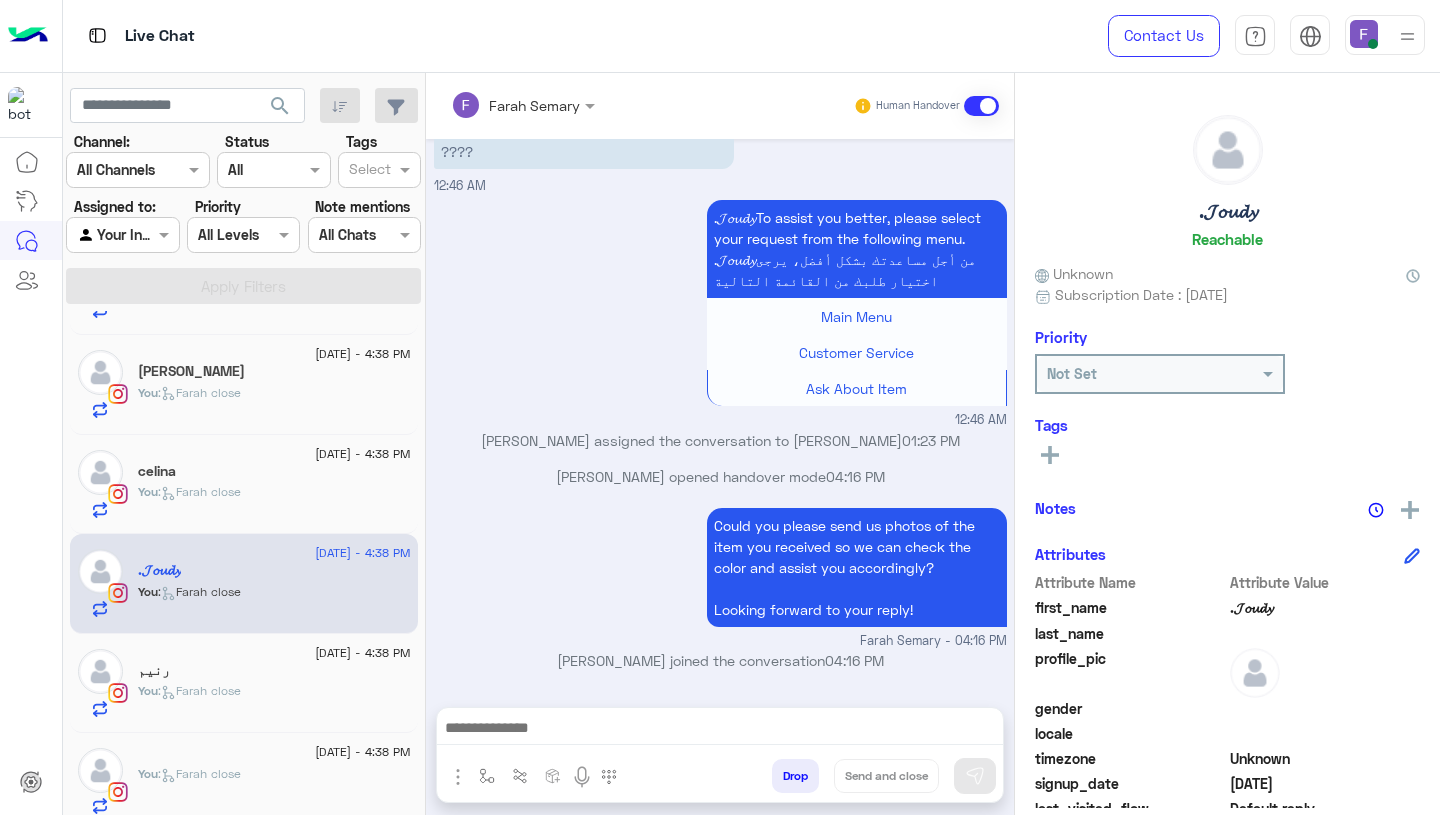 click on "[DATE] - 4:38 PM  [PERSON_NAME]    You  :   Farah close" 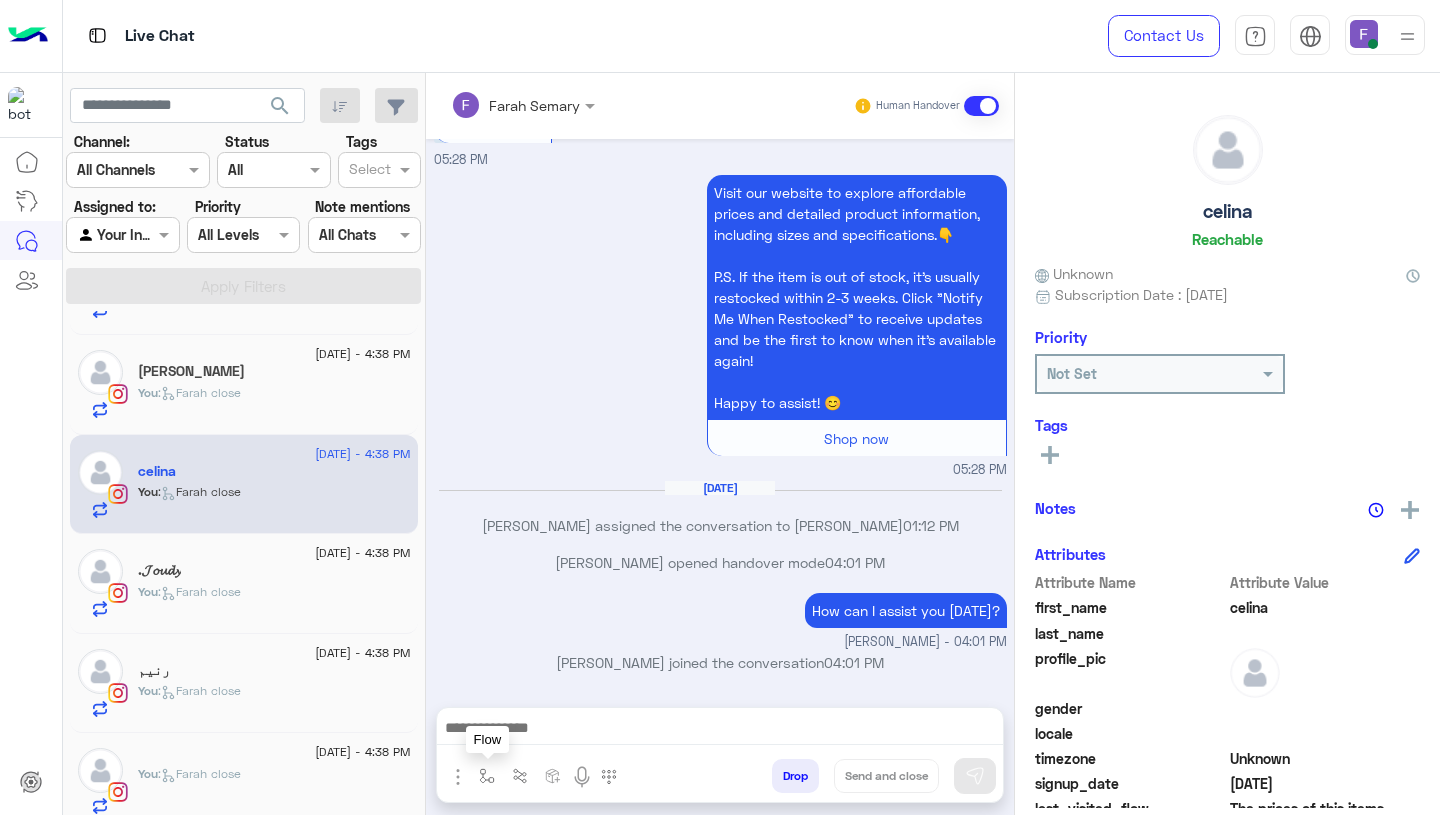 click at bounding box center [487, 776] 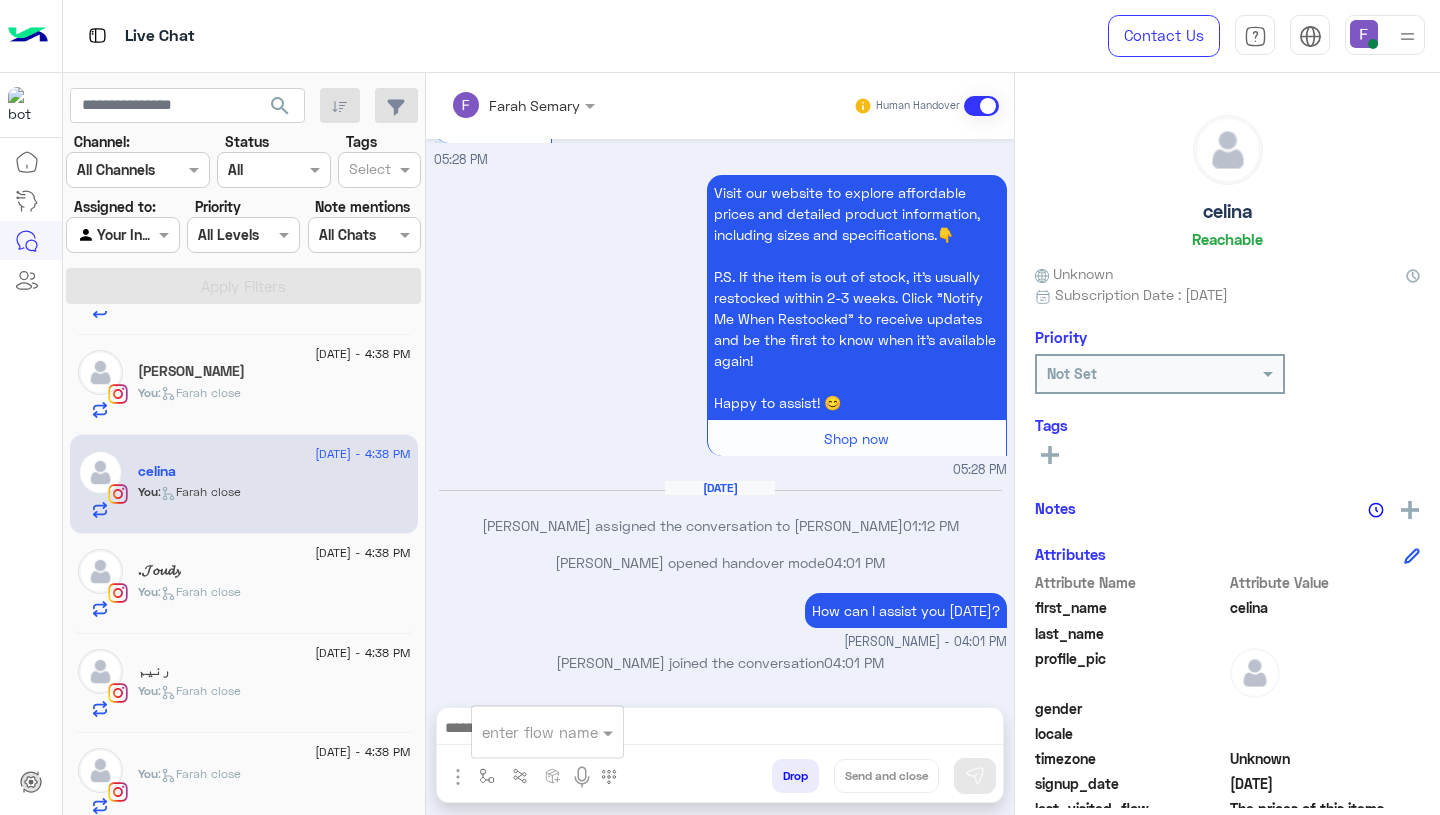 click at bounding box center [523, 732] 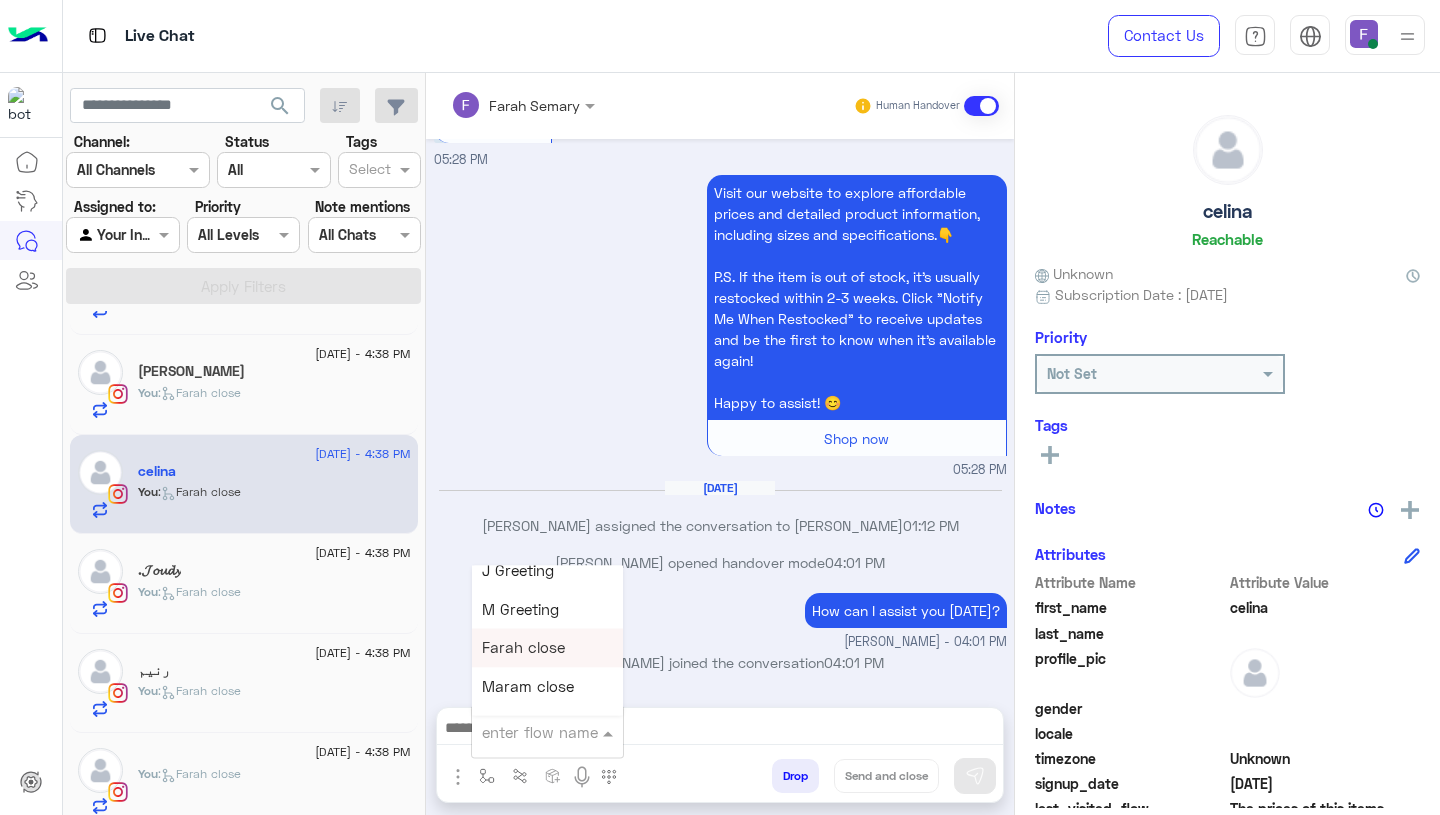 click on "Farah close" at bounding box center [523, 648] 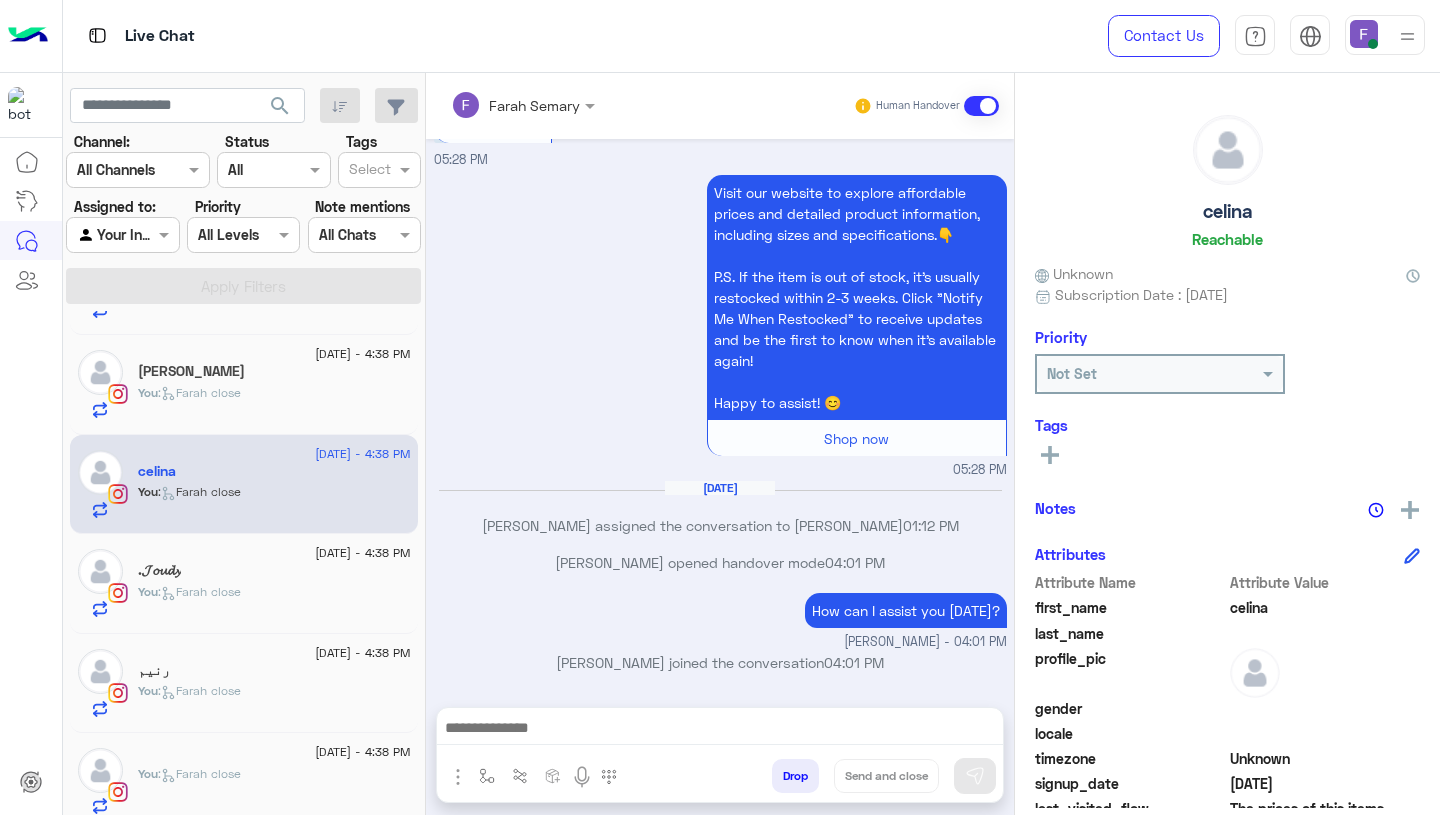 type on "**********" 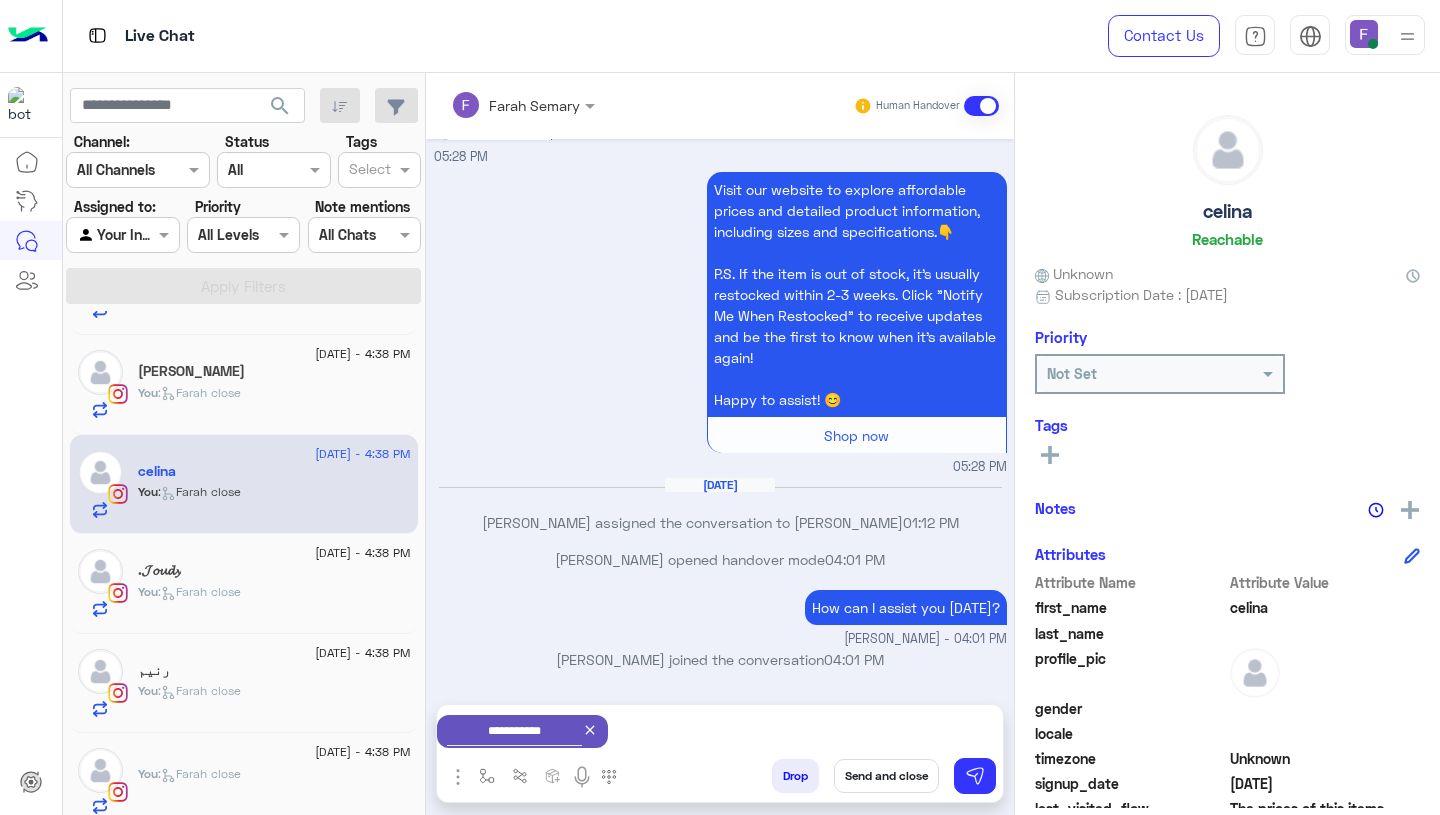 click on "Send and close" at bounding box center (886, 776) 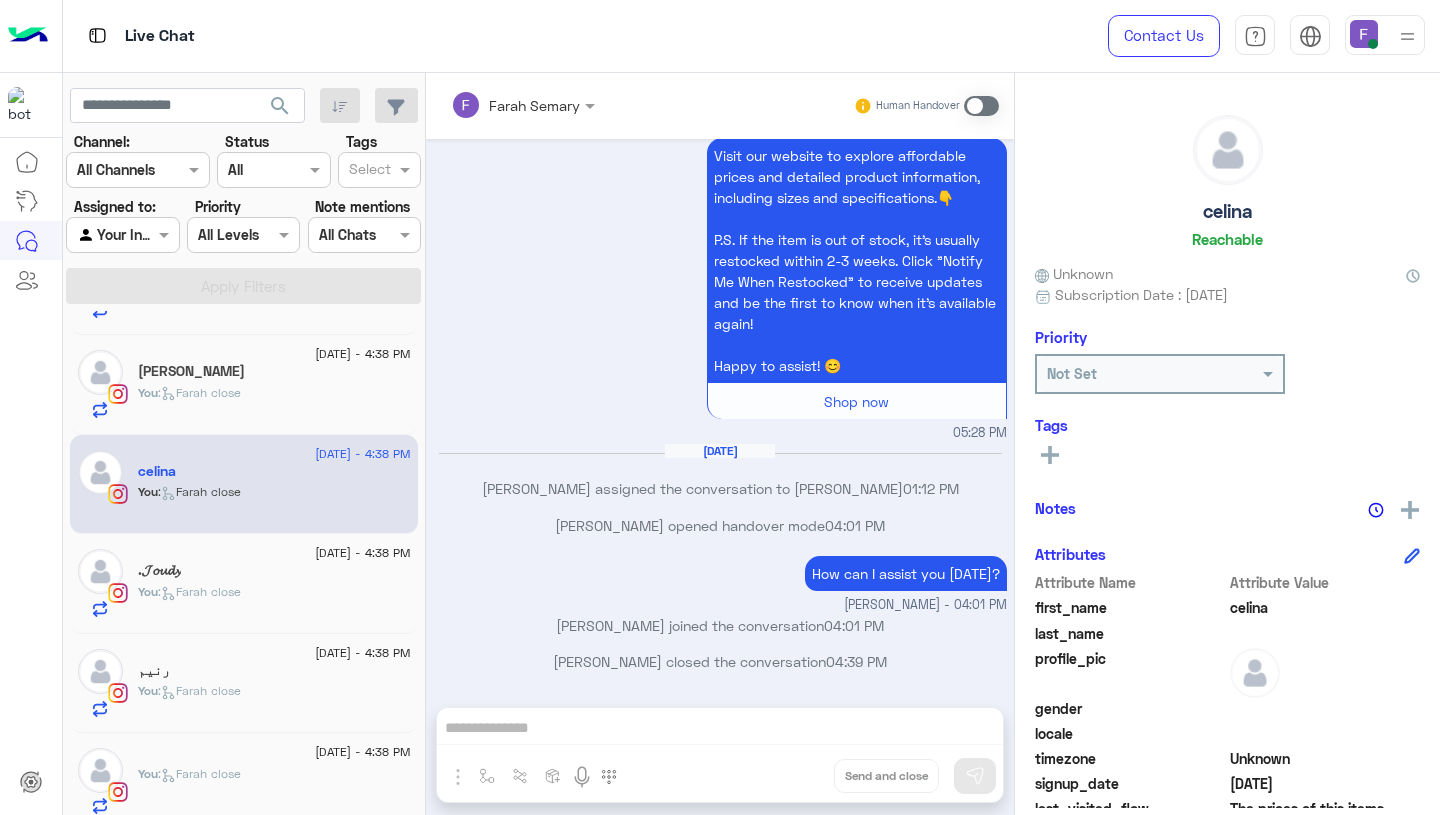 click on "[DATE] - 4:38 PM" 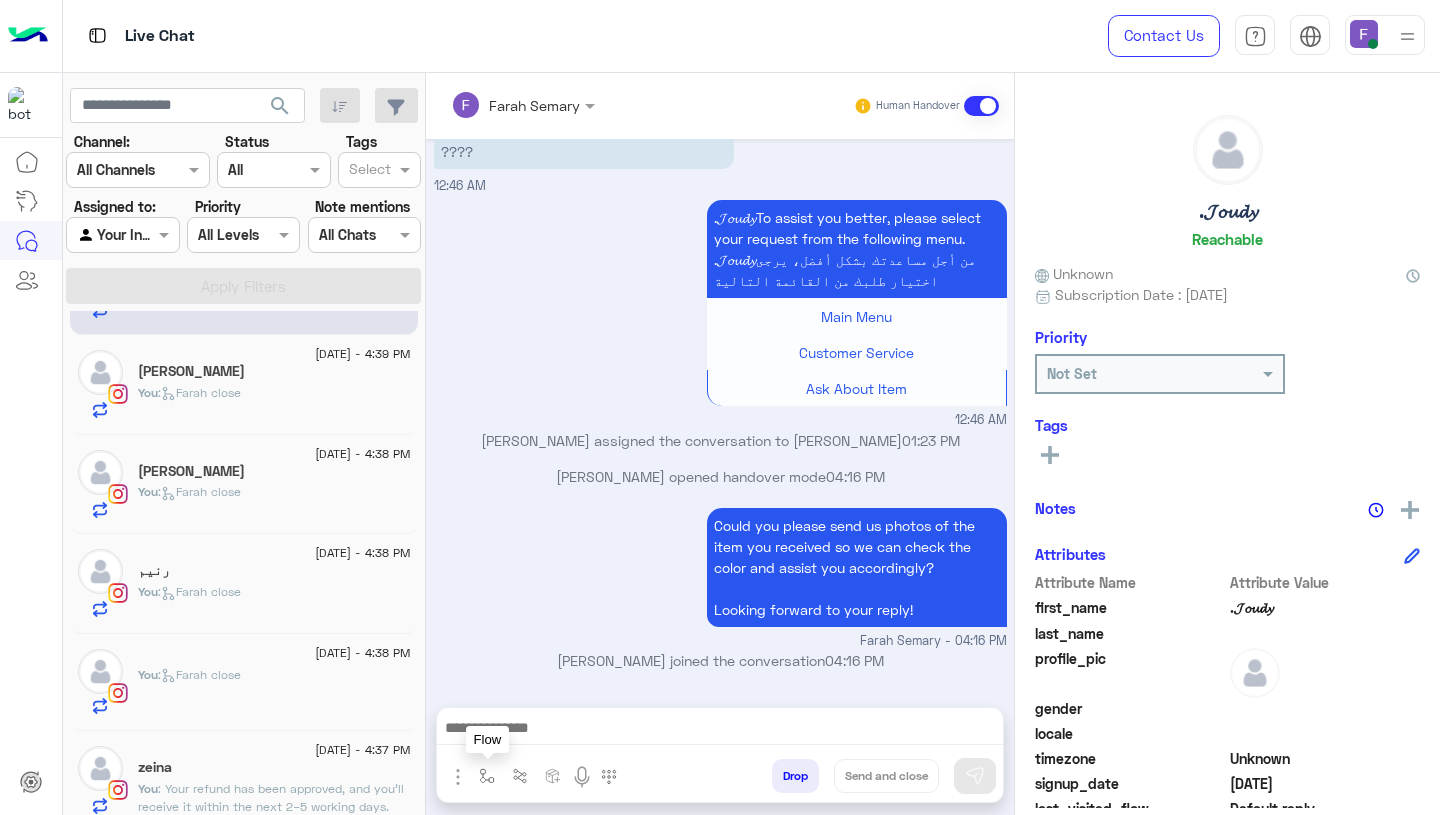 click at bounding box center (487, 776) 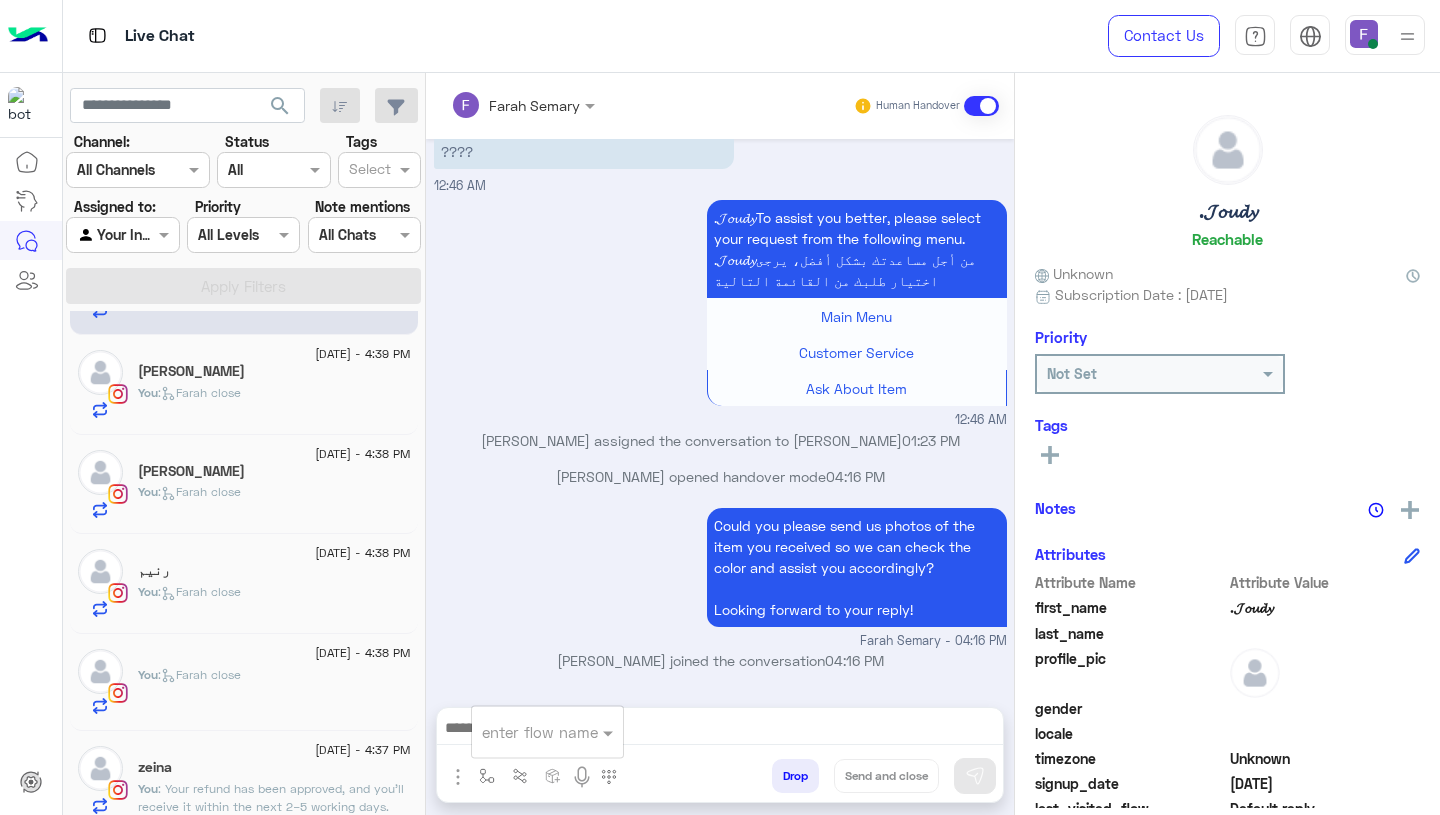 click at bounding box center (523, 732) 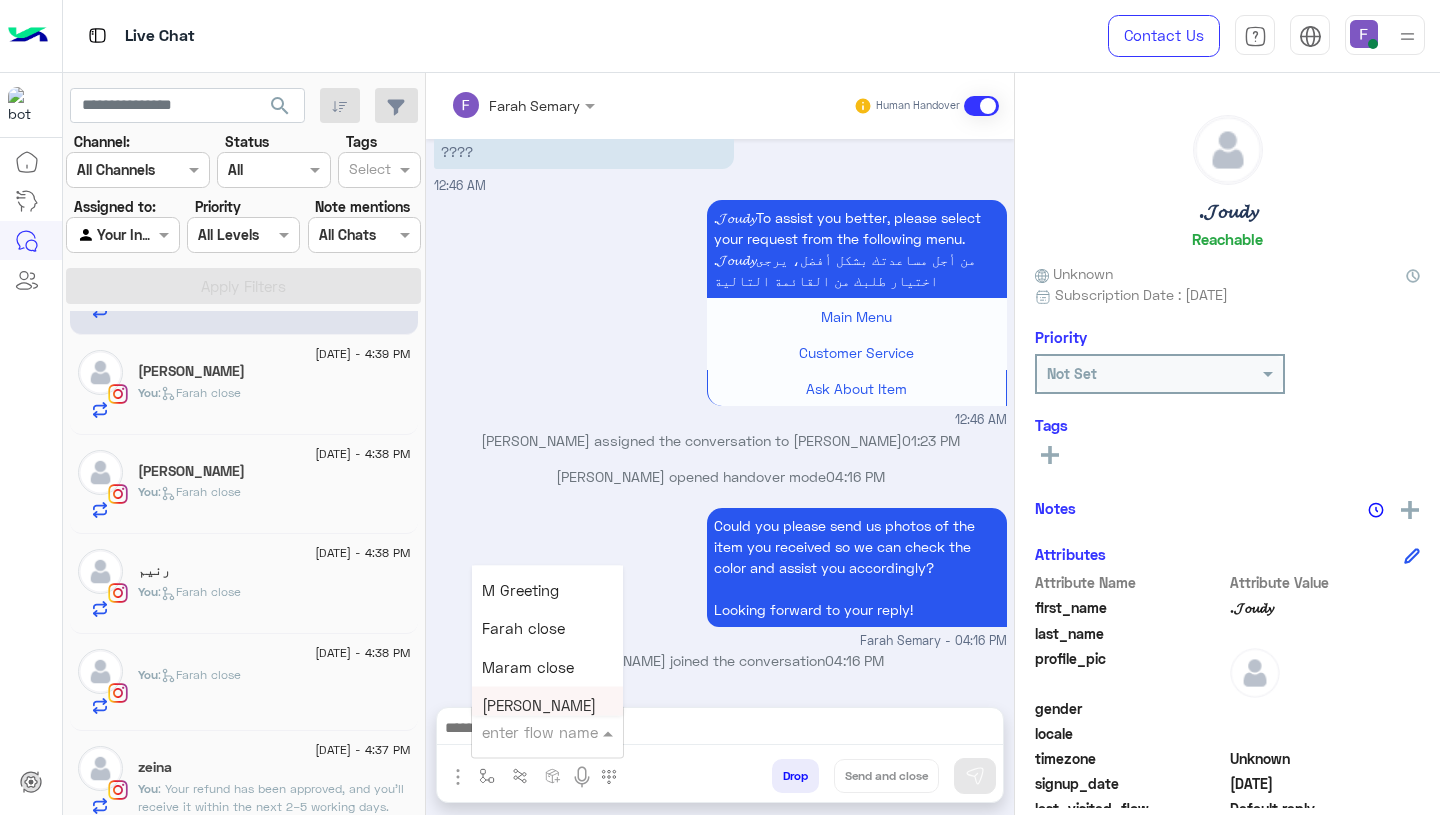 click on "Farah close" at bounding box center [523, 629] 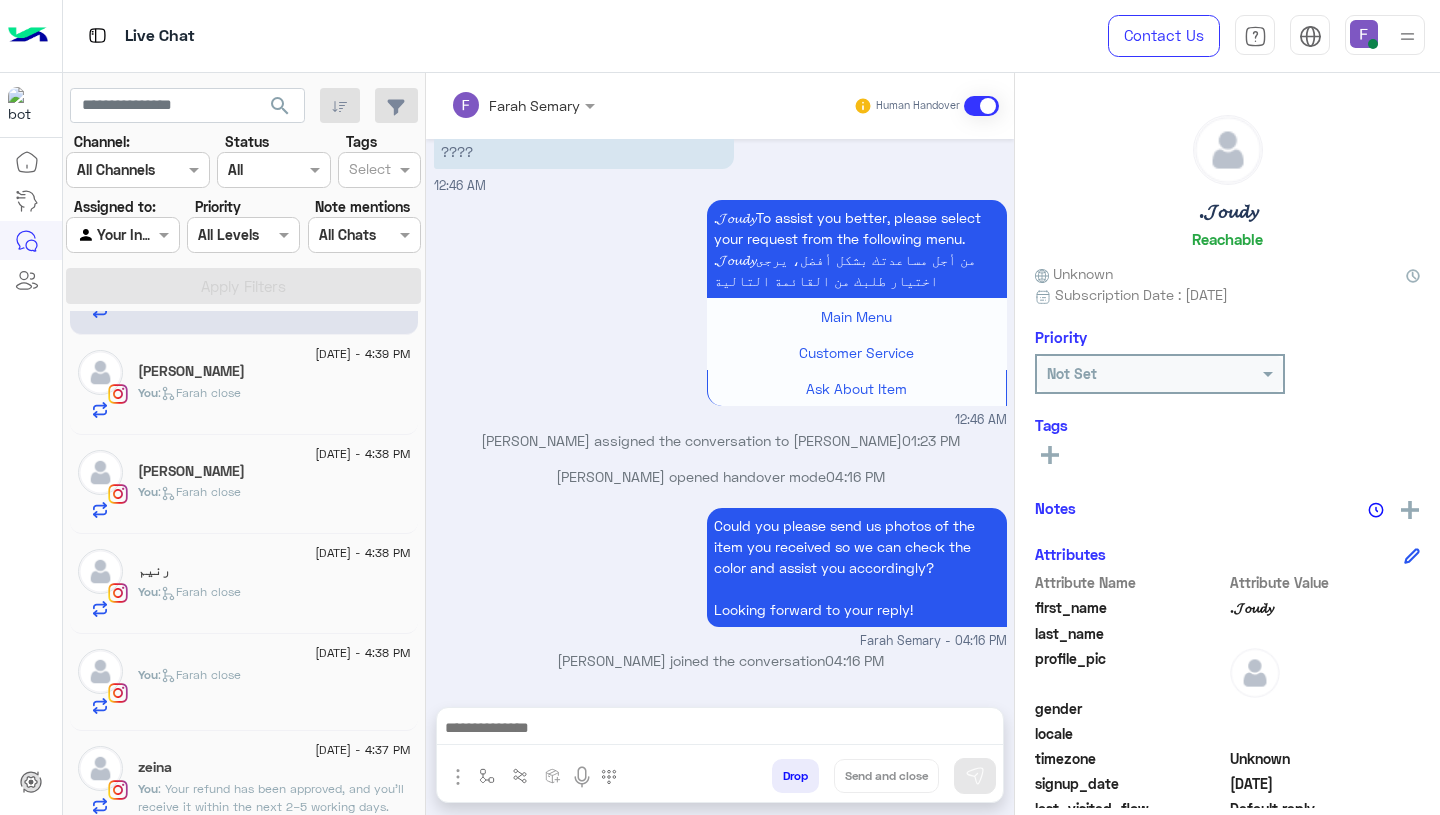 type on "**********" 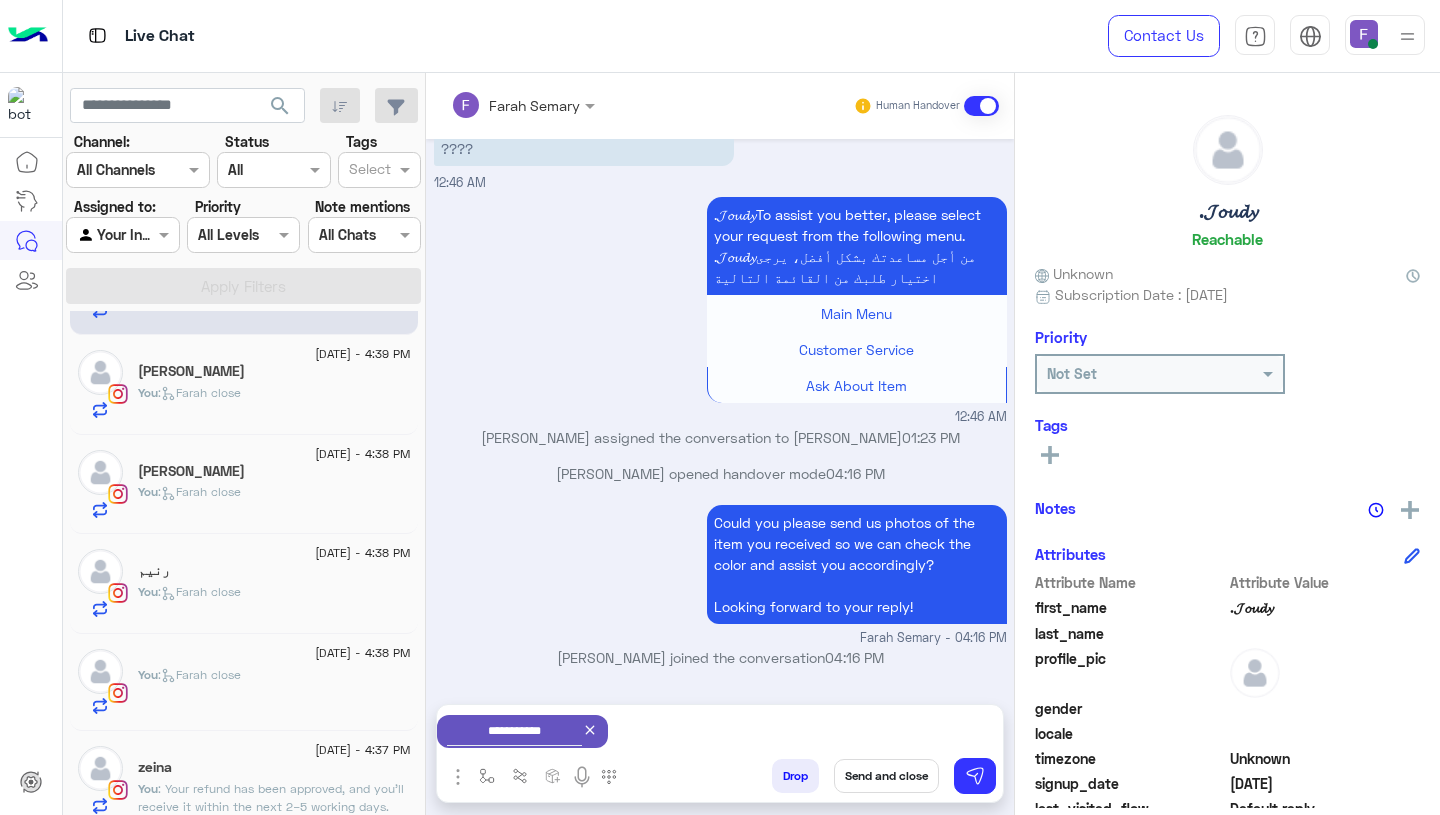 click on "Send and close" at bounding box center (886, 776) 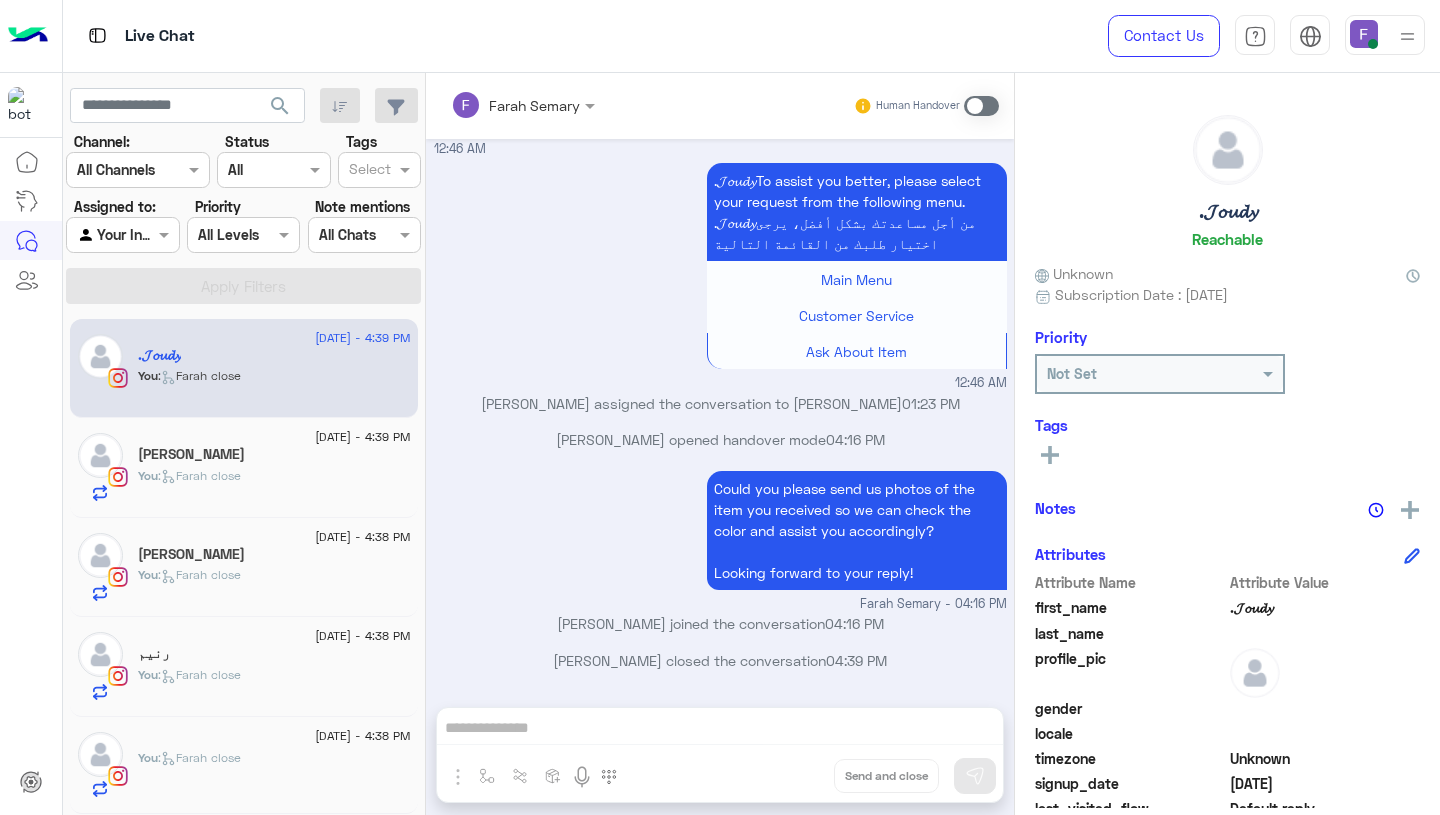 click on "[PERSON_NAME]" 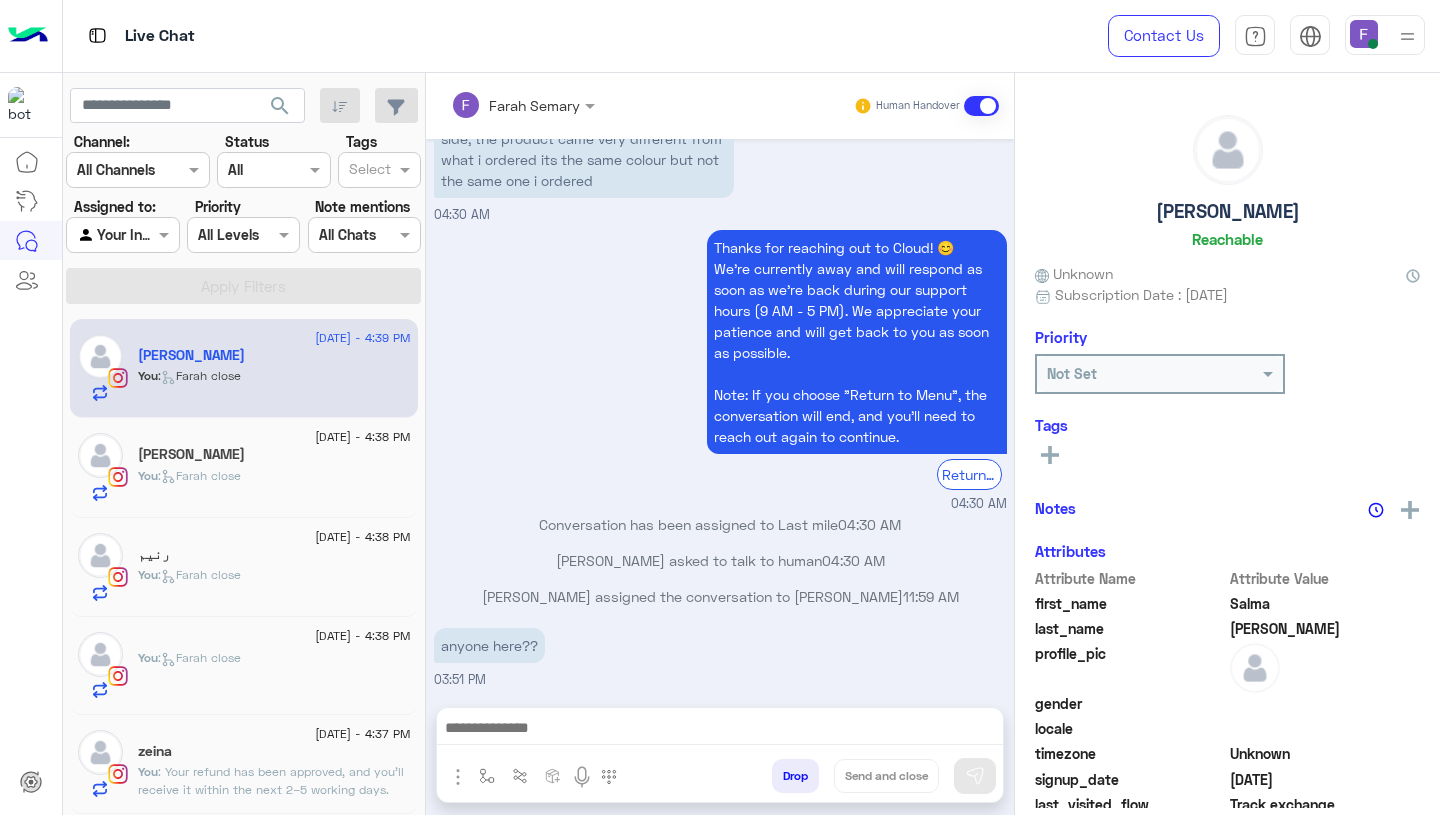 click on "You  :   Farah close" 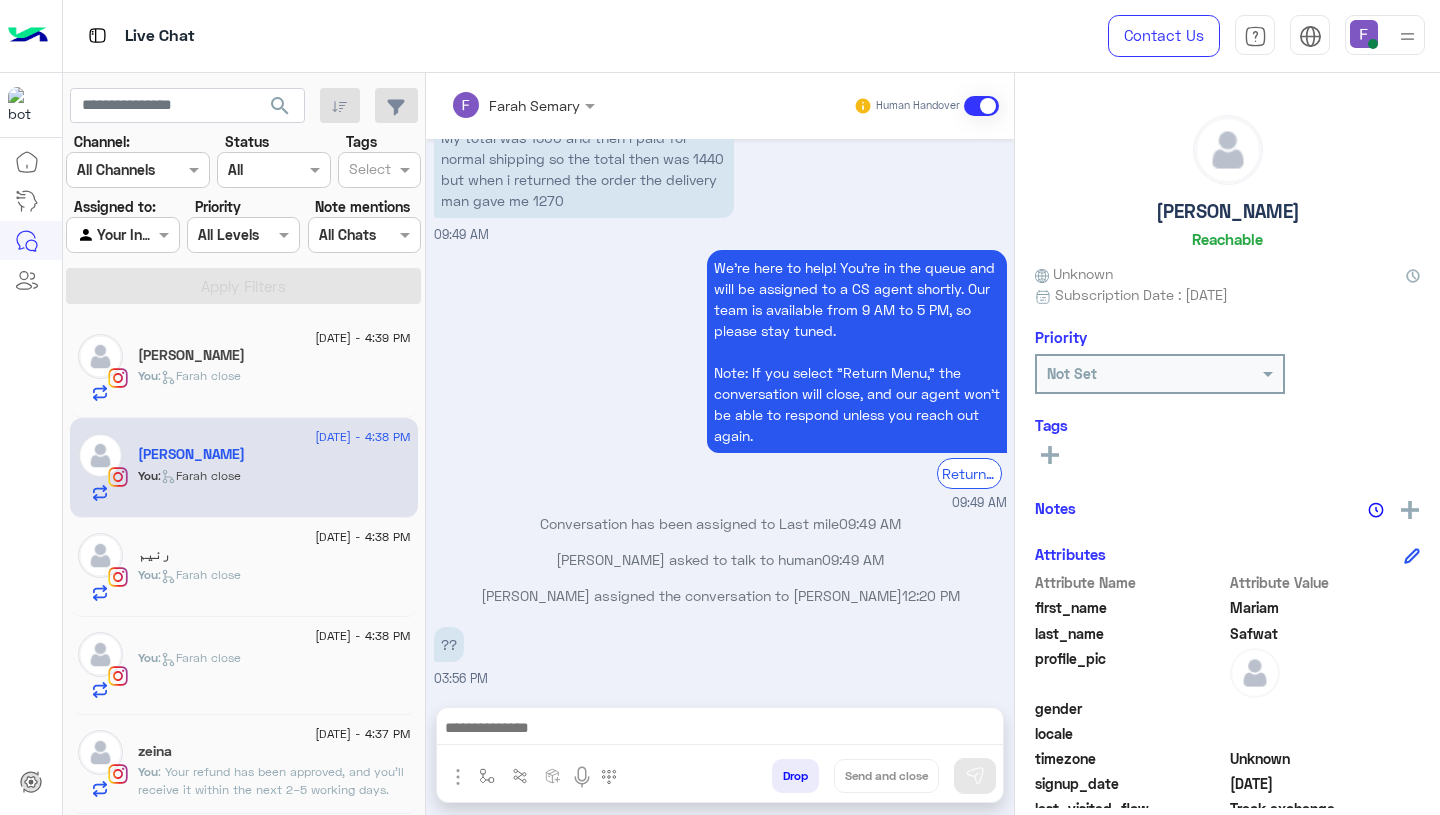 click on "رنيم" 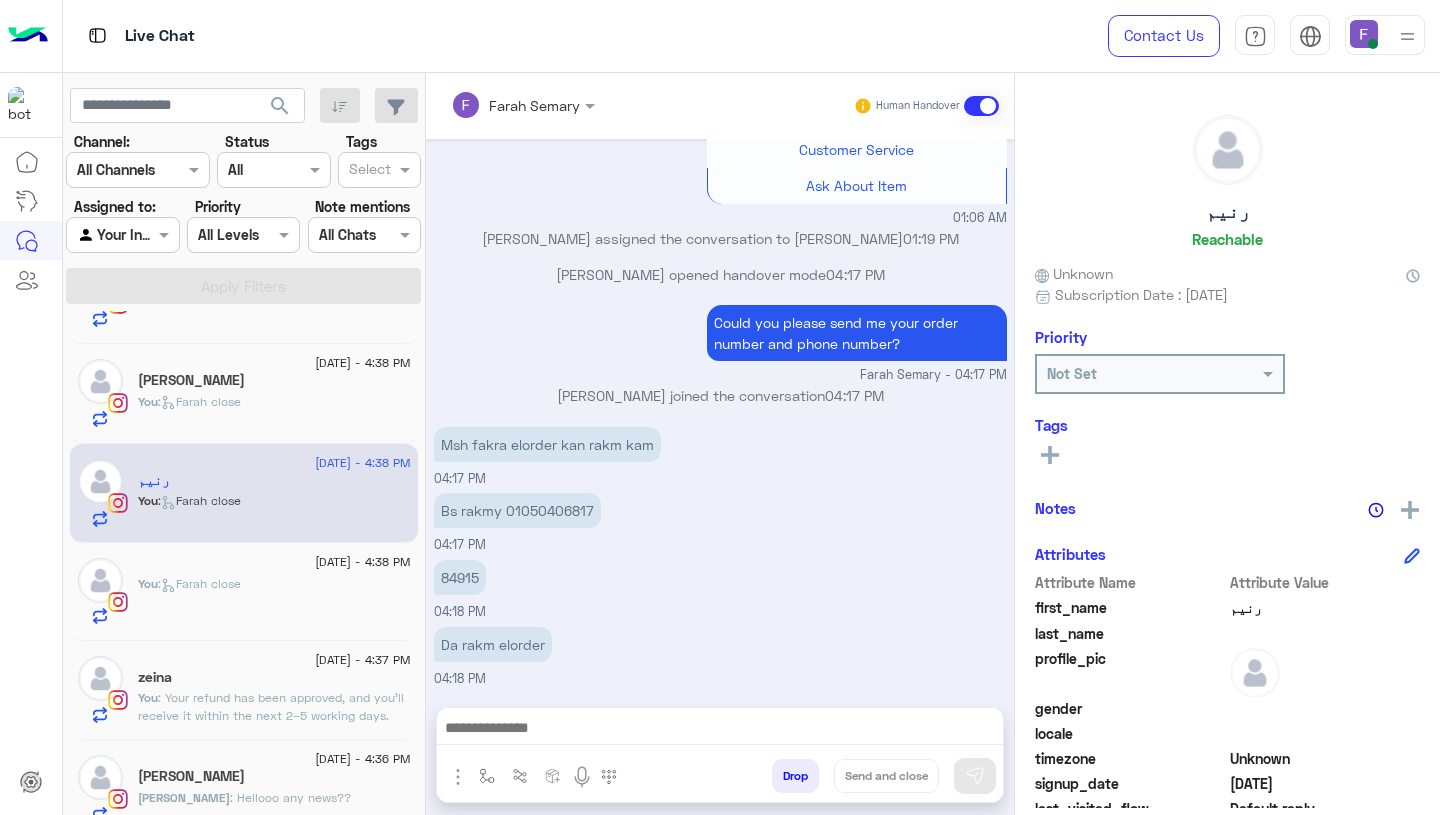 click on "You  :   Farah close" 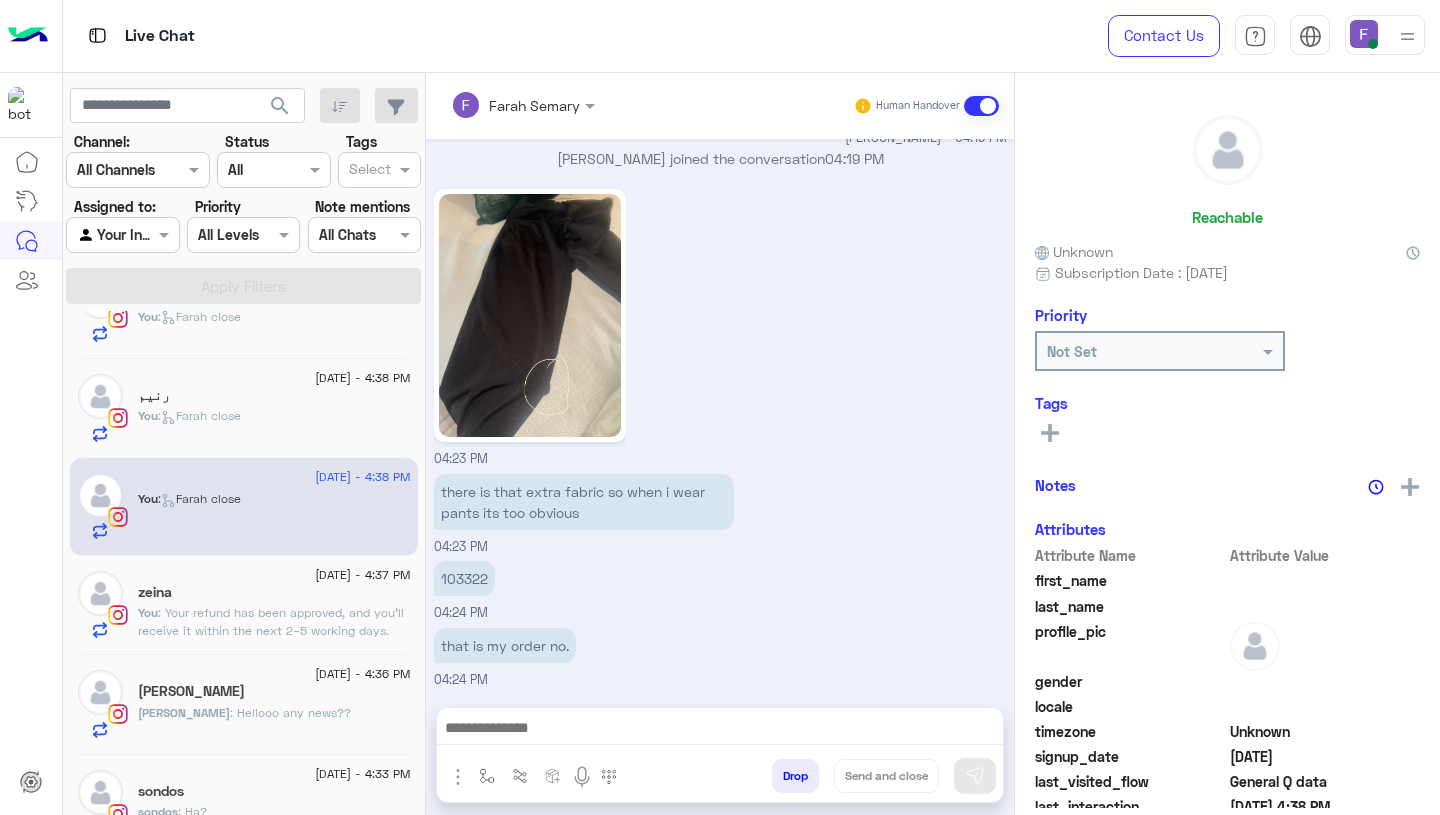 click on "zeina" 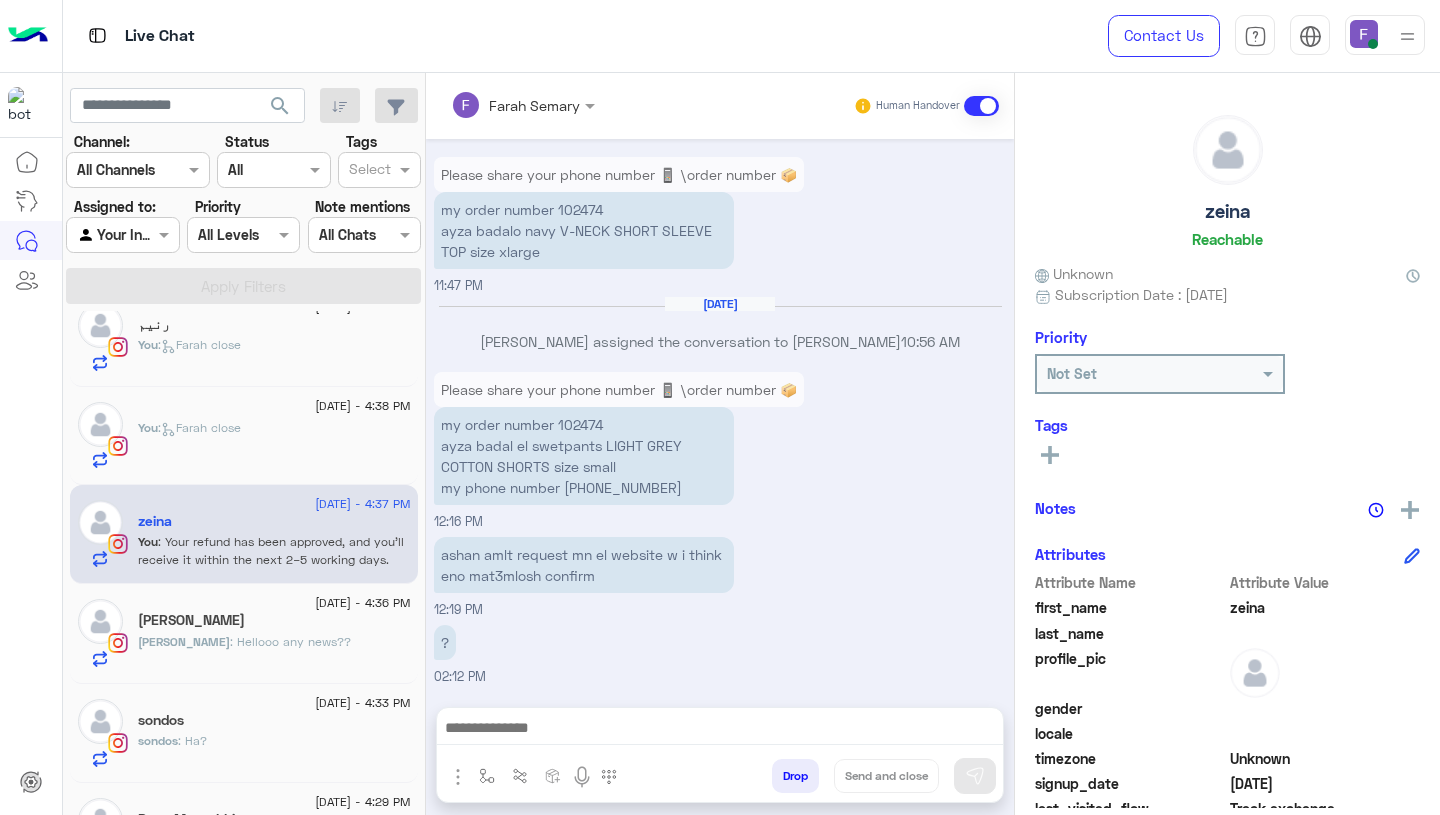 click on "[PERSON_NAME] : Hellooo any news??" 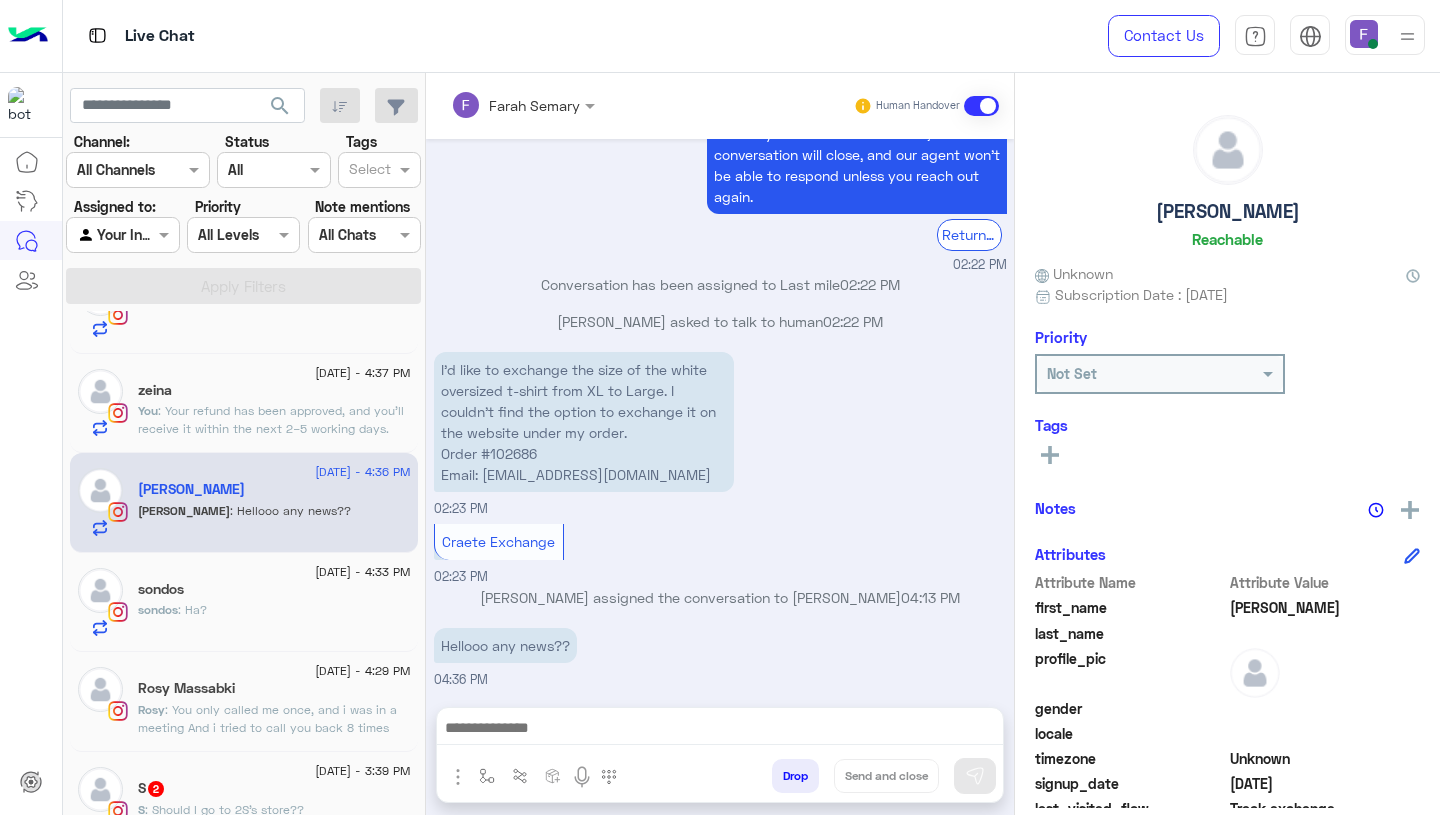 click on "[DATE] - 4:29 PM  [PERSON_NAME]  Rosy : You only called me once, and i was in a meeting
And i tried to call you back 8 times [DATE] with no answer.
In any case, yes this was intentional.
When will the exchange take place?" 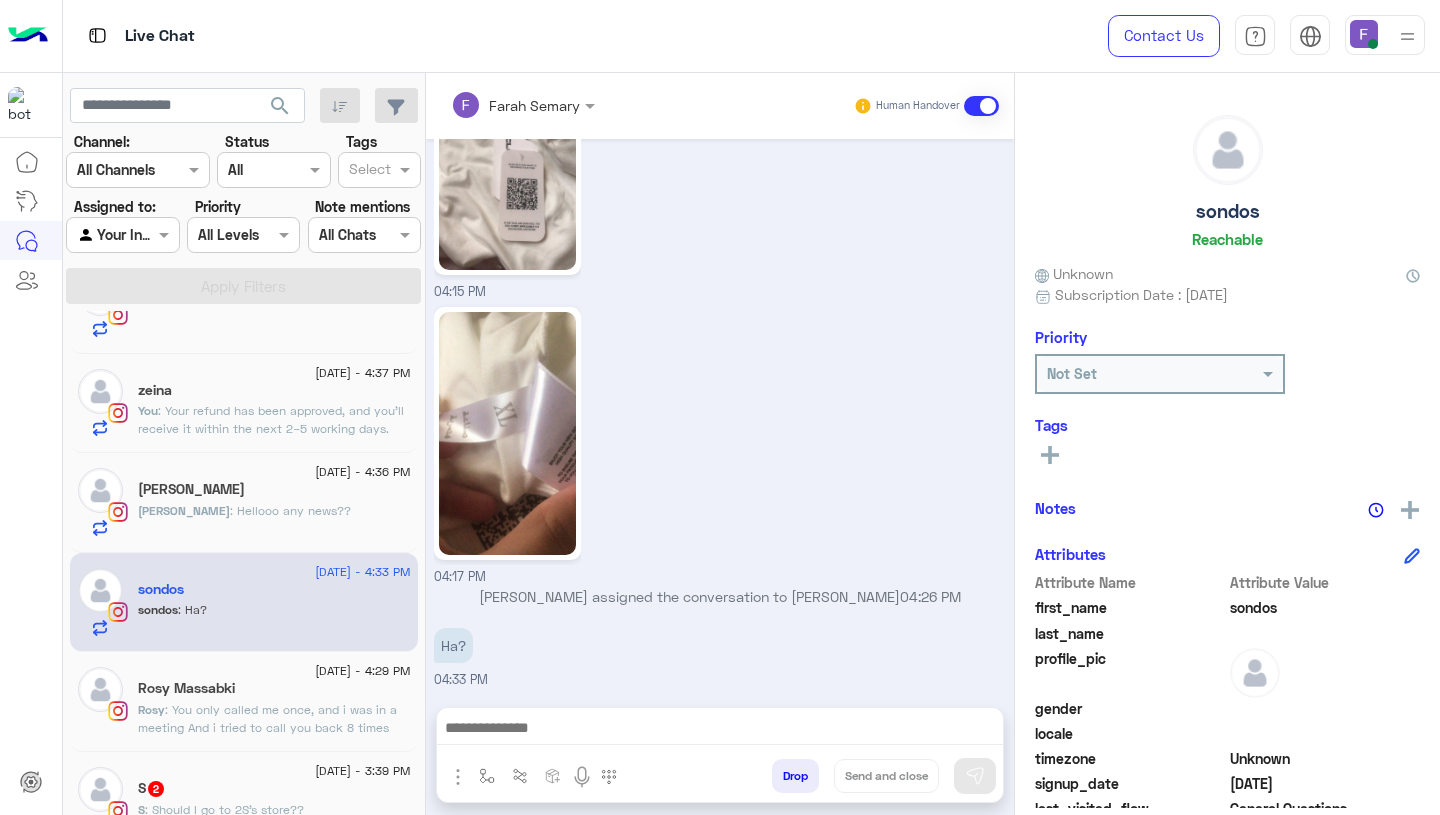 click on "Rosy Massabki" 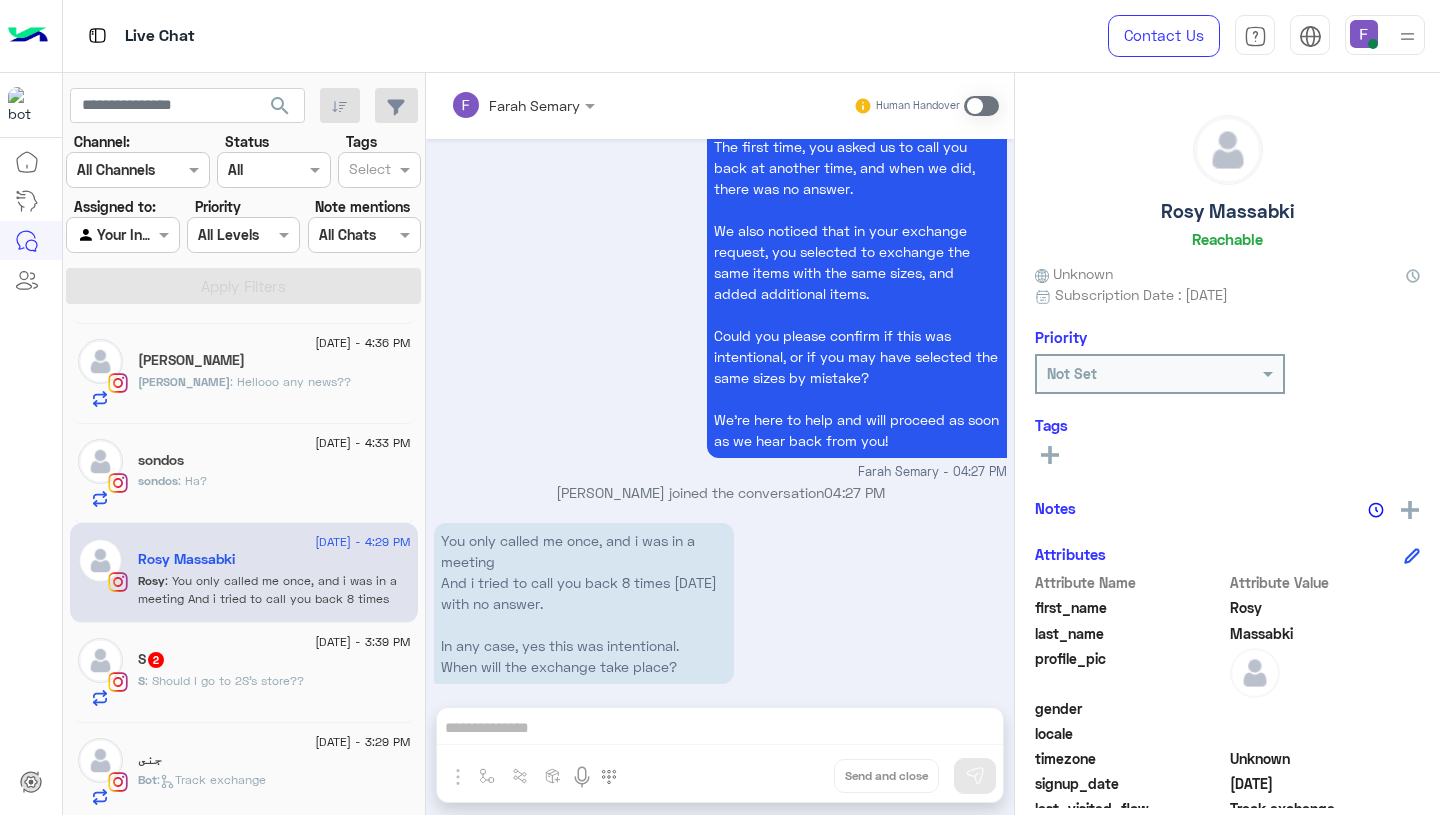 click on "S : Should I go to 2S’s store??" 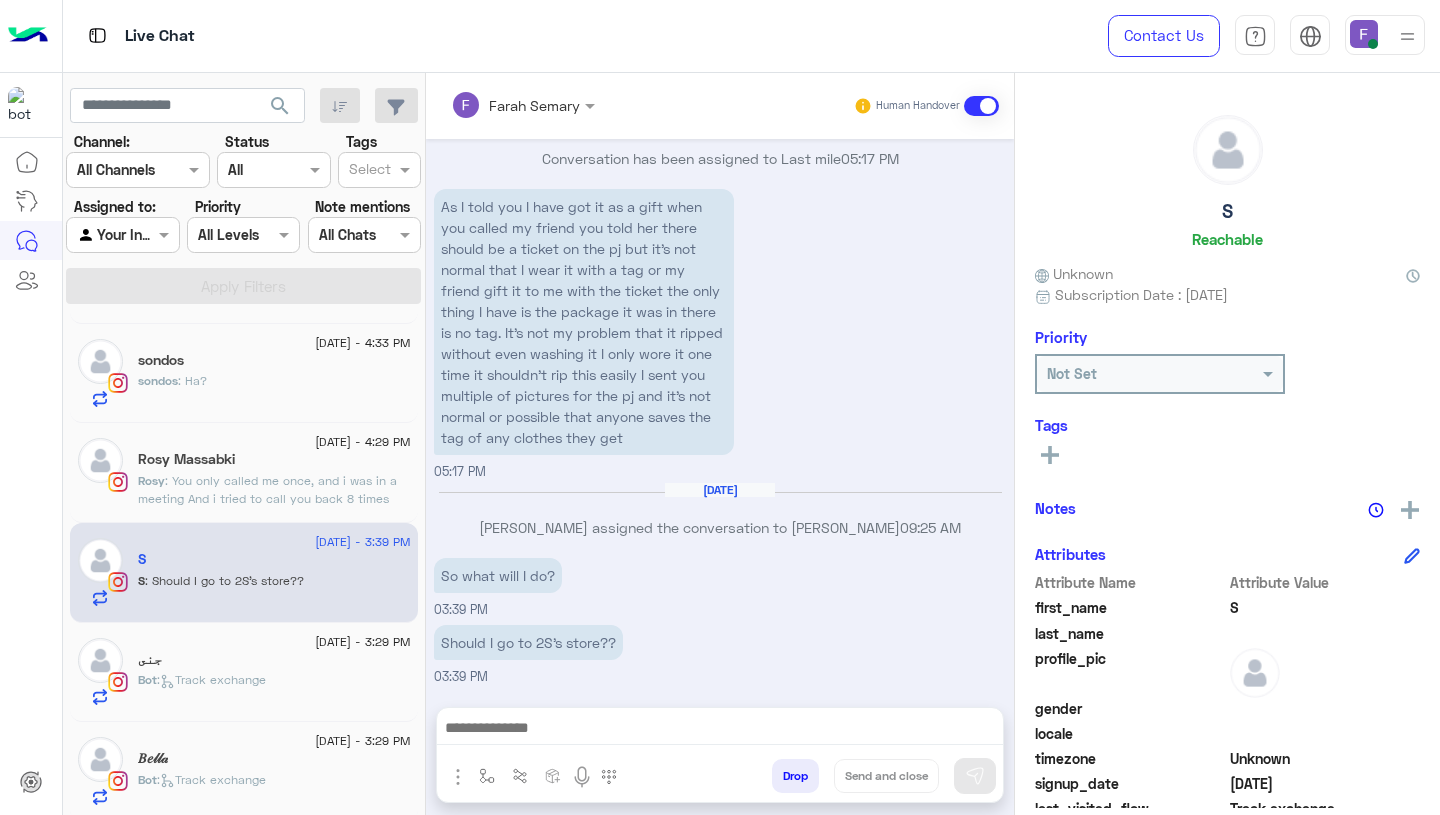 click on "Bot :   Track exchange" 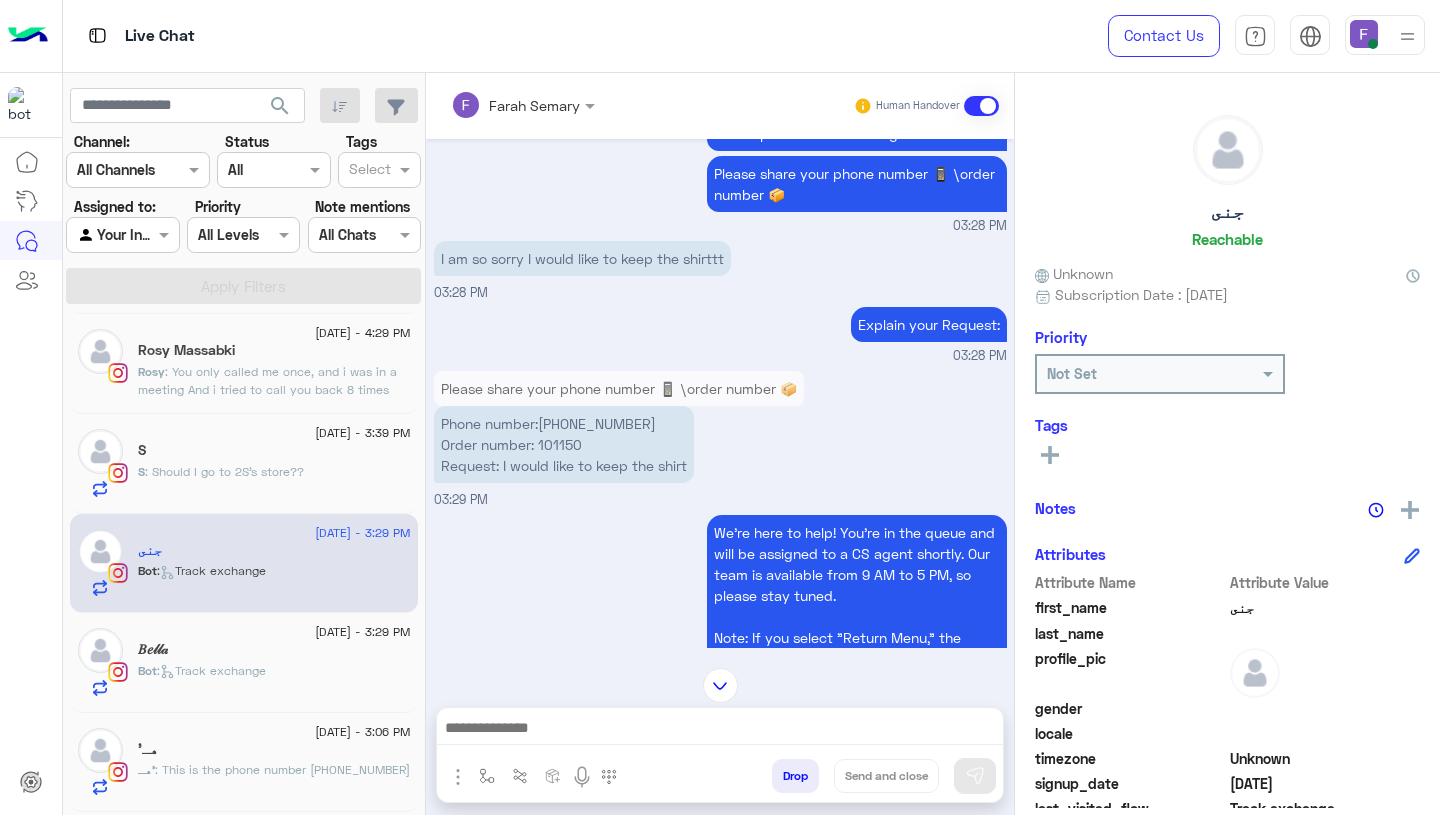 click on "Phone number:01014027427  Order number: 101150 Request: I would like to keep the shirt" at bounding box center [564, 444] 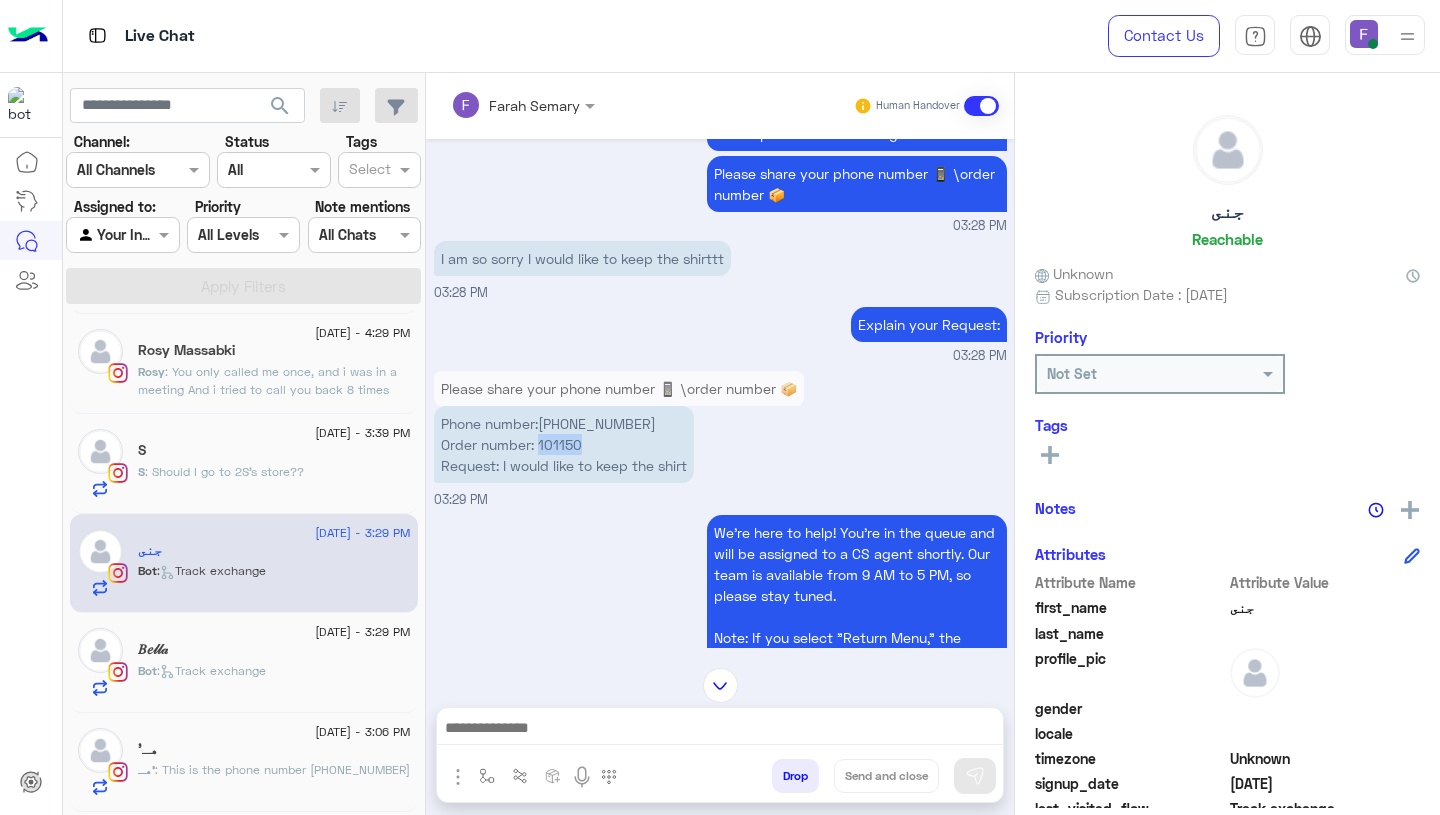 click on "Phone number:01014027427  Order number: 101150 Request: I would like to keep the shirt" at bounding box center (564, 444) 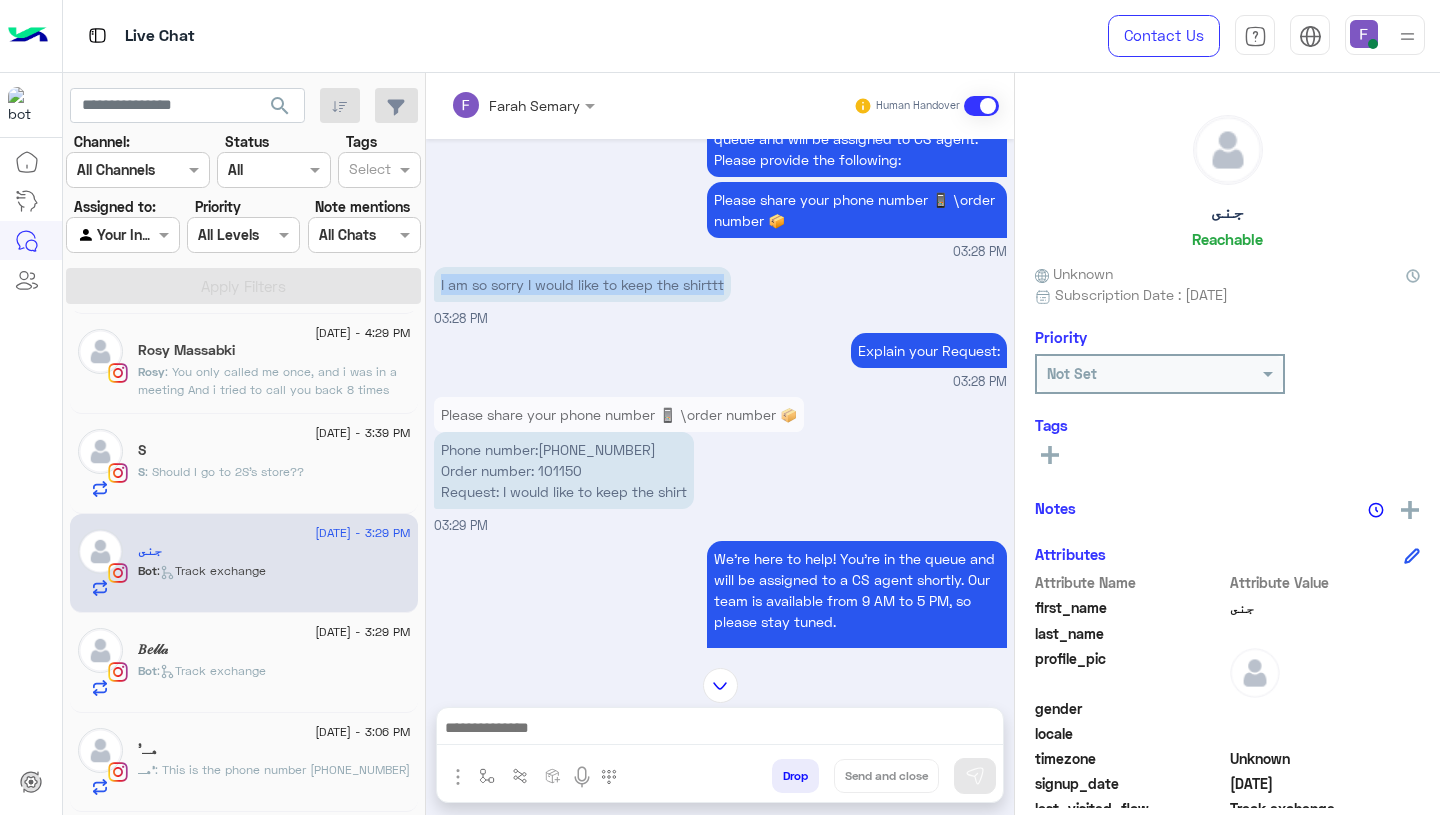 drag, startPoint x: 440, startPoint y: 282, endPoint x: 550, endPoint y: 312, distance: 114.01754 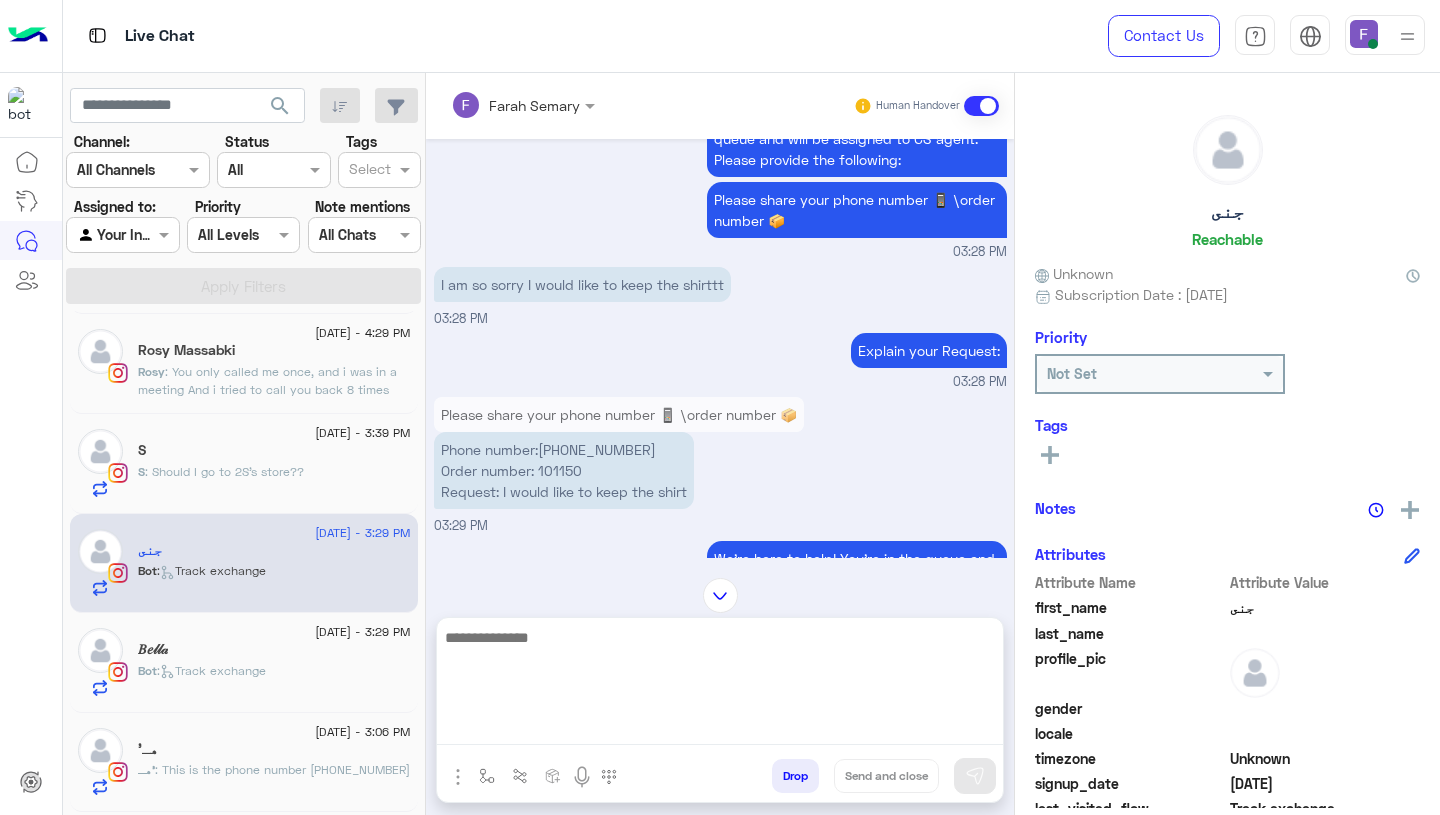 click at bounding box center (720, 685) 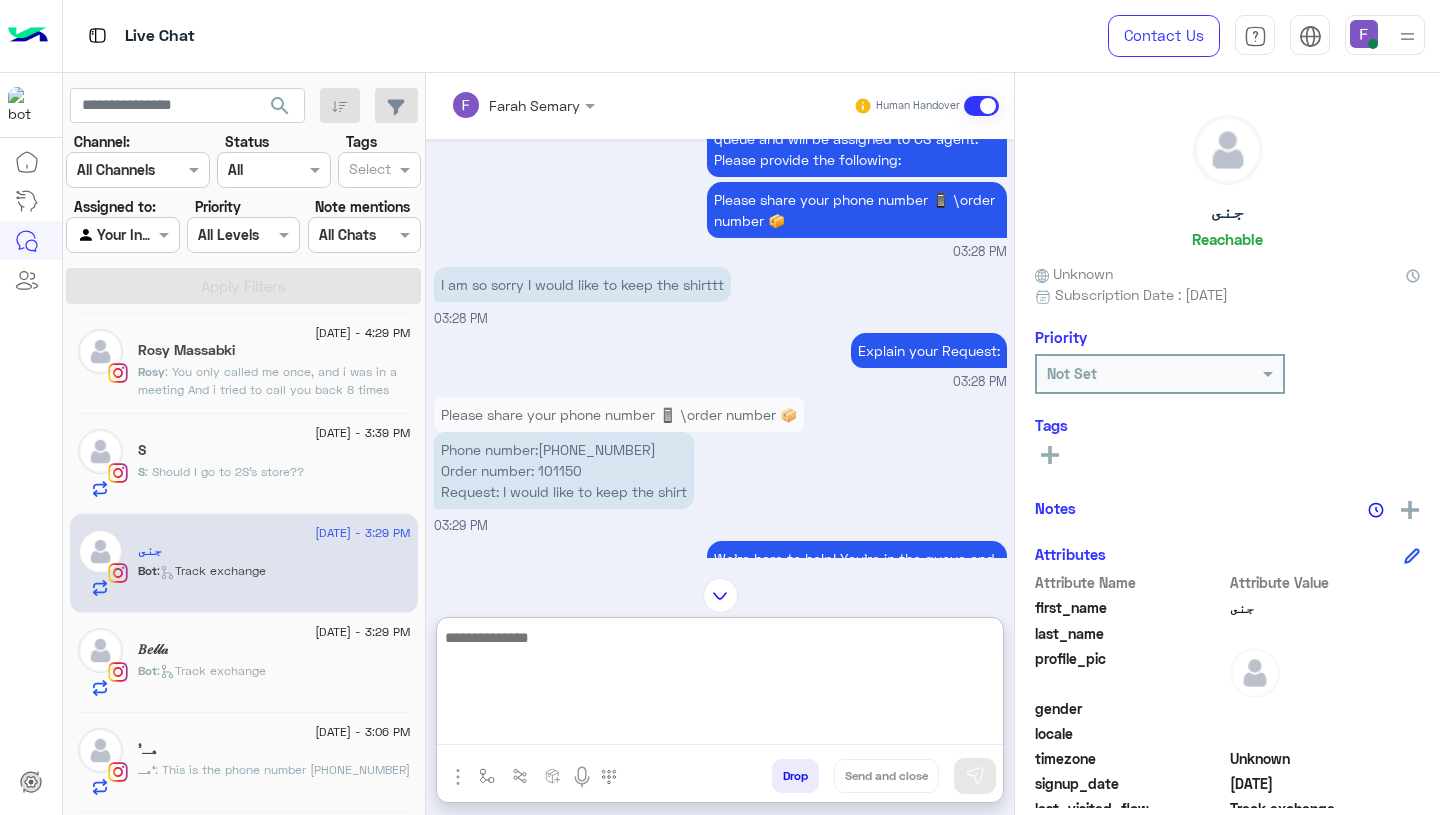 paste on "**********" 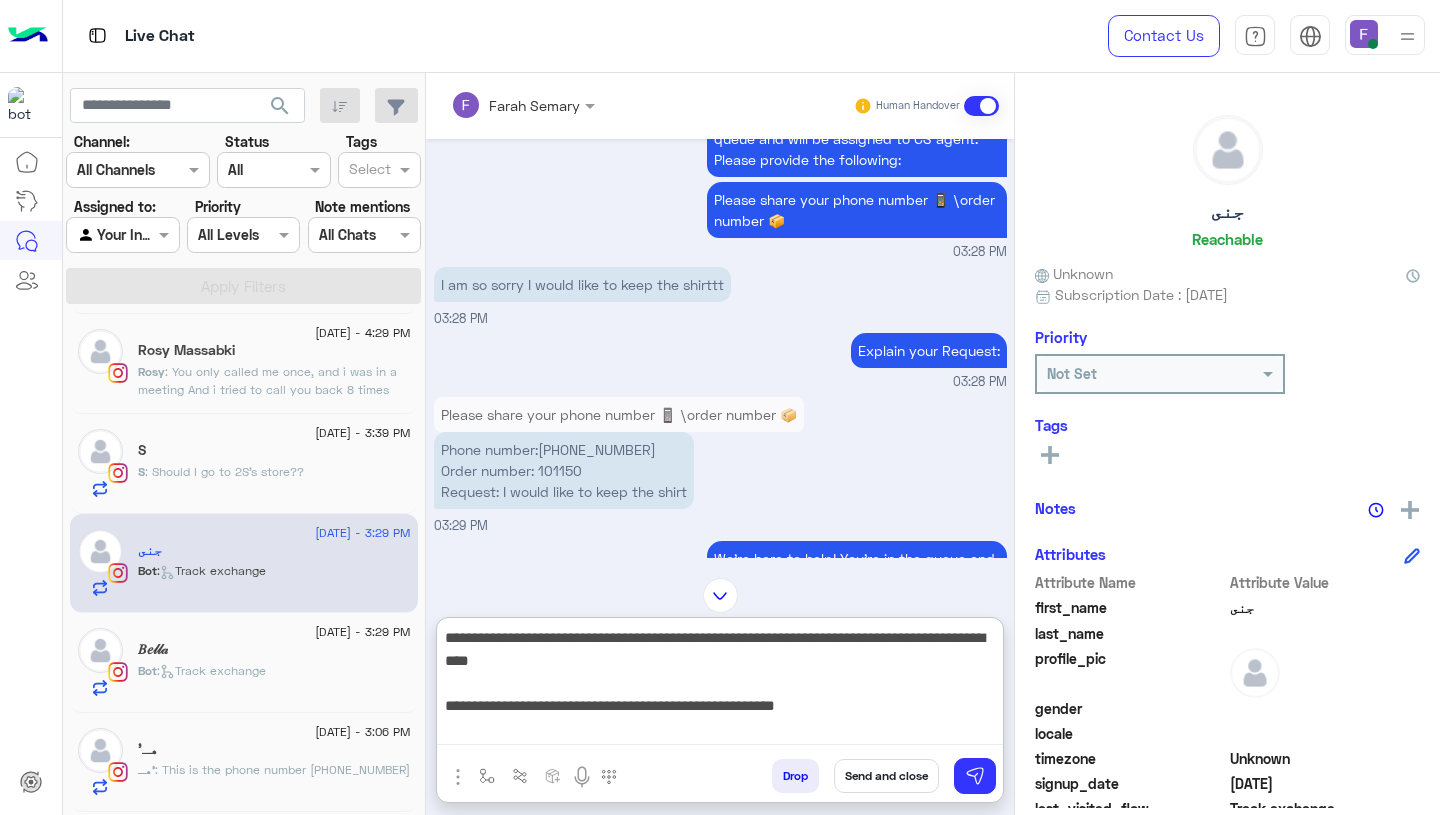 scroll, scrollTop: 0, scrollLeft: 0, axis: both 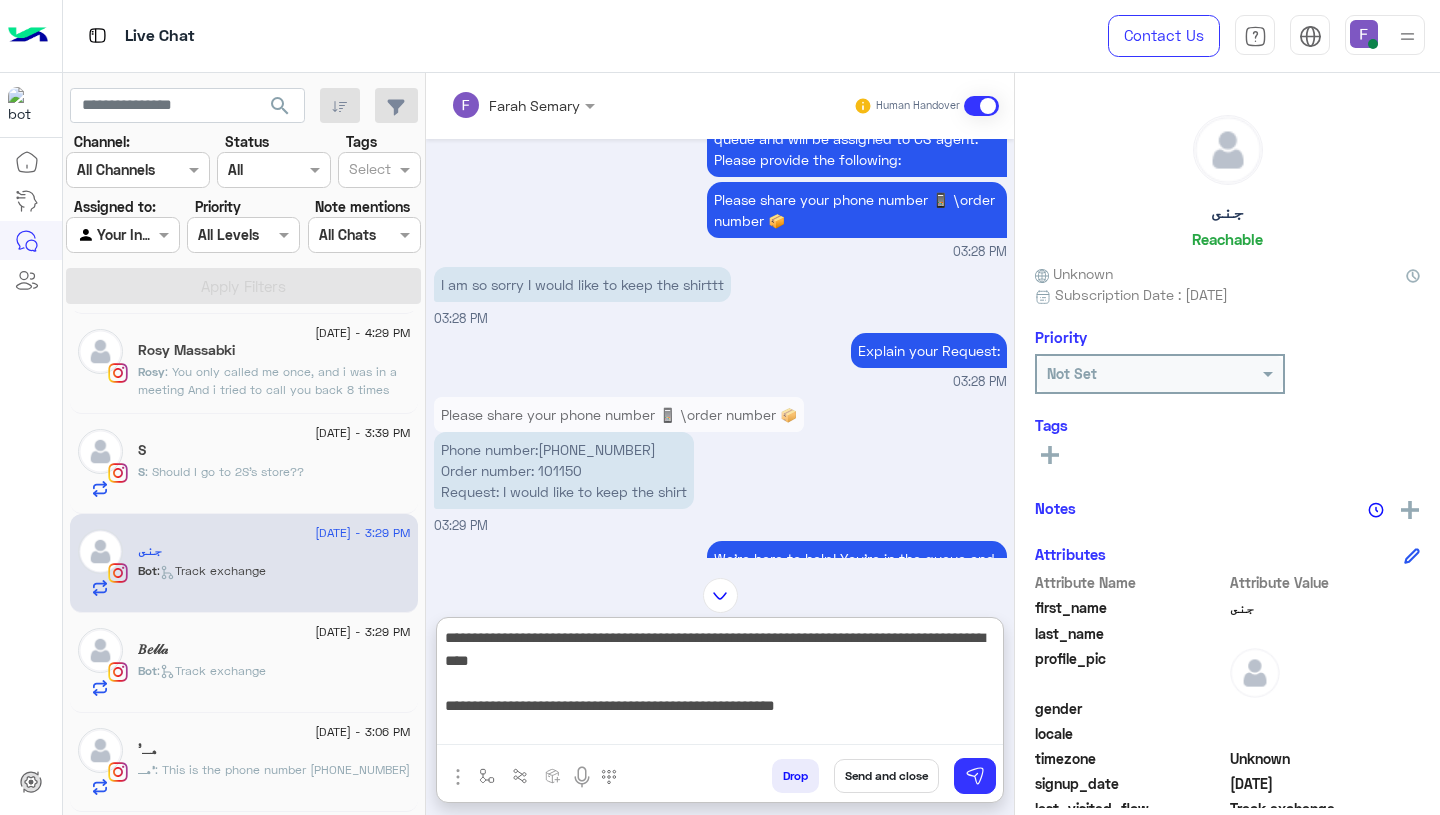 click on "**********" at bounding box center [720, 685] 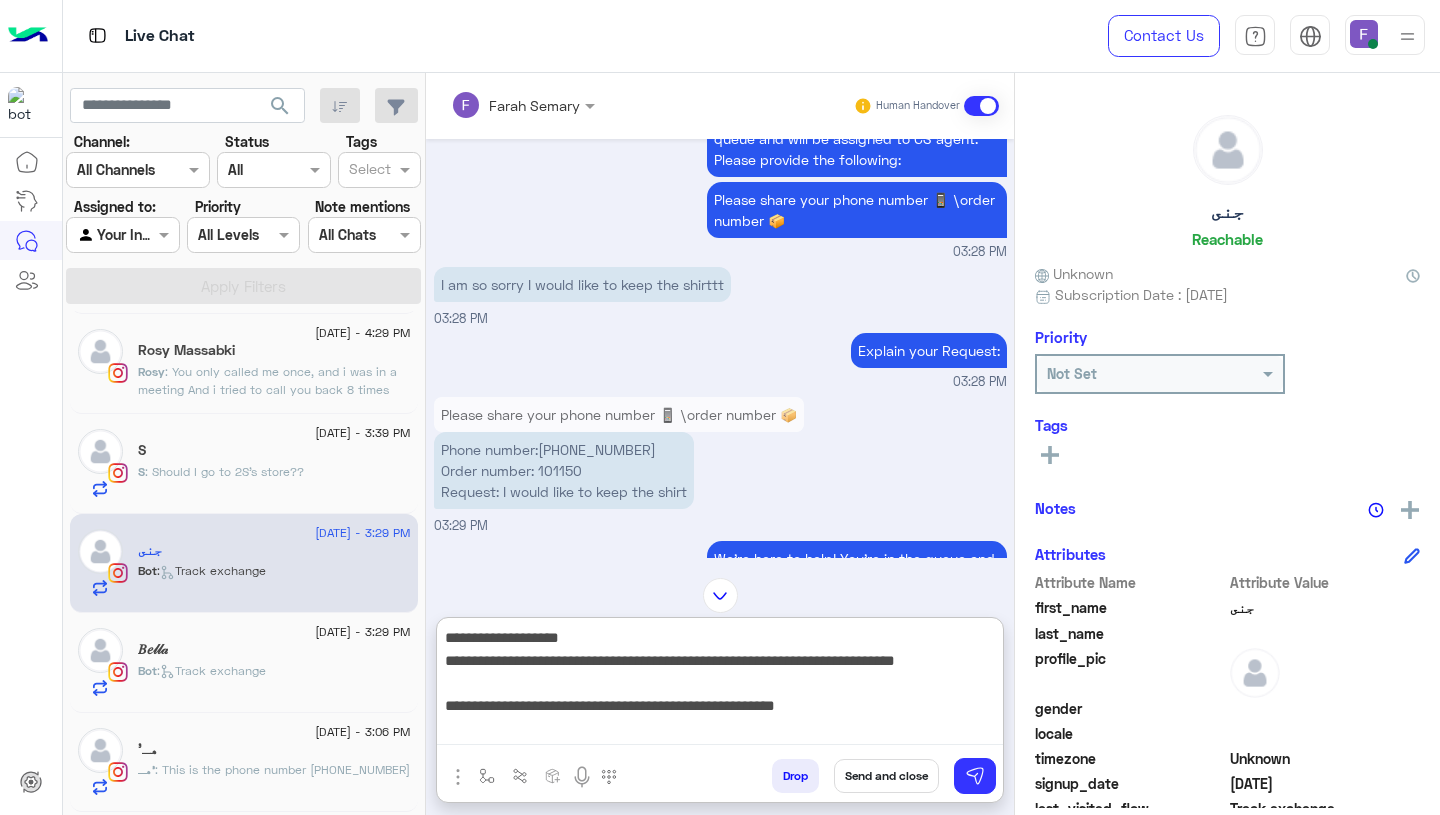type on "**********" 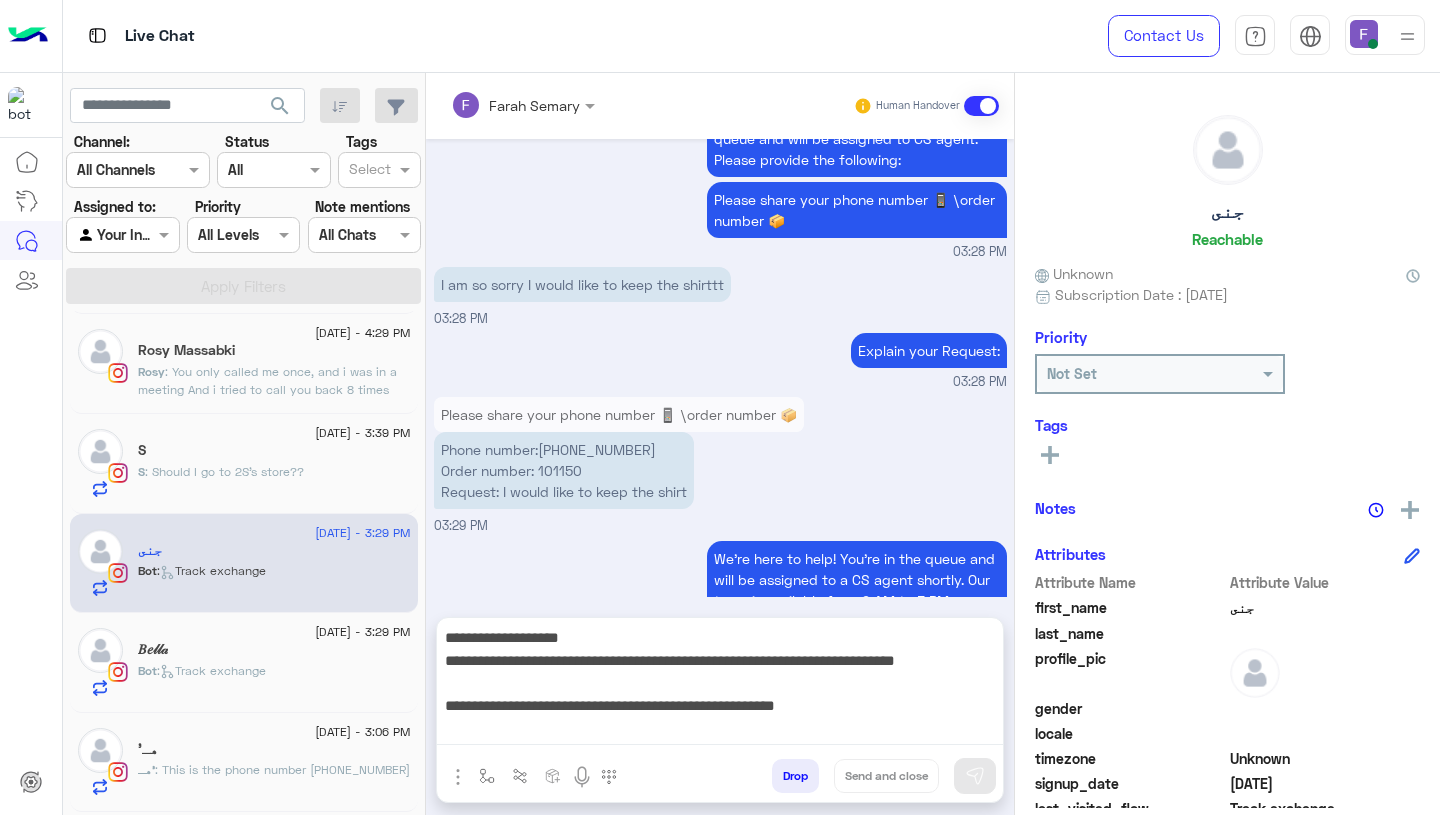 type 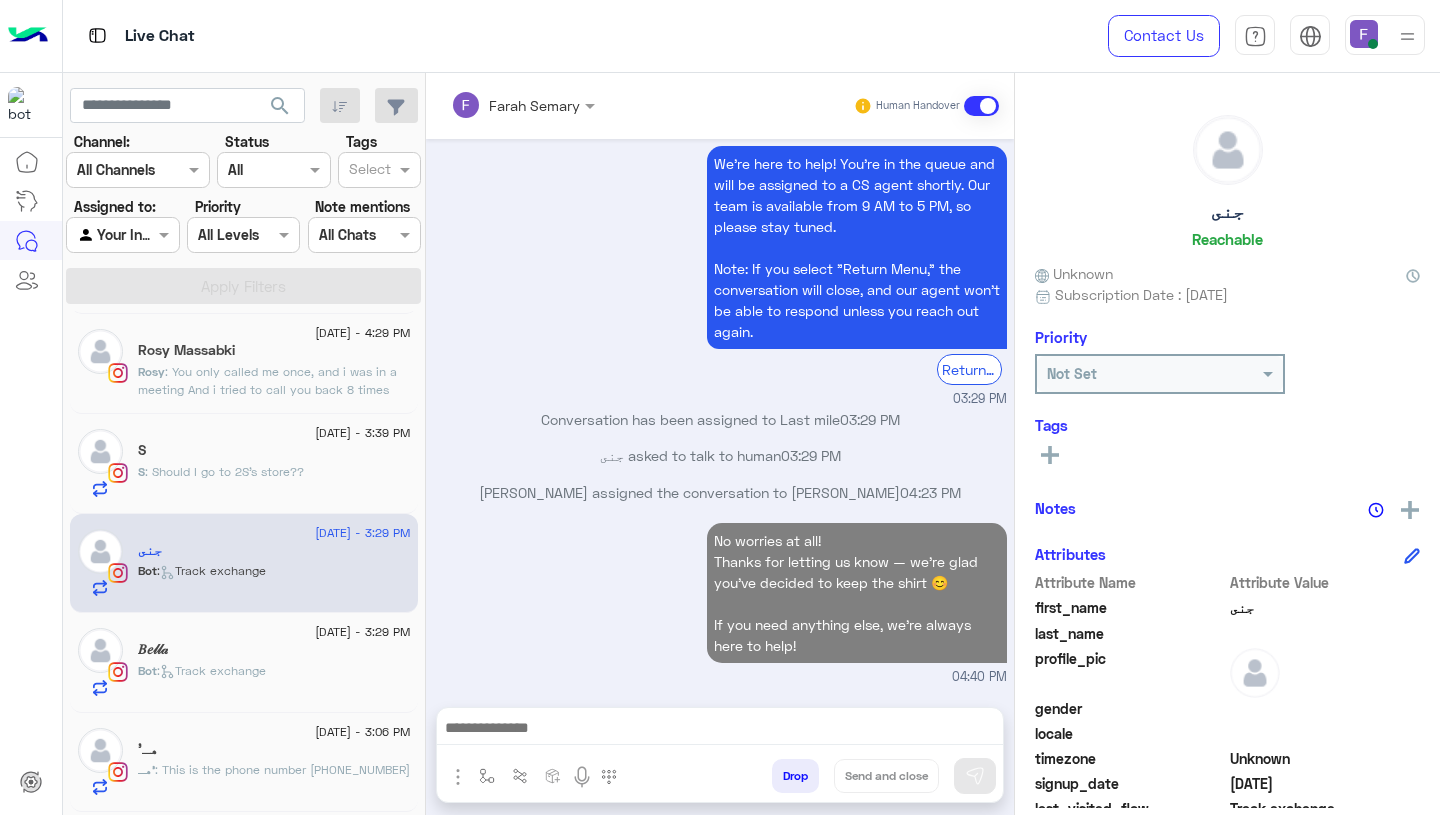 scroll, scrollTop: 1794, scrollLeft: 0, axis: vertical 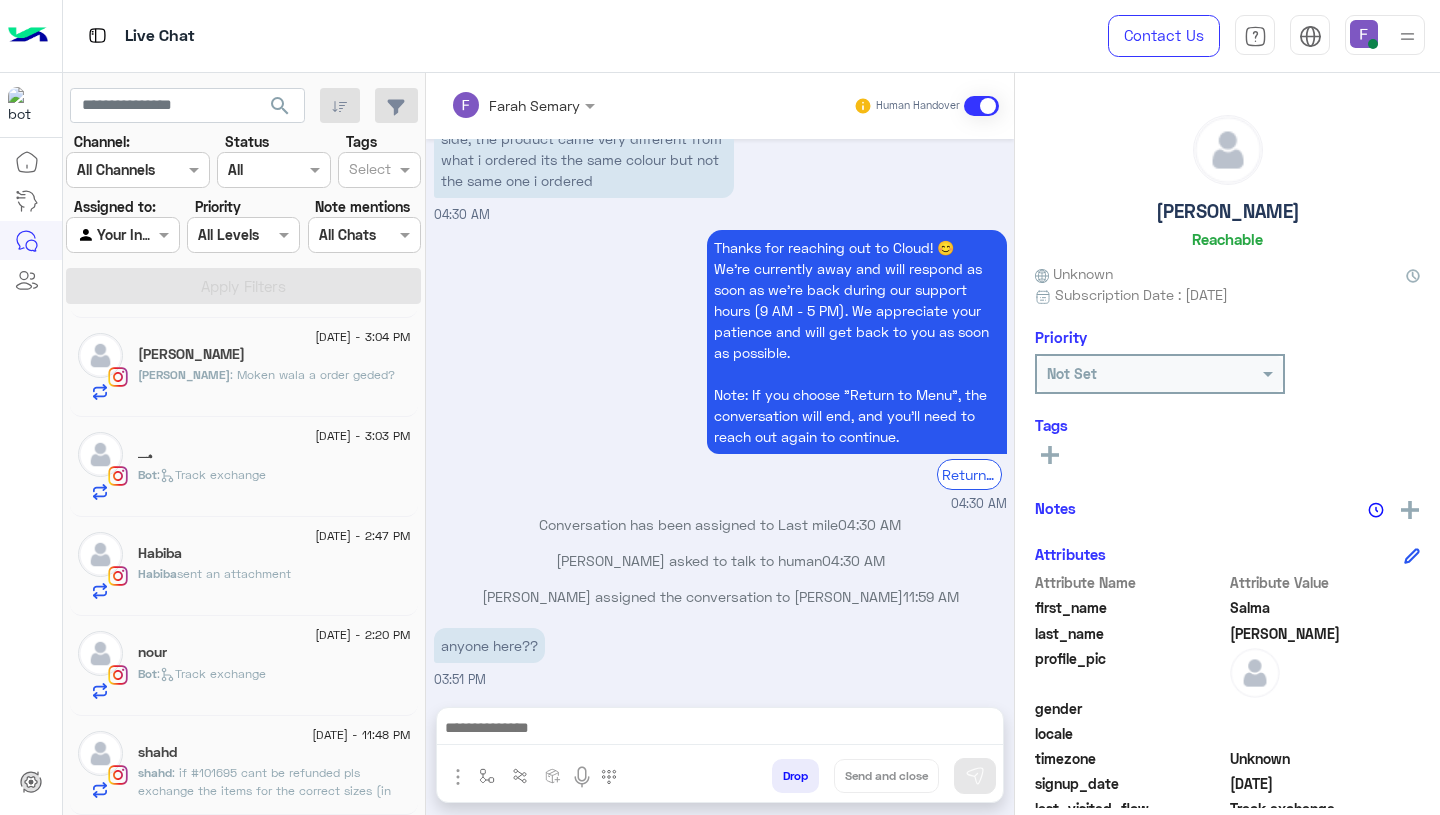 click on ": if #101695 cant be refunded pls exchange the items for the correct sizes (in order #103651) & cancel order #103651.
(i added an extra item in 103651 so i would like it to be added to the exchange & pay the difference as well. as for the white tshirt, i still want it so if you could pls send it with the courier & deduct the cost from the return fees. *there was no exchange option, it was all or nothing*)
if they can be refunded then we have no problem :)" 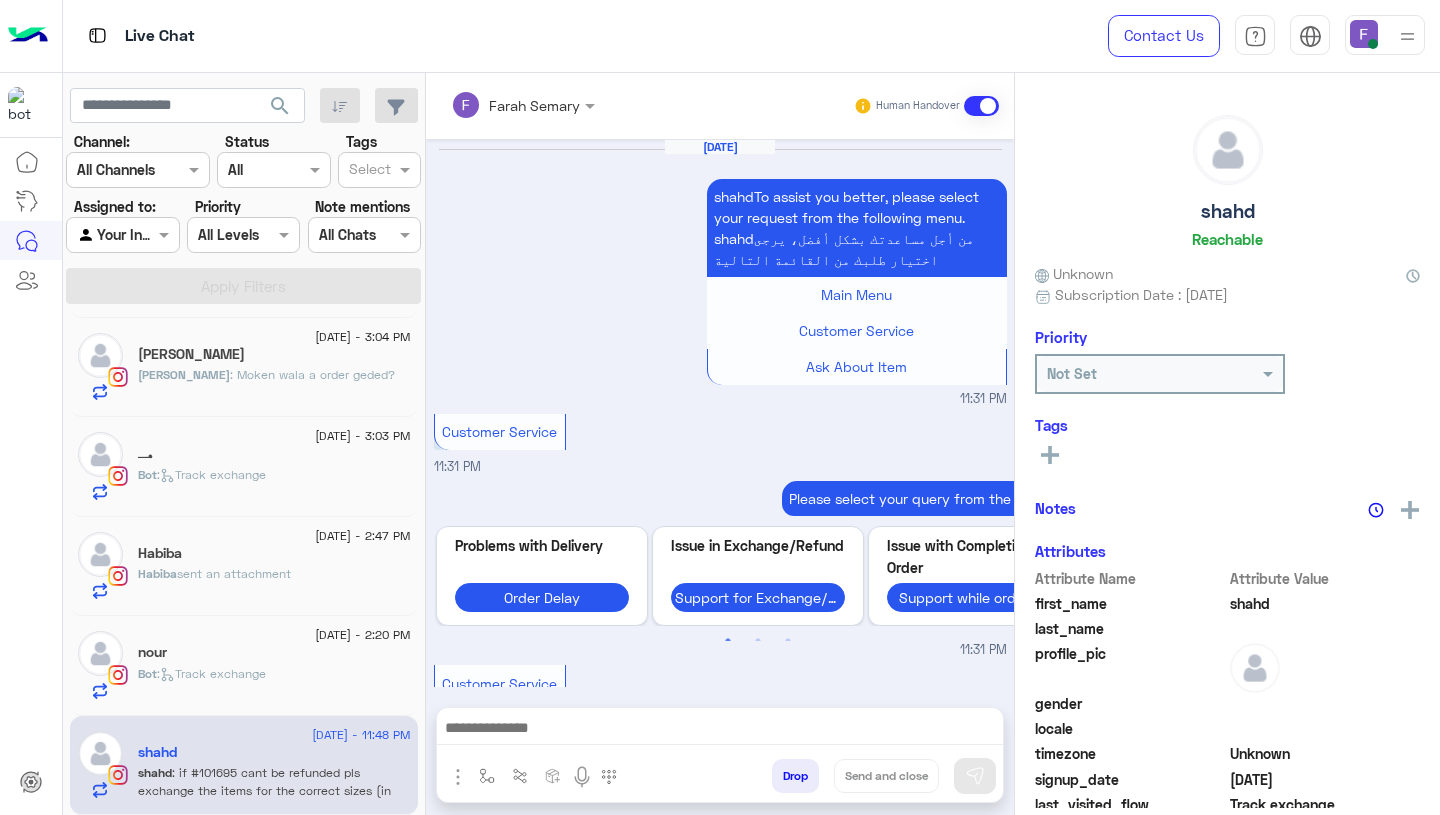 scroll, scrollTop: 2079, scrollLeft: 0, axis: vertical 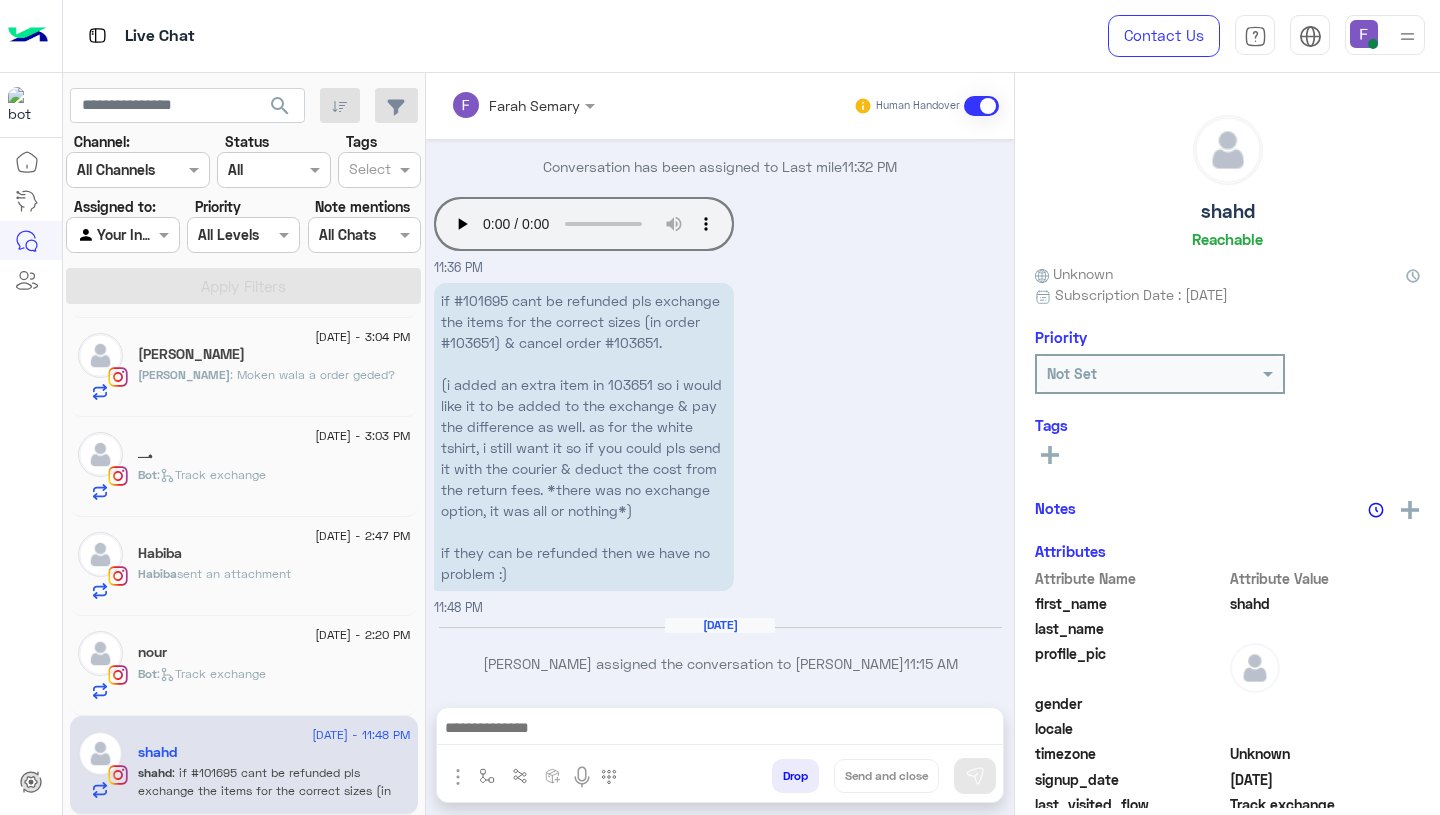 click on "Bot :   Track exchange" 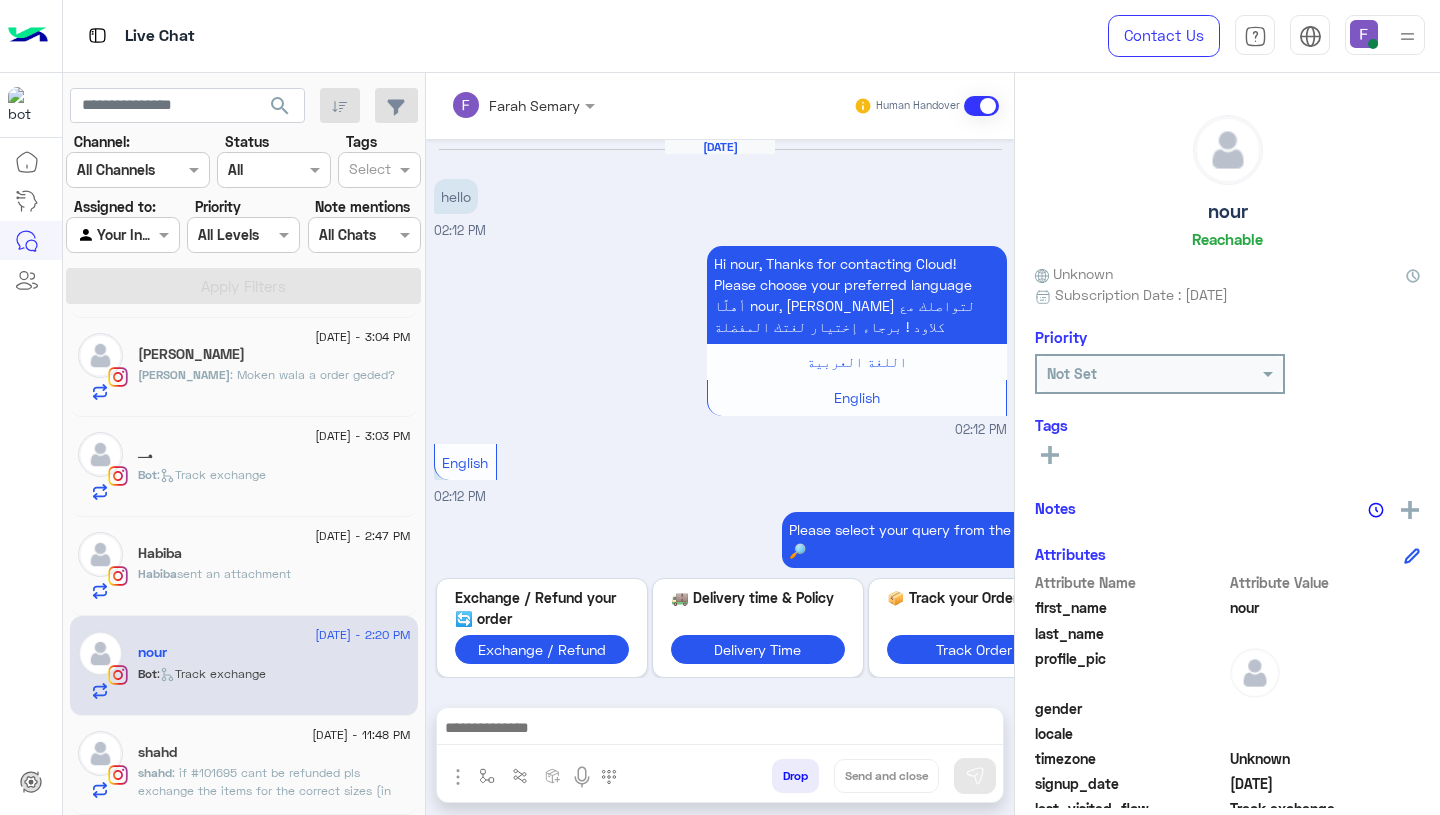 scroll, scrollTop: 1126, scrollLeft: 0, axis: vertical 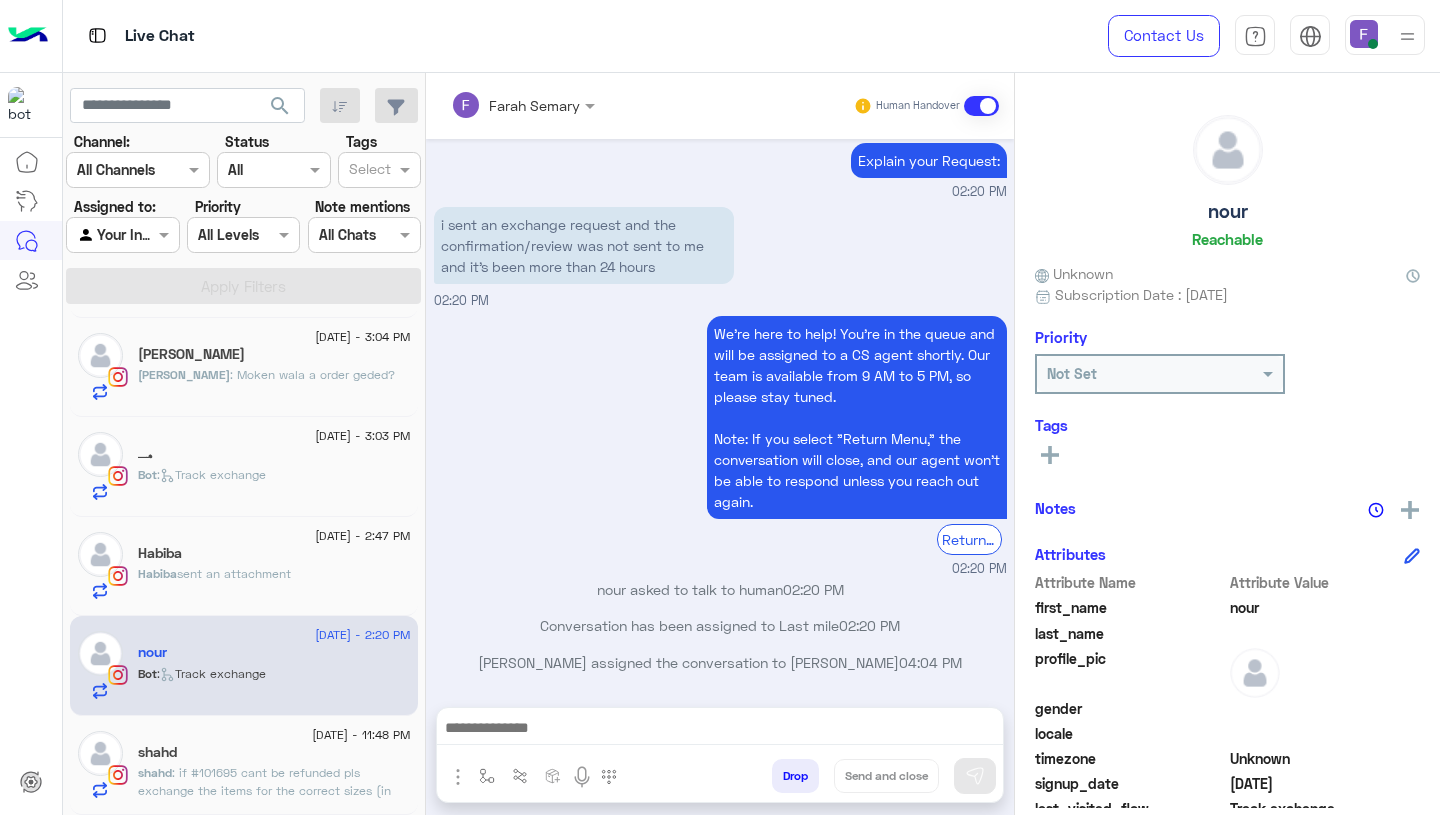 click on "shahd" 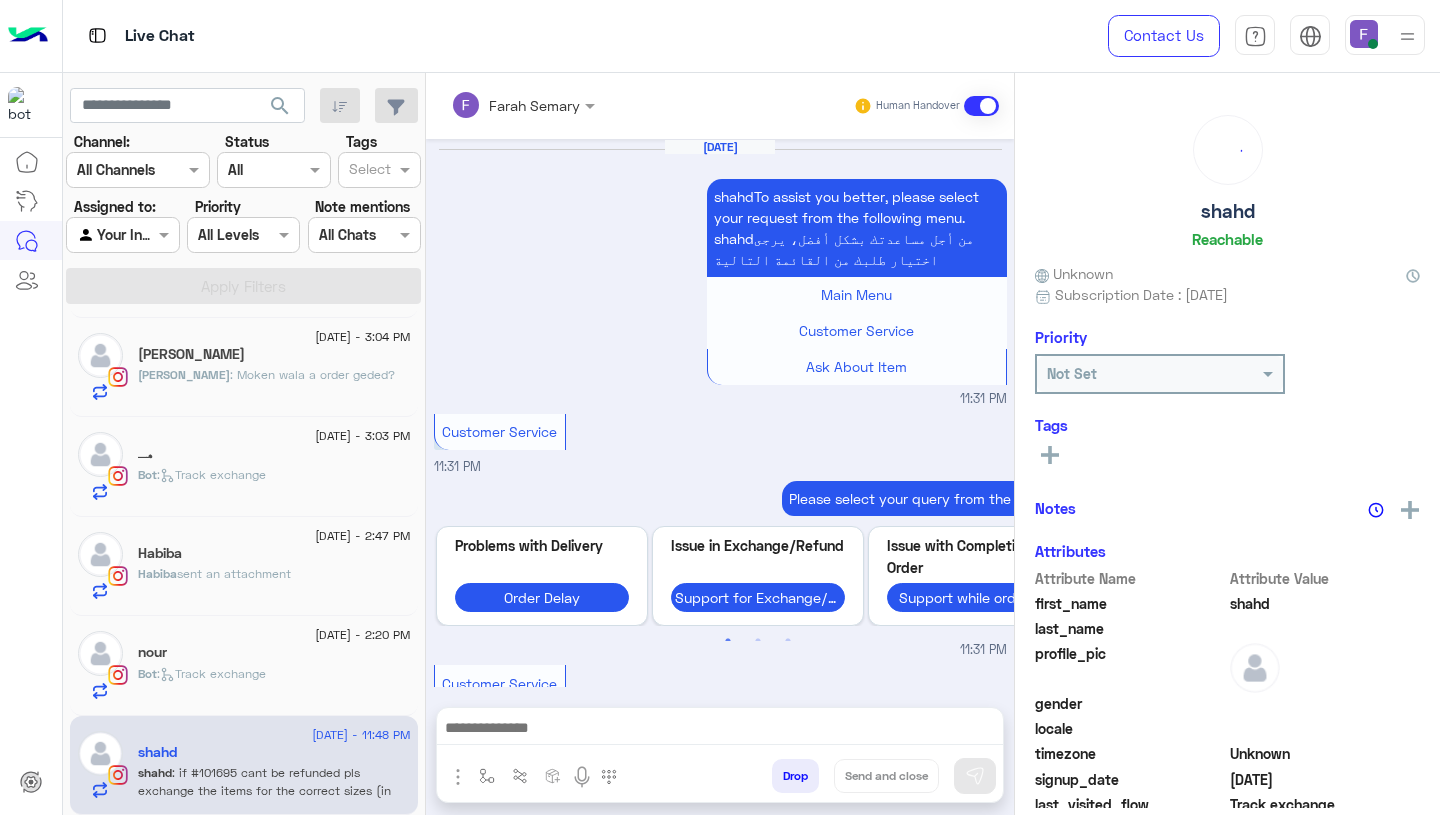 scroll, scrollTop: 2079, scrollLeft: 0, axis: vertical 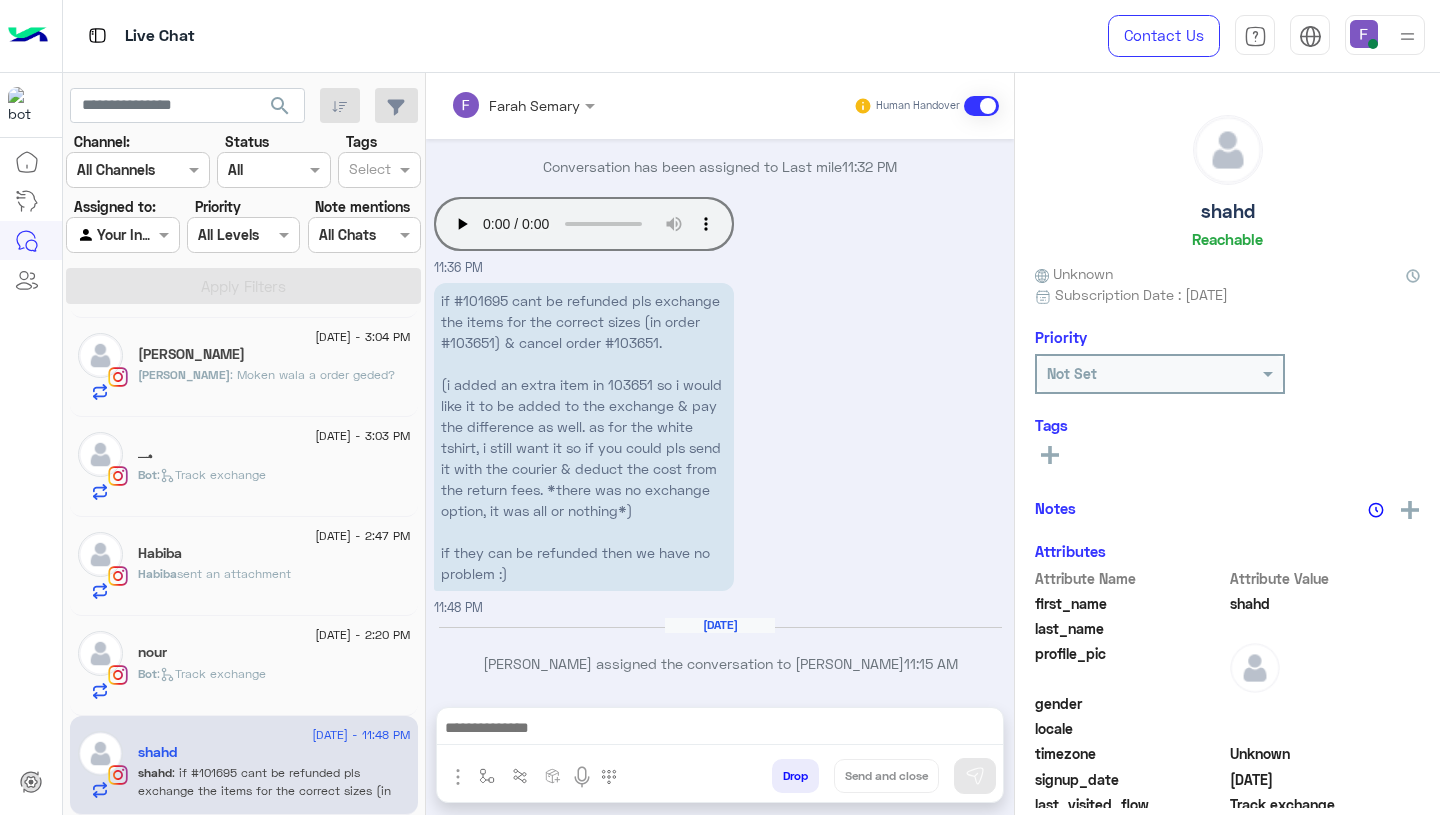 click on "Bot :   Track exchange" 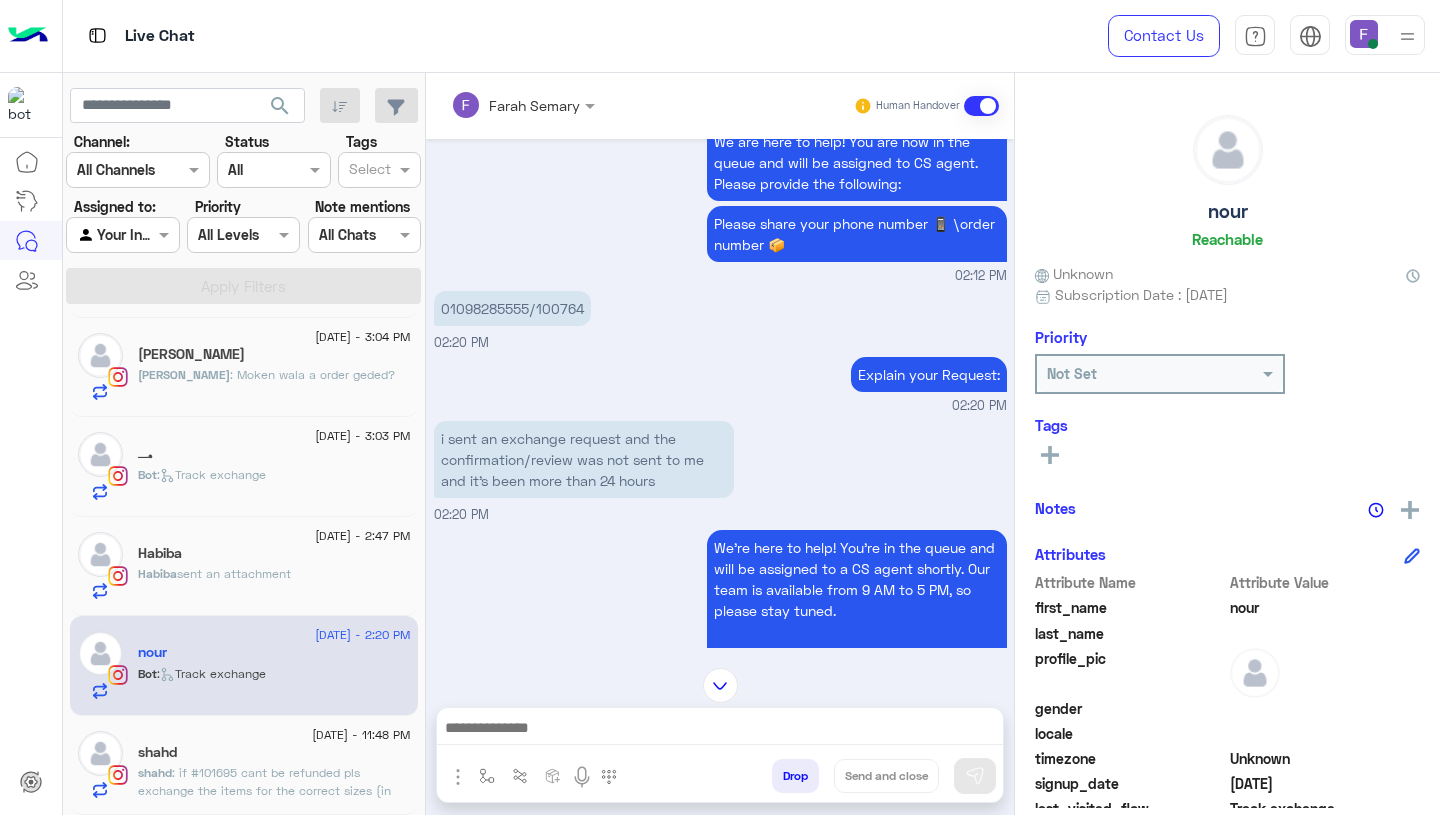 scroll, scrollTop: 908, scrollLeft: 0, axis: vertical 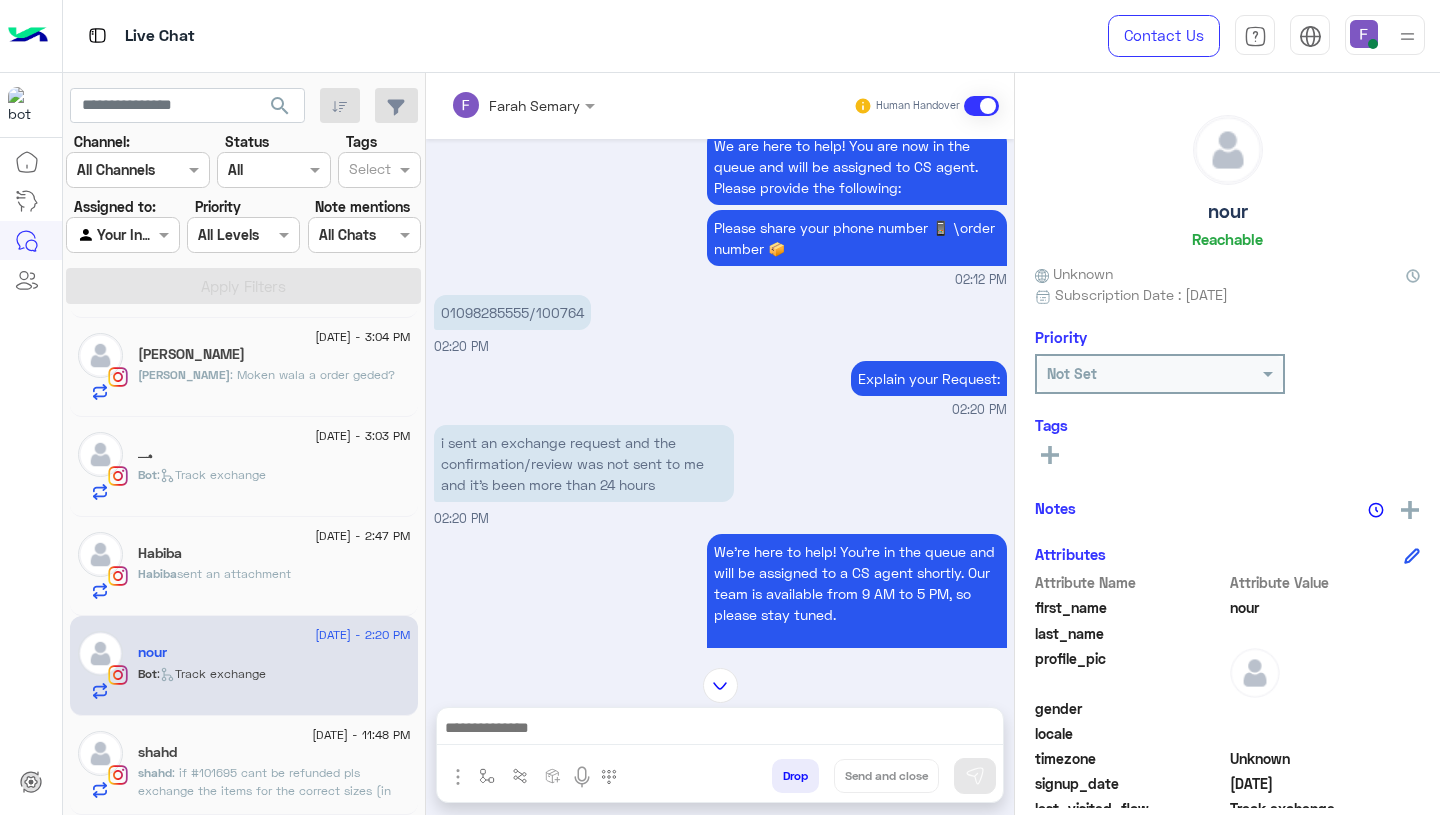 click on "01098285555/100764" at bounding box center [512, 312] 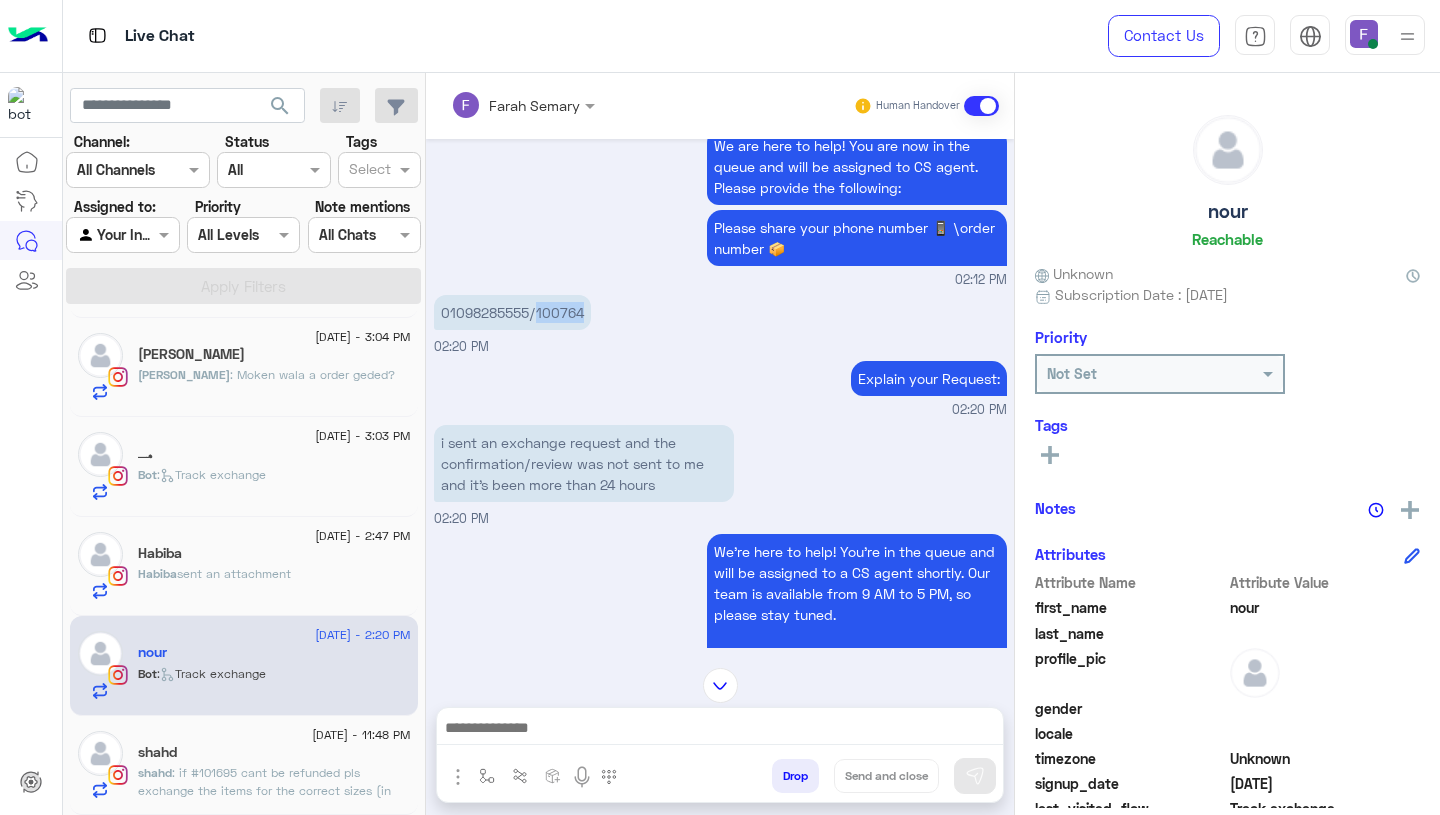 click on "01098285555/100764" at bounding box center (512, 312) 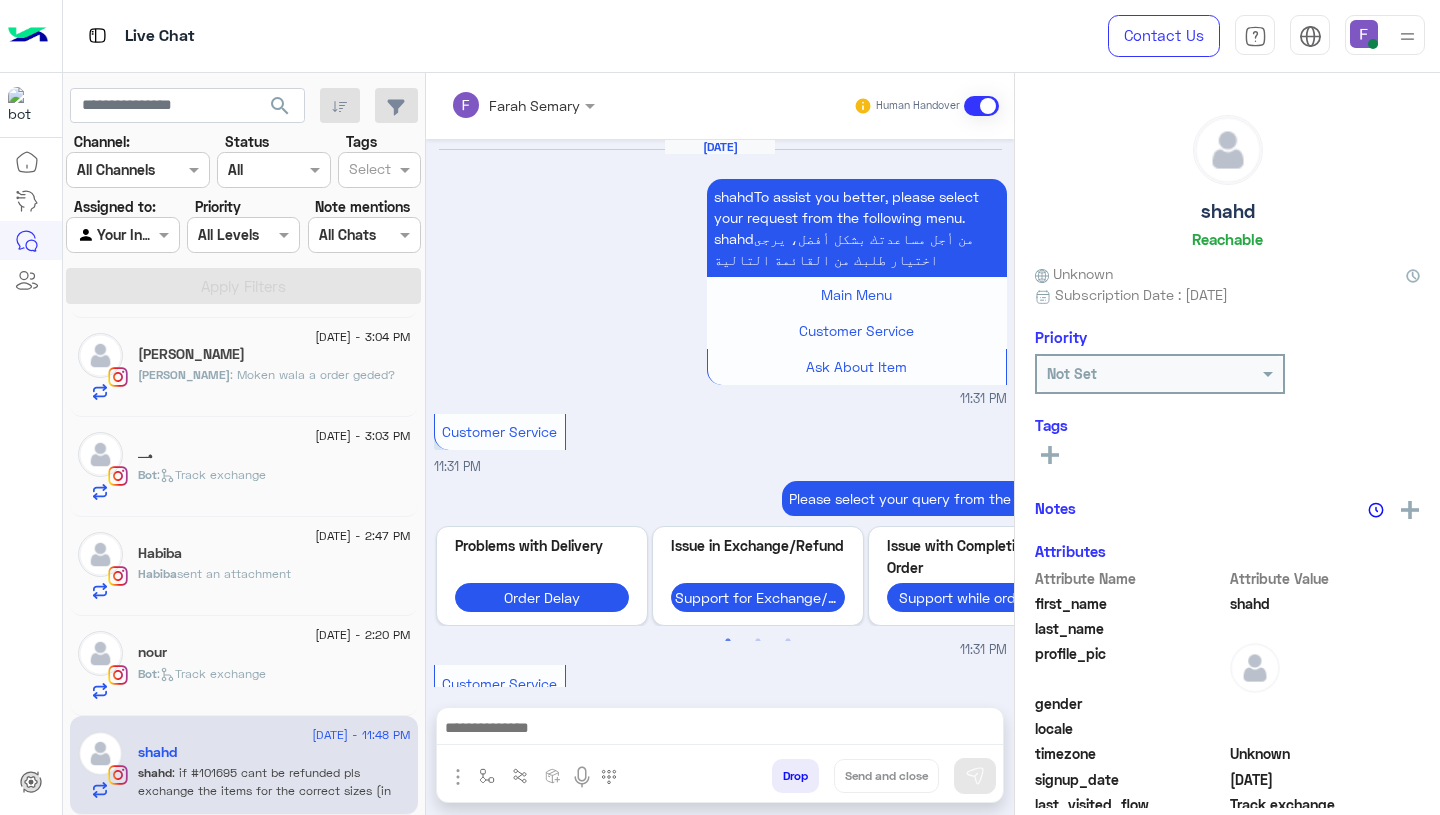 scroll, scrollTop: 2079, scrollLeft: 0, axis: vertical 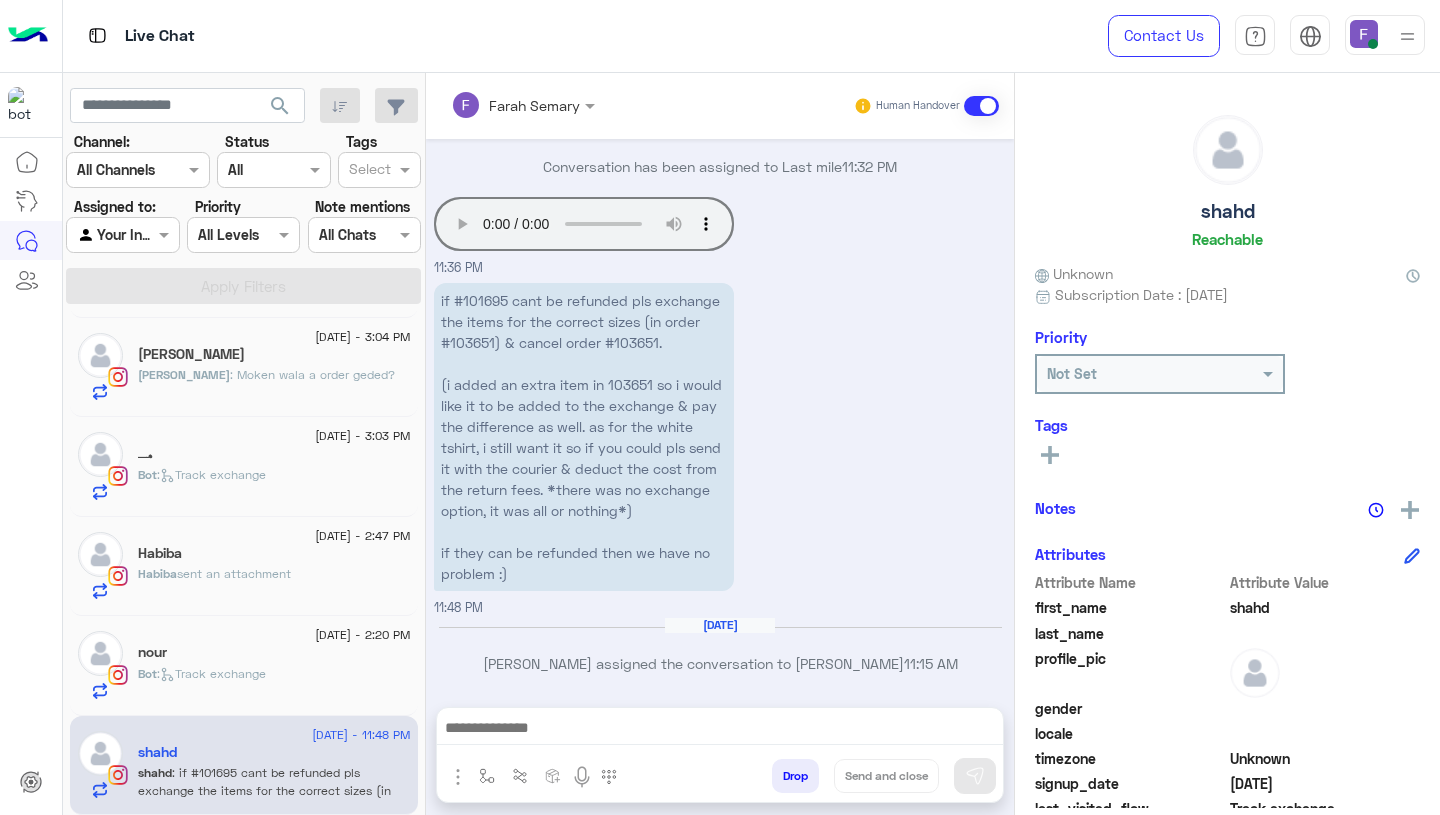 type 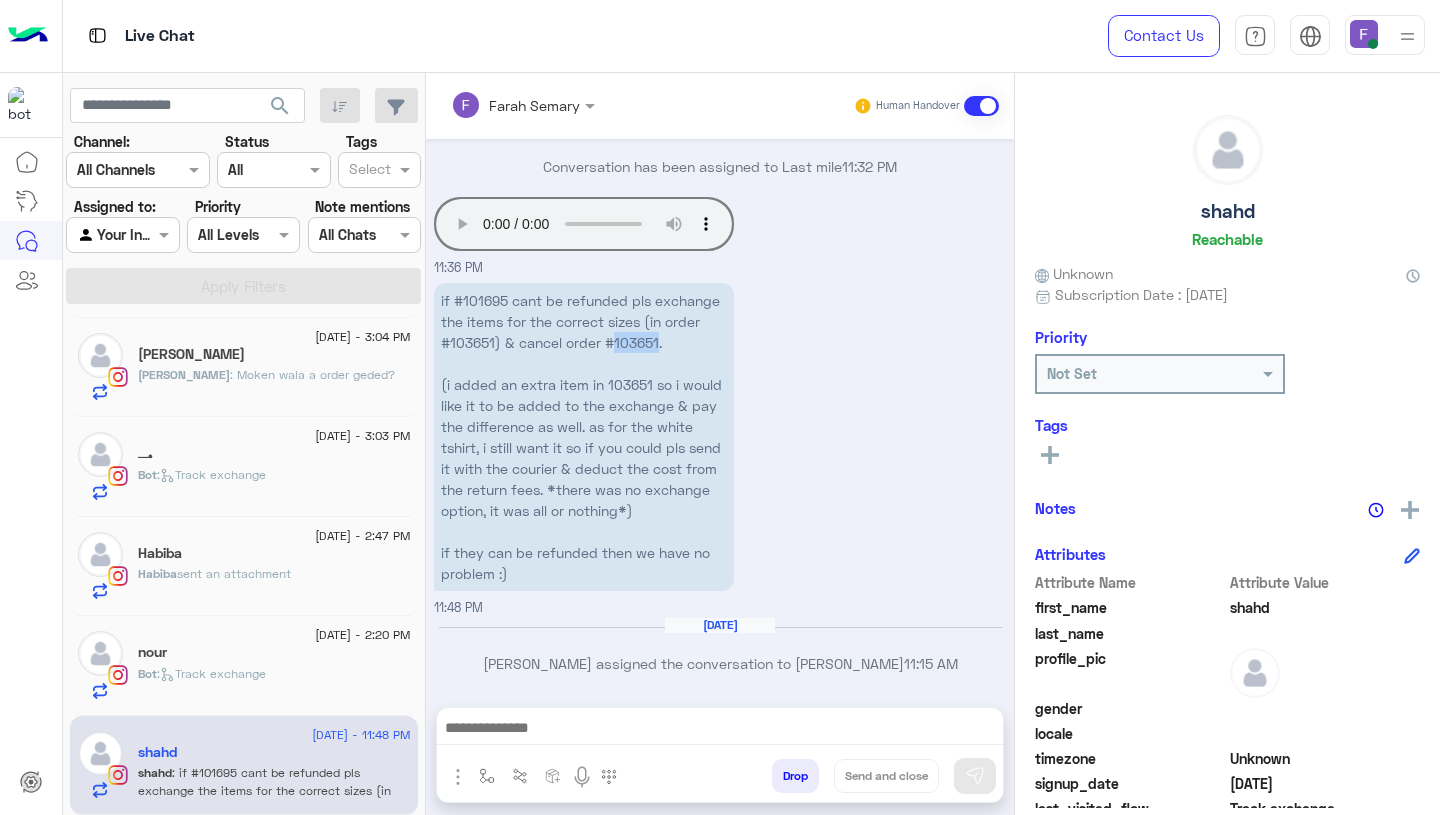 copy on "103651" 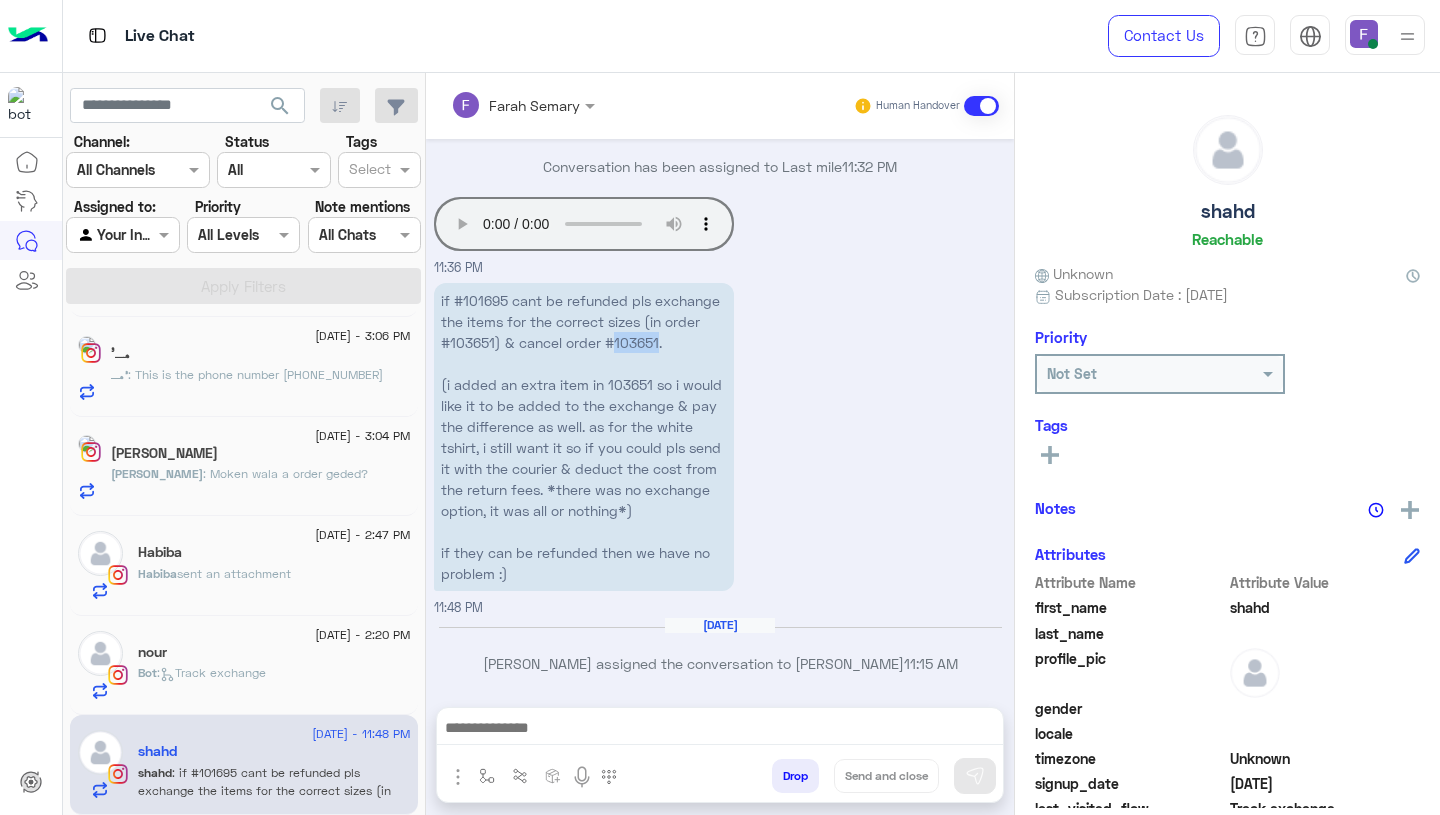 click on "if #101695 cant be refunded pls exchange the items for the correct sizes (in order #103651) & cancel order #103651.  (i added an extra item in 103651 so i would like it to be added to the exchange & pay the difference as well. as for the white tshirt, i still want it so if you could pls send it with the courier & deduct the cost from the return fees. *there was no exchange option, it was all or nothing*) if they can be refunded then we have no problem :)   11:48 PM" at bounding box center [720, 448] 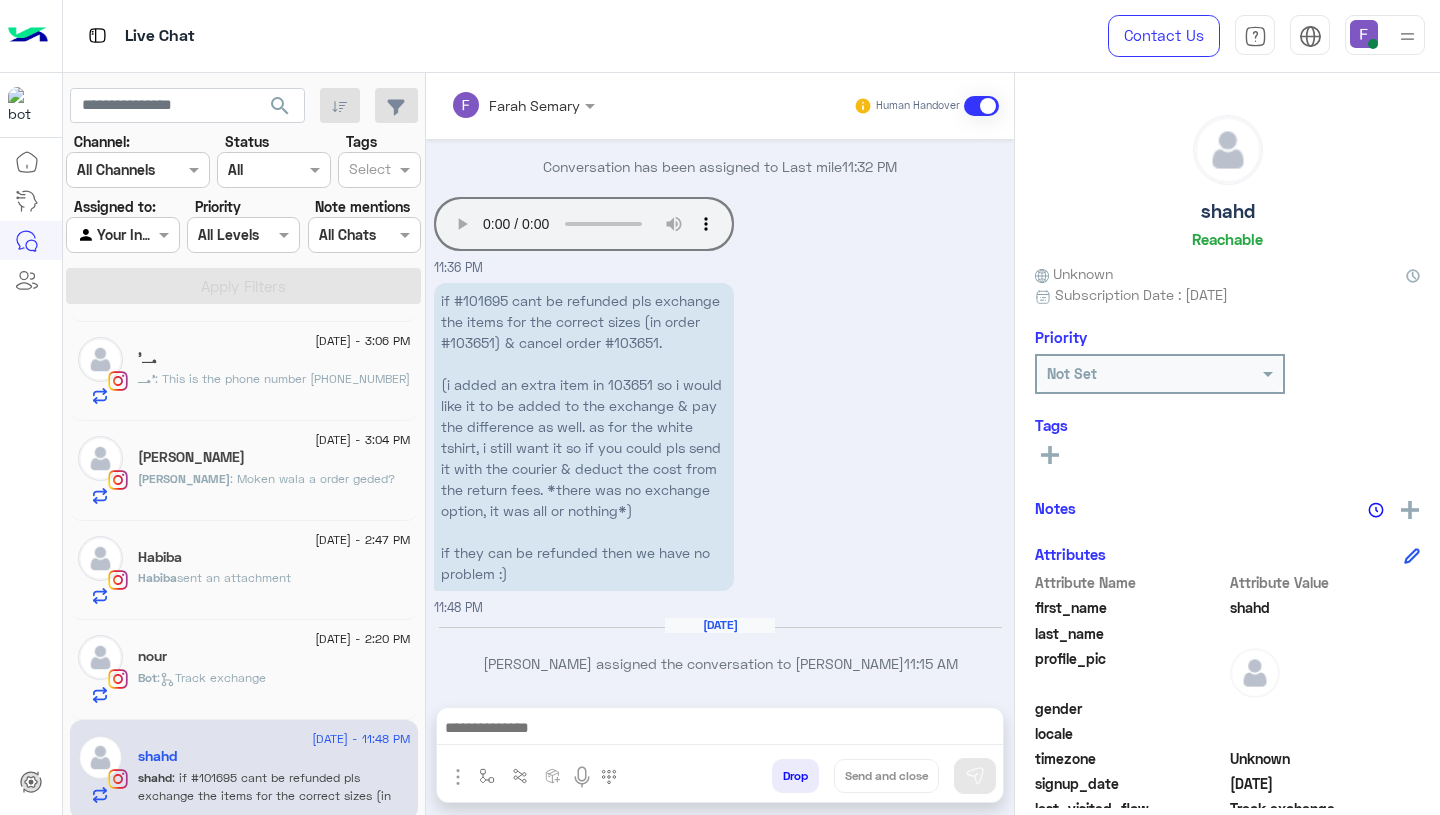 scroll, scrollTop: 1095, scrollLeft: 0, axis: vertical 